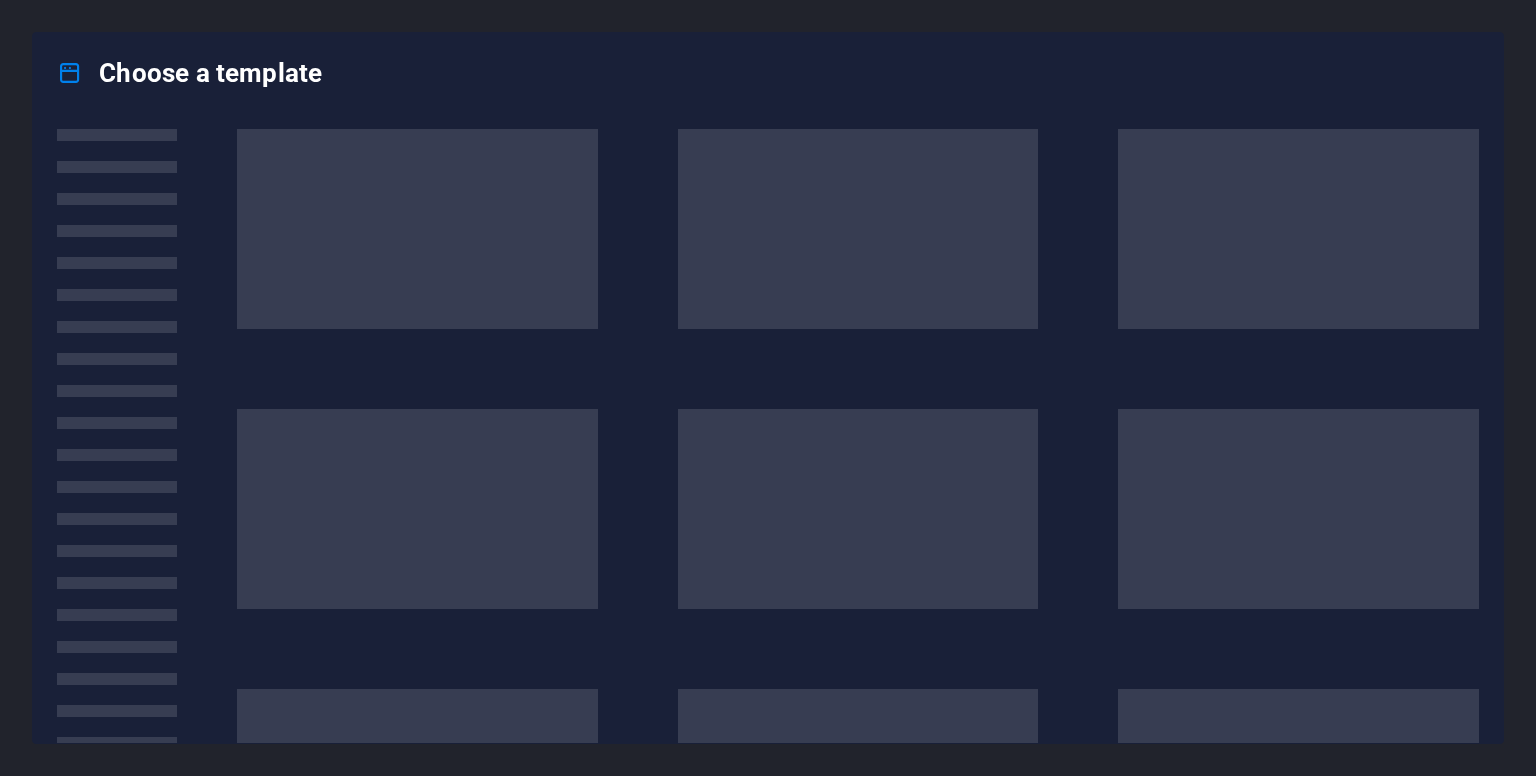 scroll, scrollTop: 0, scrollLeft: 0, axis: both 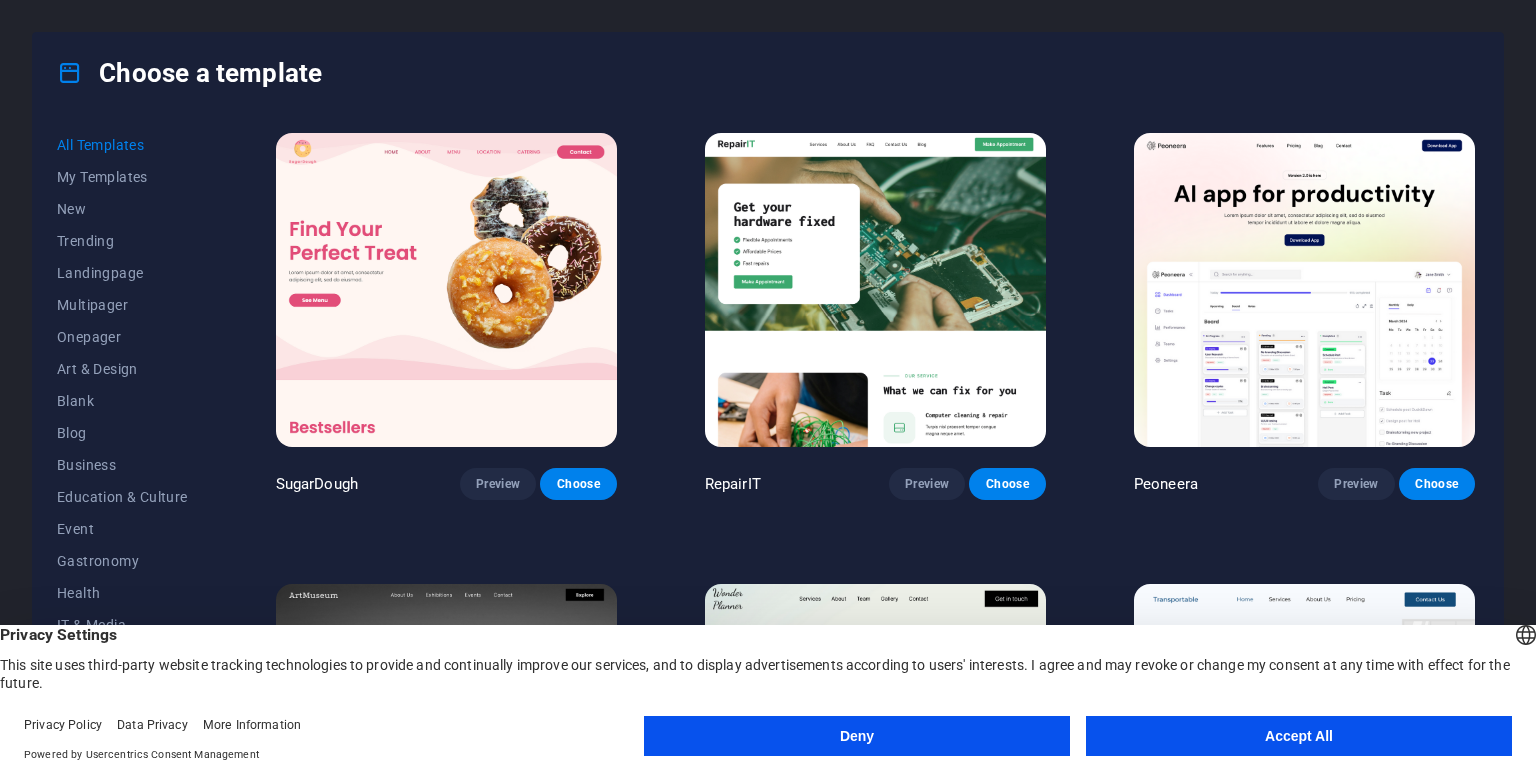 click on "Accept All" at bounding box center (1299, 736) 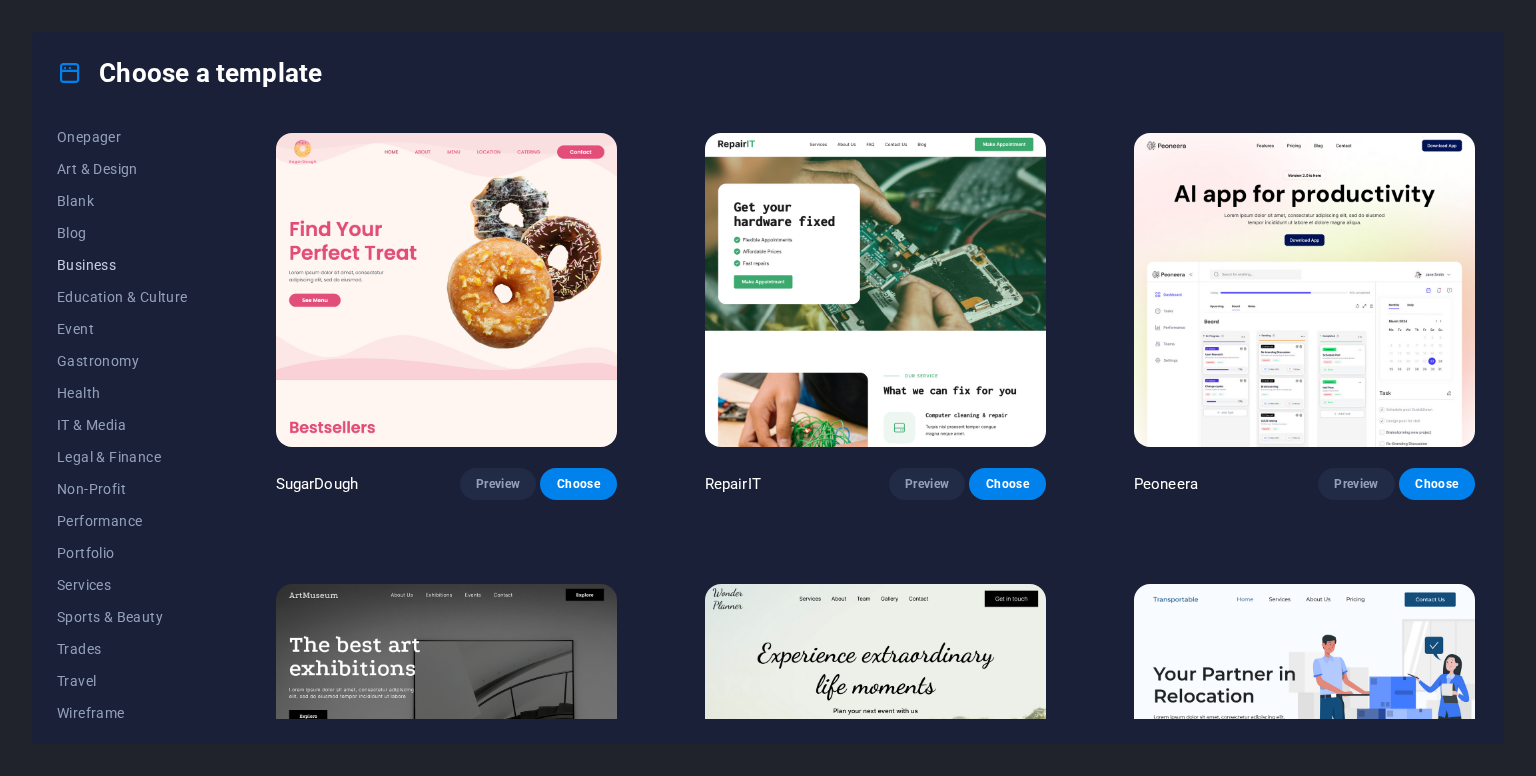 scroll, scrollTop: 209, scrollLeft: 0, axis: vertical 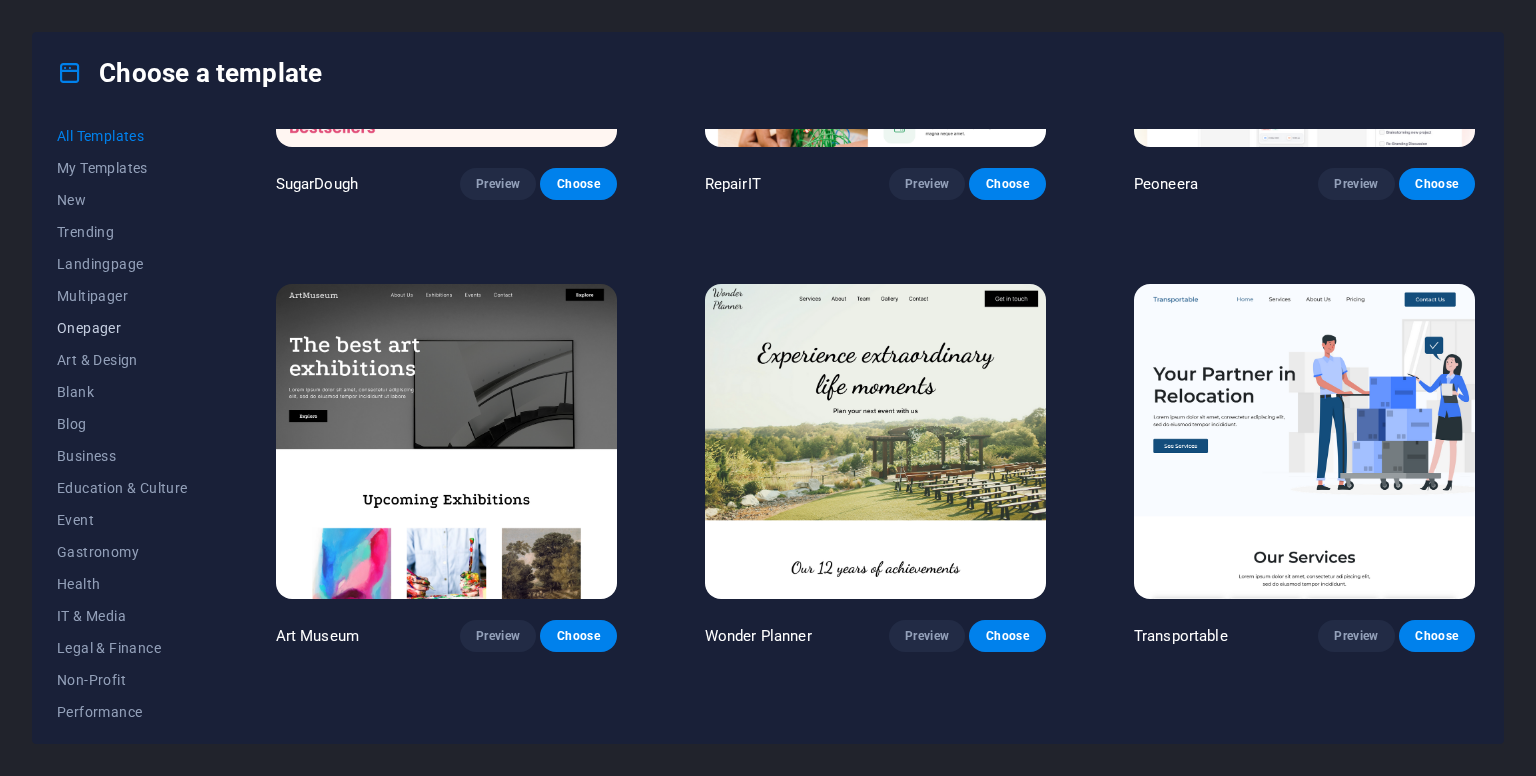 click on "Onepager" at bounding box center [122, 328] 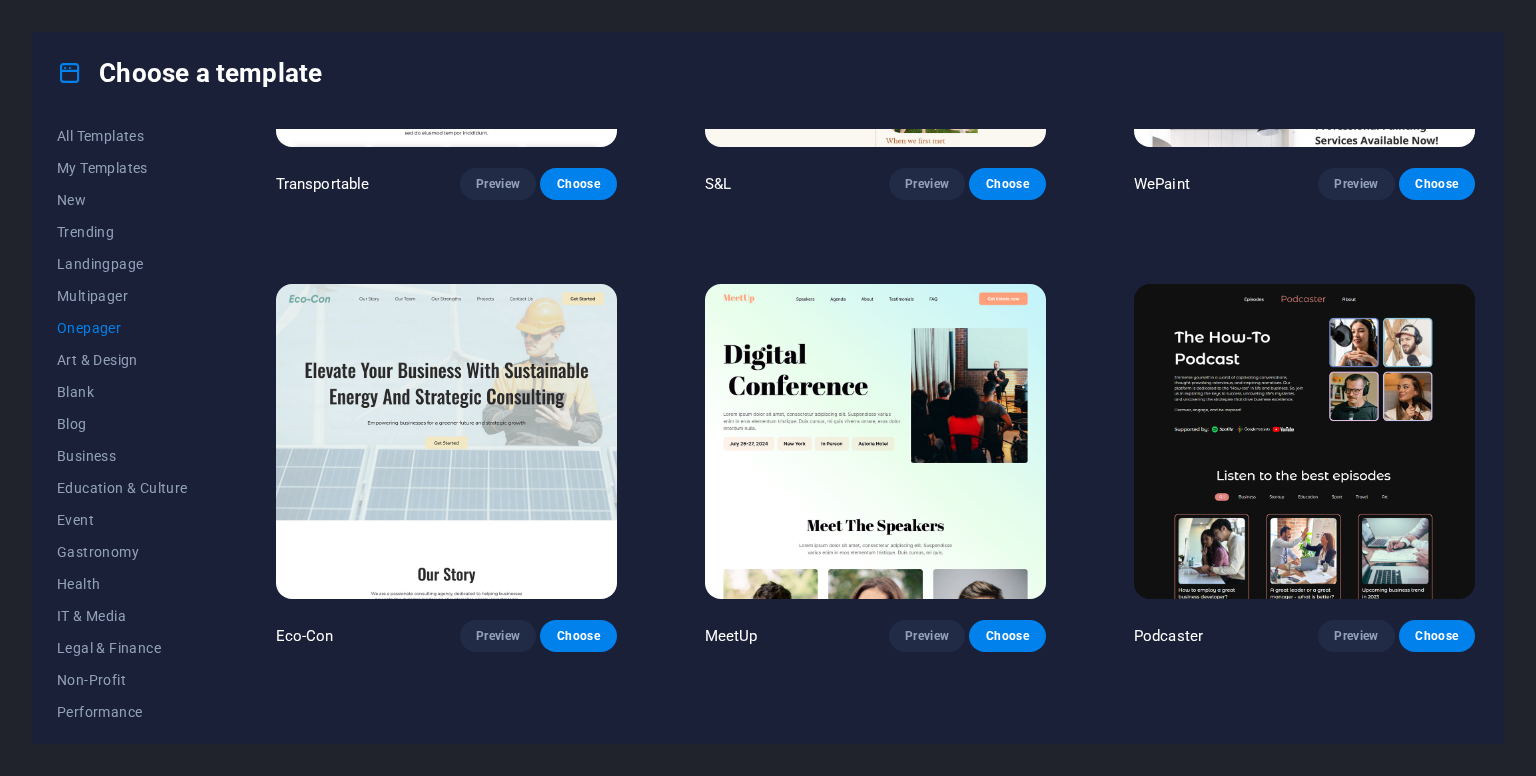 scroll, scrollTop: 0, scrollLeft: 0, axis: both 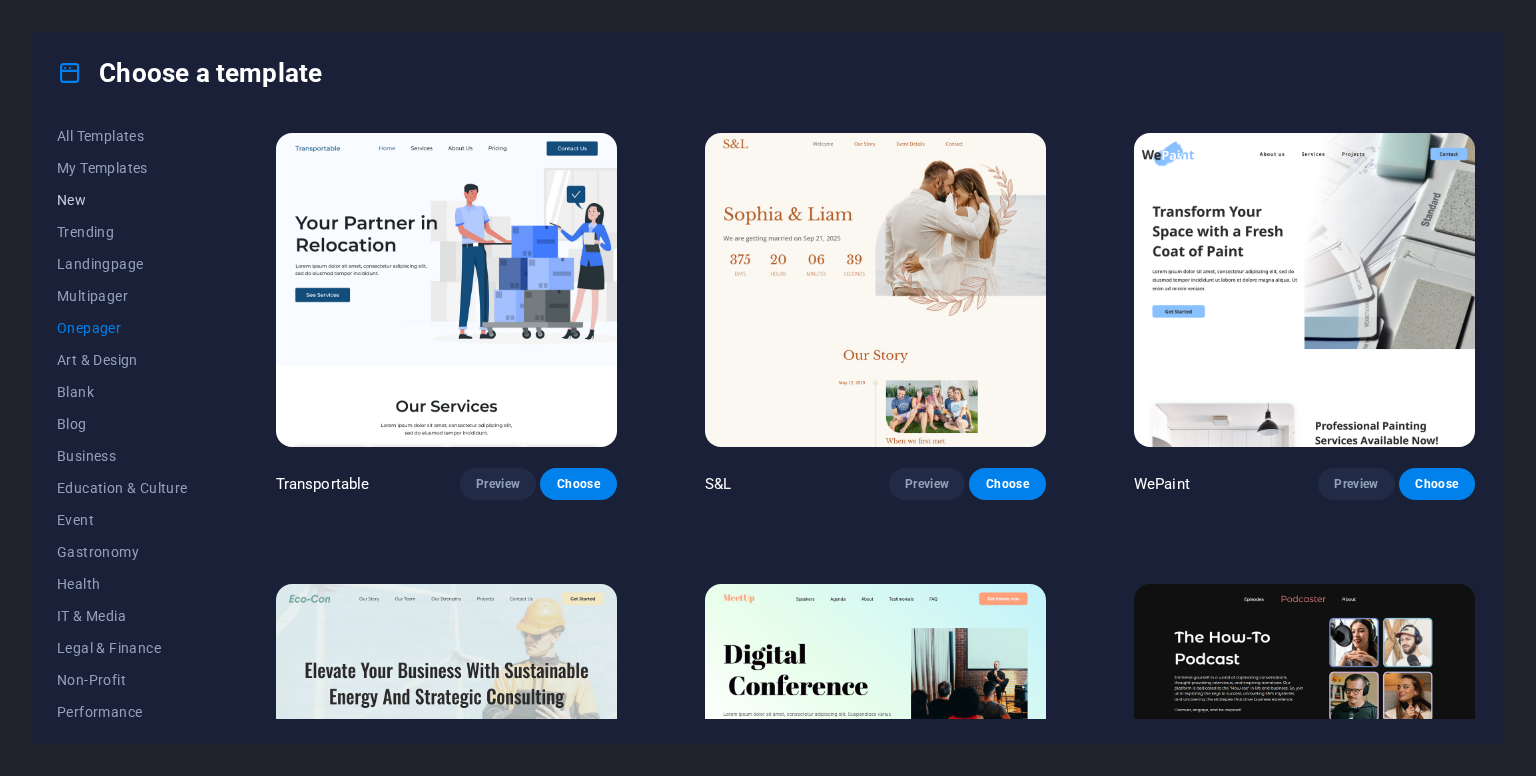 click on "New" at bounding box center (122, 200) 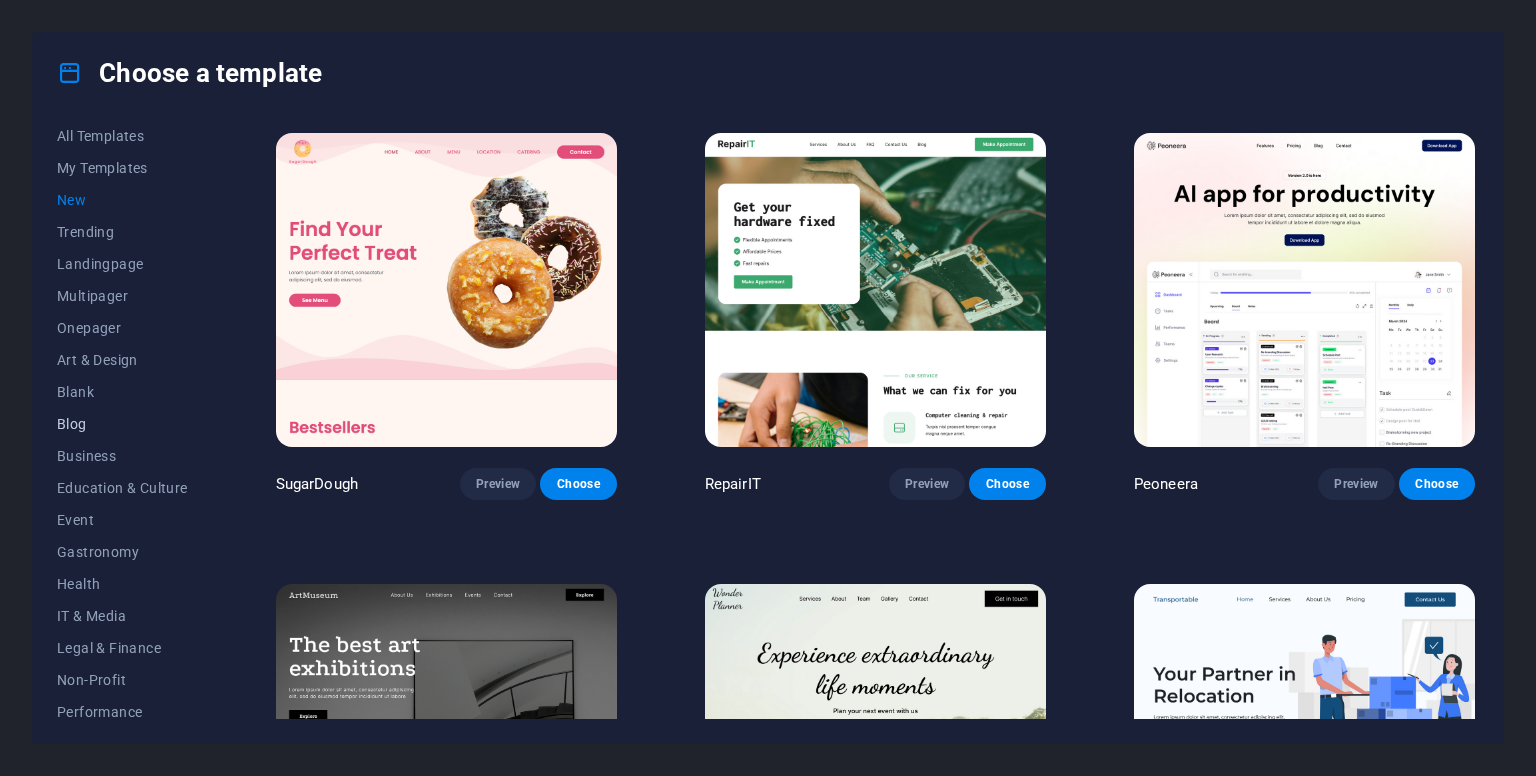 click on "Blog" at bounding box center (122, 424) 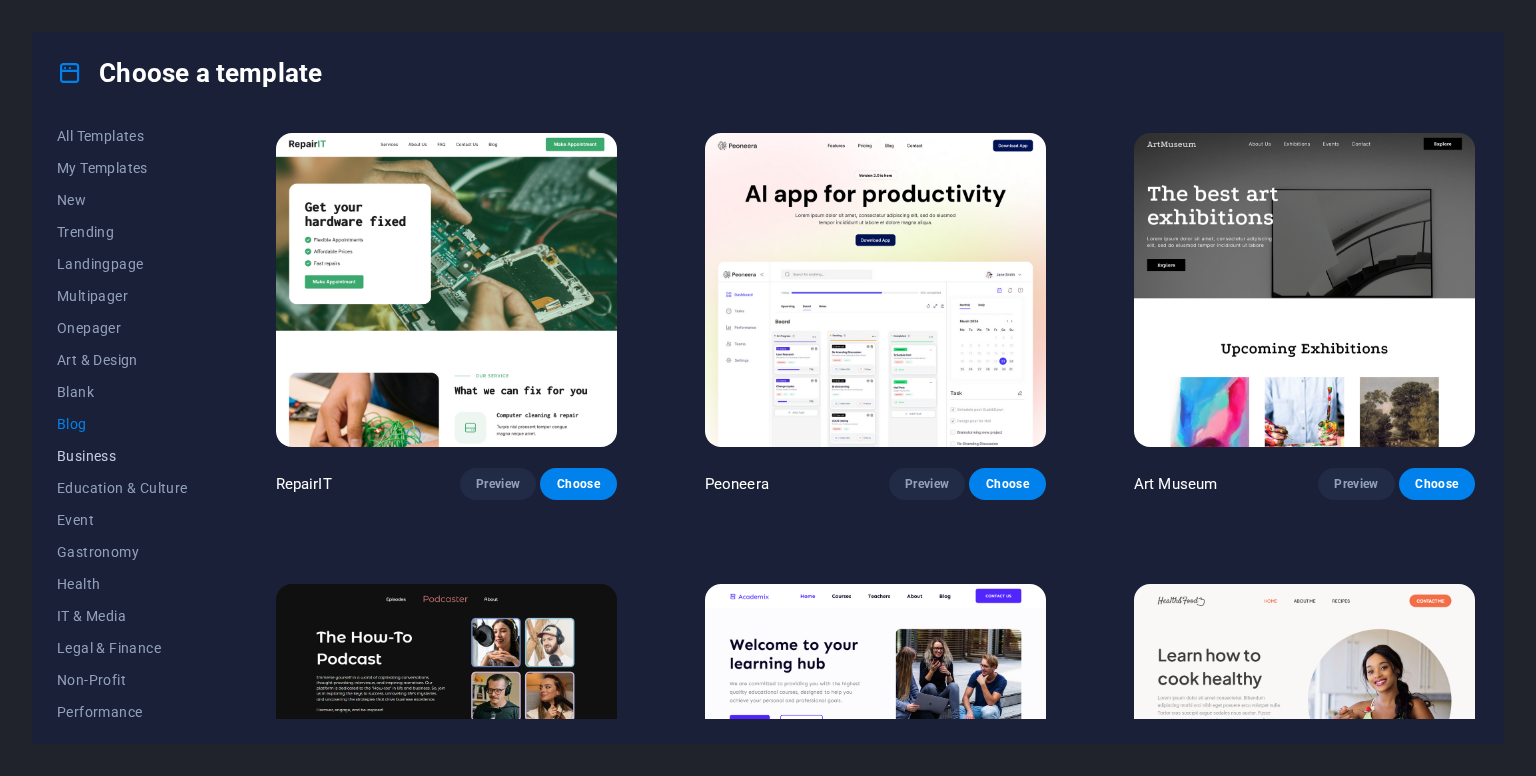 click on "Business" at bounding box center (122, 456) 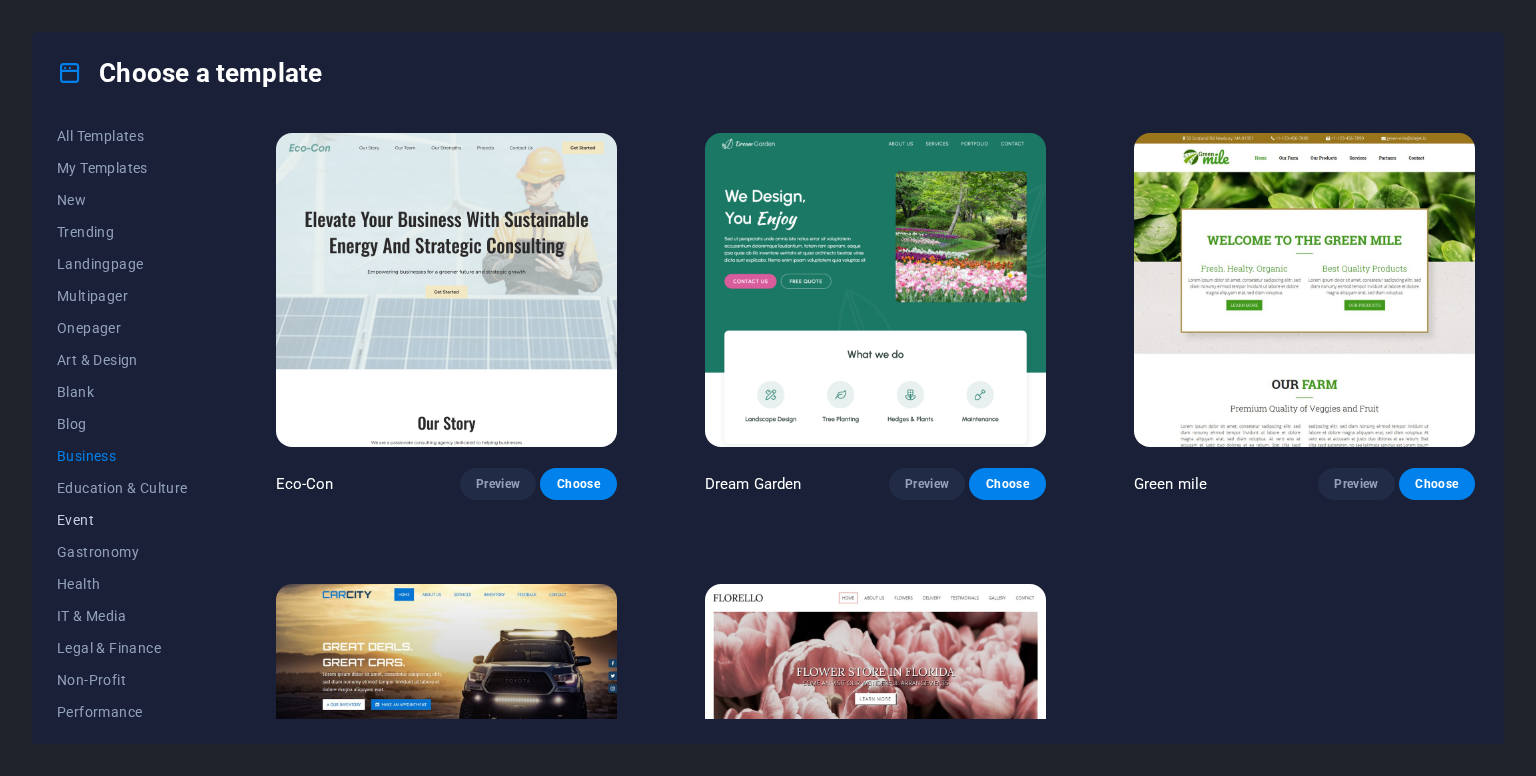 click on "Event" at bounding box center [122, 520] 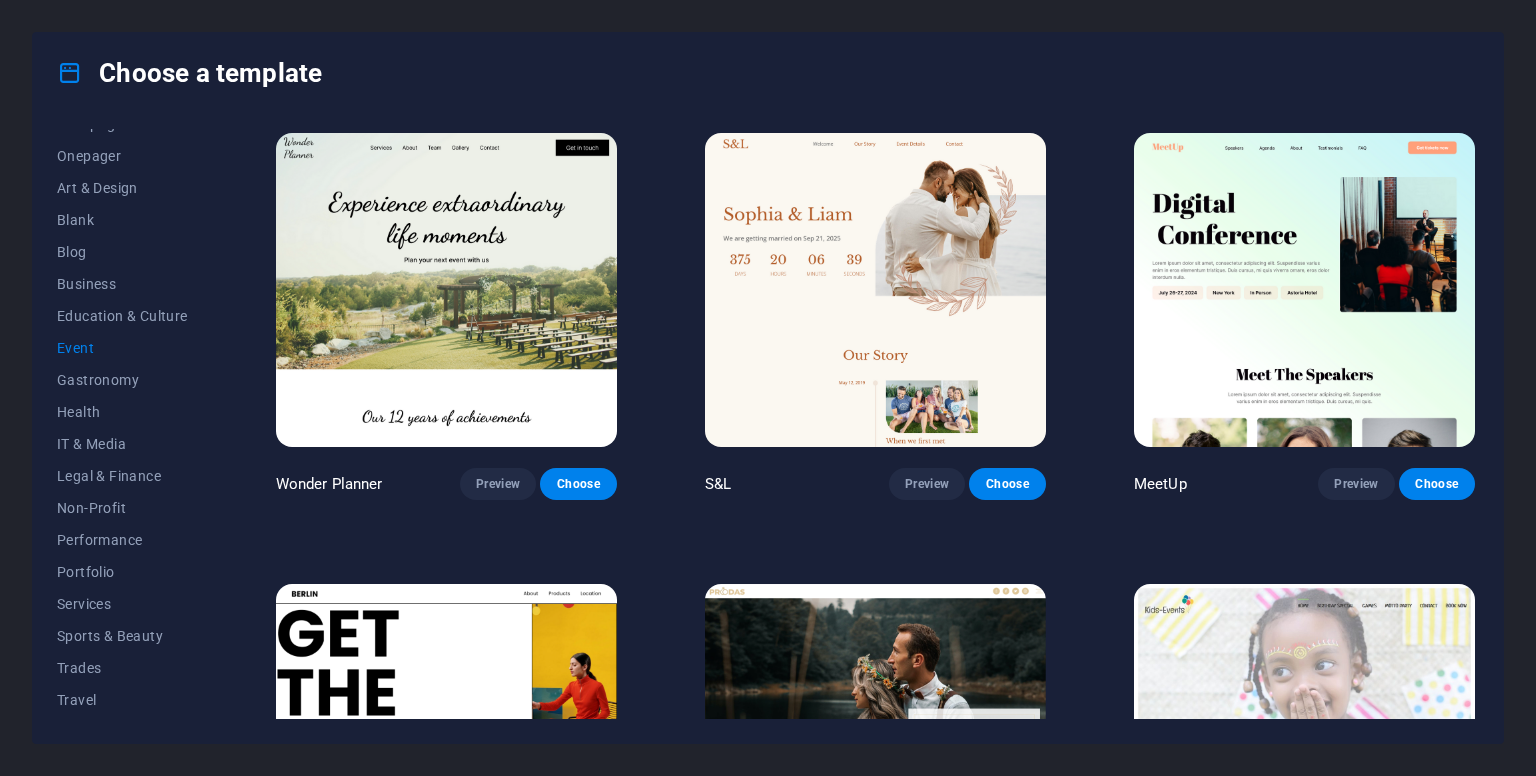 scroll, scrollTop: 209, scrollLeft: 0, axis: vertical 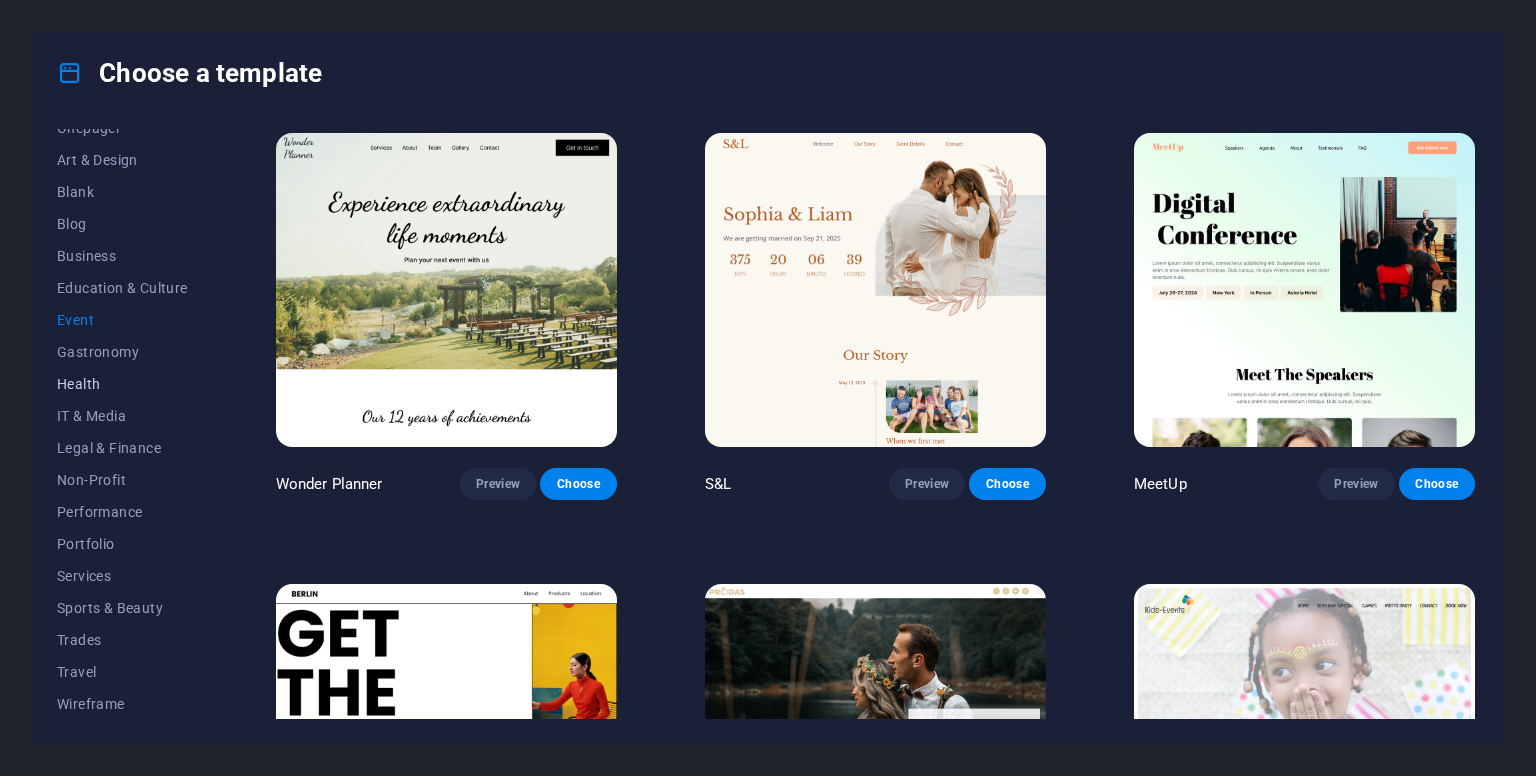 click on "Health" at bounding box center [122, 384] 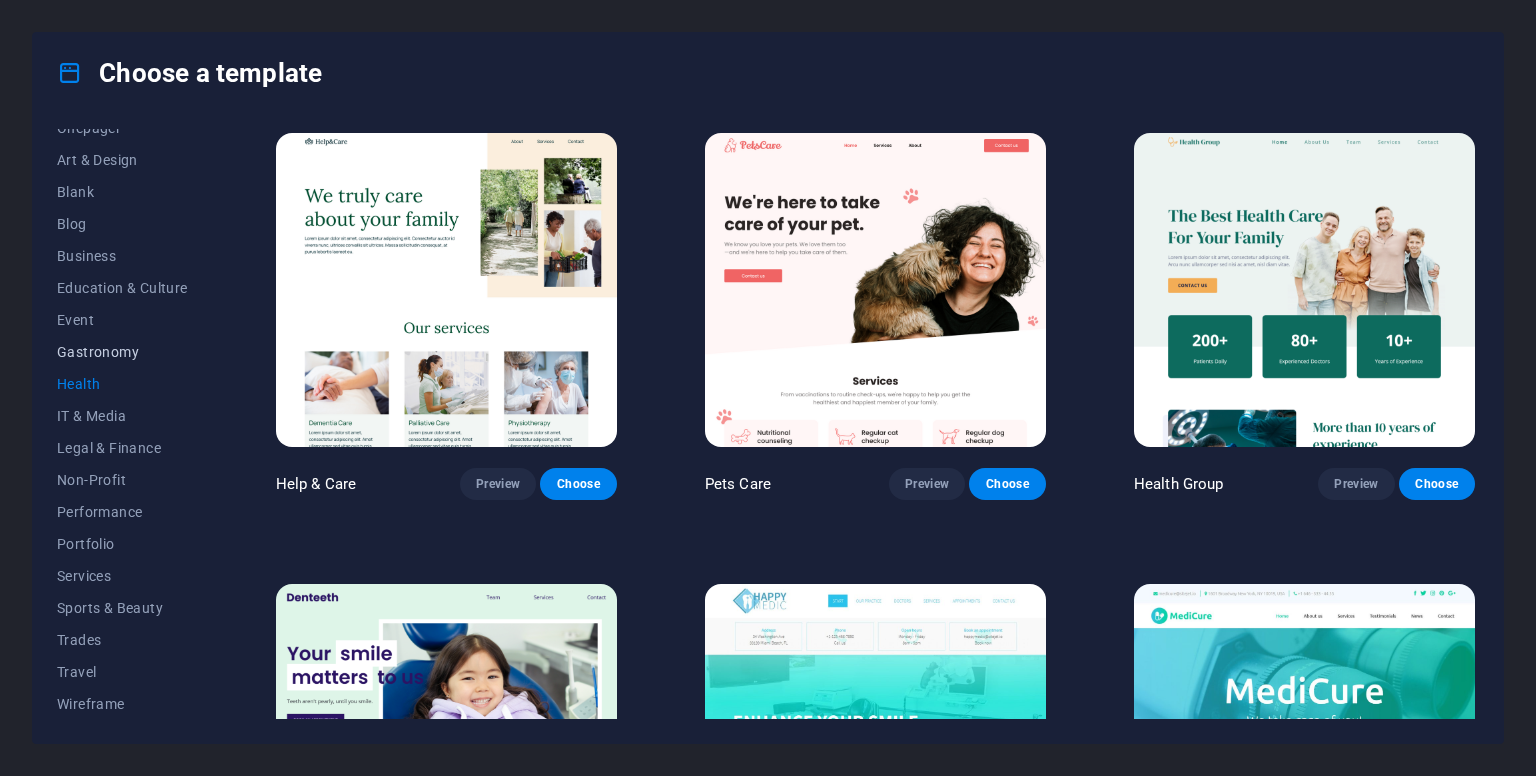 click on "Gastronomy" at bounding box center (122, 352) 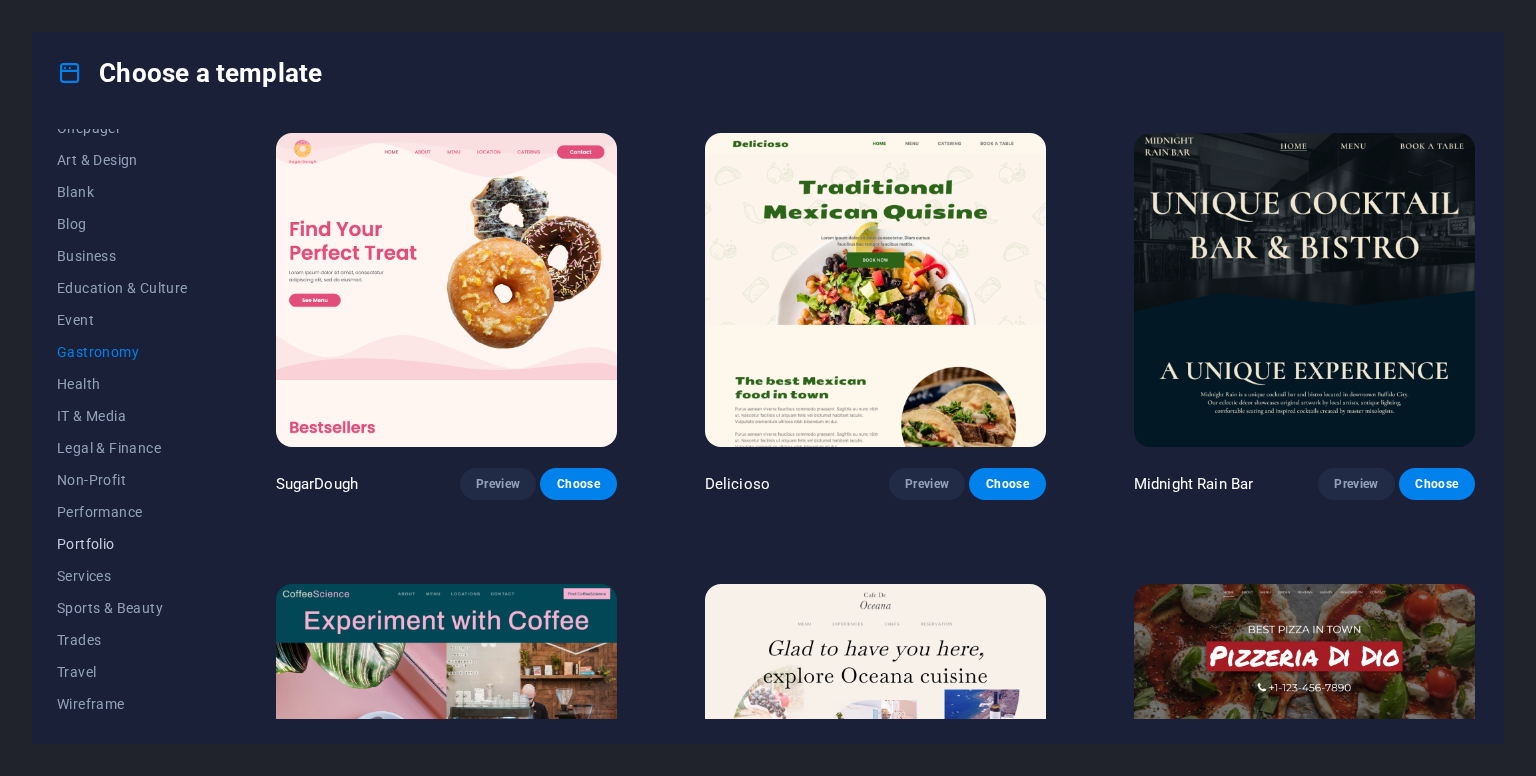 click on "Portfolio" at bounding box center [122, 544] 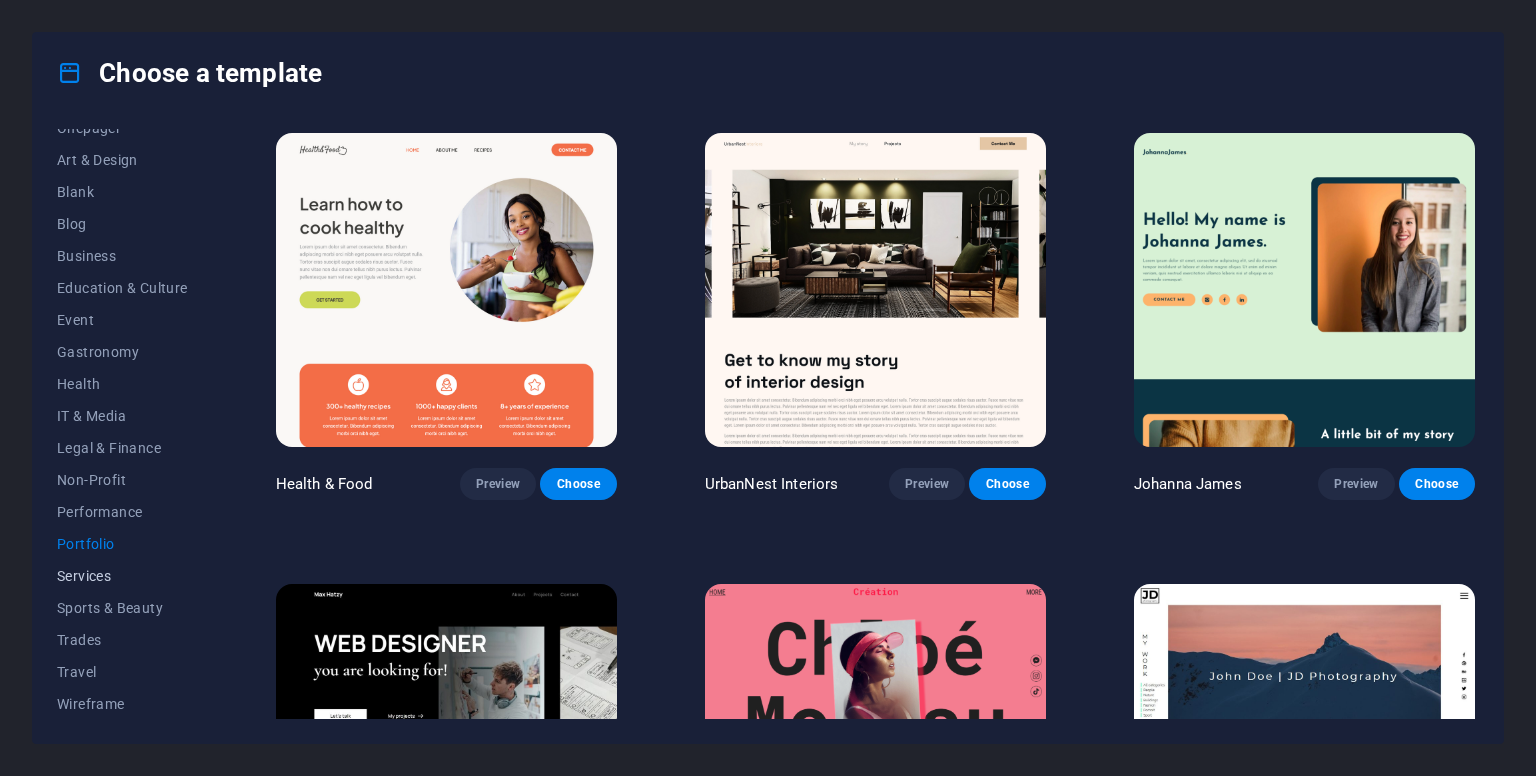 click on "Services" at bounding box center [122, 576] 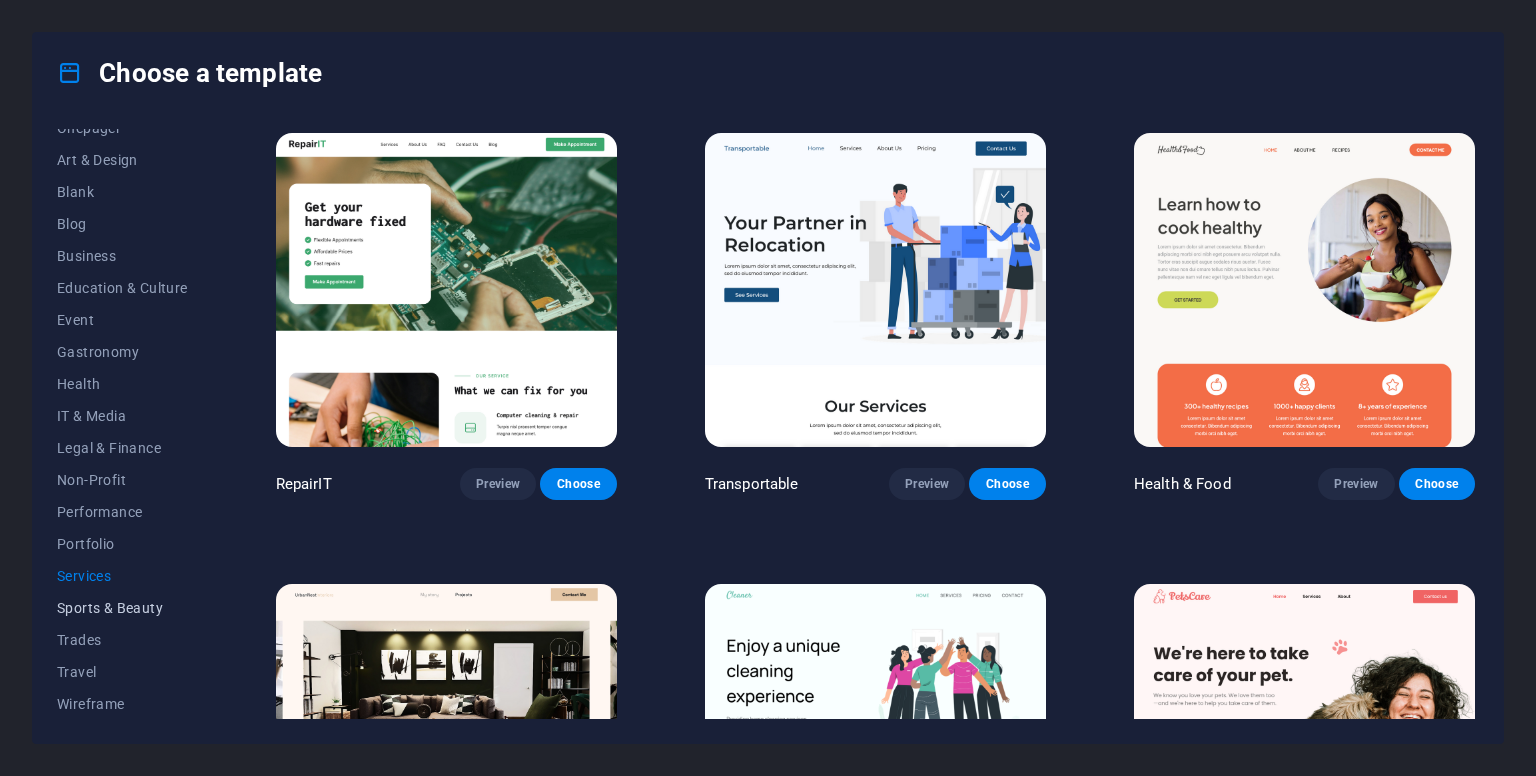 click on "Sports & Beauty" at bounding box center (122, 608) 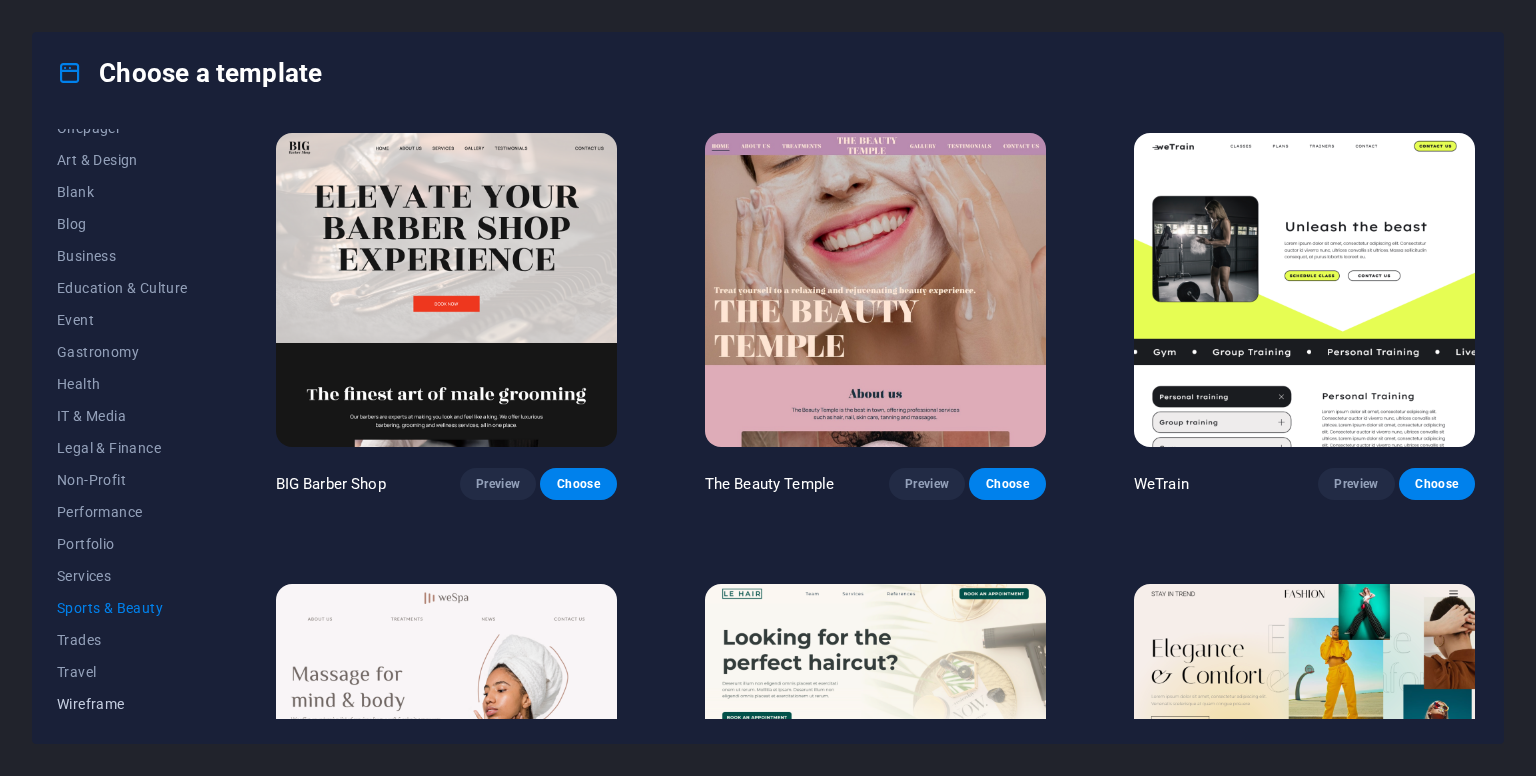 click on "Wireframe" at bounding box center (122, 704) 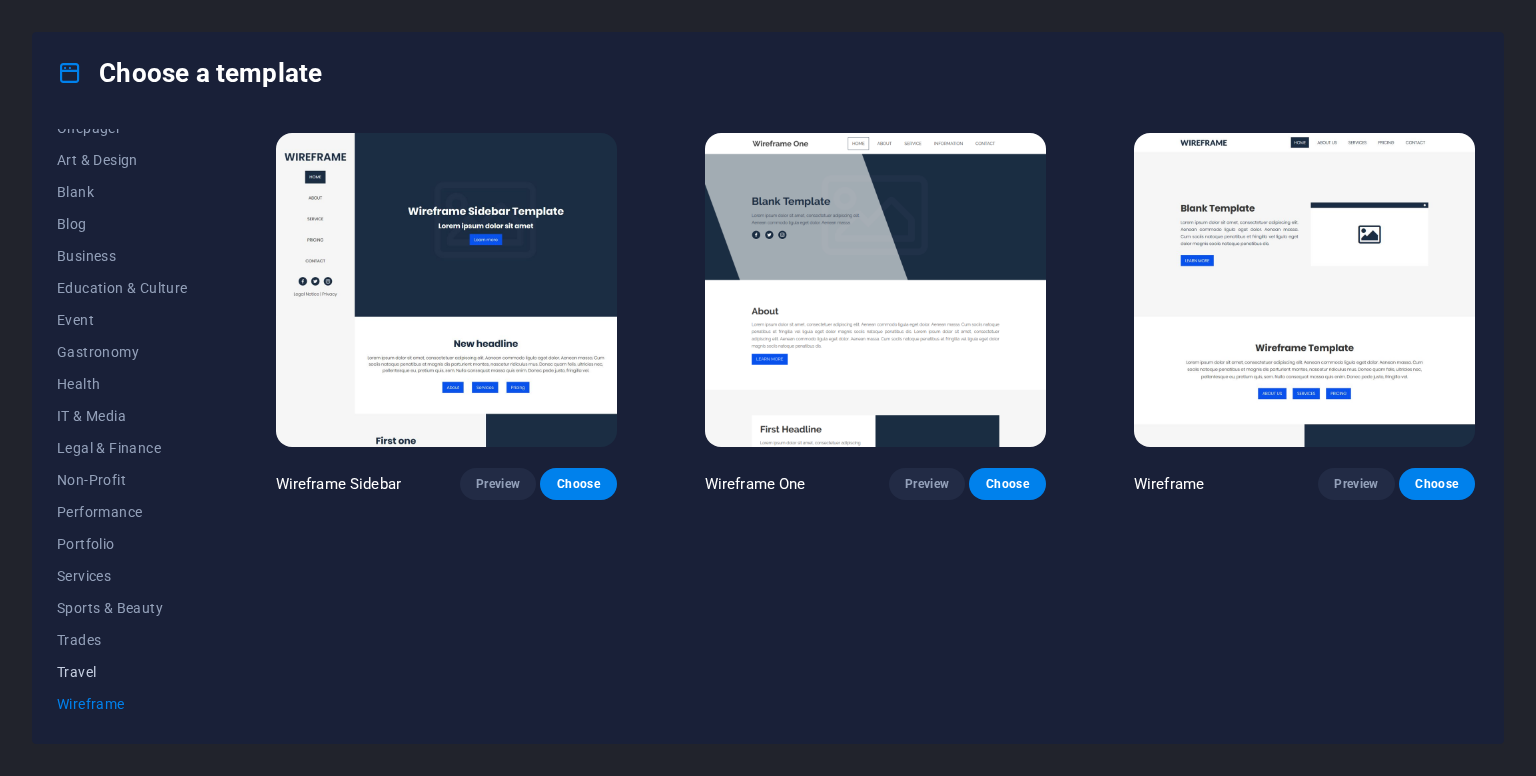 click on "Travel" at bounding box center [122, 672] 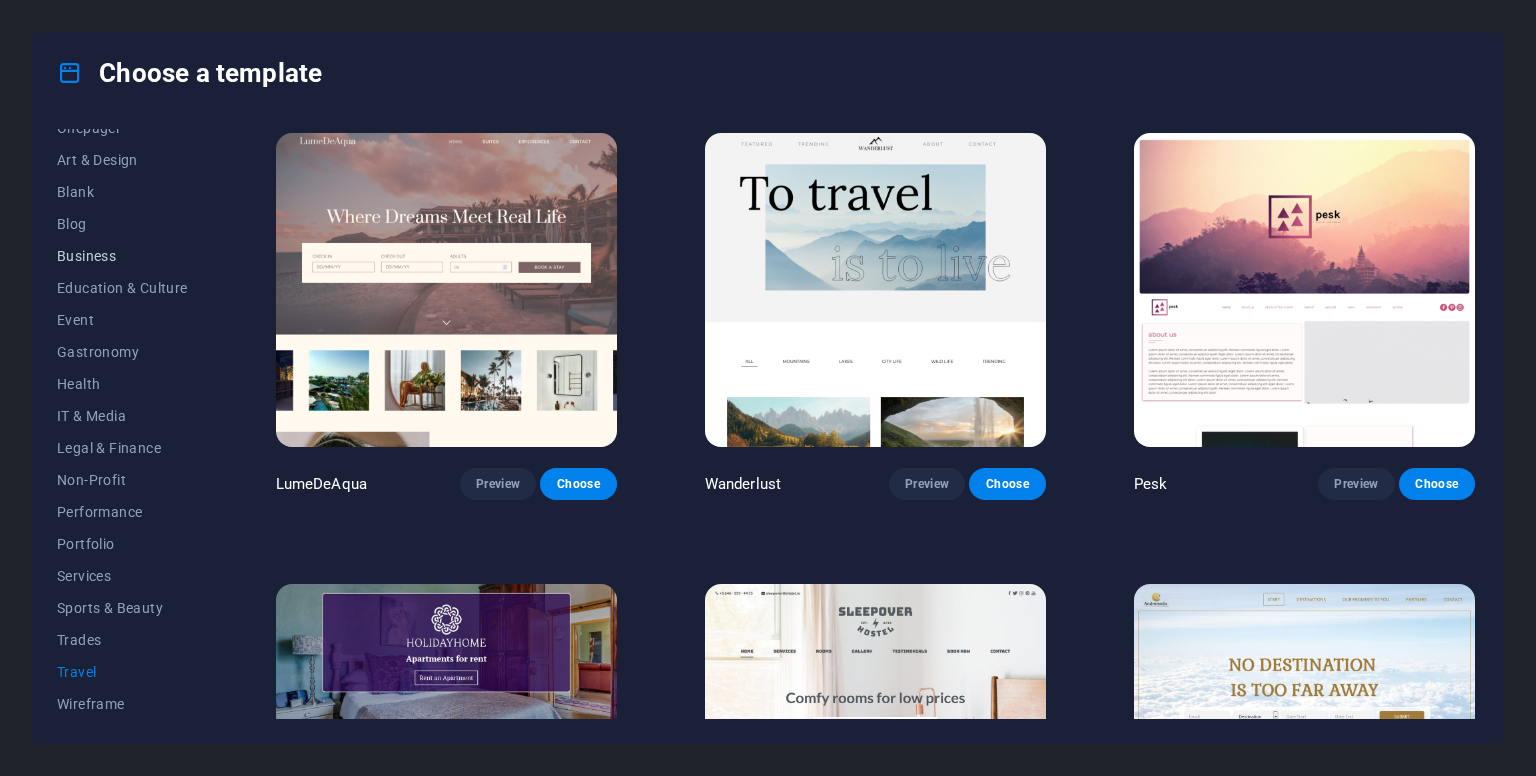 click on "Business" at bounding box center [122, 256] 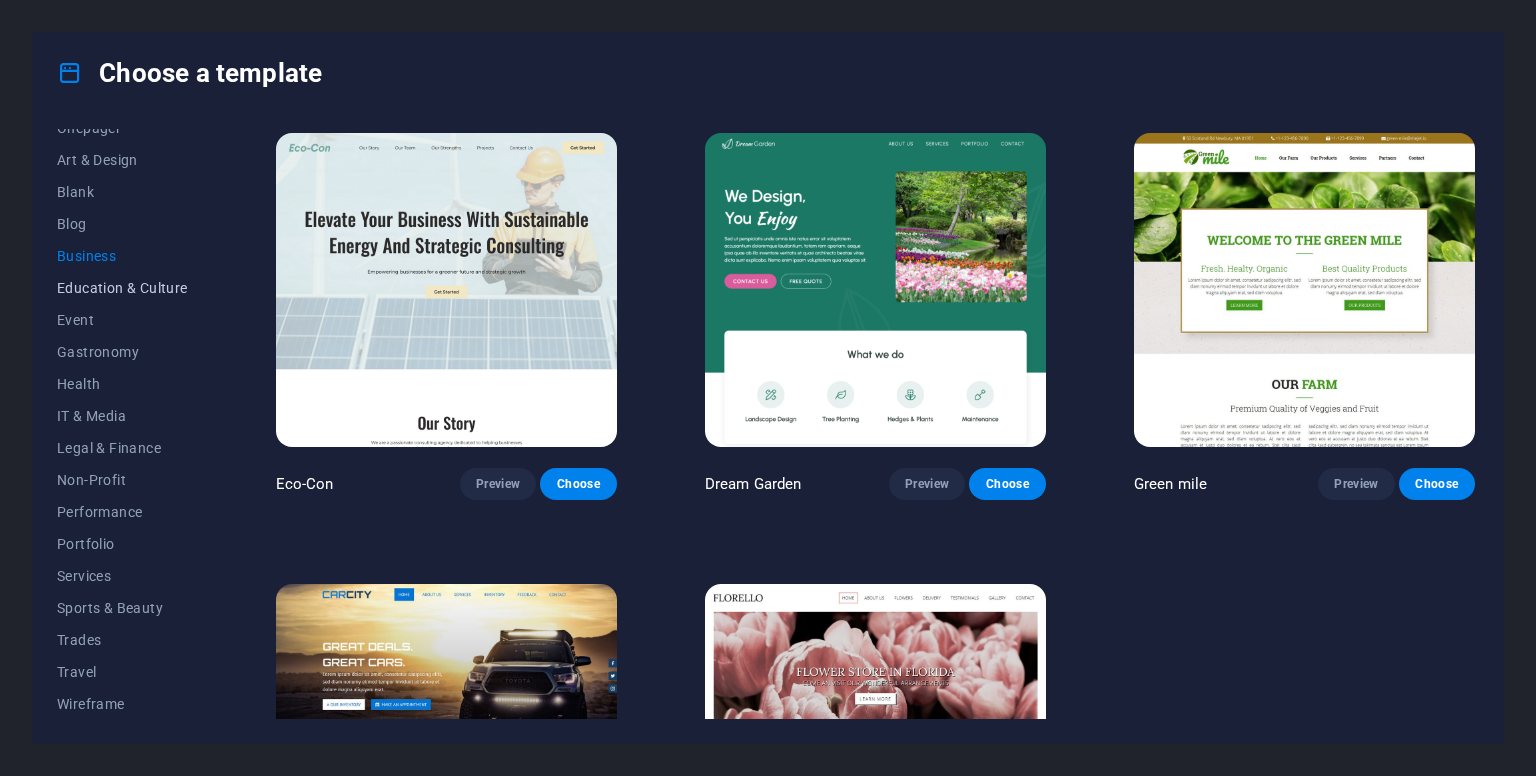 click on "Education & Culture" at bounding box center [122, 288] 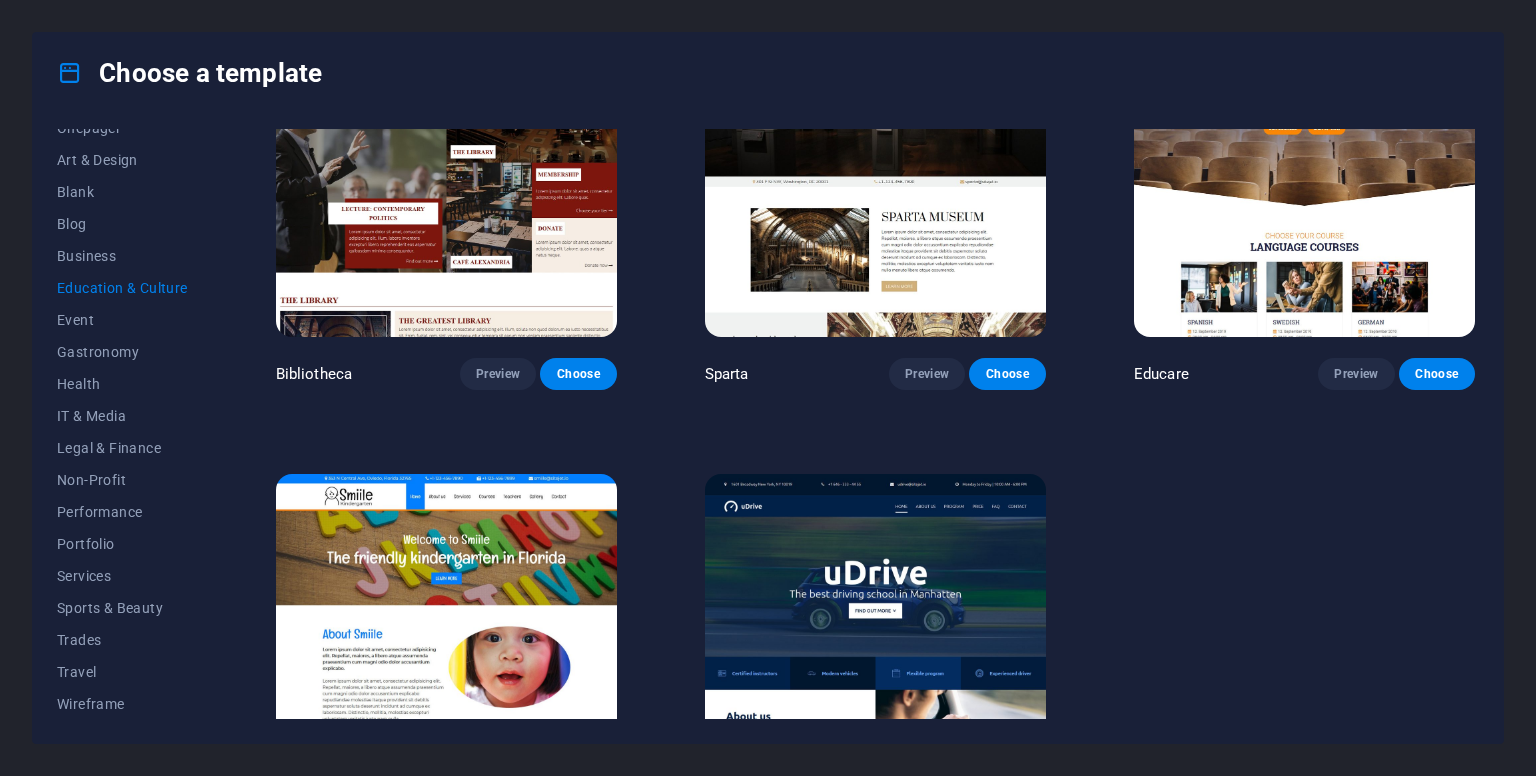 scroll, scrollTop: 277, scrollLeft: 0, axis: vertical 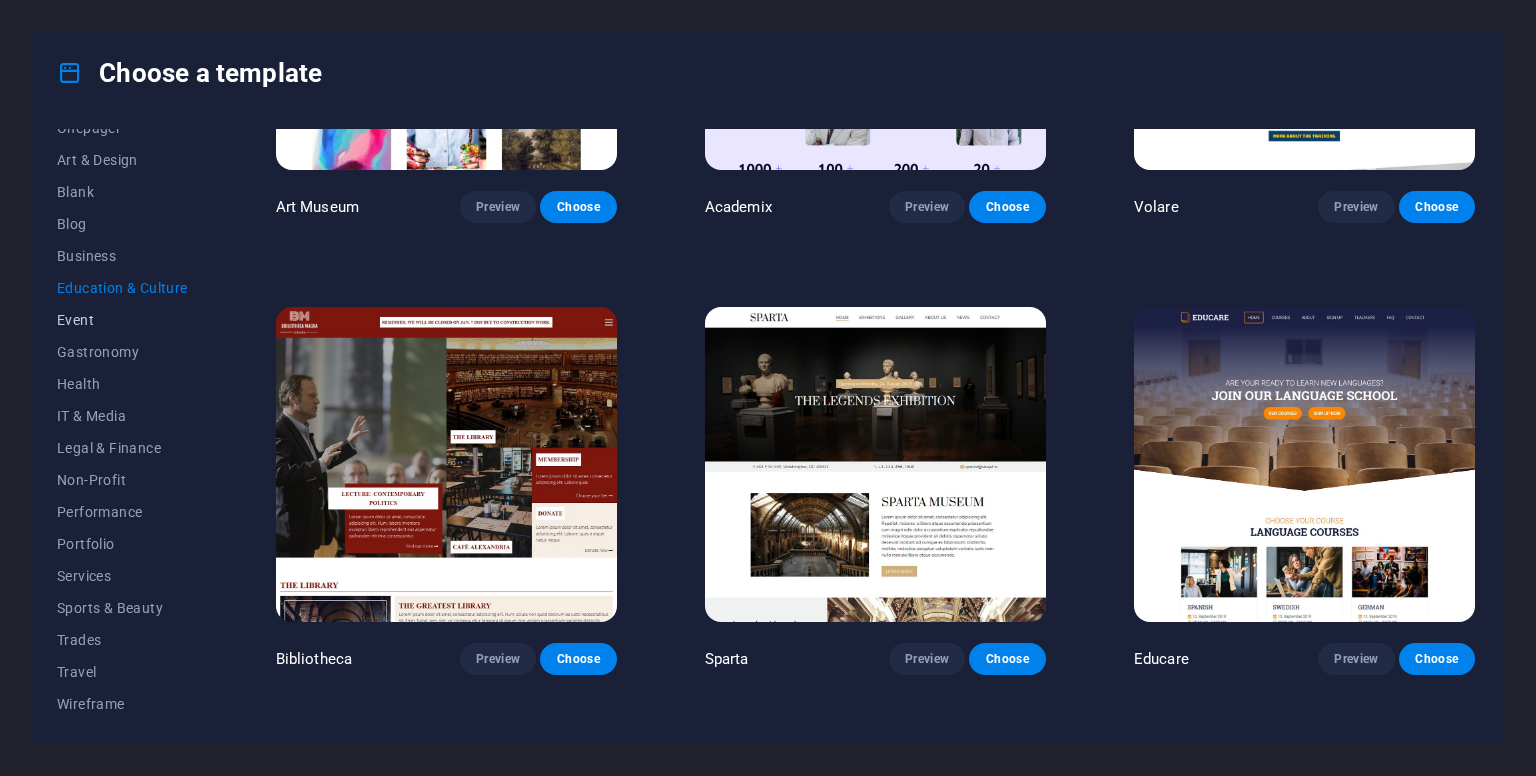click on "Event" at bounding box center [122, 320] 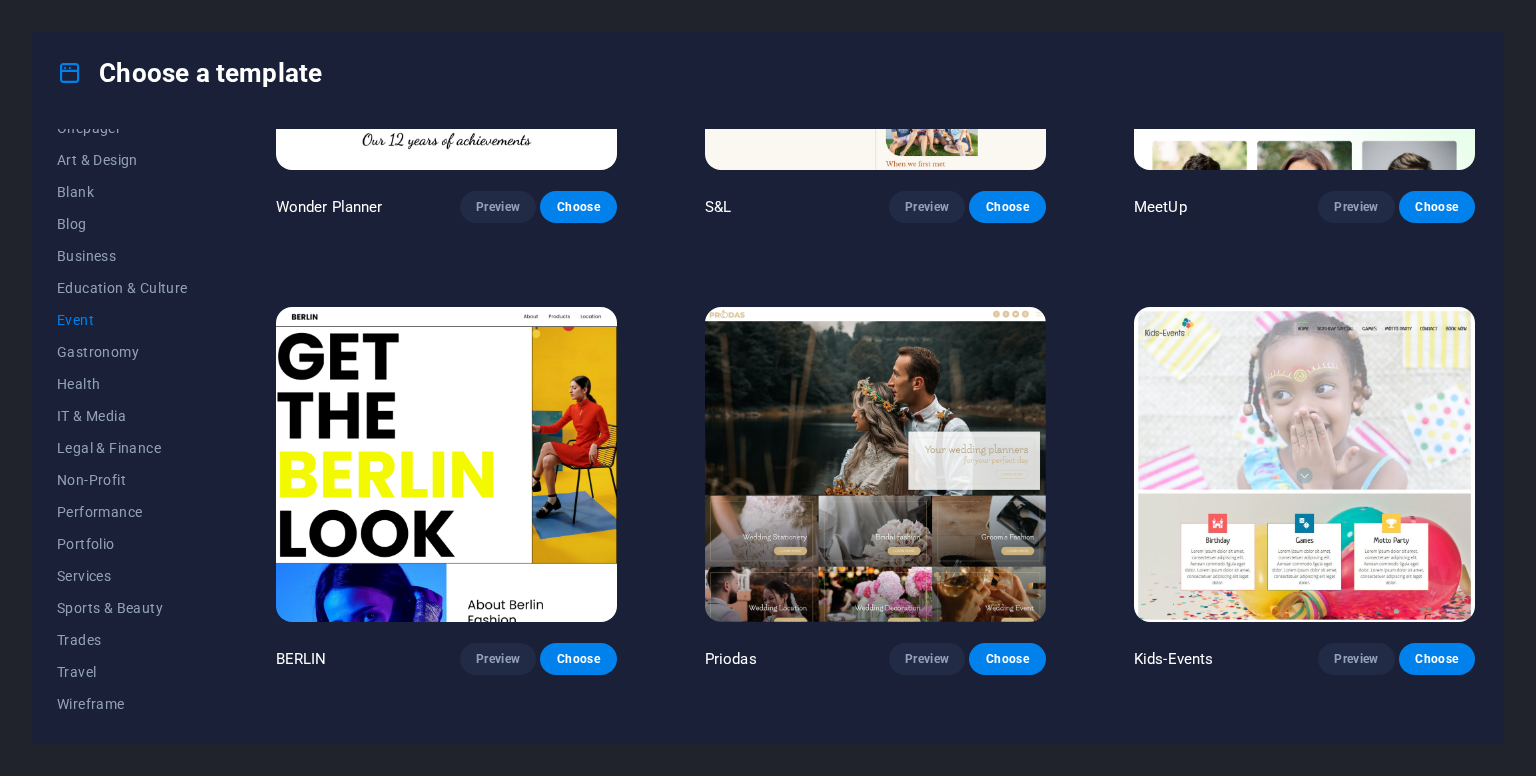 scroll, scrollTop: 0, scrollLeft: 0, axis: both 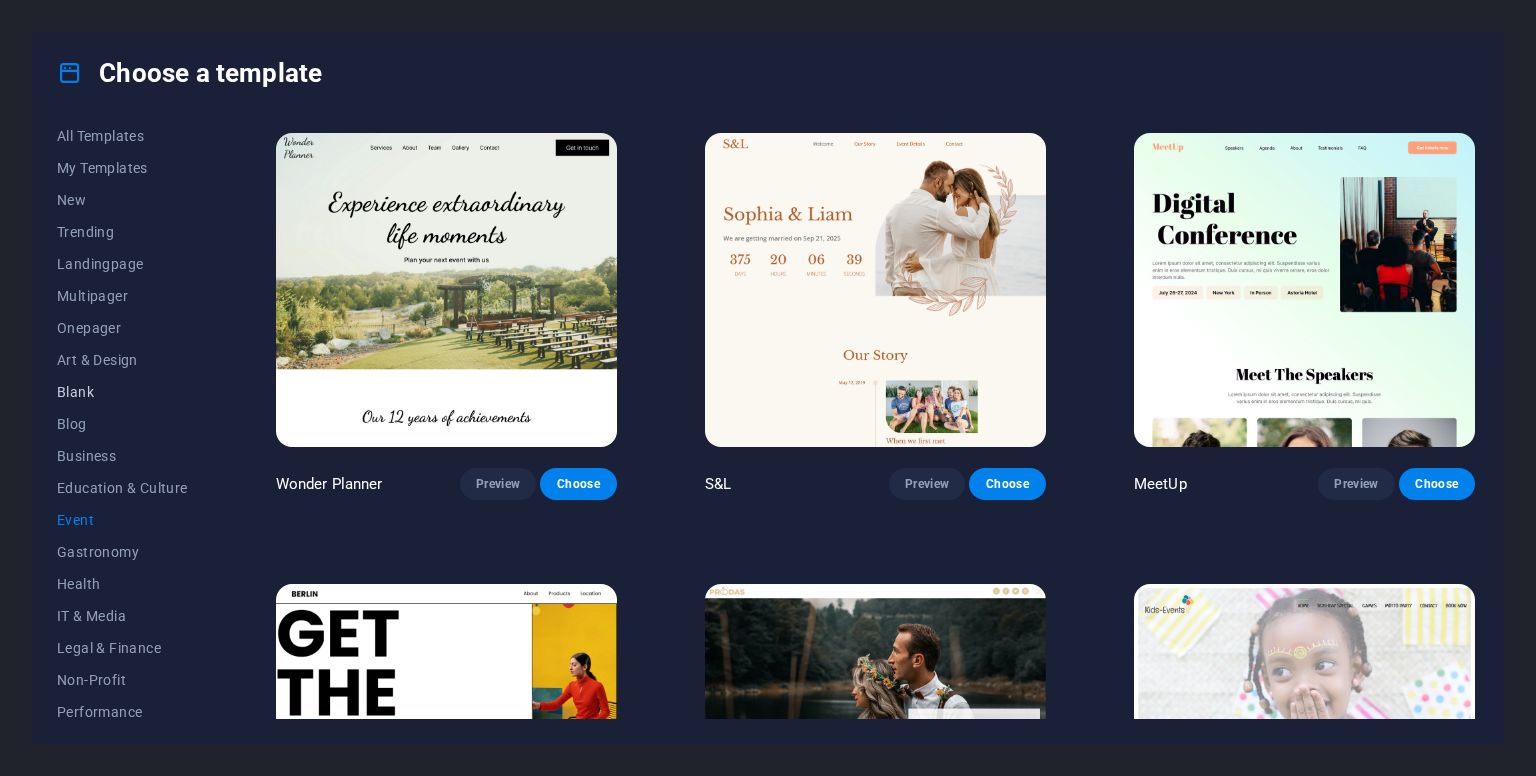 click on "Blank" at bounding box center (122, 392) 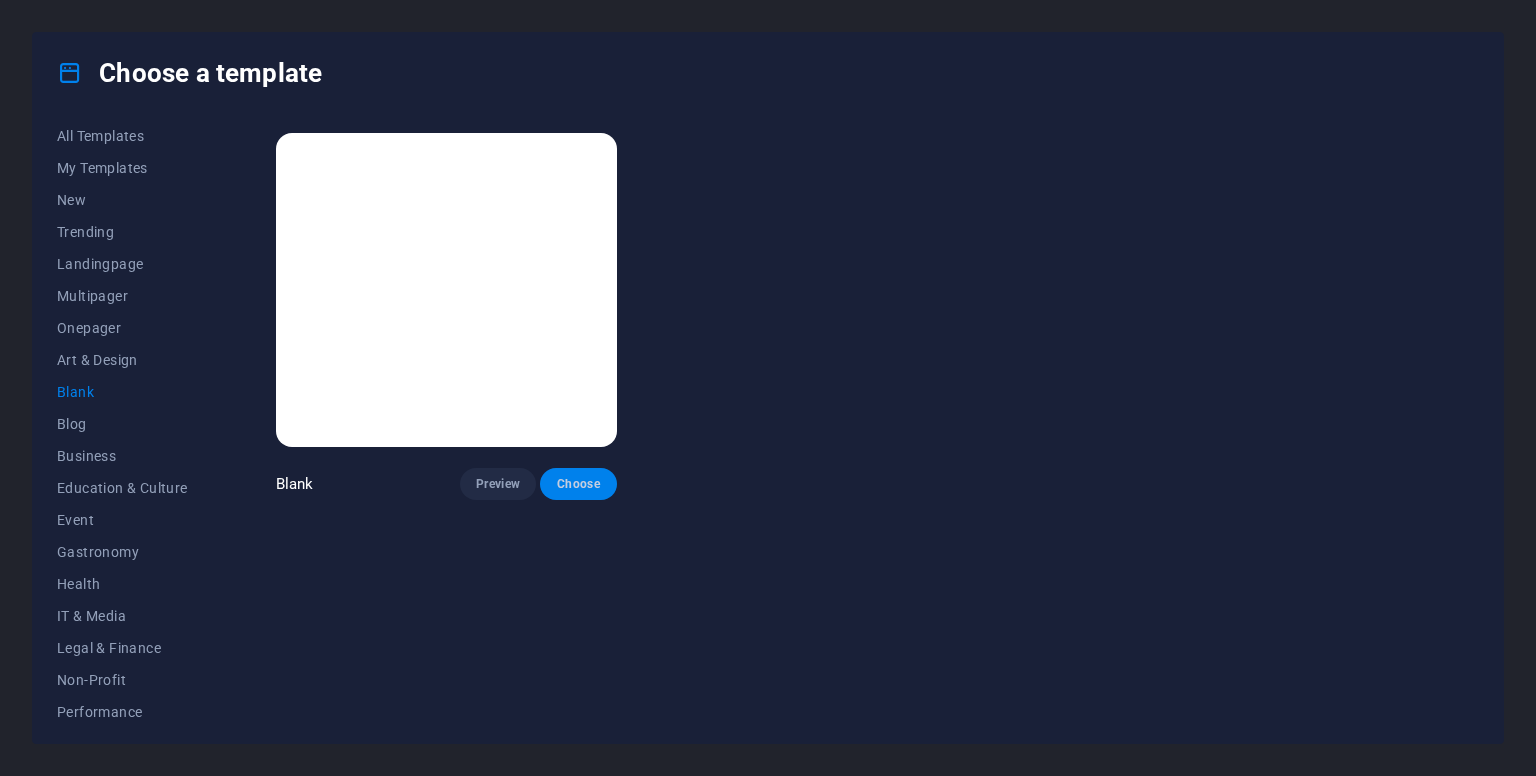 click on "Choose" at bounding box center (578, 484) 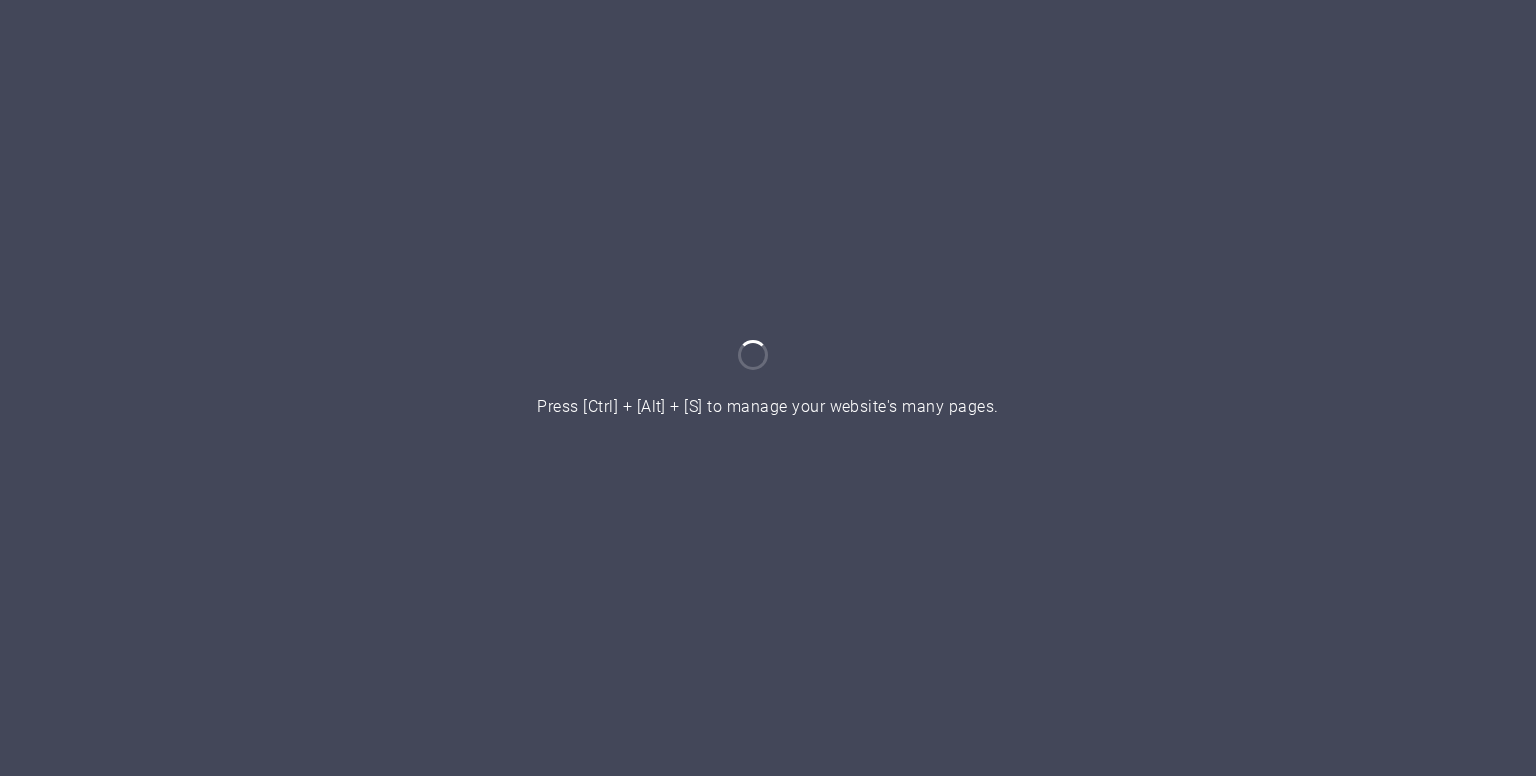 scroll, scrollTop: 0, scrollLeft: 0, axis: both 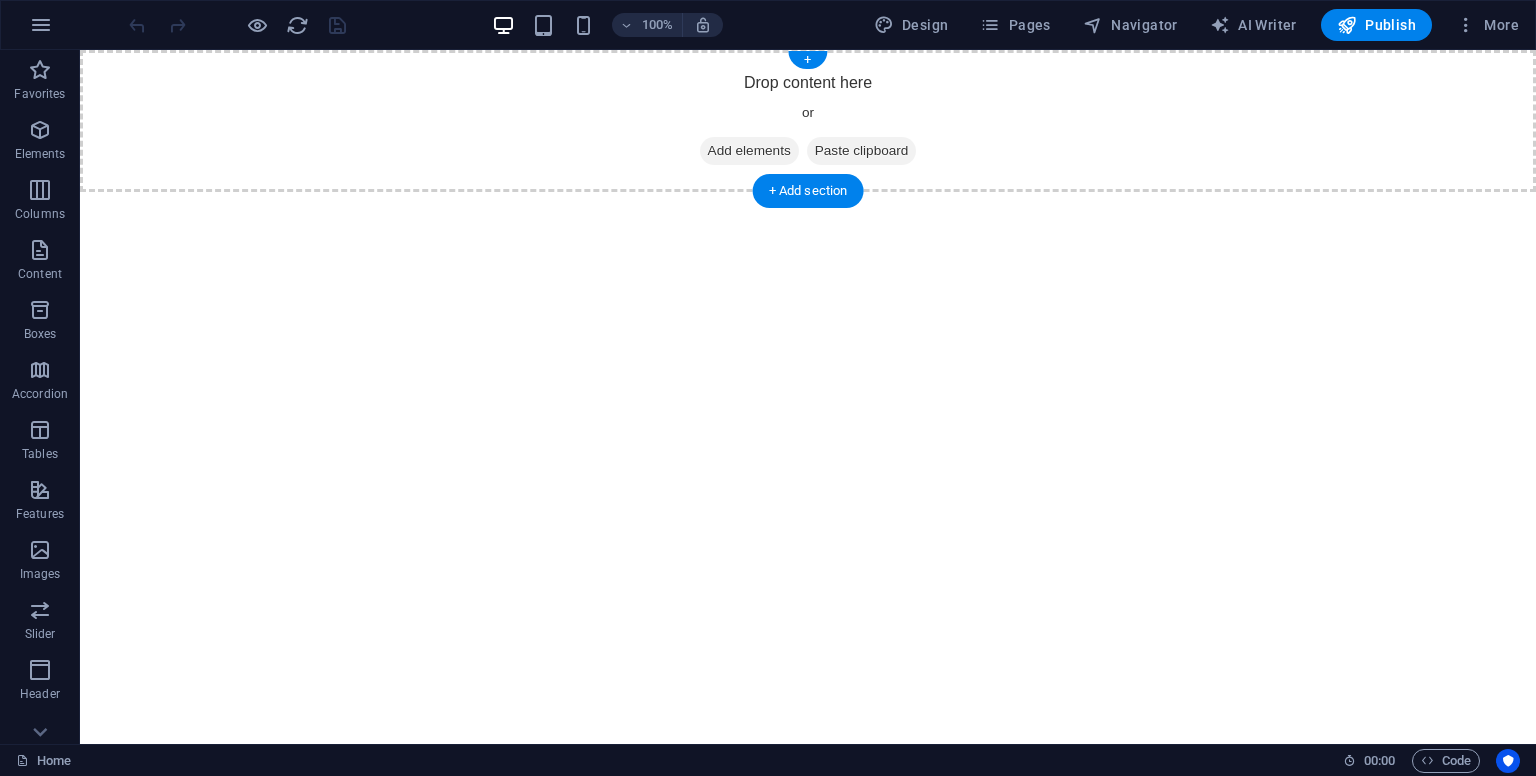 click on "Add elements" at bounding box center [749, 151] 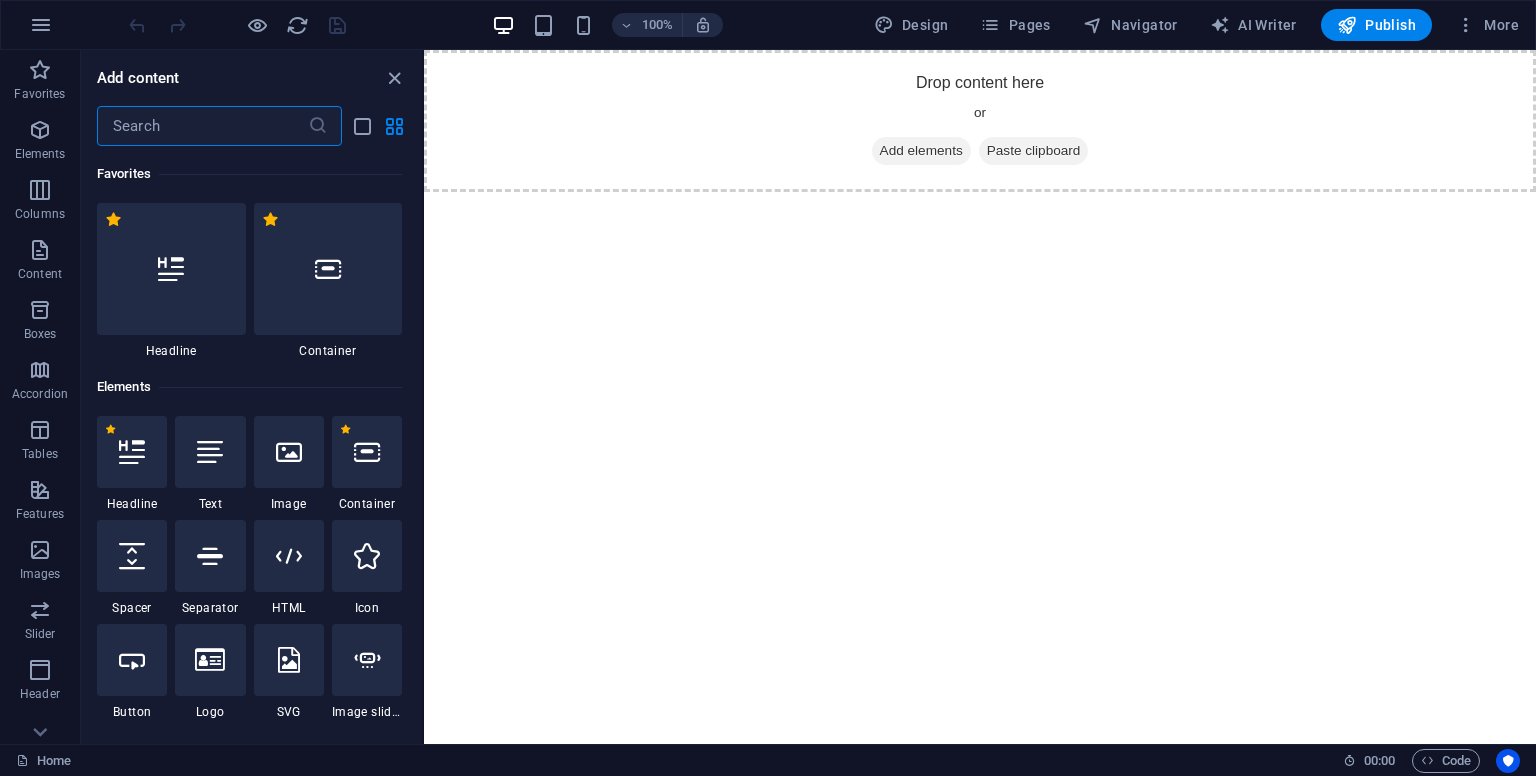 click on "Skip to main content
Drop content here or  Add elements  Paste clipboard" at bounding box center [980, 121] 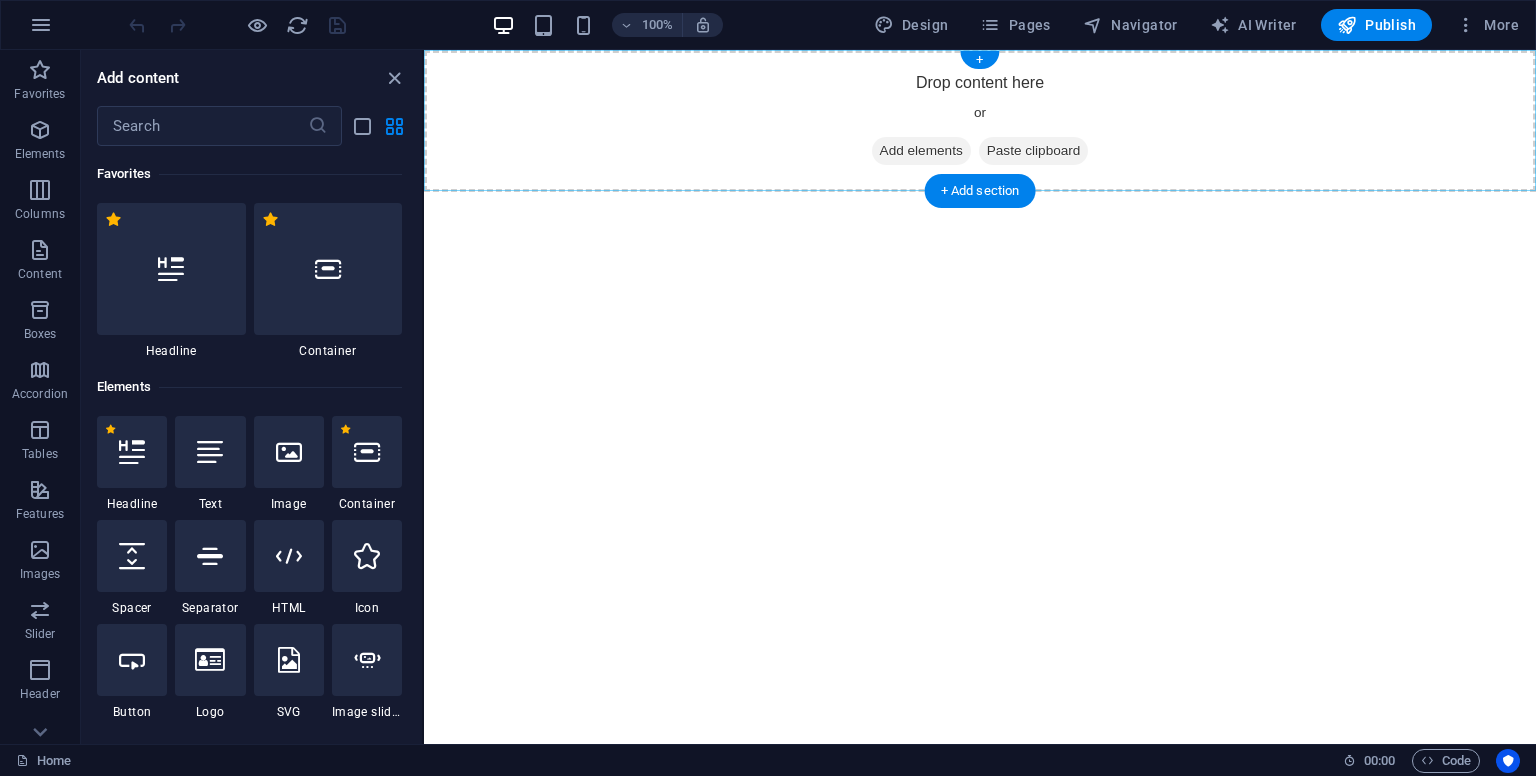 click on "+ Add section" at bounding box center (980, 191) 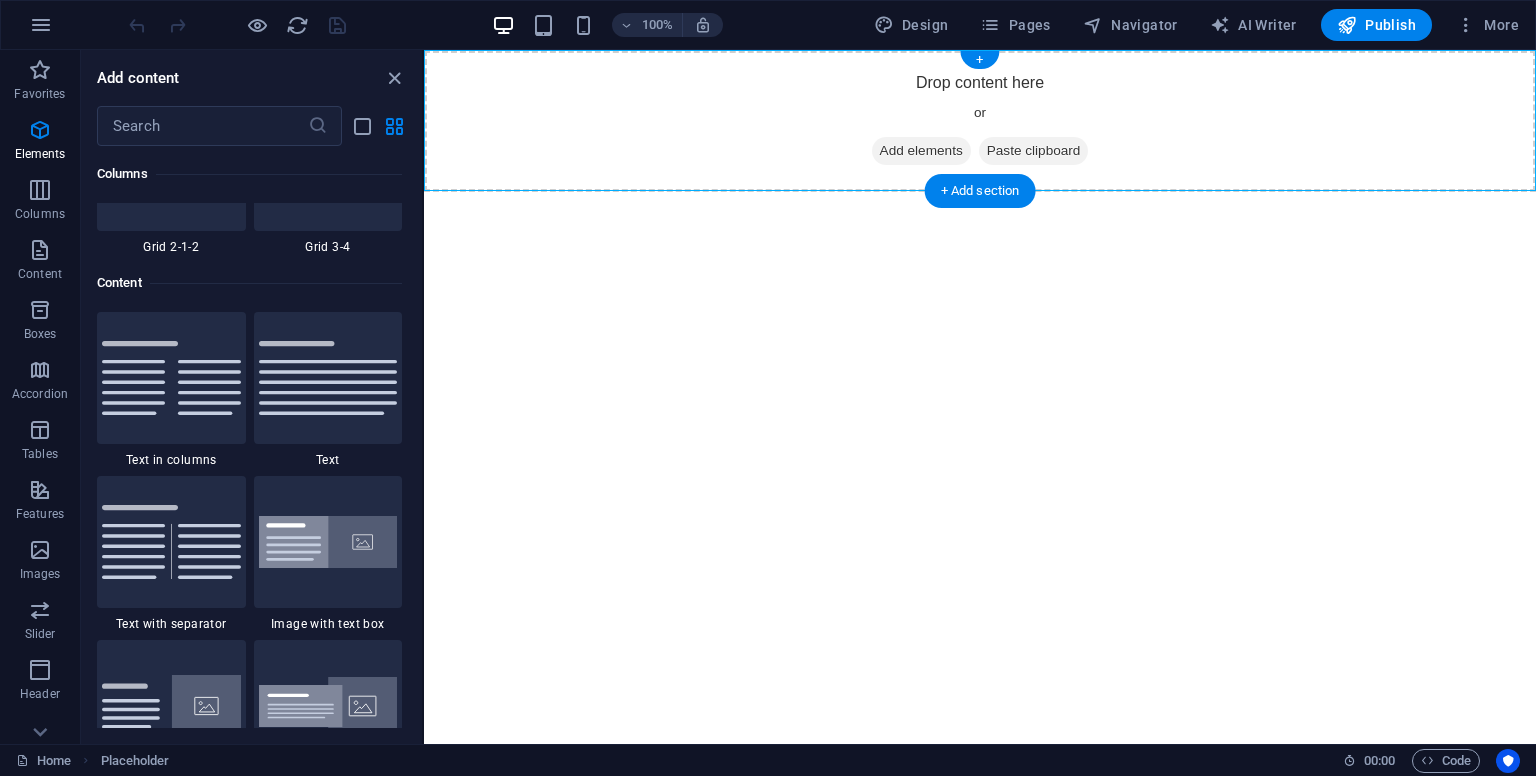 scroll, scrollTop: 3499, scrollLeft: 0, axis: vertical 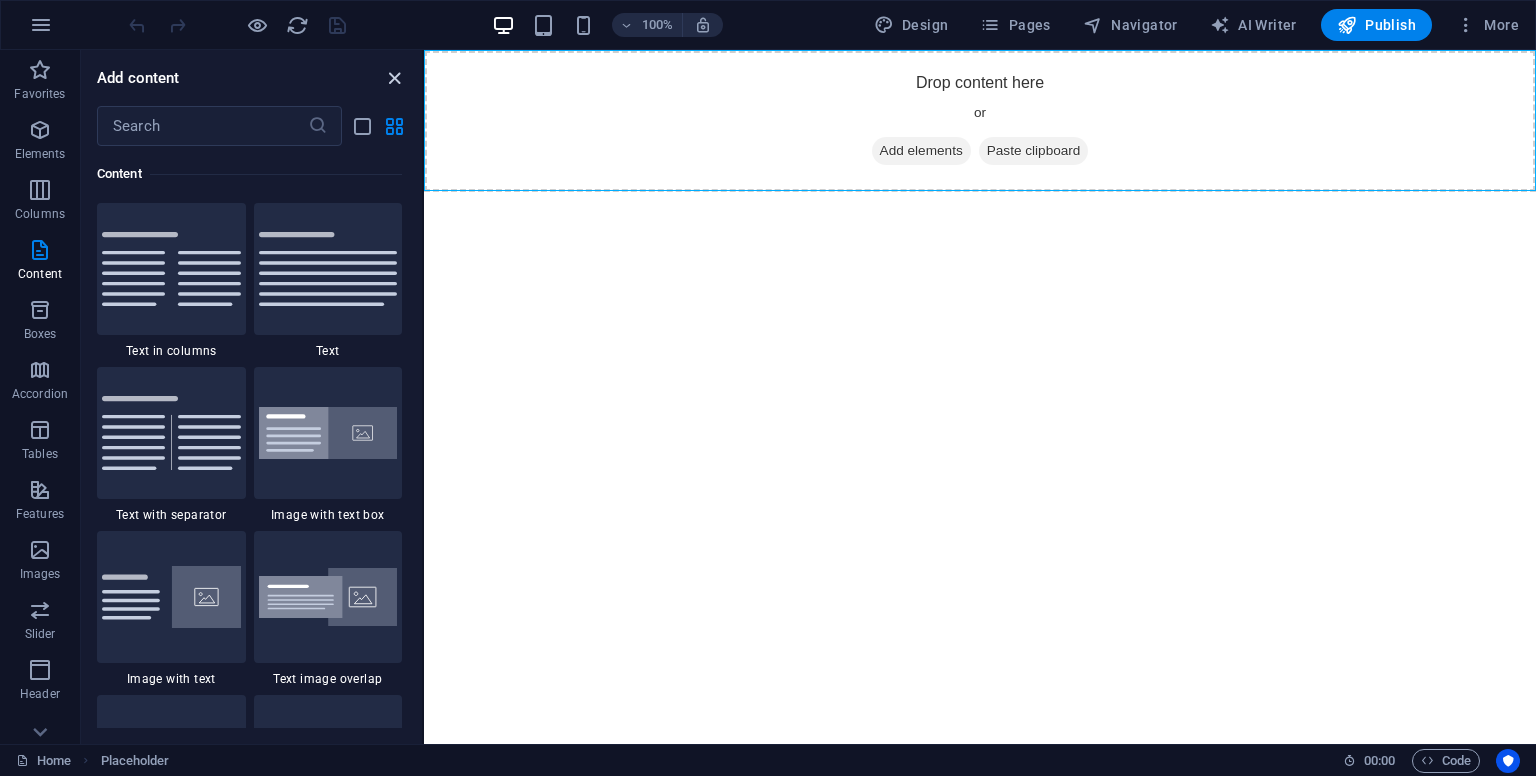 click at bounding box center [394, 78] 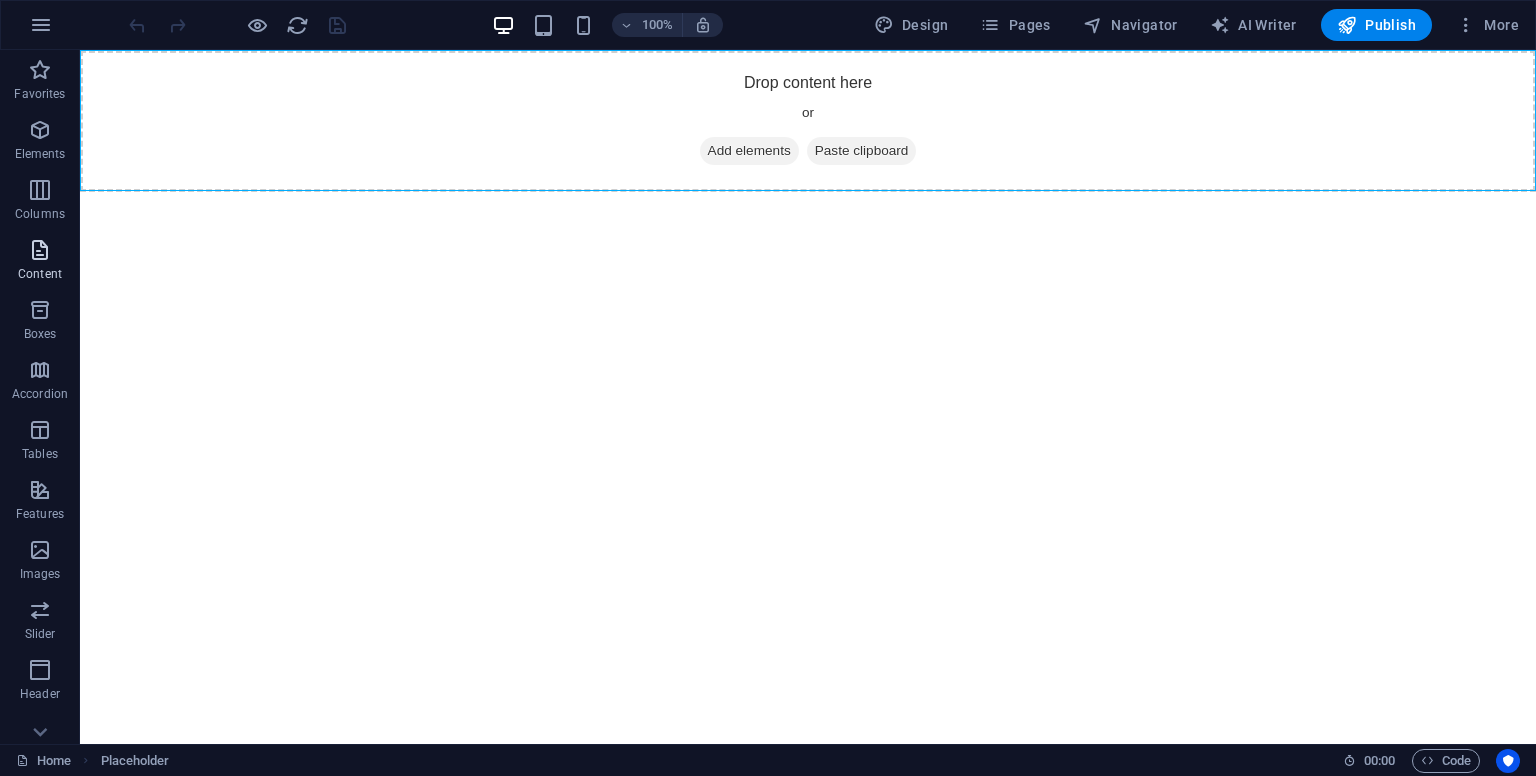 click on "Content" at bounding box center [40, 274] 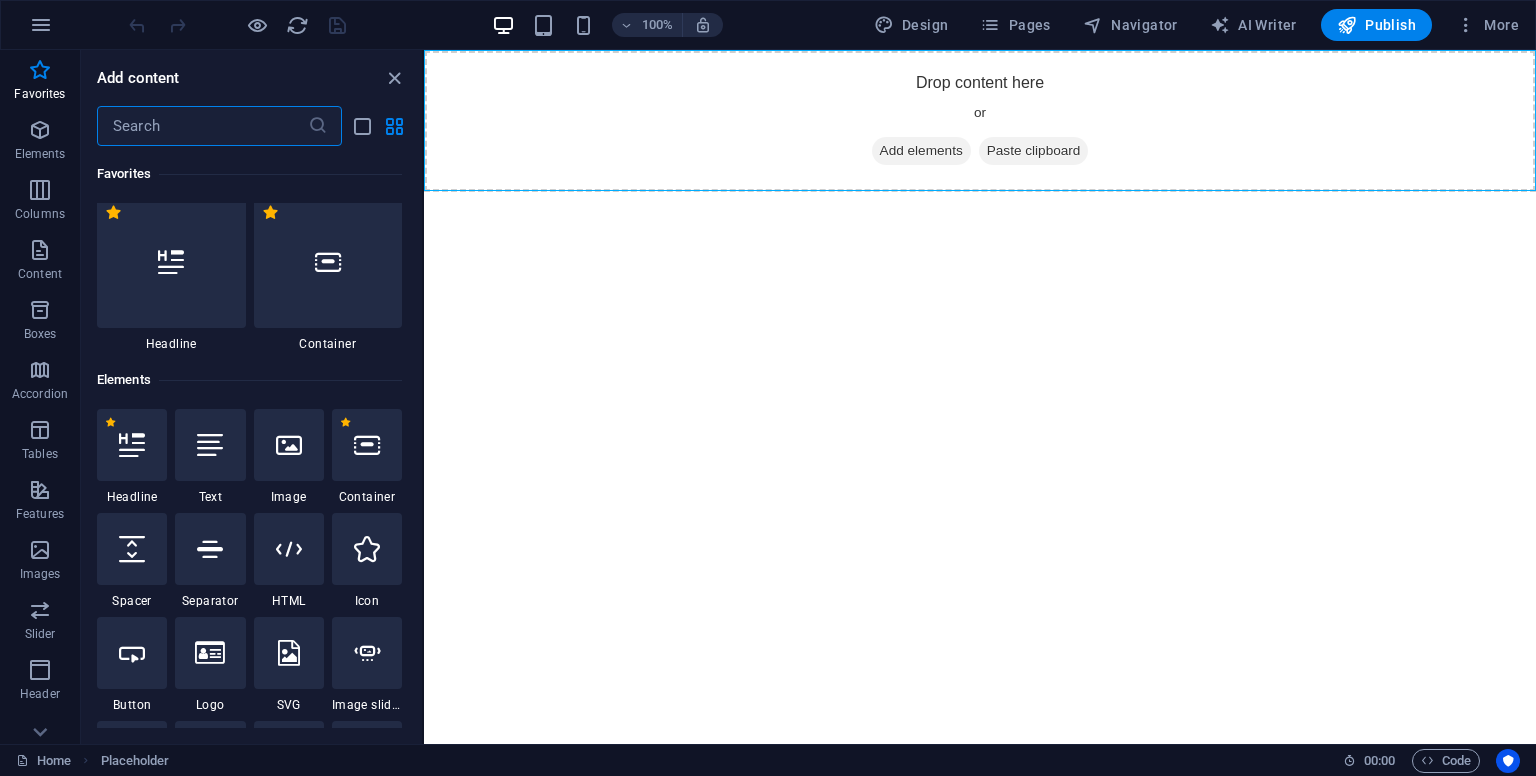 scroll, scrollTop: 0, scrollLeft: 0, axis: both 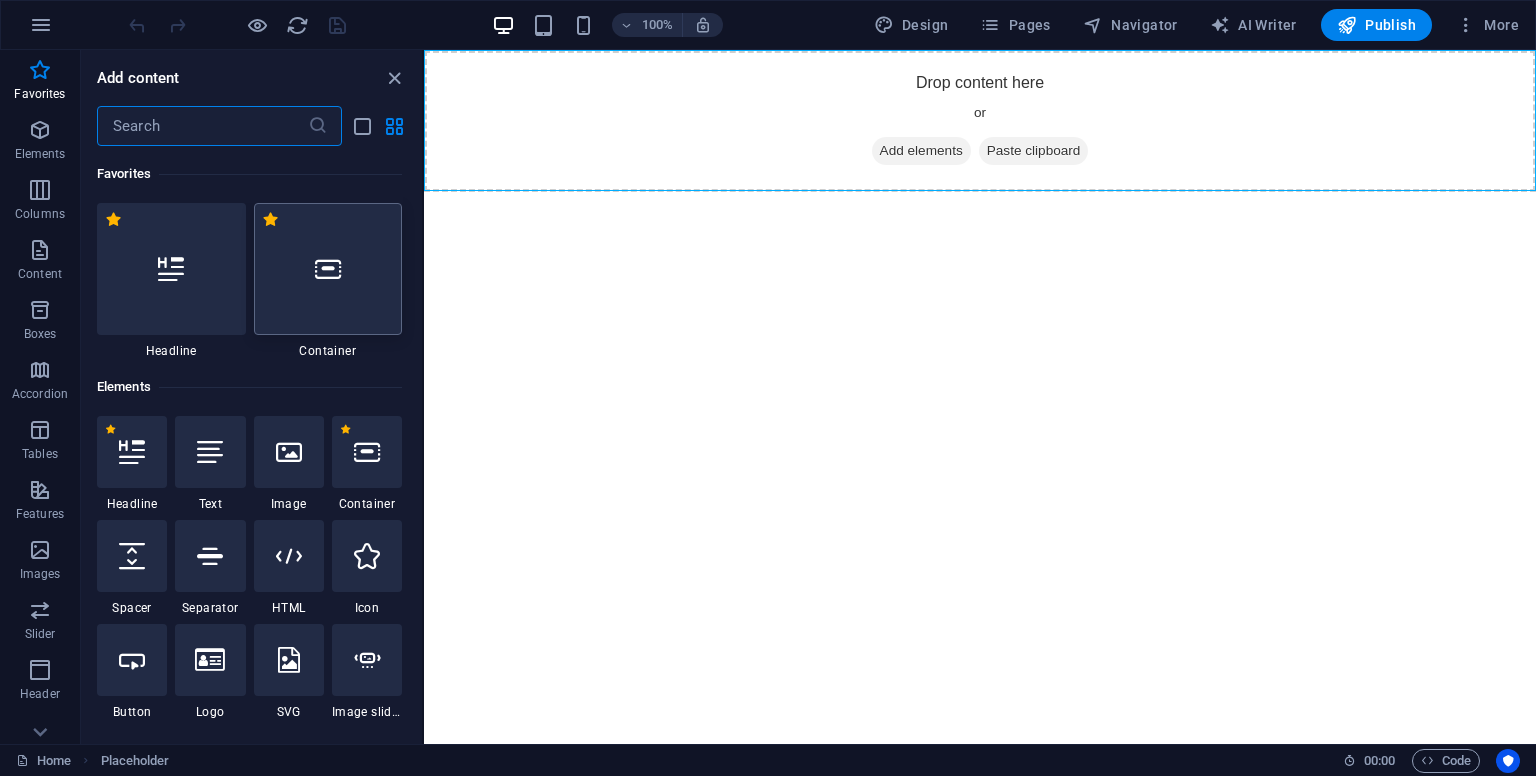 click at bounding box center [328, 269] 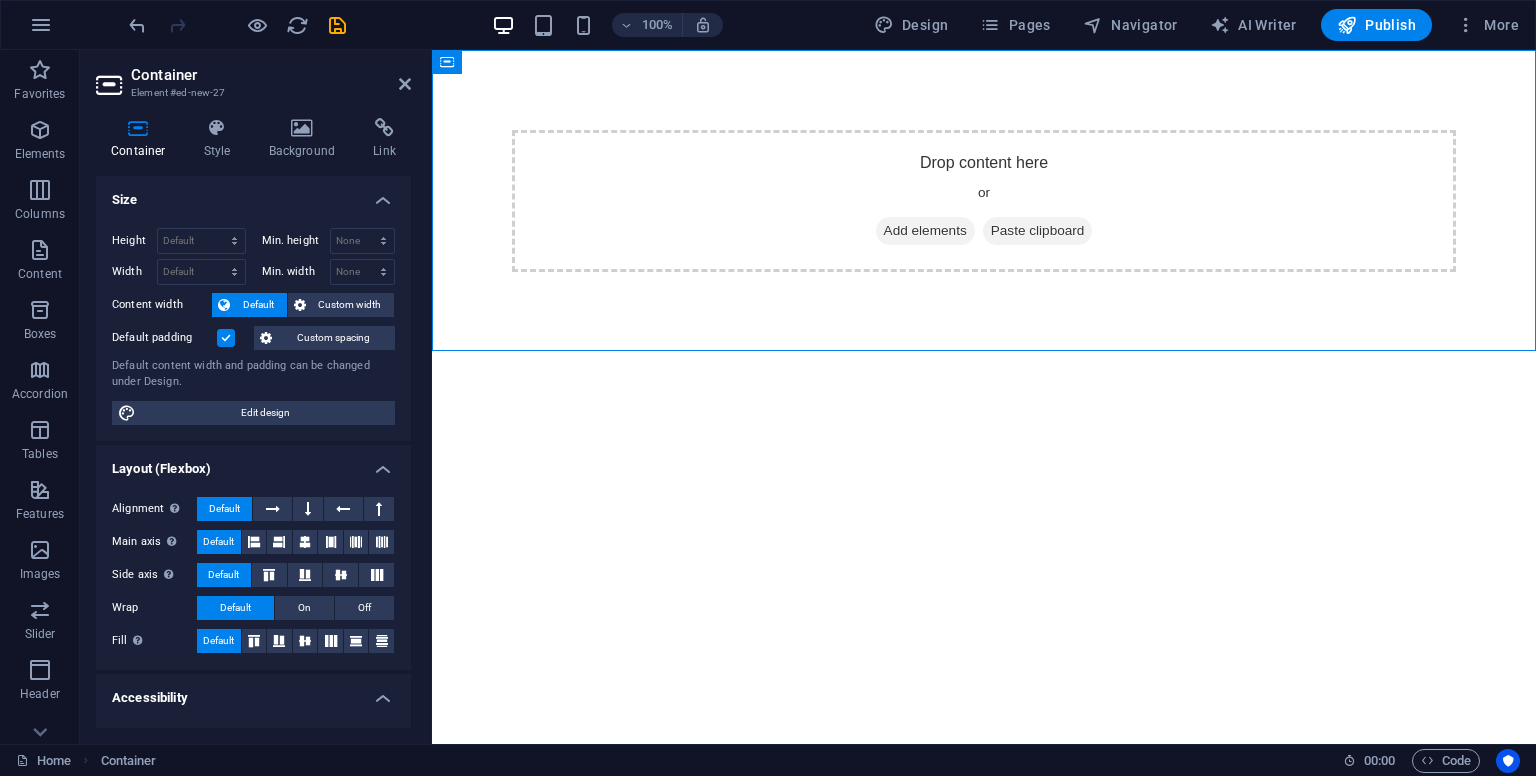 drag, startPoint x: 465, startPoint y: 75, endPoint x: 507, endPoint y: 370, distance: 297.97482 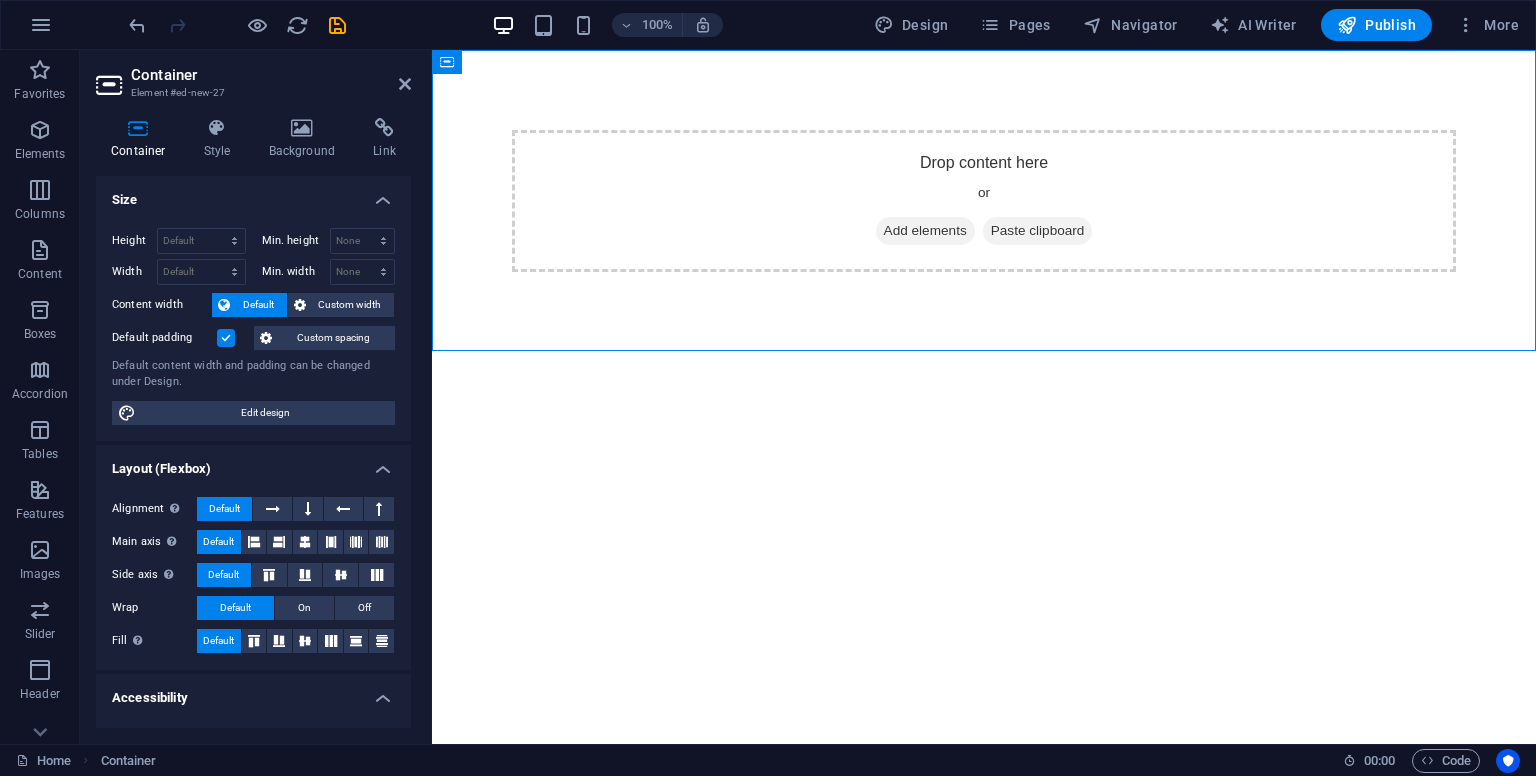 click on "Drop content here or  Add elements  Paste clipboard" at bounding box center (984, 201) 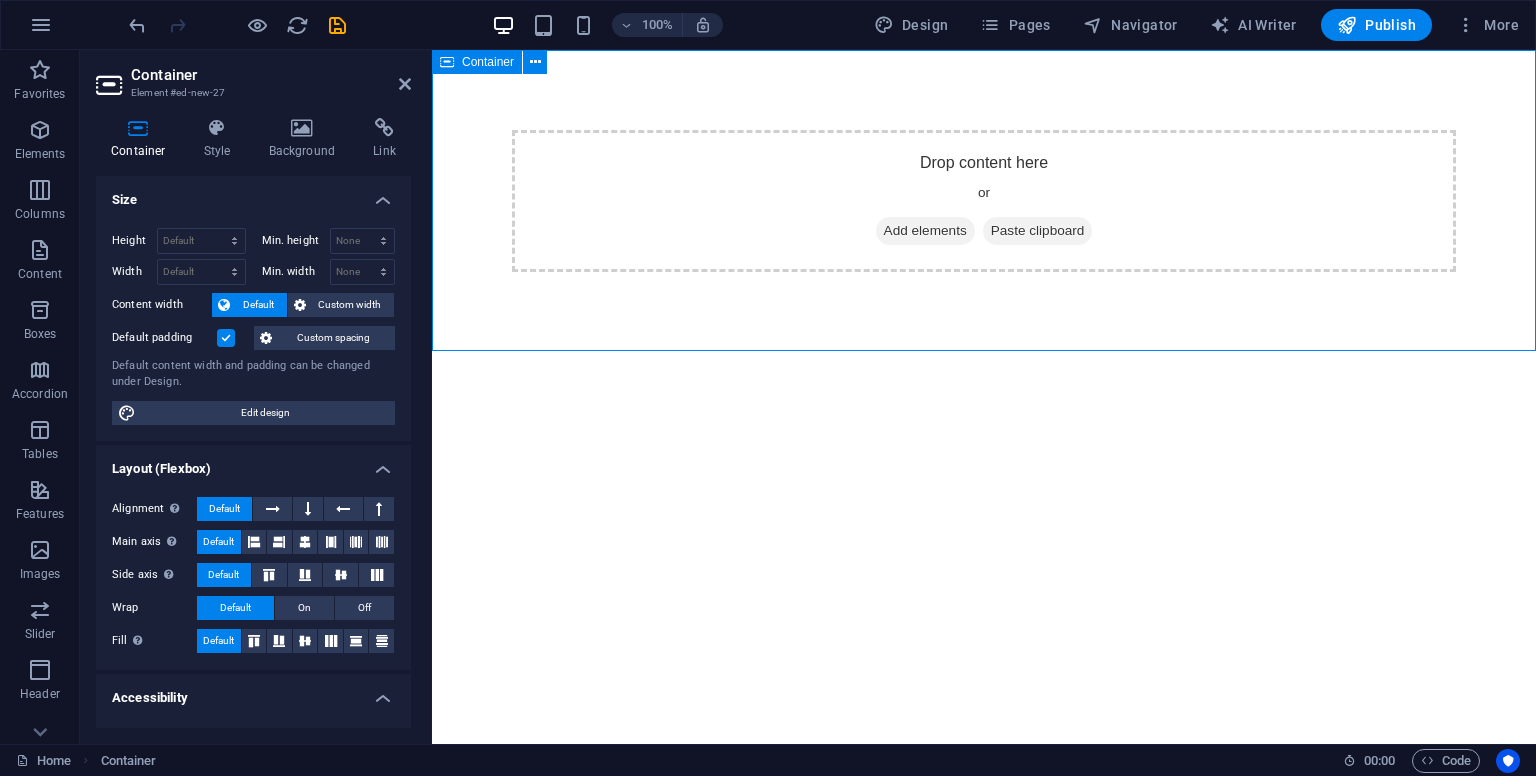 click on "Container" at bounding box center (488, 62) 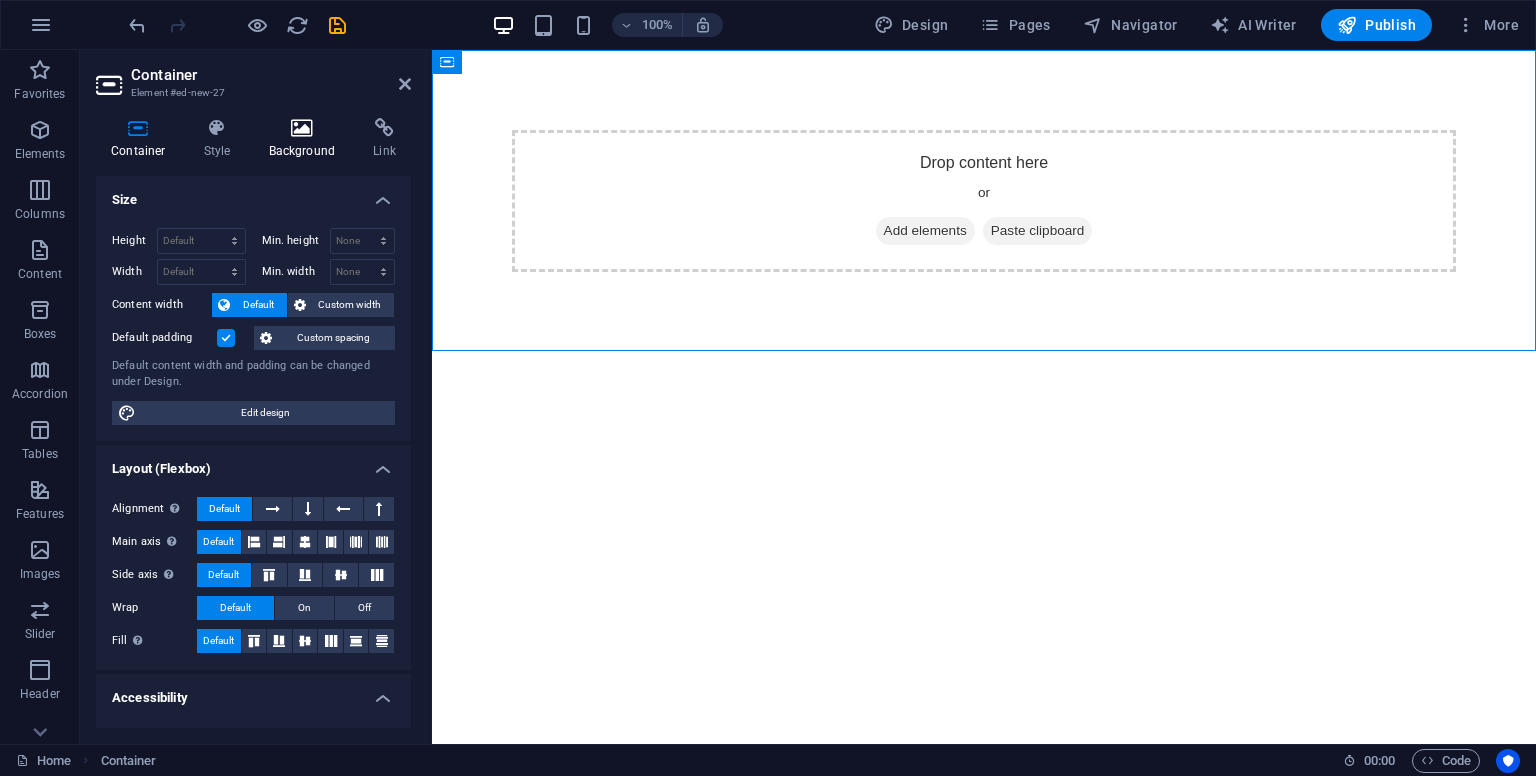 click at bounding box center (302, 128) 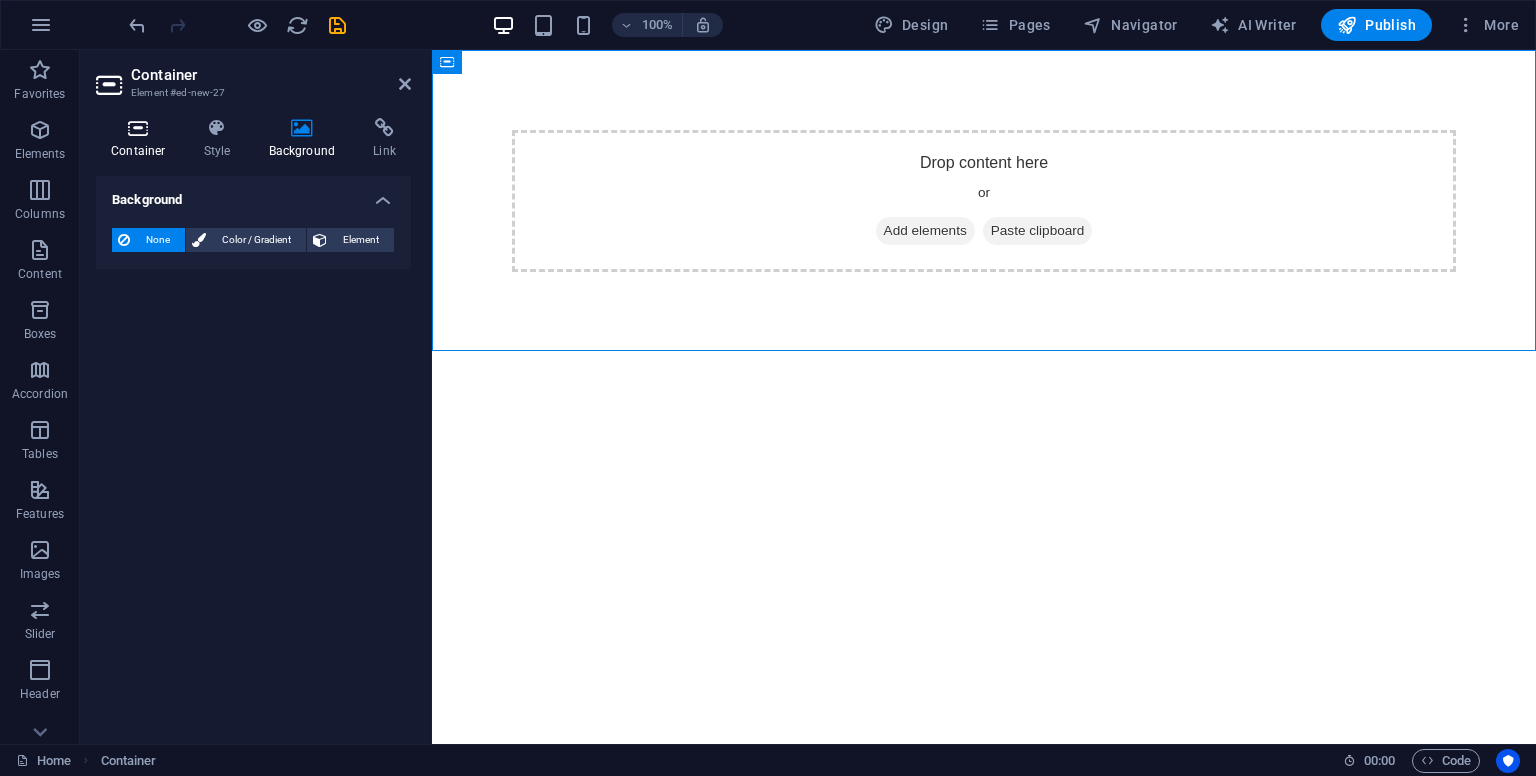 click at bounding box center [138, 128] 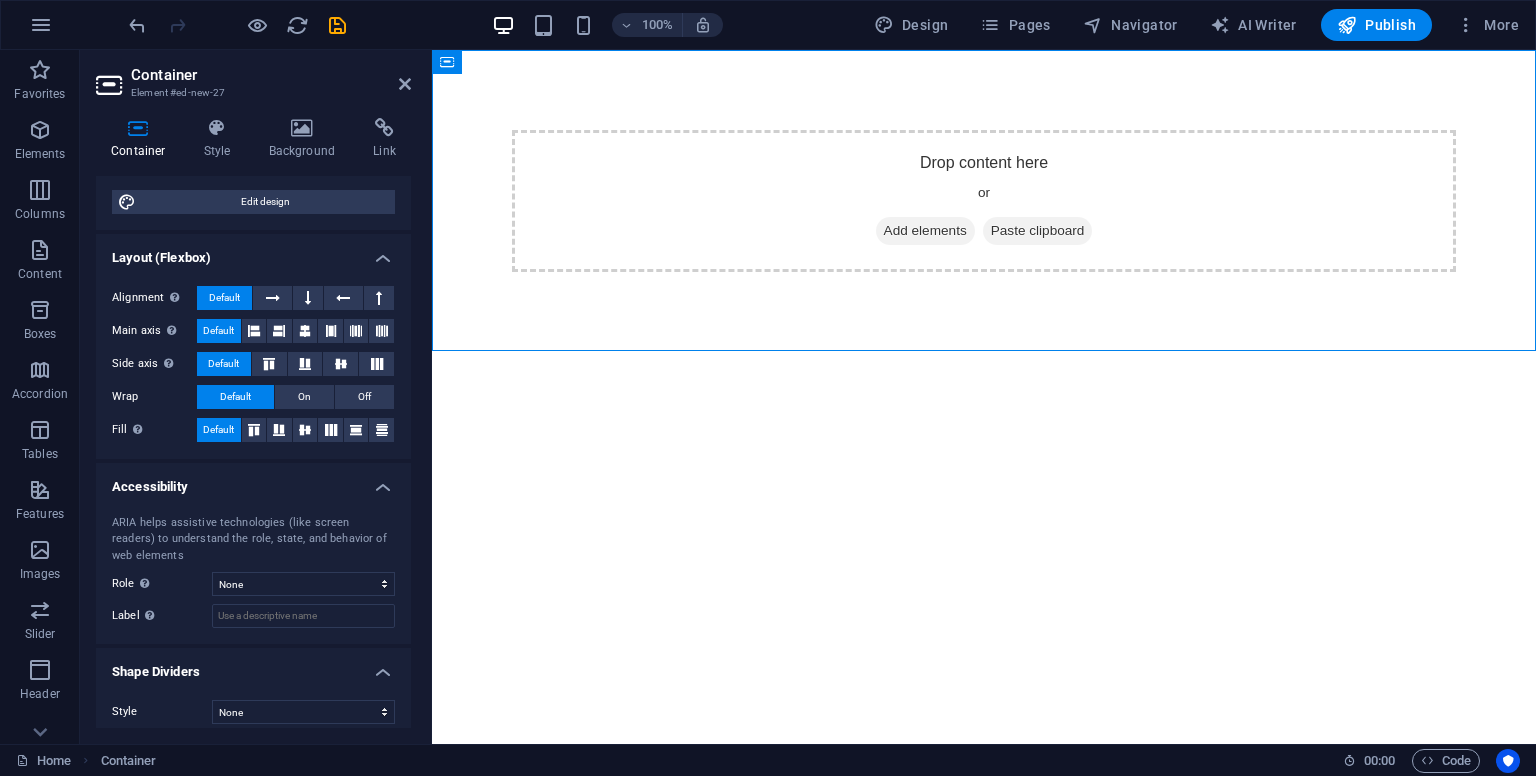 scroll, scrollTop: 221, scrollLeft: 0, axis: vertical 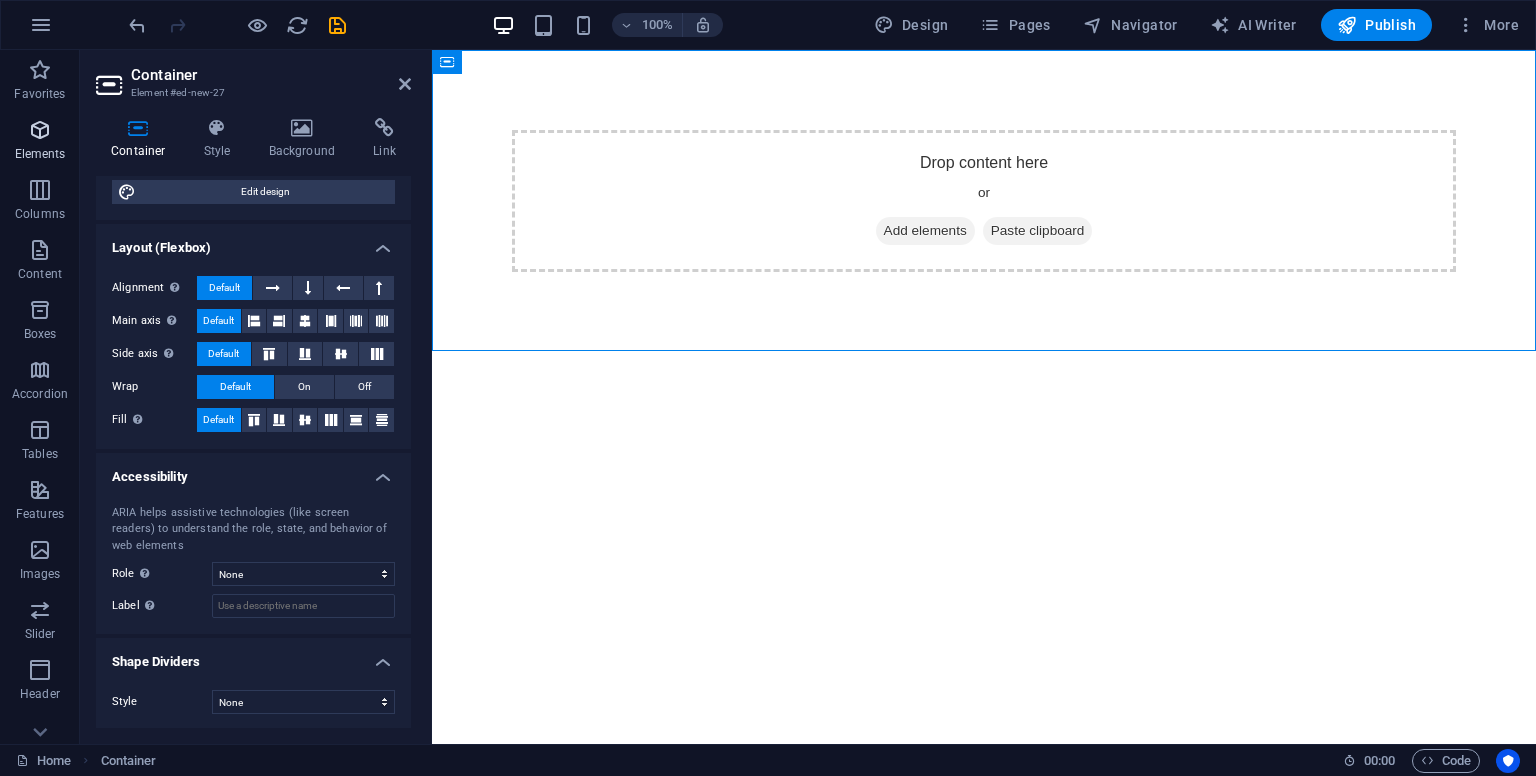click on "Elements" at bounding box center (40, 142) 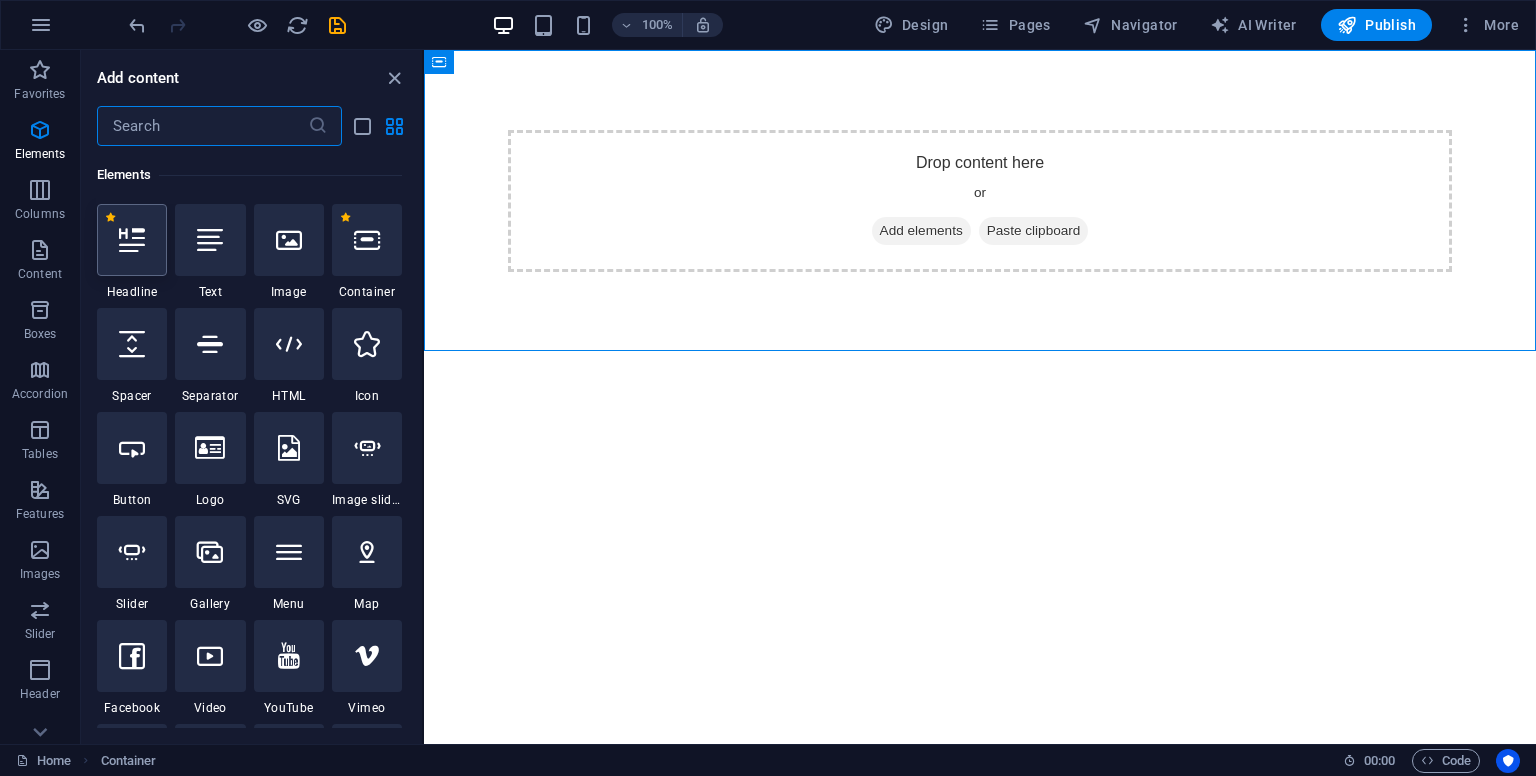scroll, scrollTop: 212, scrollLeft: 0, axis: vertical 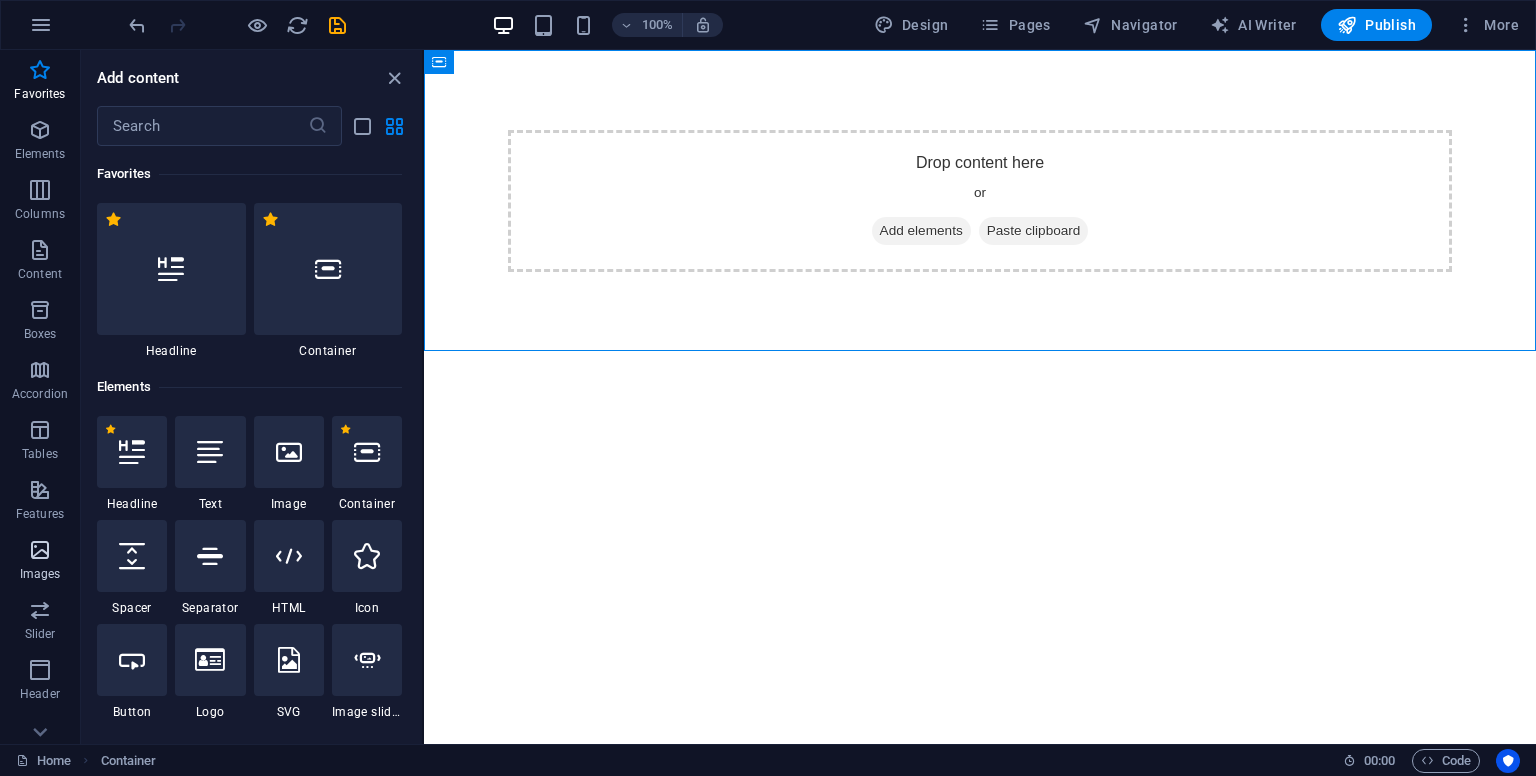 click on "Images" at bounding box center (40, 574) 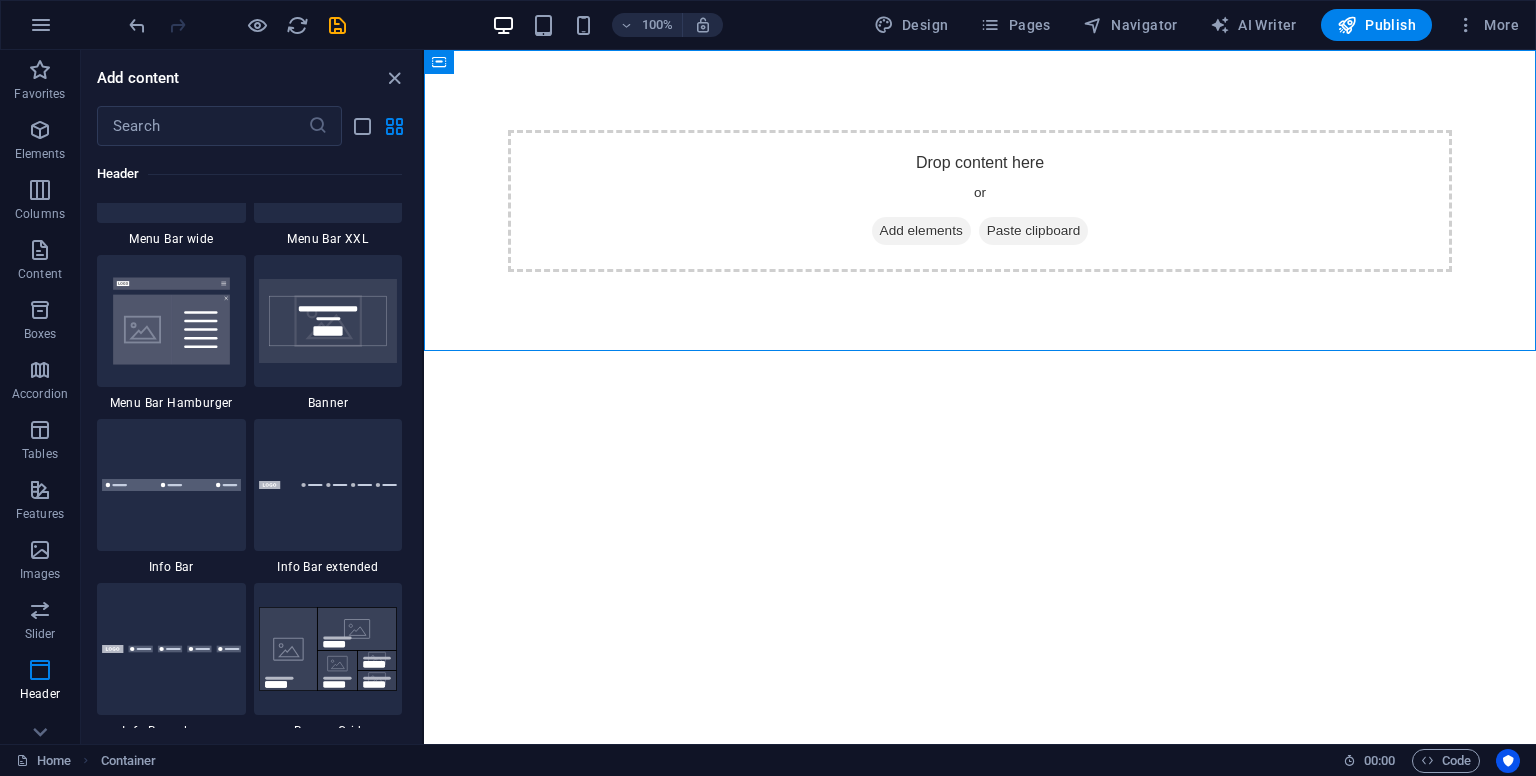 scroll, scrollTop: 12640, scrollLeft: 0, axis: vertical 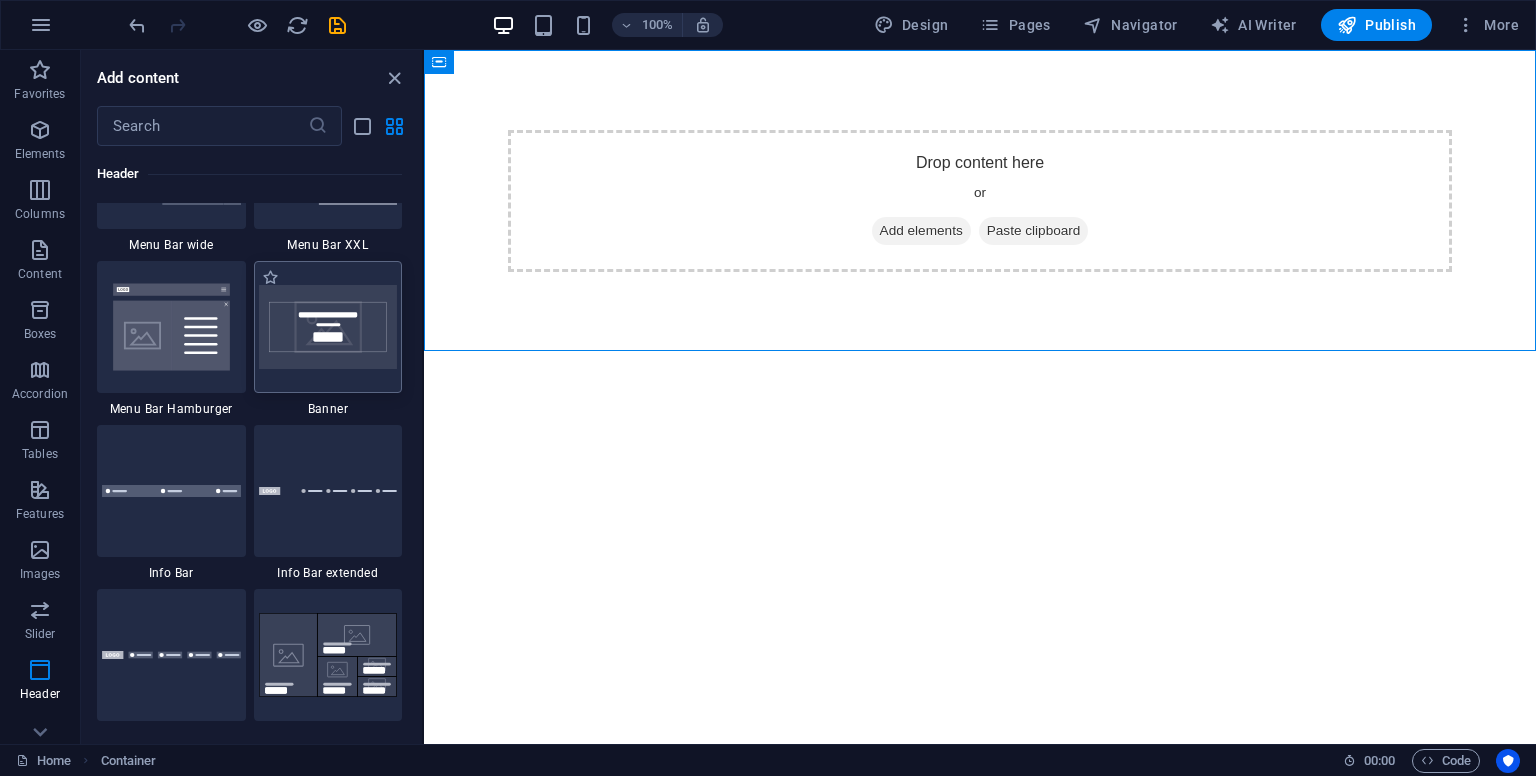 click at bounding box center [328, 327] 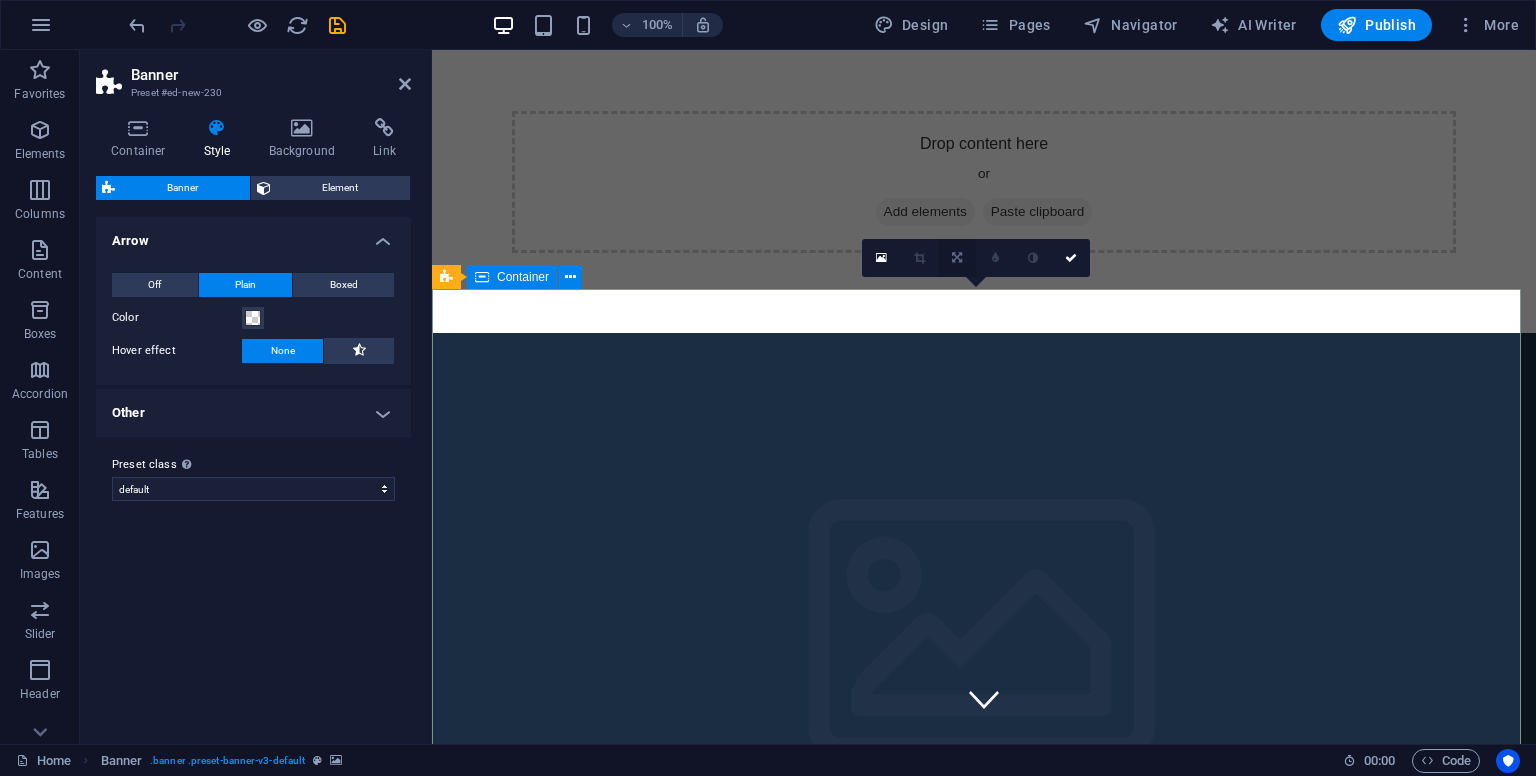 scroll, scrollTop: 0, scrollLeft: 0, axis: both 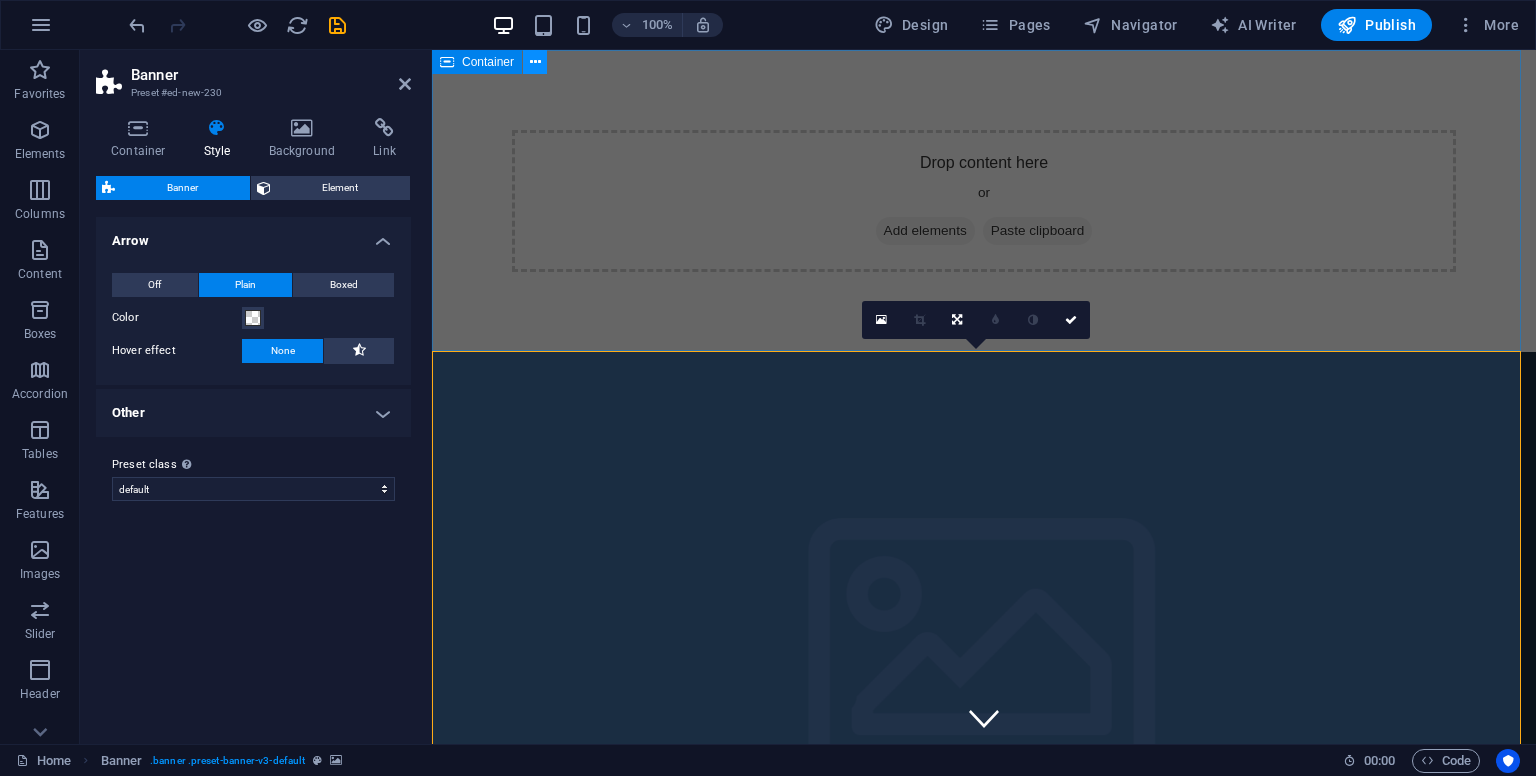 click at bounding box center [535, 62] 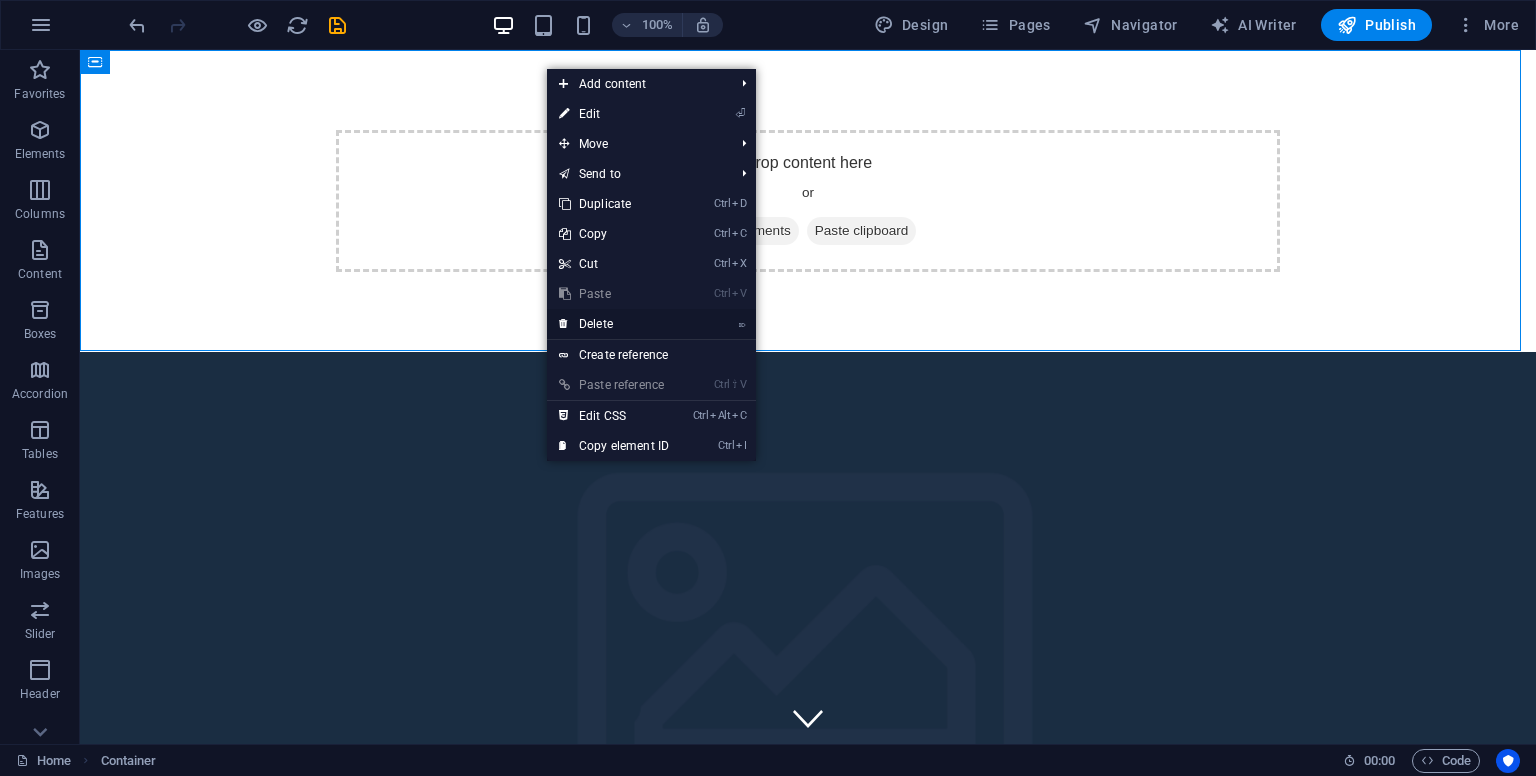 click on "⌦  Delete" at bounding box center [614, 324] 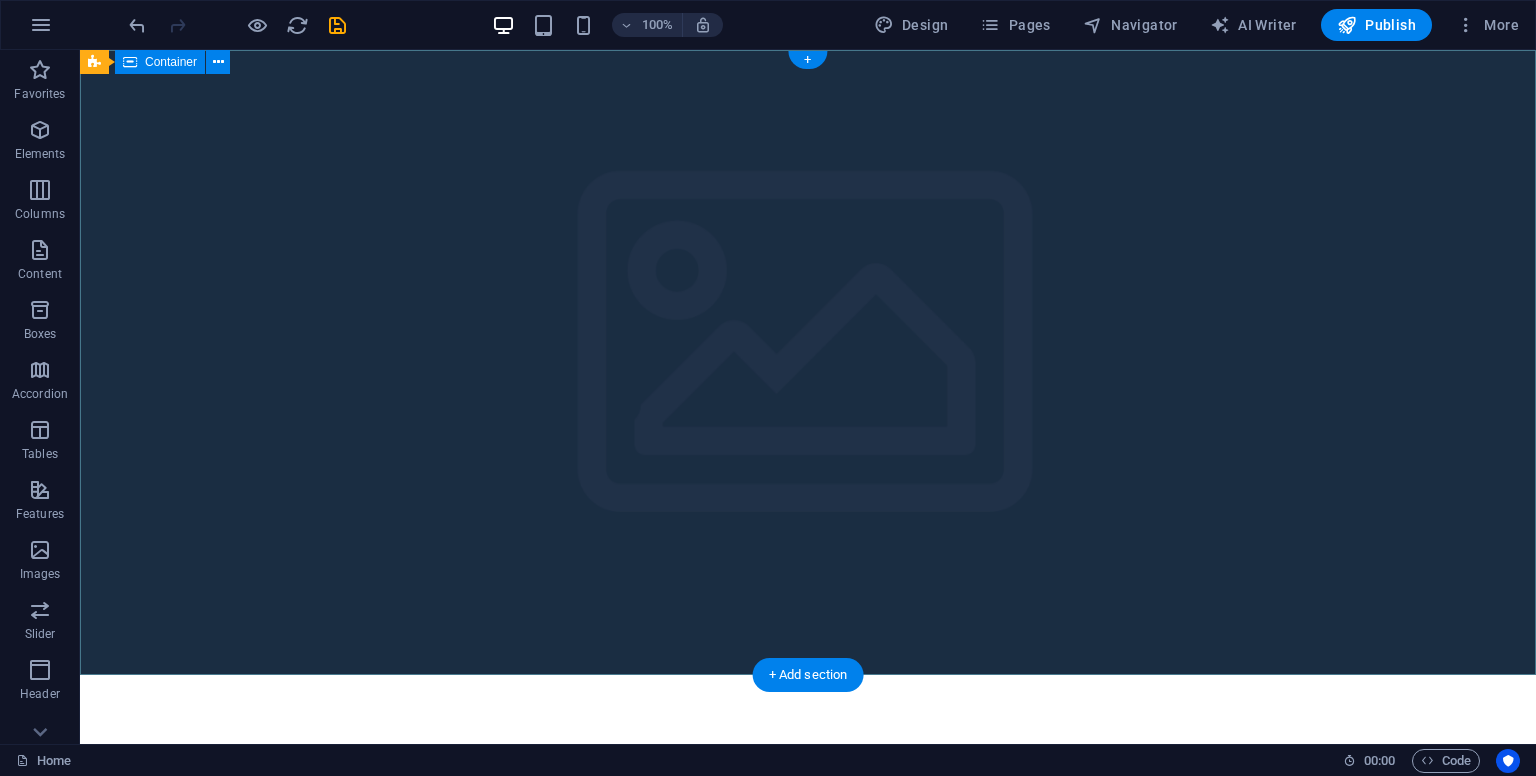 click on "Company Claim Subtitle Learn more" at bounding box center [808, 950] 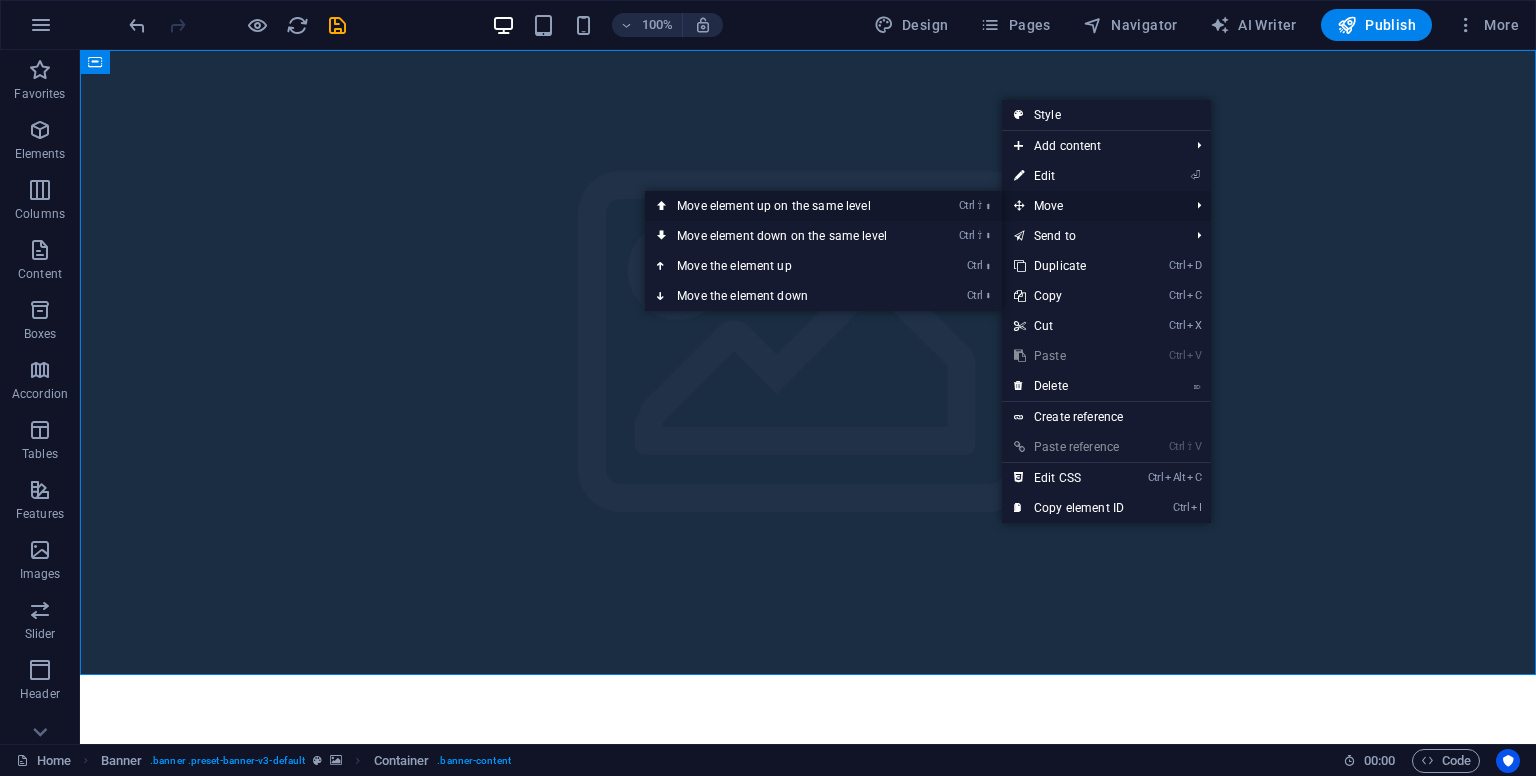 click on "Ctrl ⇧ ⬆  Move element up on the same level" at bounding box center (786, 206) 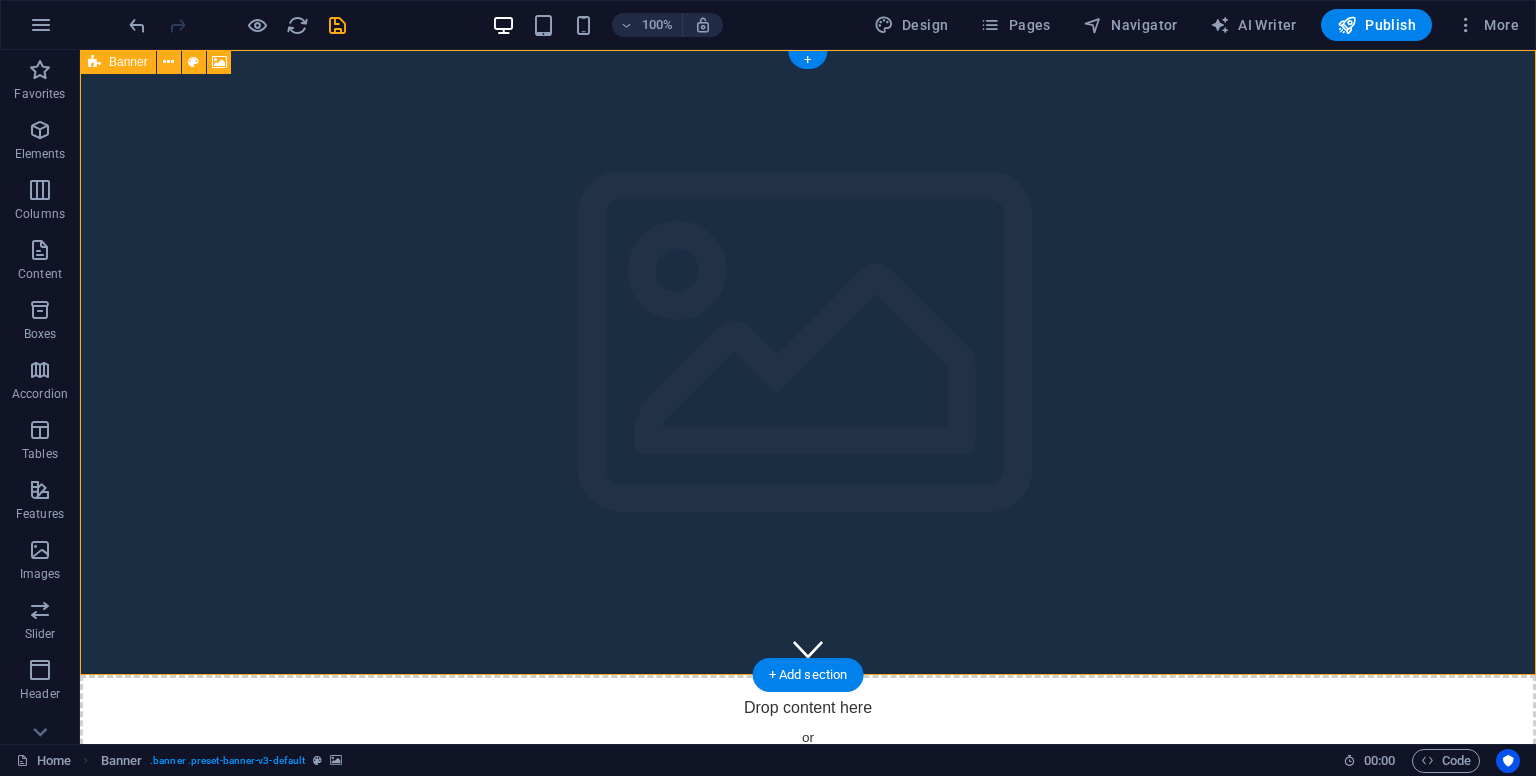 drag, startPoint x: 276, startPoint y: 93, endPoint x: 300, endPoint y: 141, distance: 53.66563 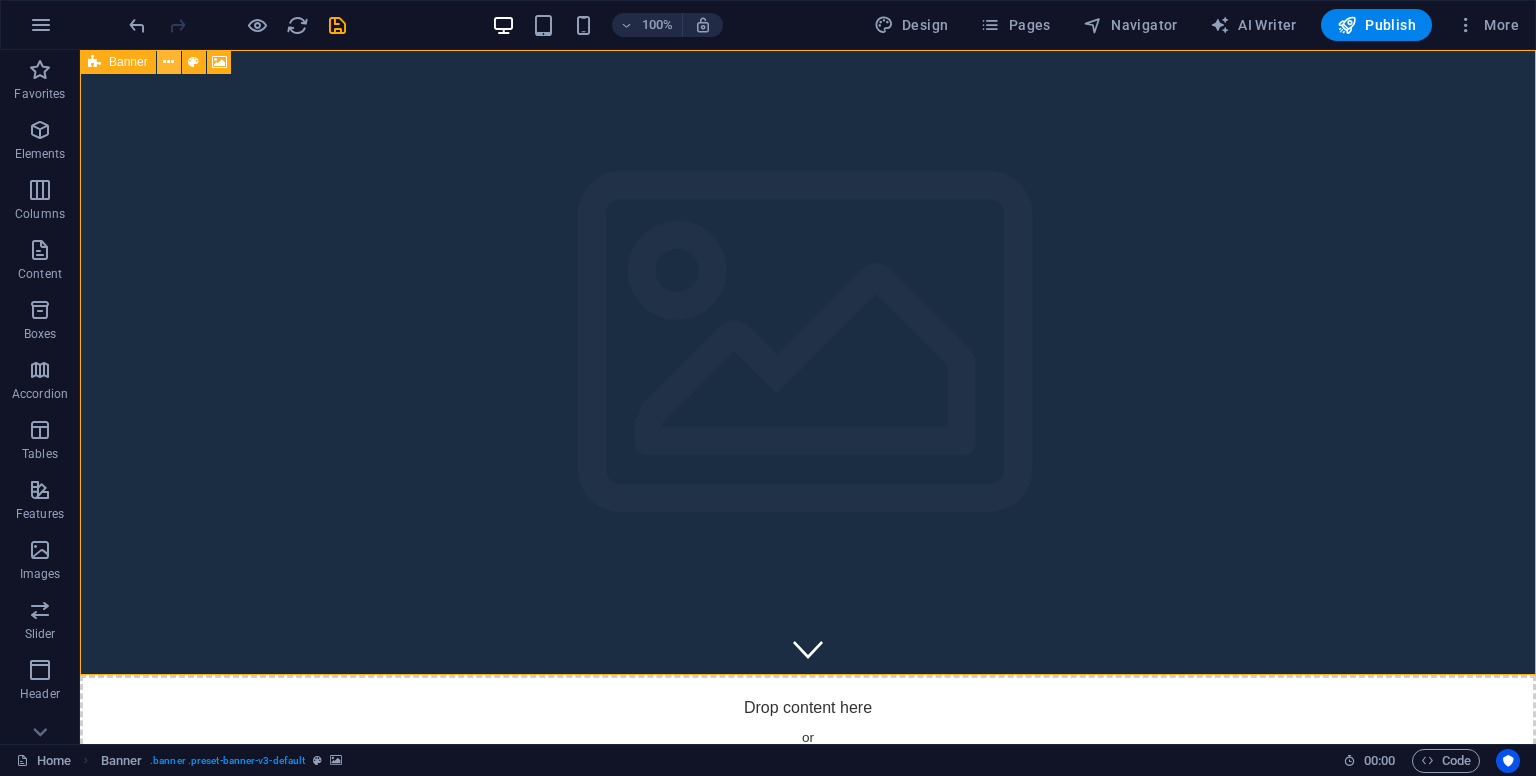click at bounding box center (168, 62) 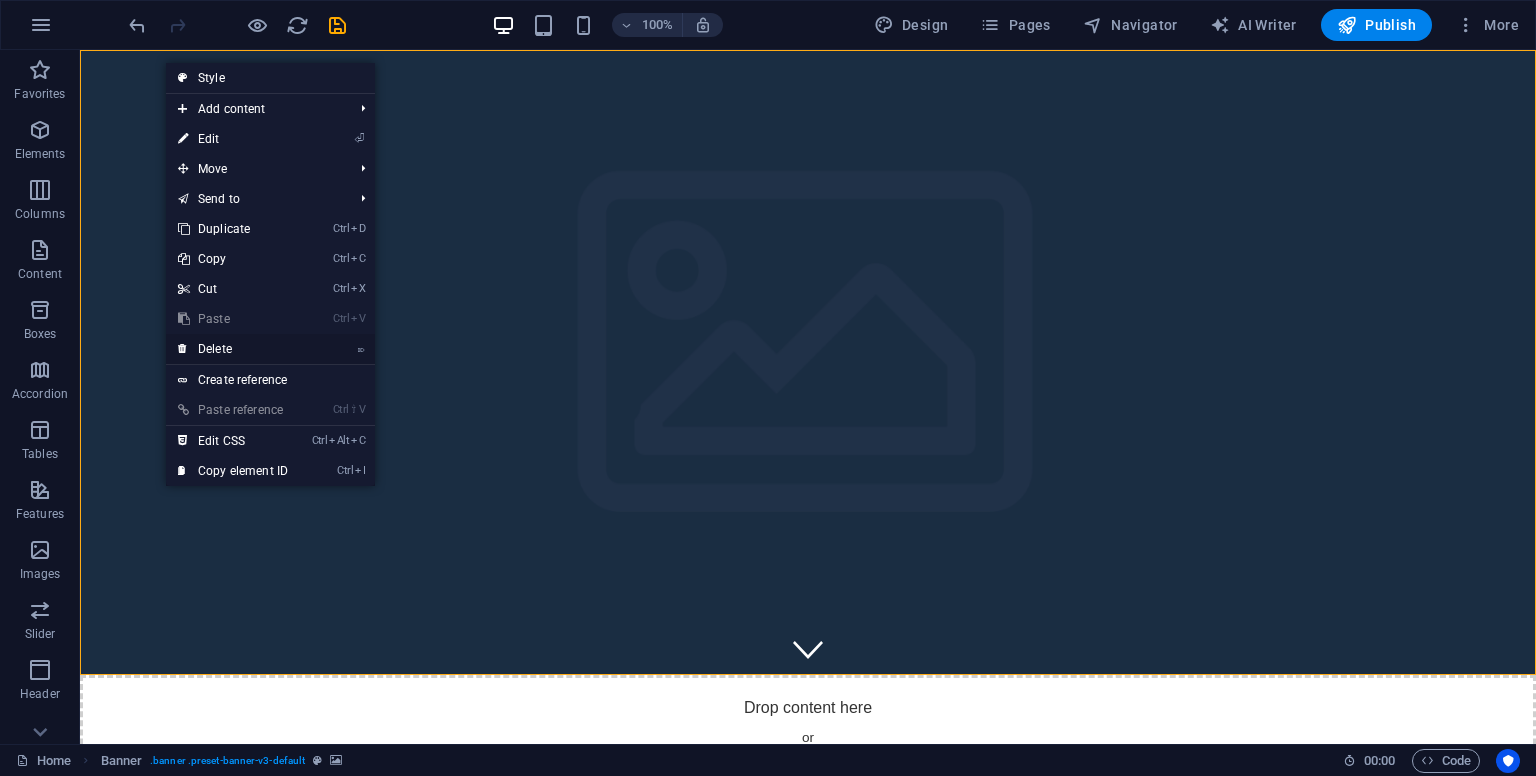click on "⌦  Delete" at bounding box center [233, 349] 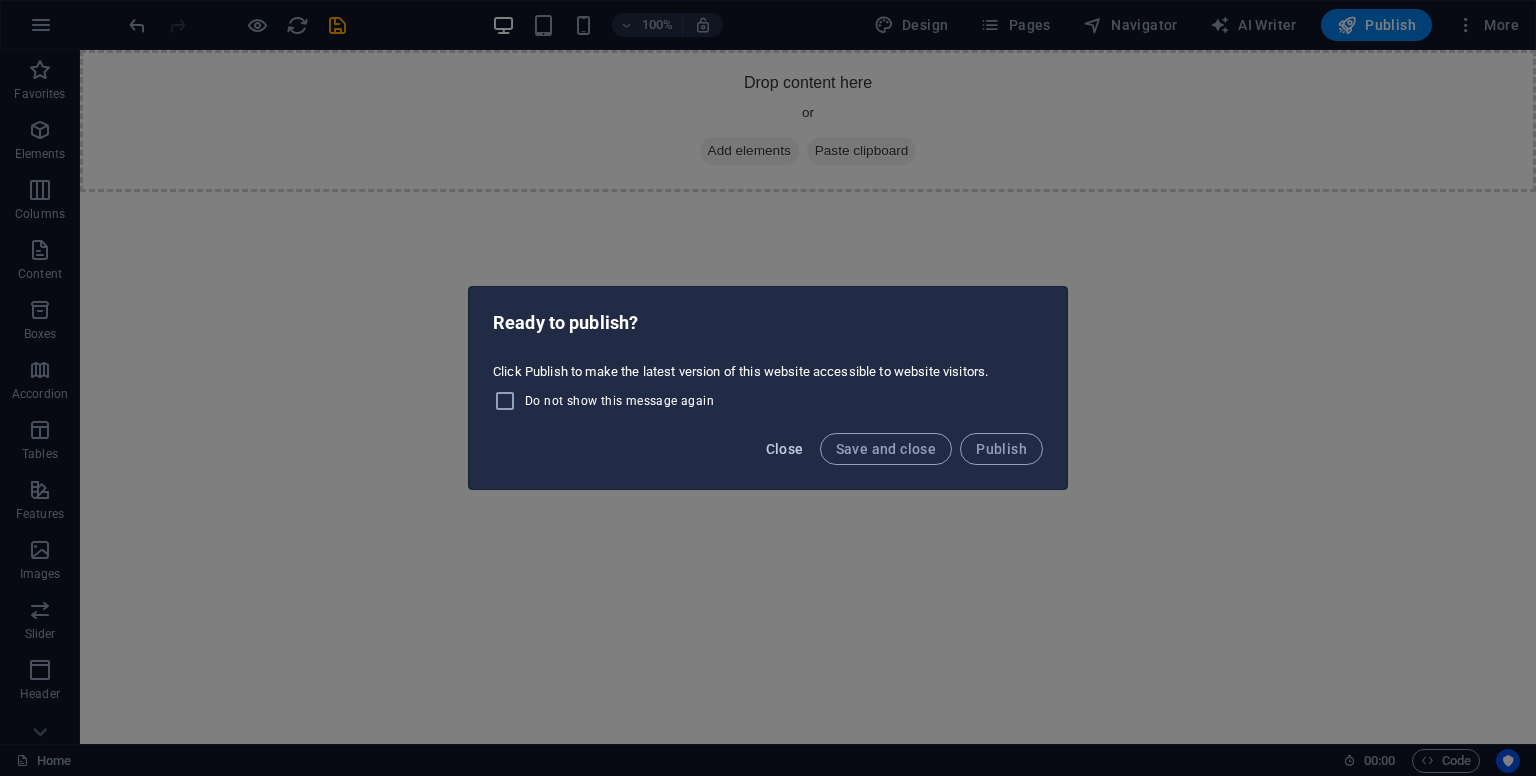 click on "Close" at bounding box center [785, 449] 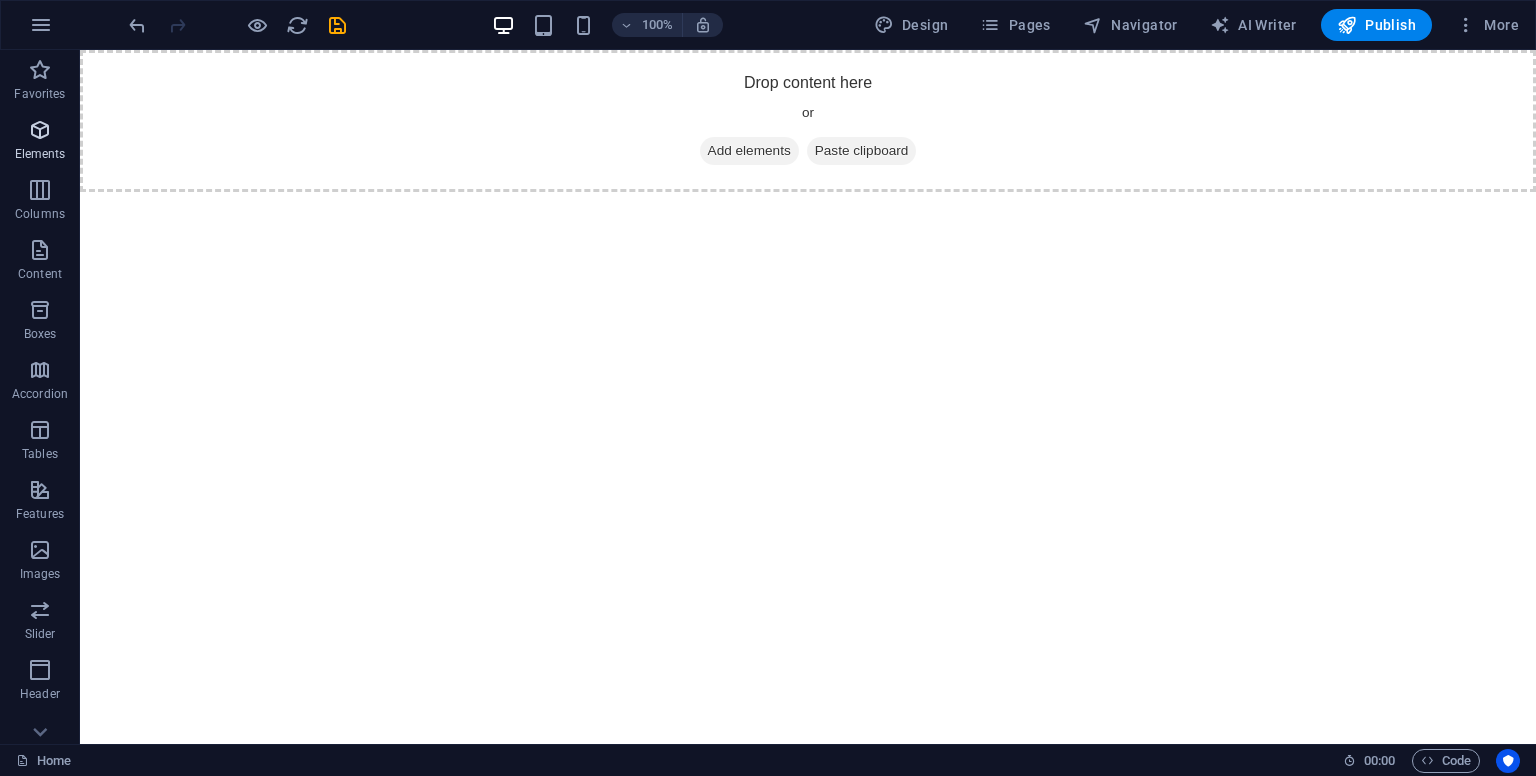 click on "Elements" at bounding box center (40, 154) 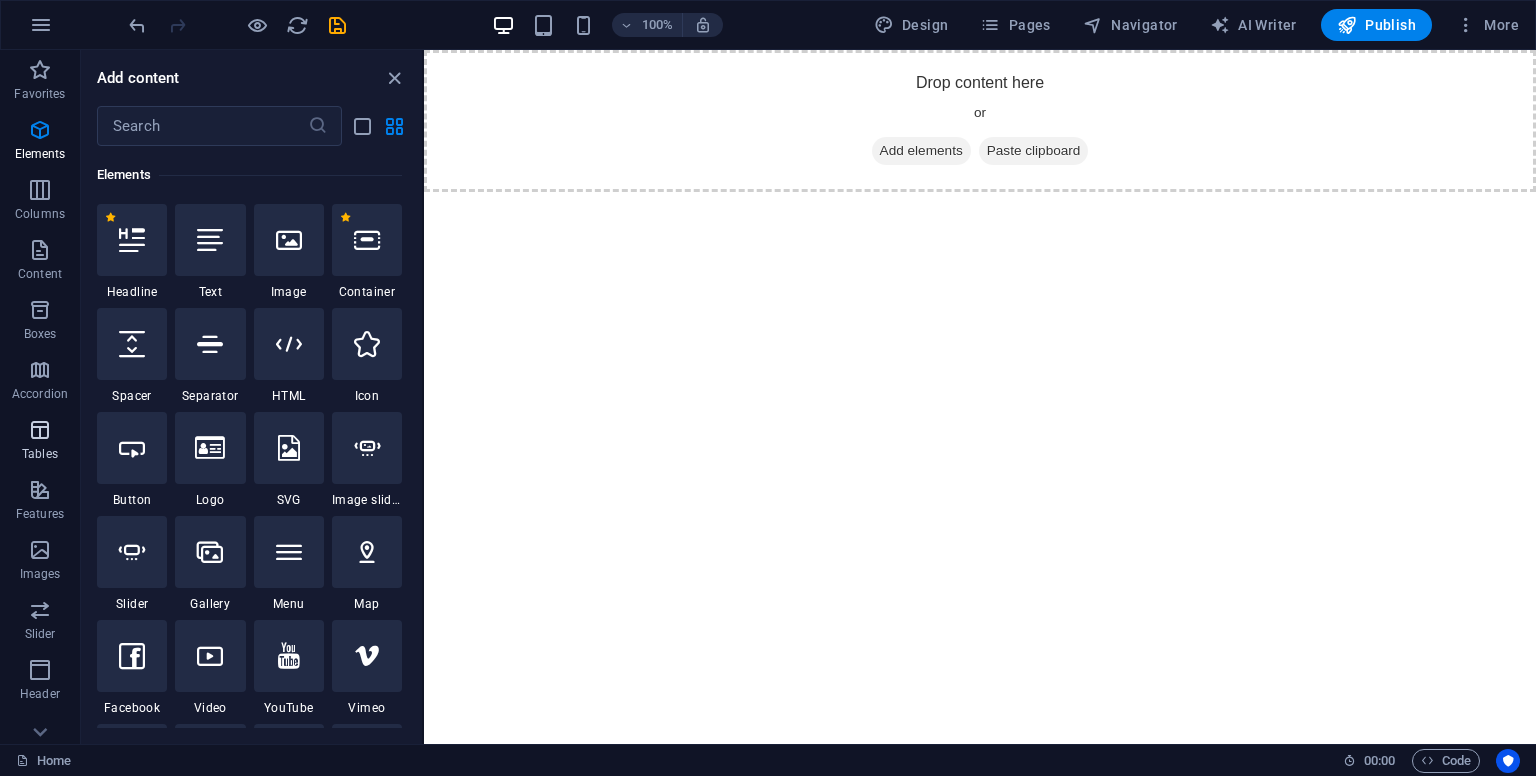 click at bounding box center (40, 430) 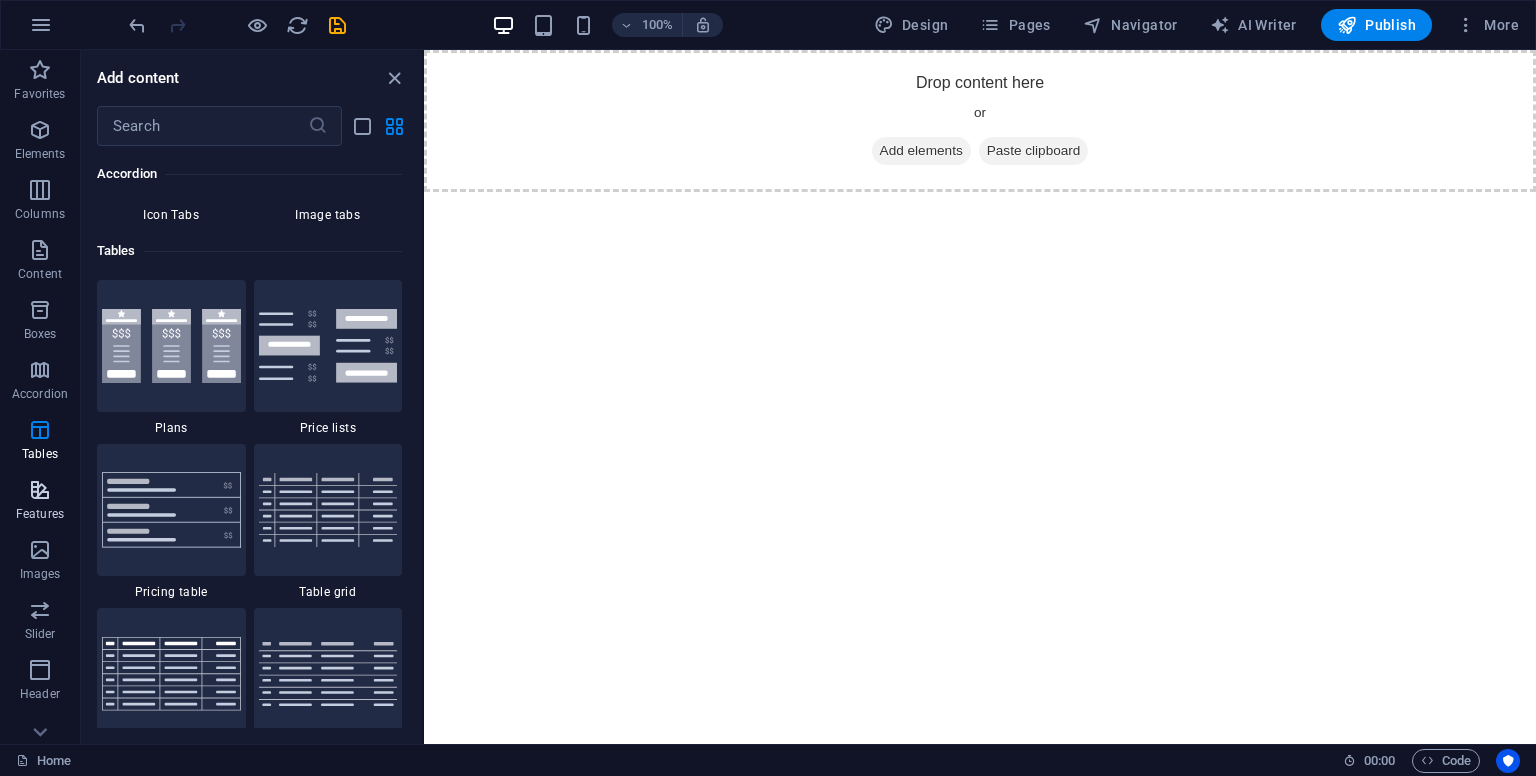 scroll, scrollTop: 6912, scrollLeft: 0, axis: vertical 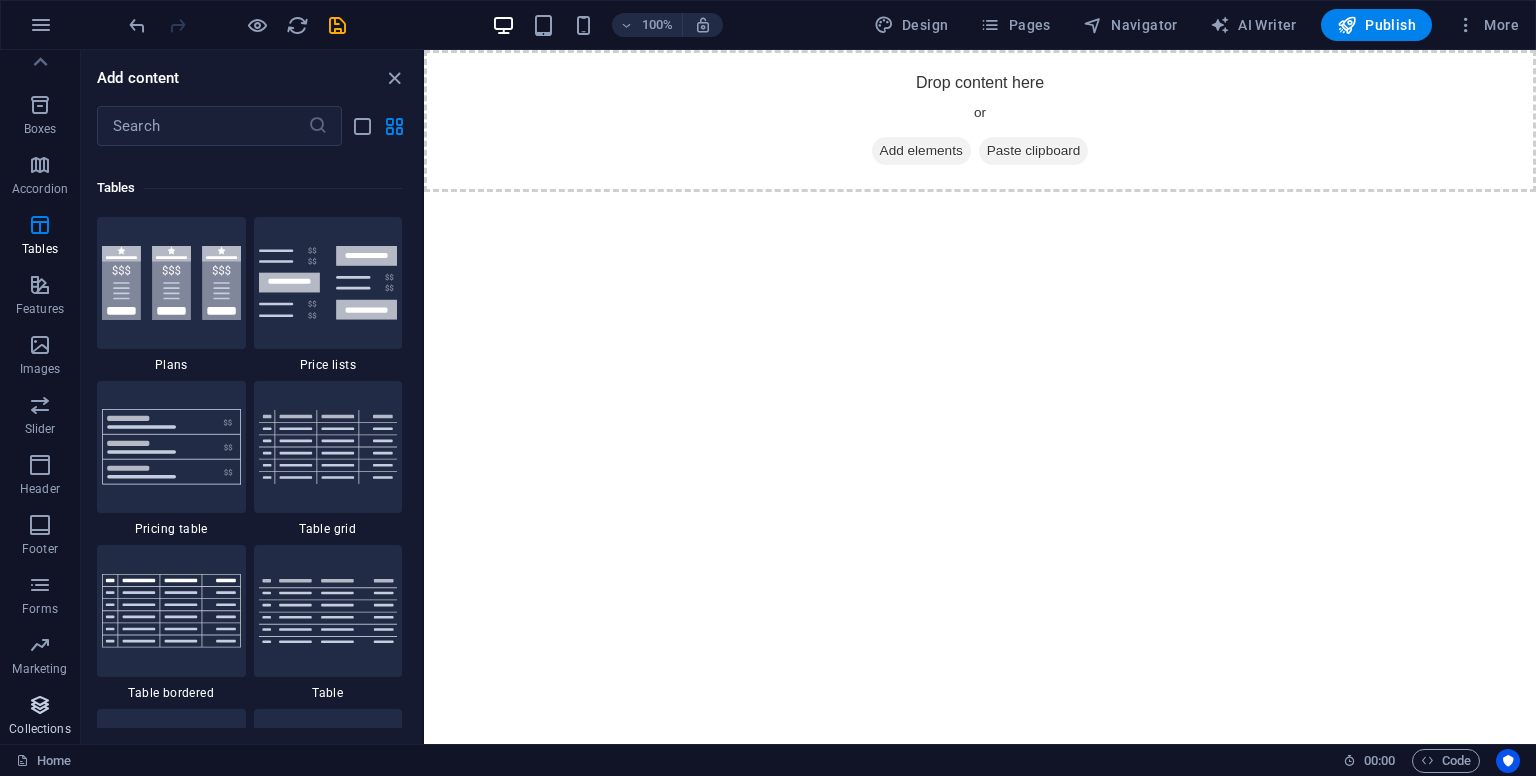 click at bounding box center (40, 705) 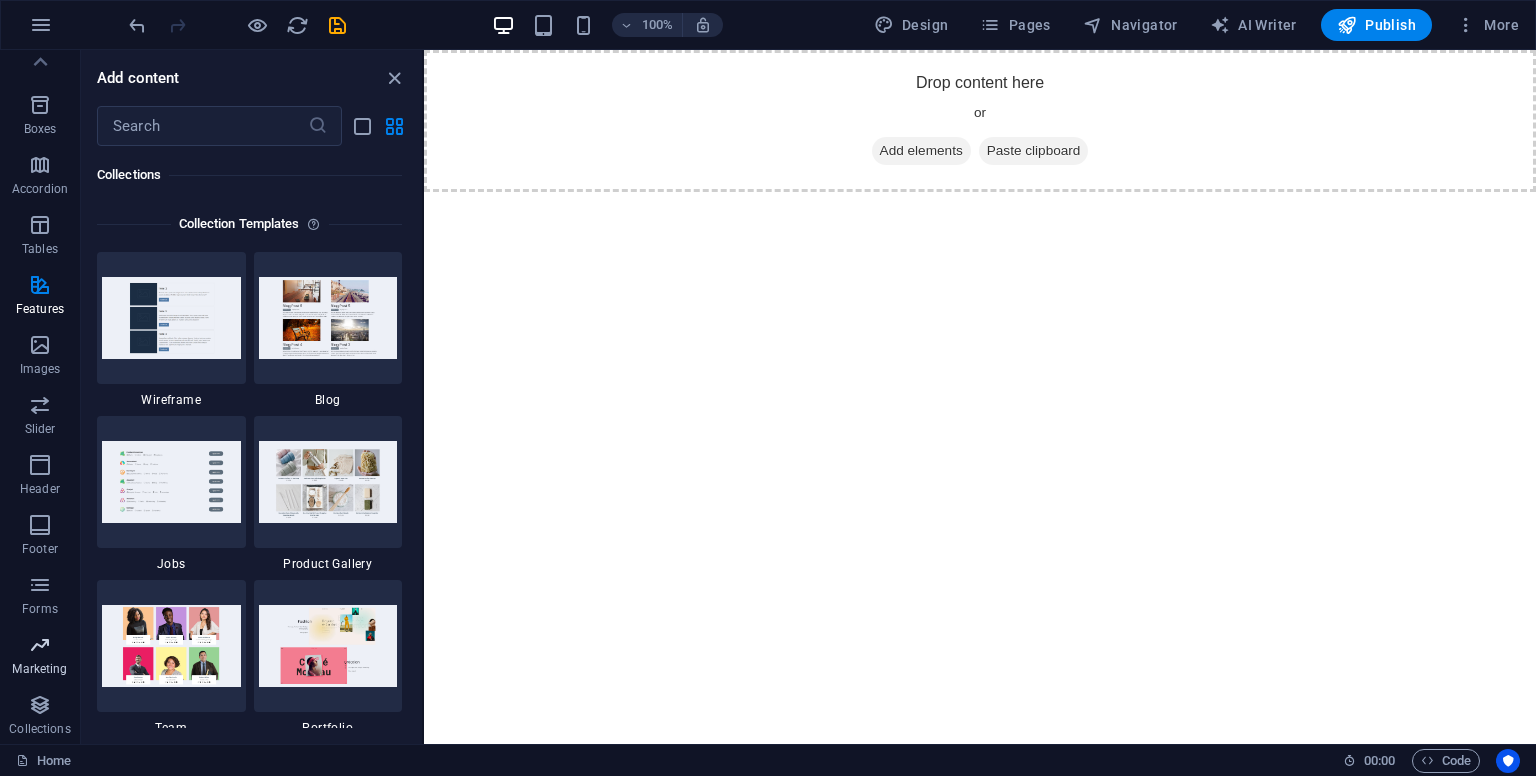 click on "Marketing" at bounding box center (40, 657) 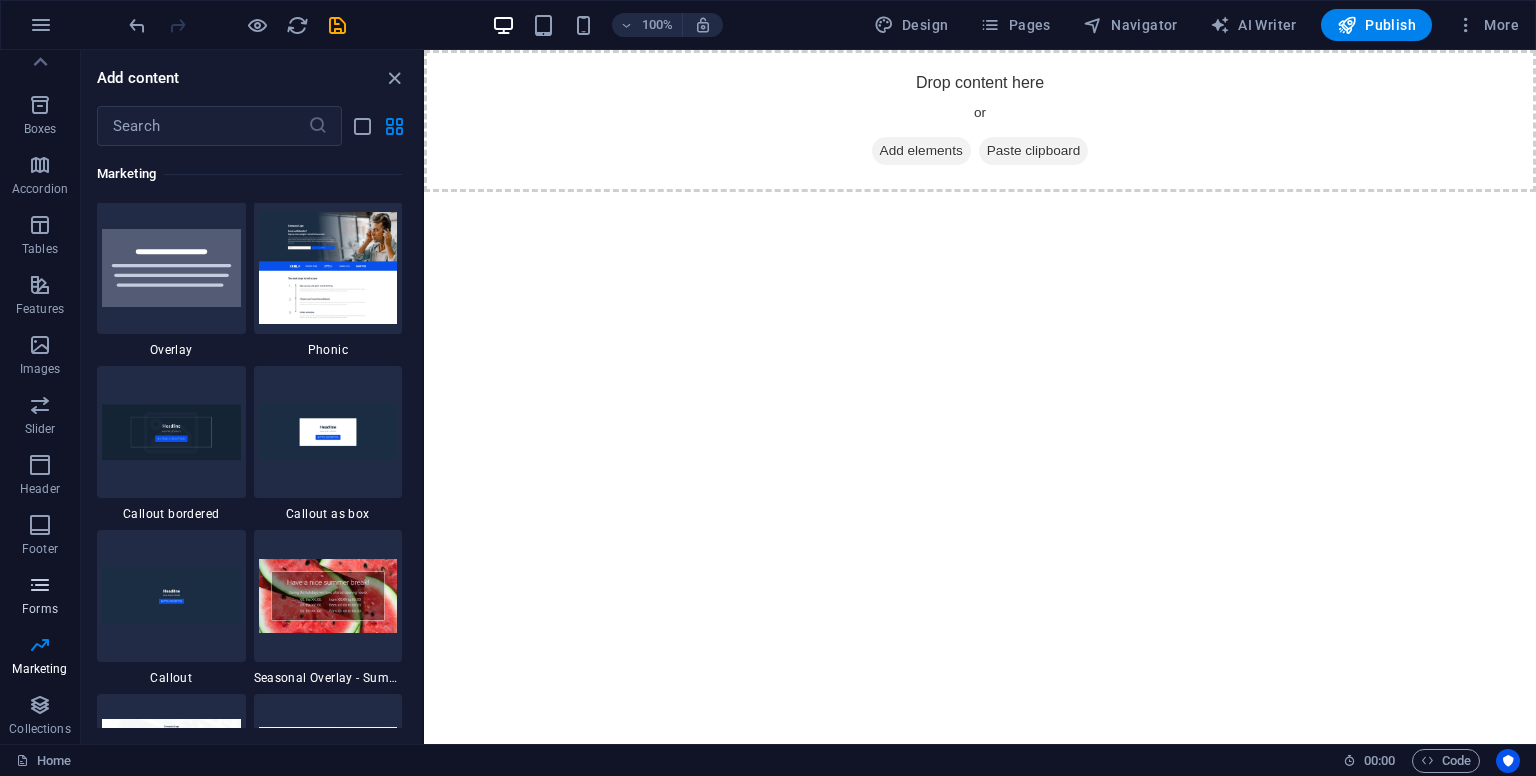 scroll, scrollTop: 16288, scrollLeft: 0, axis: vertical 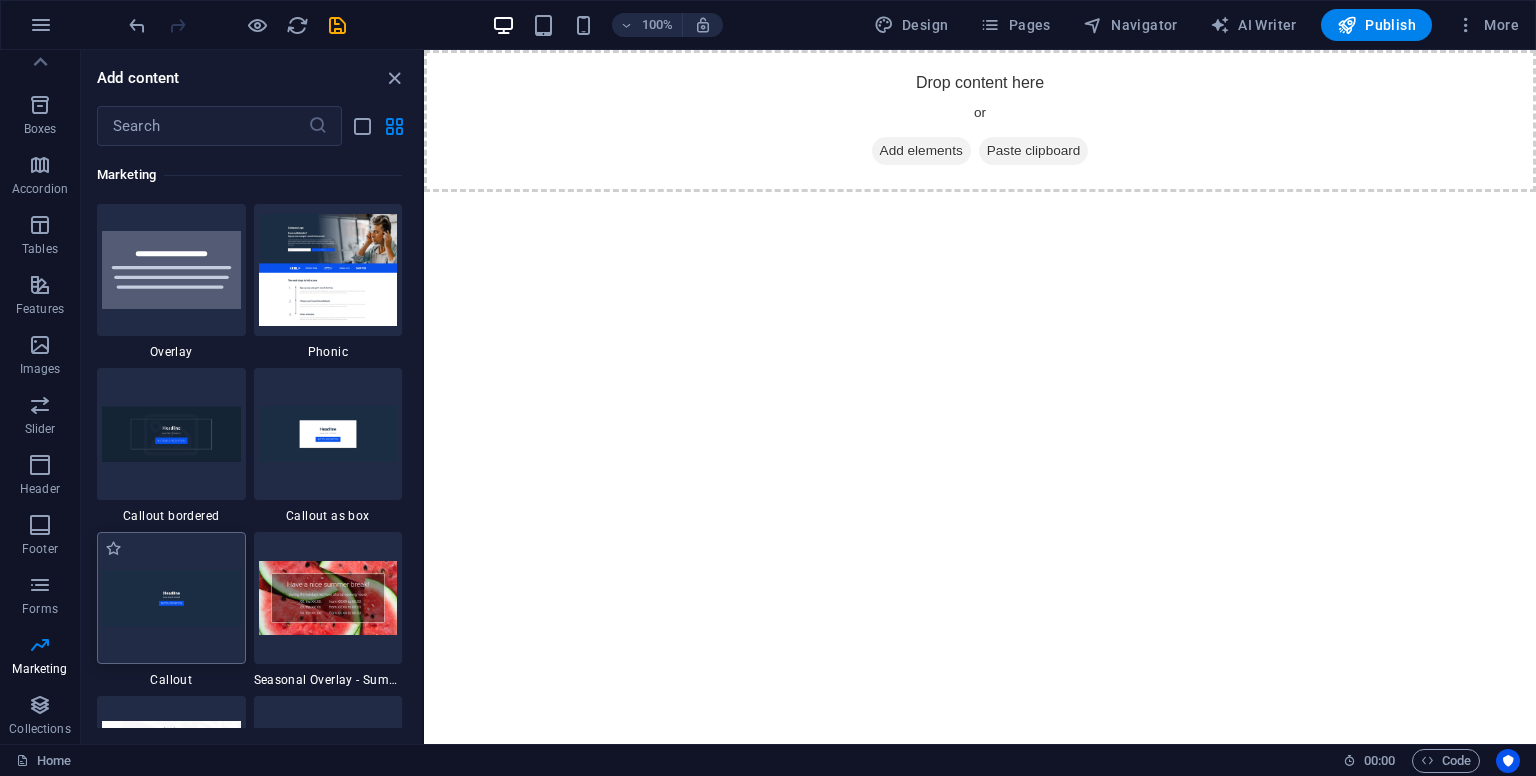 click at bounding box center (171, 597) 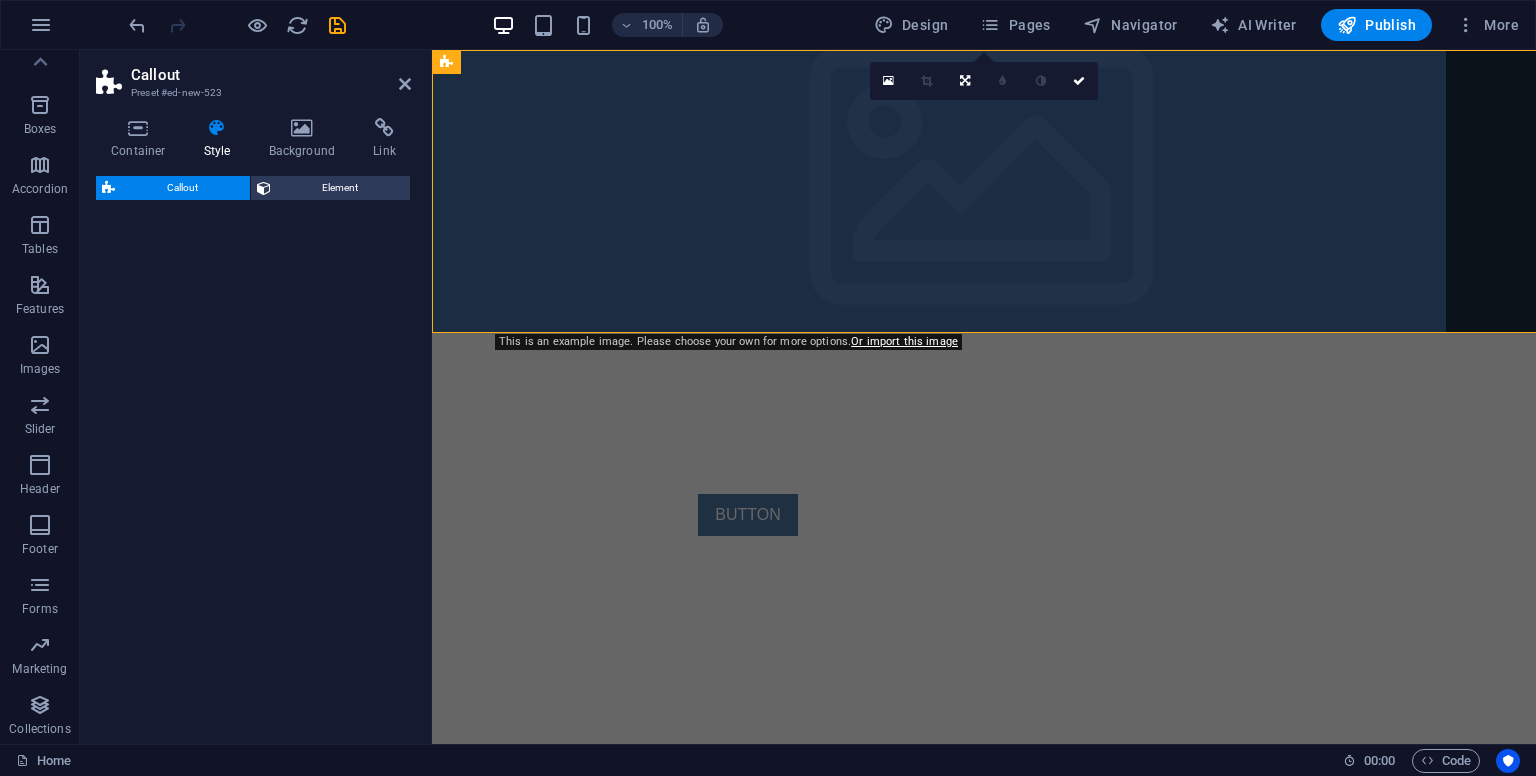 select on "%" 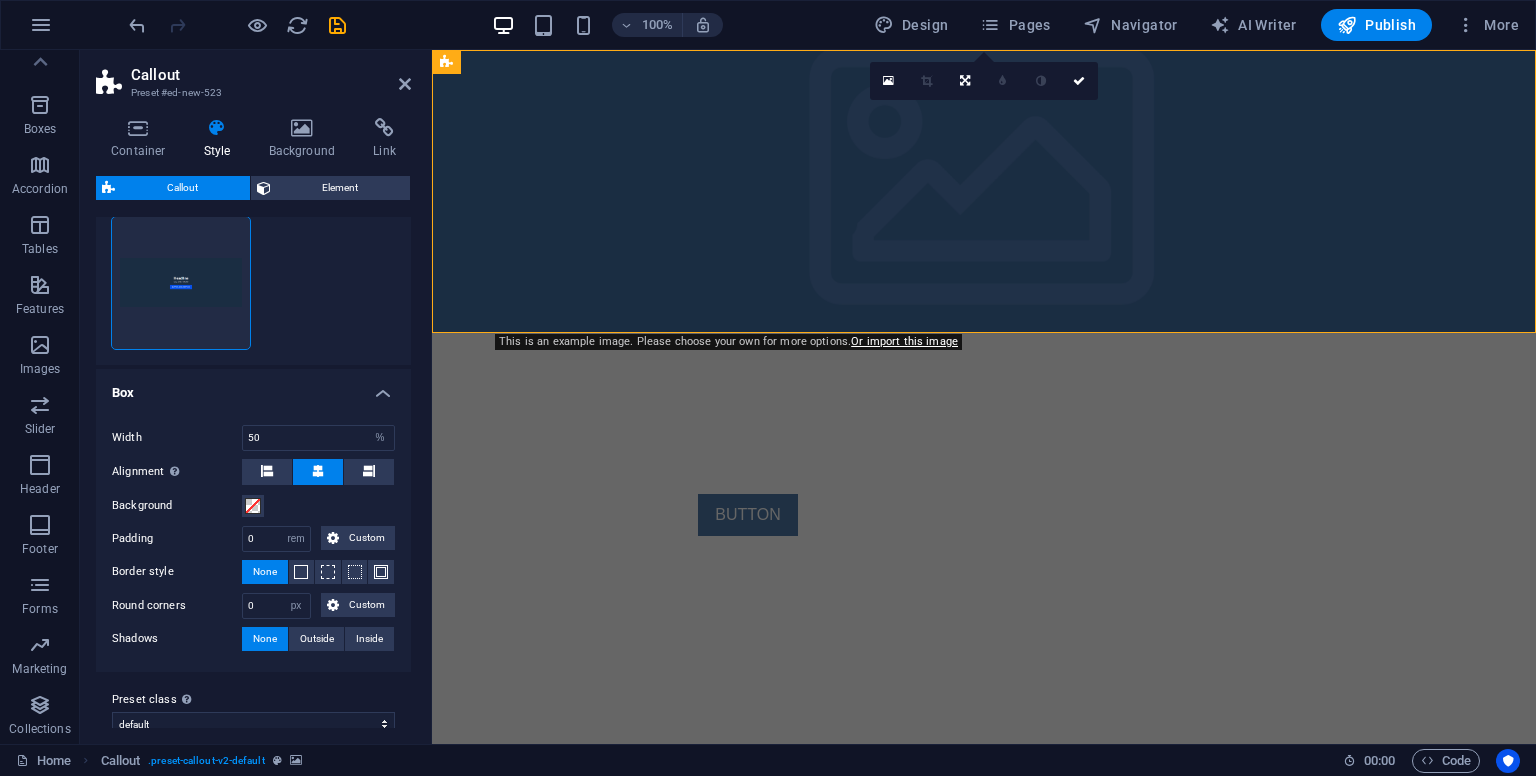 scroll, scrollTop: 200, scrollLeft: 0, axis: vertical 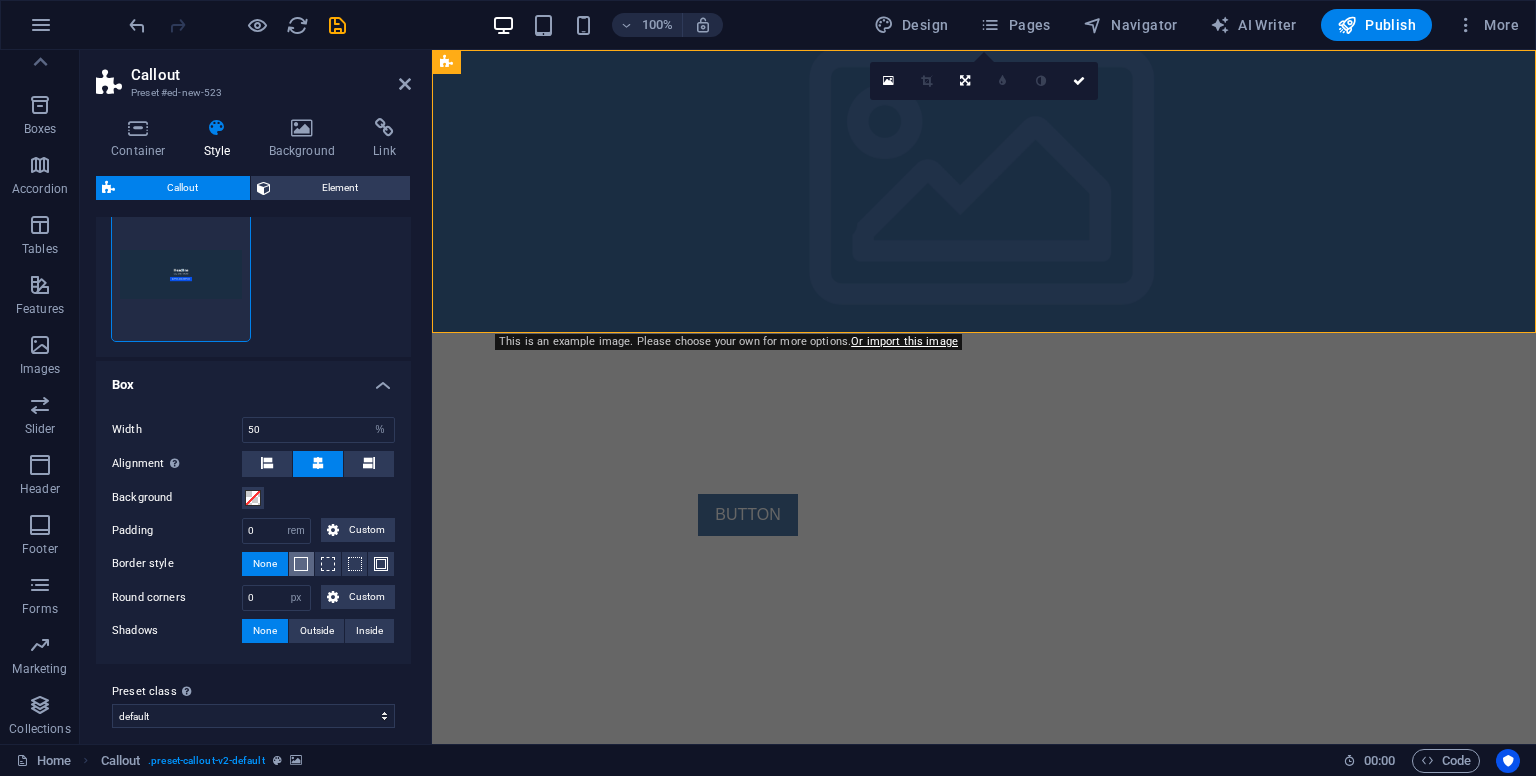 click at bounding box center (301, 564) 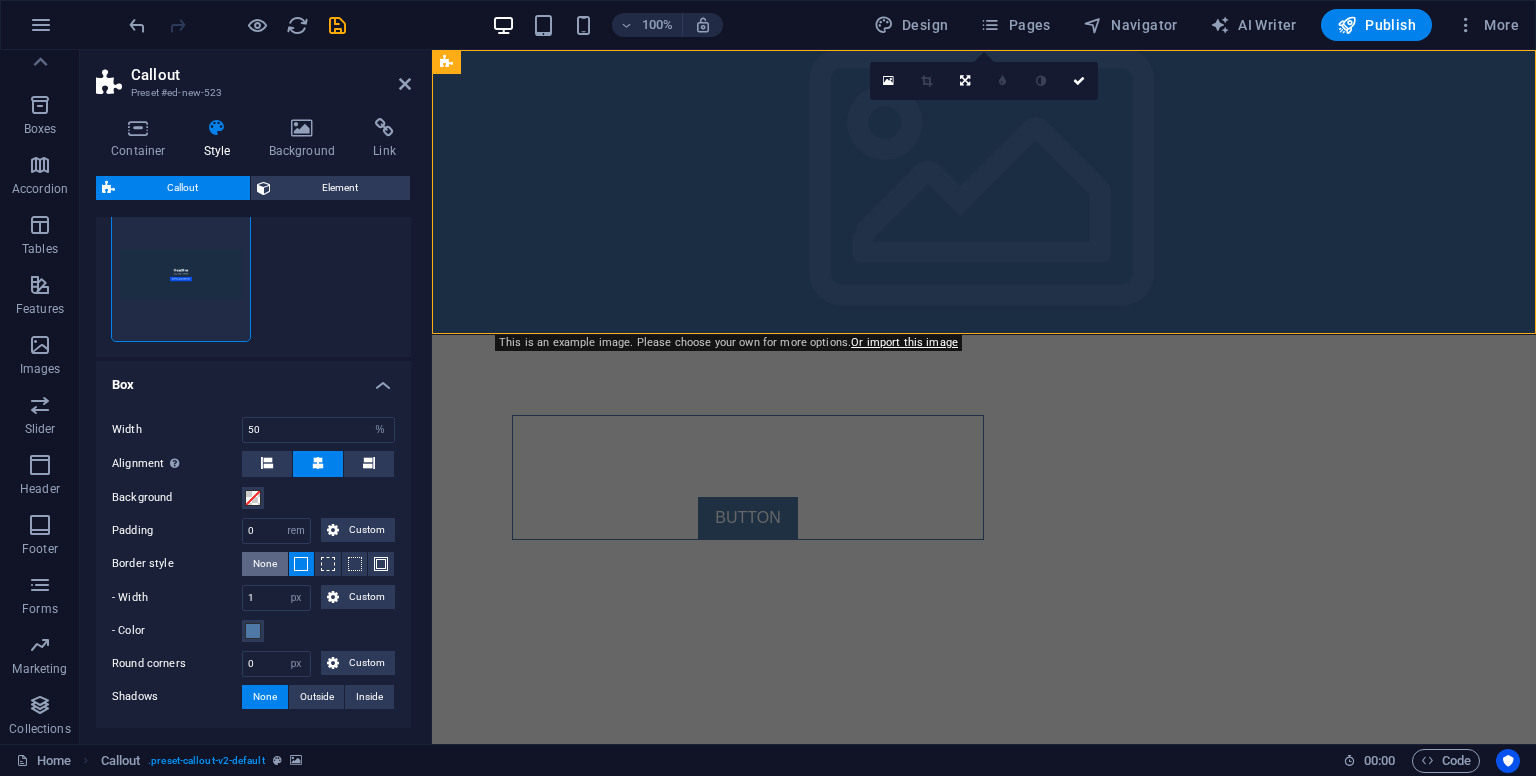 click on "None" at bounding box center [265, 564] 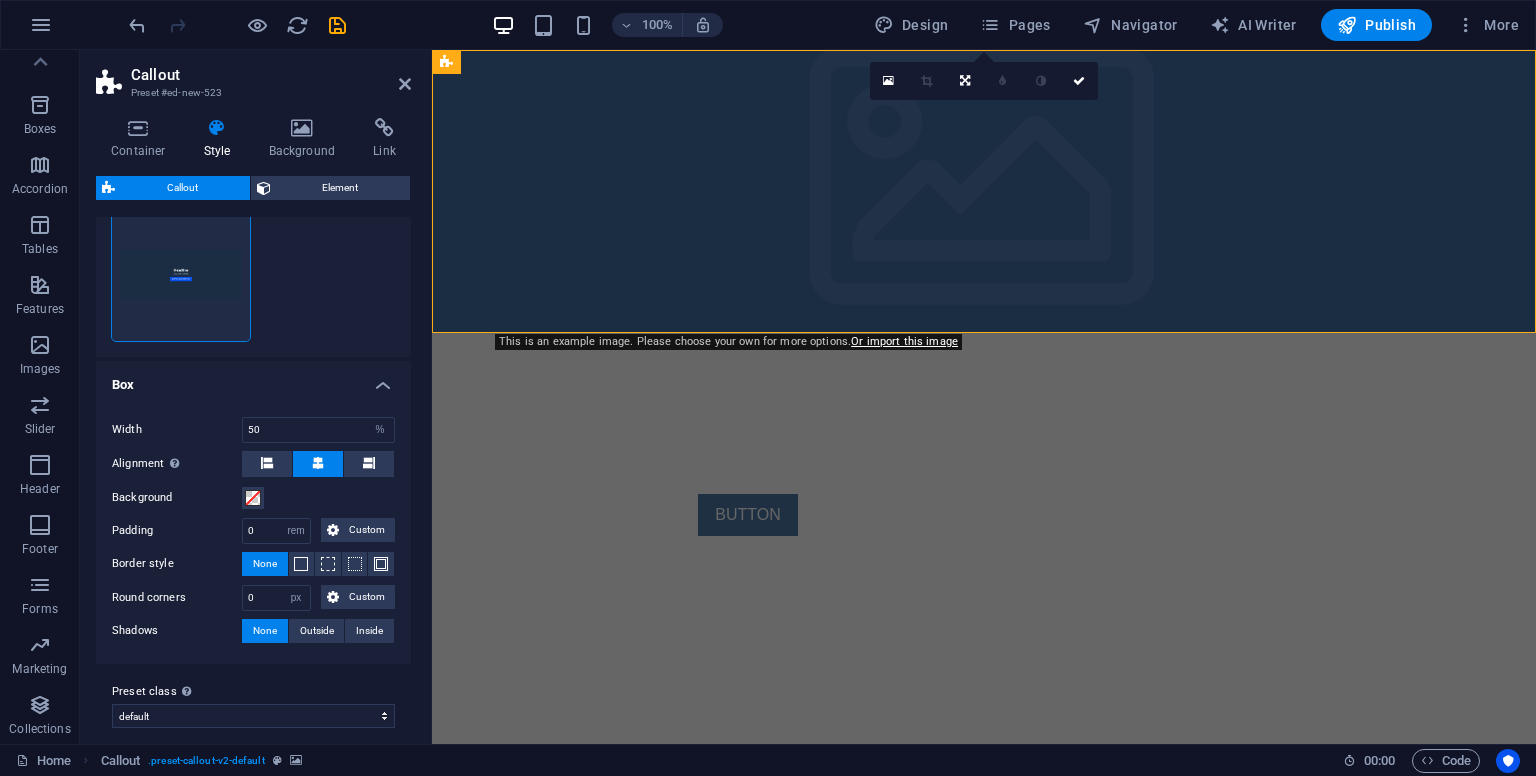 click at bounding box center (984, 191) 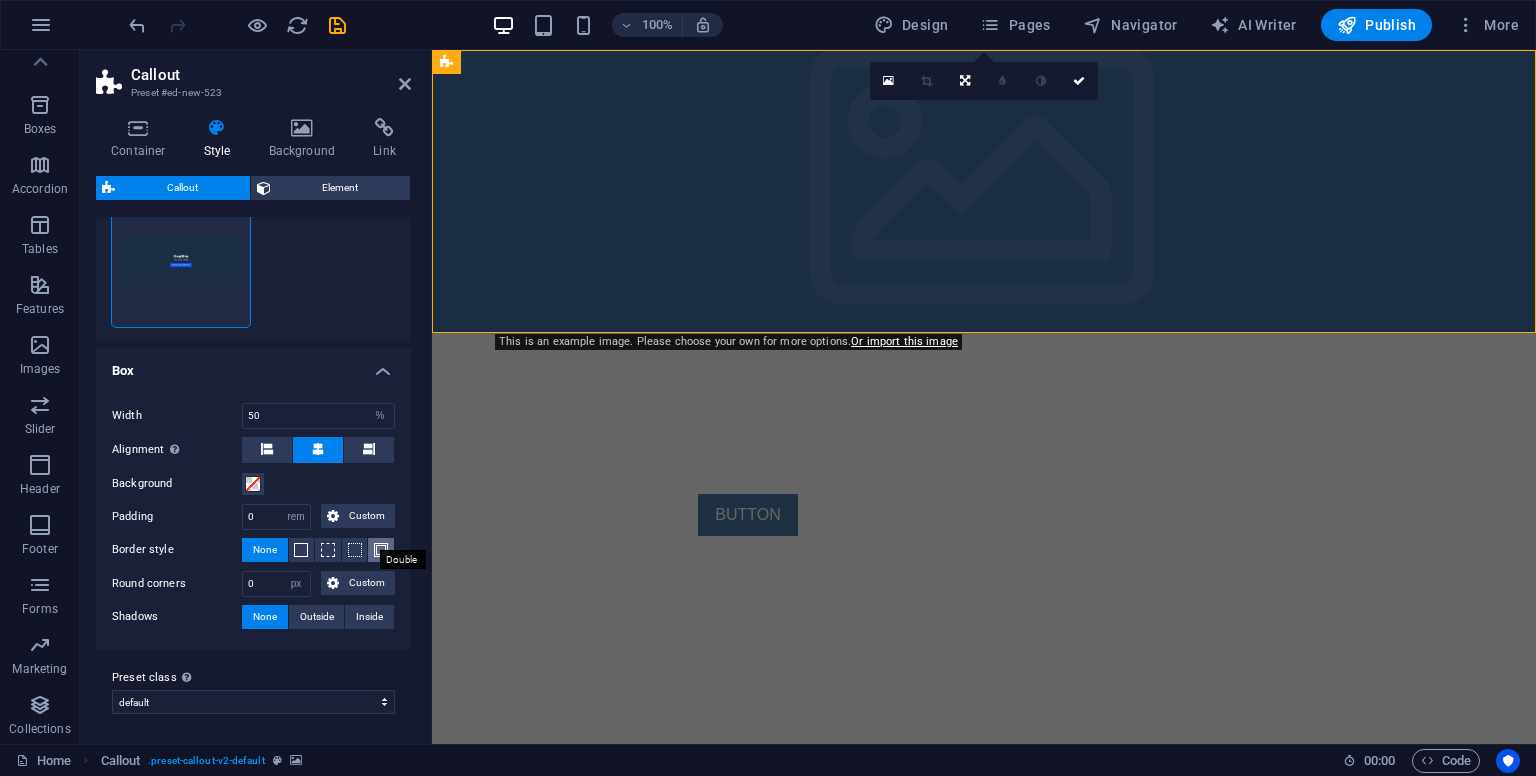 click at bounding box center (381, 550) 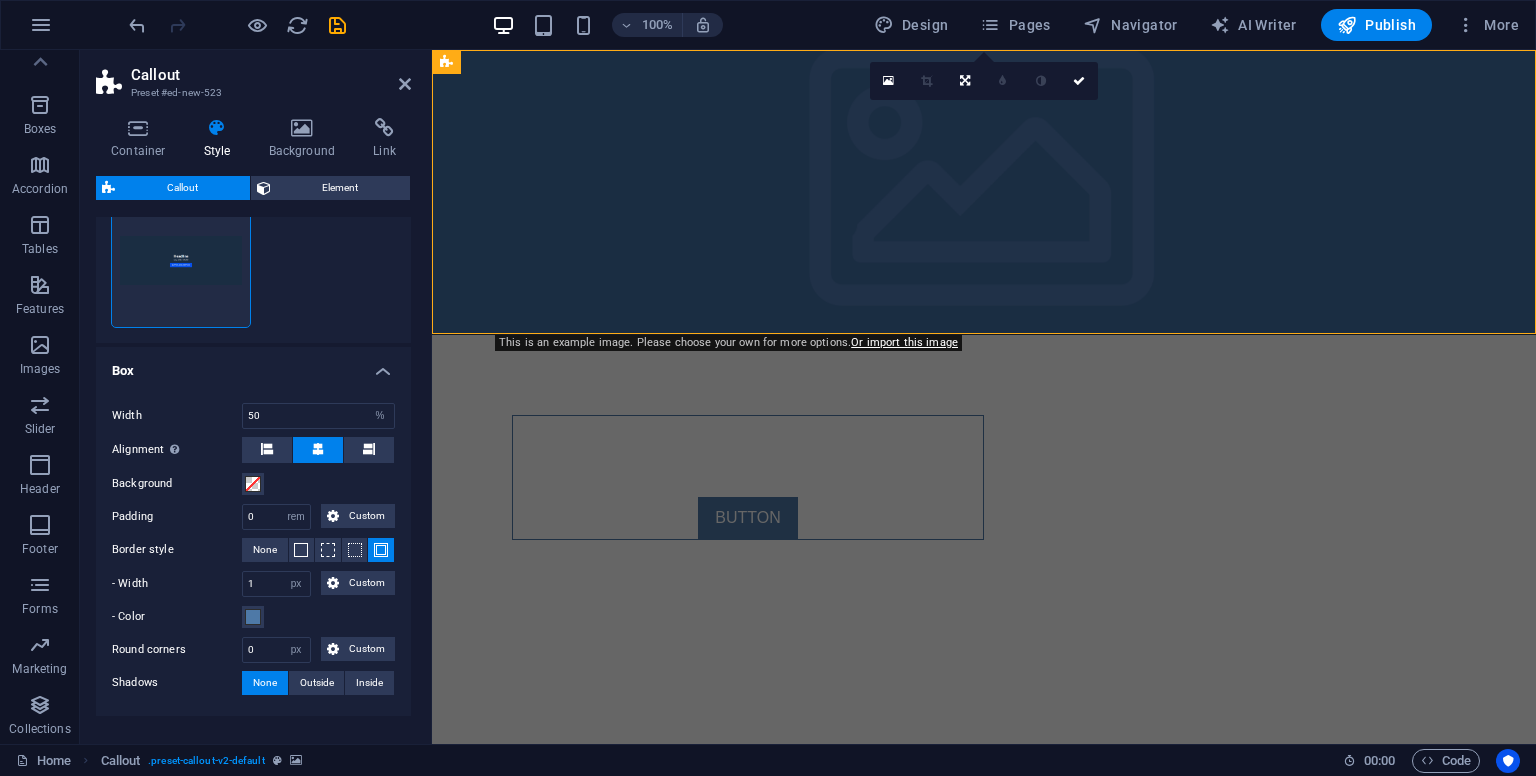 click on "Box" at bounding box center (253, 365) 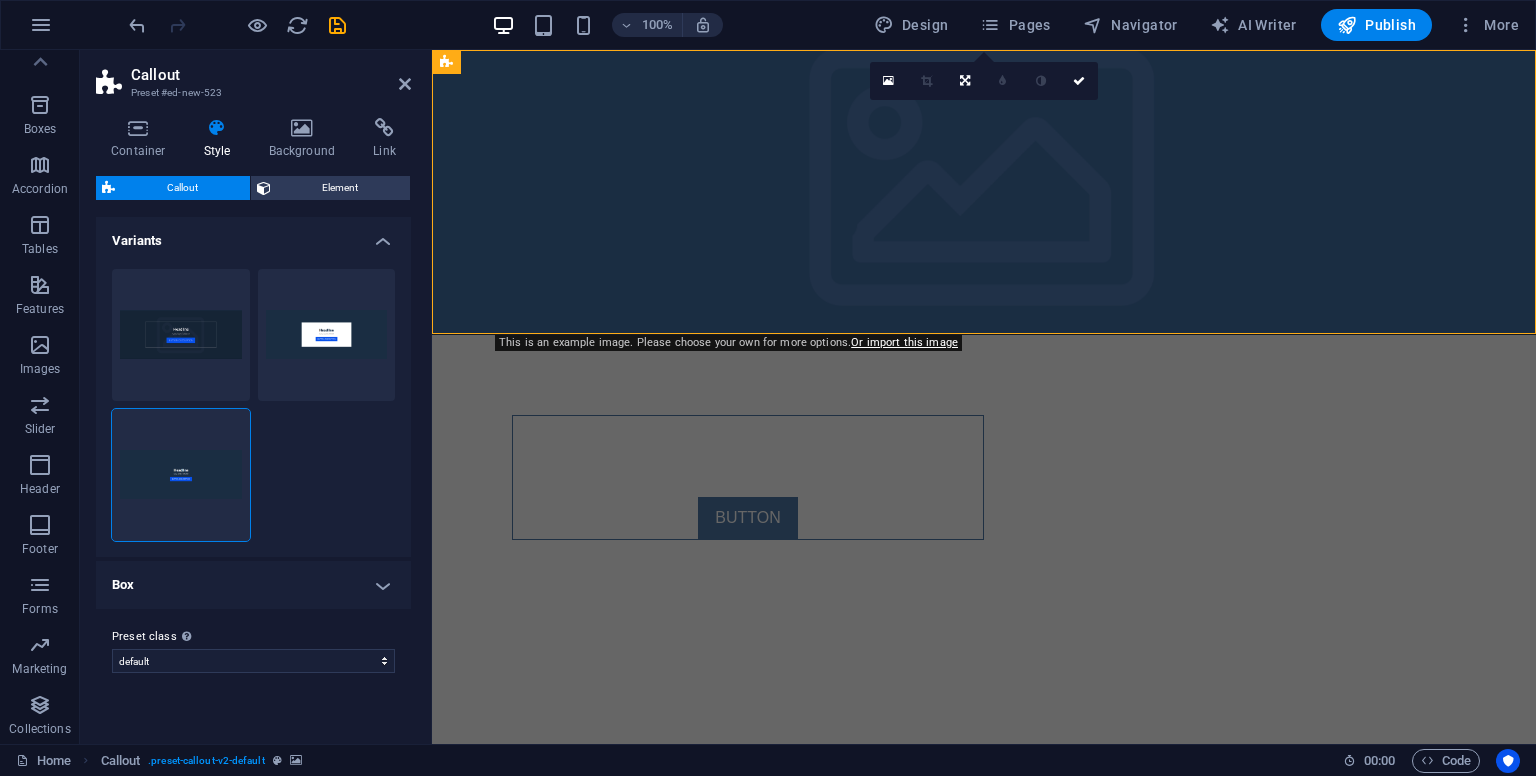 click on "Box" at bounding box center [253, 585] 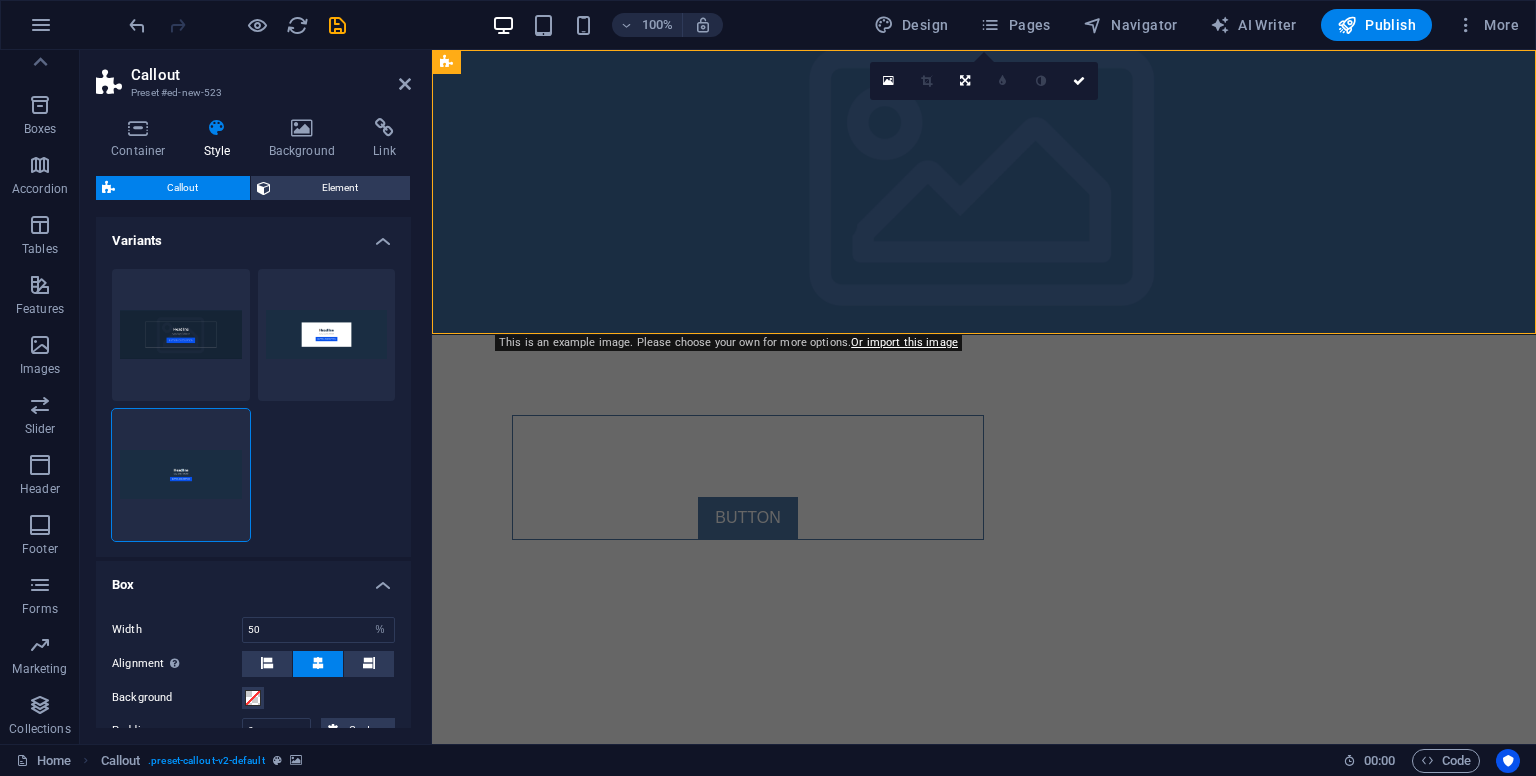 scroll, scrollTop: 280, scrollLeft: 0, axis: vertical 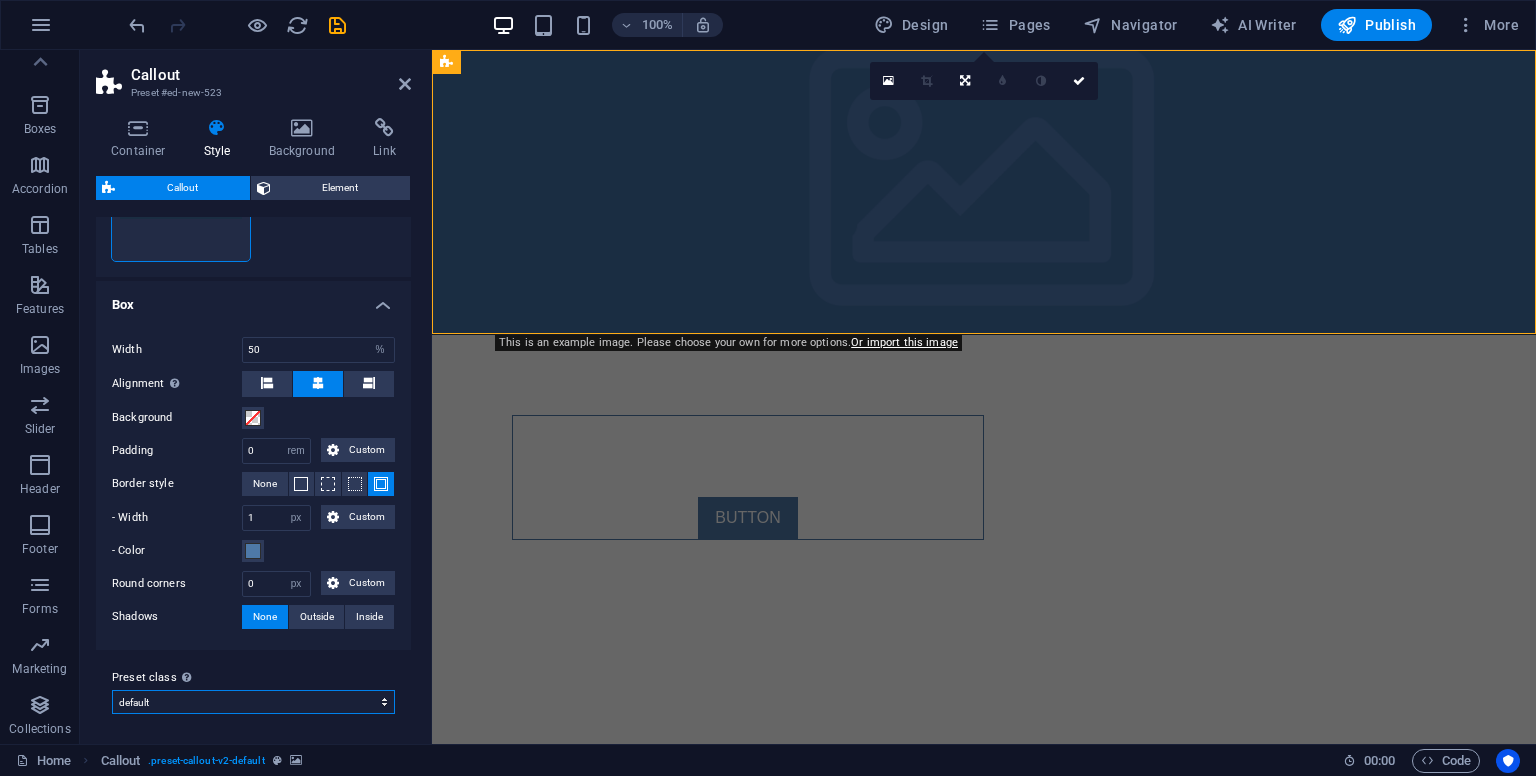 click on "default Add preset class" at bounding box center (253, 702) 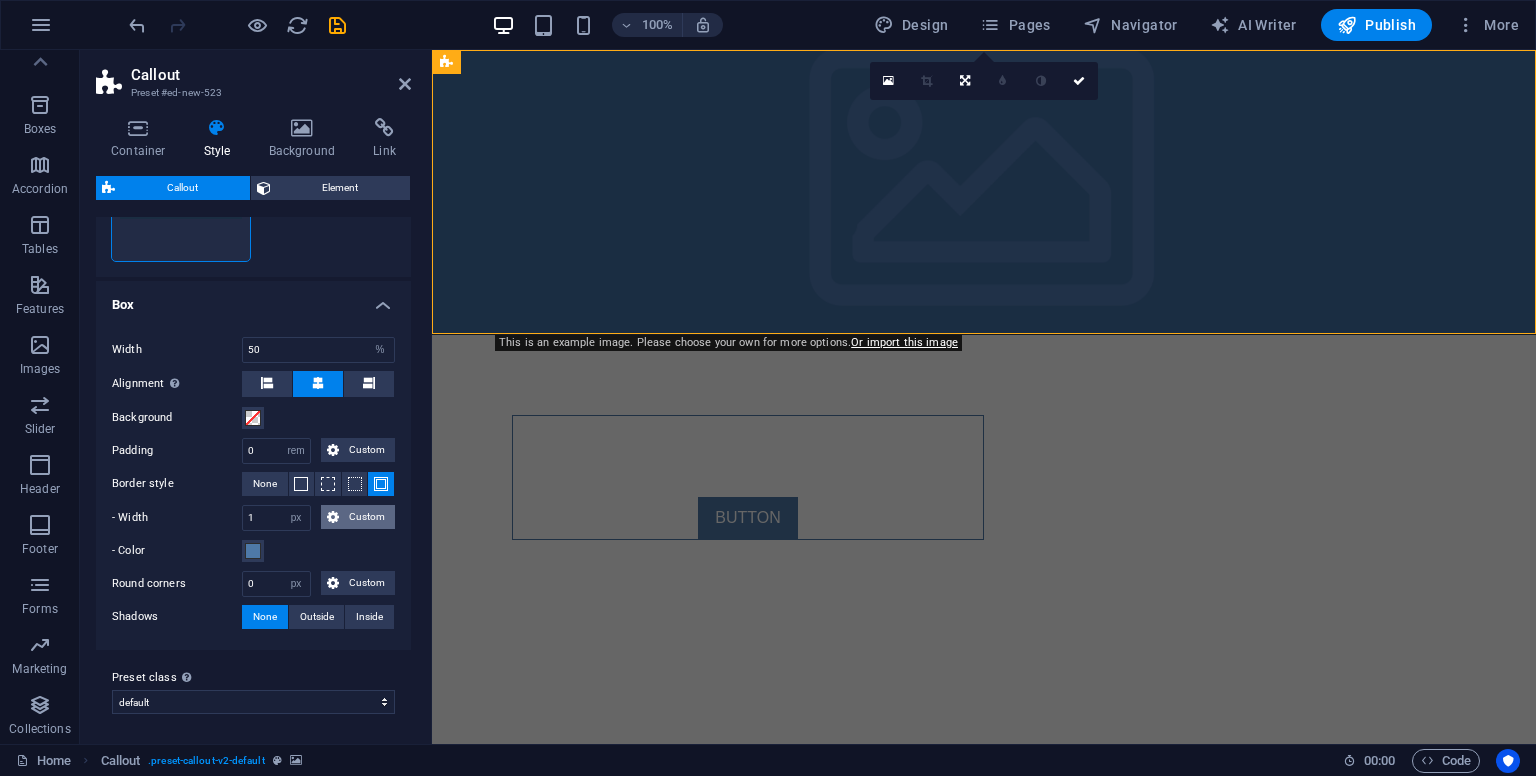 click on "Custom" at bounding box center [358, 517] 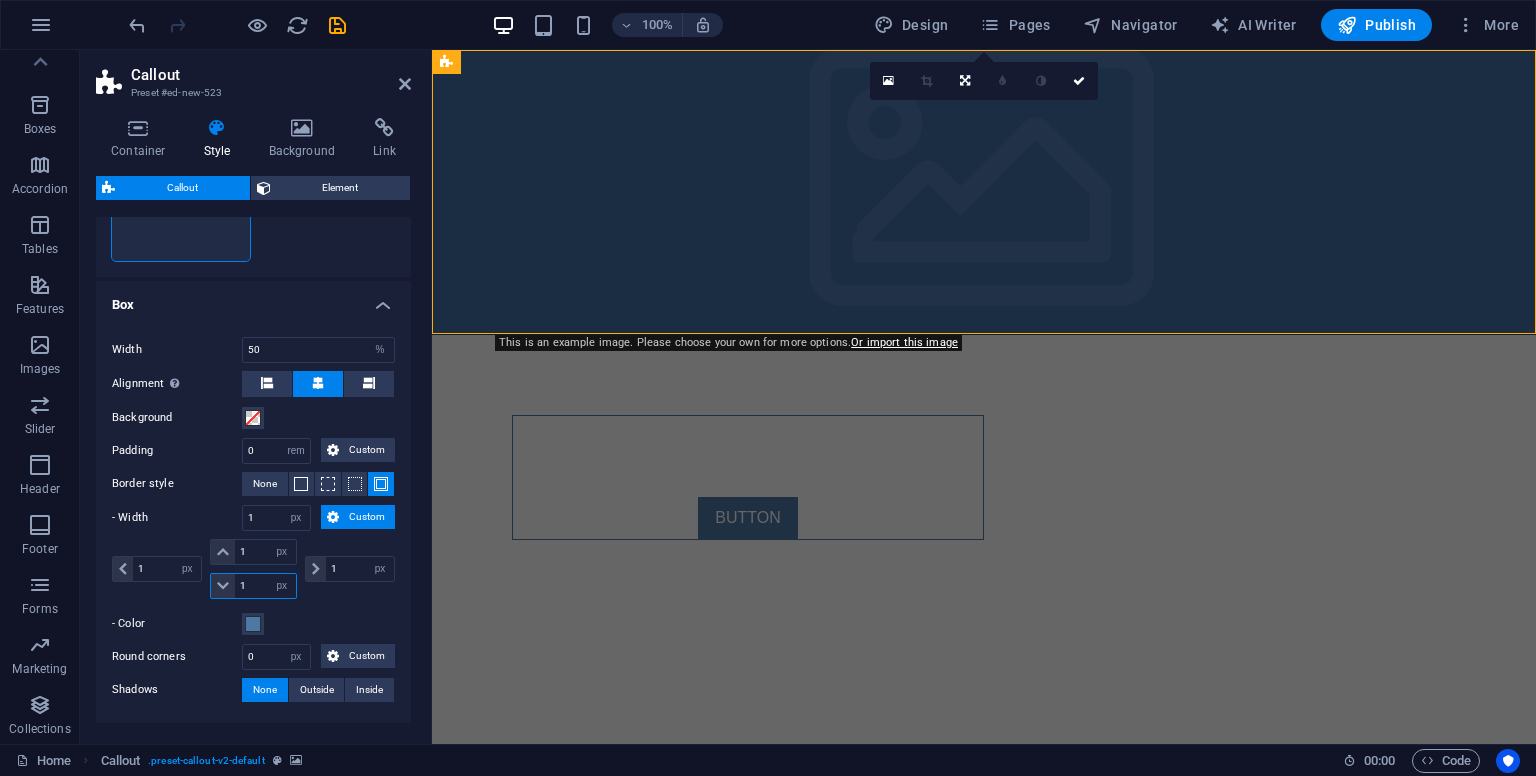 click on "1" at bounding box center [265, 586] 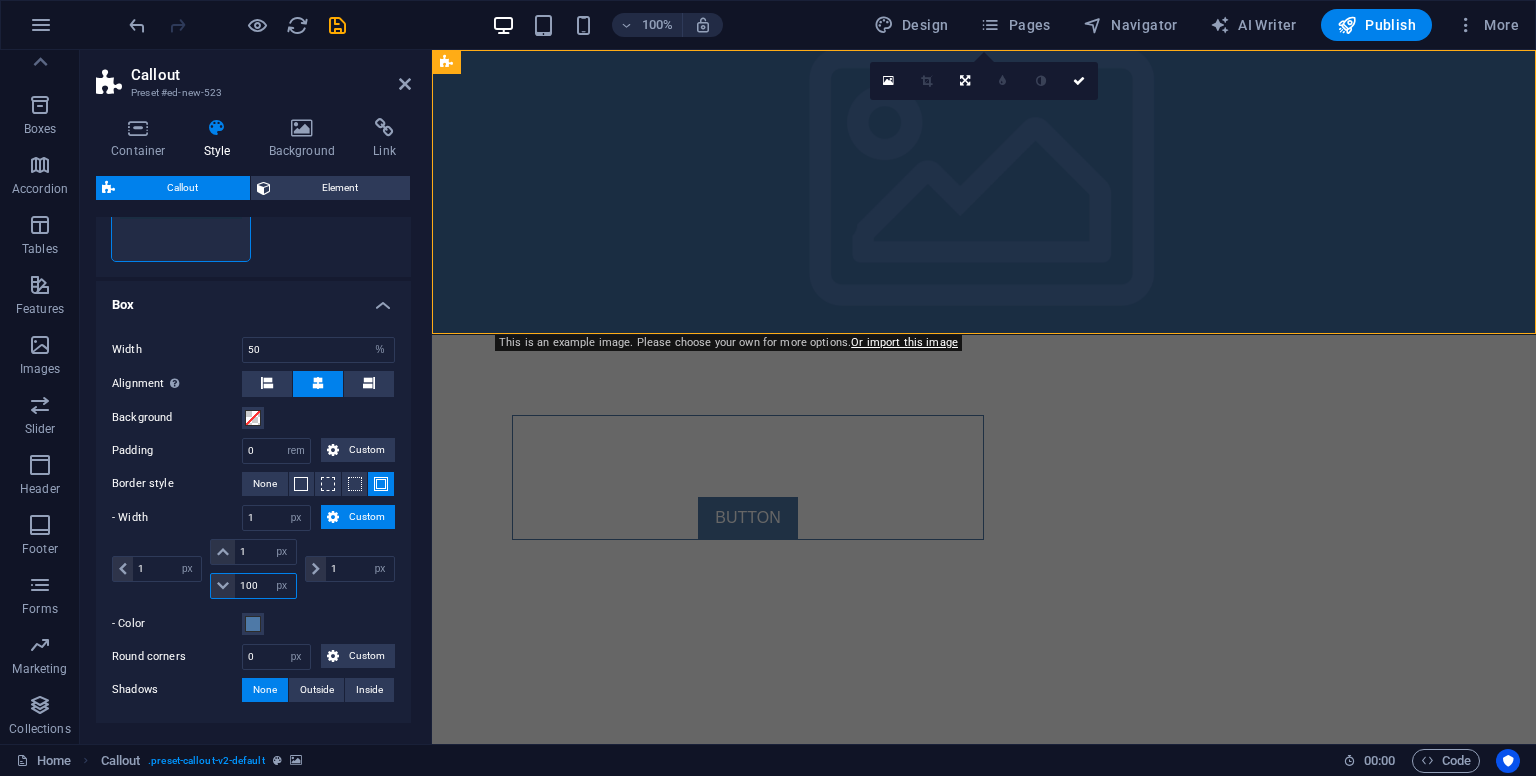 type on "100" 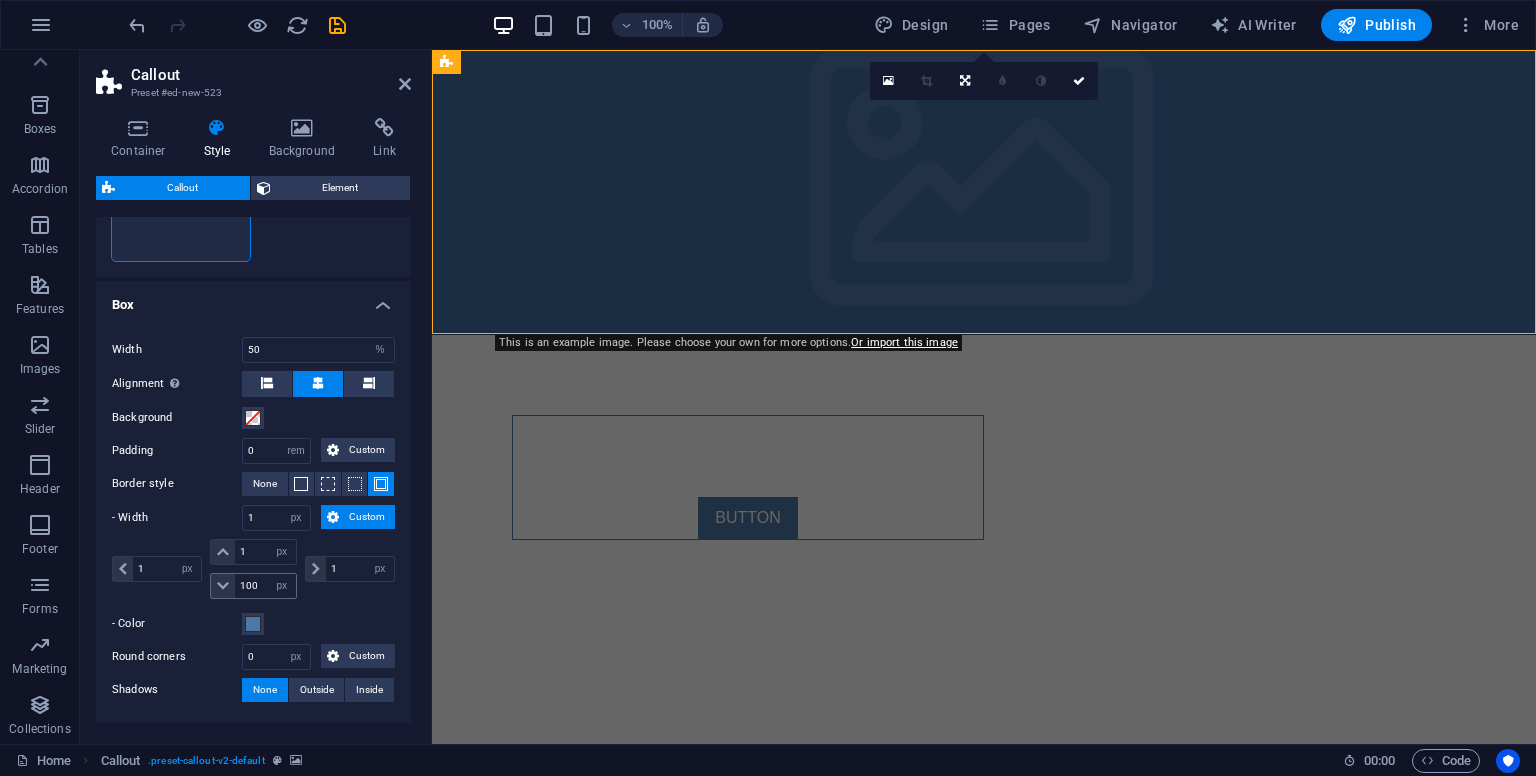 type 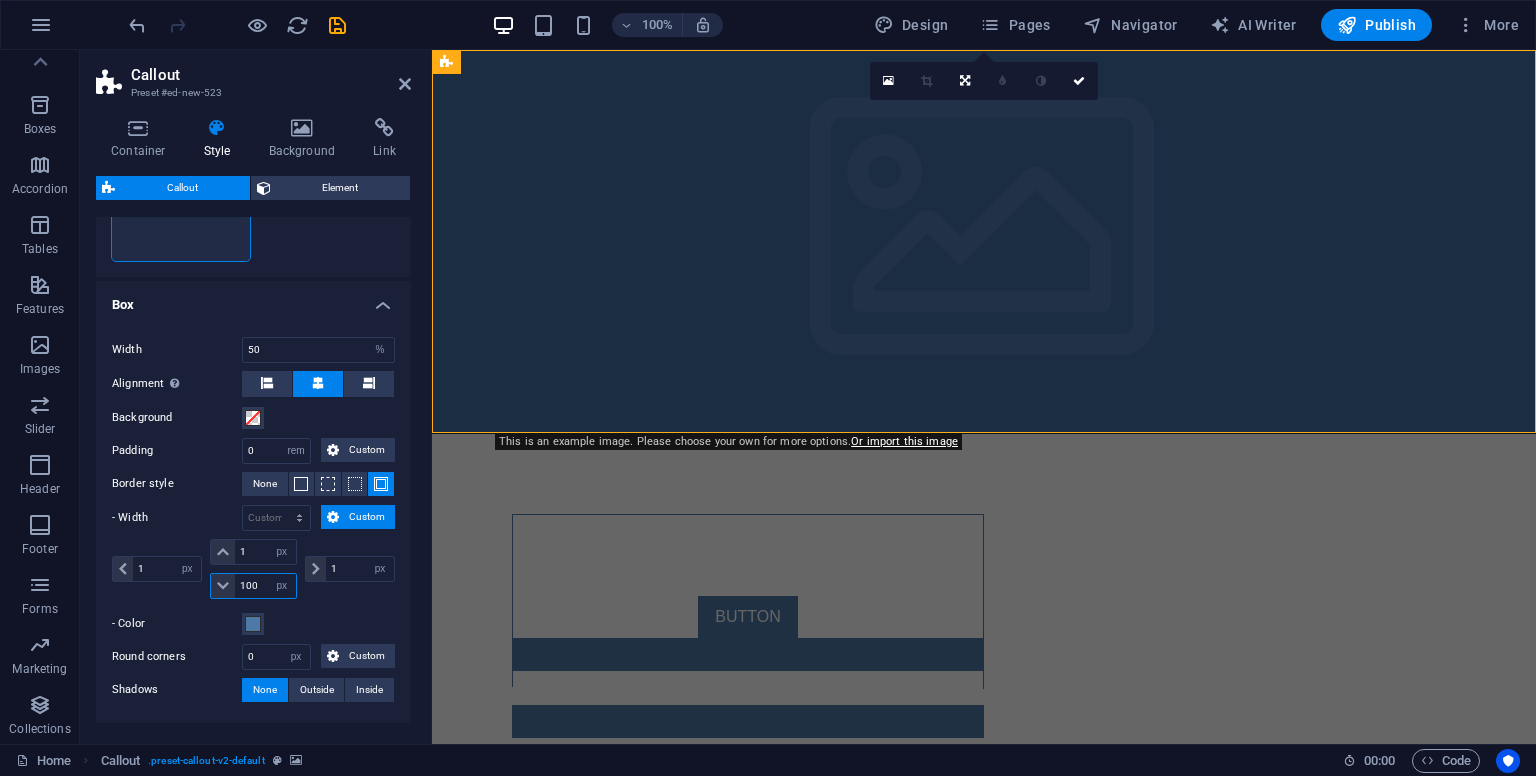 click on "100" at bounding box center [265, 586] 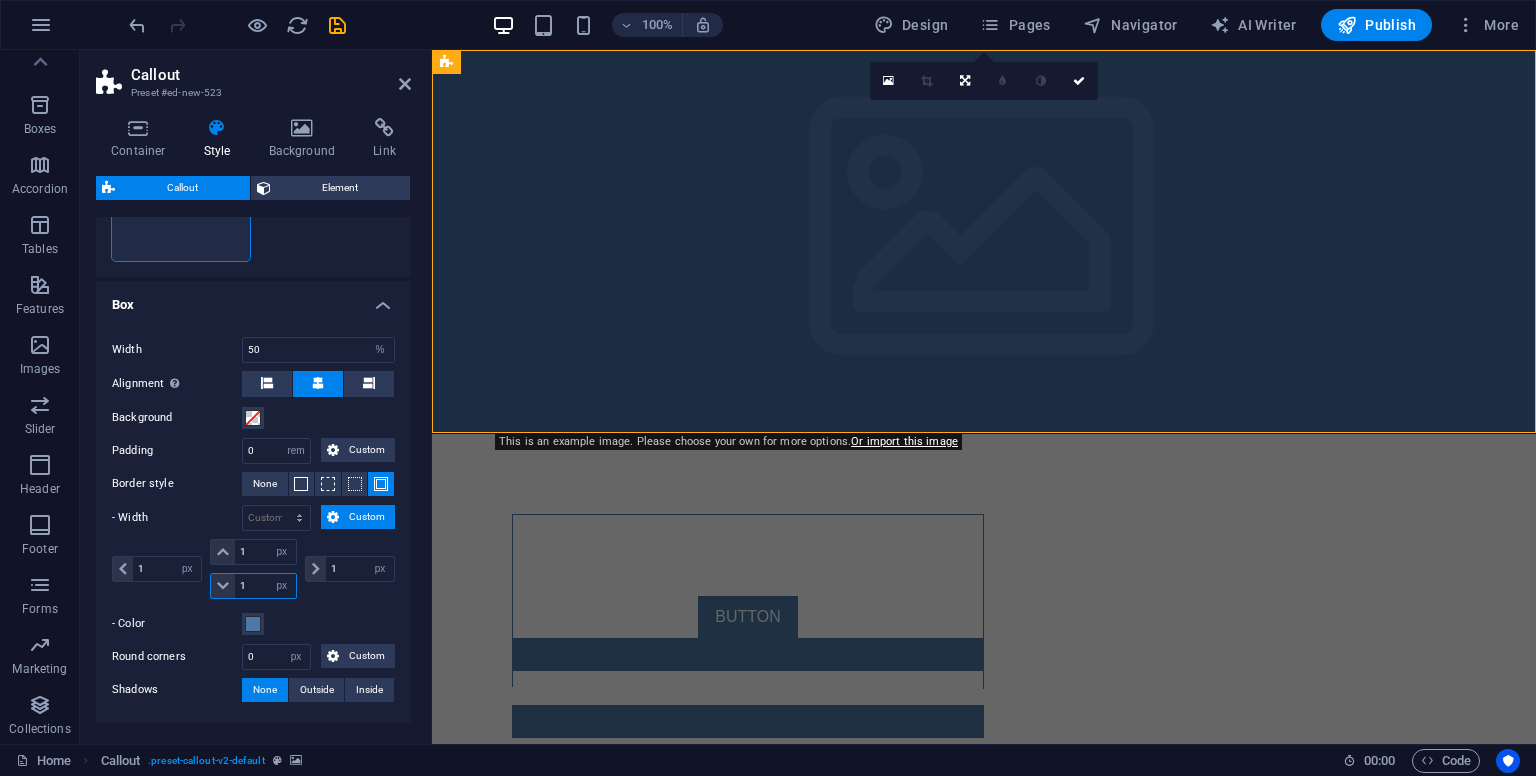 type on "1" 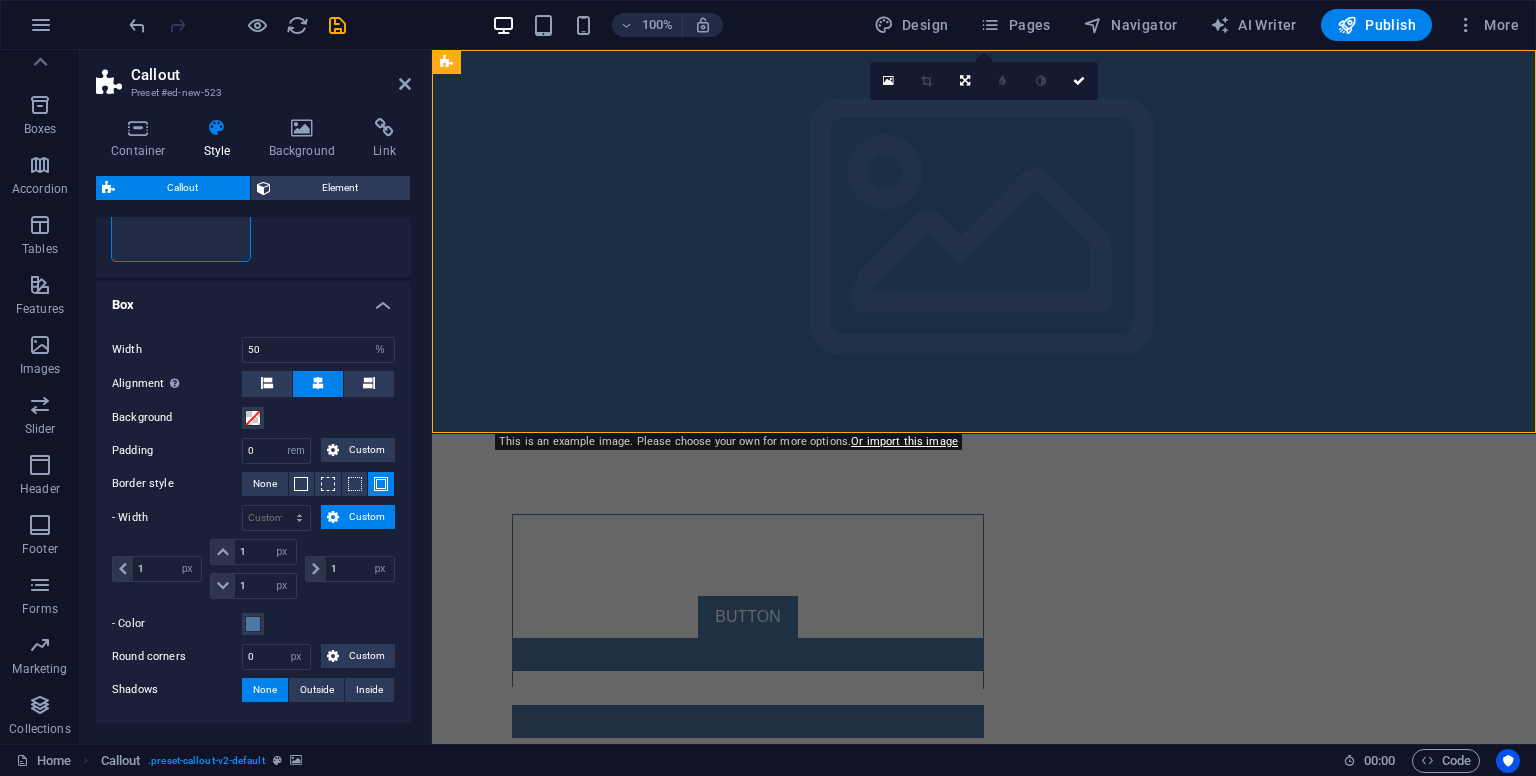 type on "1" 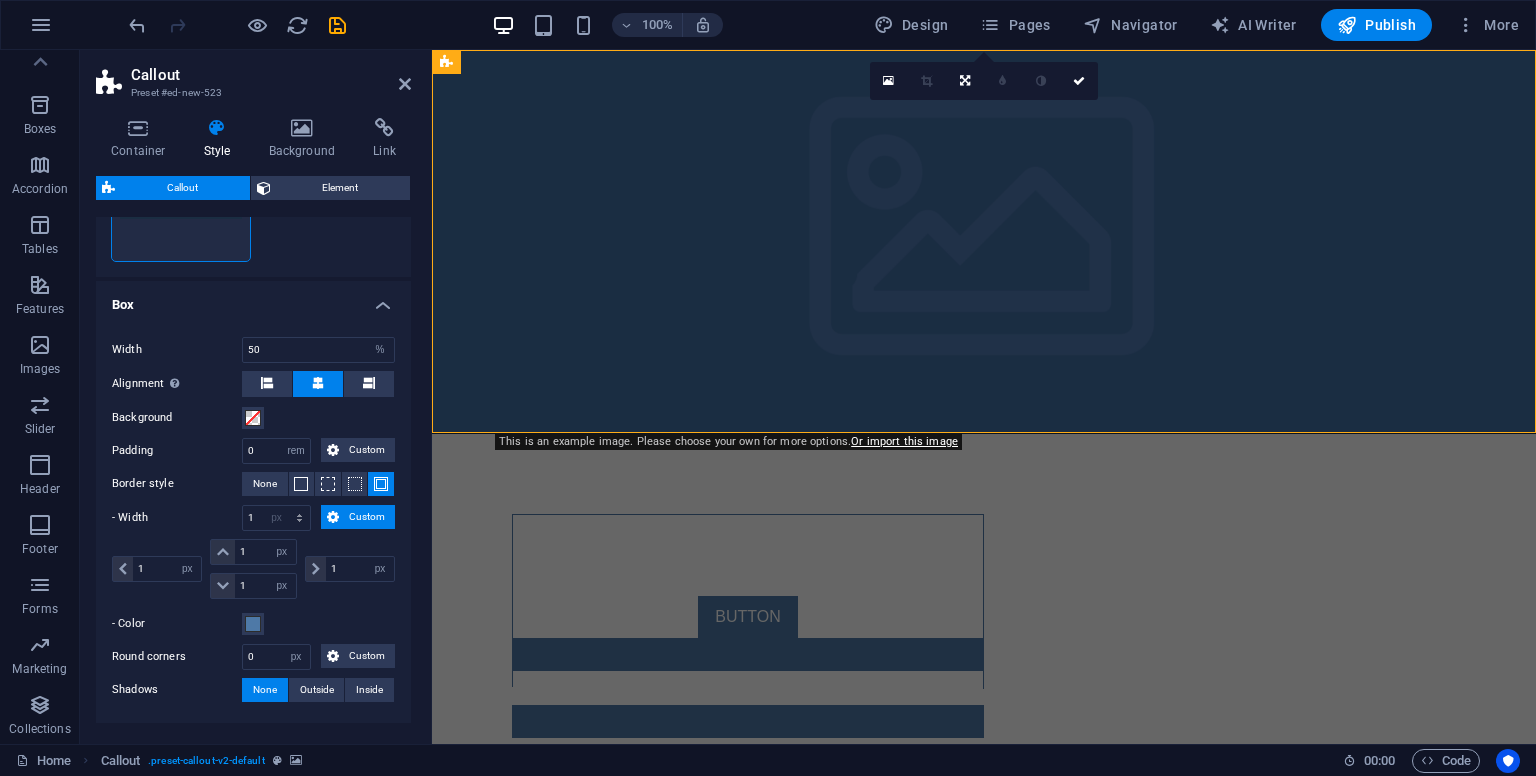 click on "Custom" at bounding box center (367, 517) 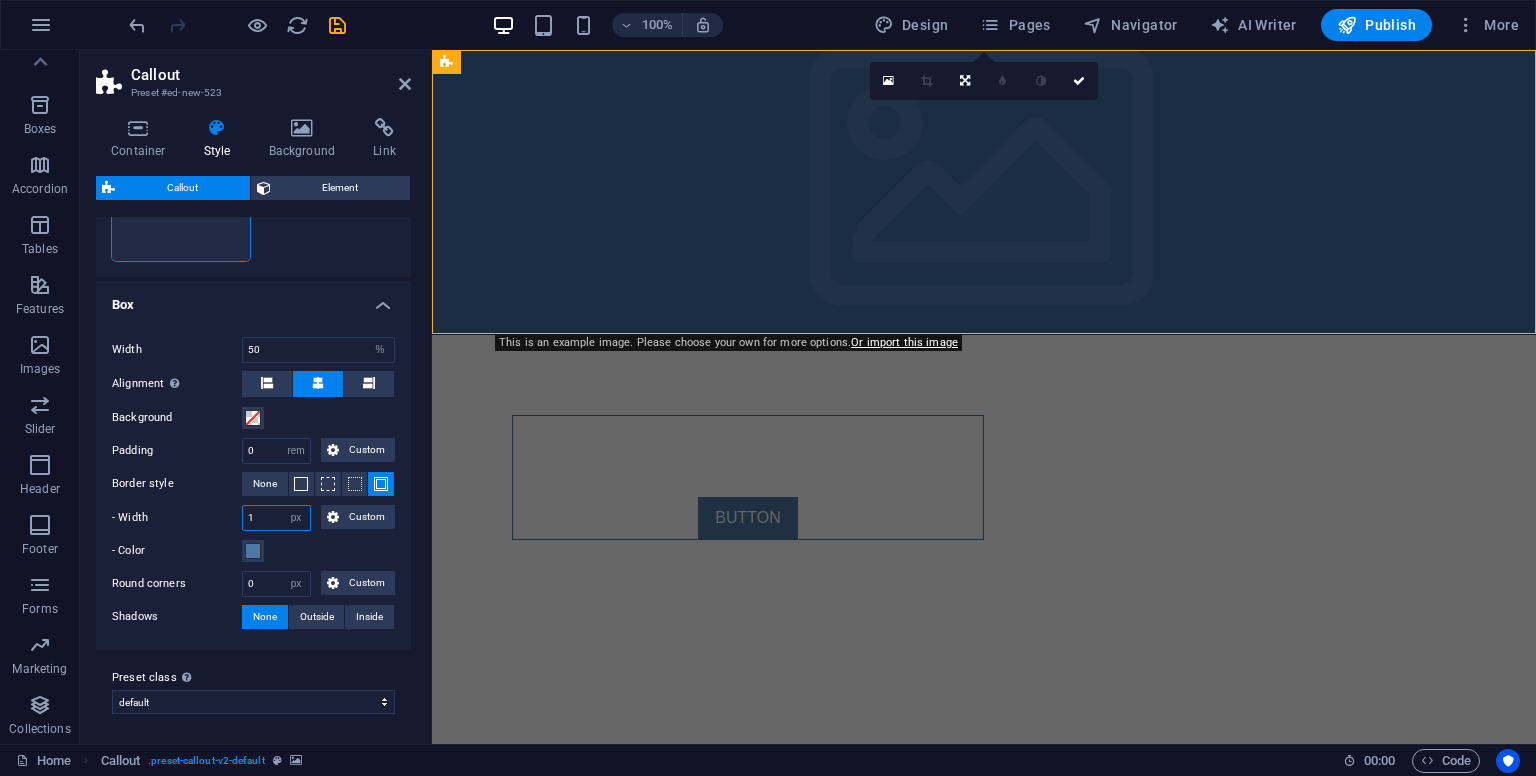 click on "1" at bounding box center (276, 518) 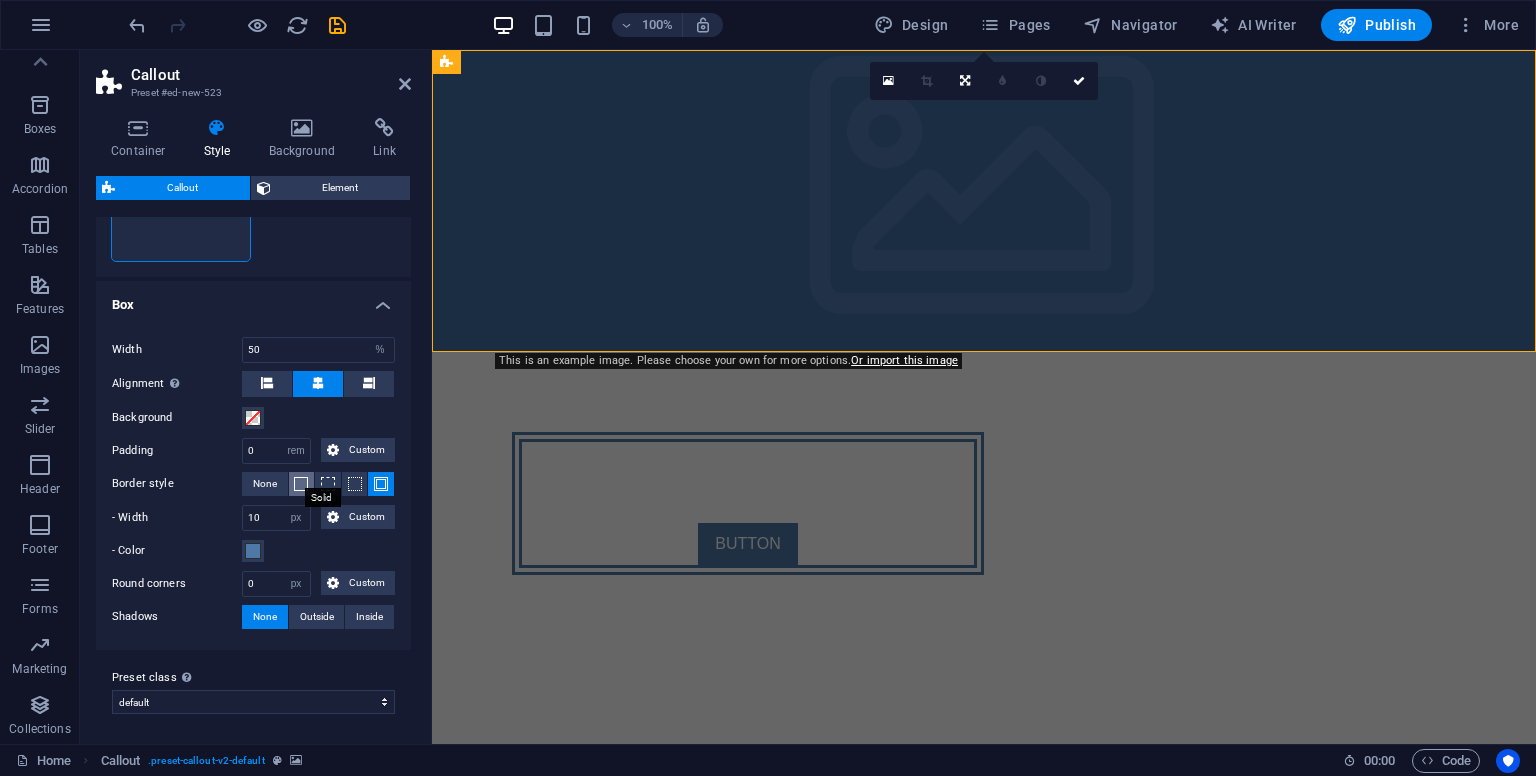 click at bounding box center (301, 484) 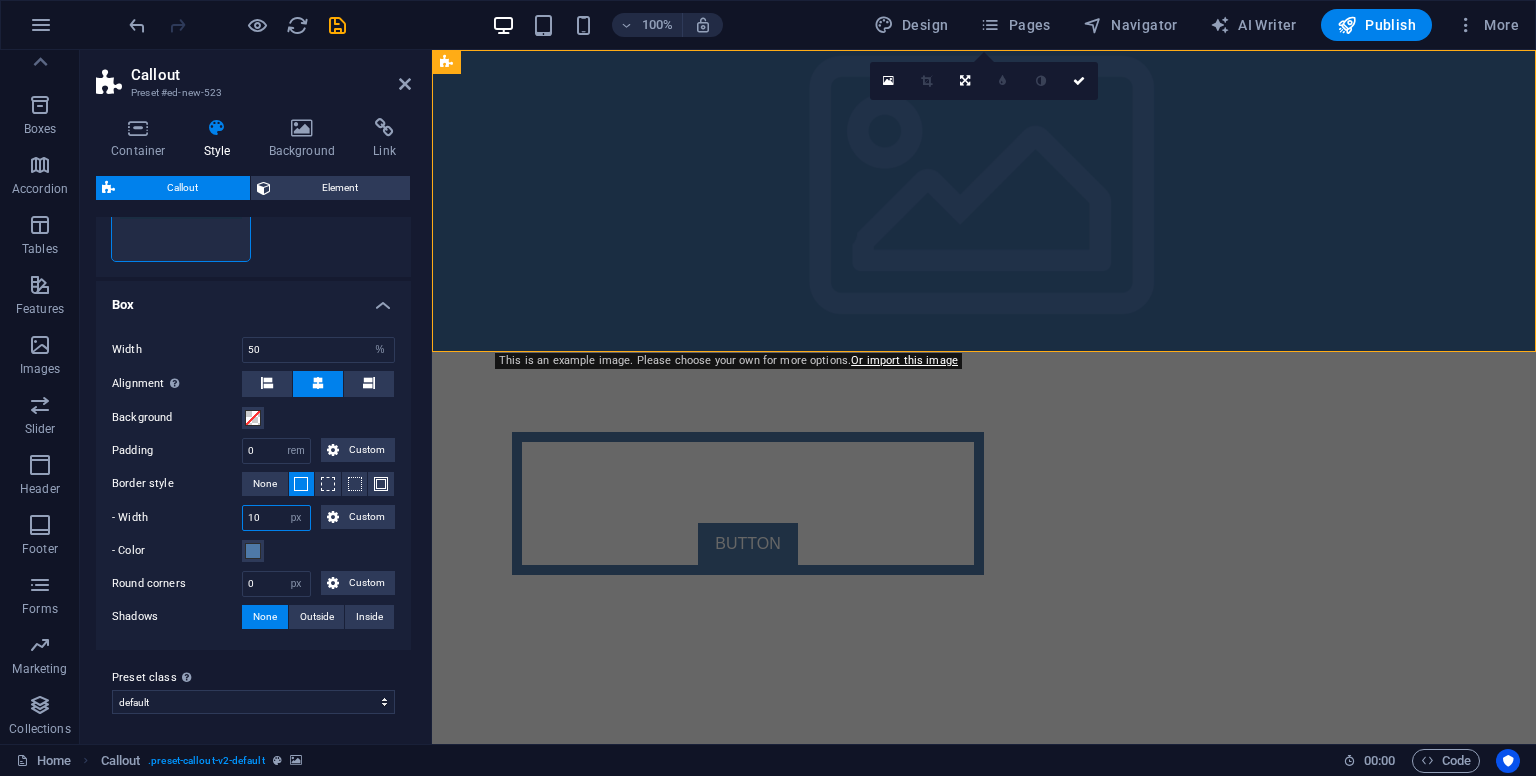 click on "10" at bounding box center [276, 518] 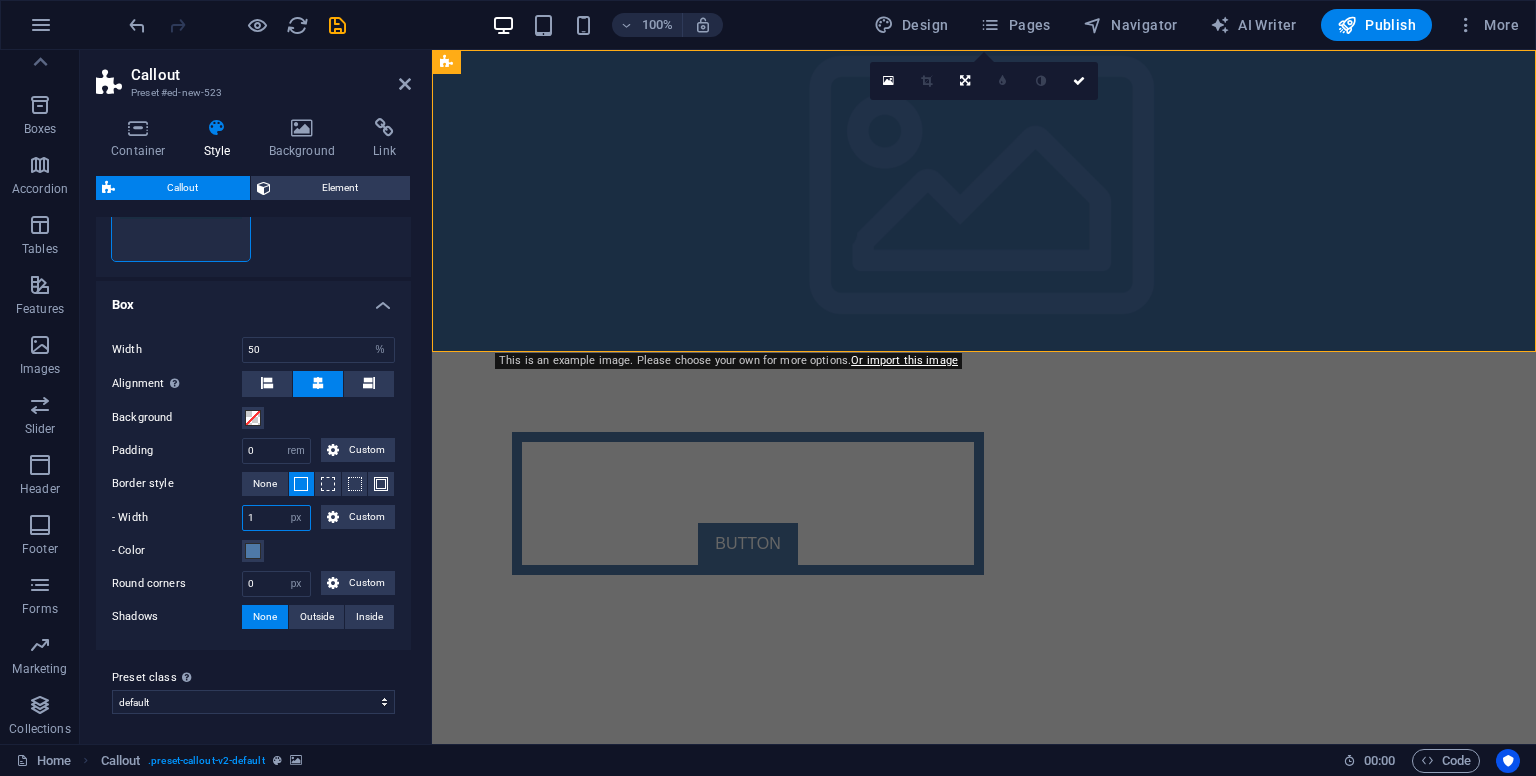 type on "1" 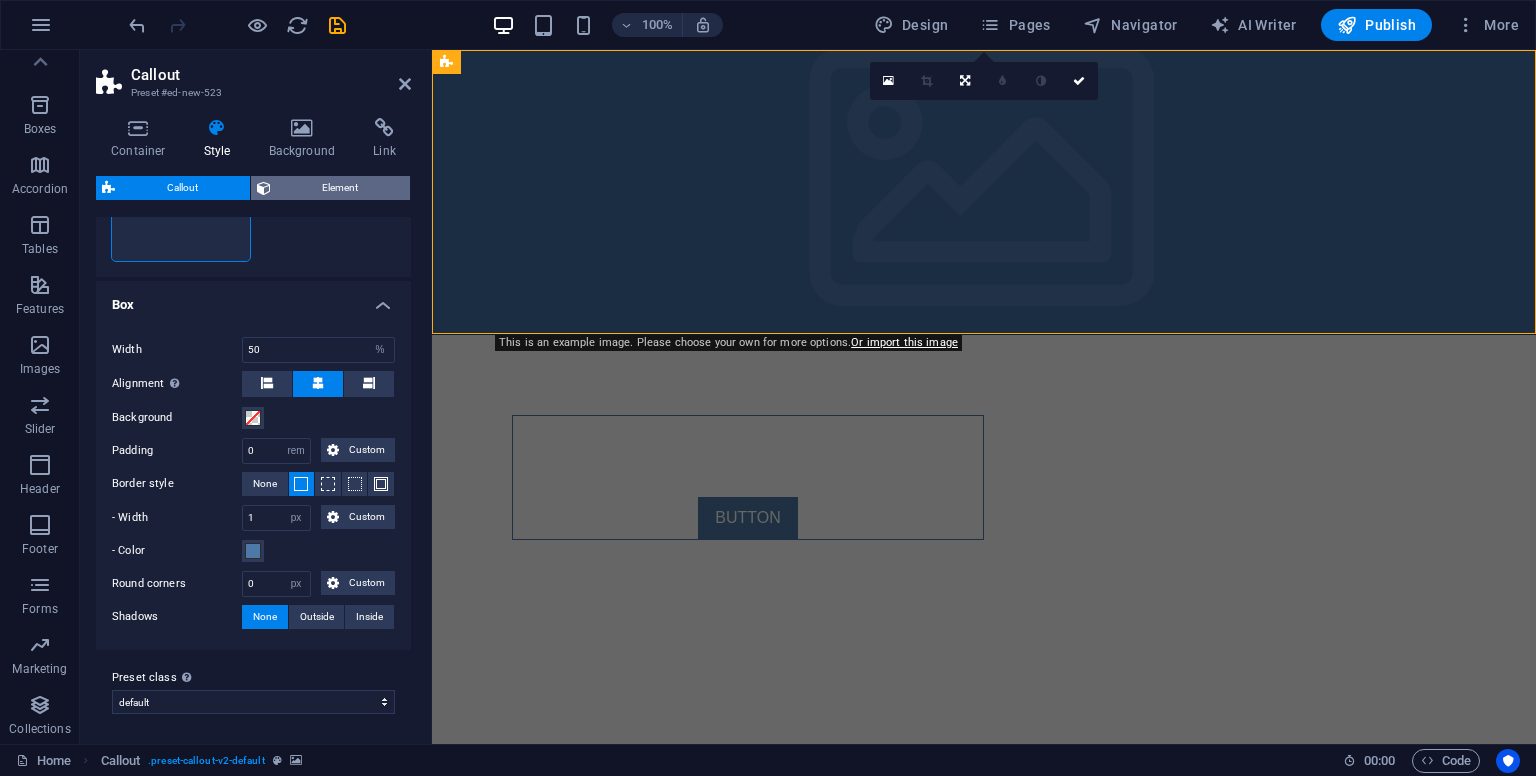 click on "Element" at bounding box center (341, 188) 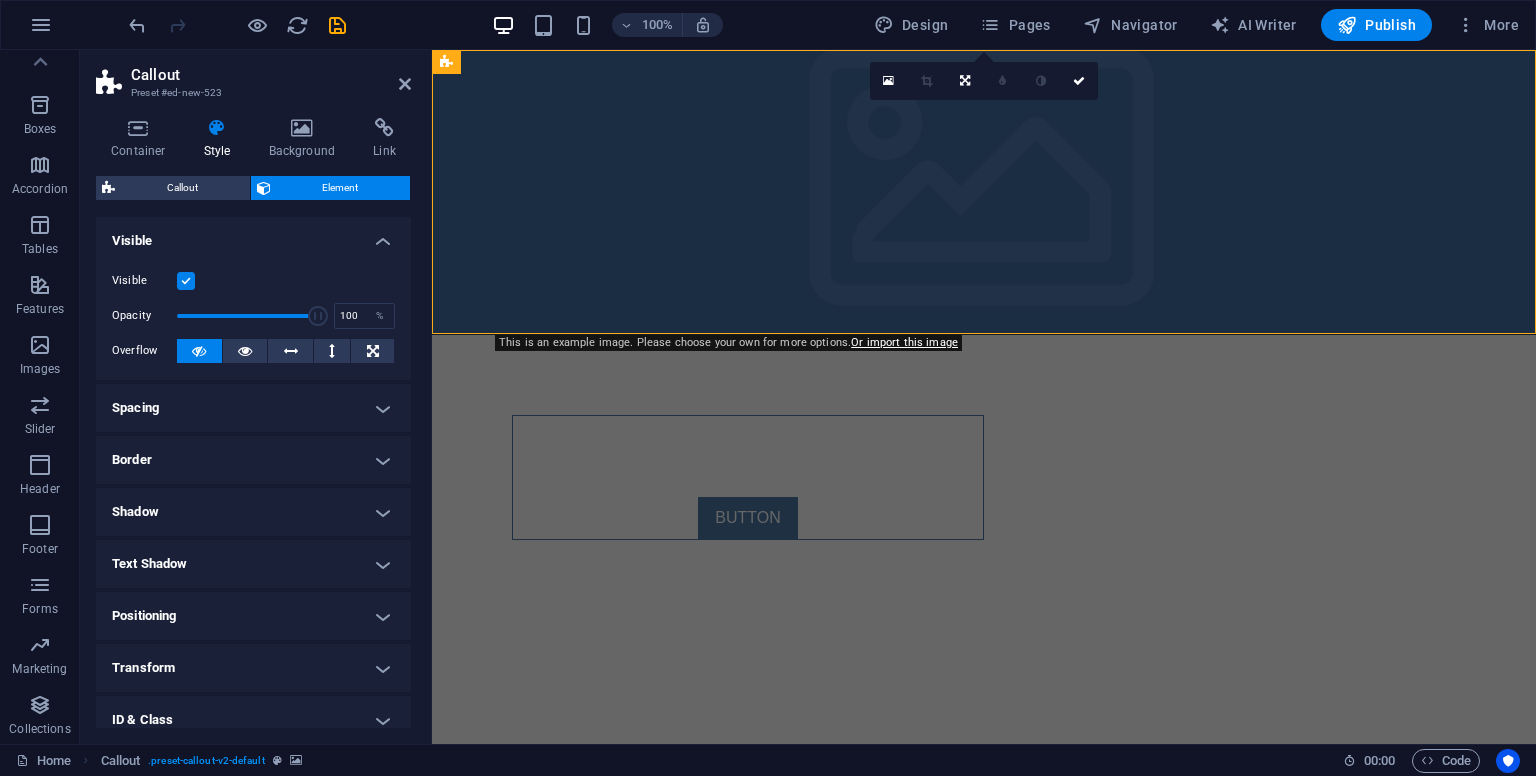 click on "Spacing" at bounding box center (253, 408) 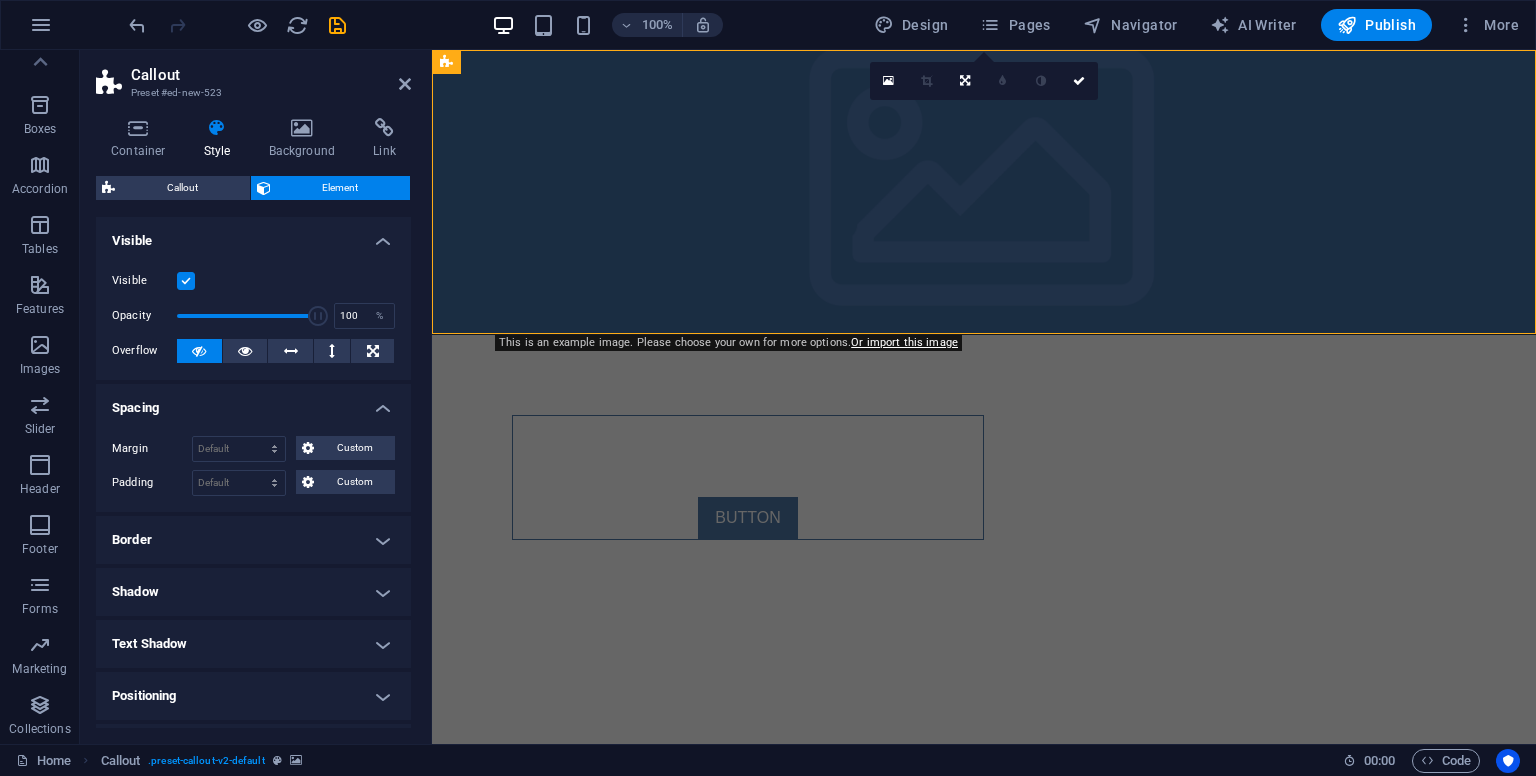 click on "Spacing" at bounding box center [253, 402] 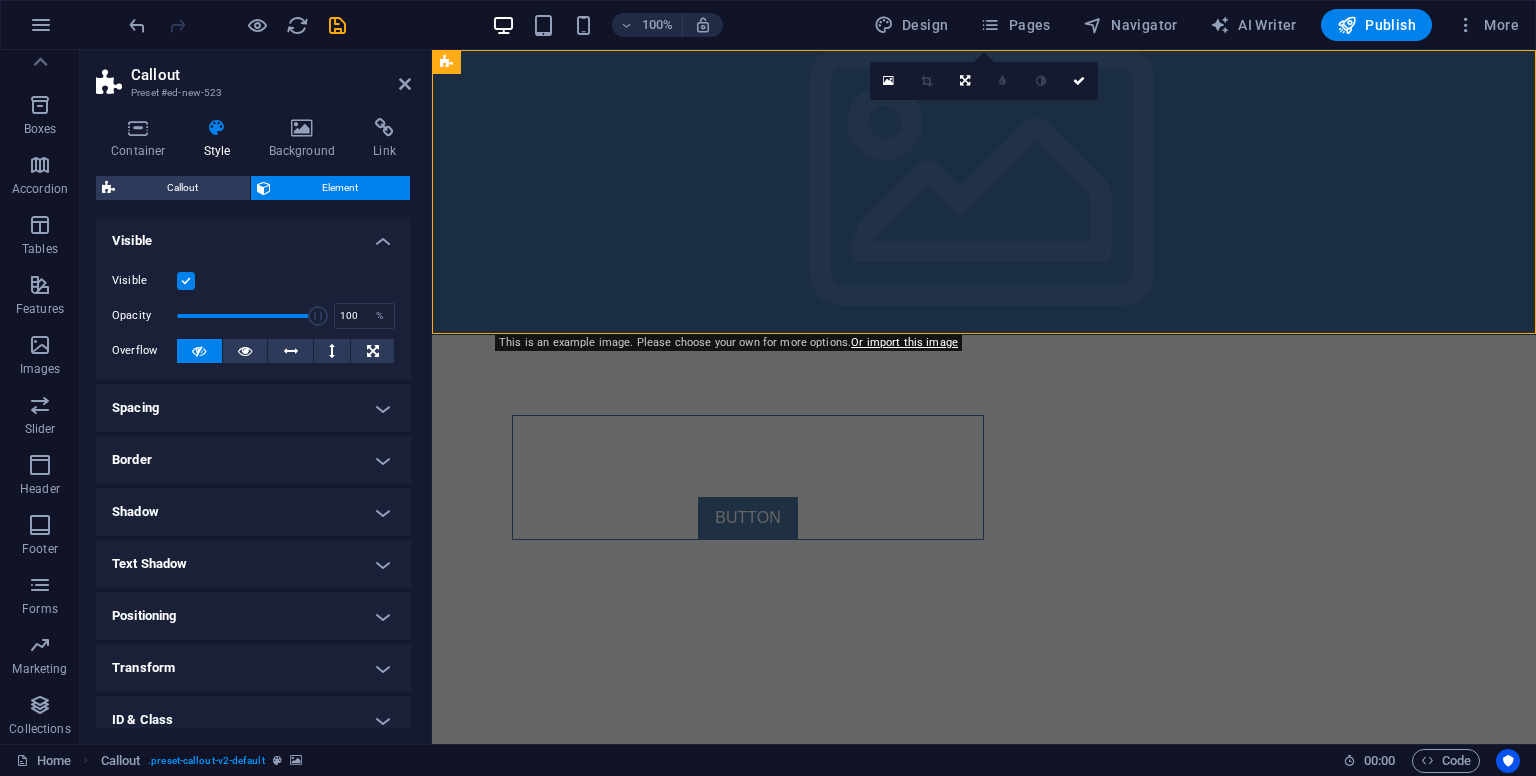 click on "Border" at bounding box center (253, 460) 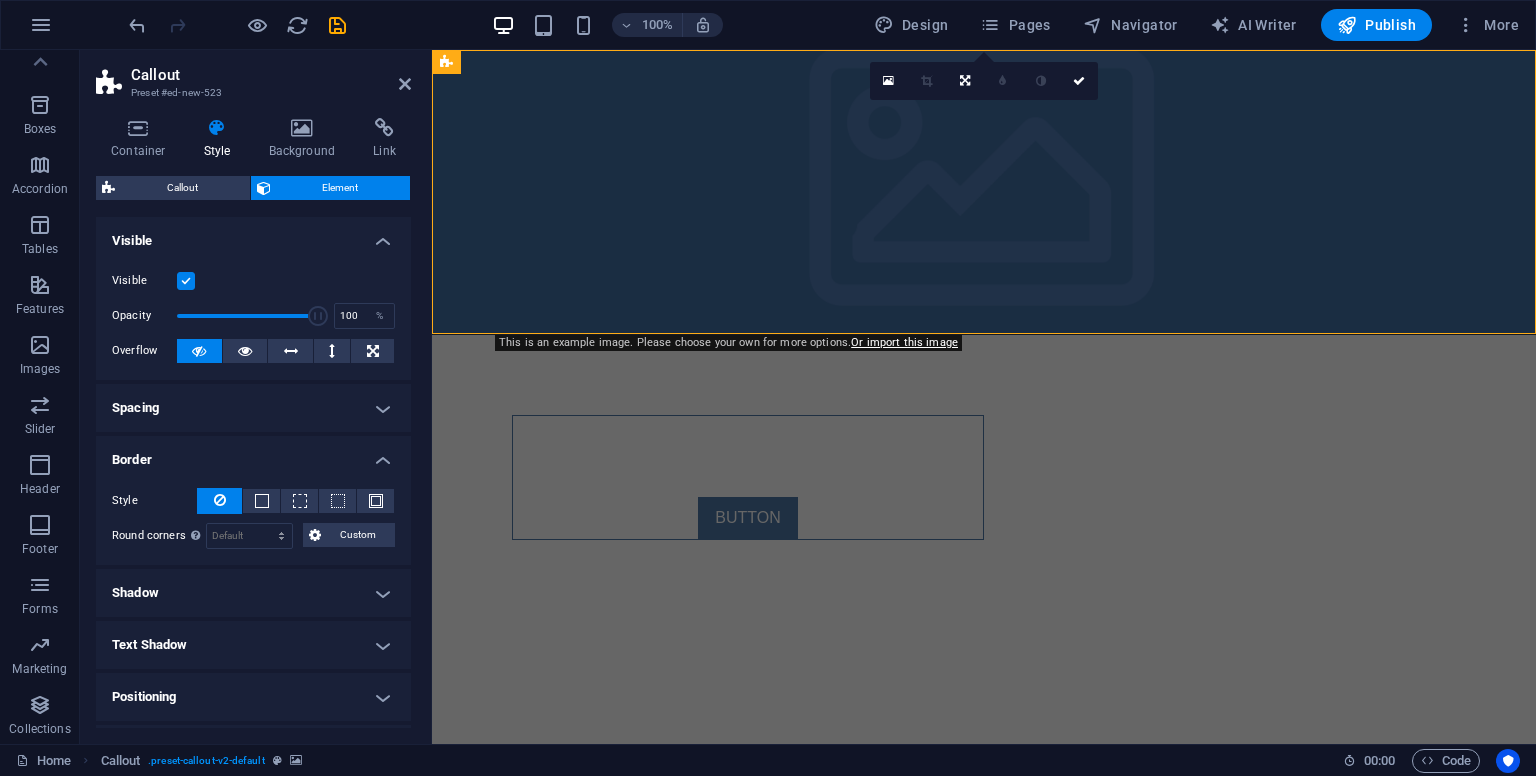 click on "Border" at bounding box center (253, 454) 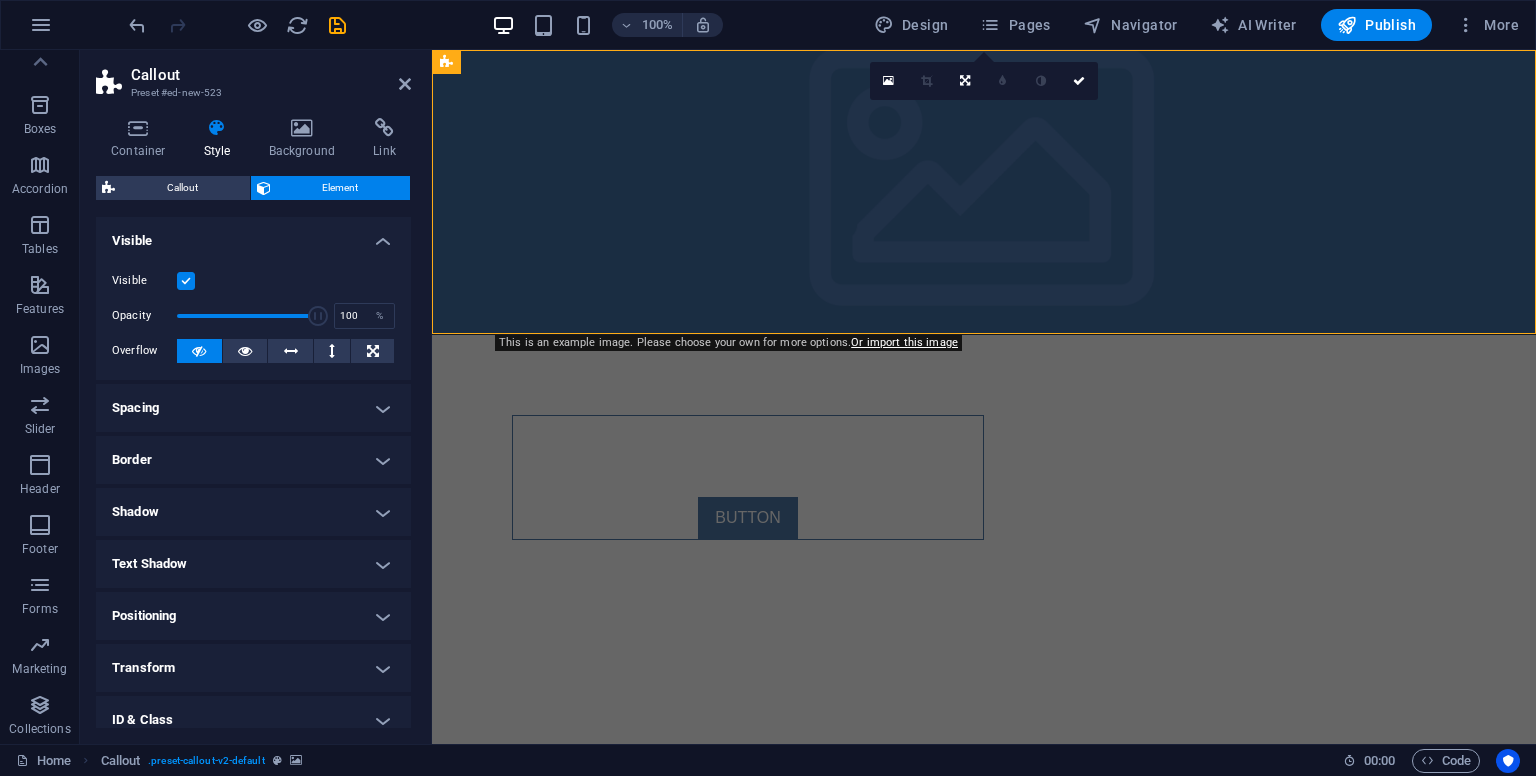 click on "Border" at bounding box center [253, 460] 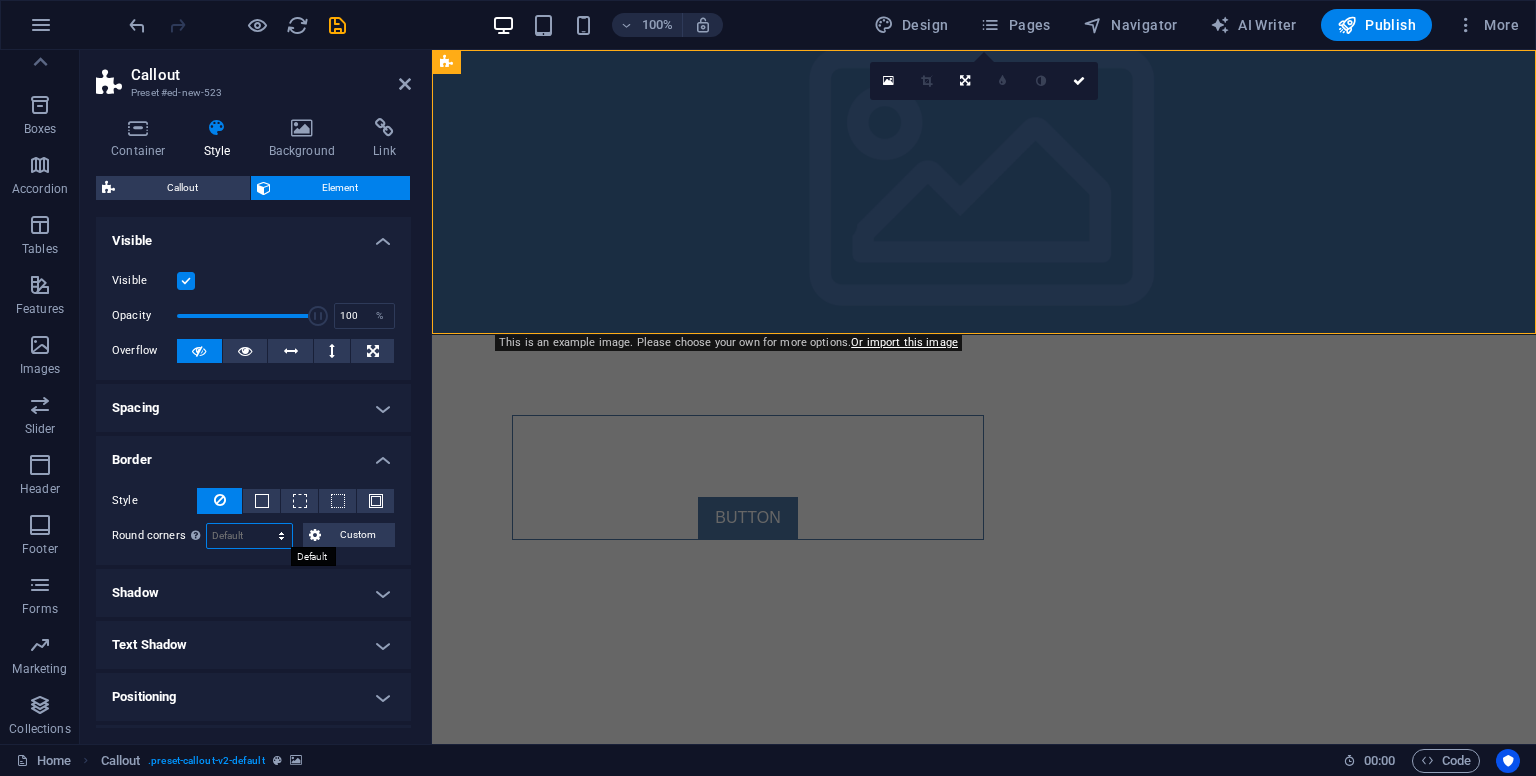 click on "Default px rem % vh vw Custom" at bounding box center [249, 536] 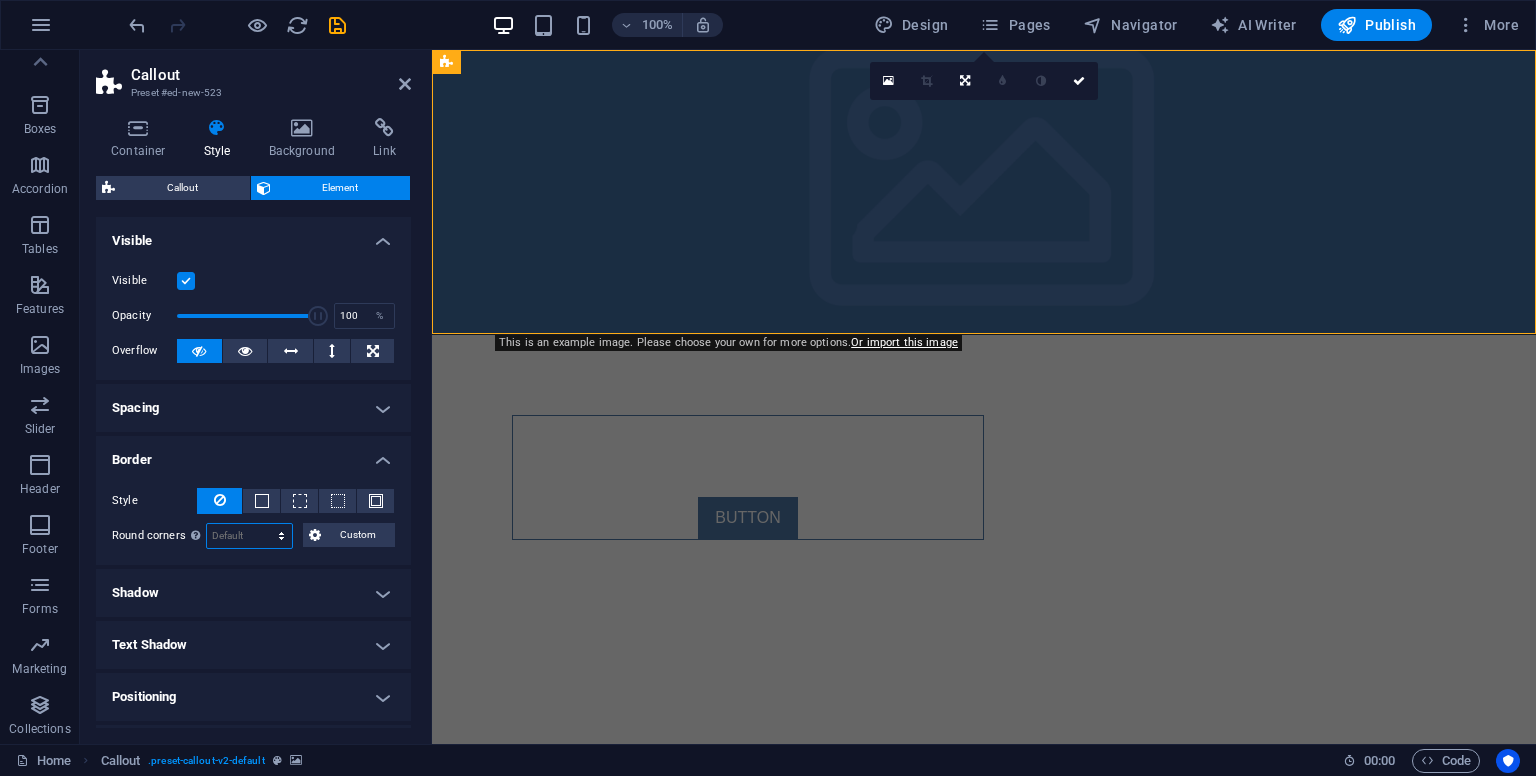 select on "%" 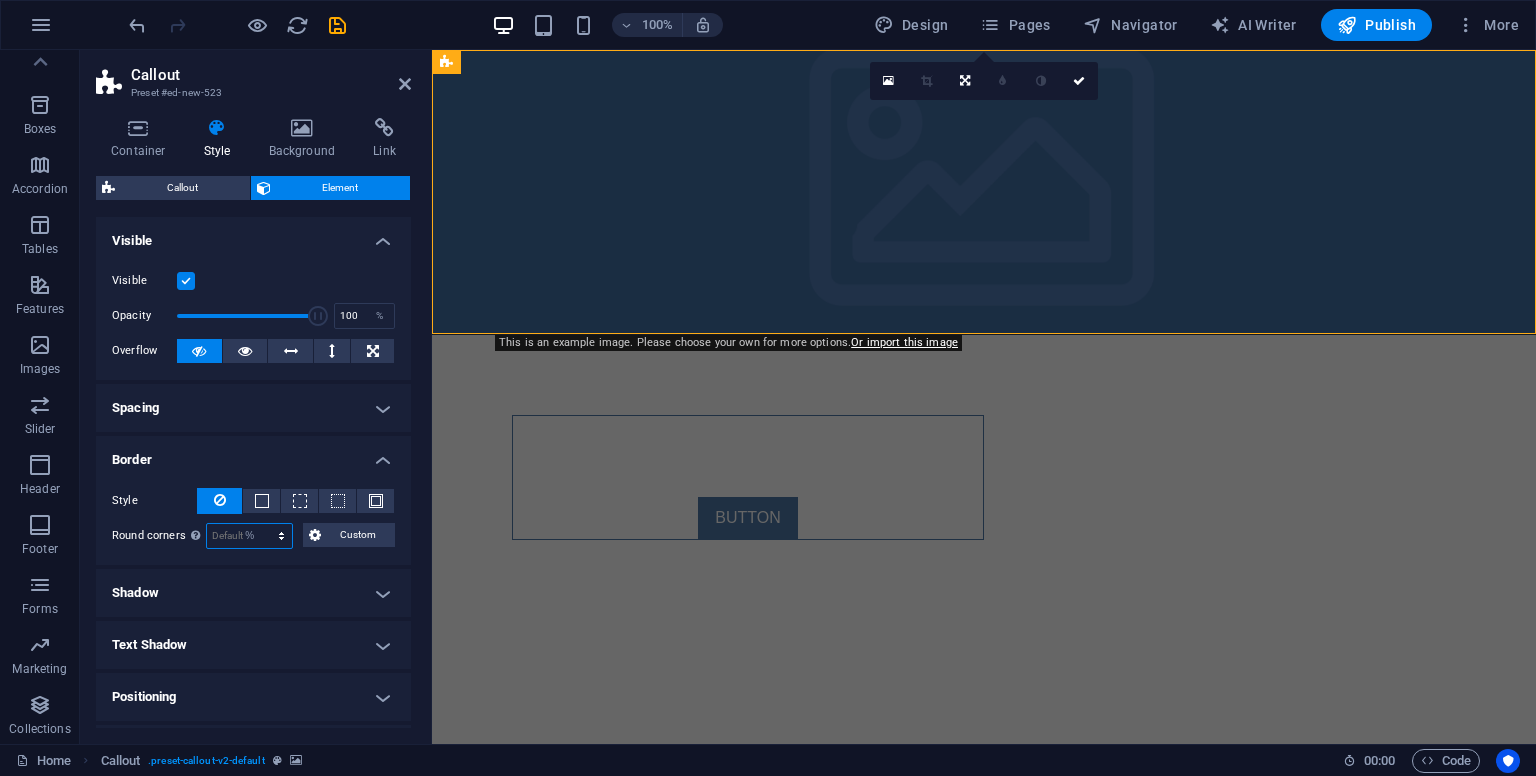 click on "Default px rem % vh vw Custom" at bounding box center [249, 536] 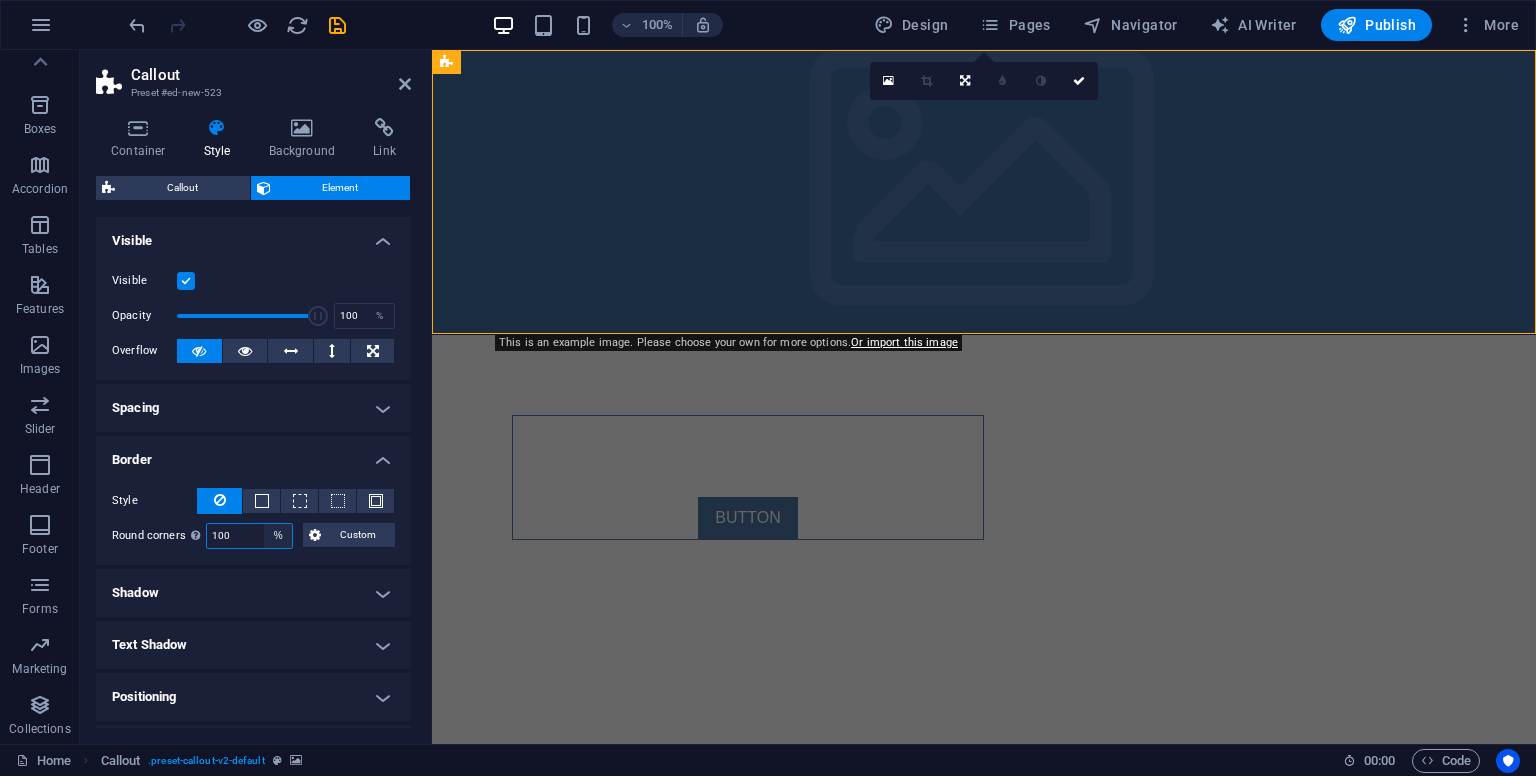 click on "Default px rem % vh vw Custom" at bounding box center (278, 536) 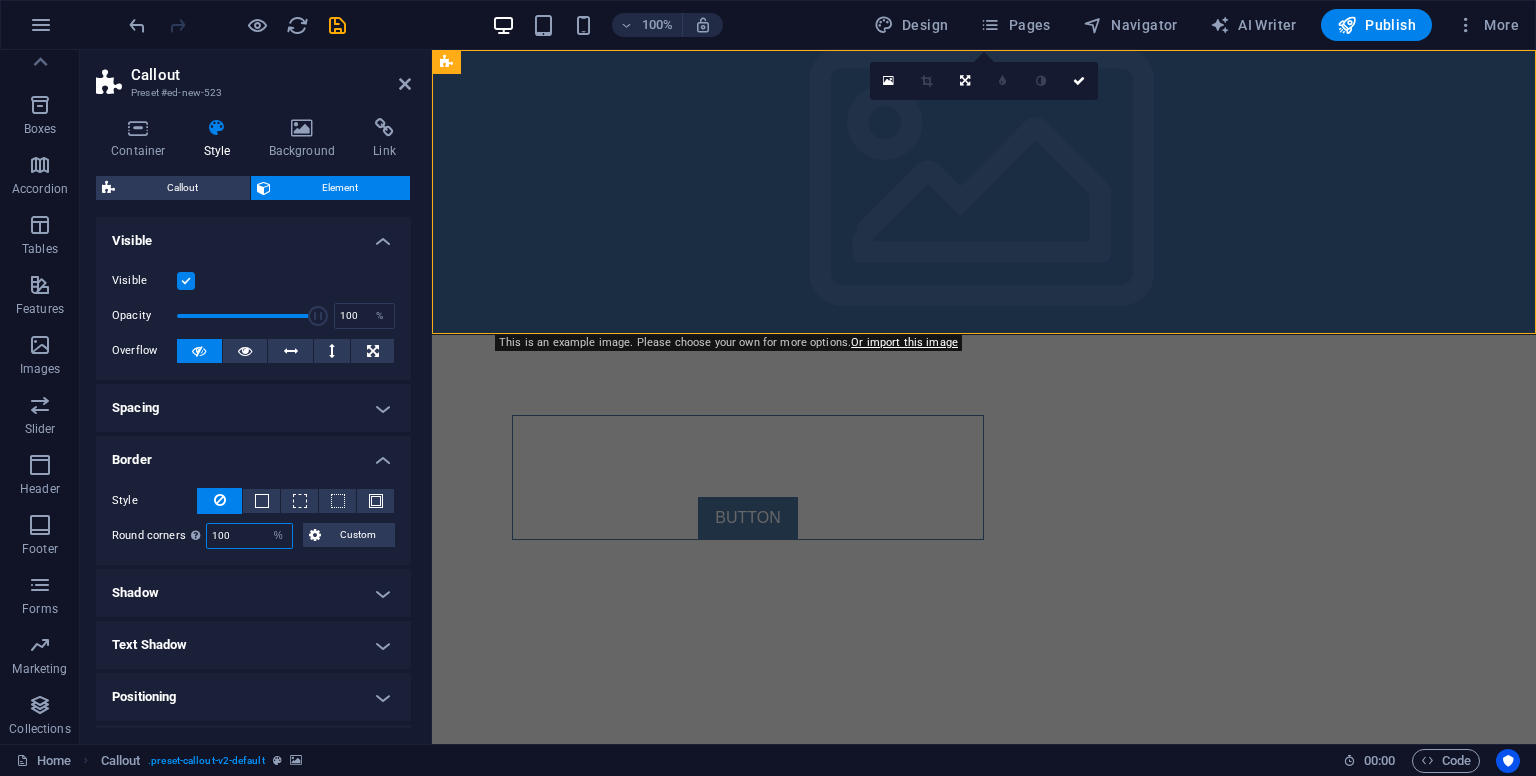 select on "default" 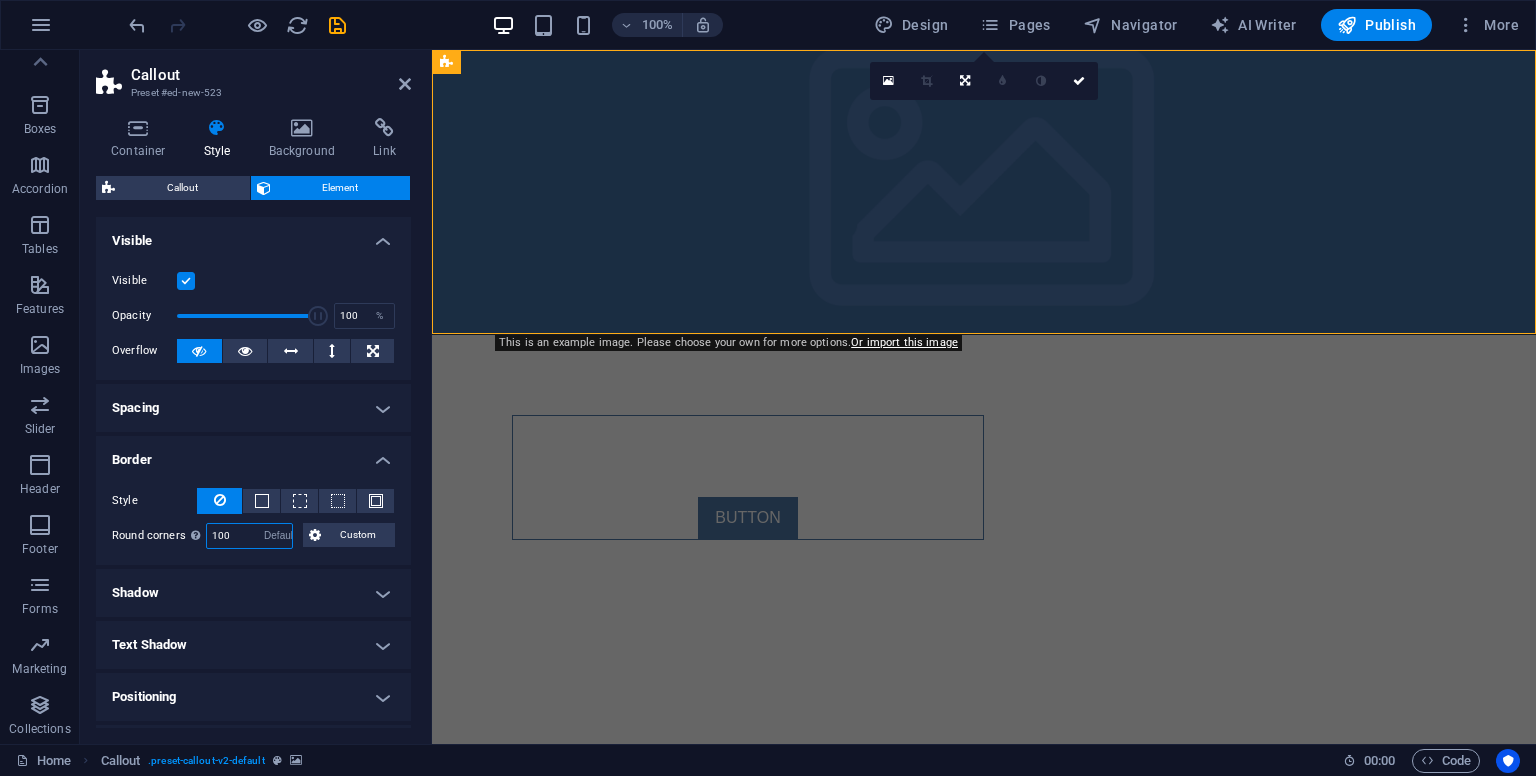 click on "Default px rem % vh vw Custom" at bounding box center [278, 536] 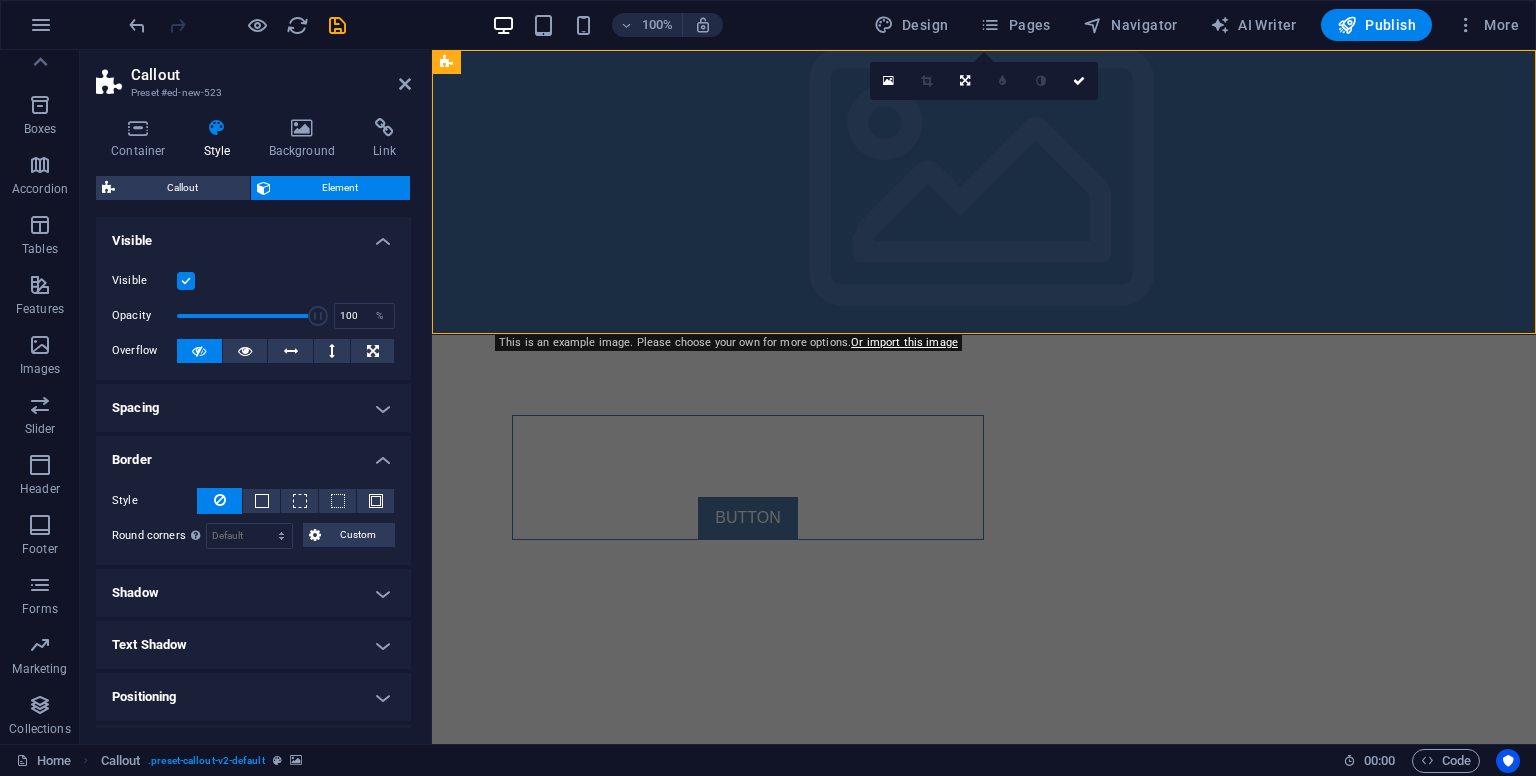 click on "Border" at bounding box center (253, 454) 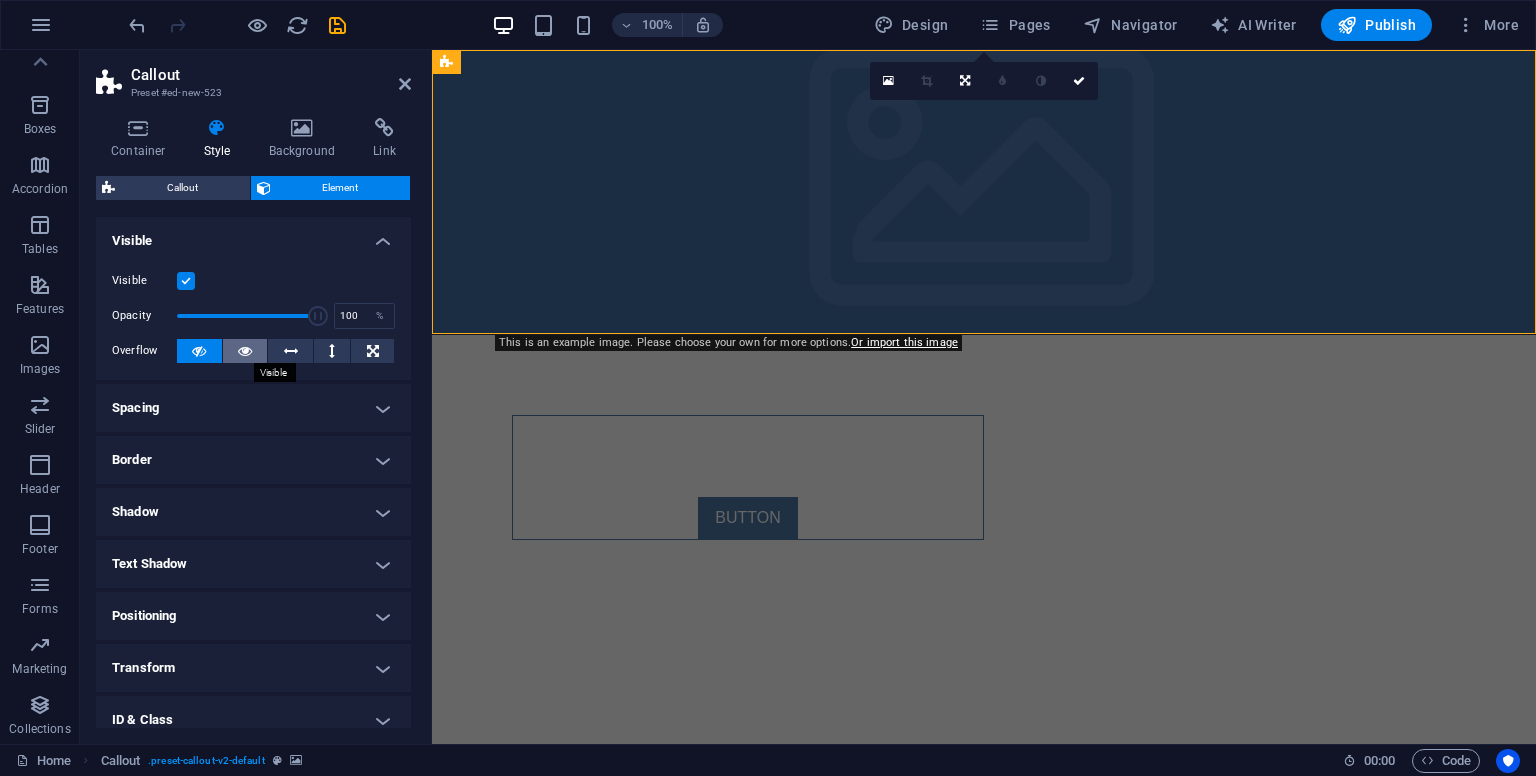 click at bounding box center [245, 351] 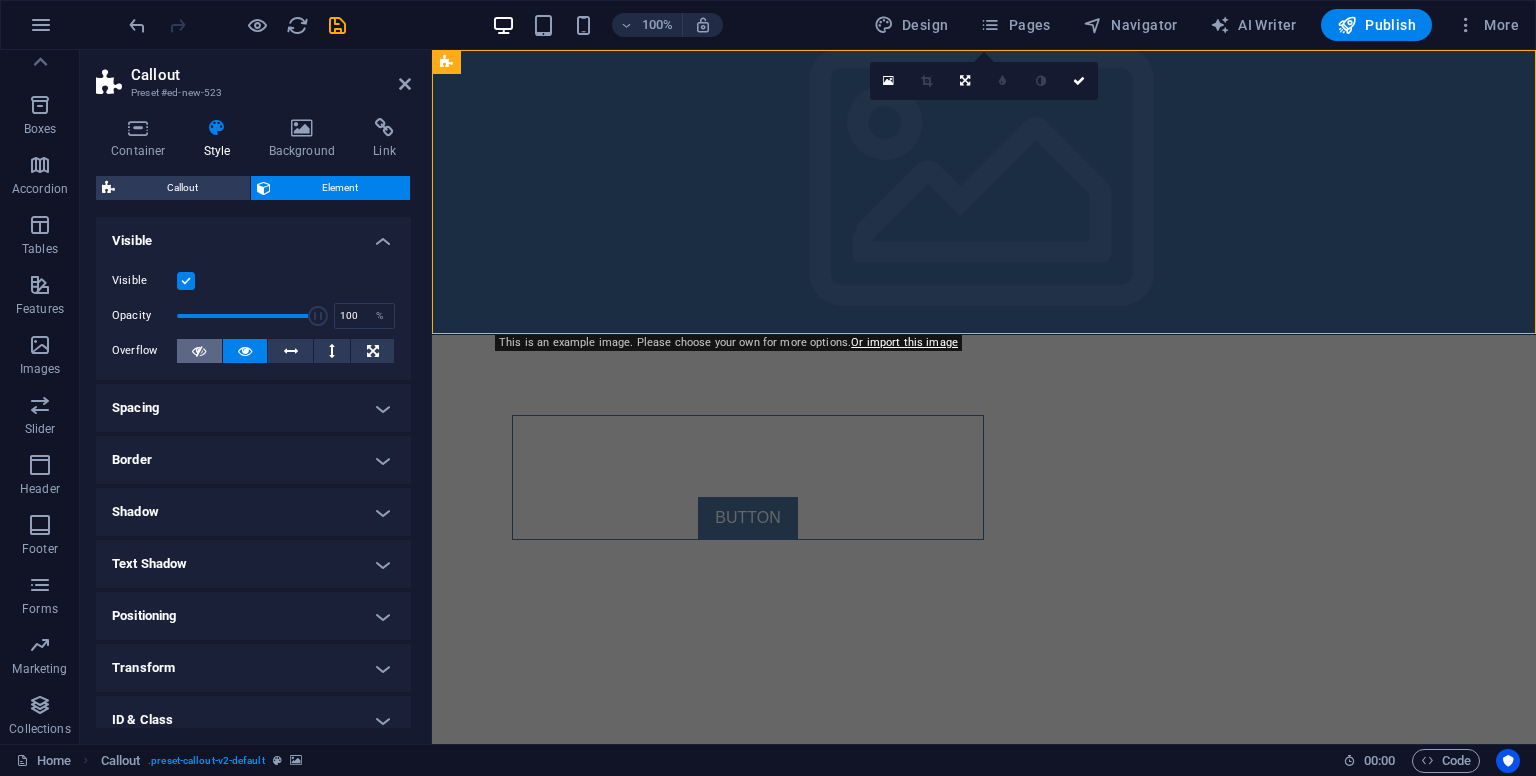 click at bounding box center (199, 351) 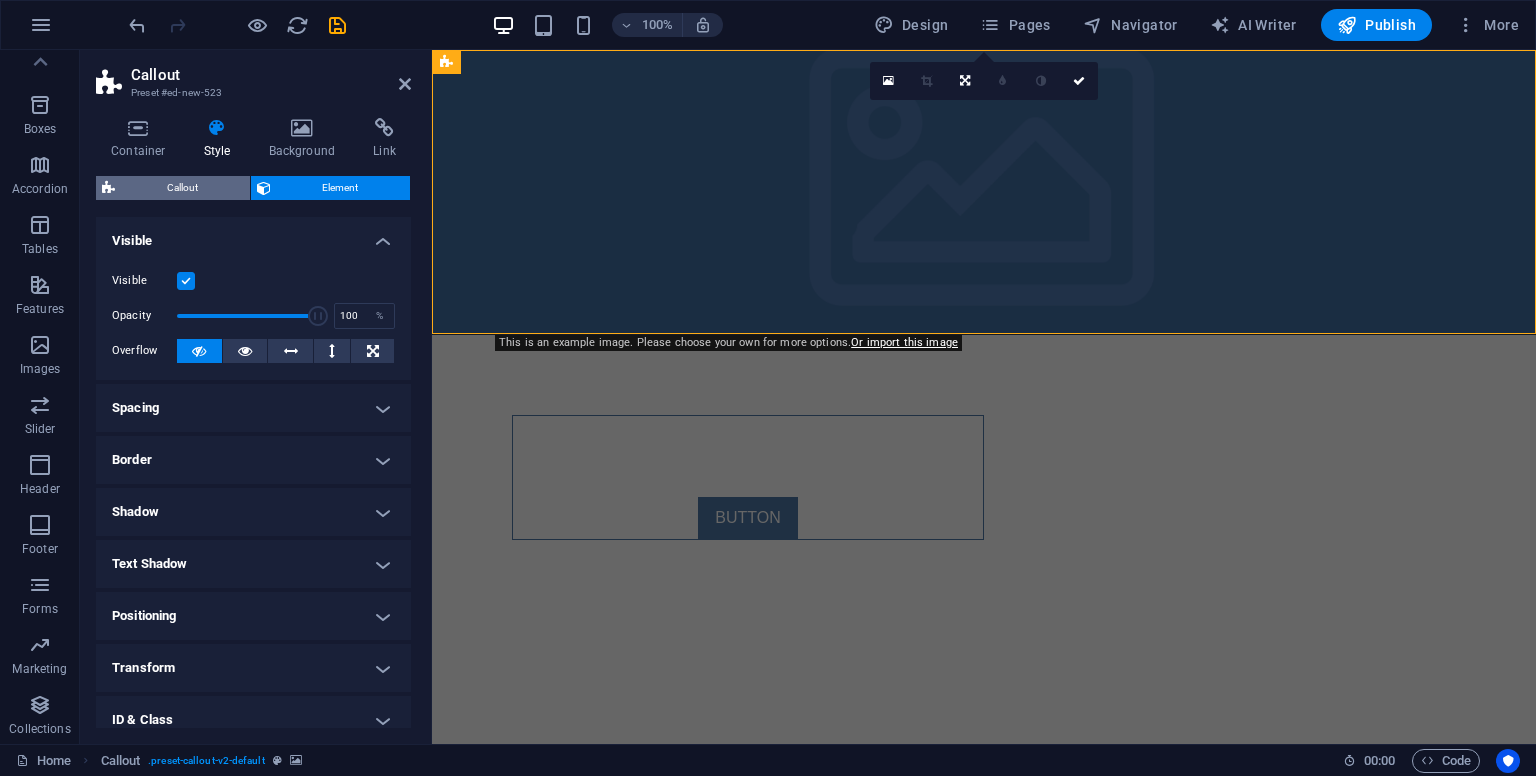 click on "Callout" at bounding box center [182, 188] 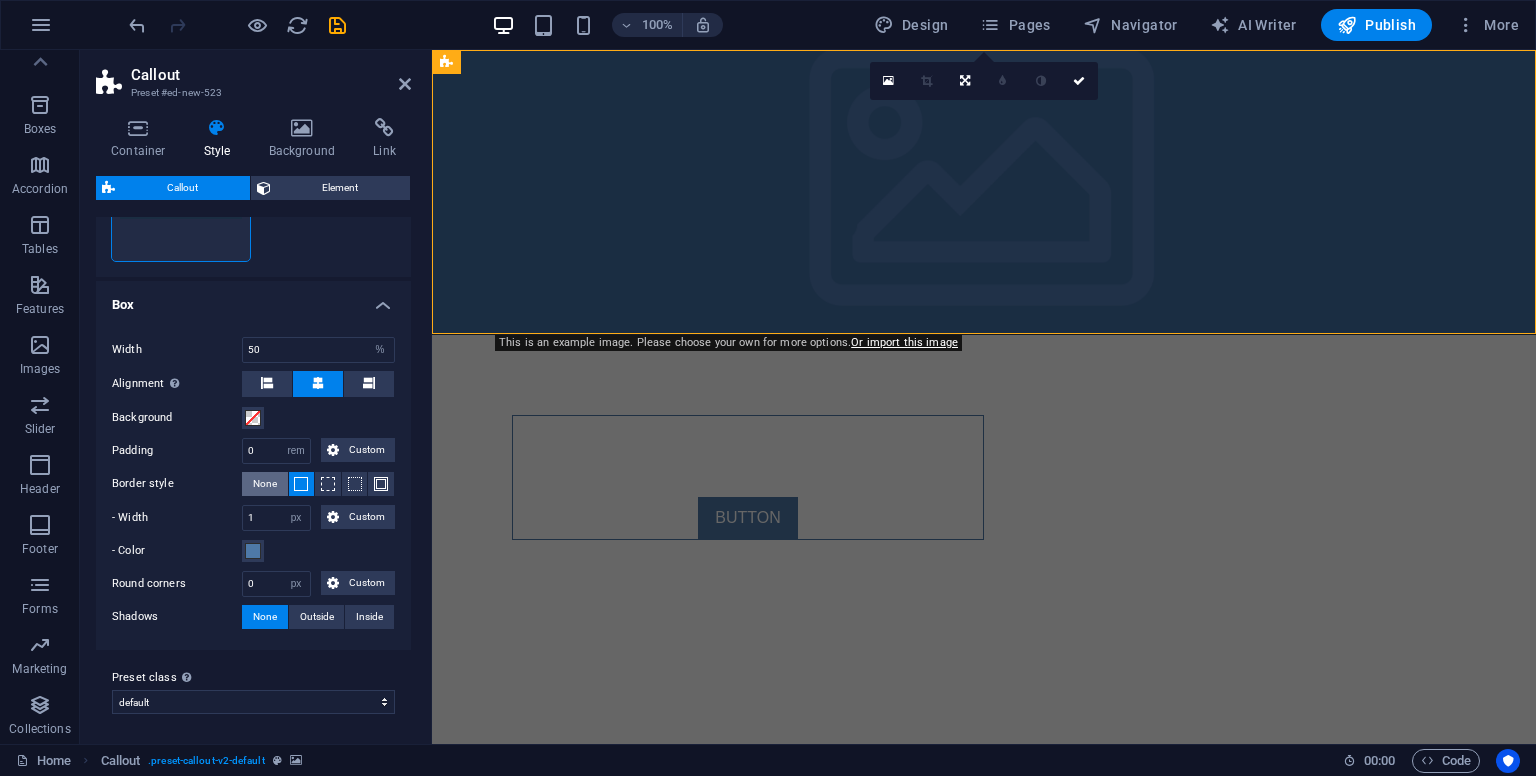 click on "None" at bounding box center [265, 484] 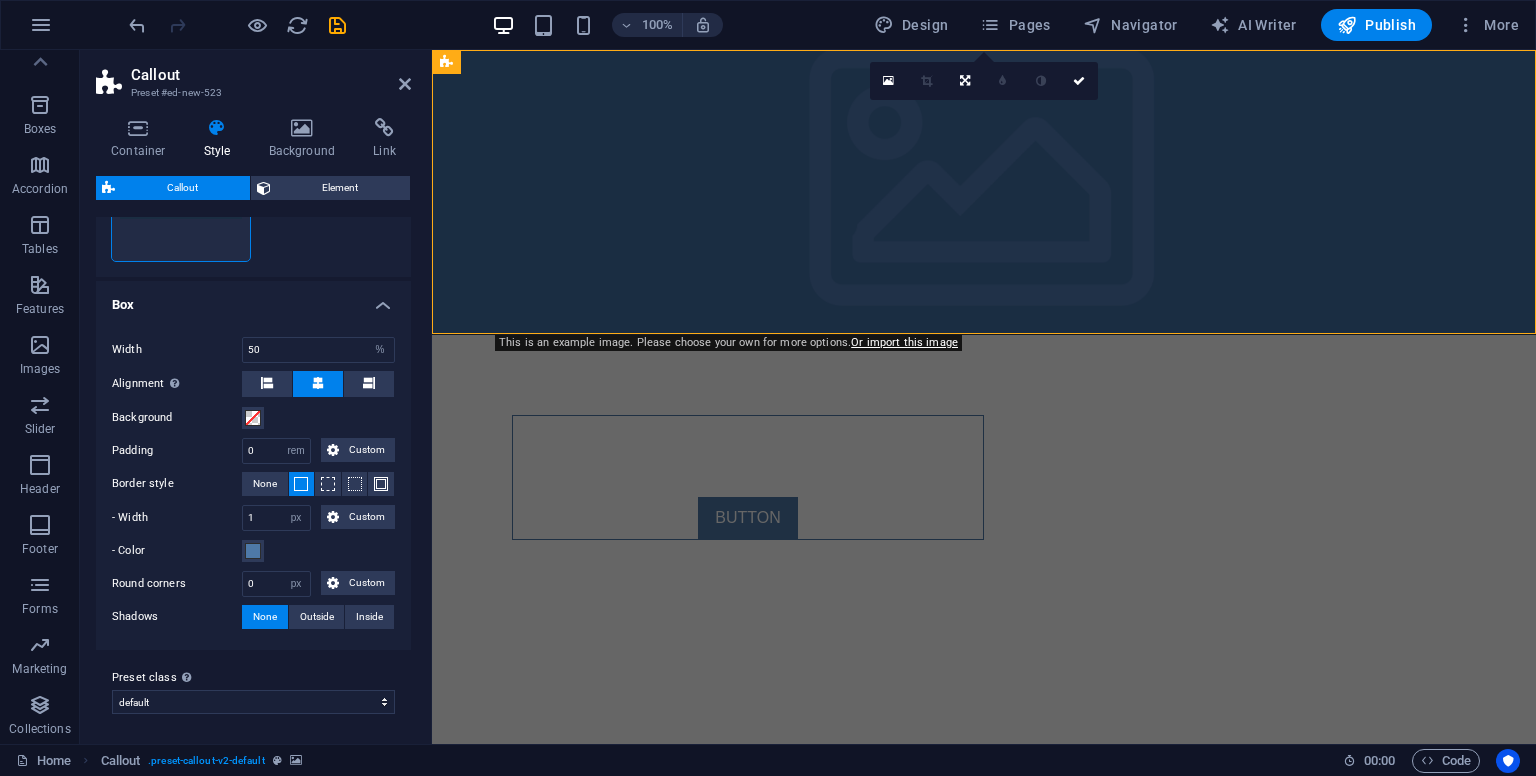 scroll, scrollTop: 214, scrollLeft: 0, axis: vertical 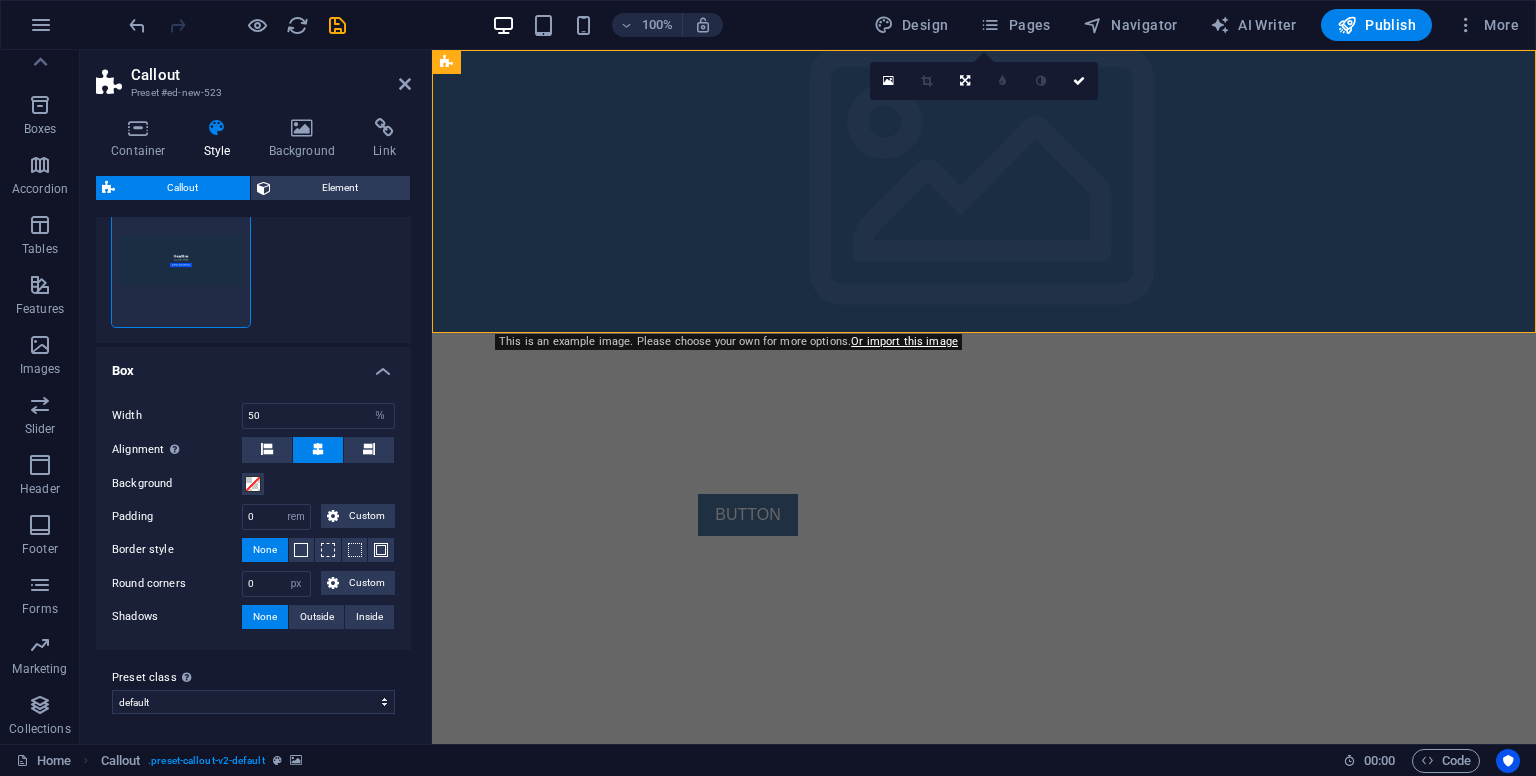 click at bounding box center (984, 191) 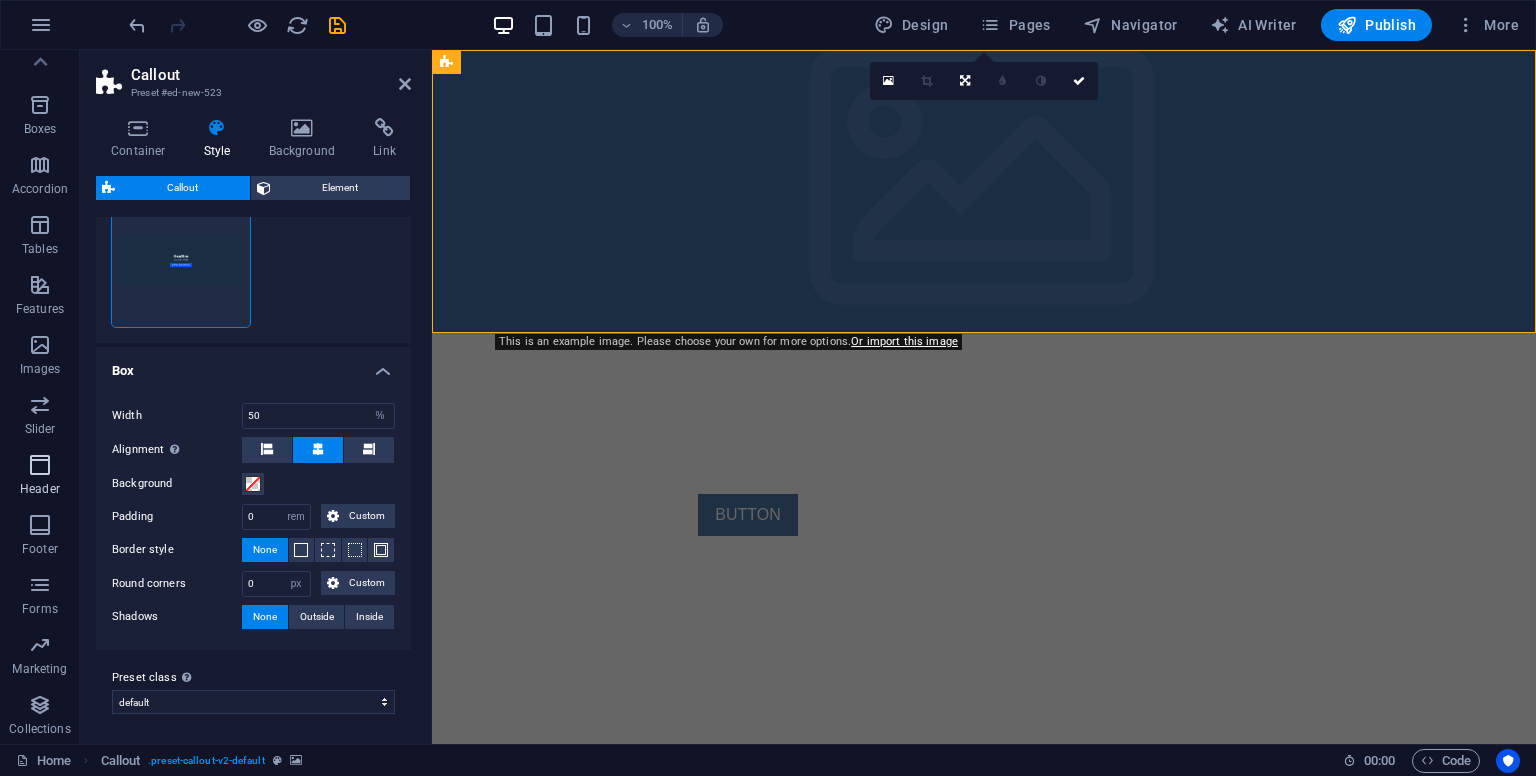 click at bounding box center (40, 465) 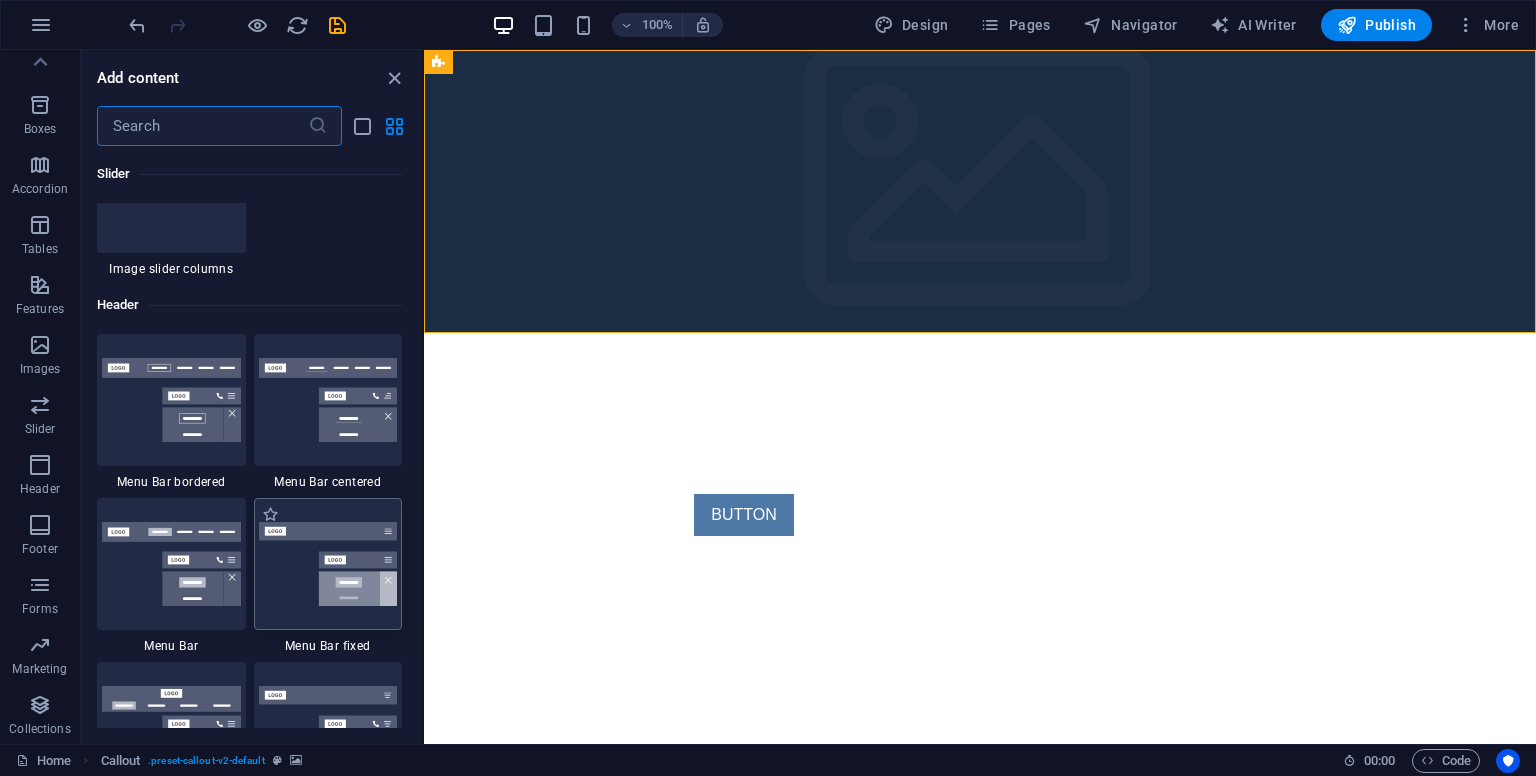 scroll, scrollTop: 12042, scrollLeft: 0, axis: vertical 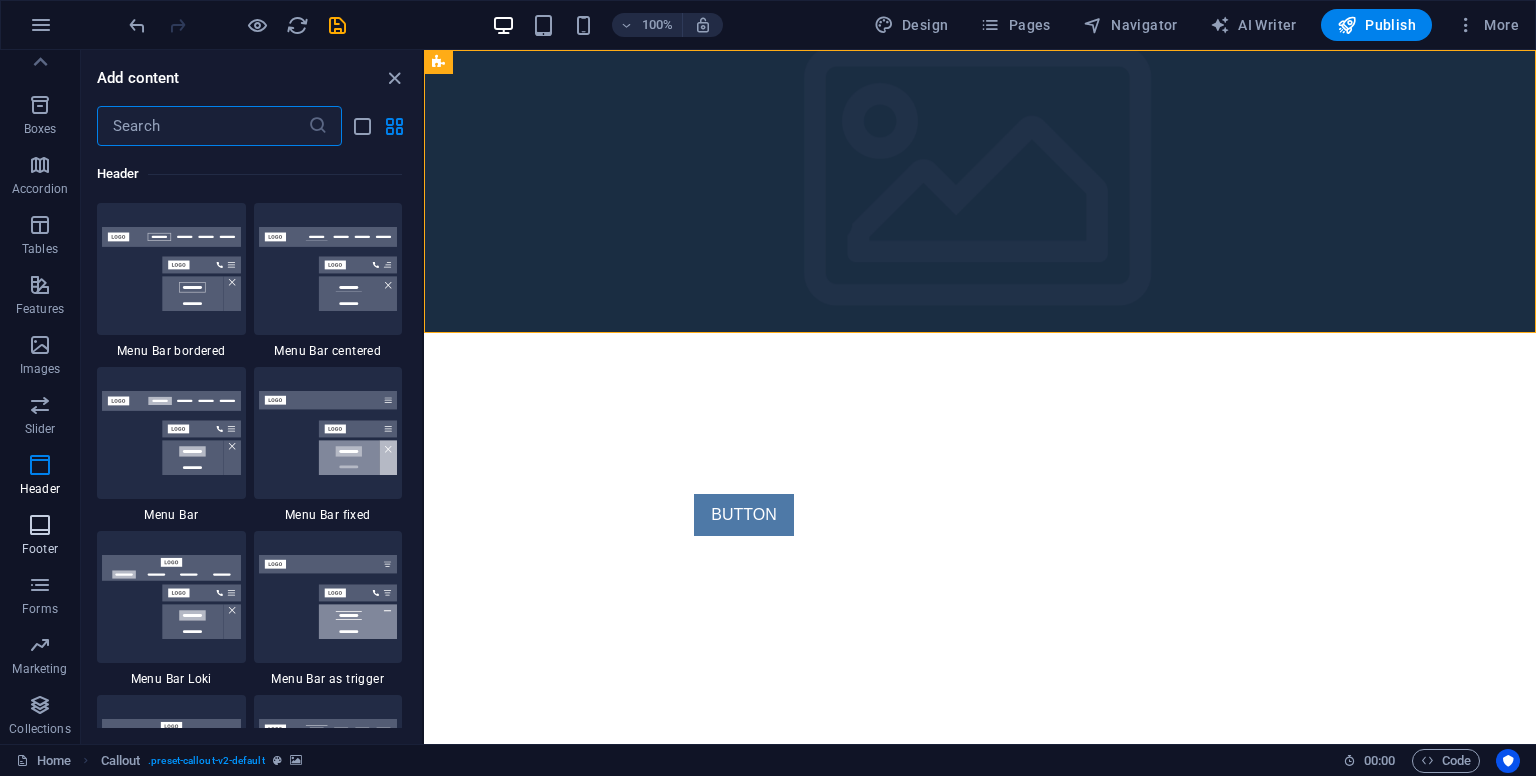 click at bounding box center [40, 525] 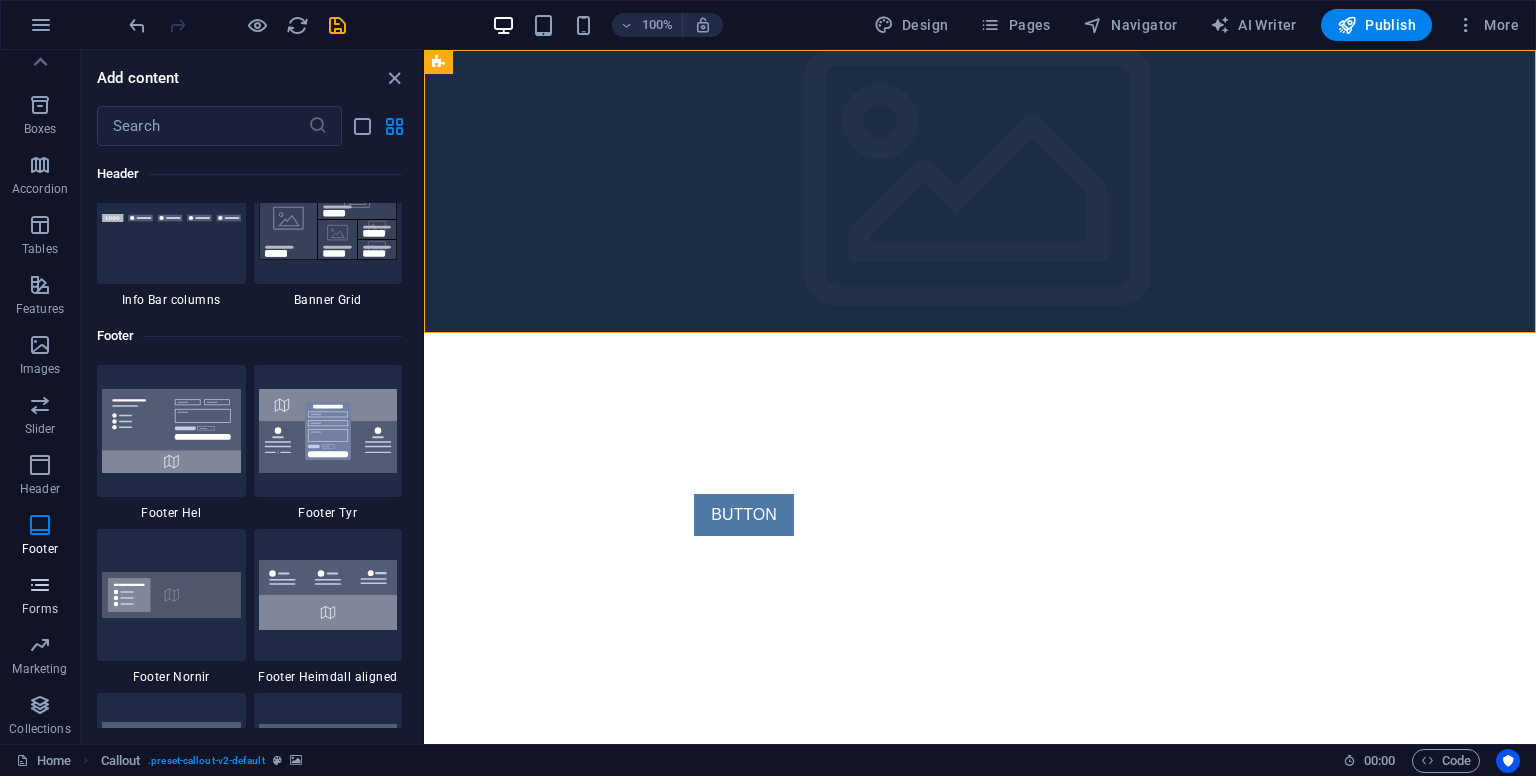 scroll, scrollTop: 13239, scrollLeft: 0, axis: vertical 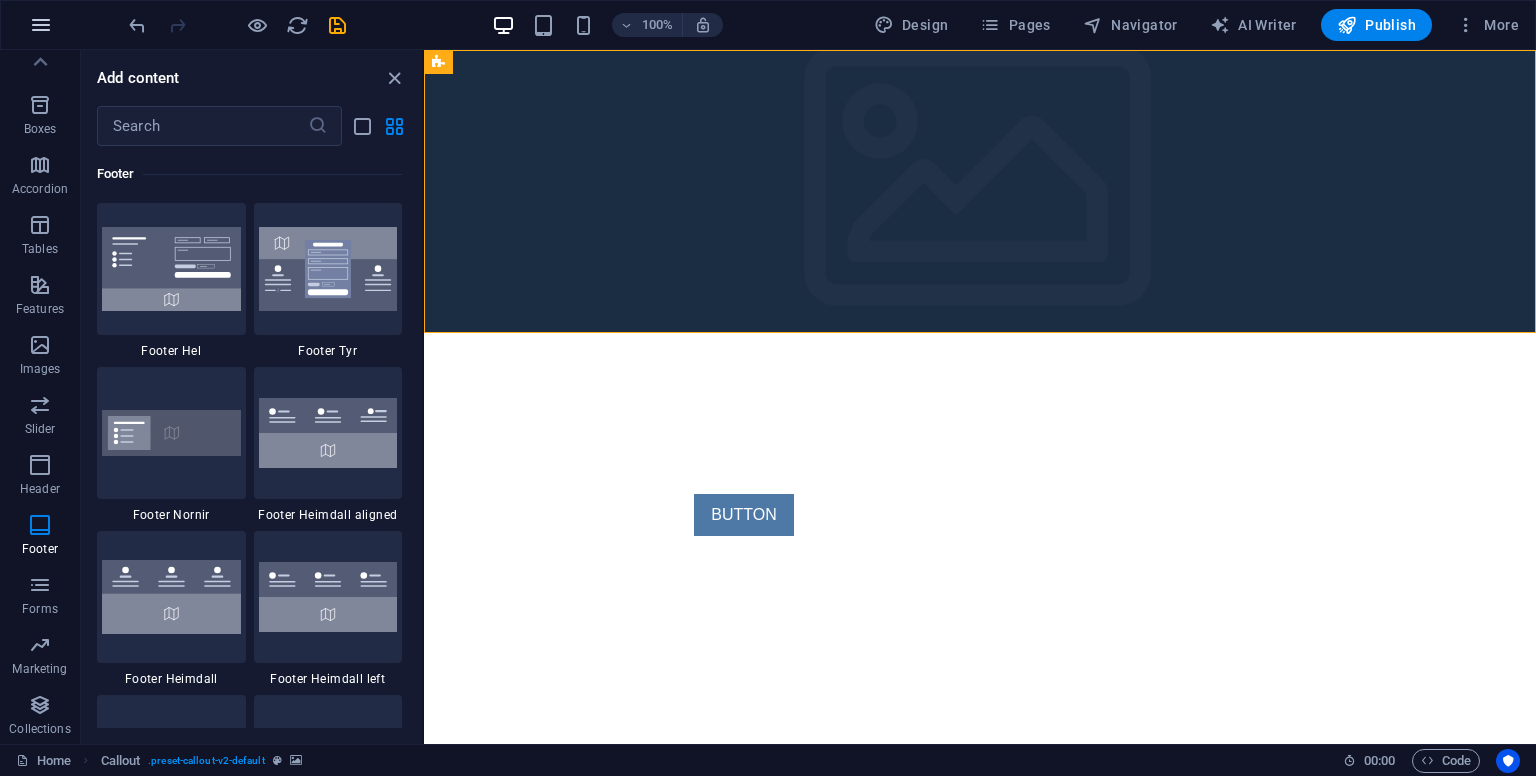 click at bounding box center (41, 25) 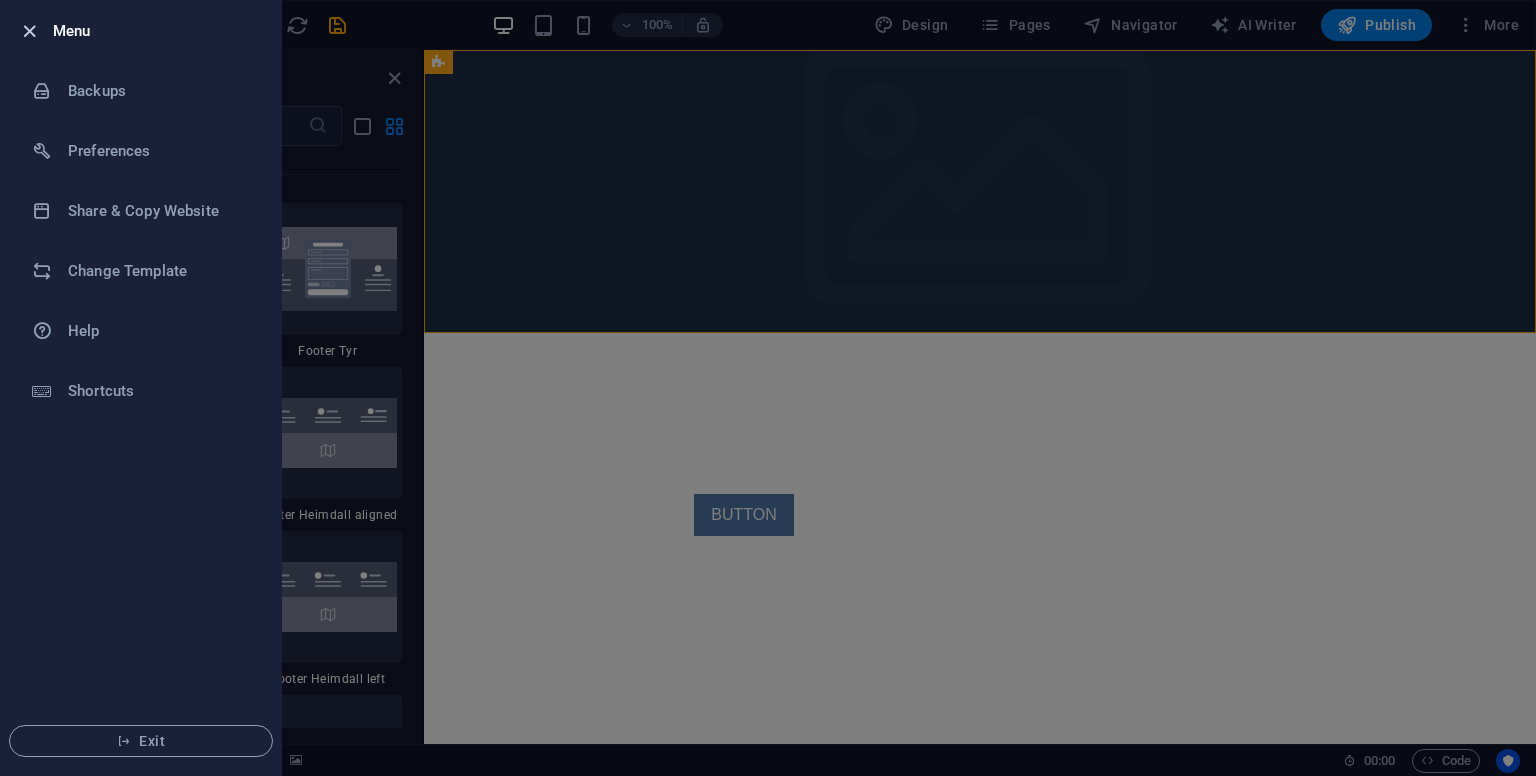 click at bounding box center [29, 31] 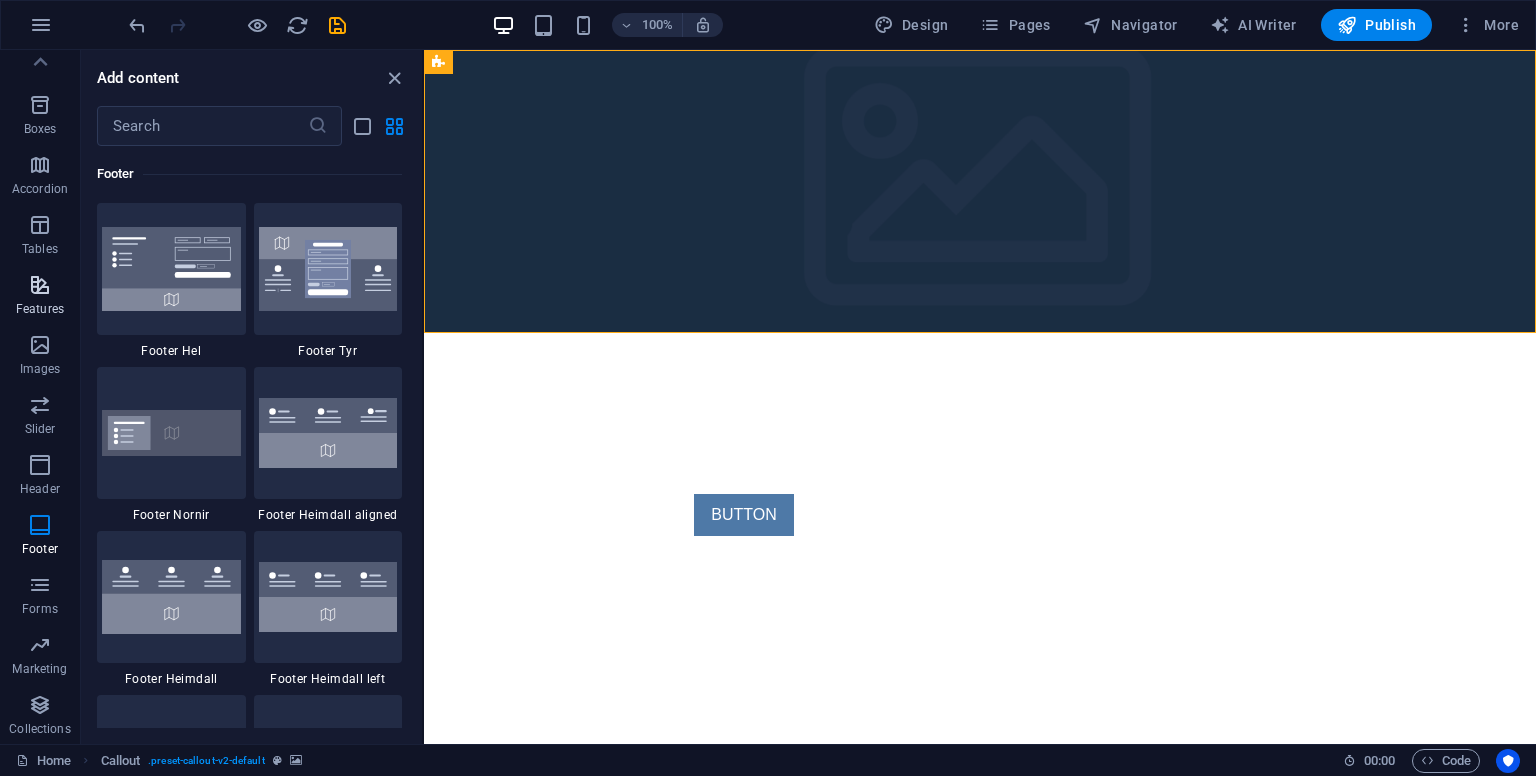click at bounding box center [40, 285] 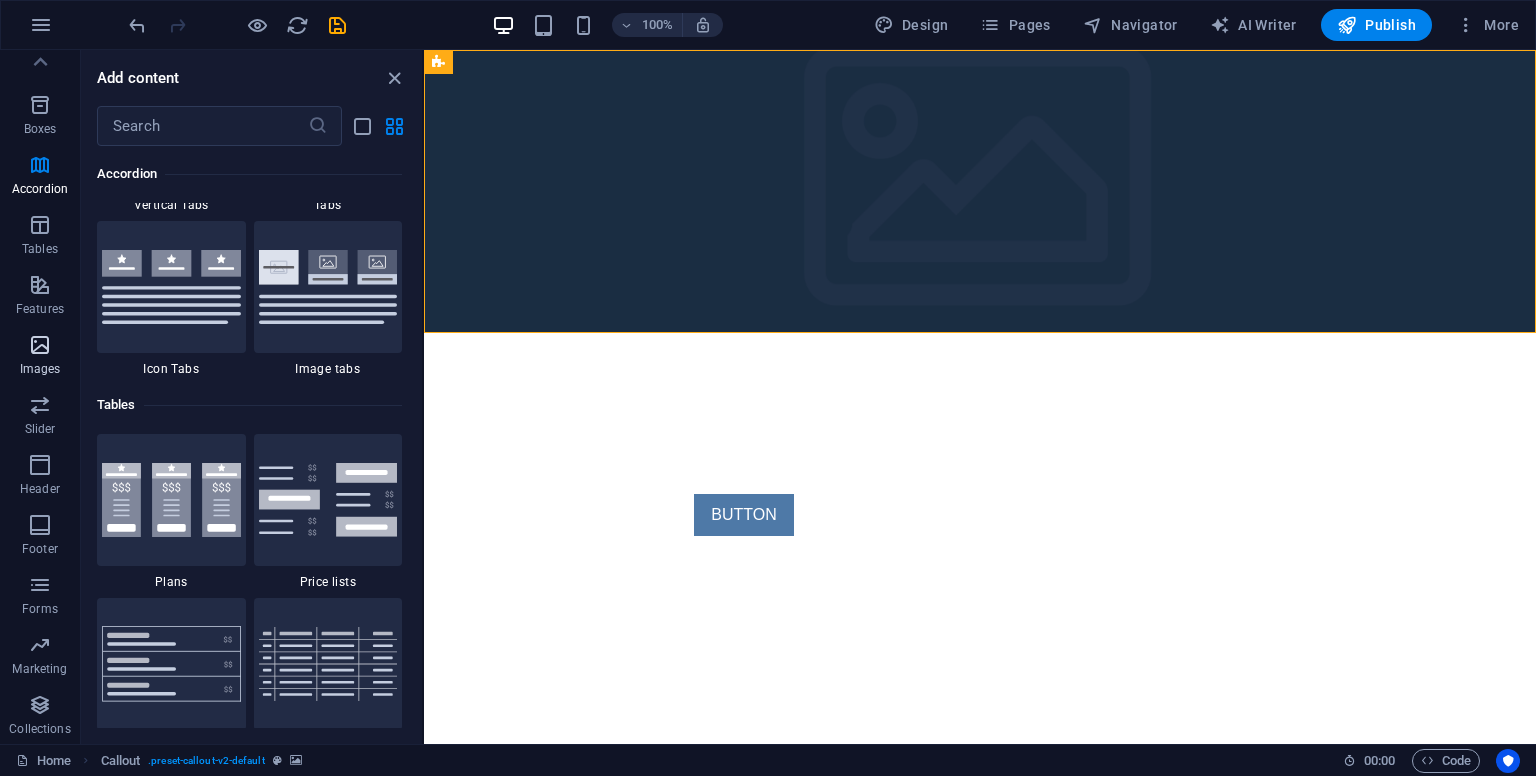 click at bounding box center [40, 345] 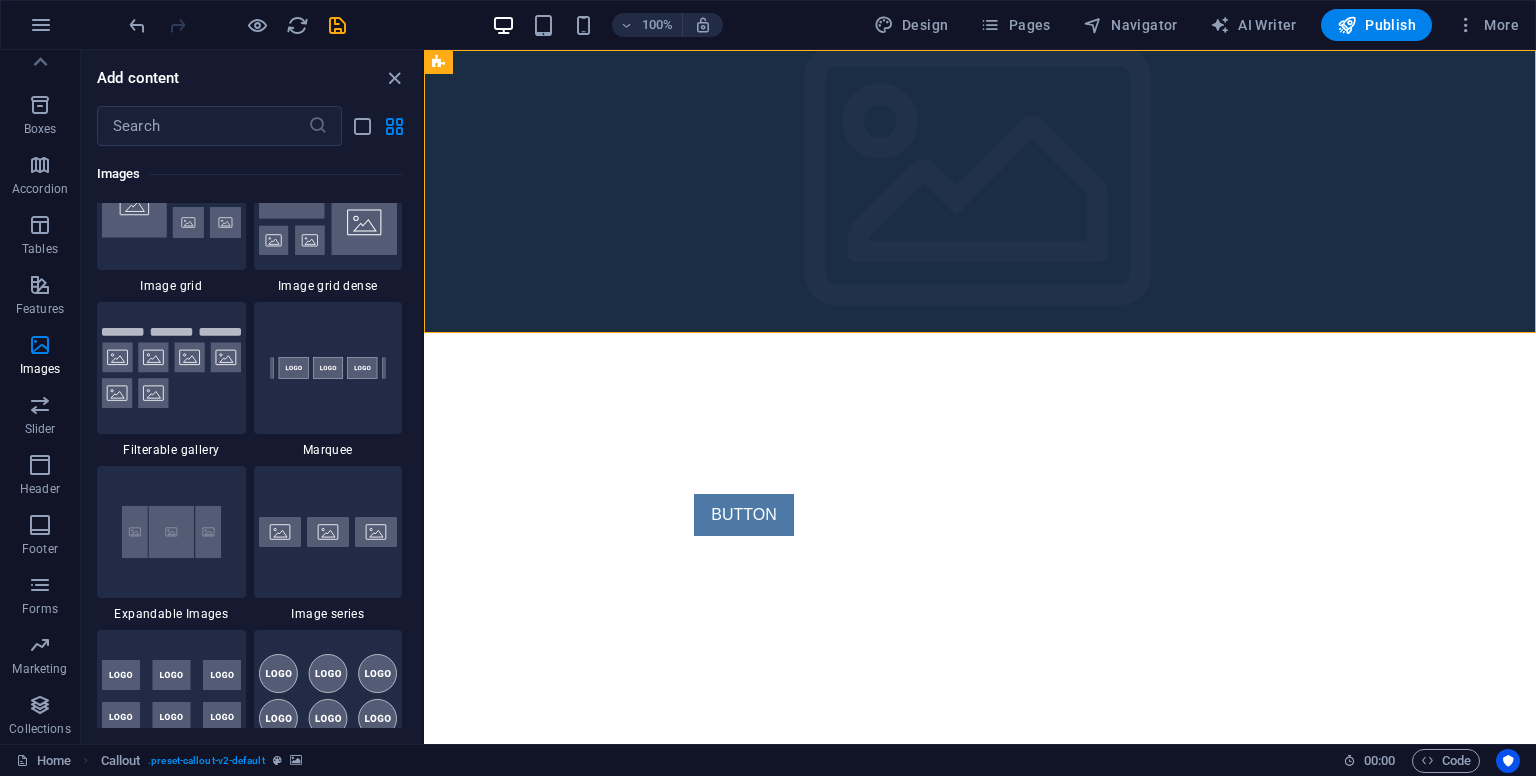 scroll, scrollTop: 10540, scrollLeft: 0, axis: vertical 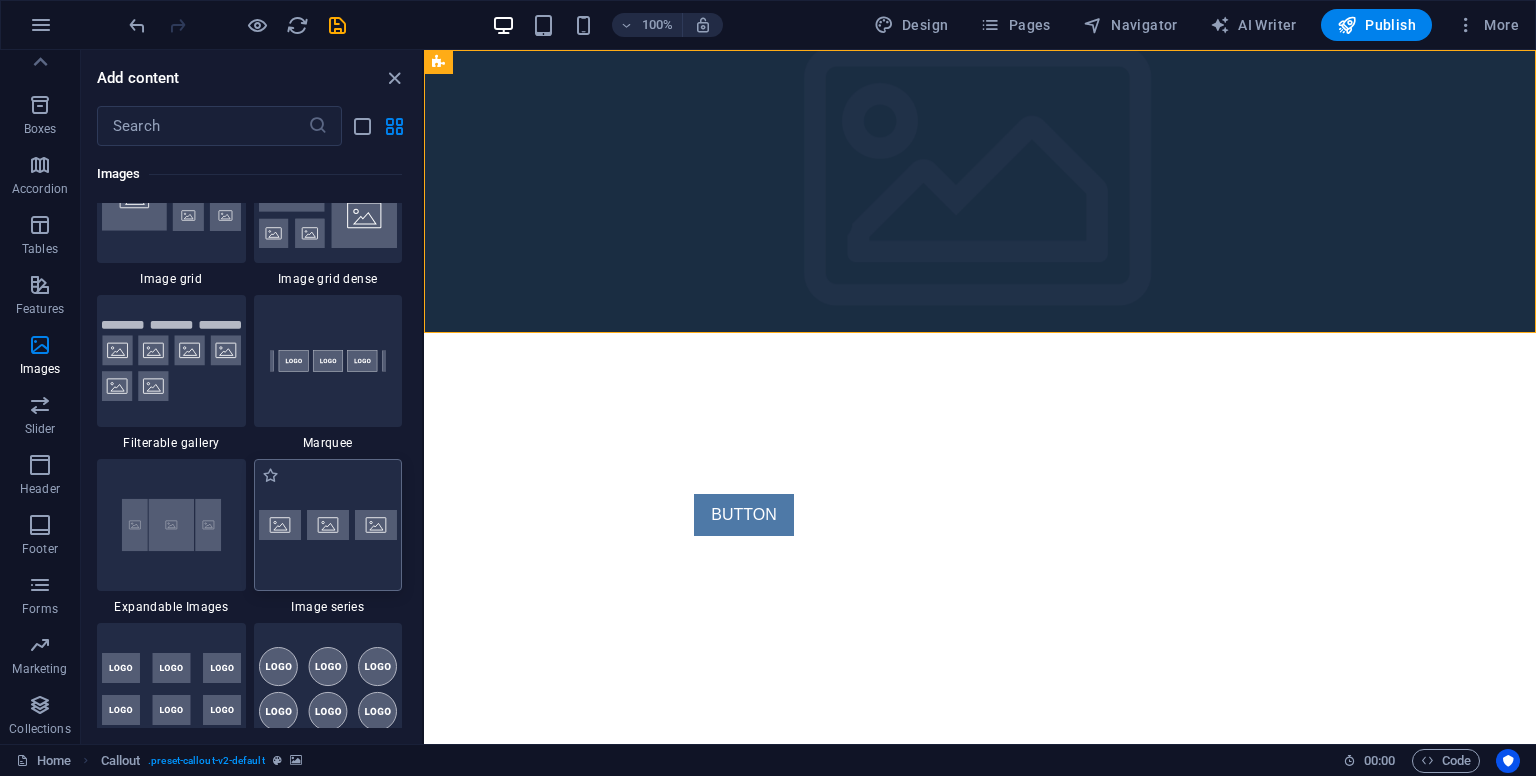 click at bounding box center (328, 525) 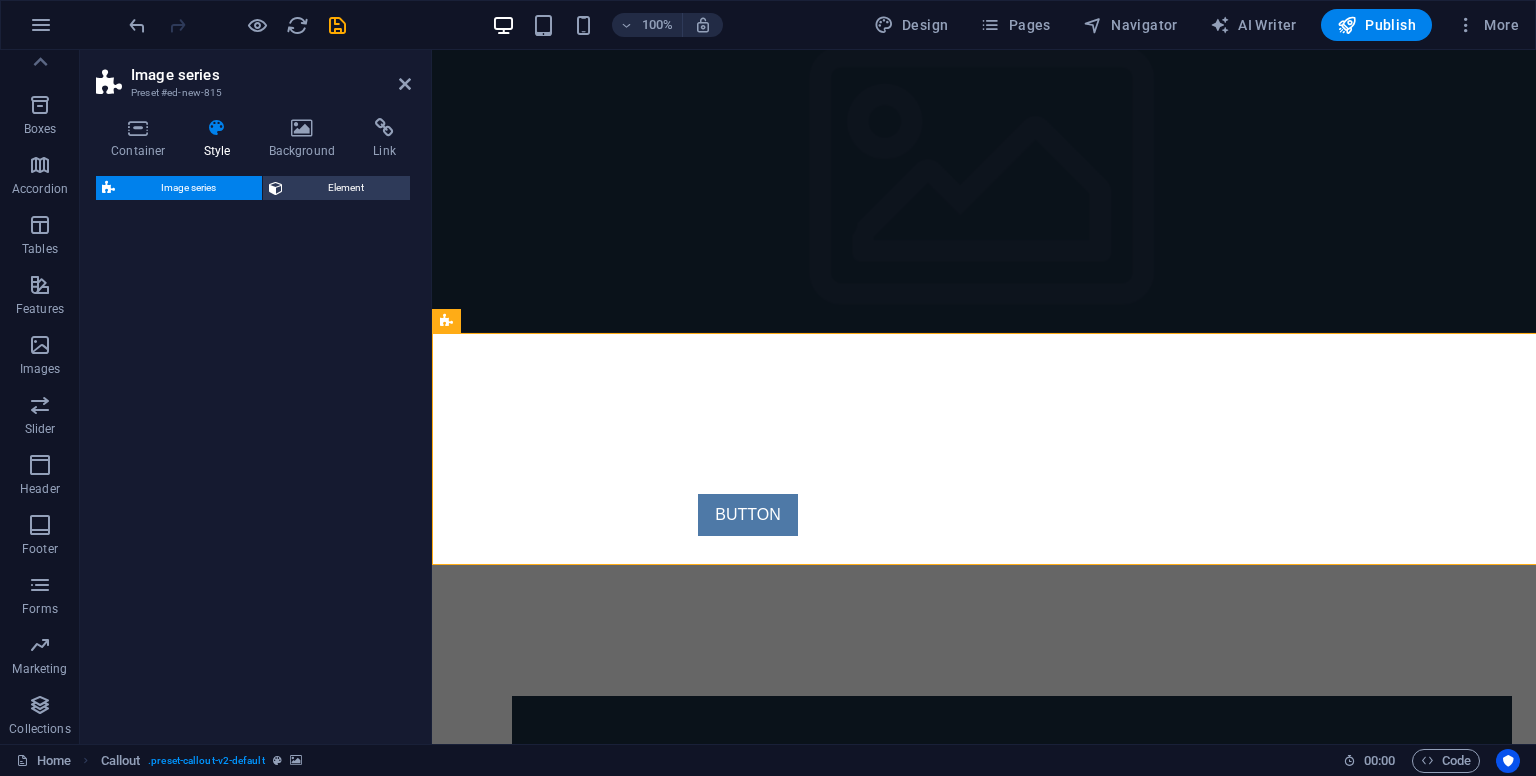 select on "rem" 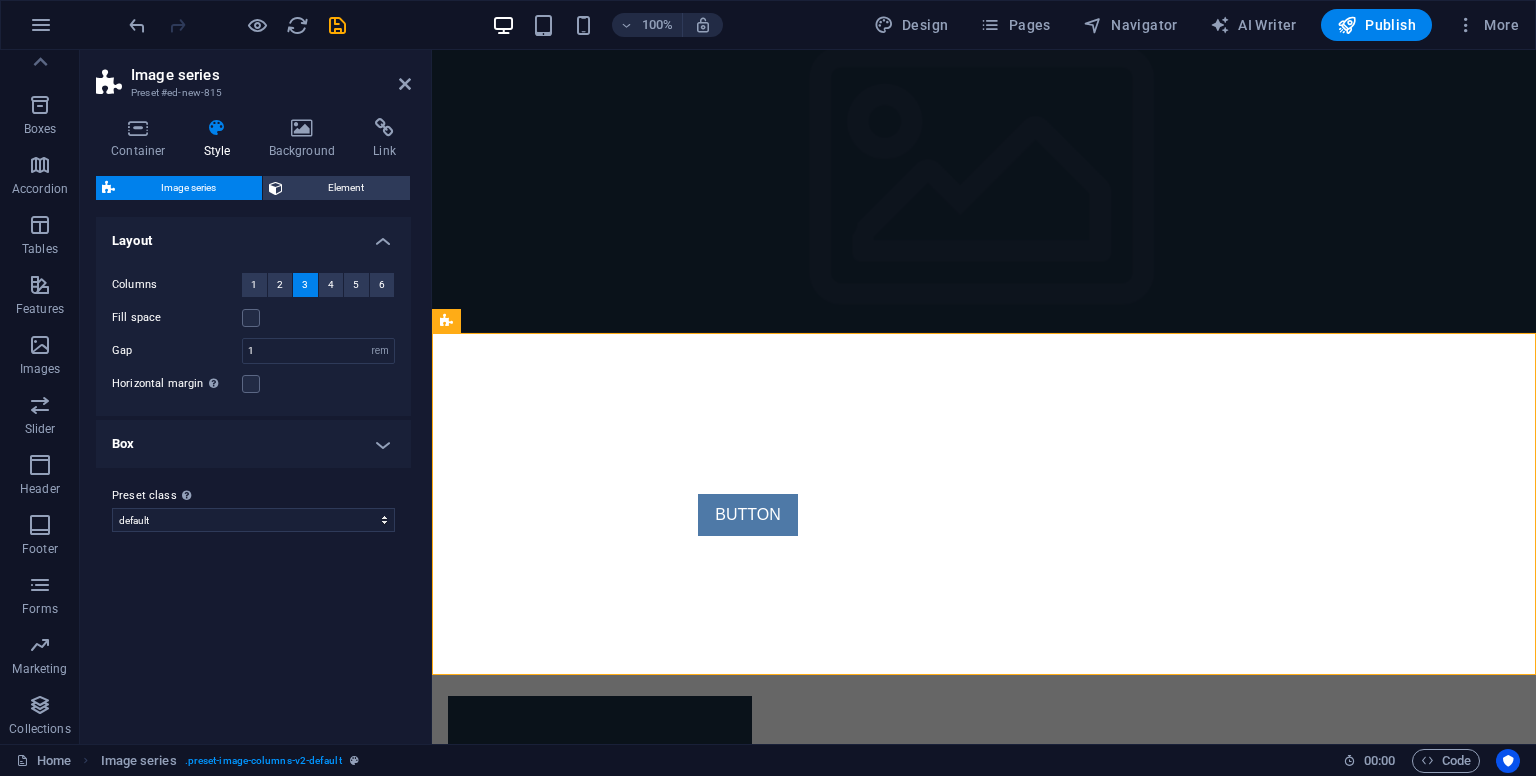 click at bounding box center [984, 191] 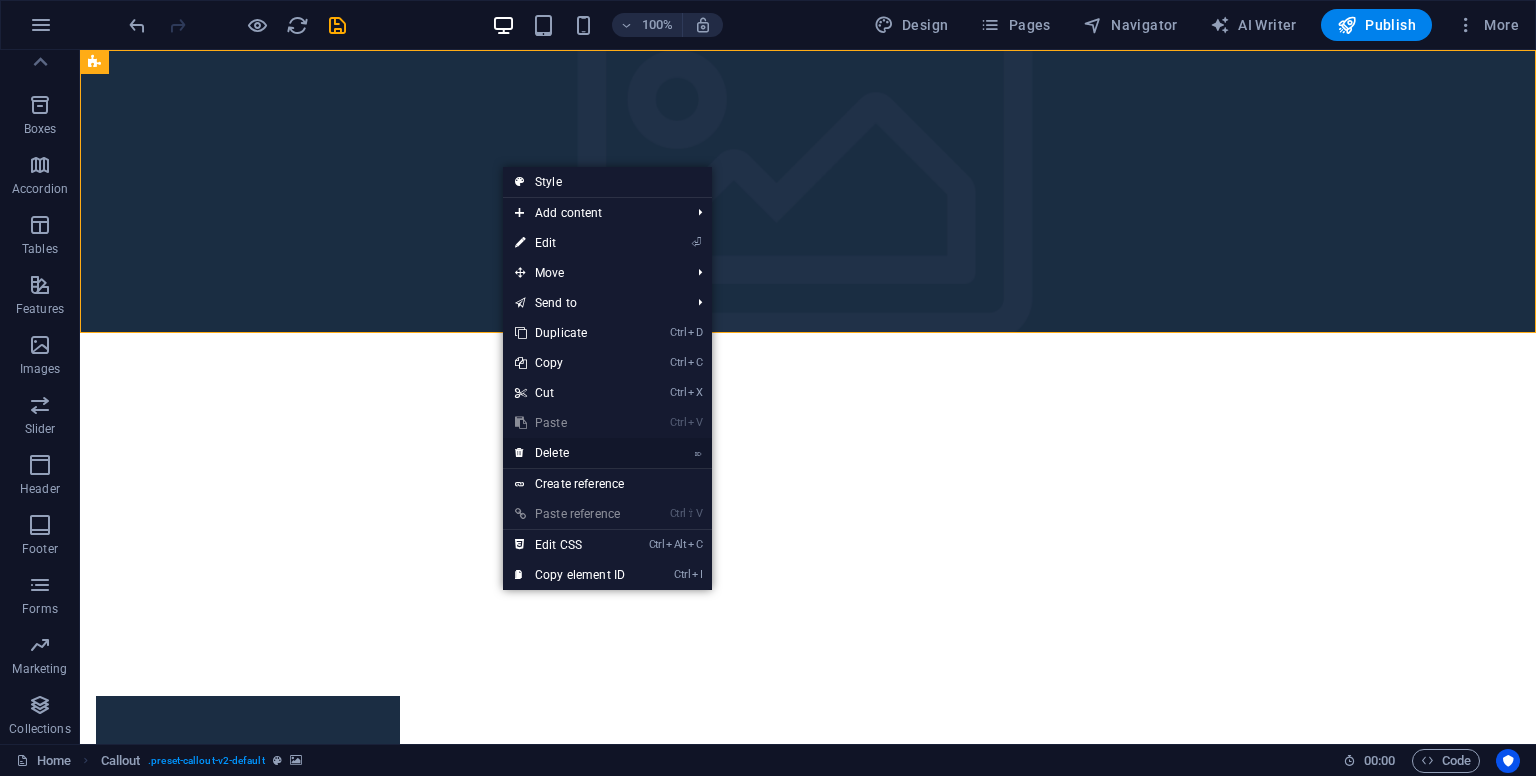 click on "⌦  Delete" at bounding box center (570, 453) 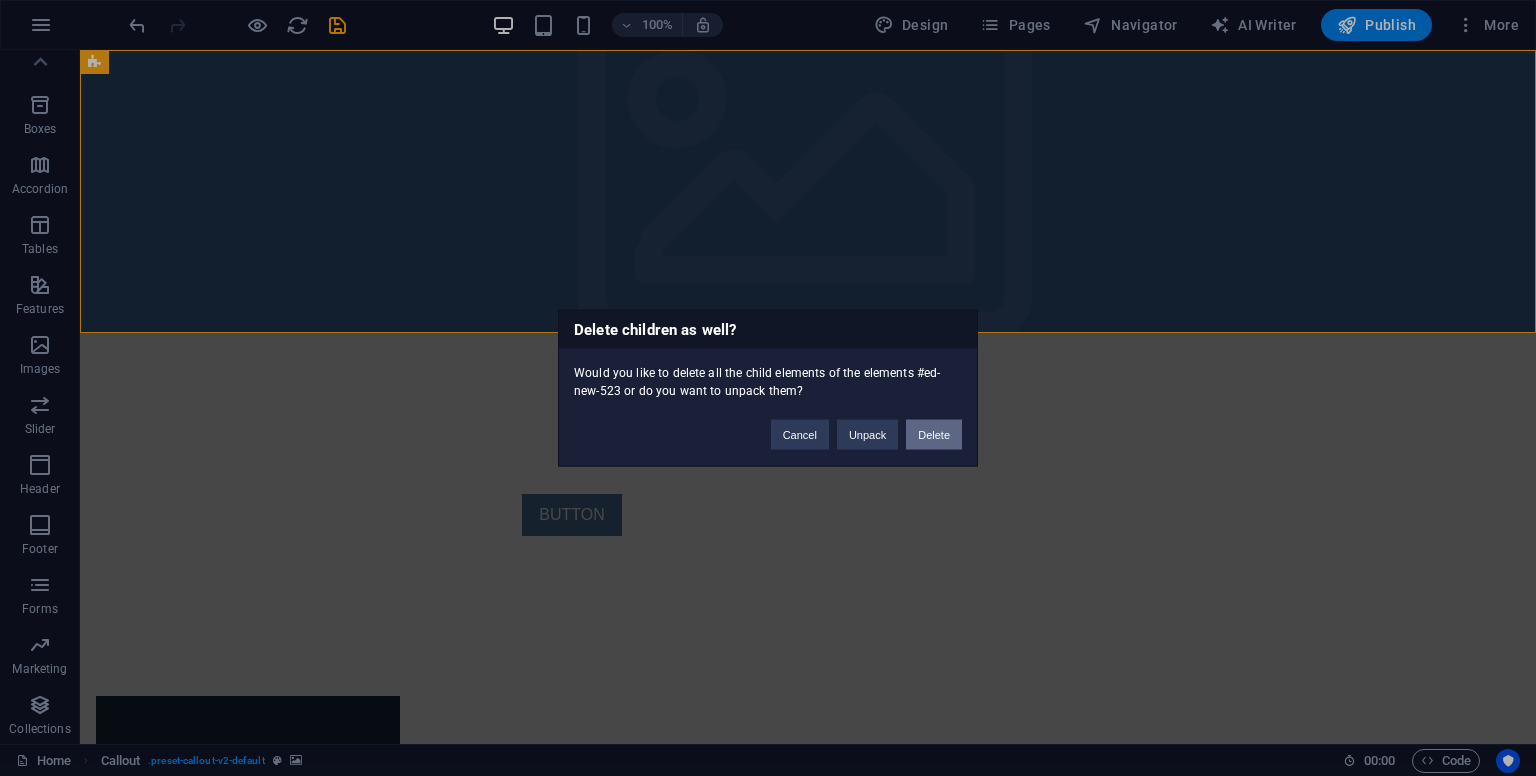 click on "Delete" at bounding box center (934, 435) 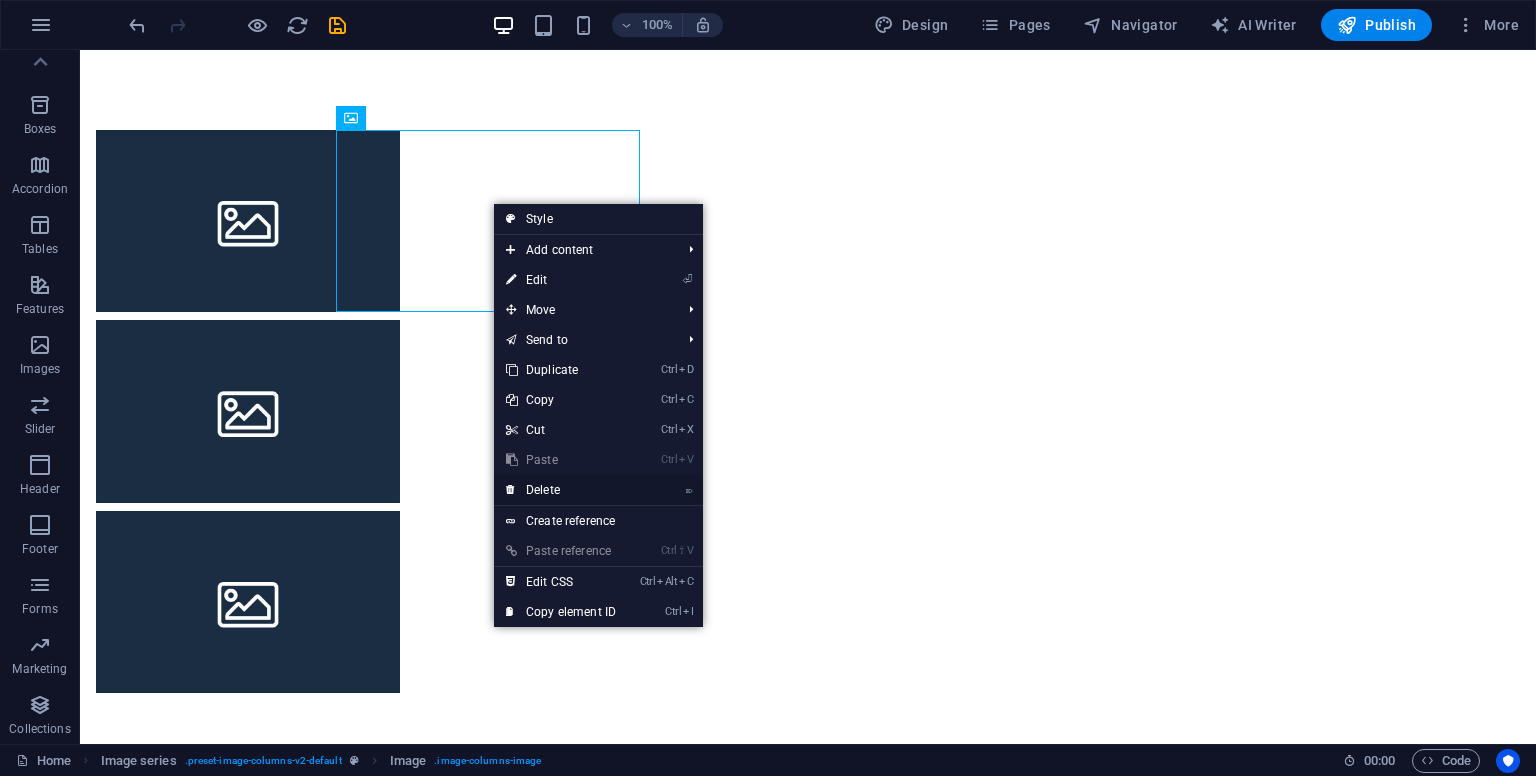 click on "⌦  Delete" at bounding box center (561, 490) 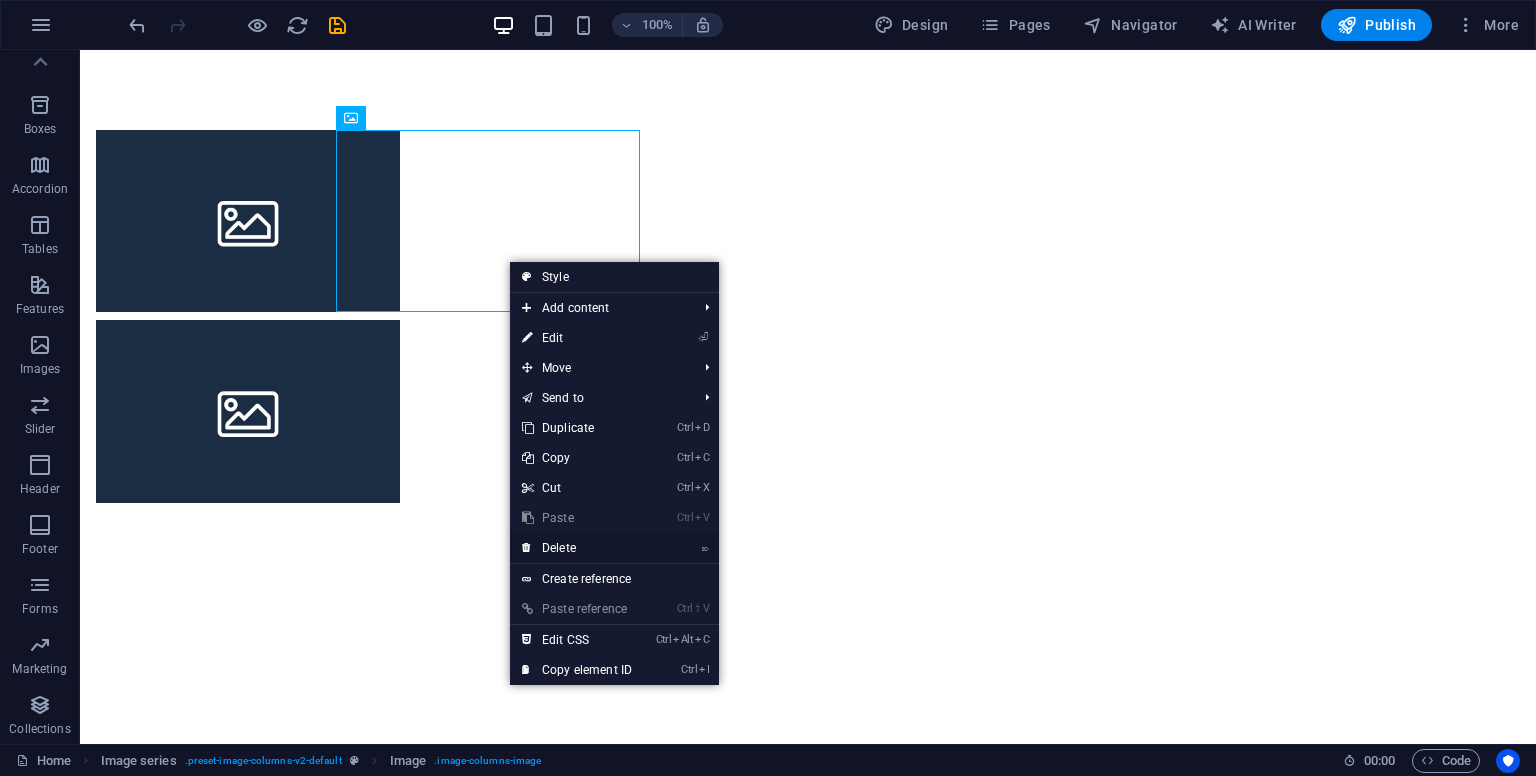 click on "⌦  Delete" at bounding box center (577, 548) 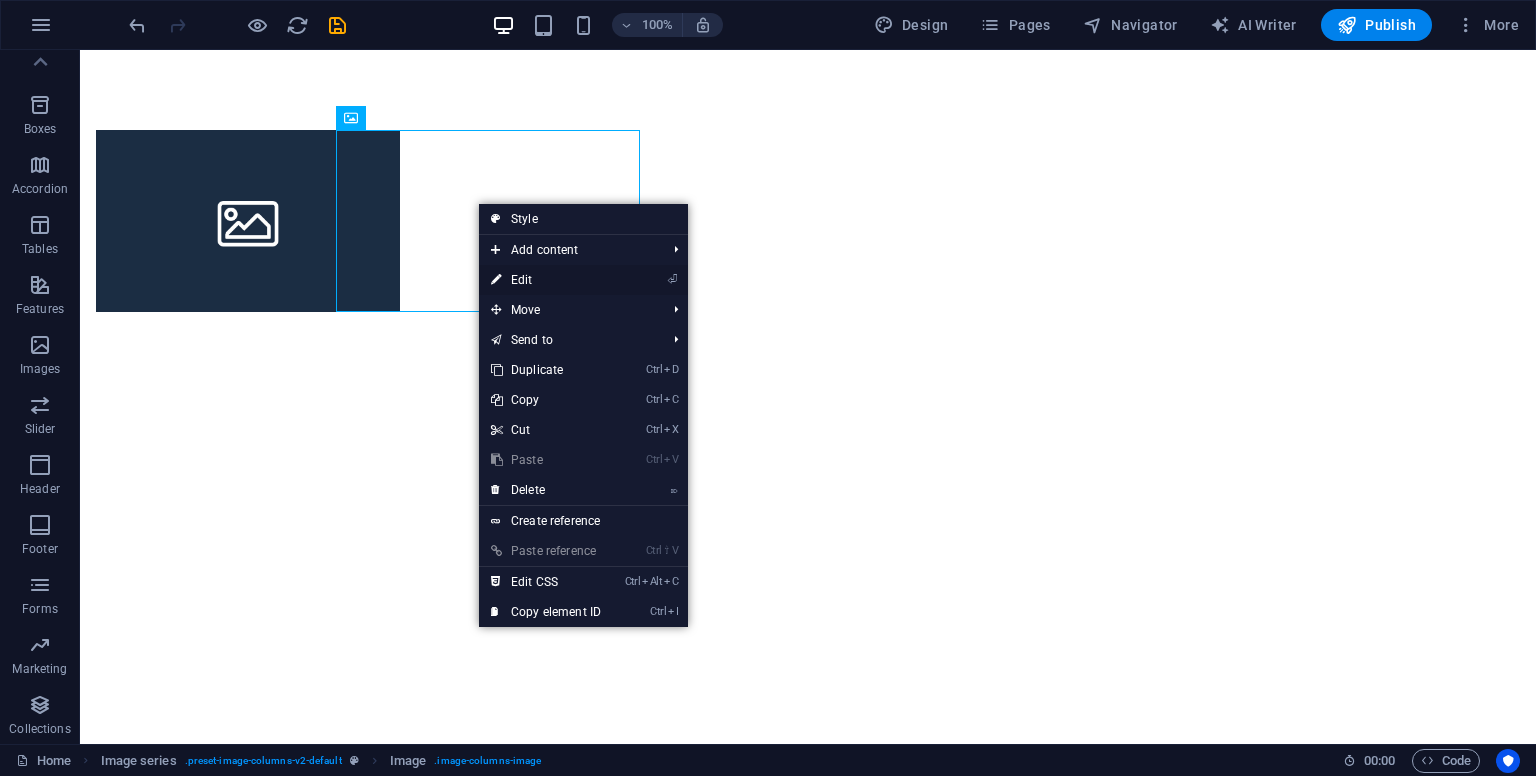 click on "⏎  Edit" at bounding box center [546, 280] 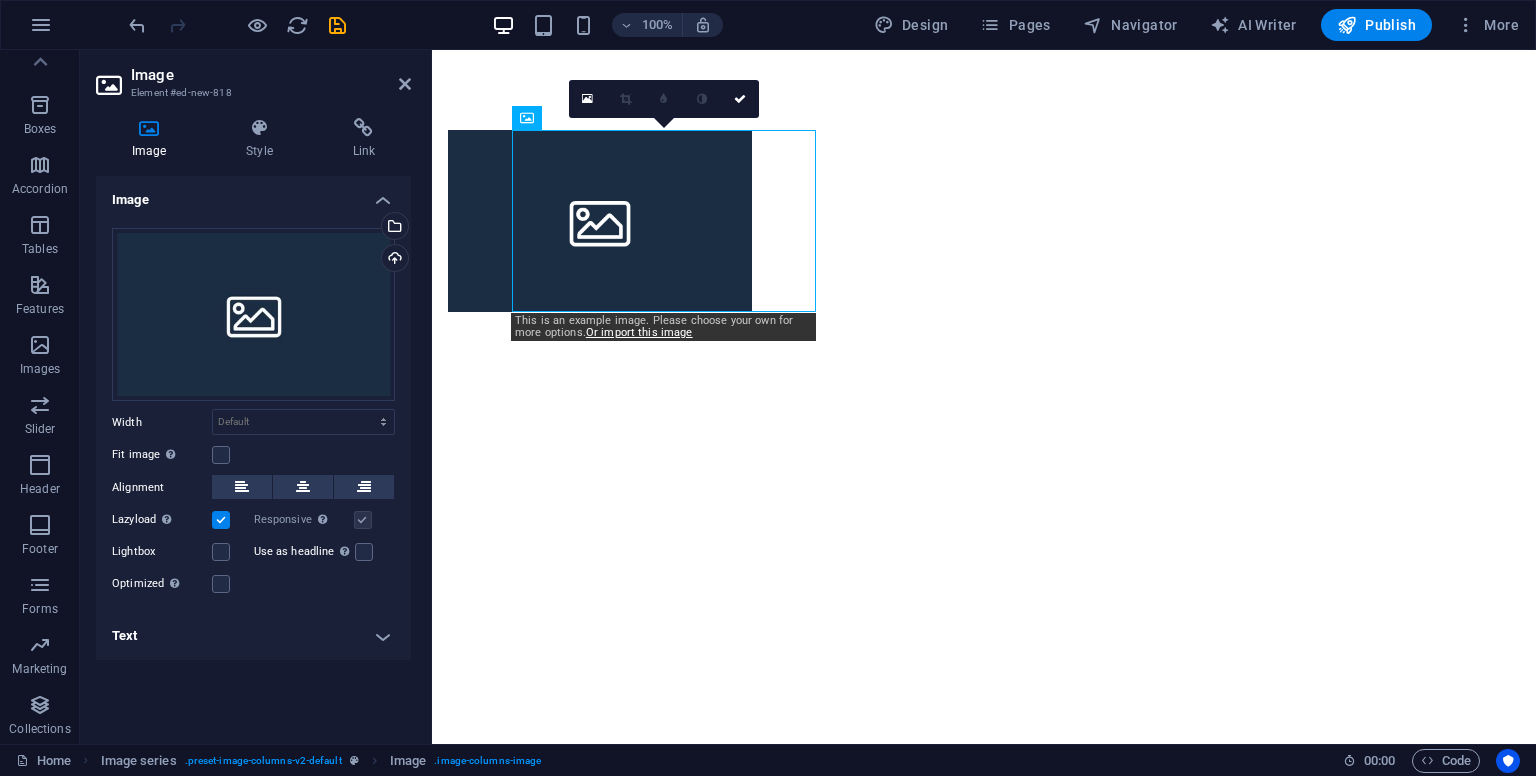 drag, startPoint x: 645, startPoint y: 222, endPoint x: 988, endPoint y: 248, distance: 343.984 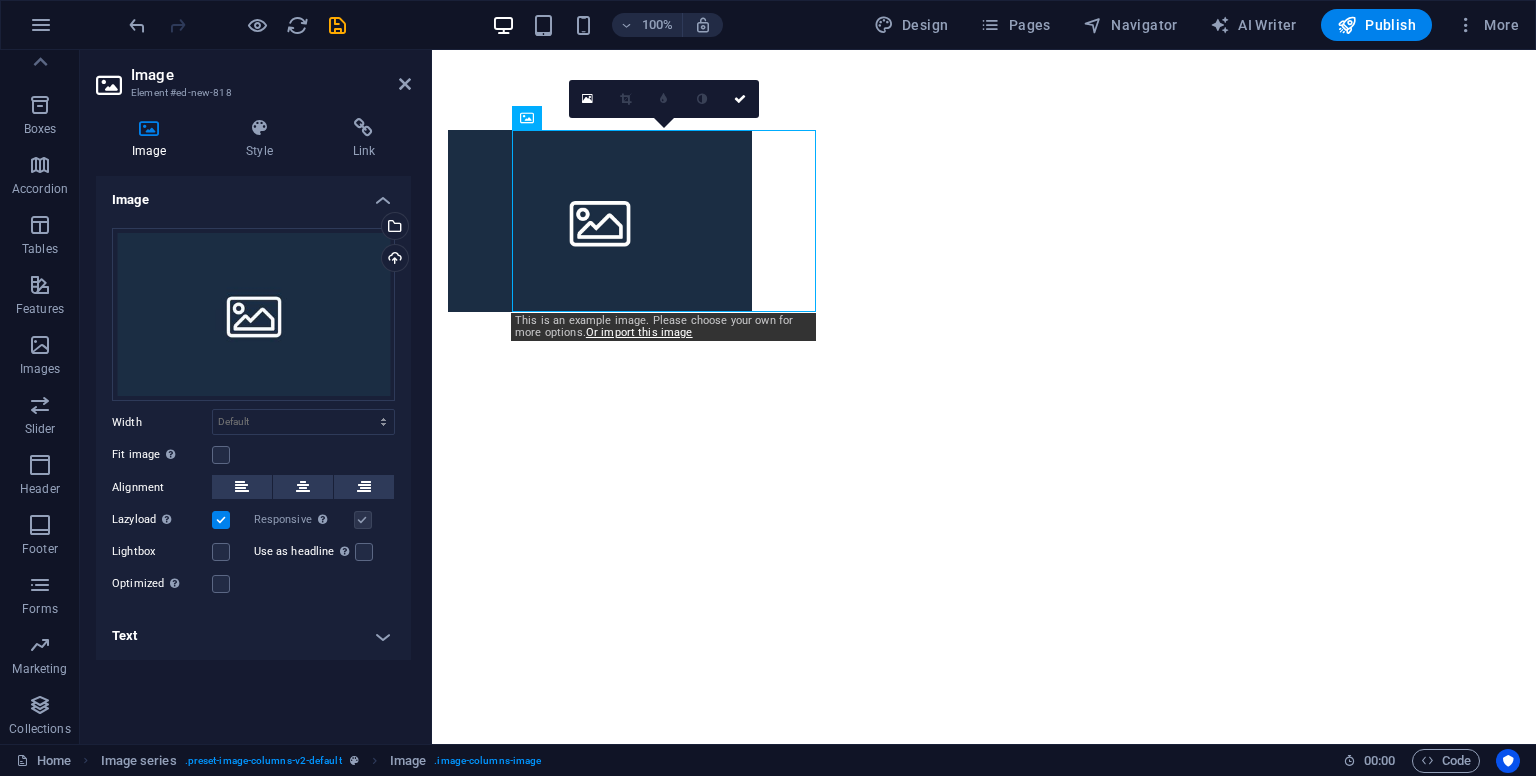 click at bounding box center (984, 221) 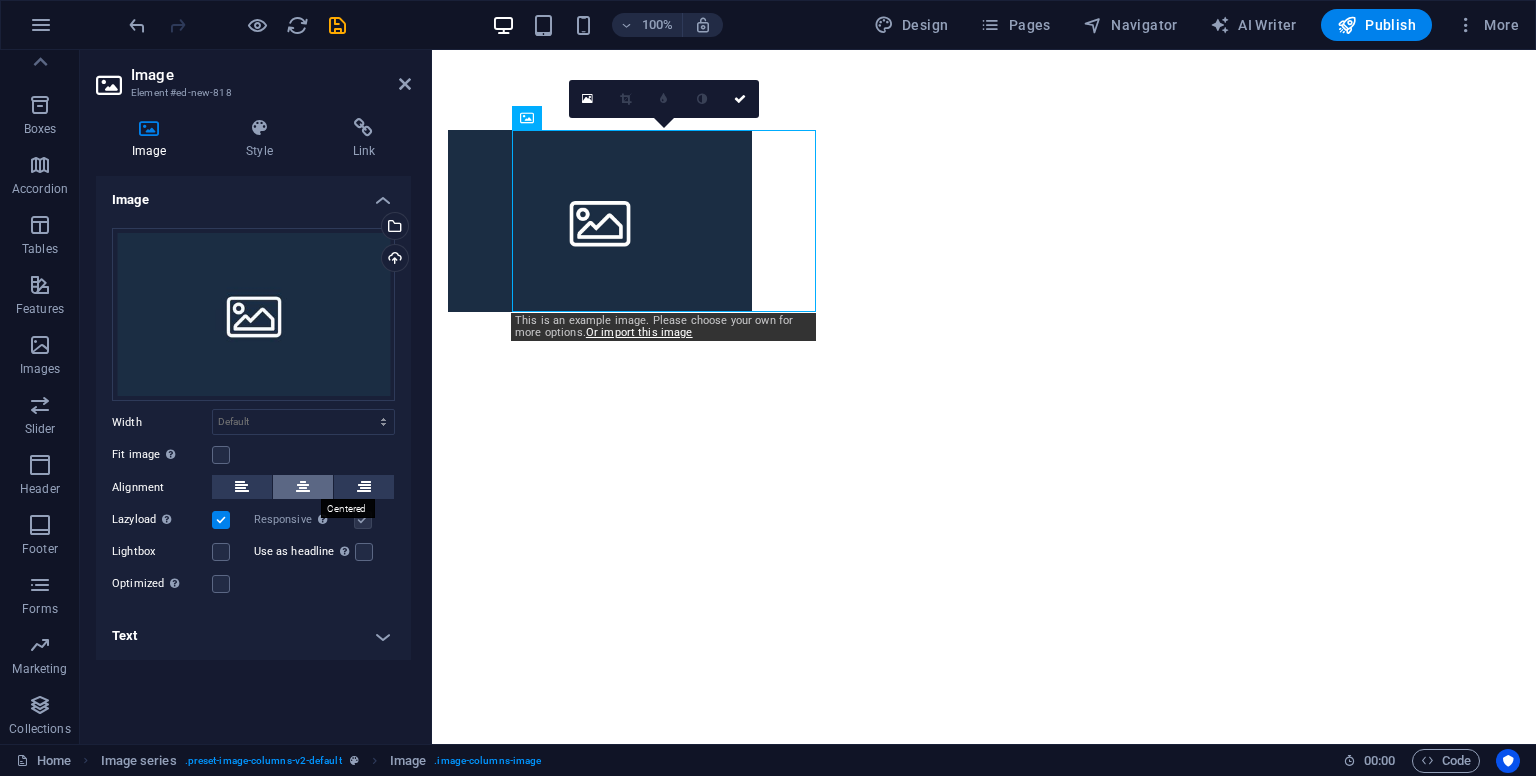 click at bounding box center (303, 487) 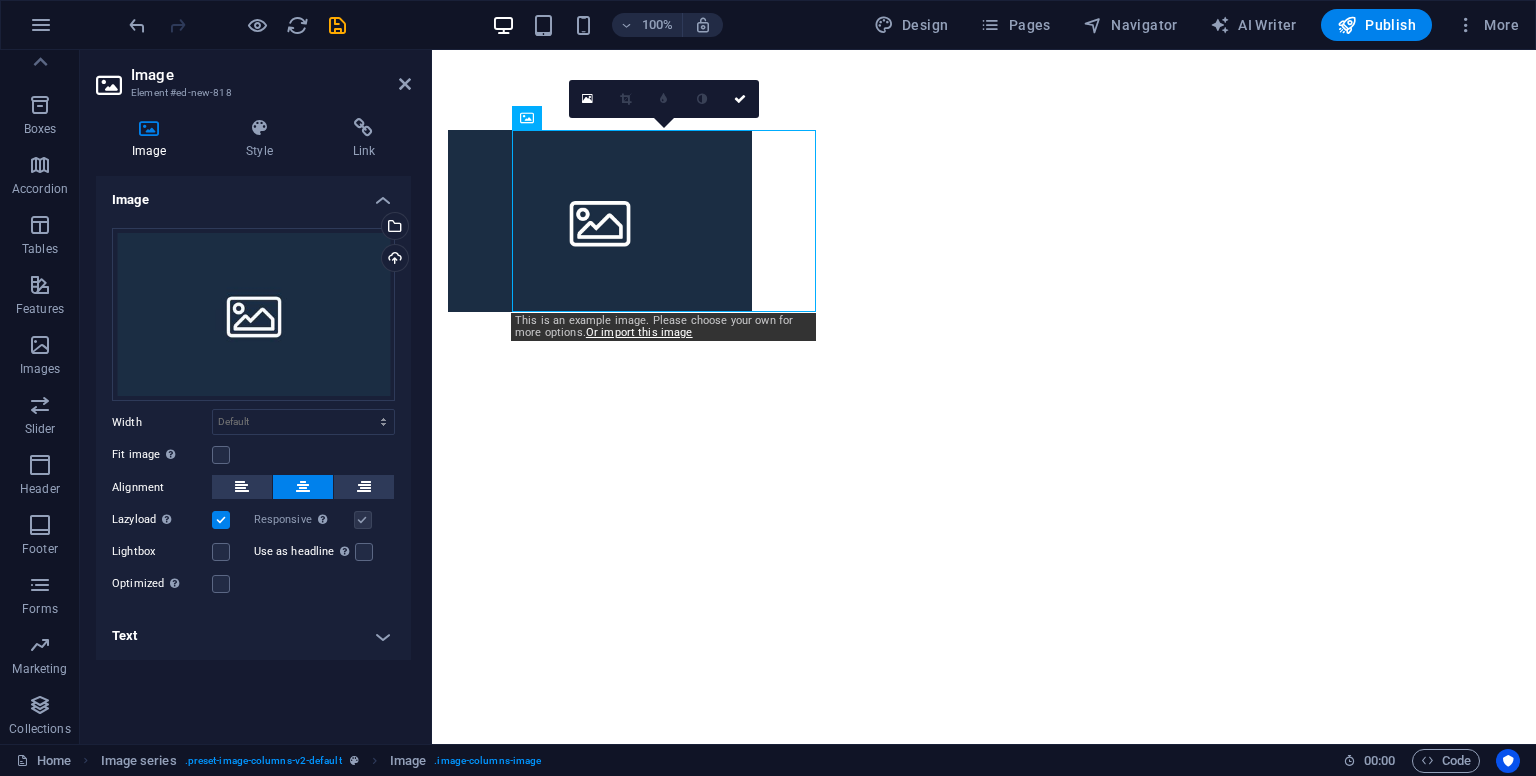 click on "Skip to main content" at bounding box center (984, 221) 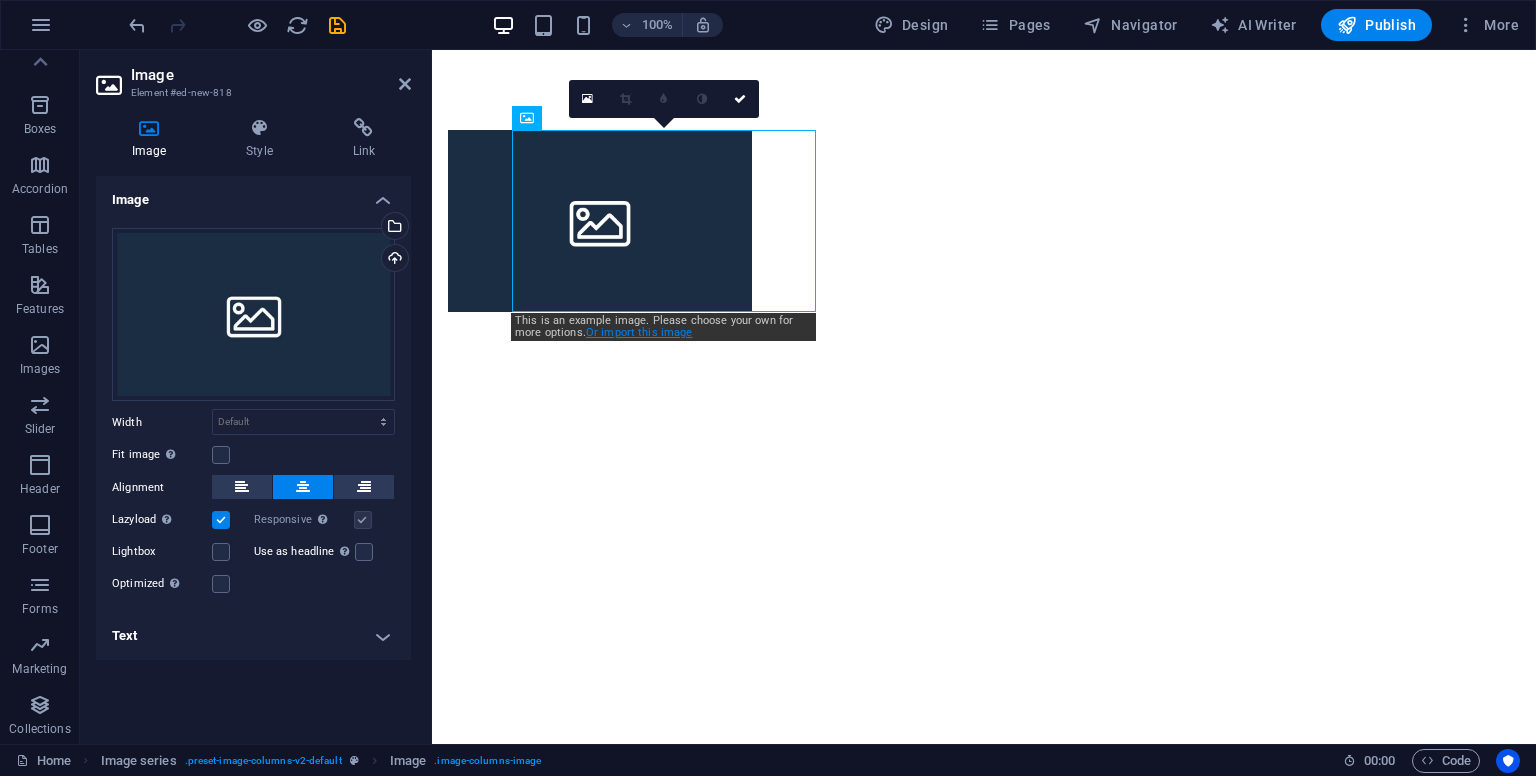 click on "Or import this image" at bounding box center [639, 332] 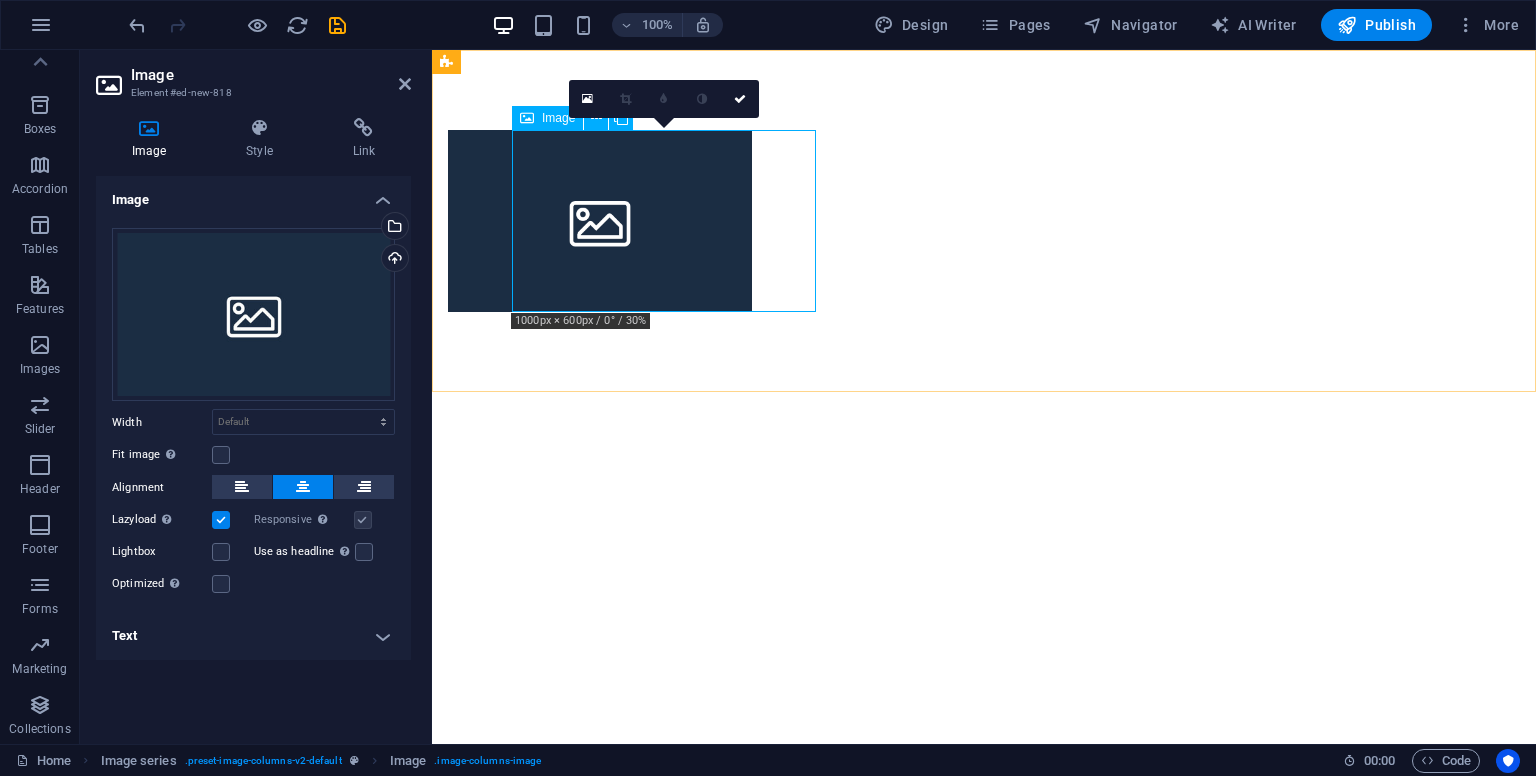 click at bounding box center [600, 221] 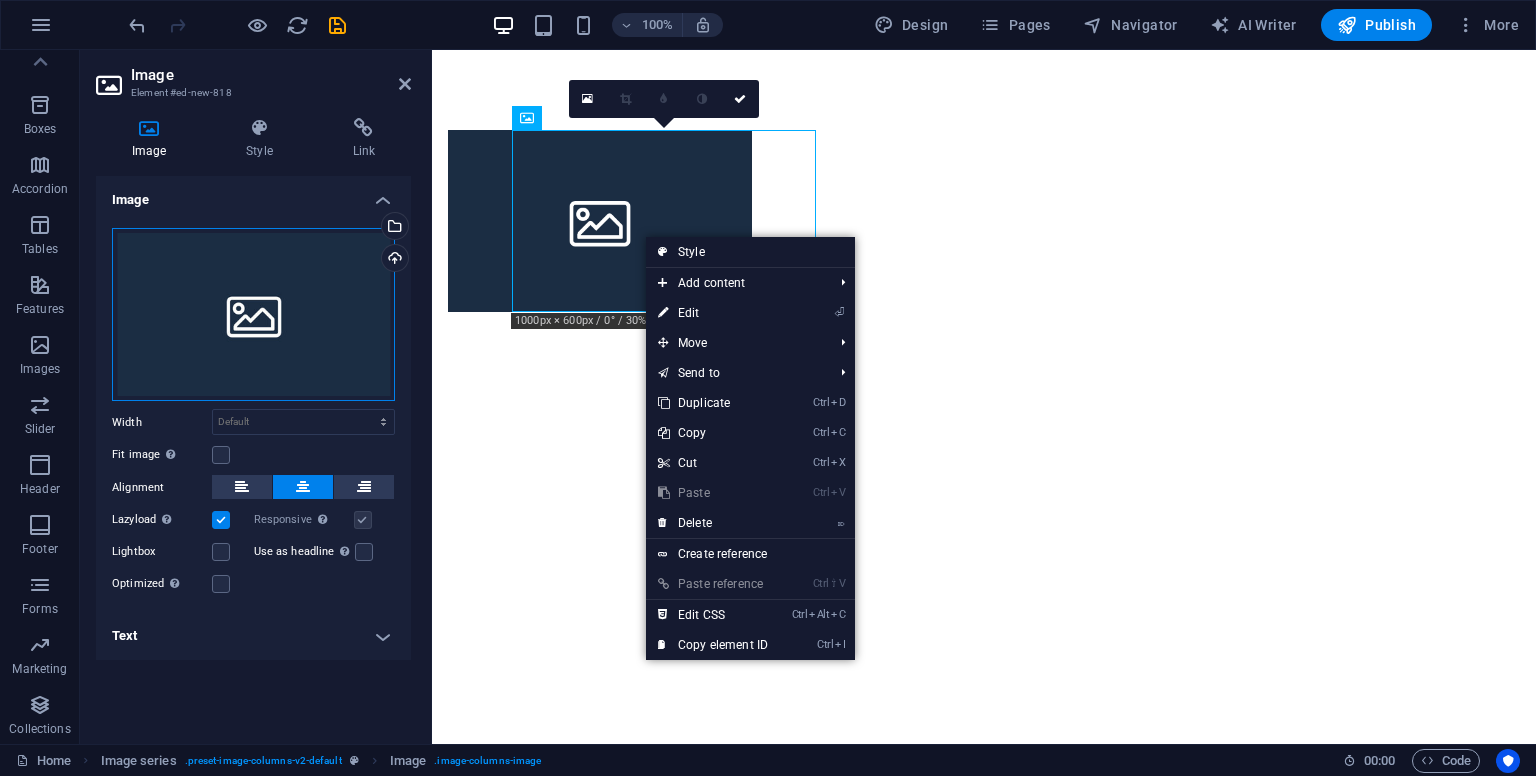 click on "Drag files here, click to choose files or select files from Files or our free stock photos & videos" at bounding box center [253, 315] 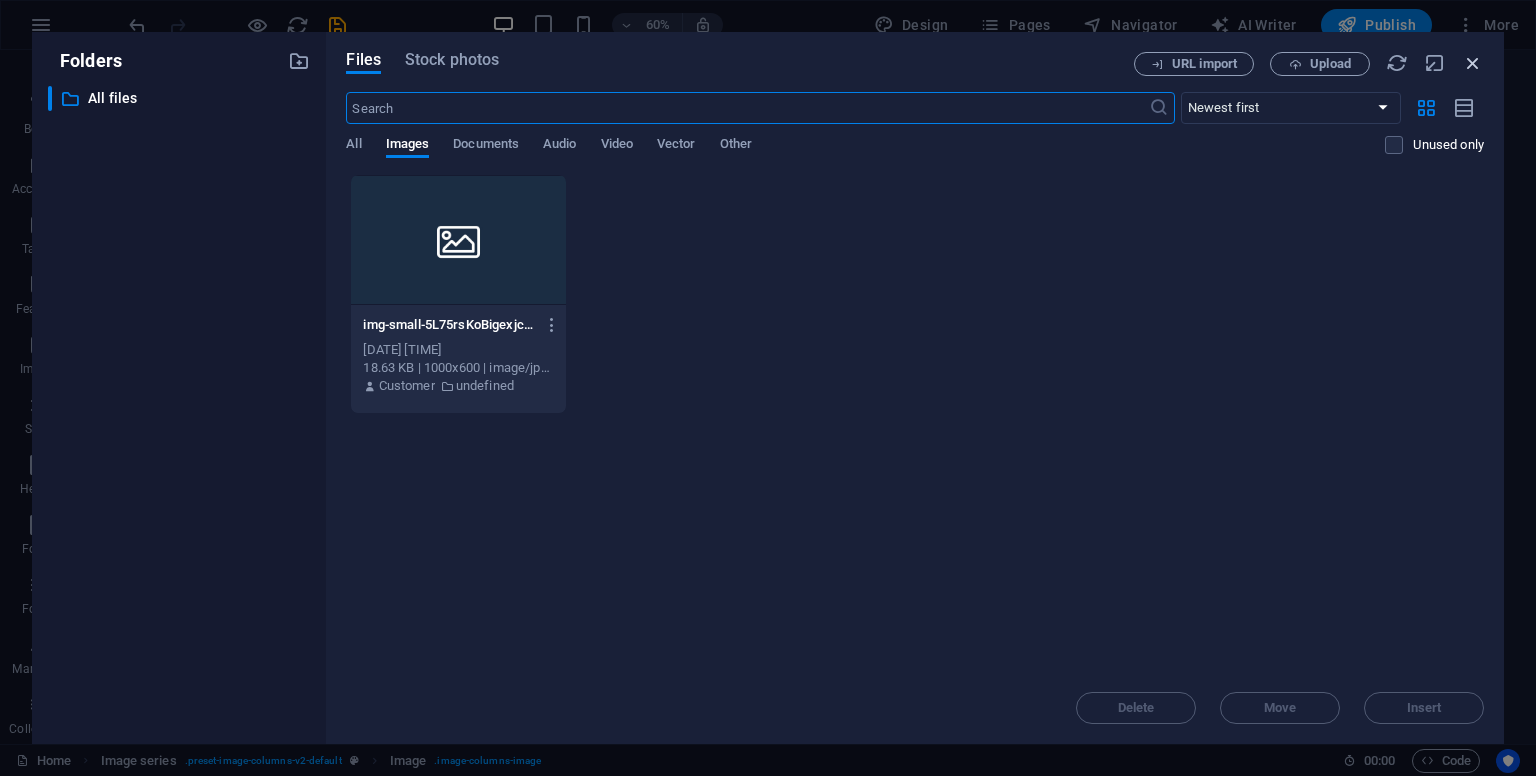 click at bounding box center (1473, 63) 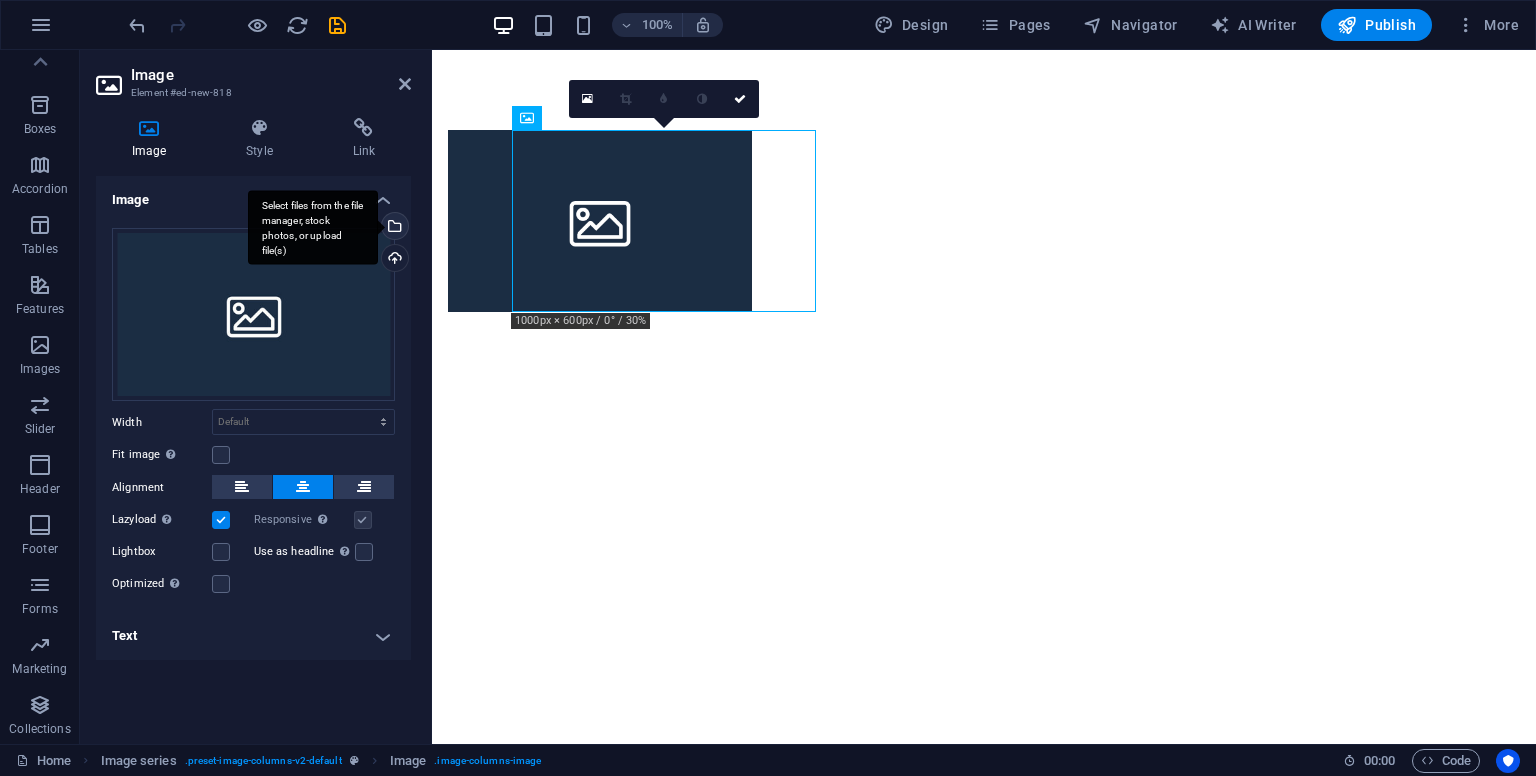 click on "Select files from the file manager, stock photos, or upload file(s)" at bounding box center [393, 228] 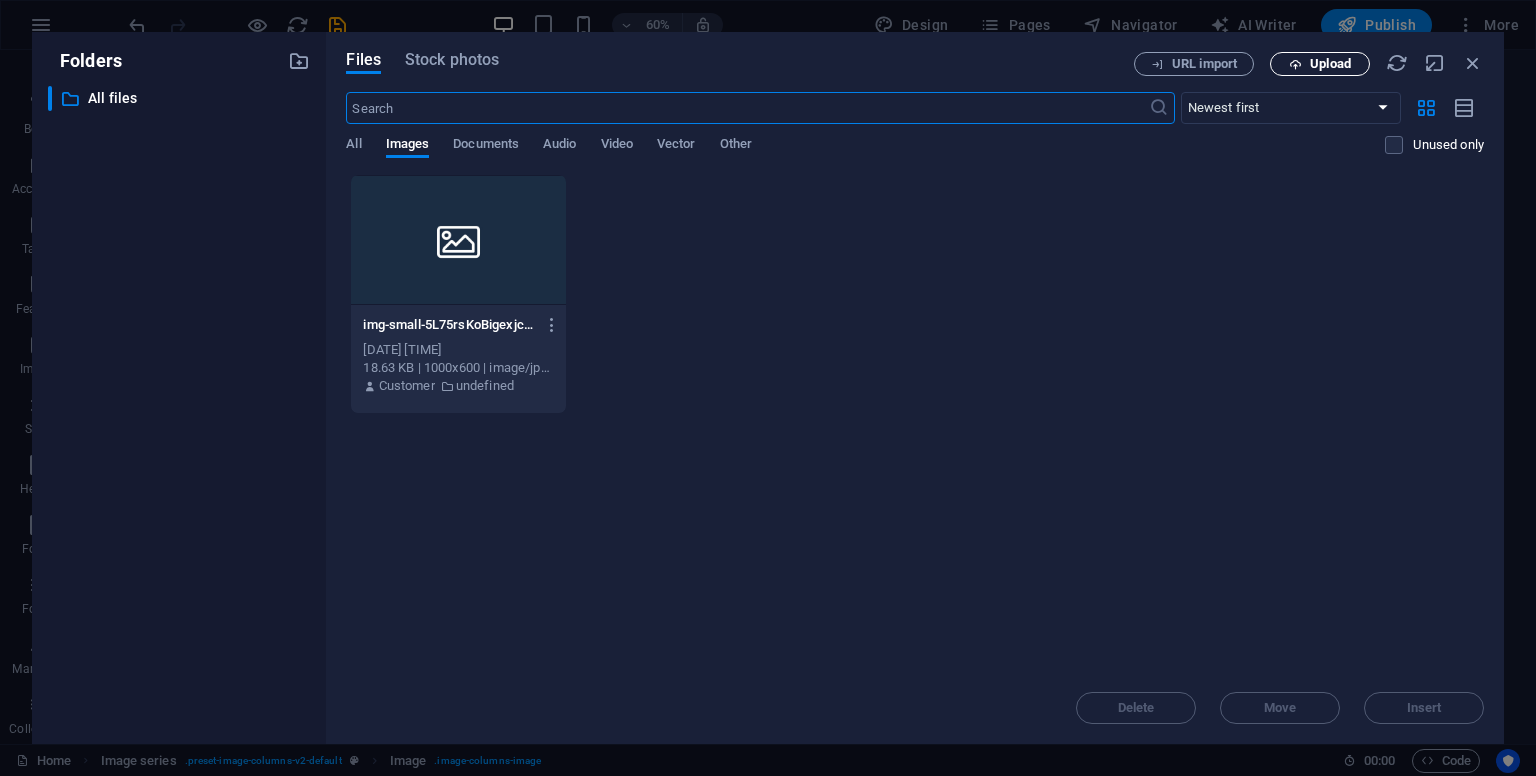 click on "Upload" at bounding box center (1320, 64) 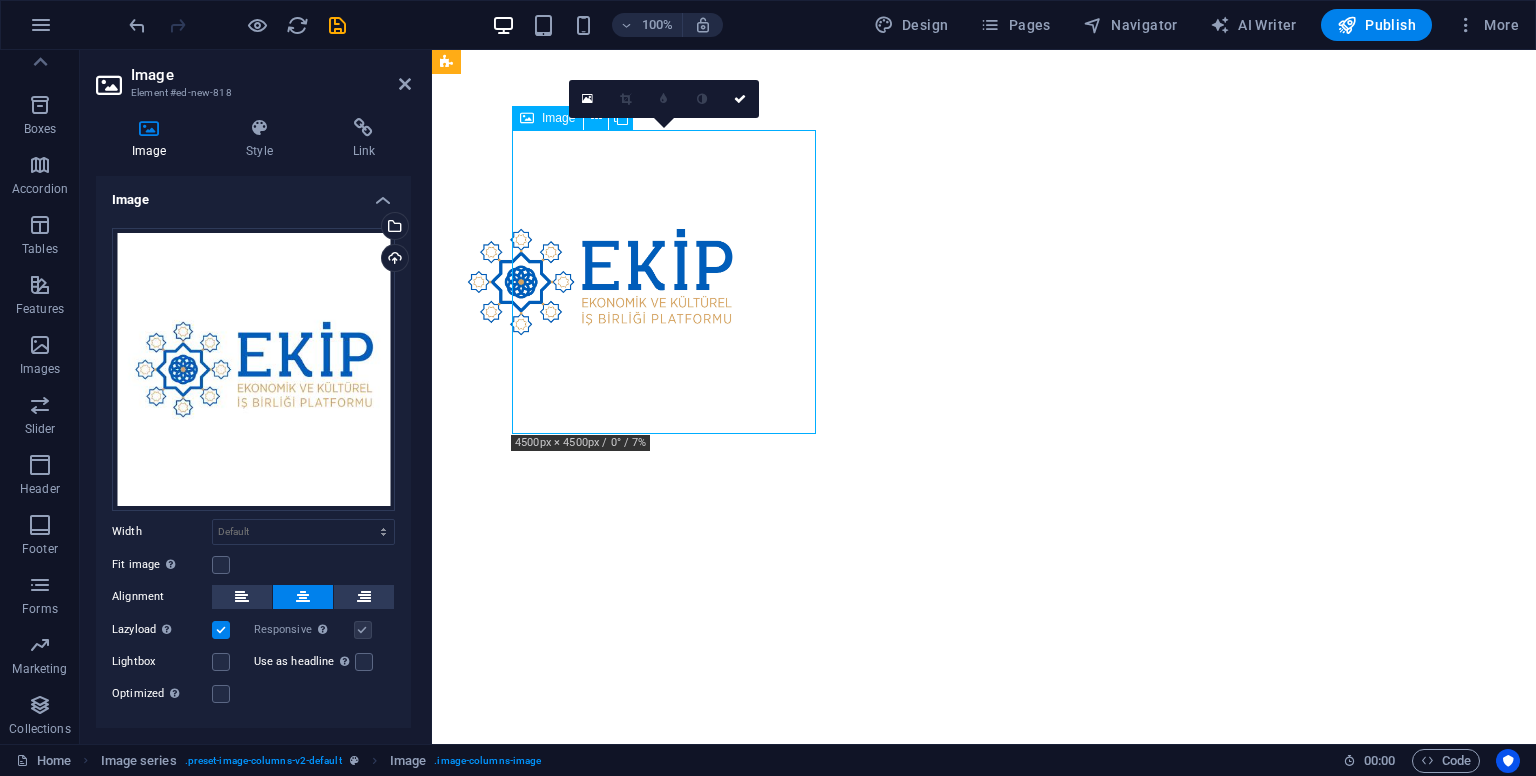 drag, startPoint x: 650, startPoint y: 257, endPoint x: 826, endPoint y: 282, distance: 177.76671 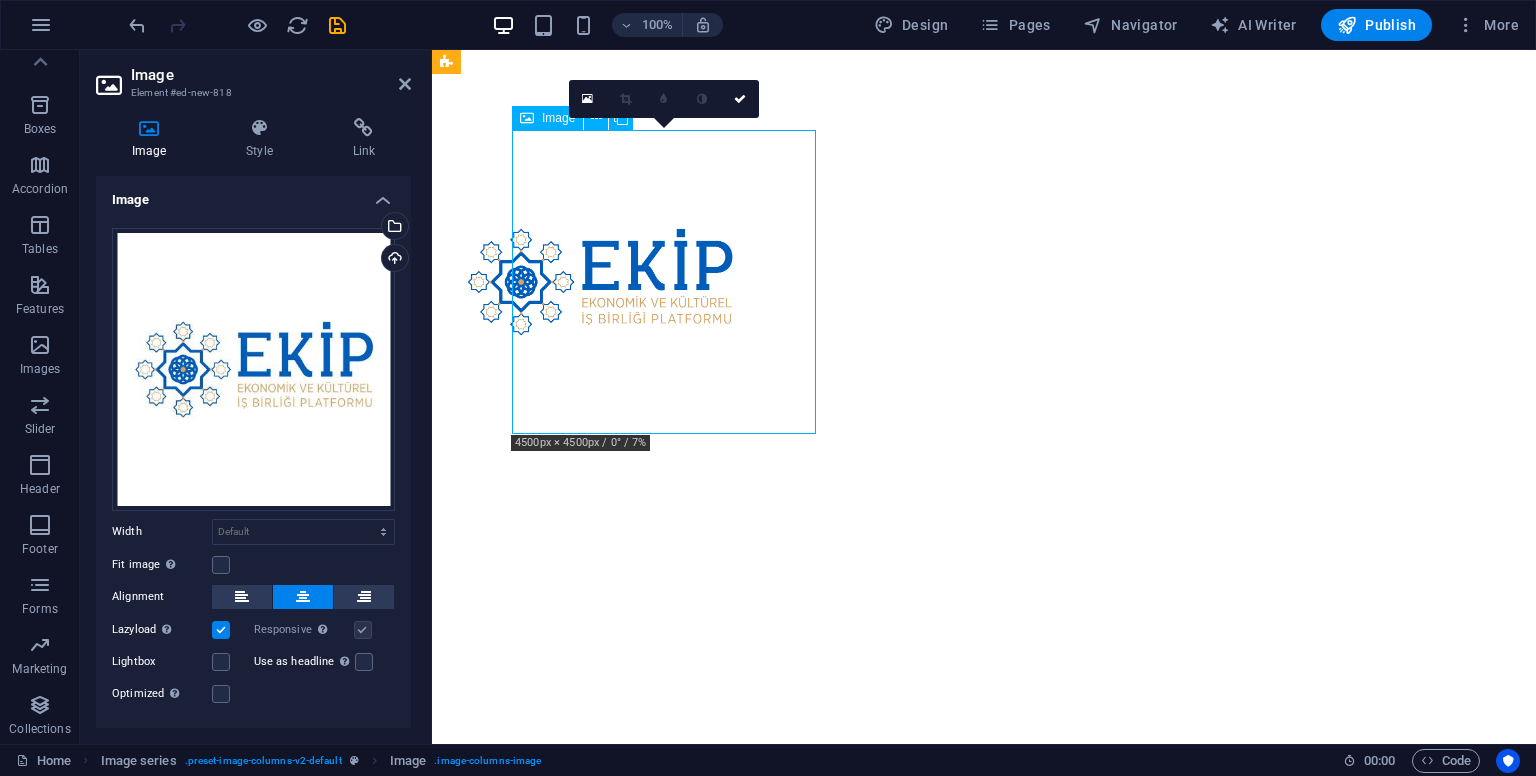 click at bounding box center [984, 282] 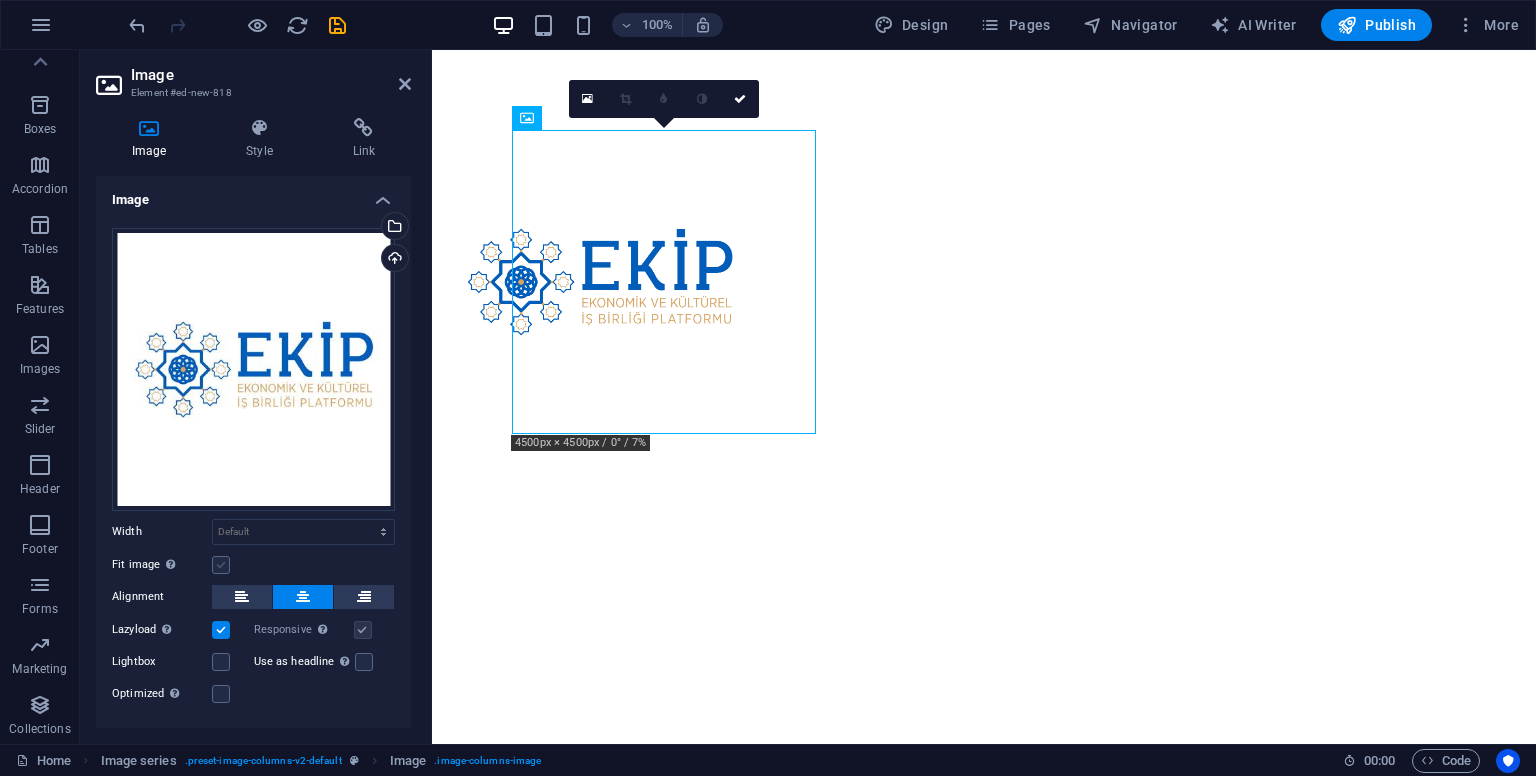 click at bounding box center (221, 565) 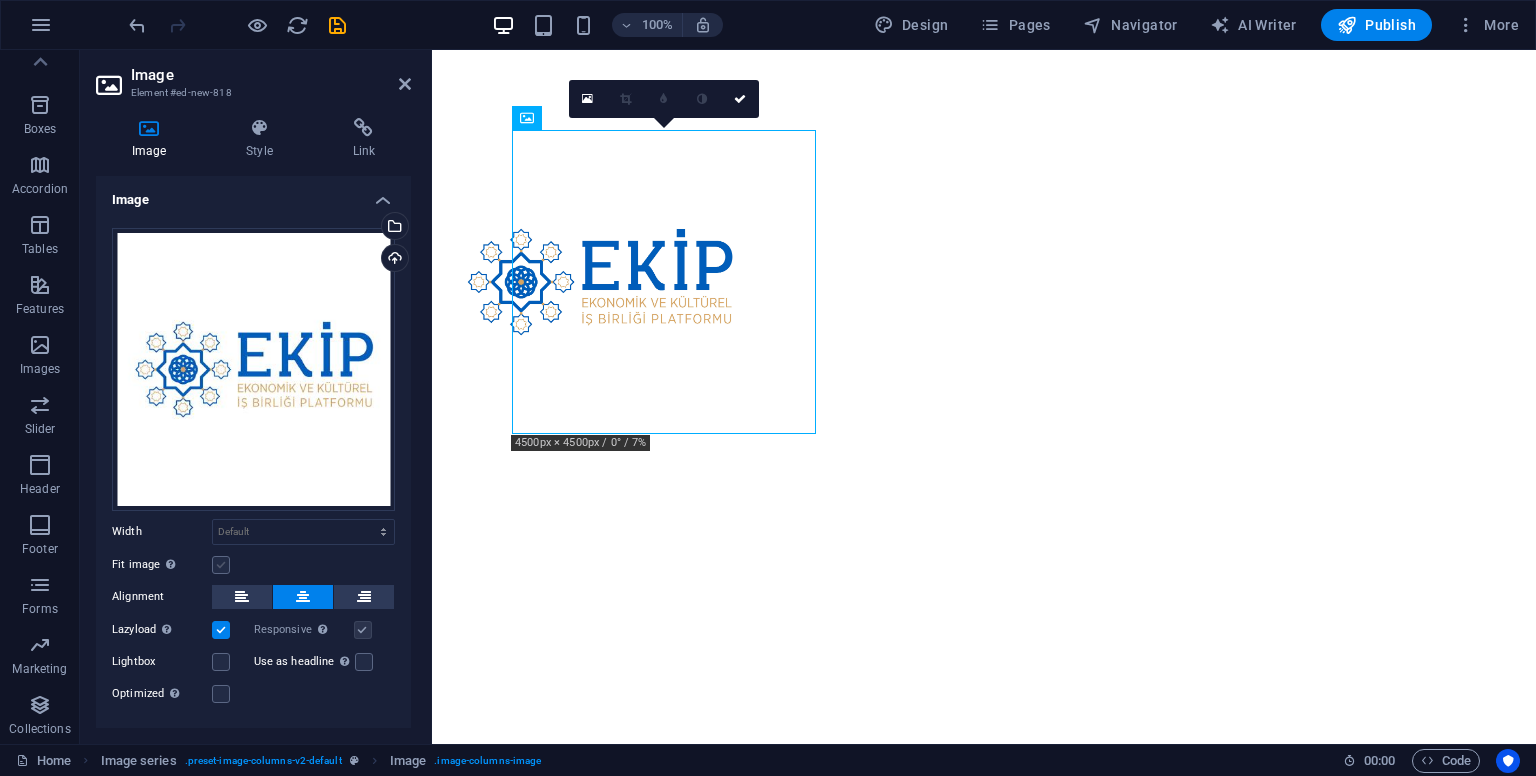 click on "Fit image Automatically fit image to a fixed width and height" at bounding box center (0, 0) 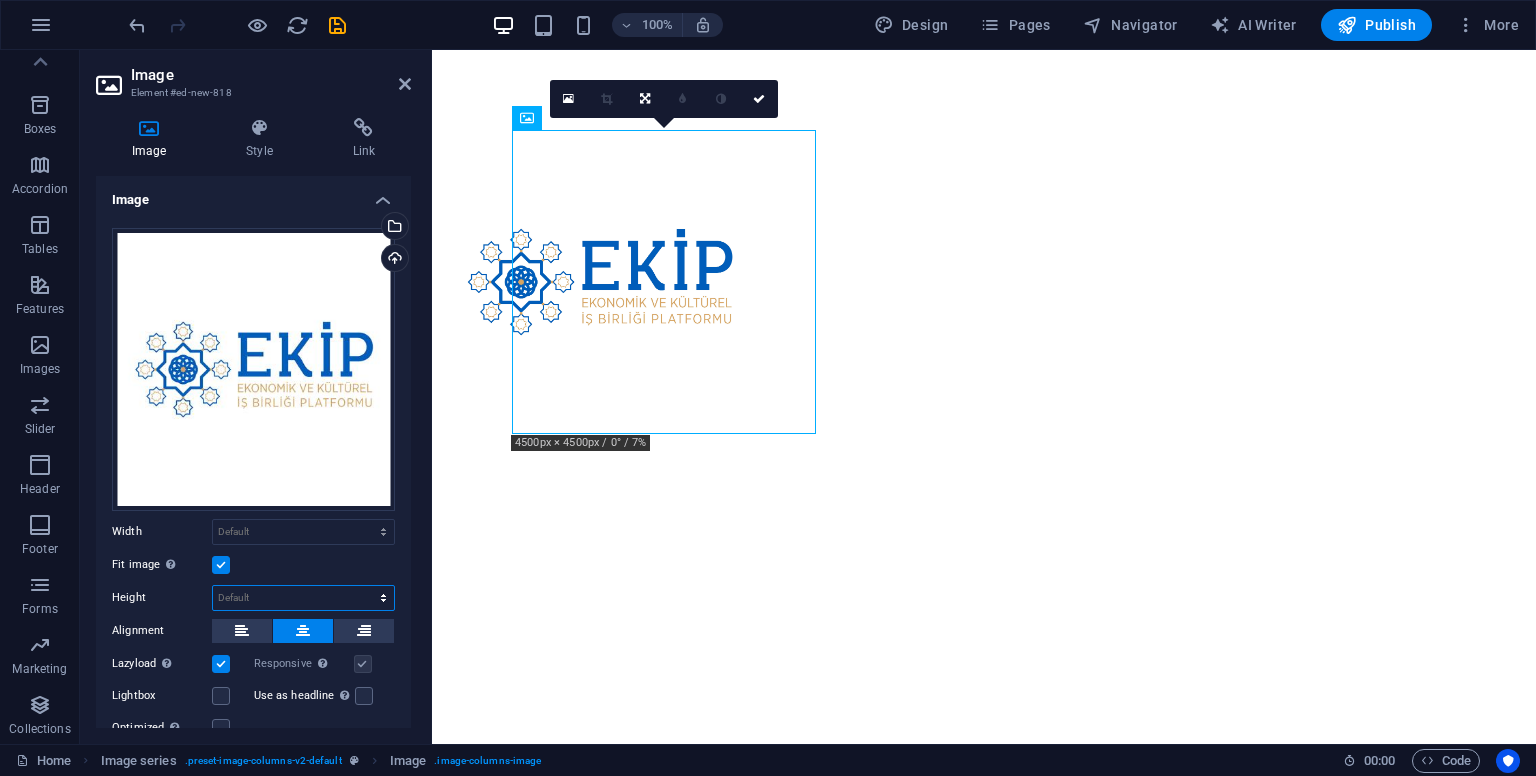 click on "Default auto px" at bounding box center [303, 598] 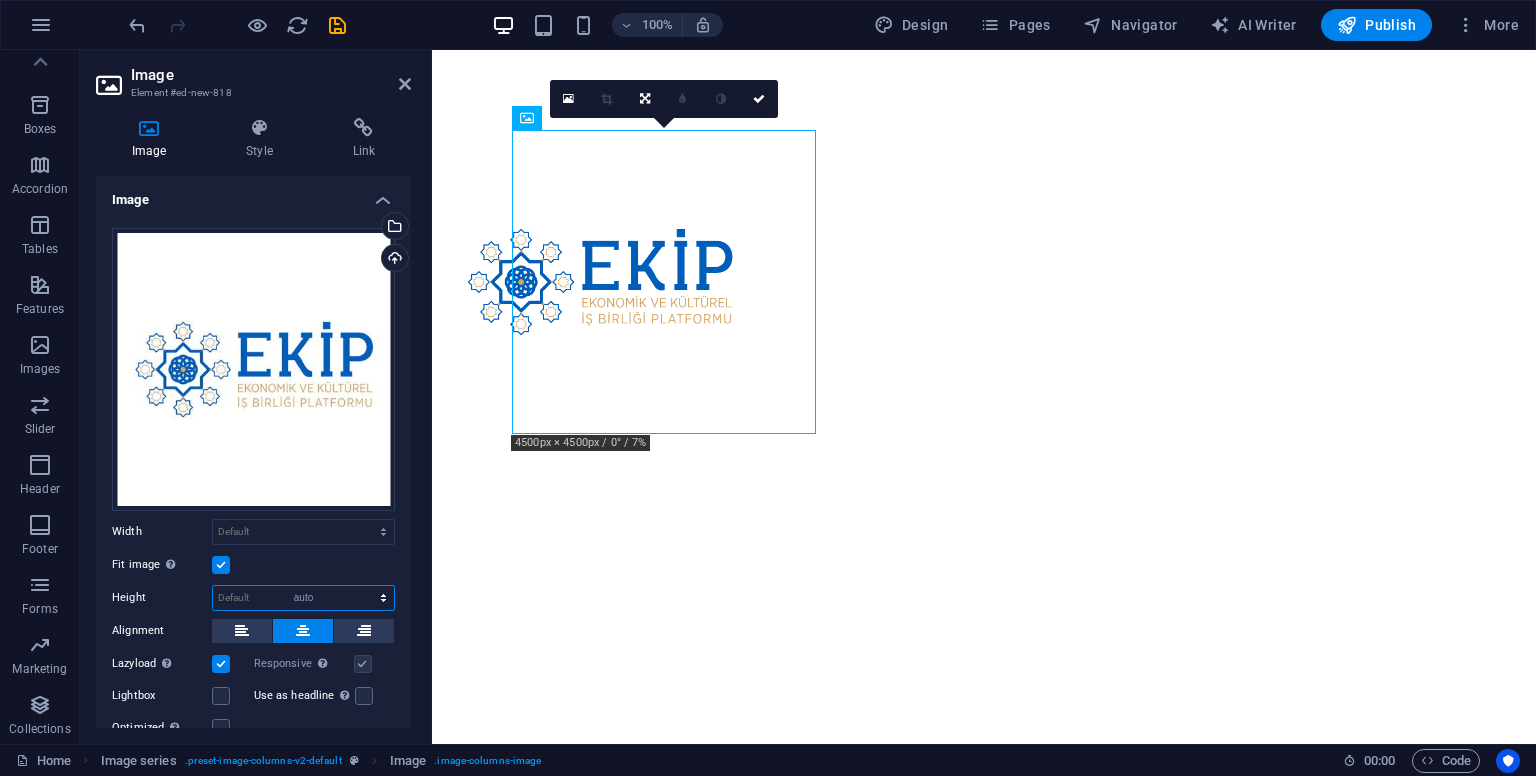 click on "Default auto px" at bounding box center (303, 598) 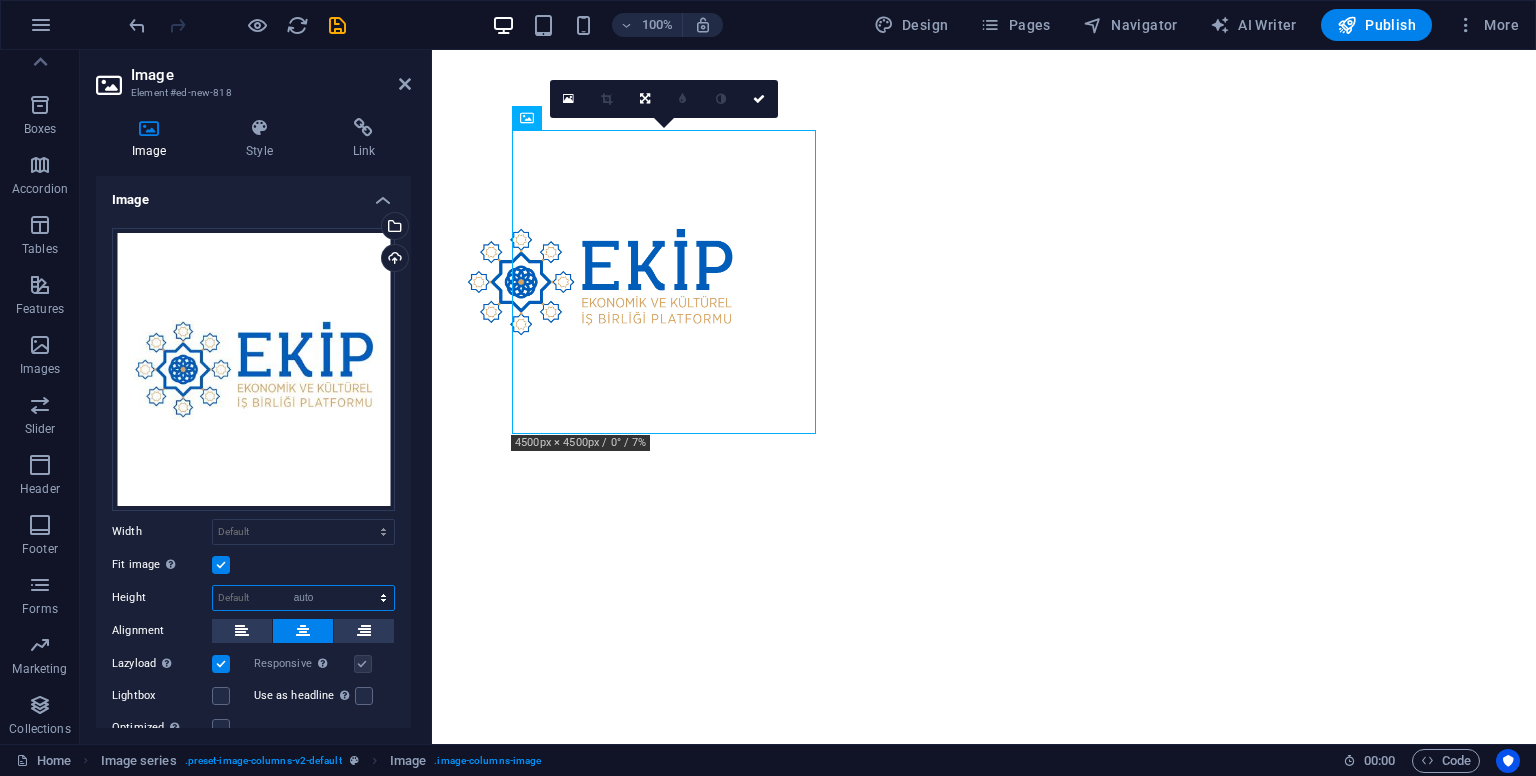 select on "DISABLED_OPTION_VALUE" 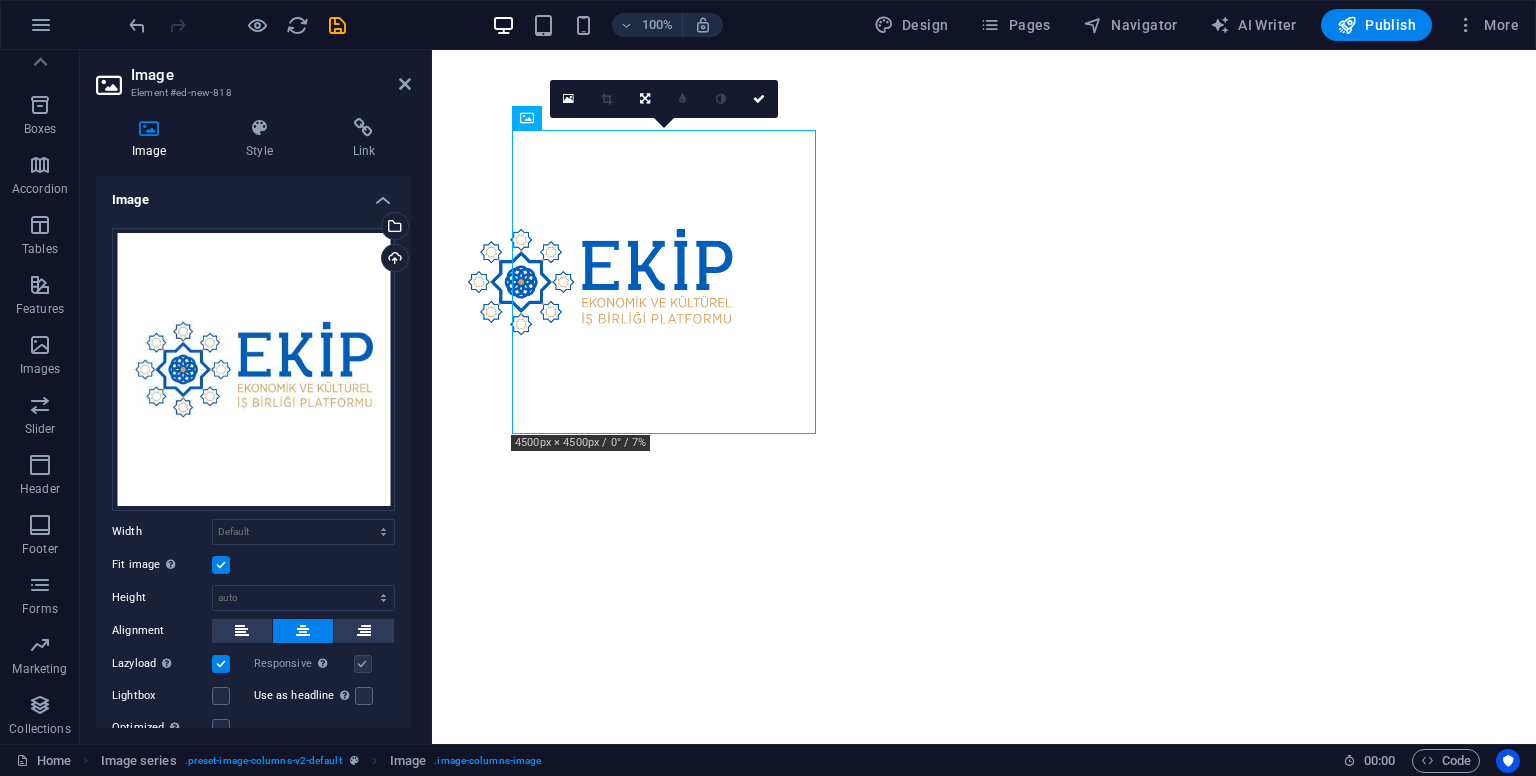 click on "Drag files here, click to choose files or select files from Files or our free stock photos & videos Select files from the file manager, stock photos, or upload file(s) Upload Width Default auto px rem % em vh vw Fit image Automatically fit image to a fixed width and height Height Default auto px Alignment Lazyload Loading images after the page loads improves page speed. Responsive Automatically load retina image and smartphone optimized sizes. Lightbox Use as headline The image will be wrapped in an H1 headline tag. Useful for giving alternative text the weight of an H1 headline, e.g. for the logo. Leave unchecked if uncertain. Optimized Images are compressed to improve page speed. Position Direction Custom X offset 50 px rem % vh vw Y offset 50 px rem % vh vw" at bounding box center (253, 534) 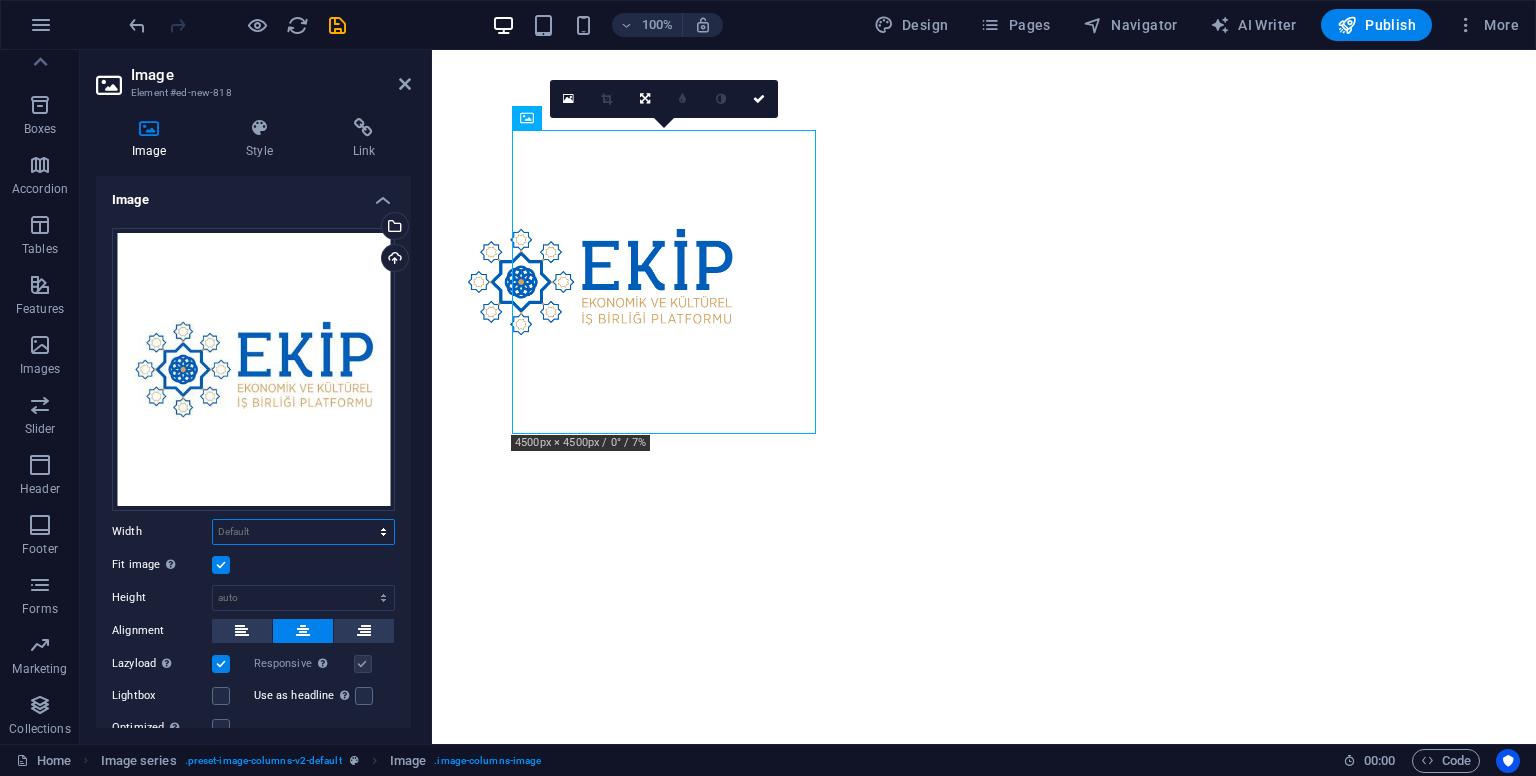 click on "Default auto px rem % em vh vw" at bounding box center [303, 532] 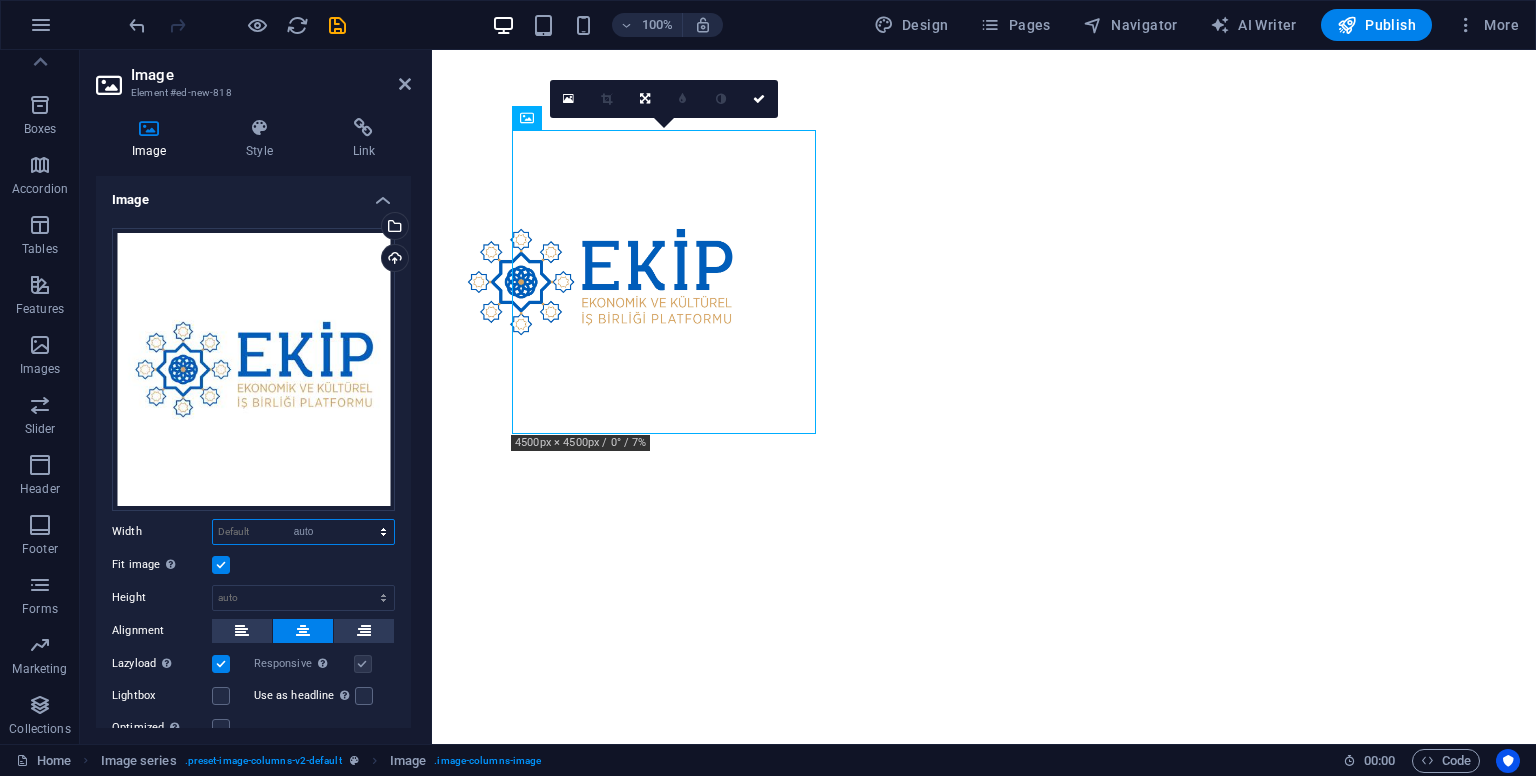 click on "Default auto px rem % em vh vw" at bounding box center [303, 532] 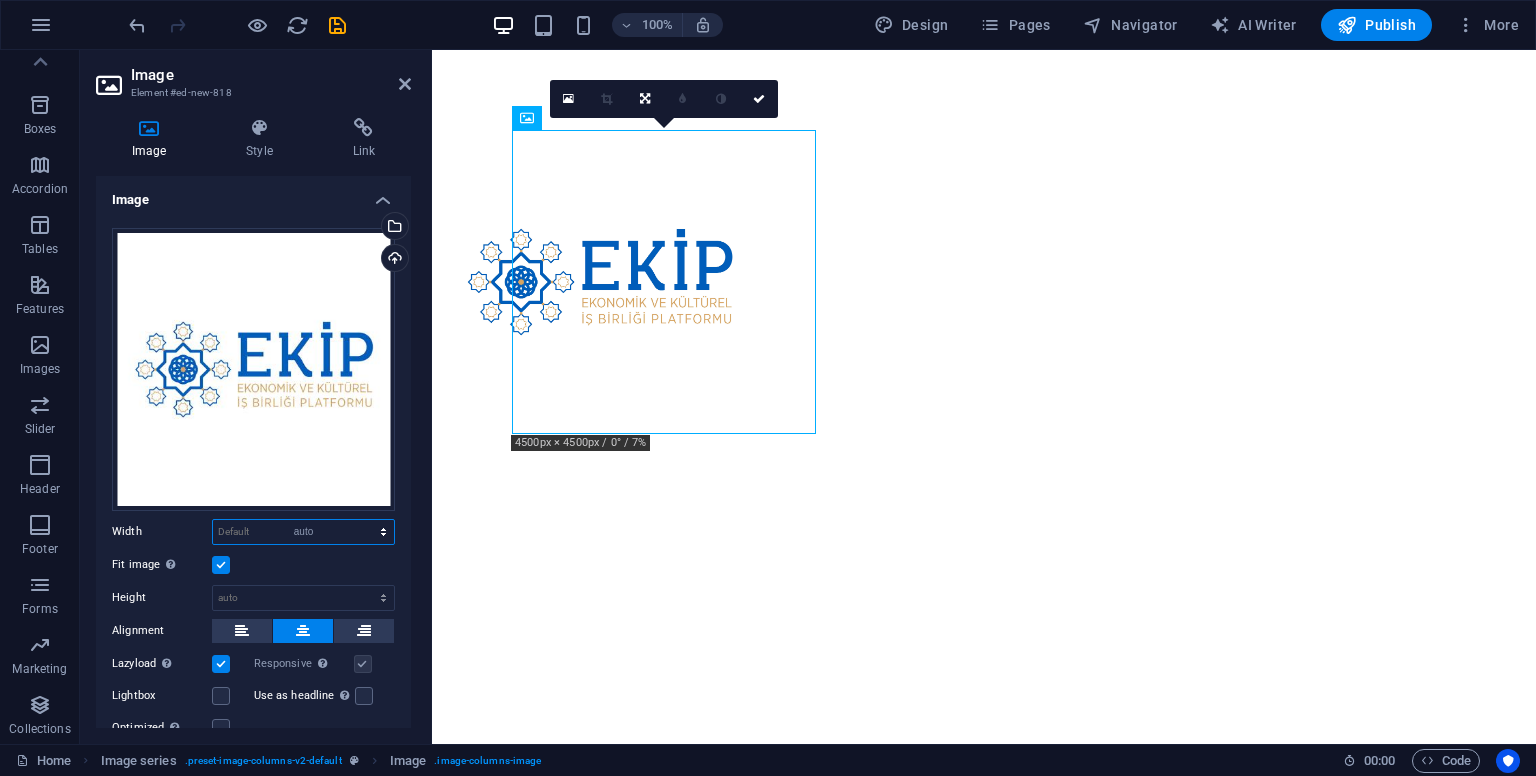 select on "DISABLED_OPTION_VALUE" 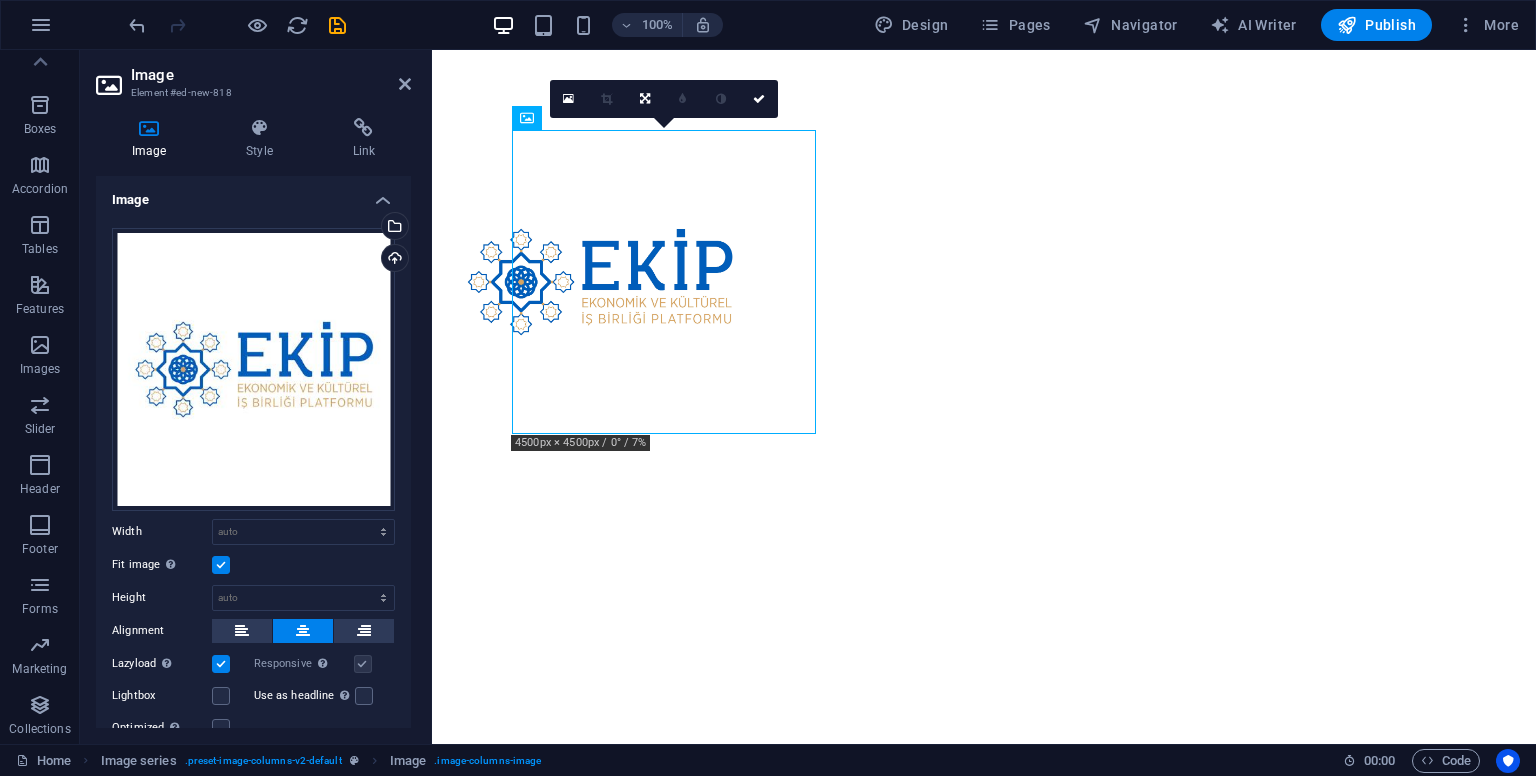 click on "Fit image Automatically fit image to a fixed width and height" at bounding box center [253, 565] 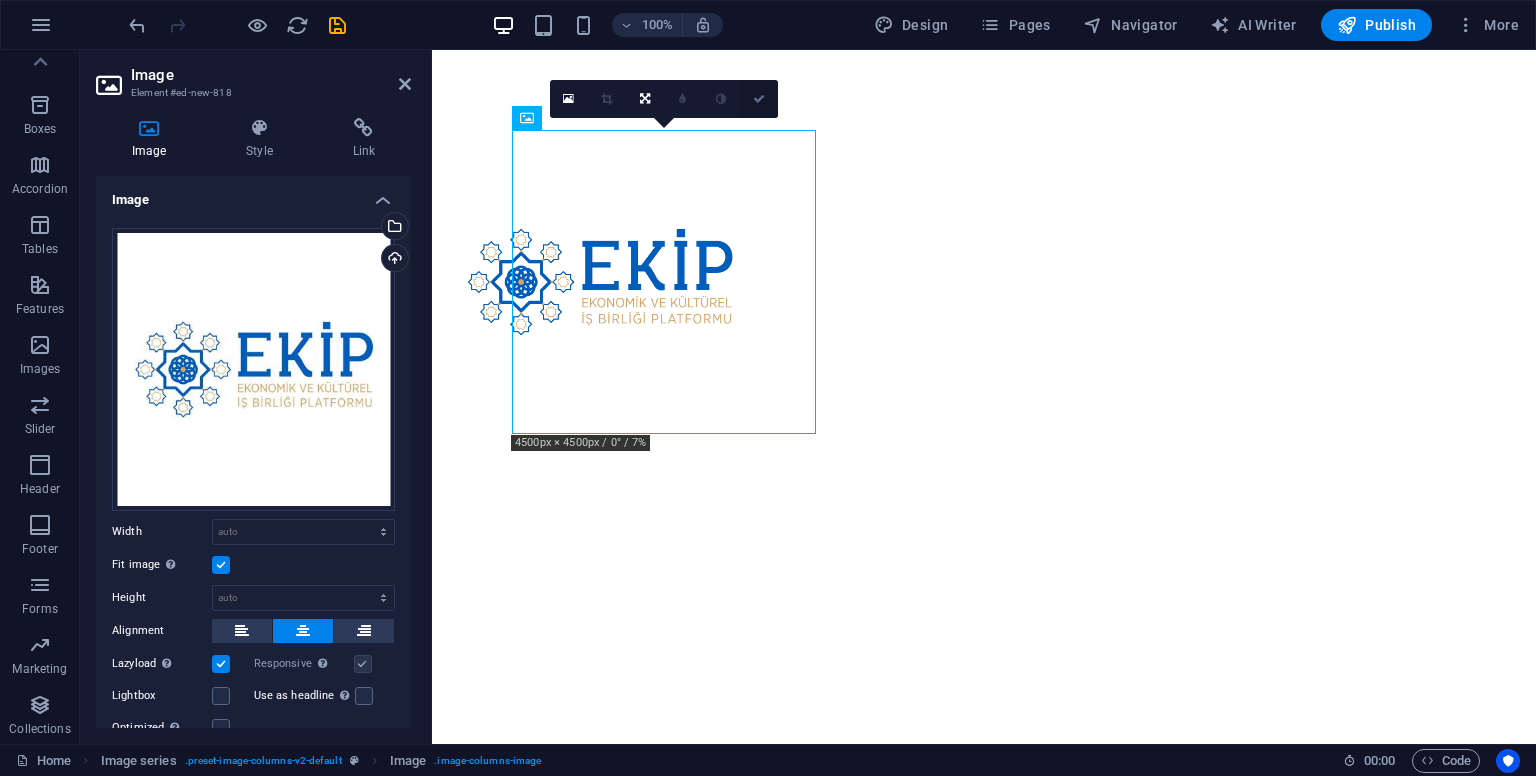 click at bounding box center (759, 99) 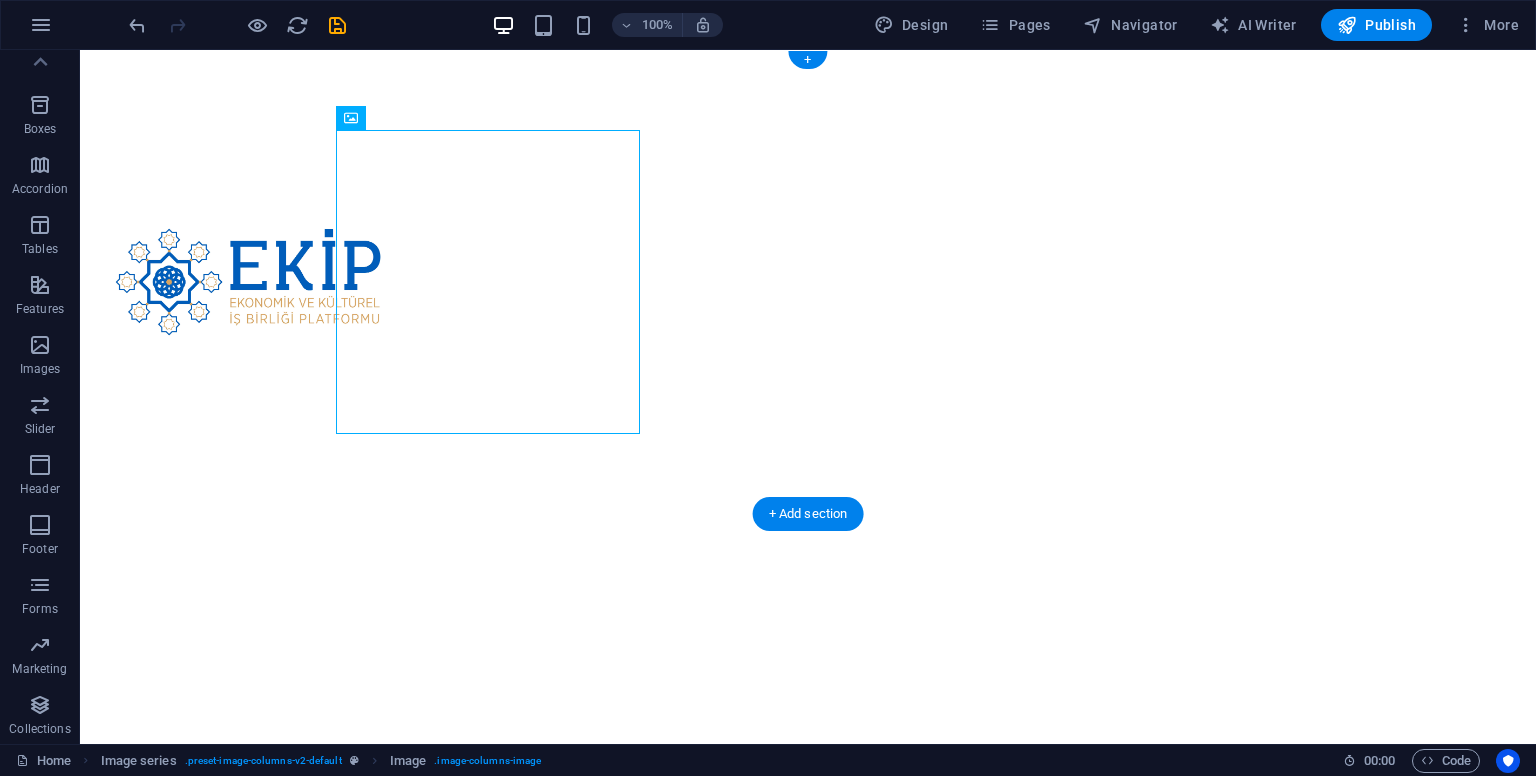 drag, startPoint x: 504, startPoint y: 305, endPoint x: 688, endPoint y: 317, distance: 184.39088 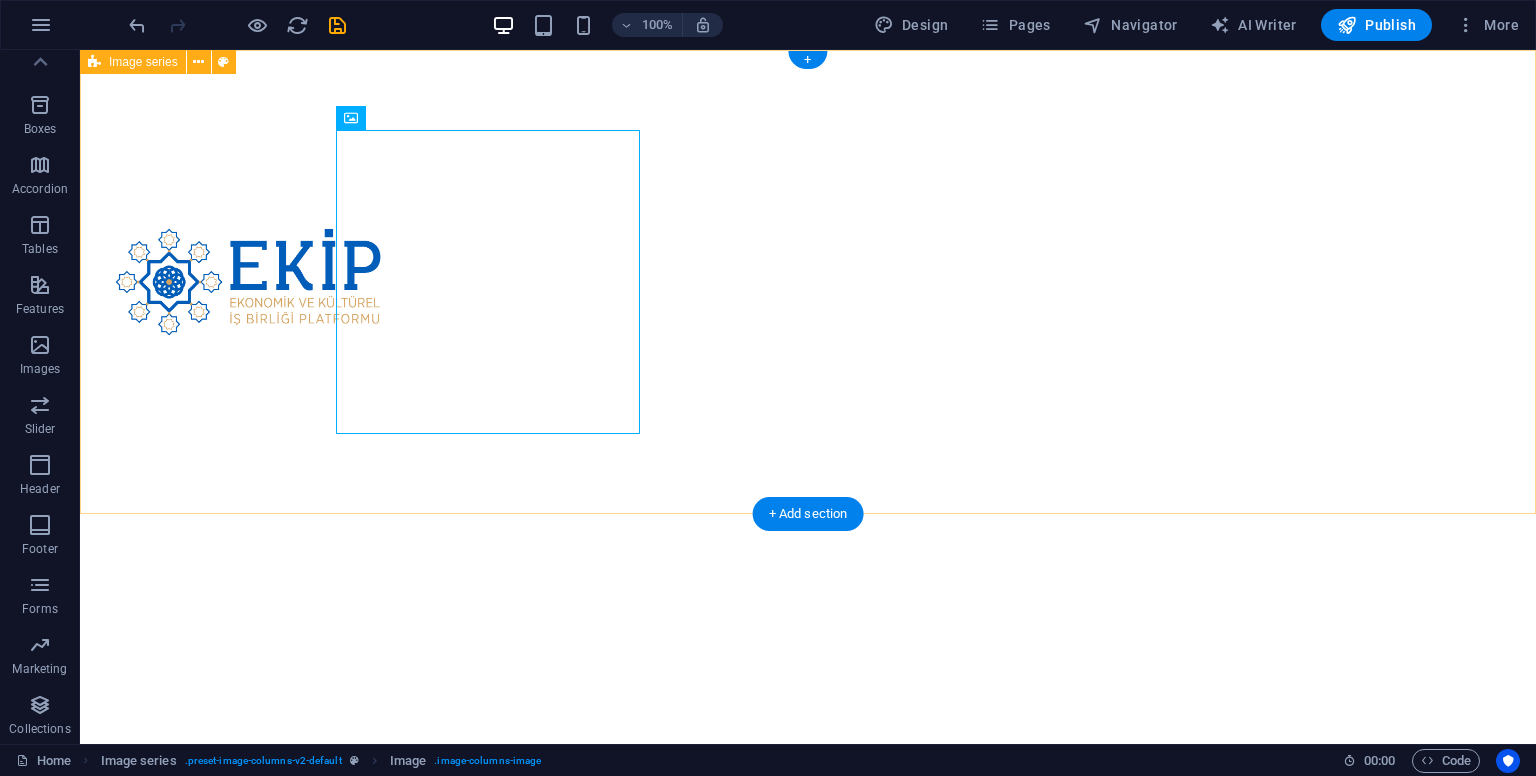 click at bounding box center [808, 282] 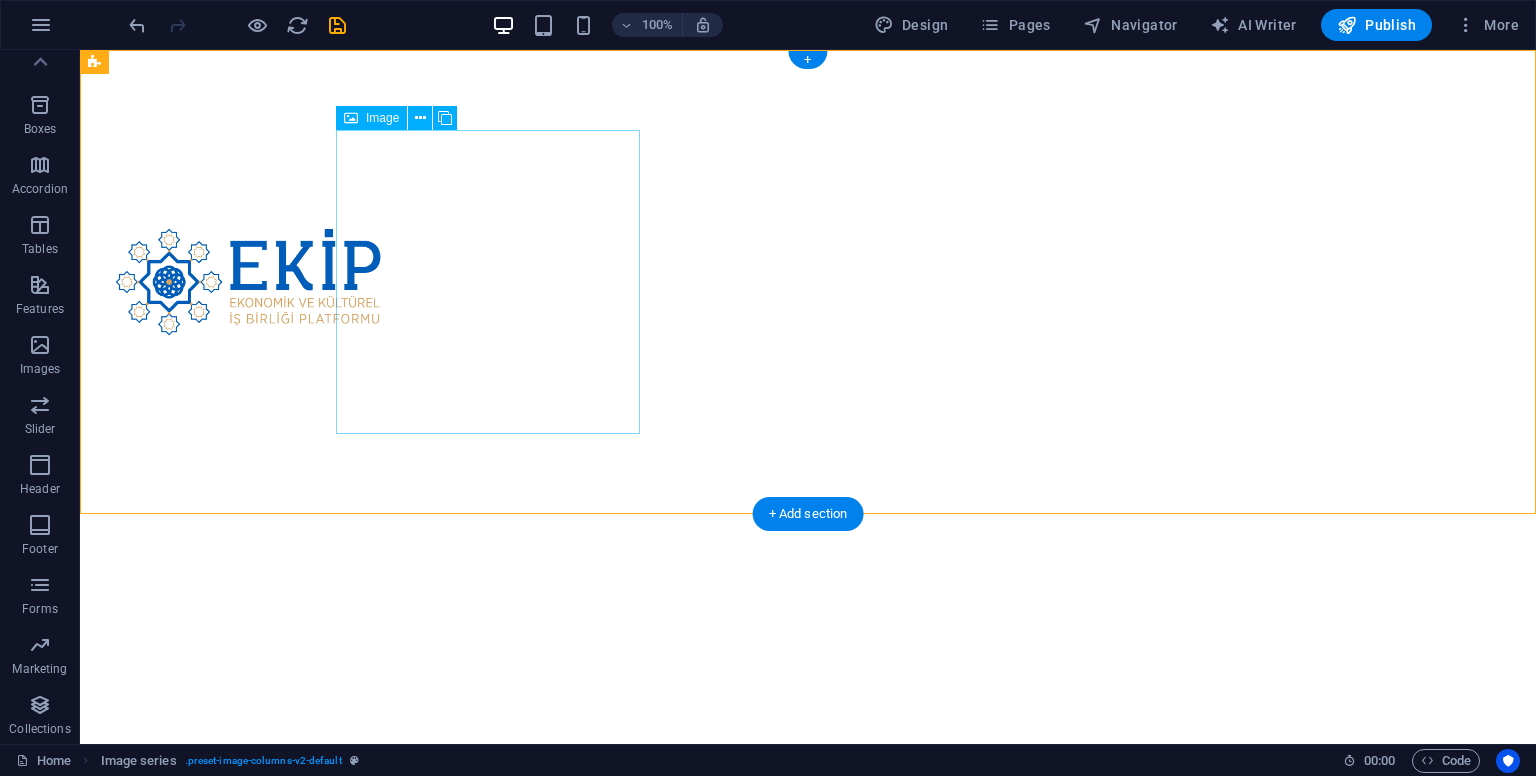 click at bounding box center [248, 282] 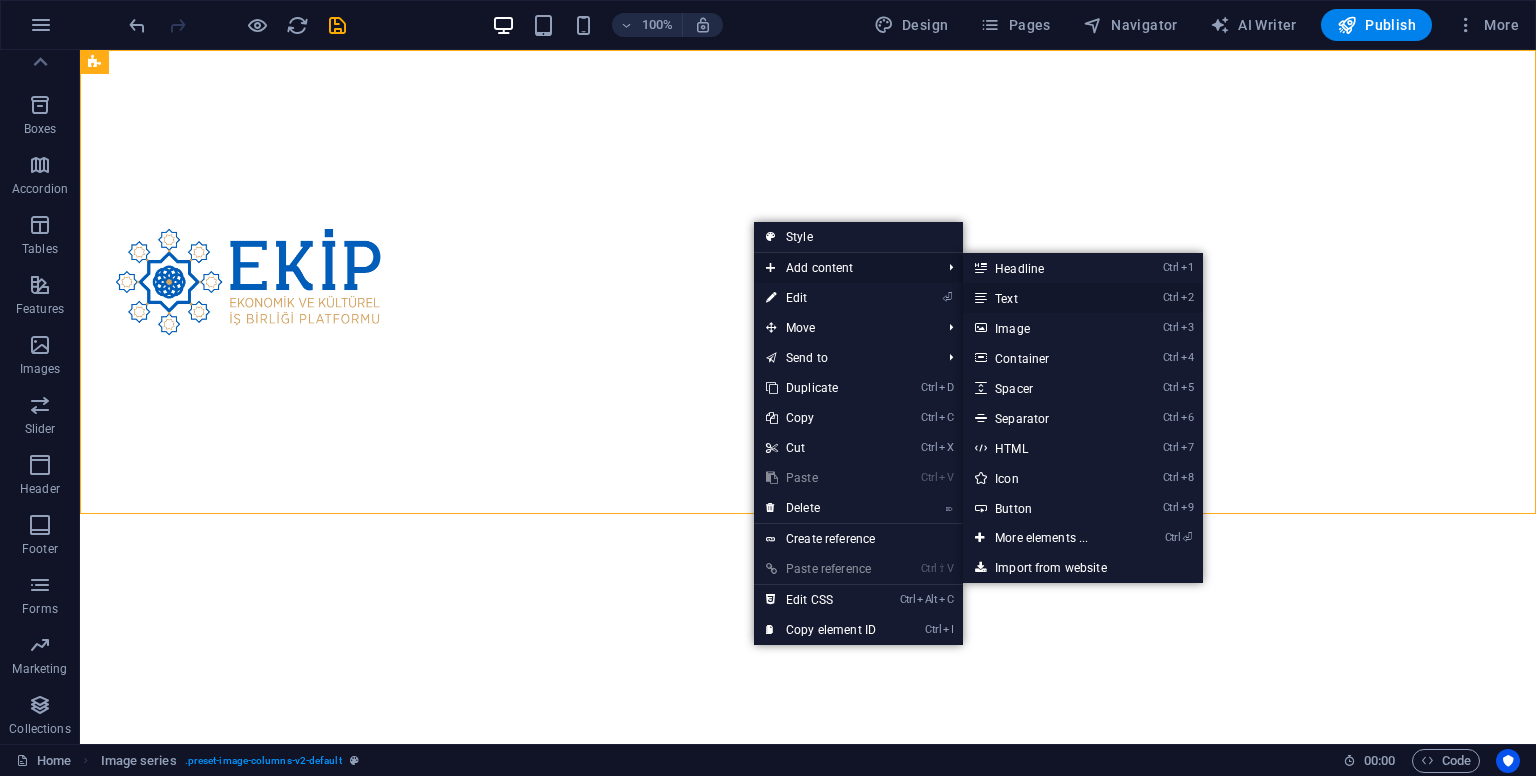 click on "Ctrl 2  Text" at bounding box center (1045, 298) 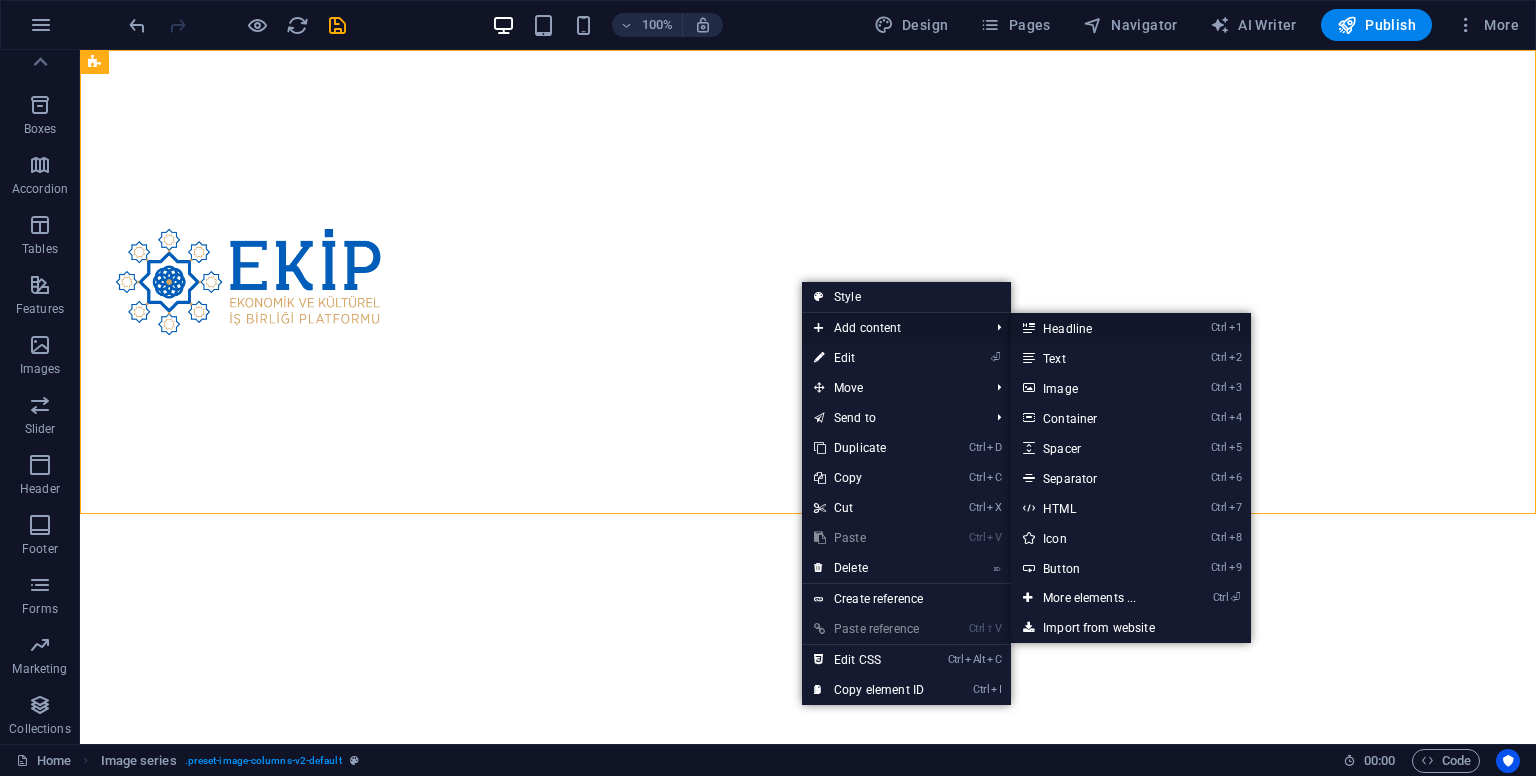 click on "Ctrl 1  Headline" at bounding box center [1093, 328] 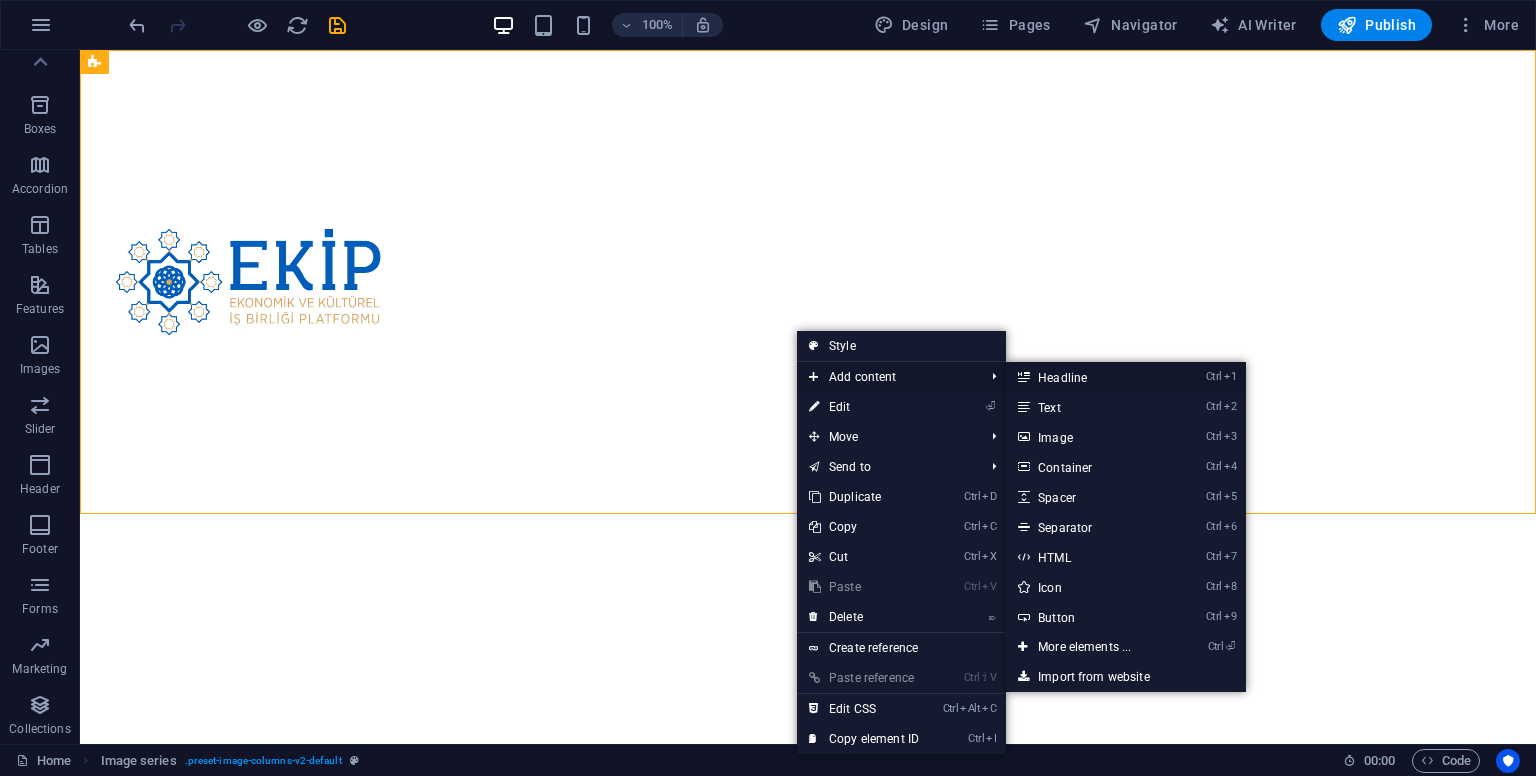 click on "Ctrl 1  Headline" at bounding box center (1088, 377) 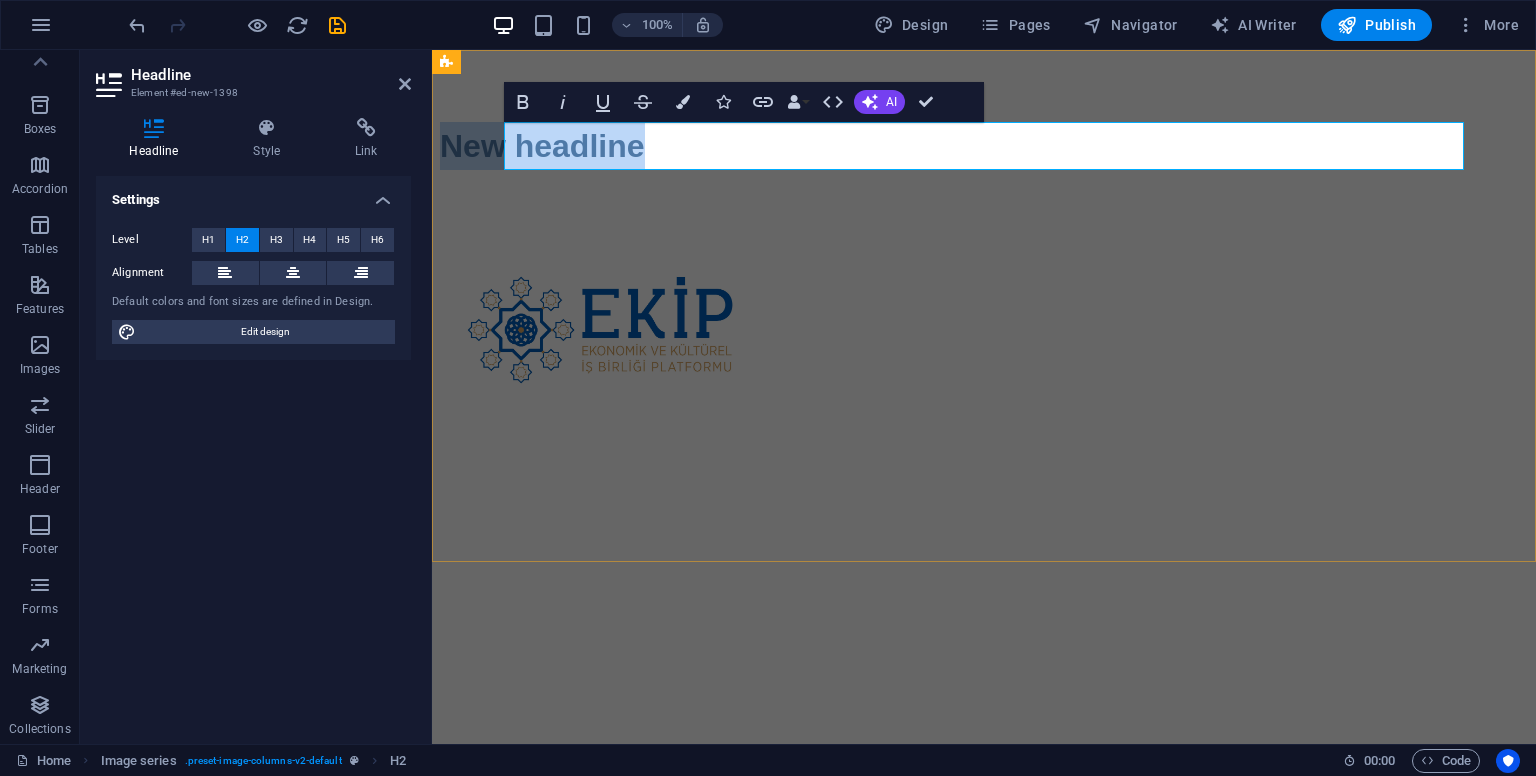 click on "New headline" at bounding box center [920, 146] 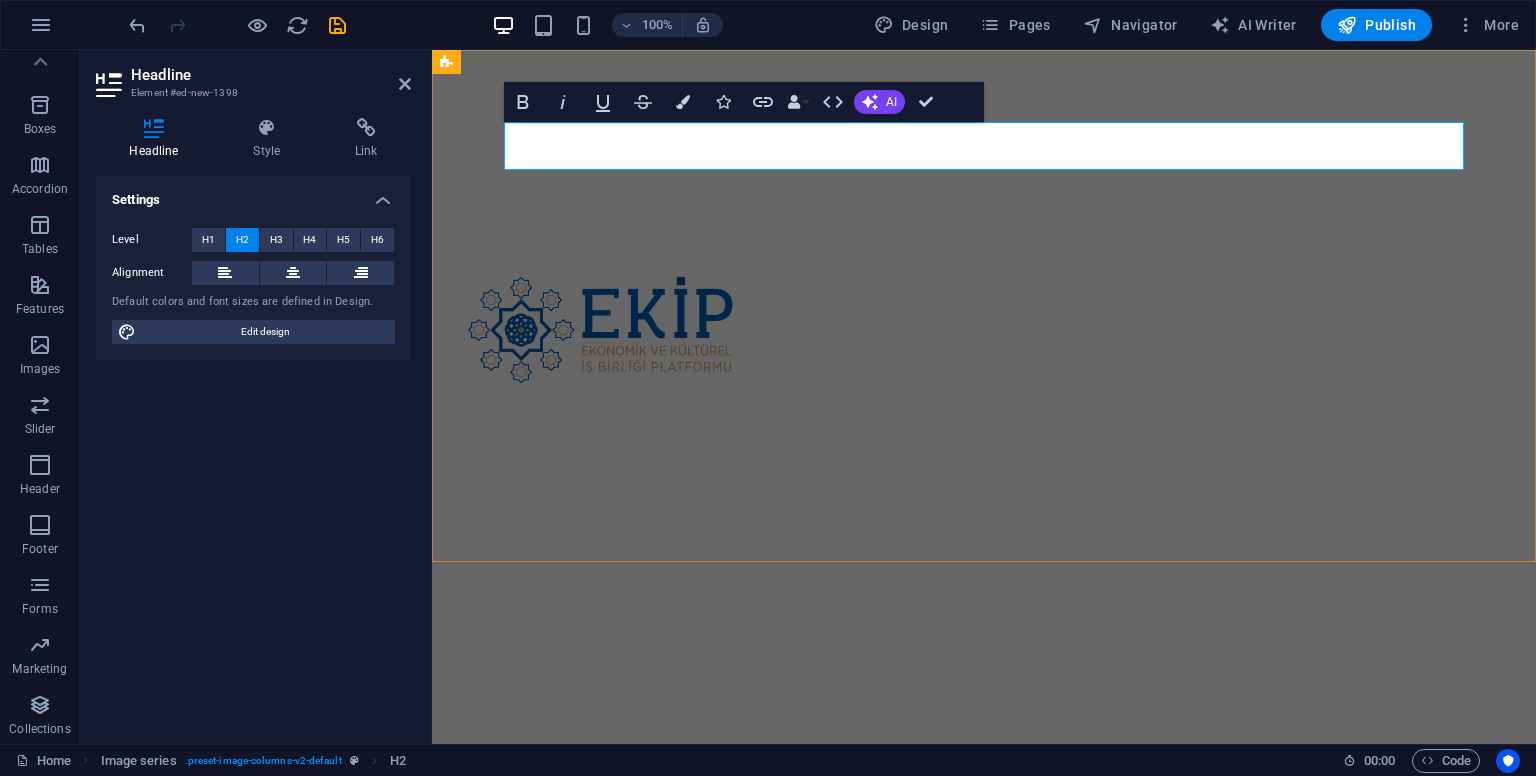 type 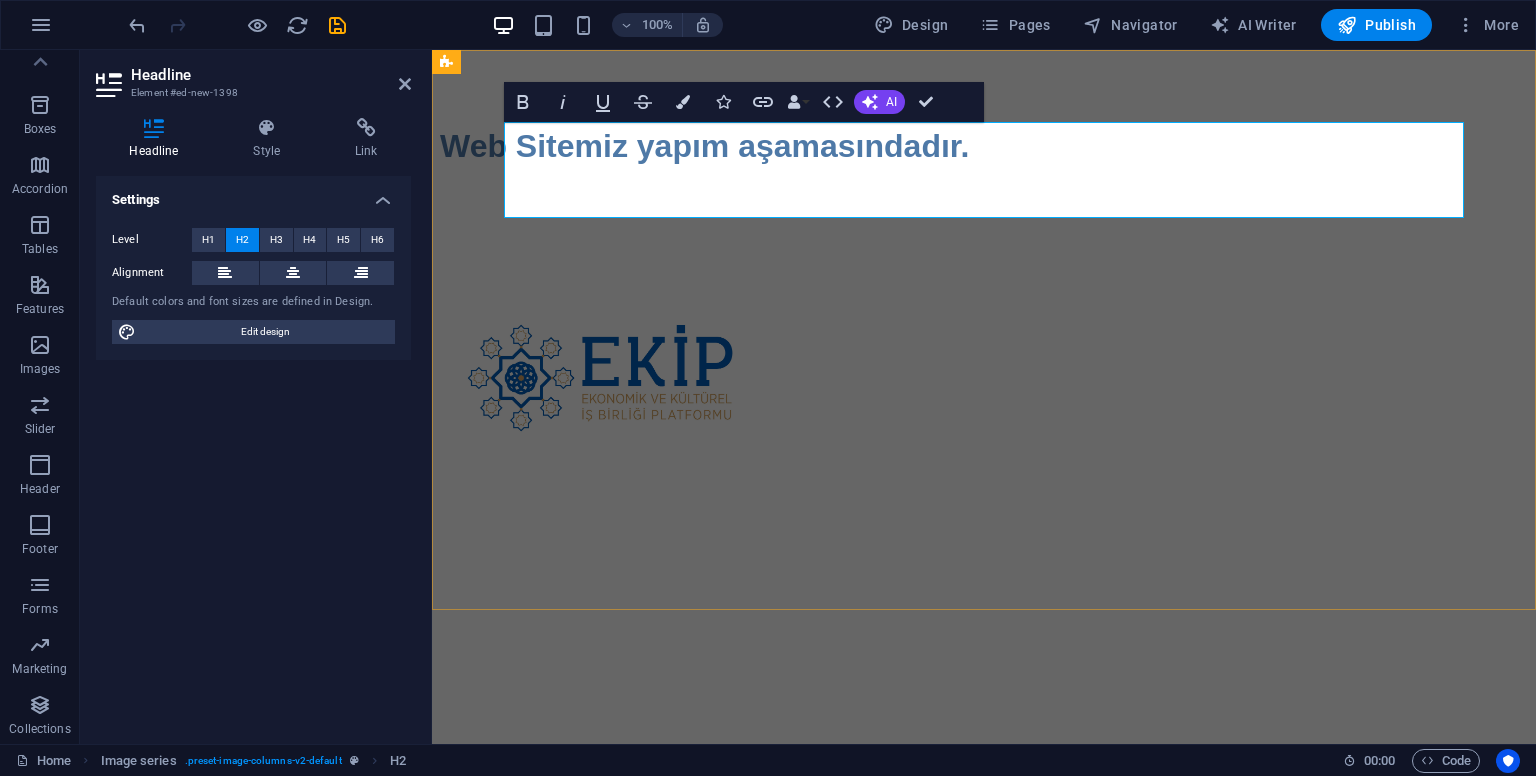 click on "​Web Sitemiz yapım aşamasındadır. ​" at bounding box center [920, 170] 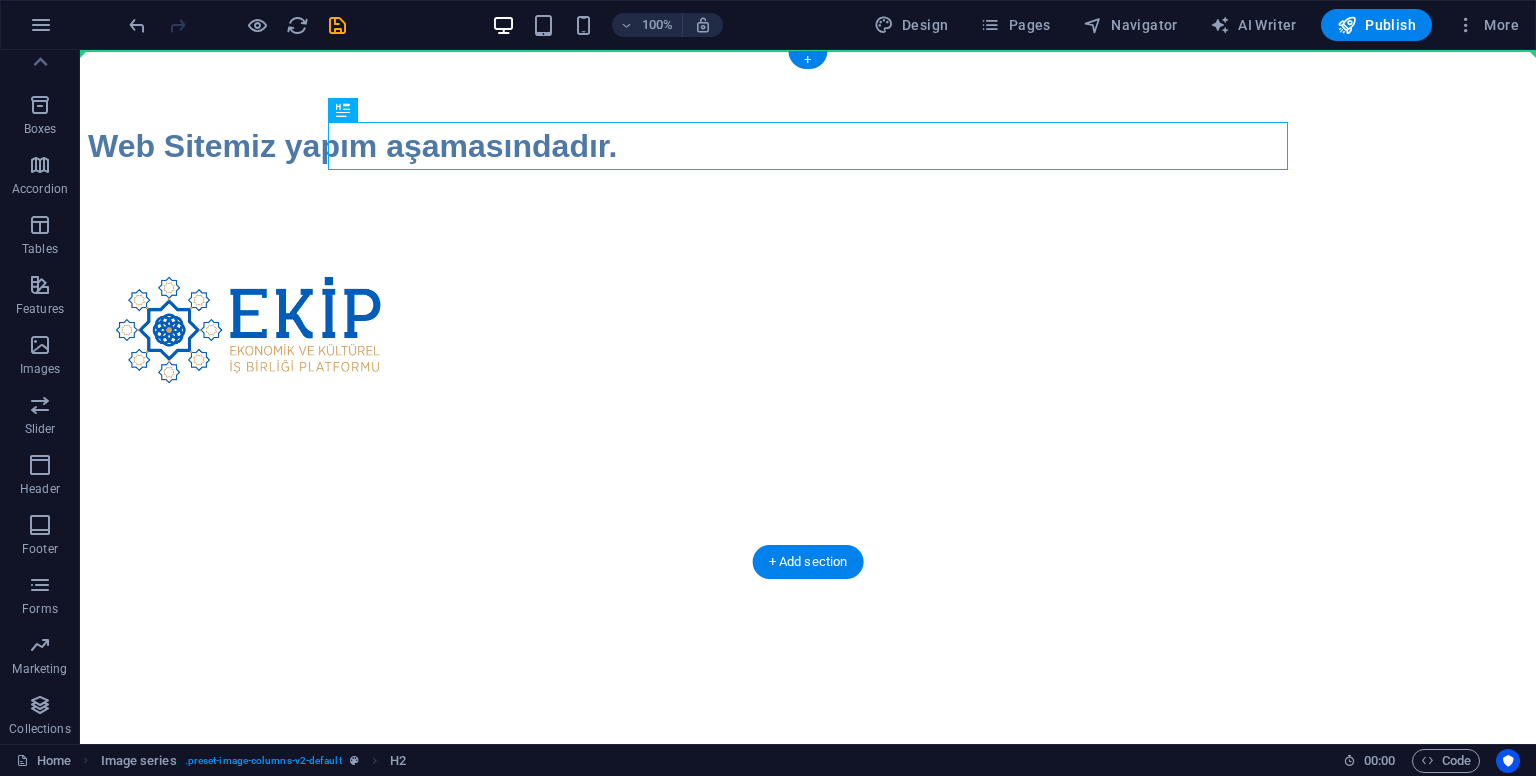 drag, startPoint x: 614, startPoint y: 151, endPoint x: 819, endPoint y: 254, distance: 229.421 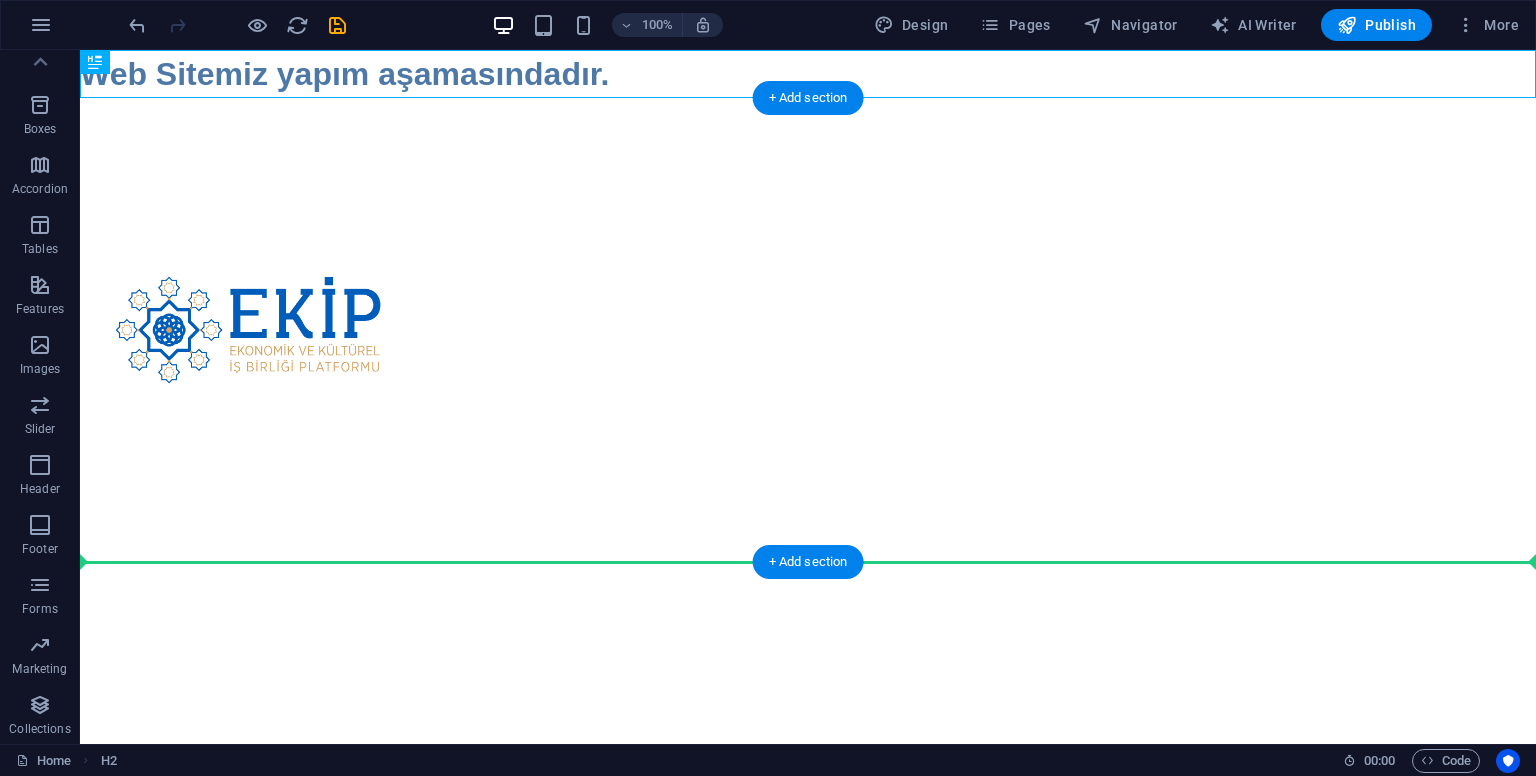 drag, startPoint x: 480, startPoint y: 57, endPoint x: 972, endPoint y: 333, distance: 564.1276 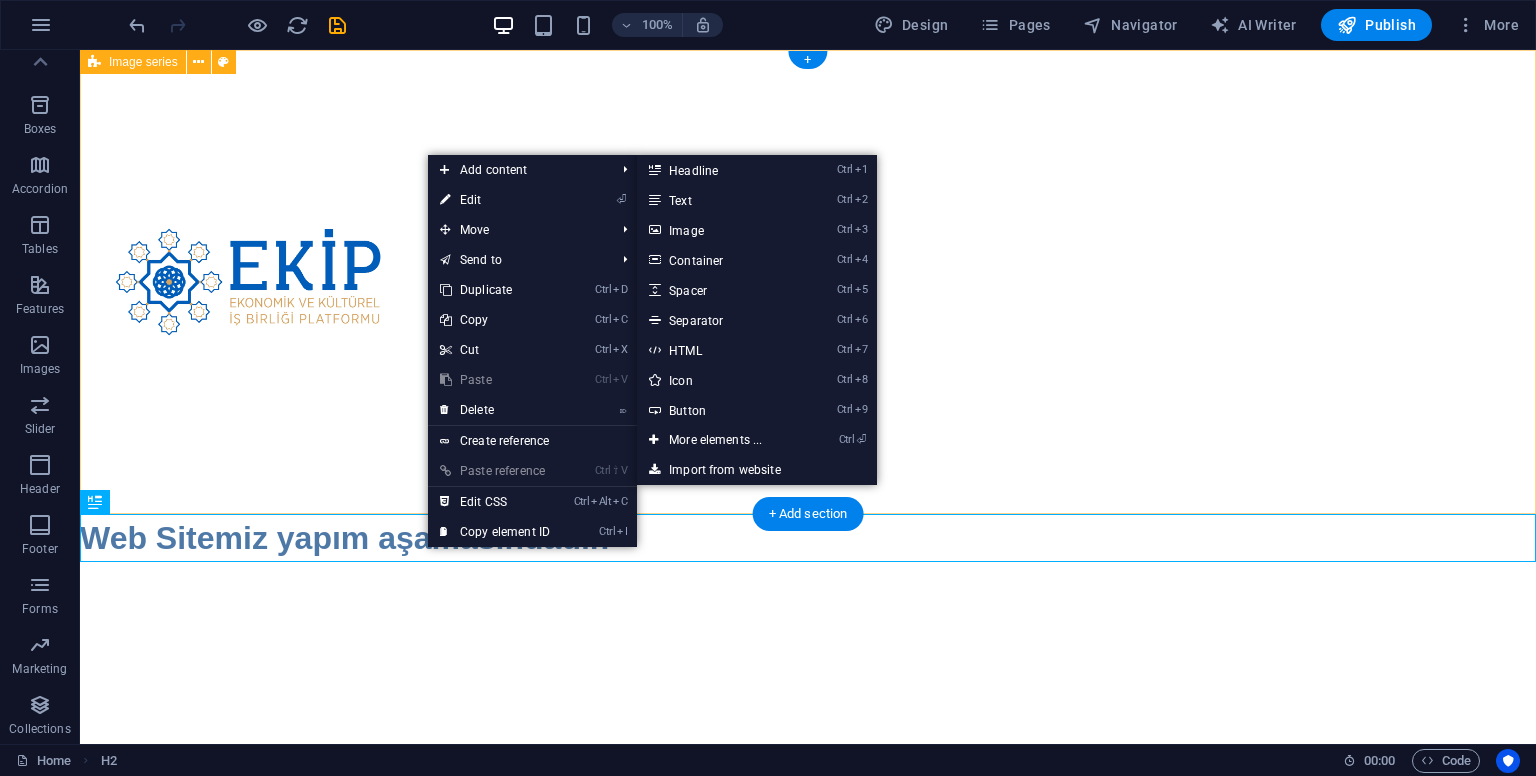 click at bounding box center [808, 282] 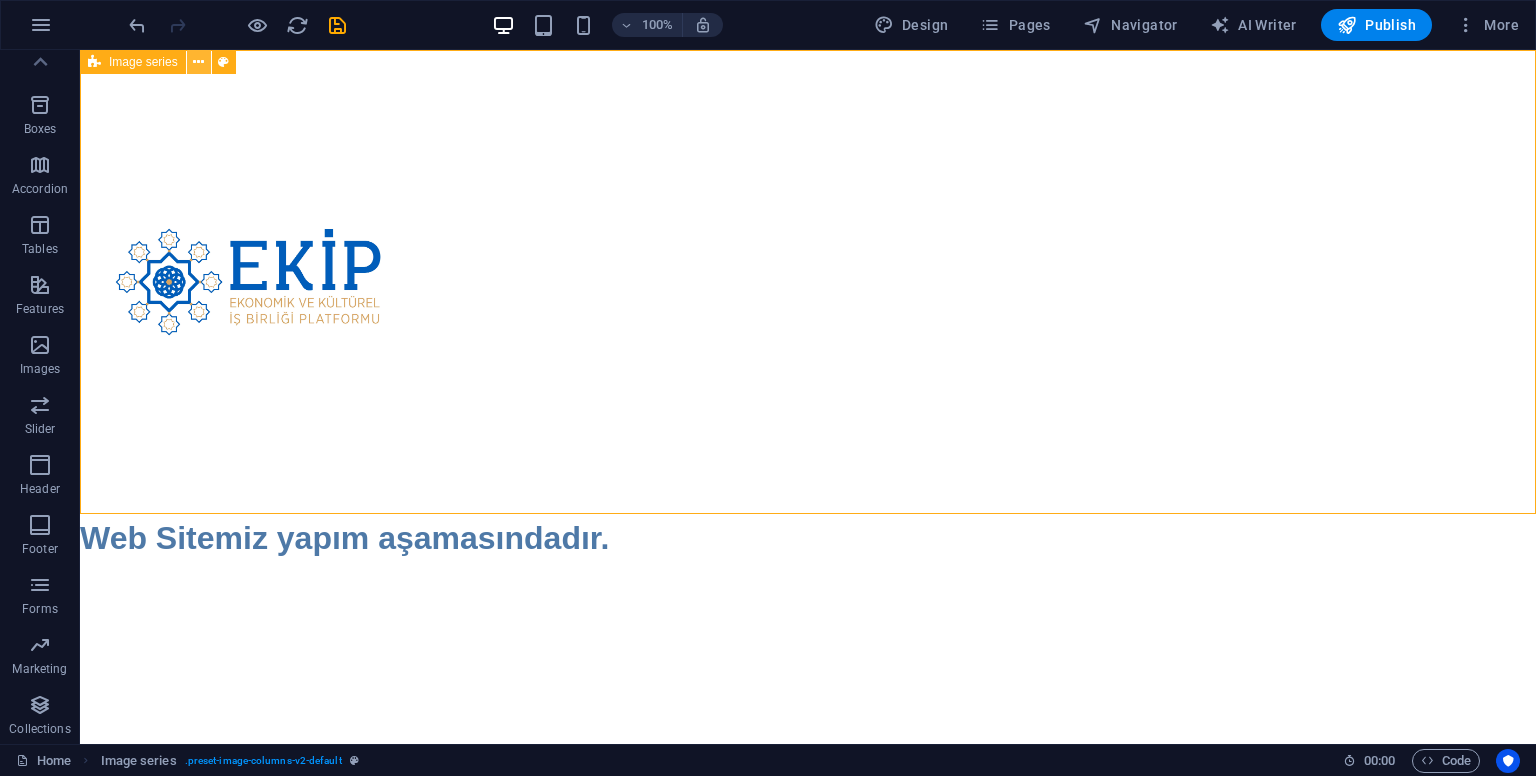 click at bounding box center [198, 62] 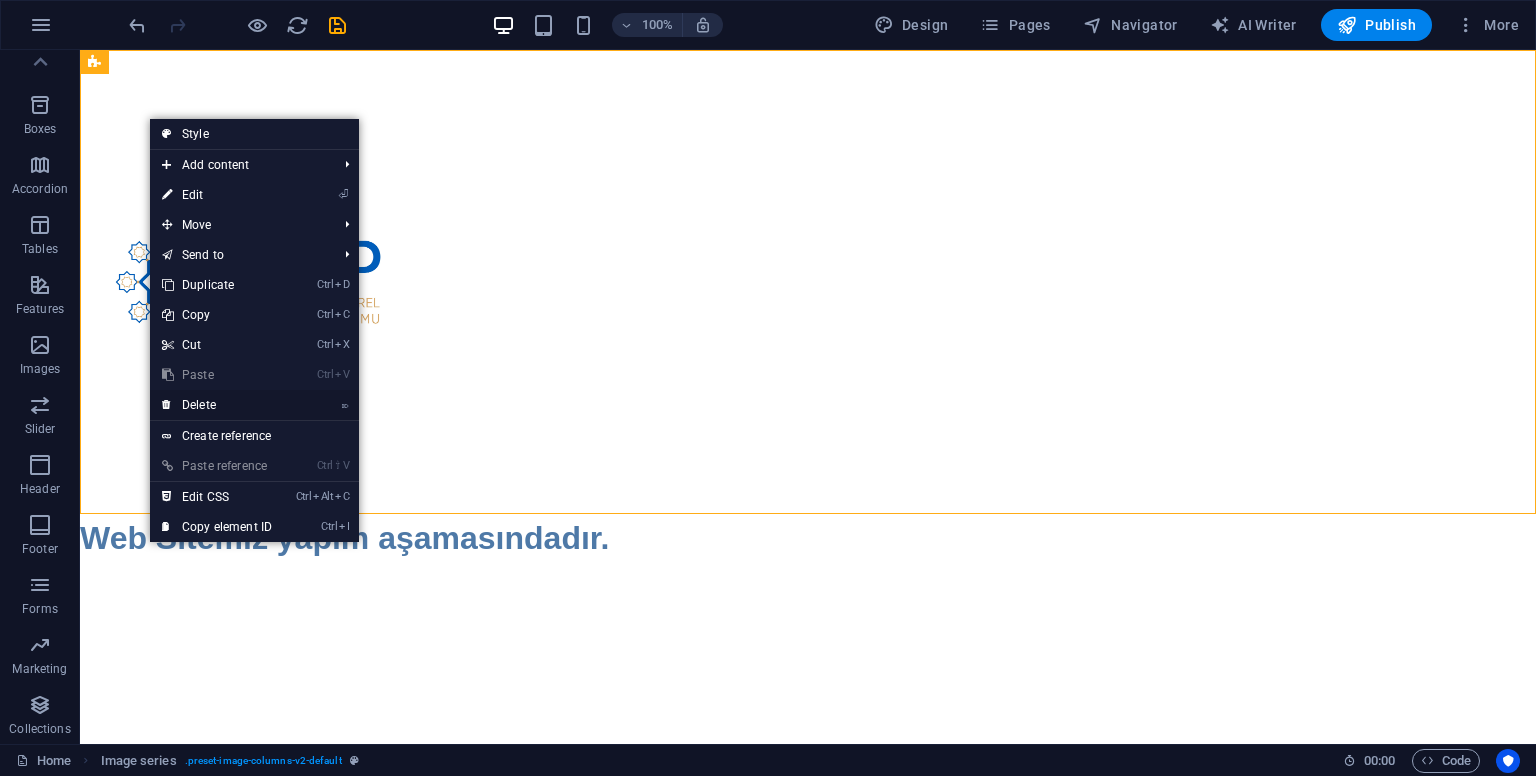 click on "⌦  Delete" at bounding box center [217, 405] 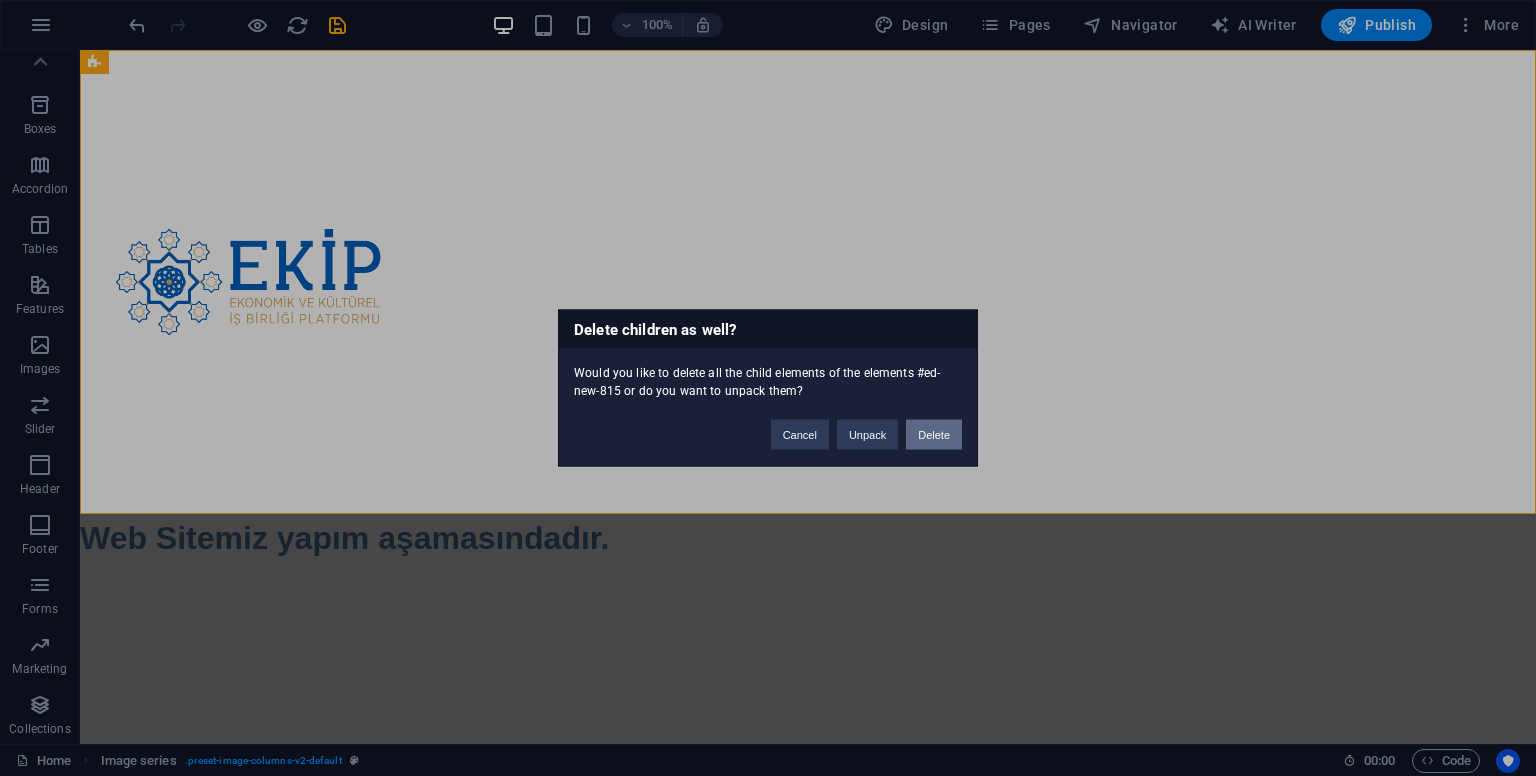 click on "Delete" at bounding box center (934, 435) 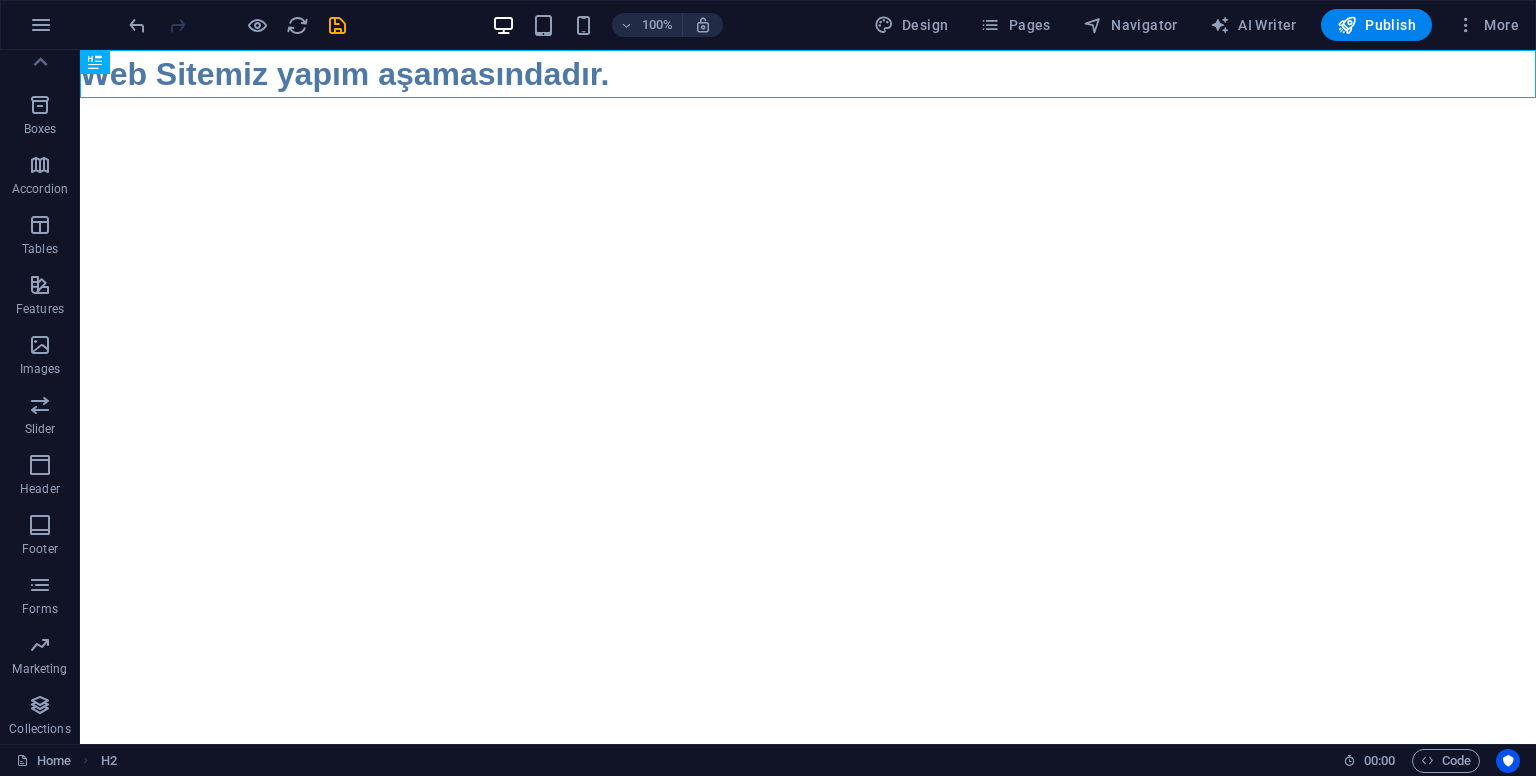 drag, startPoint x: 280, startPoint y: 72, endPoint x: 564, endPoint y: 317, distance: 375.07465 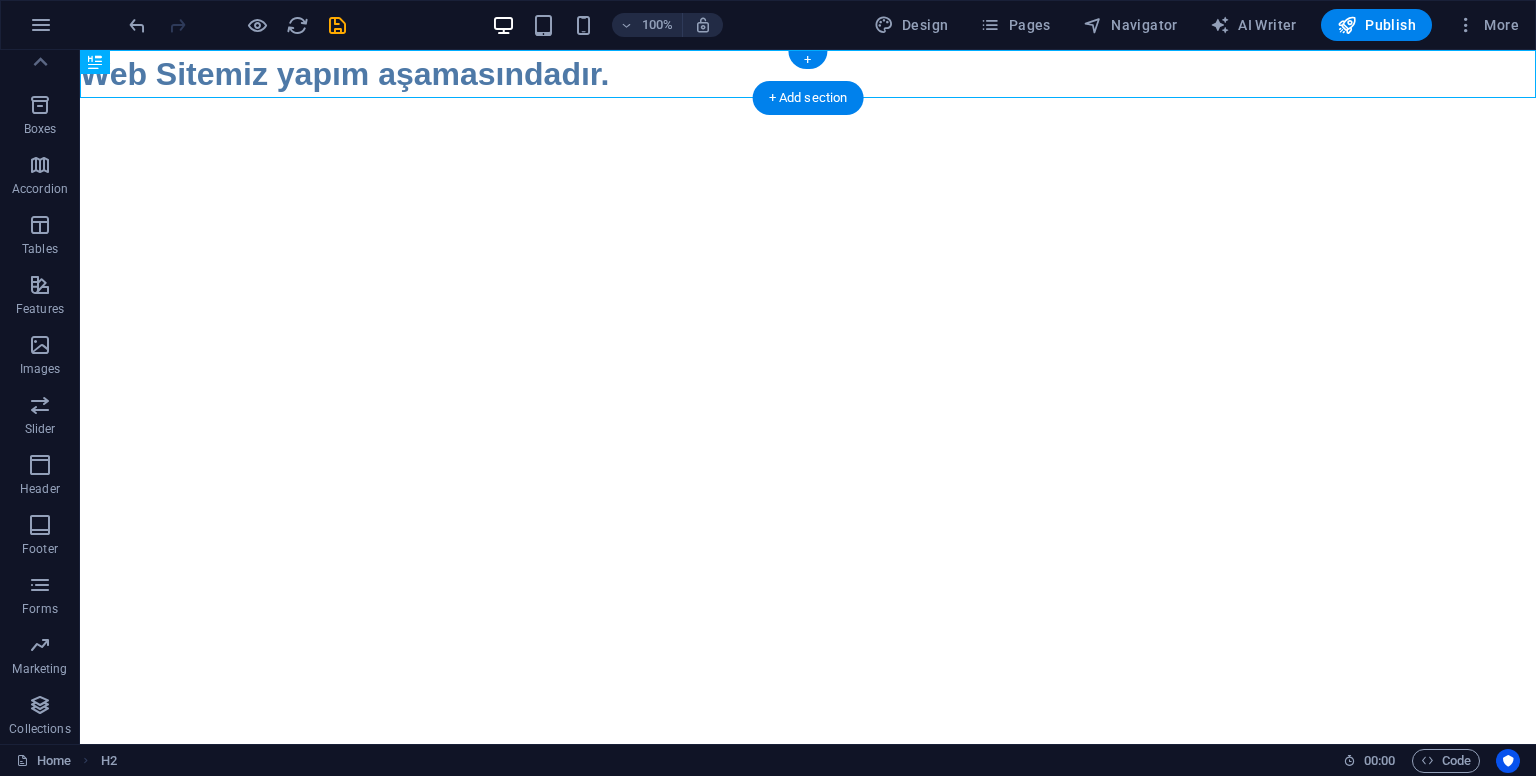 click on "+ Add section" at bounding box center [808, 98] 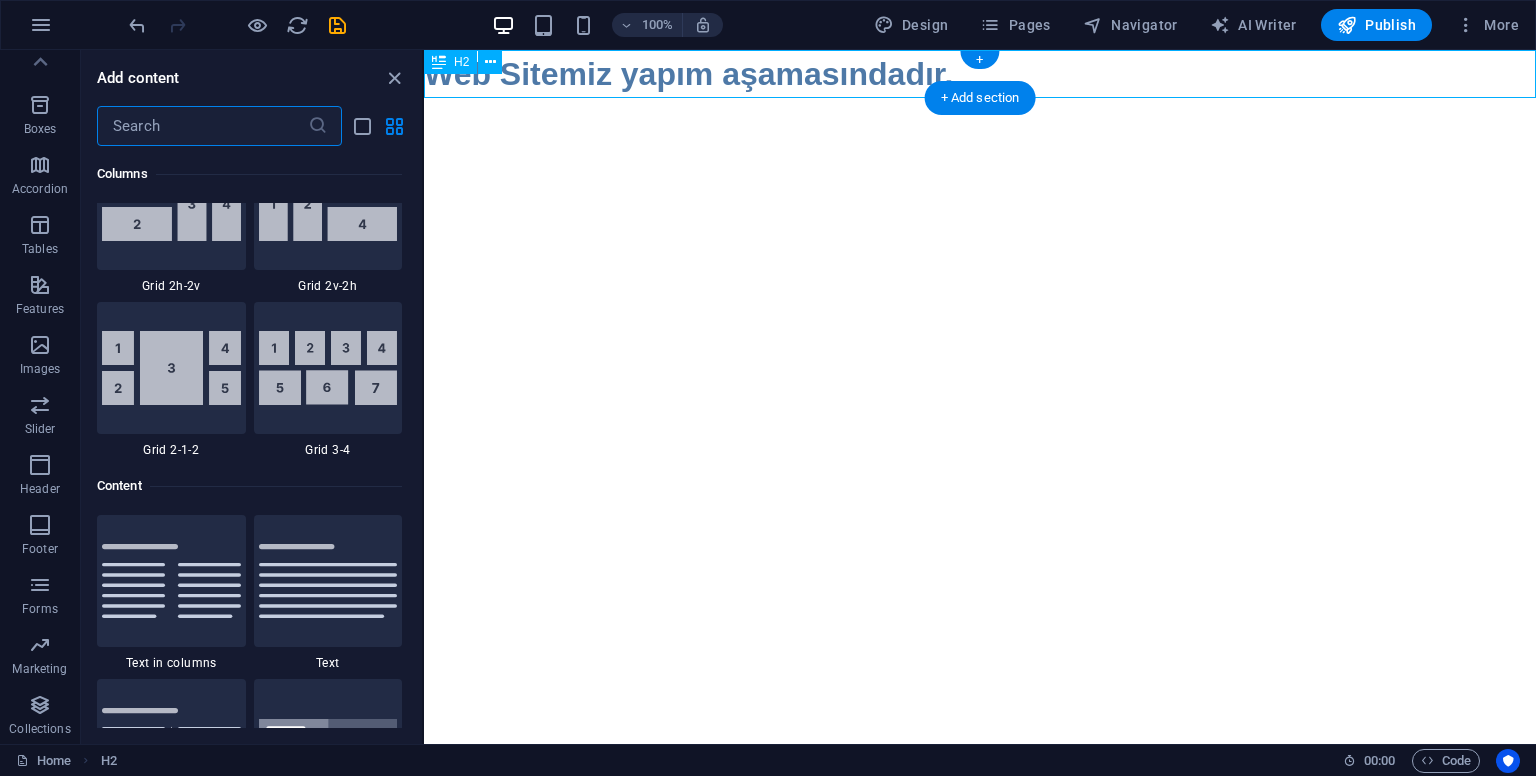 scroll, scrollTop: 3499, scrollLeft: 0, axis: vertical 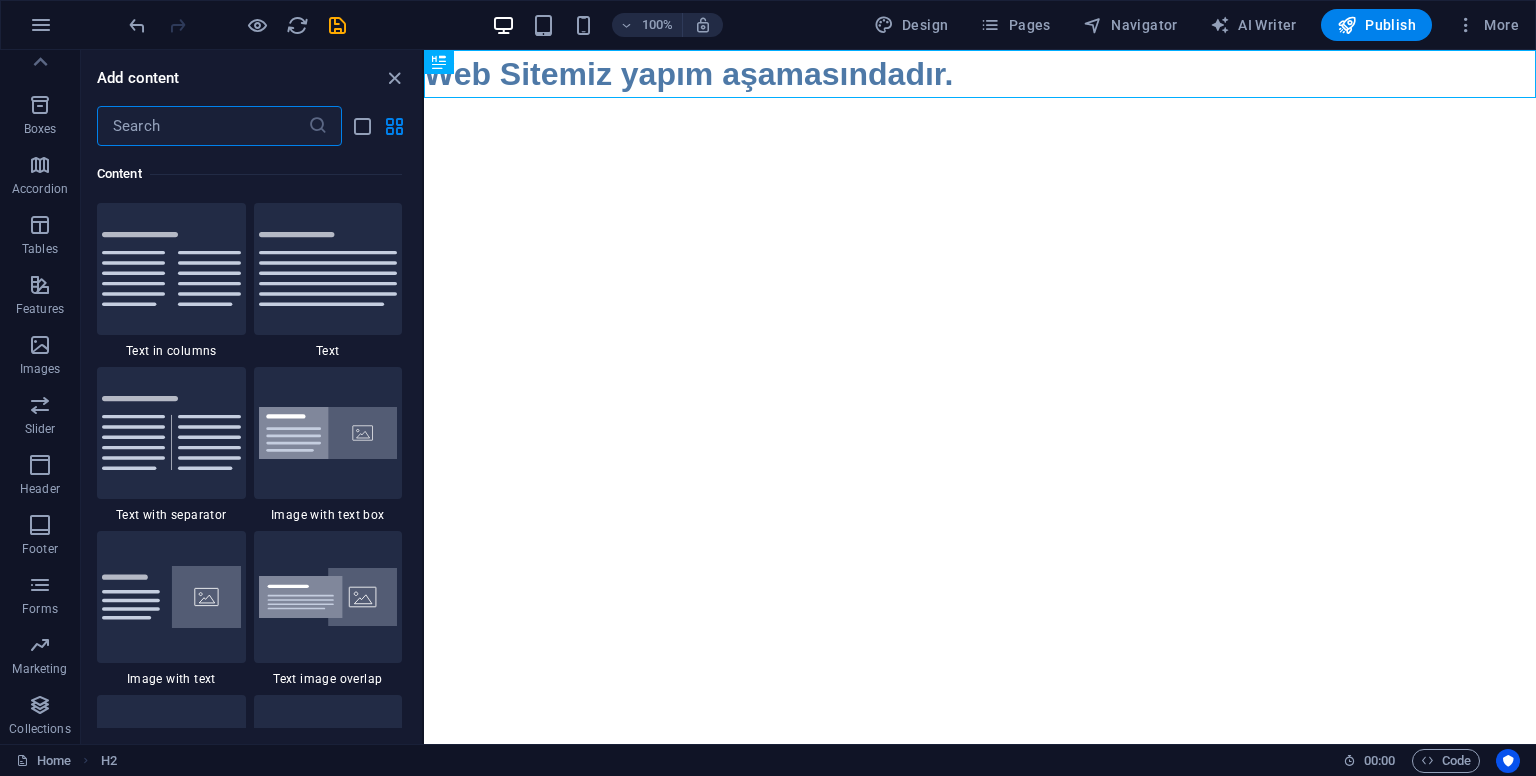 click at bounding box center (171, 597) 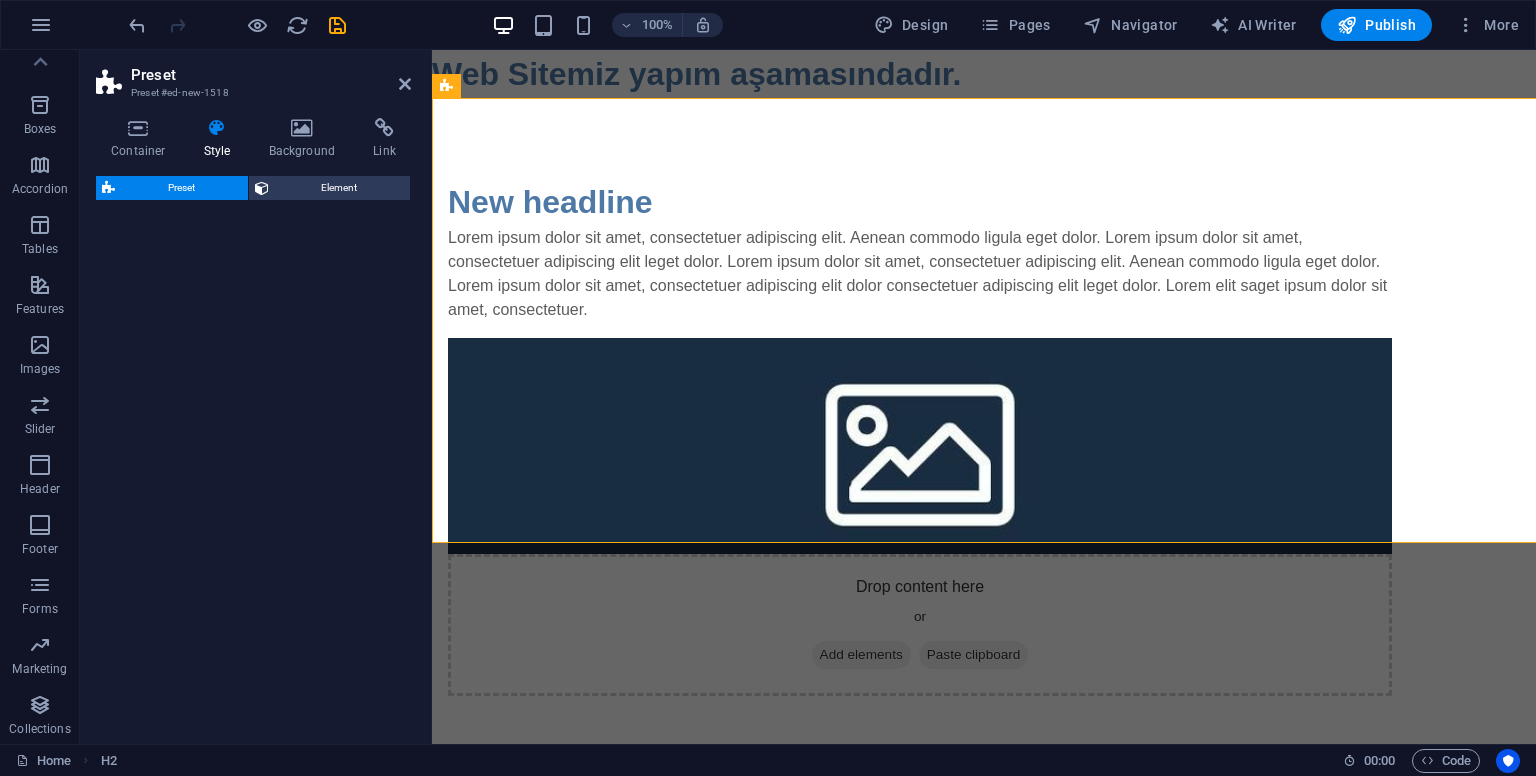 select on "rem" 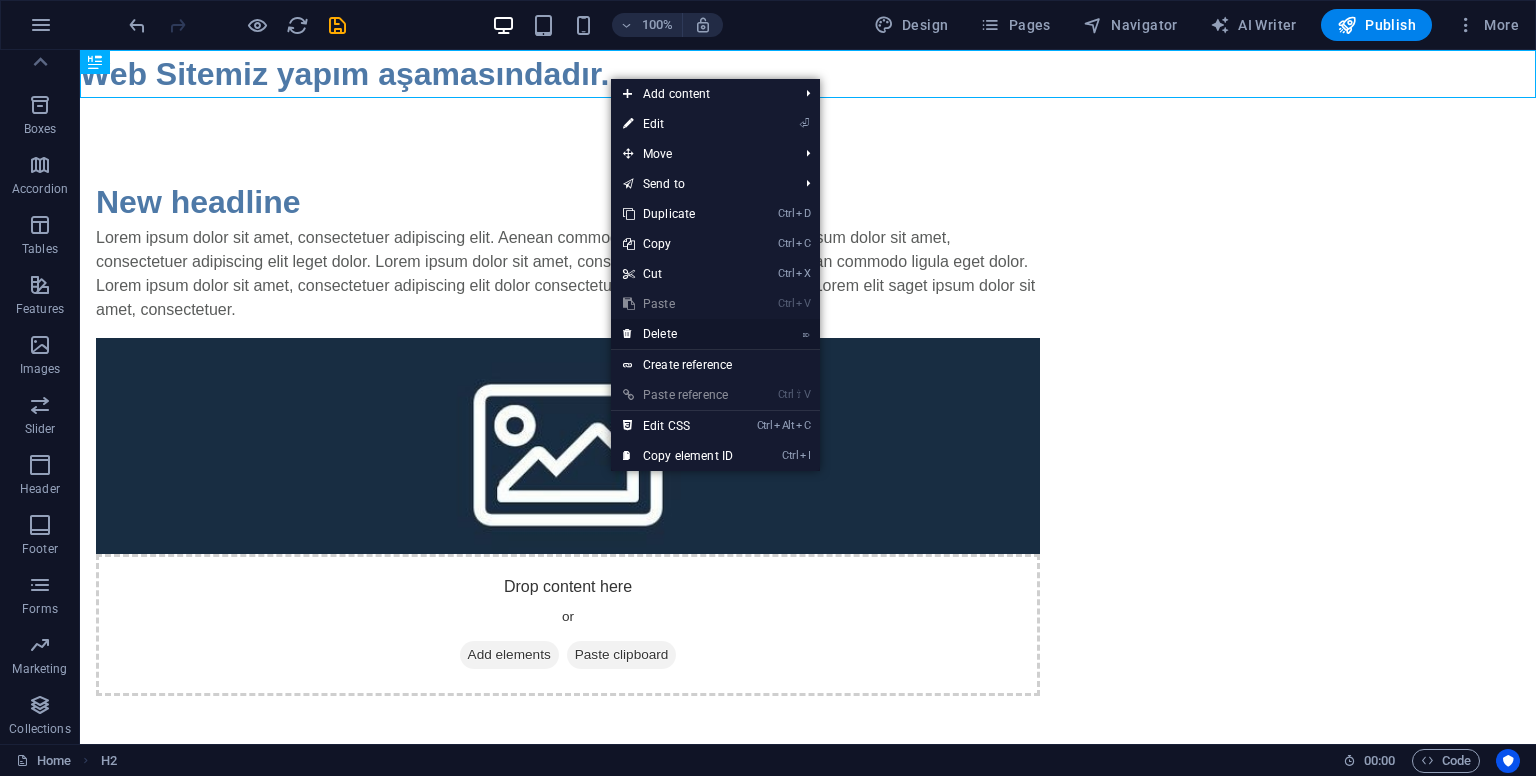click on "⌦  Delete" at bounding box center (678, 334) 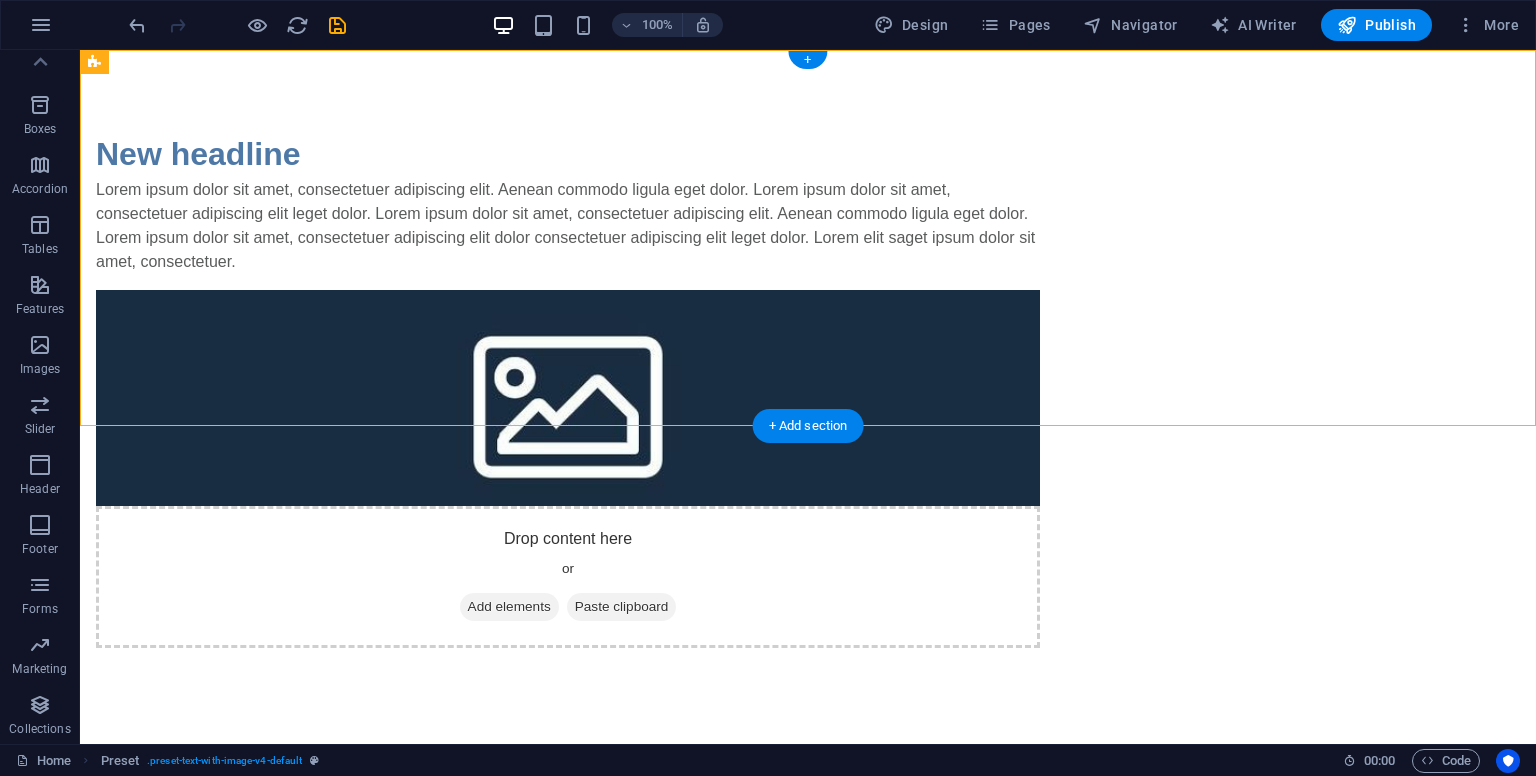 drag, startPoint x: 1025, startPoint y: 270, endPoint x: 735, endPoint y: 286, distance: 290.44104 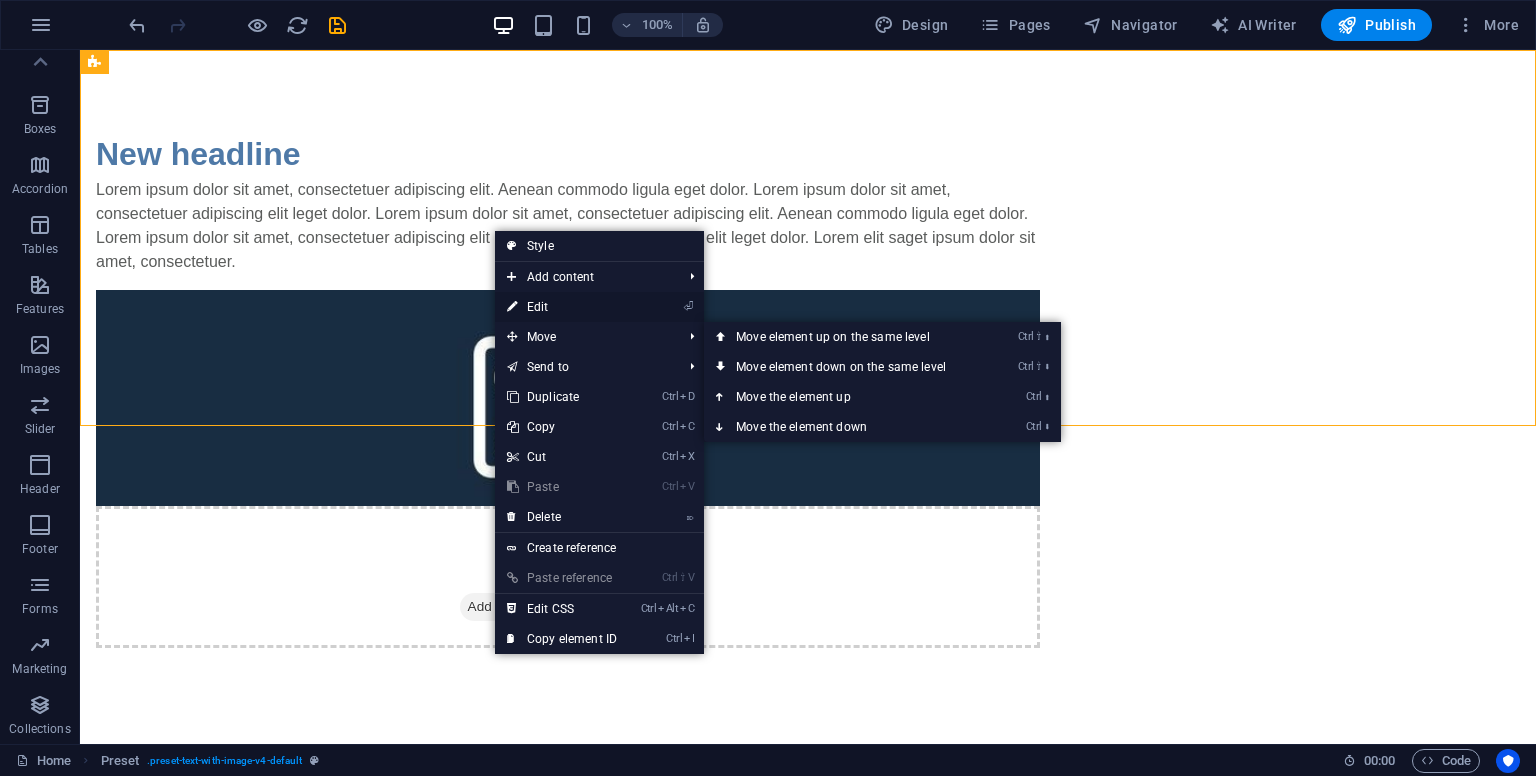 click on "⏎  Edit" at bounding box center (562, 307) 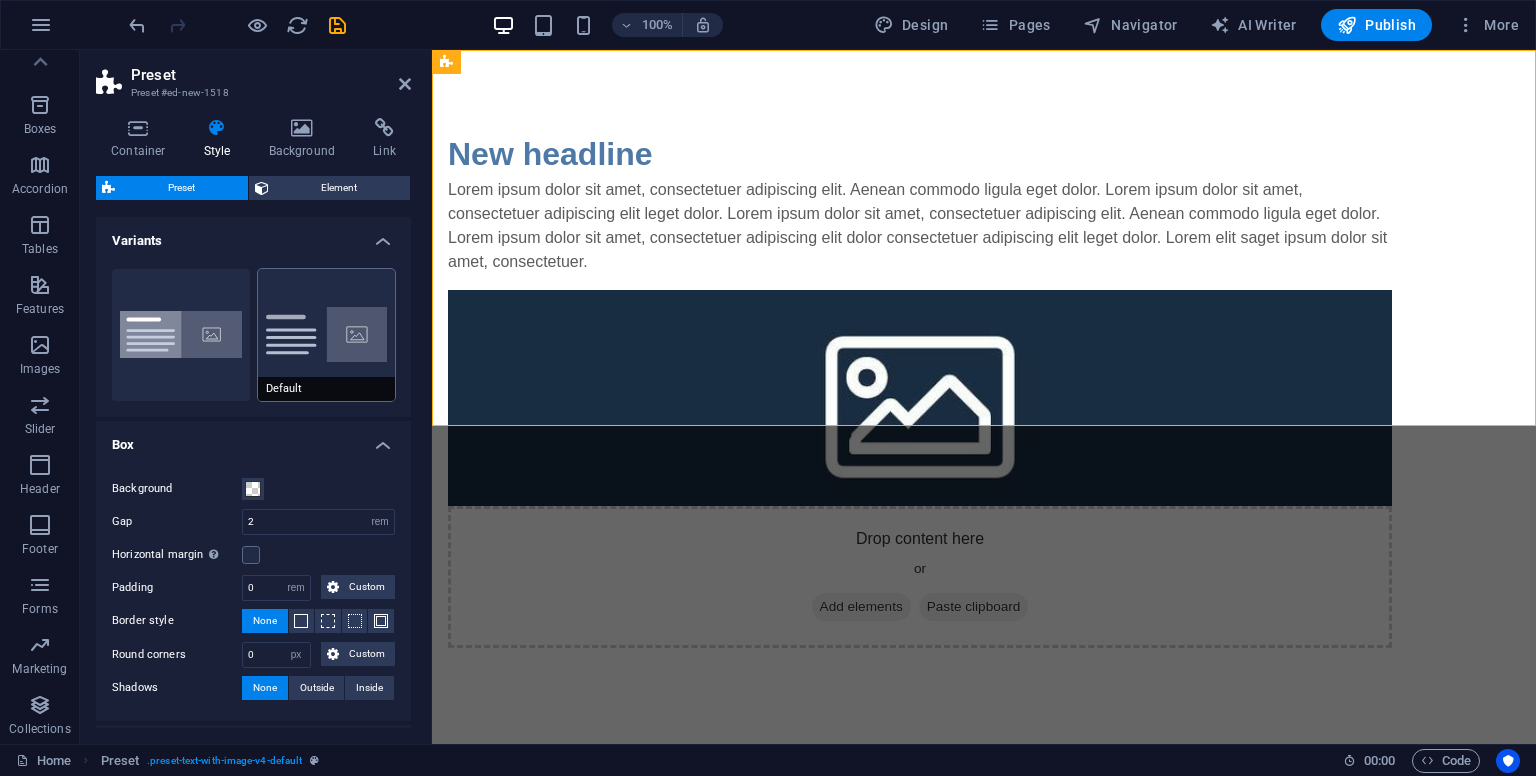 click on "Default" at bounding box center (327, 335) 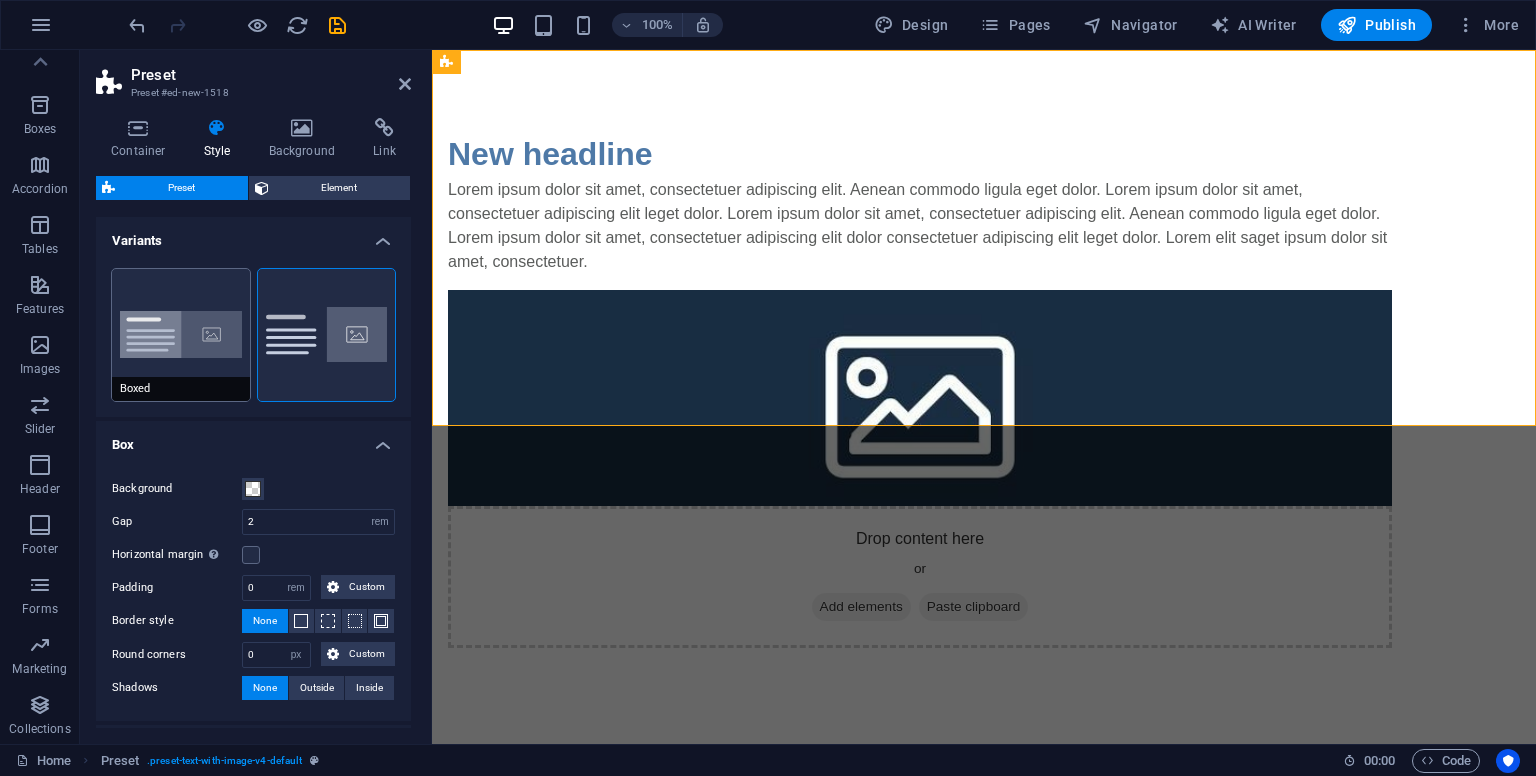 click on "Boxed" at bounding box center [181, 335] 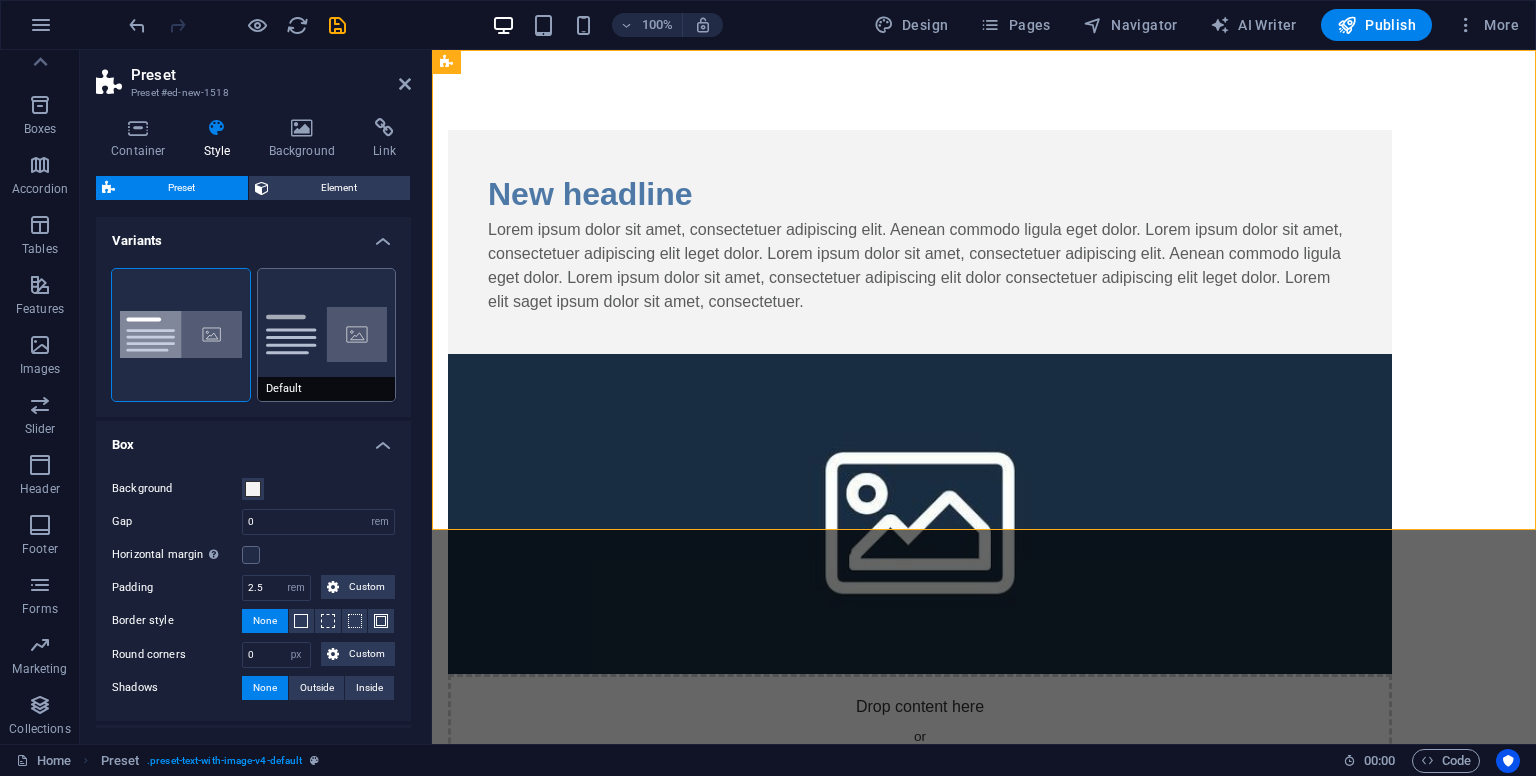 click on "Default" at bounding box center [327, 335] 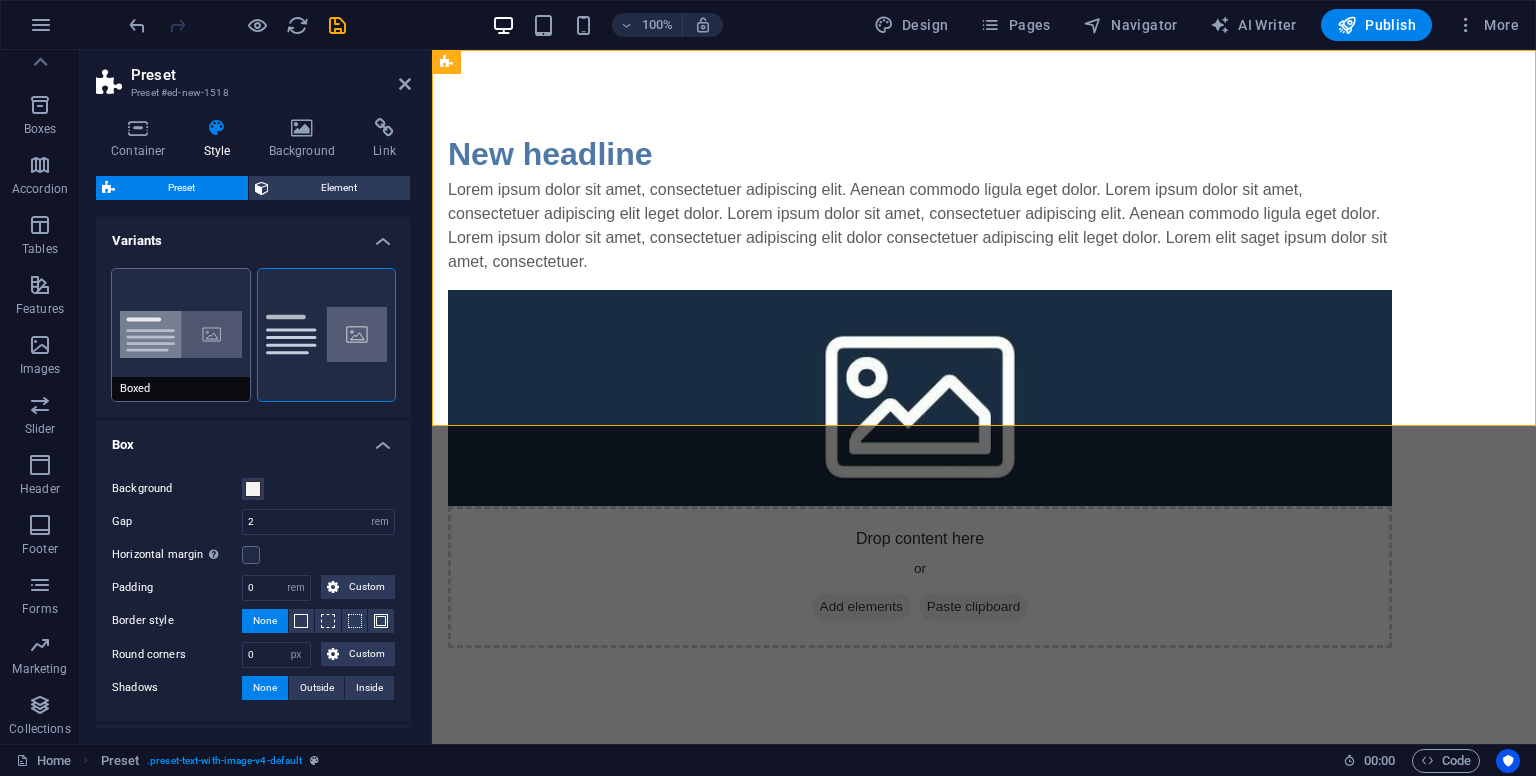 click on "Boxed" at bounding box center (181, 335) 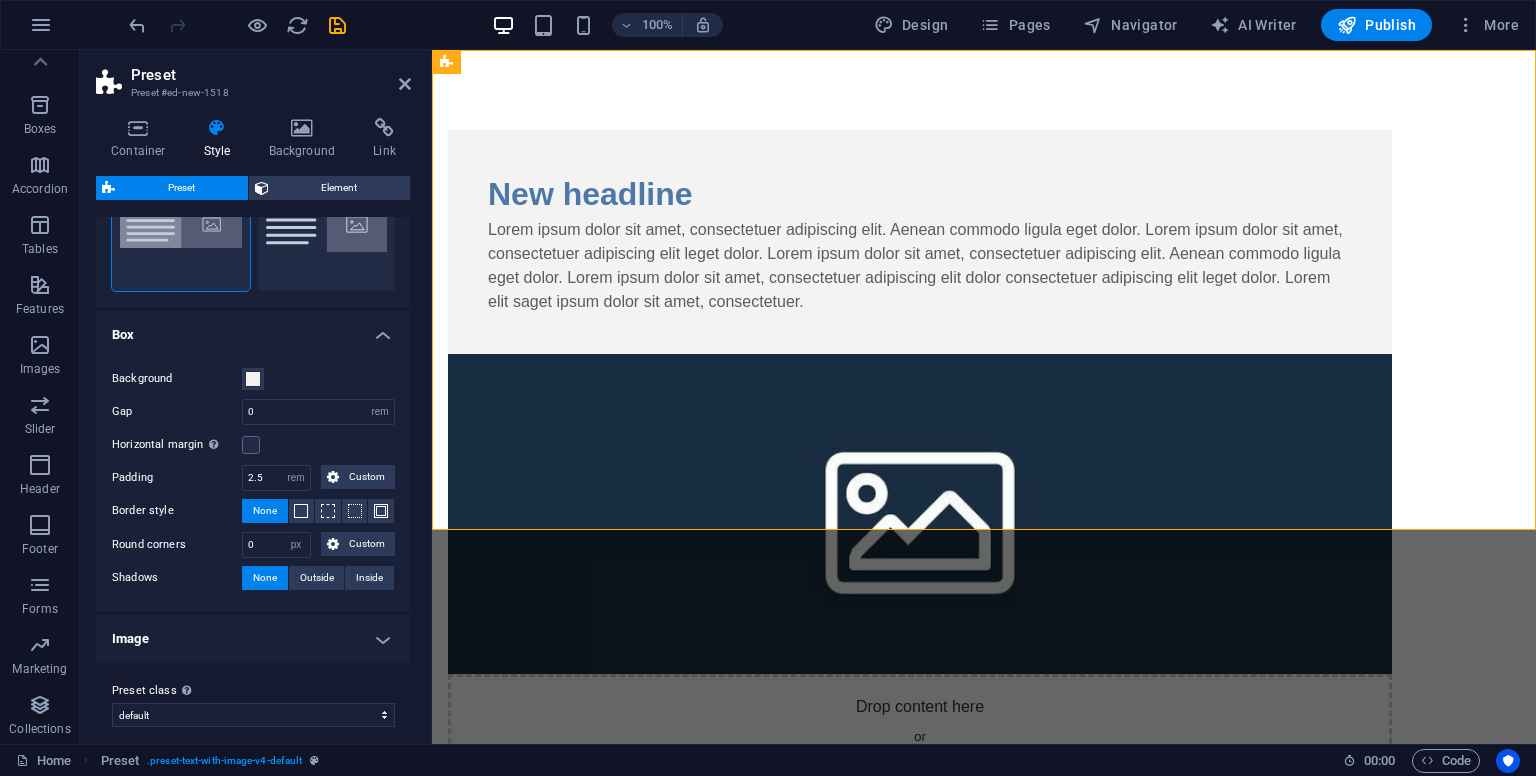 scroll, scrollTop: 123, scrollLeft: 0, axis: vertical 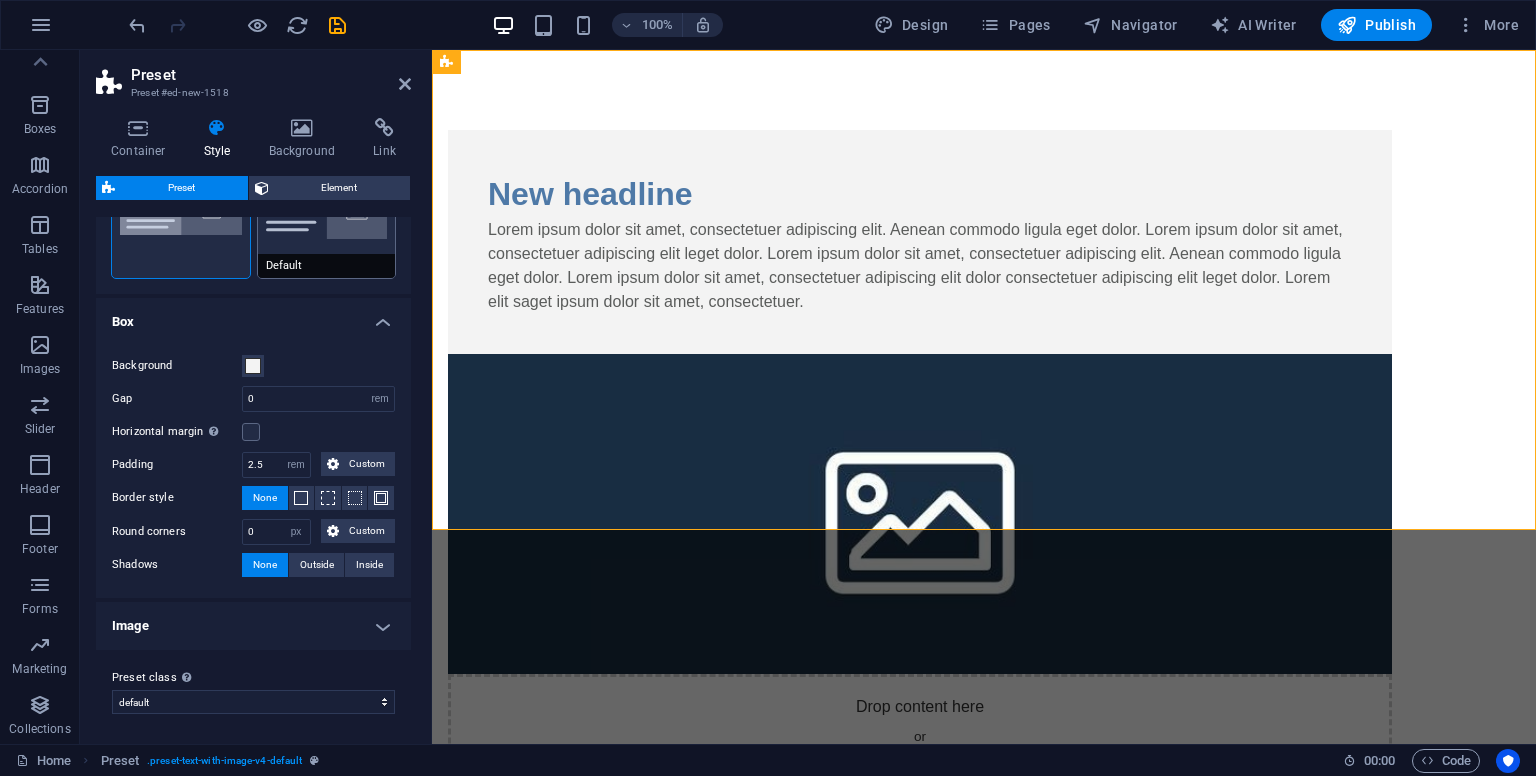 click on "Box" at bounding box center [253, 316] 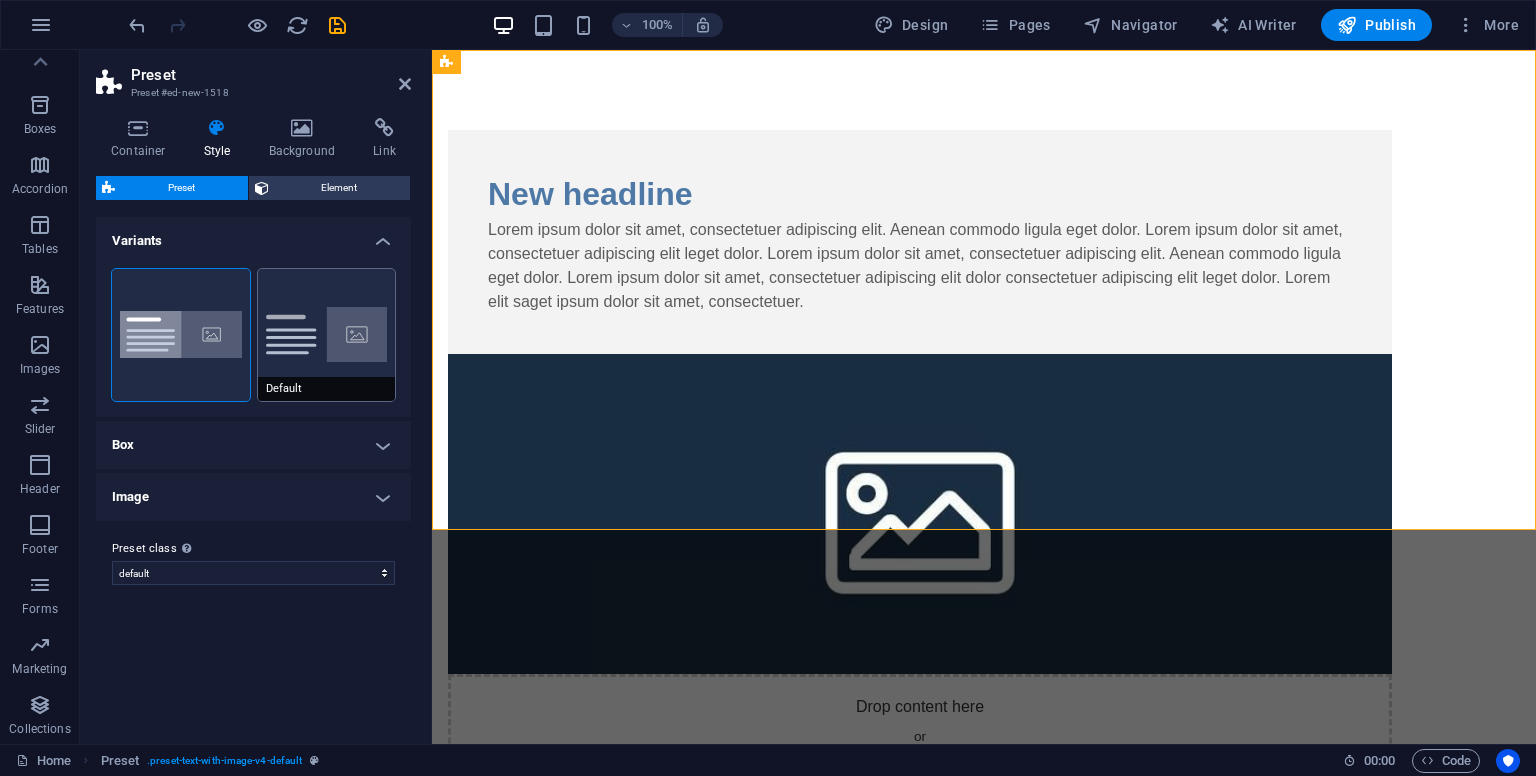 scroll, scrollTop: 0, scrollLeft: 0, axis: both 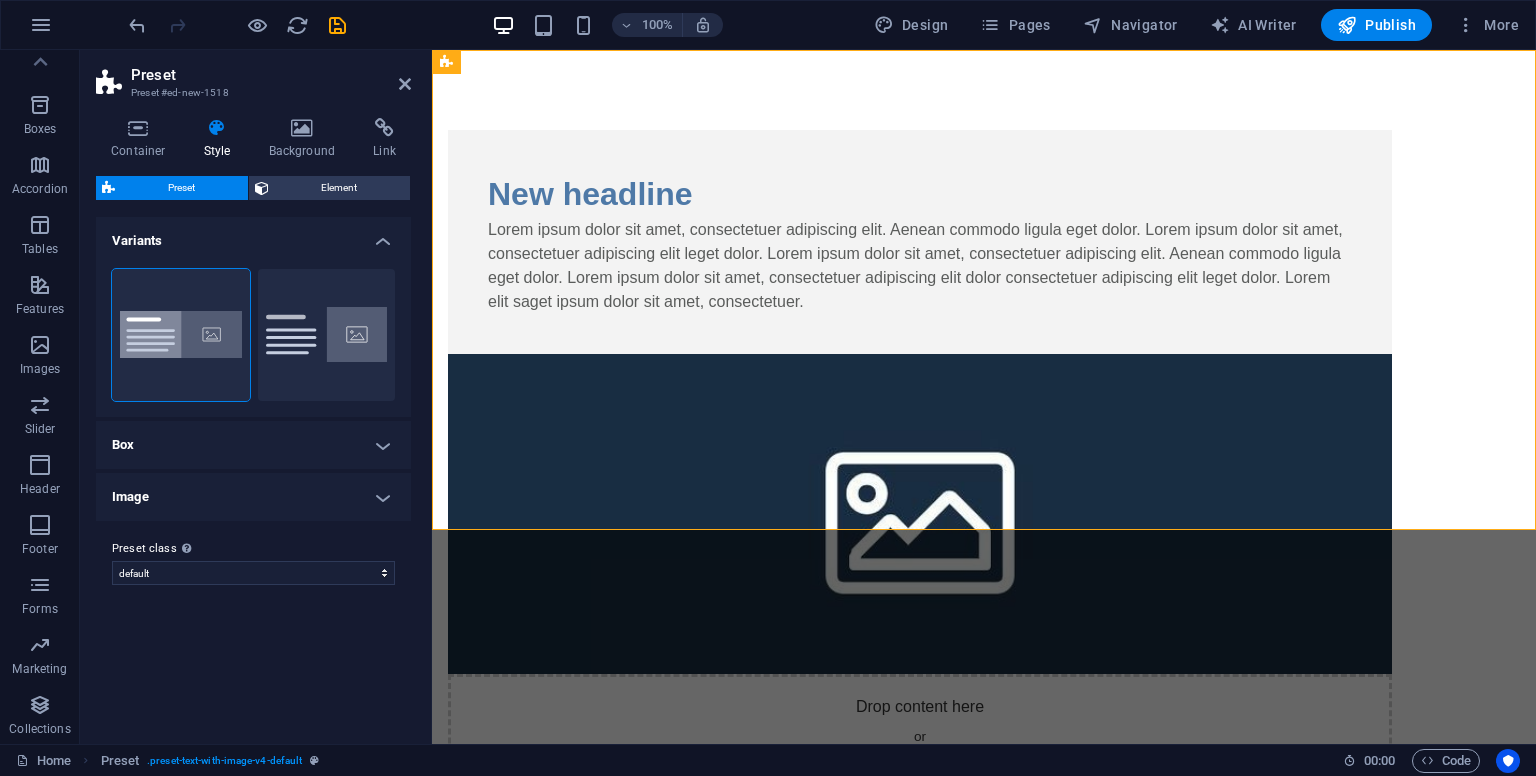 click on "Image" at bounding box center [253, 497] 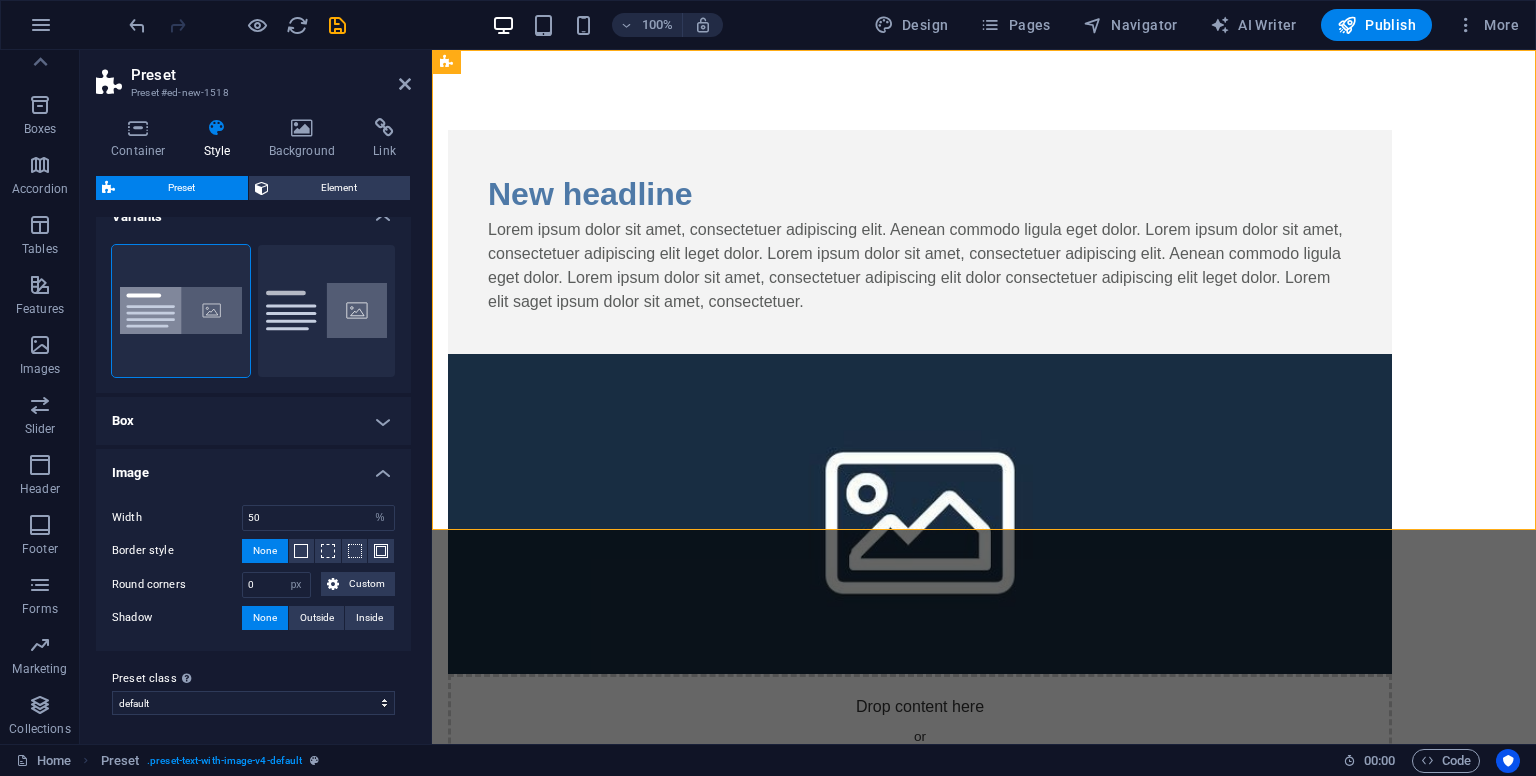 scroll, scrollTop: 25, scrollLeft: 0, axis: vertical 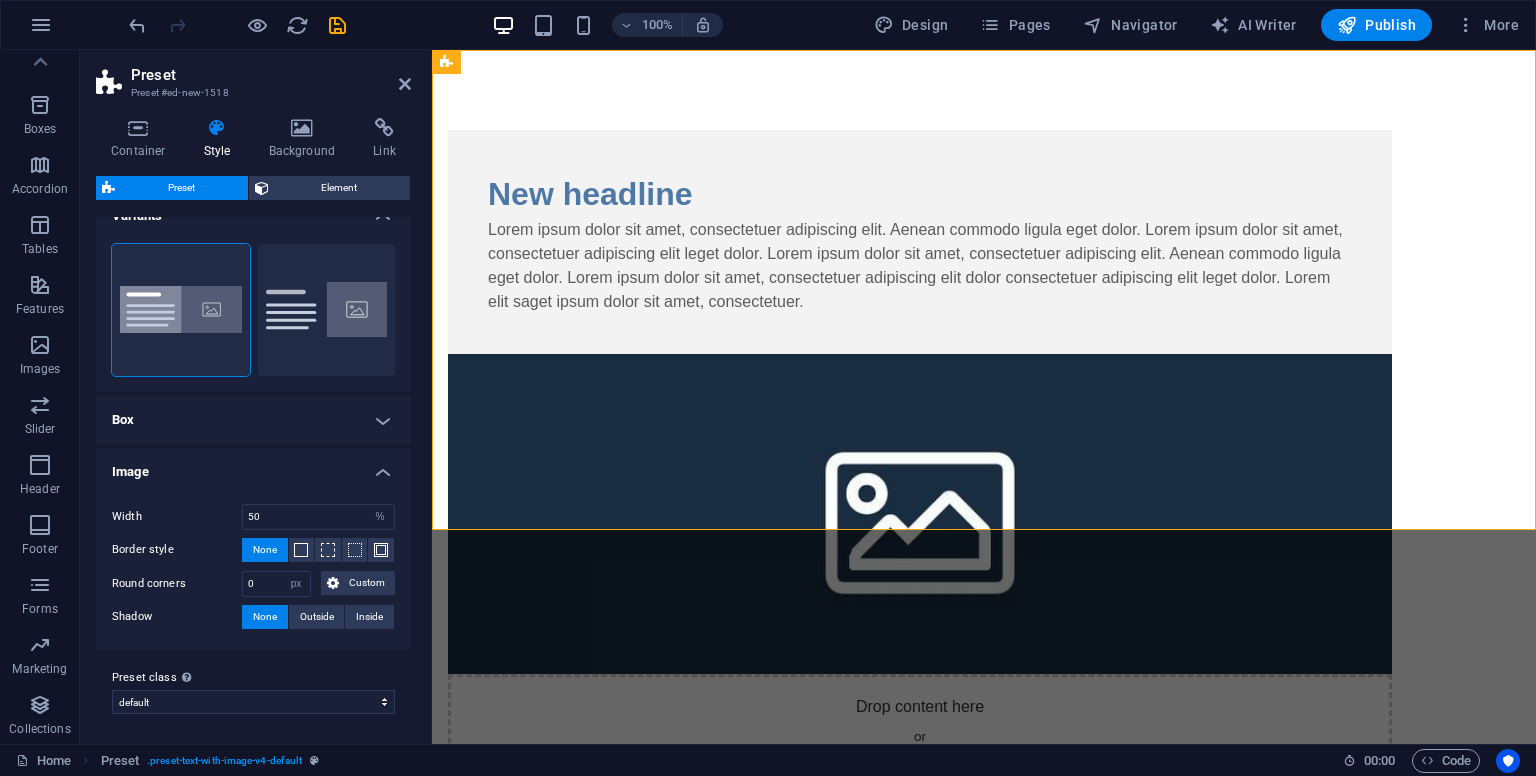 click on "Image" at bounding box center (253, 466) 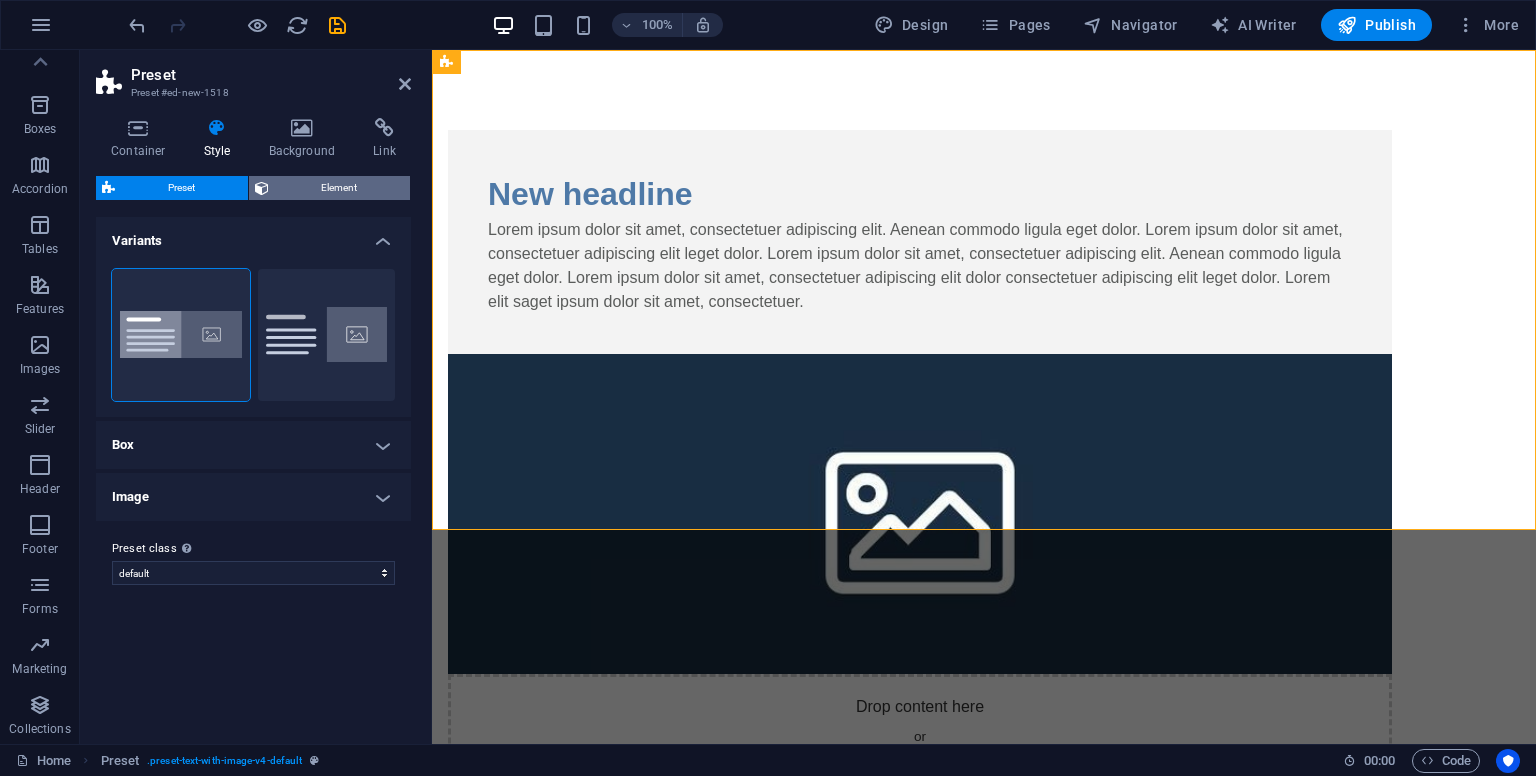 click on "Element" at bounding box center [340, 188] 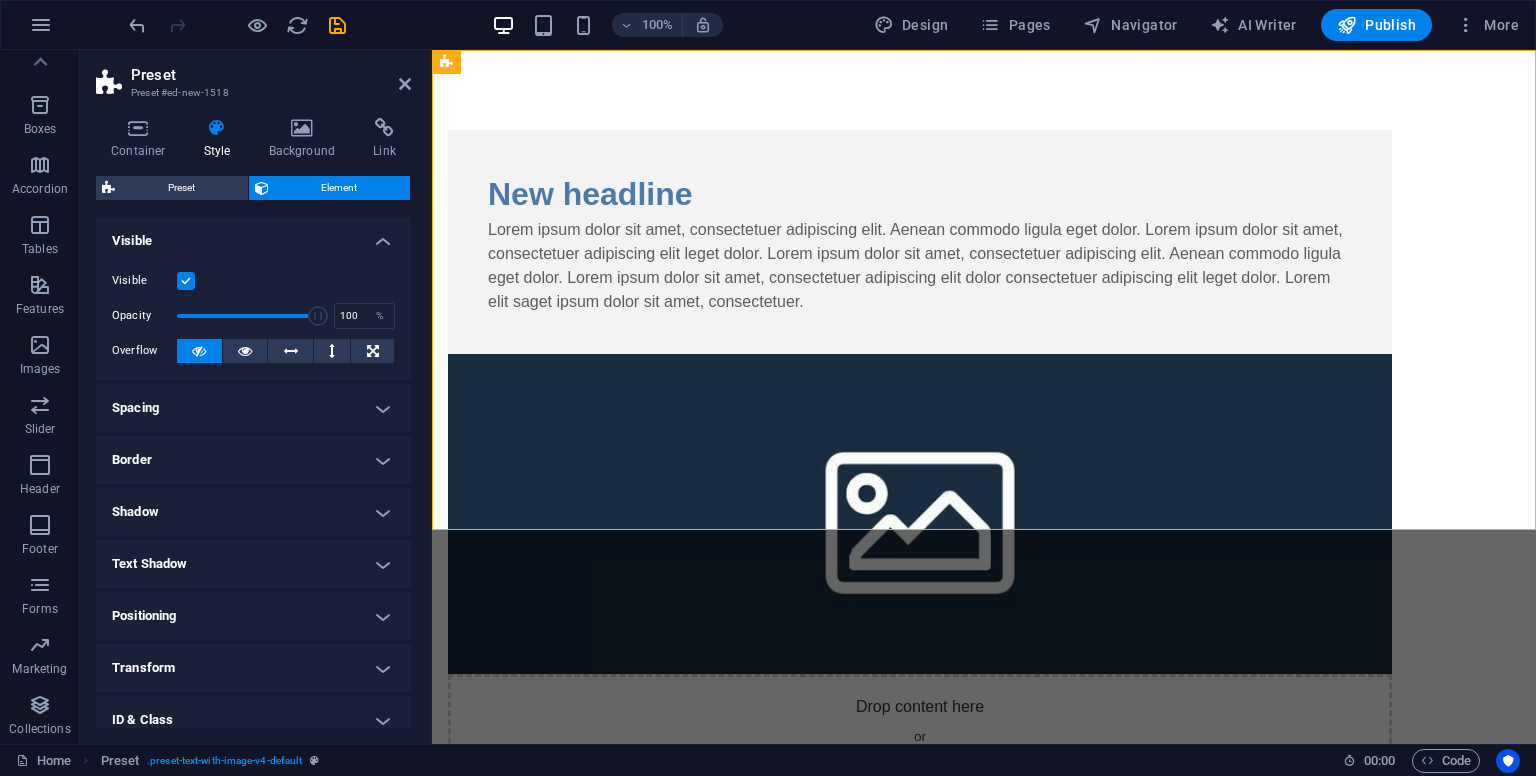 click on "Visible" at bounding box center (253, 235) 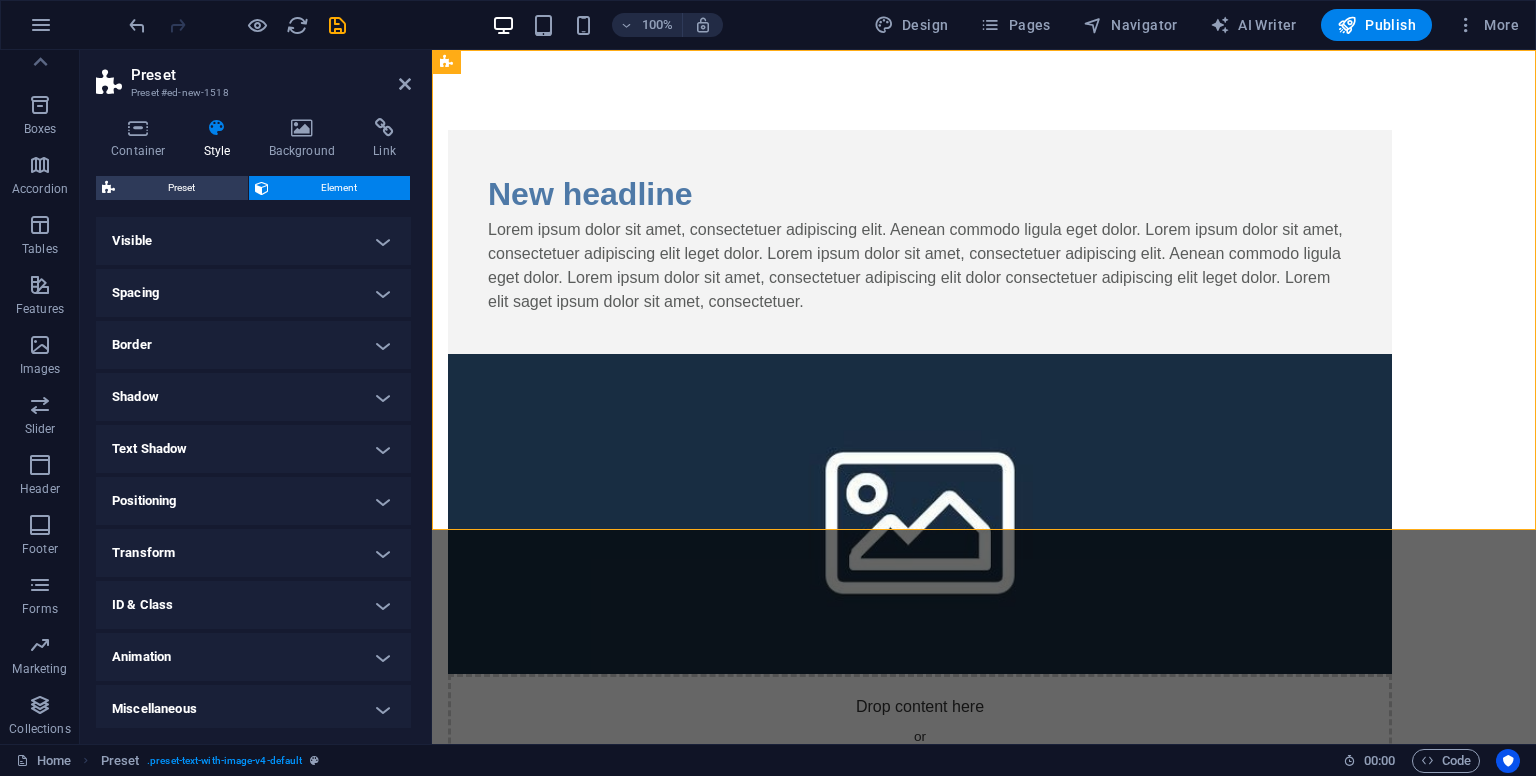click on "Spacing" at bounding box center (253, 293) 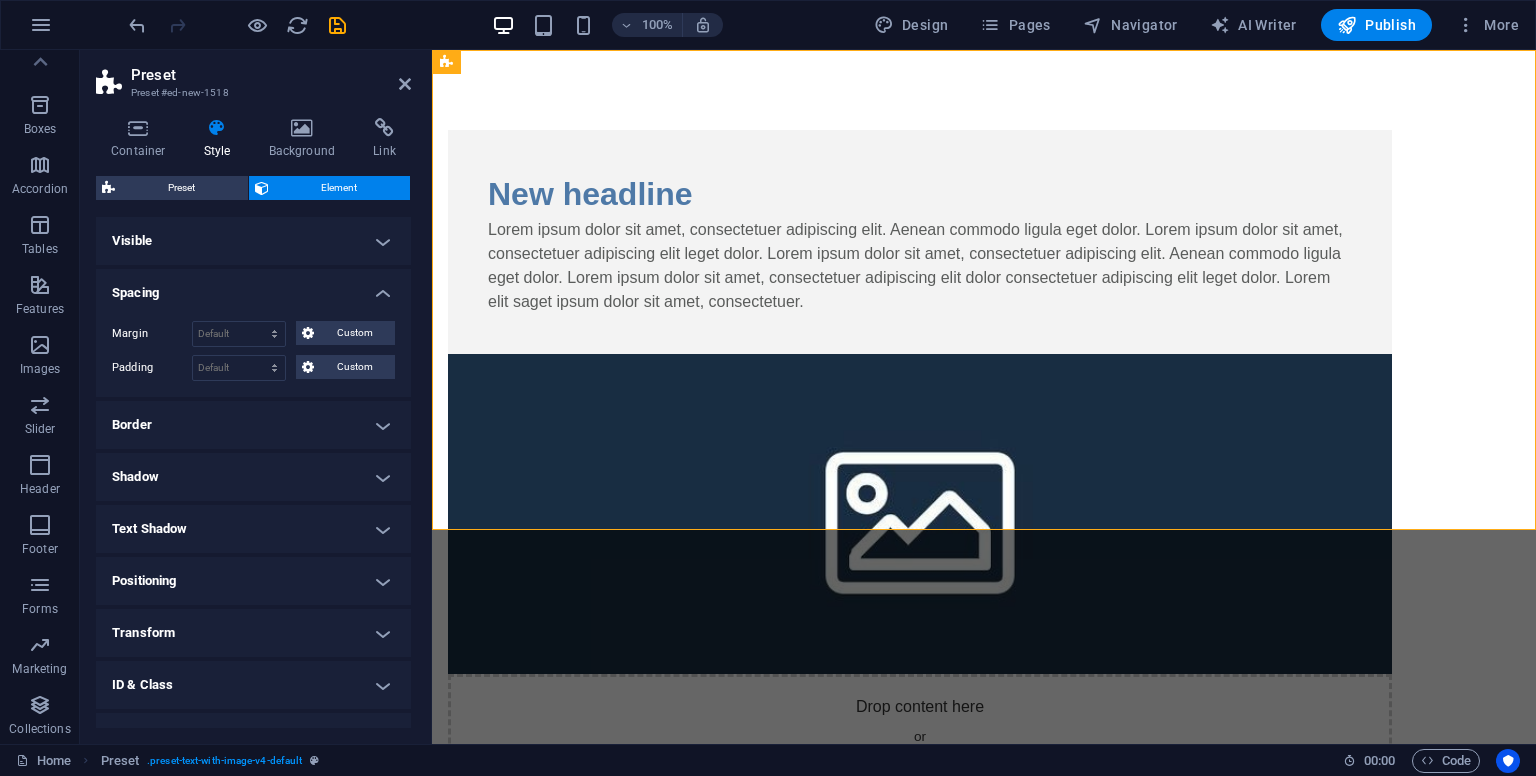 click on "Spacing" at bounding box center (253, 287) 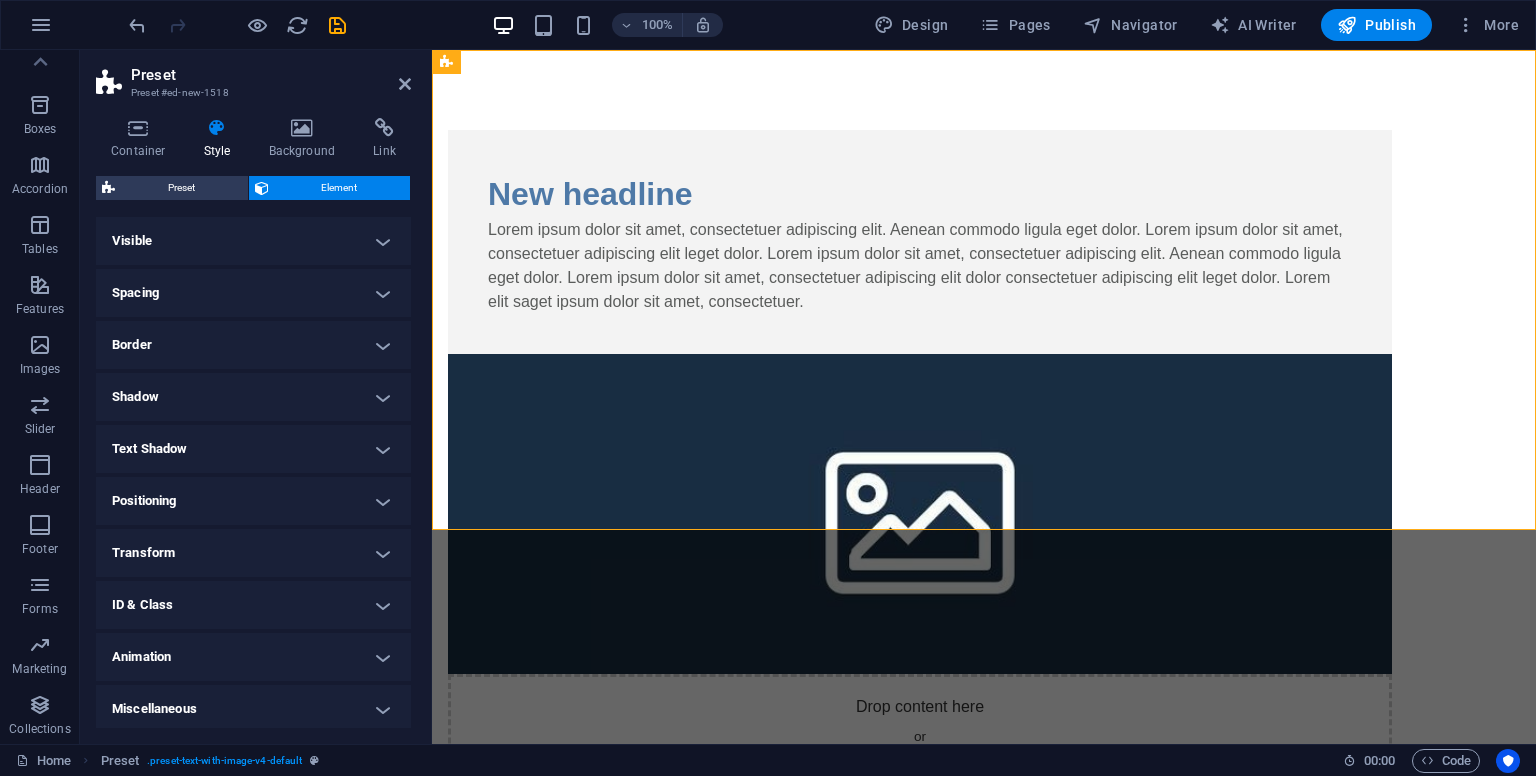 click on "Border" at bounding box center (253, 345) 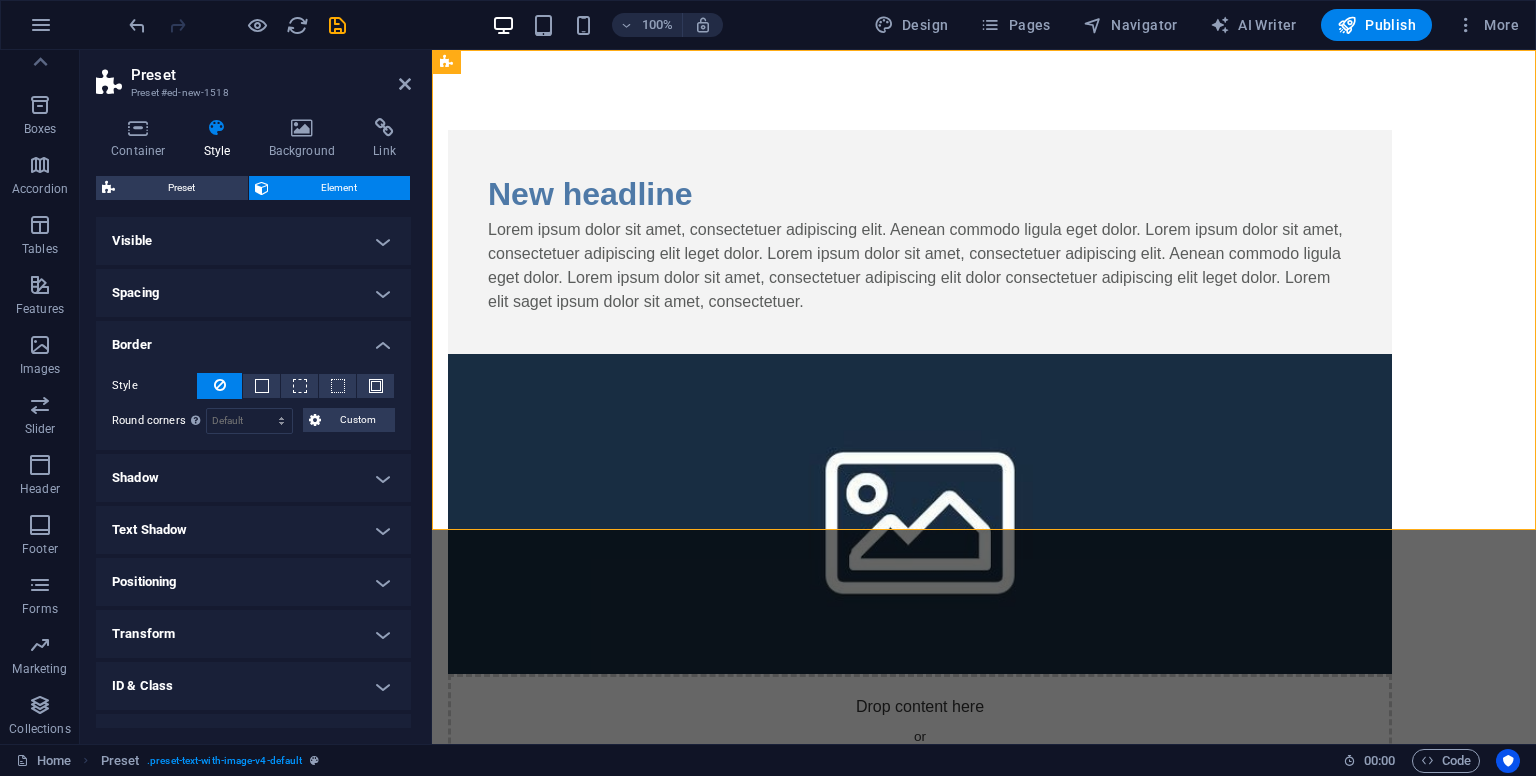 click on "Border" at bounding box center [253, 339] 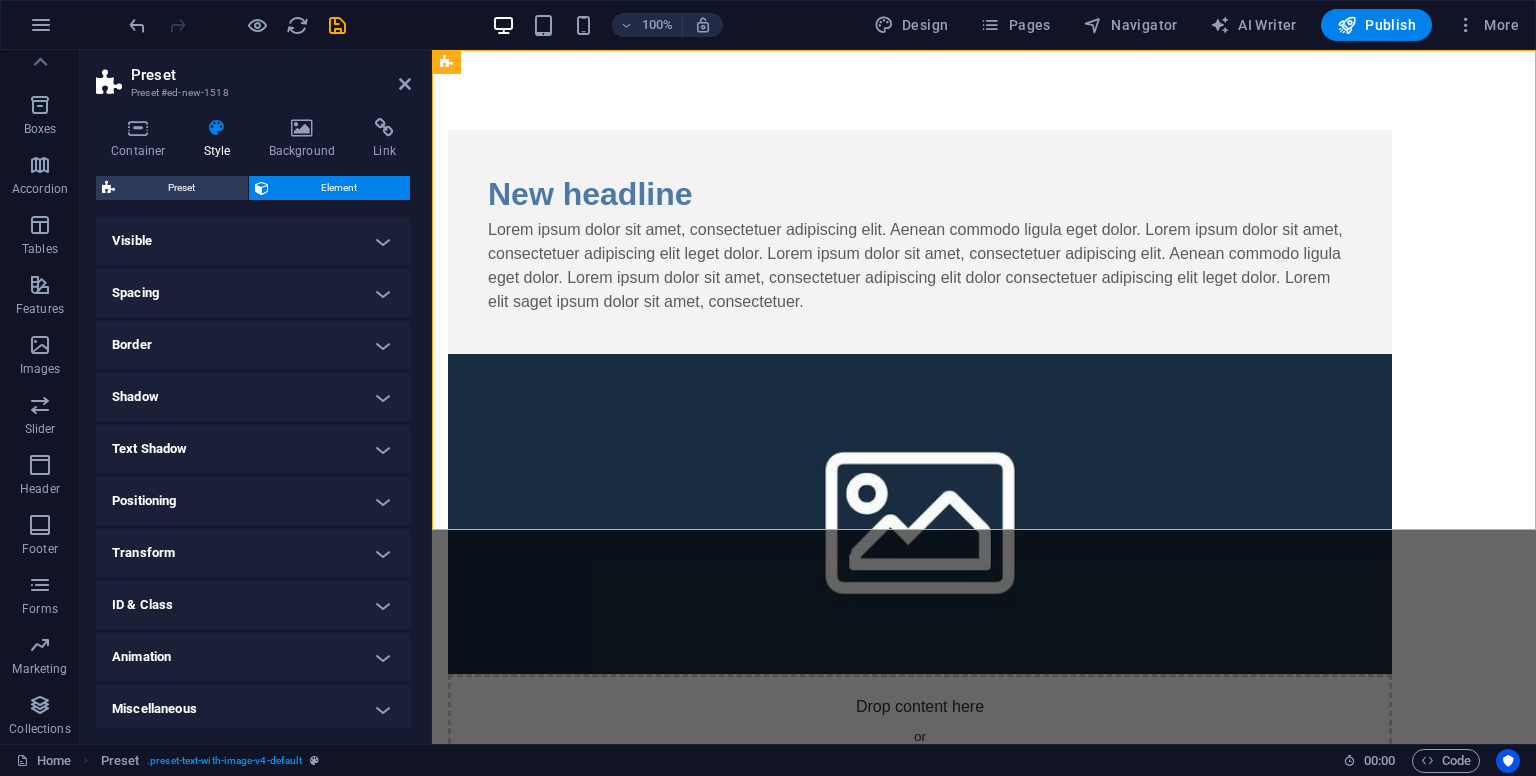 click on "Shadow" at bounding box center [253, 397] 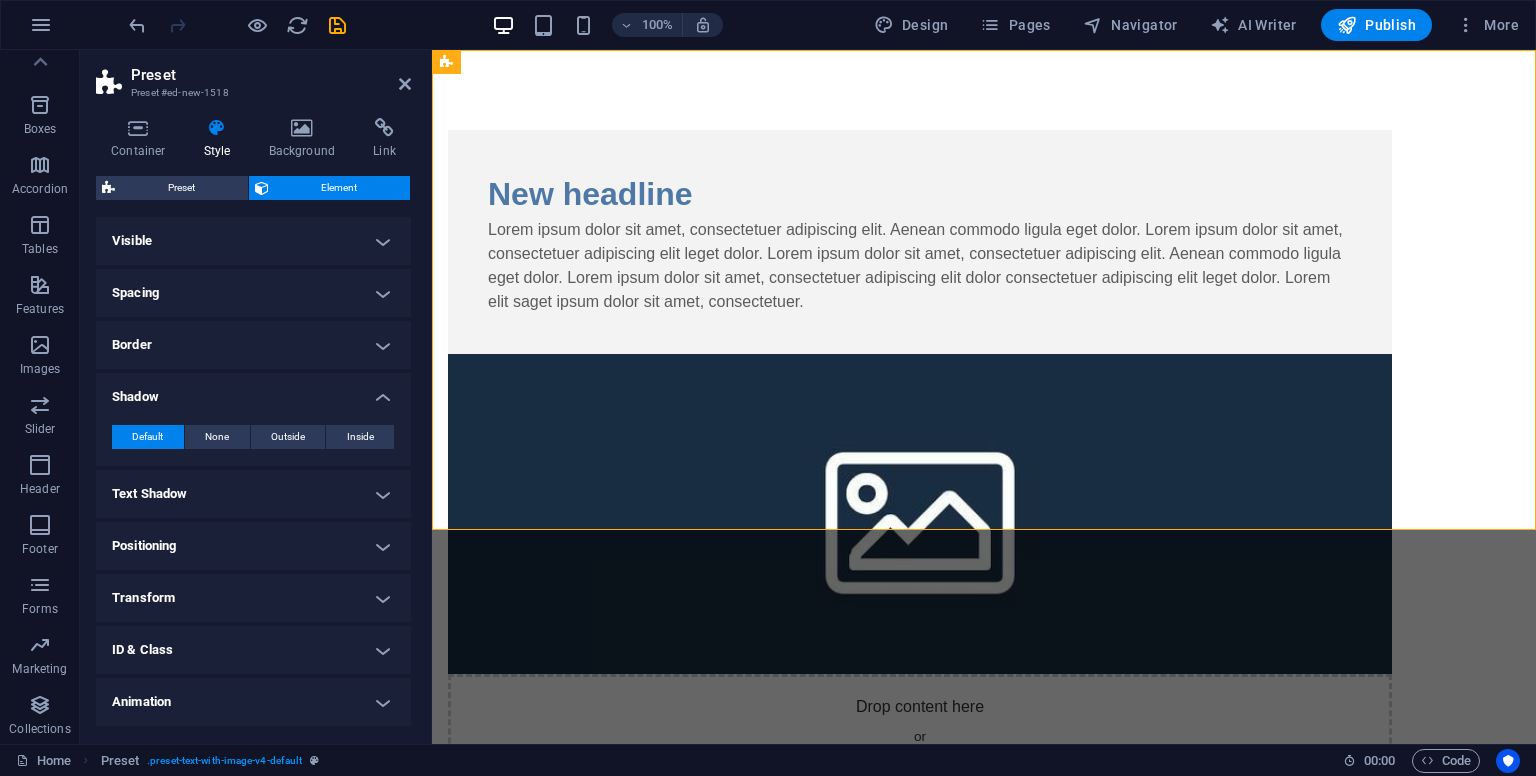 click on "Shadow" at bounding box center [253, 391] 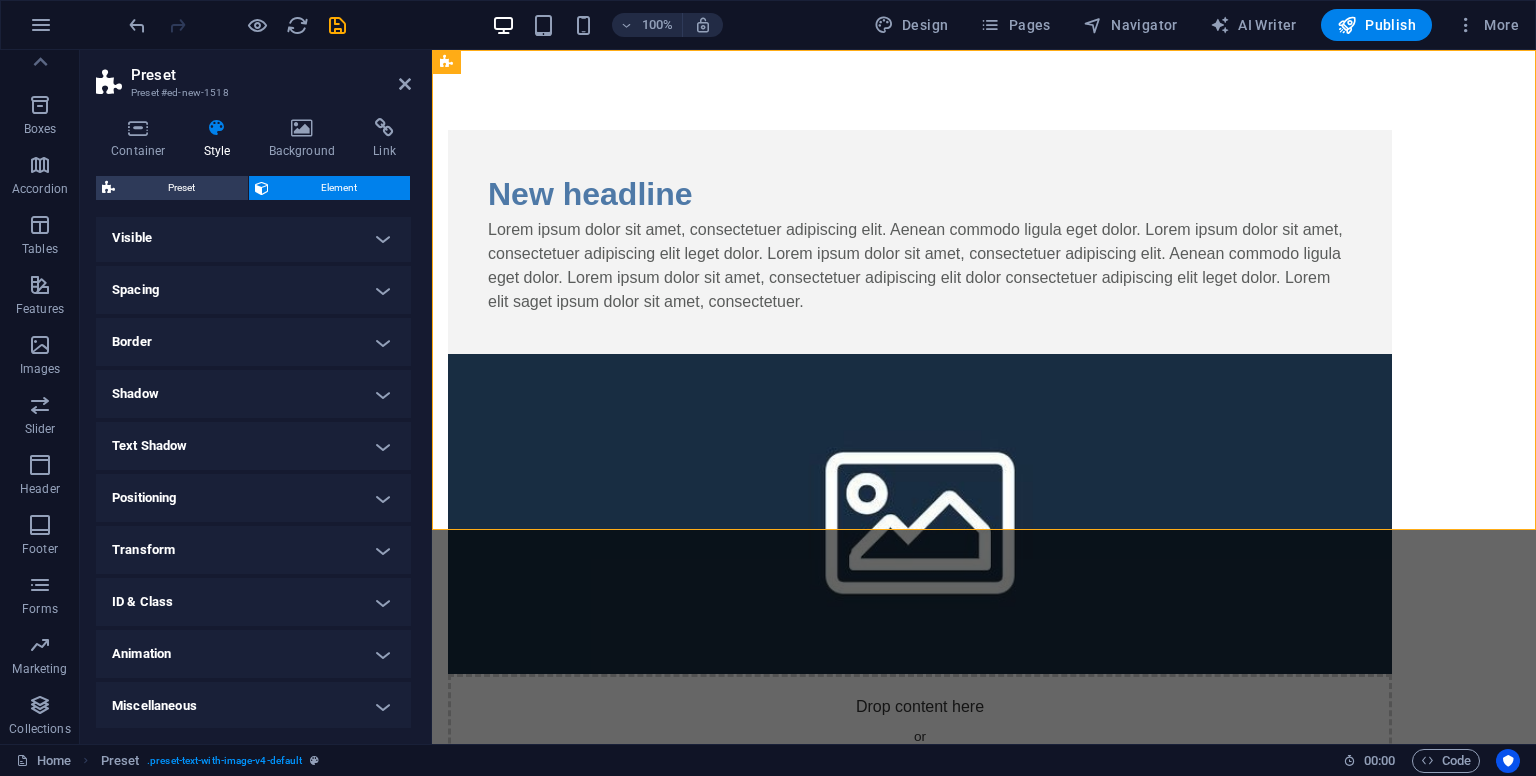 scroll, scrollTop: 4, scrollLeft: 0, axis: vertical 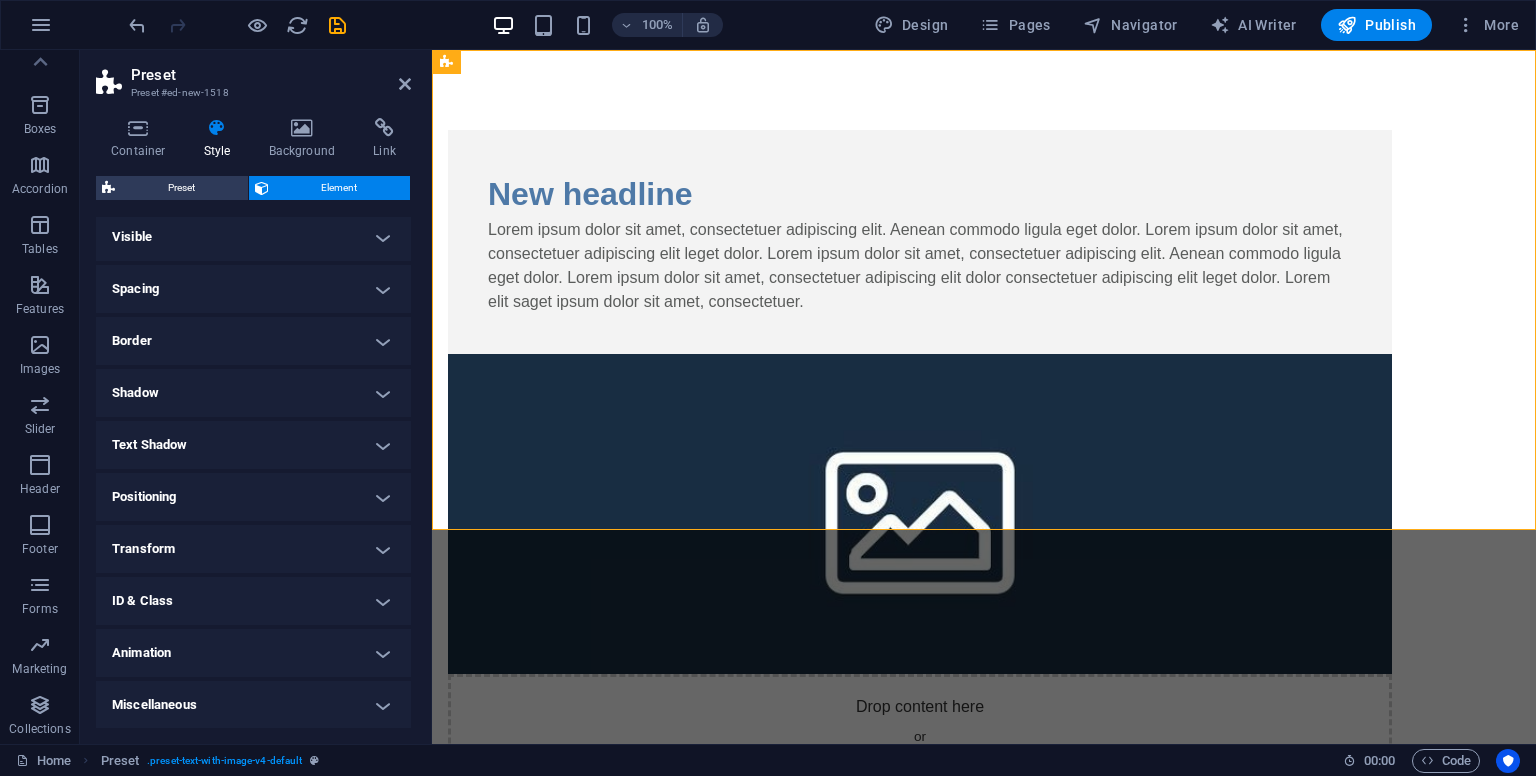 click on "Text Shadow" at bounding box center (253, 445) 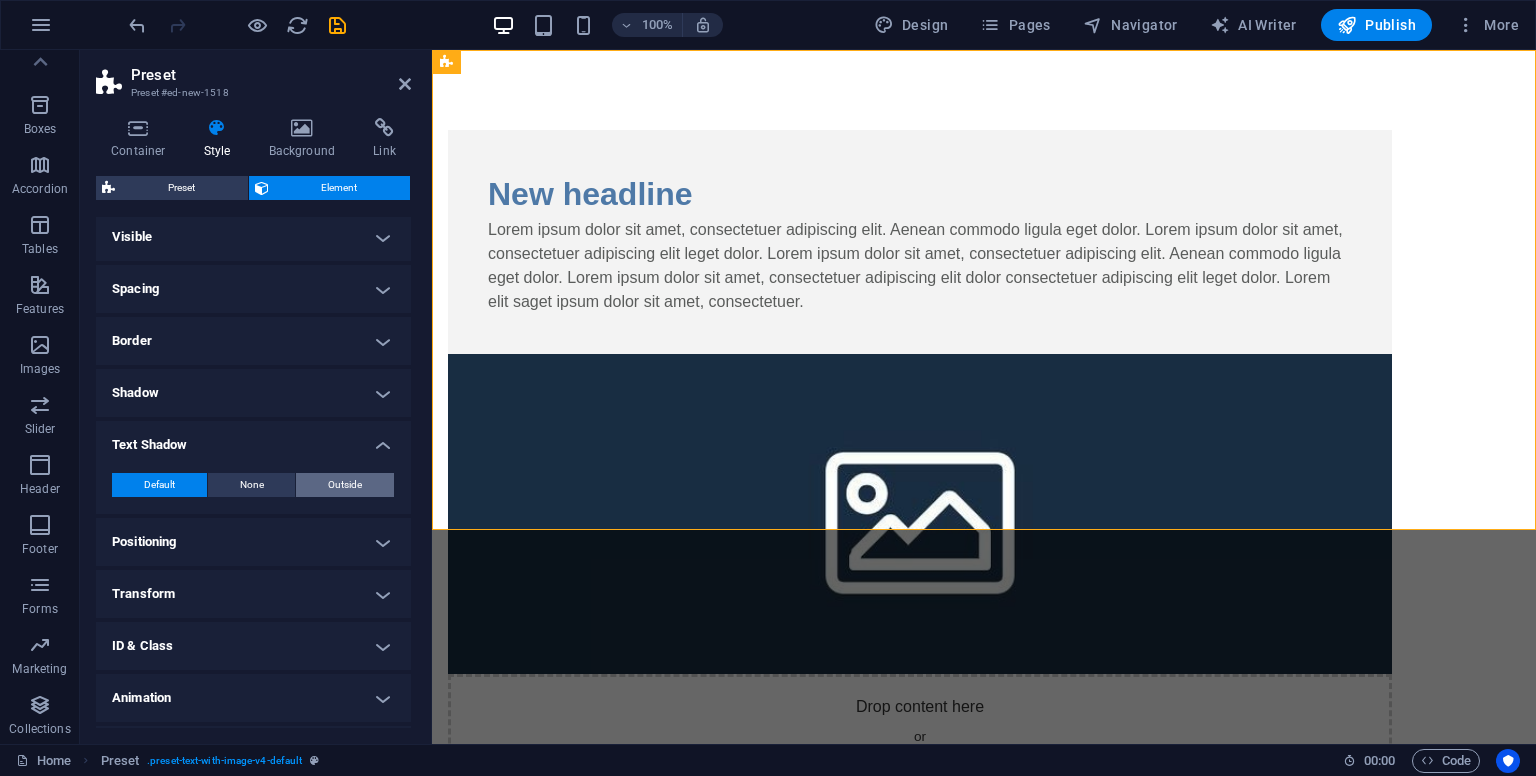 click on "Outside" at bounding box center (345, 485) 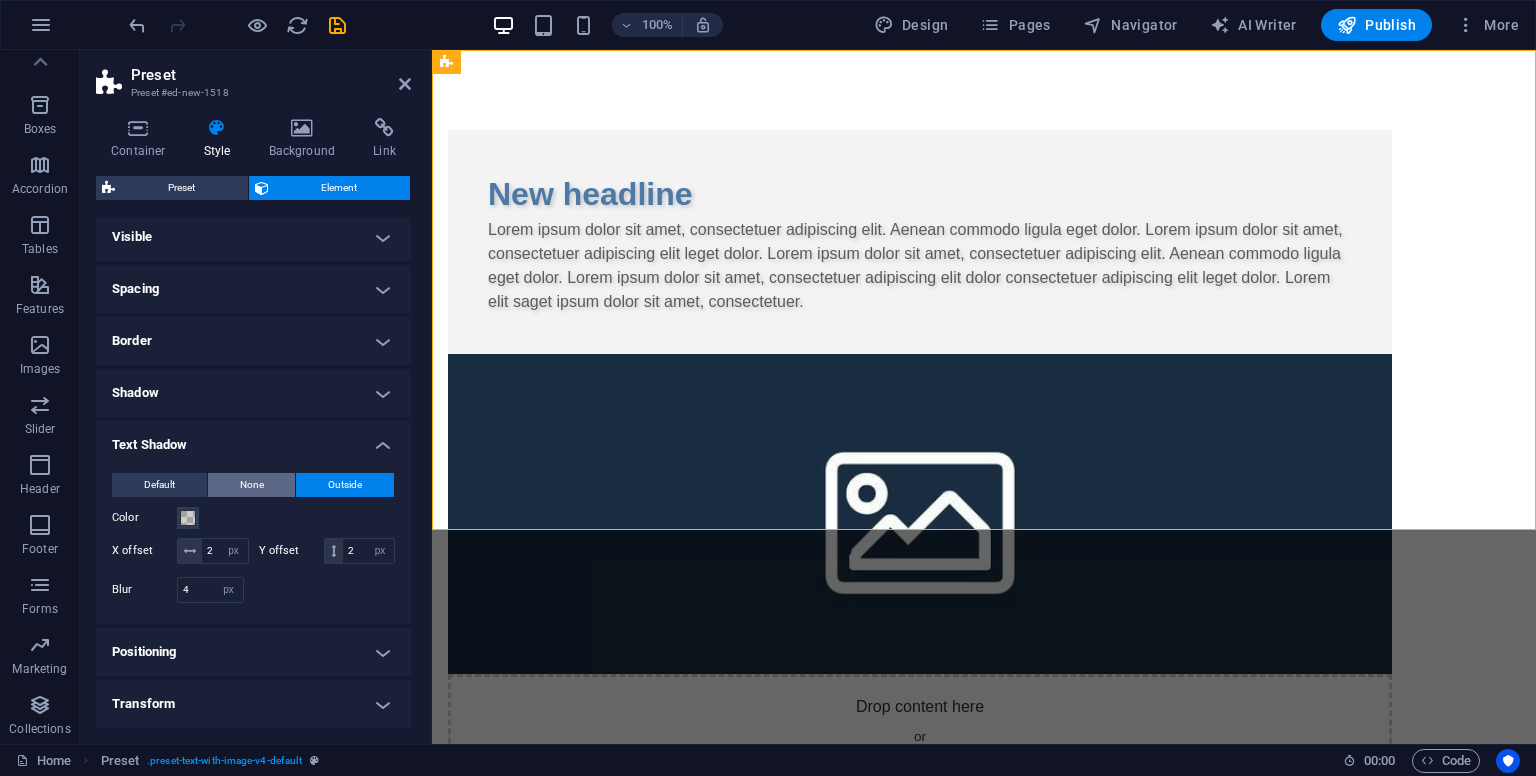 click on "None" at bounding box center (252, 485) 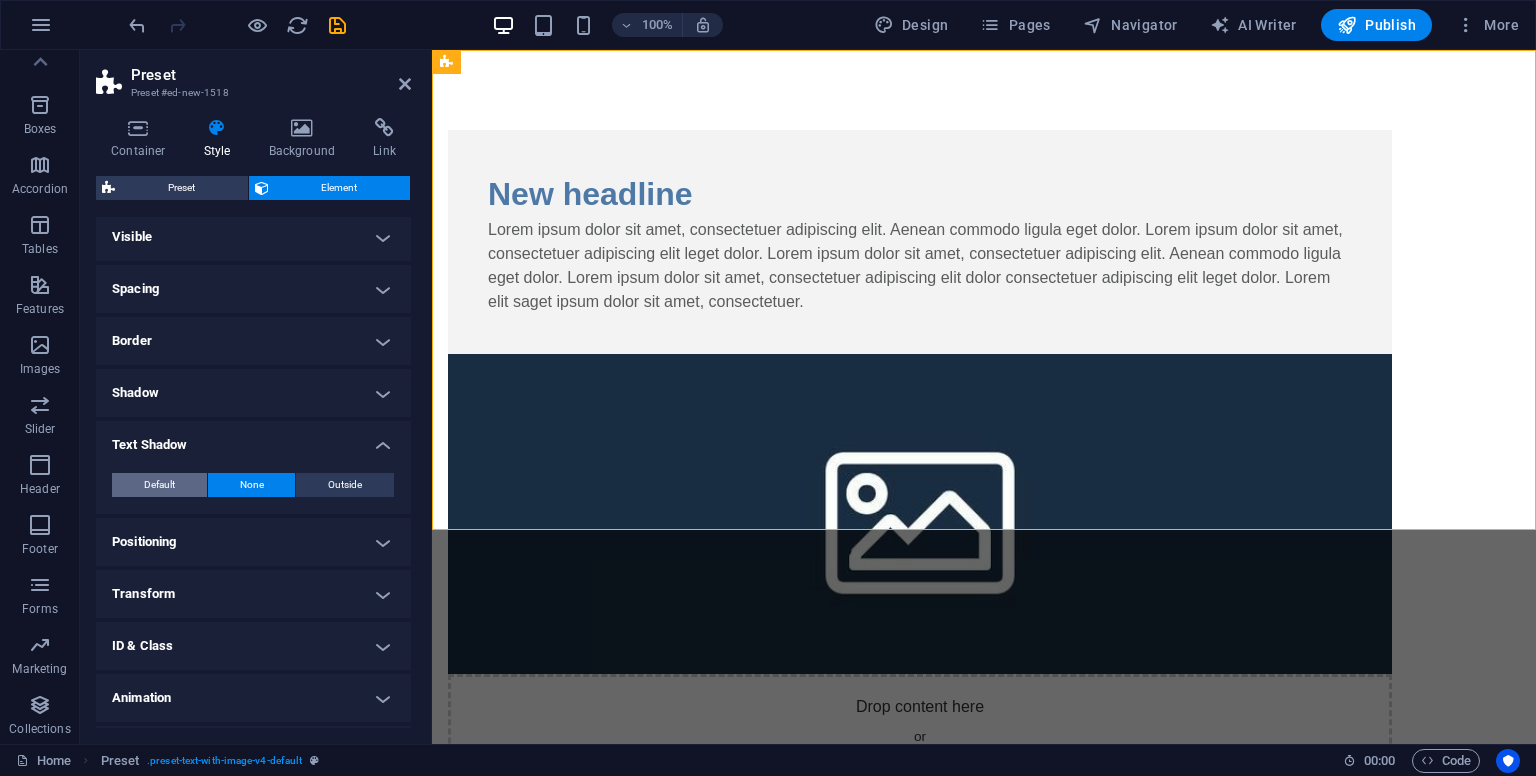 click on "Default" at bounding box center [159, 485] 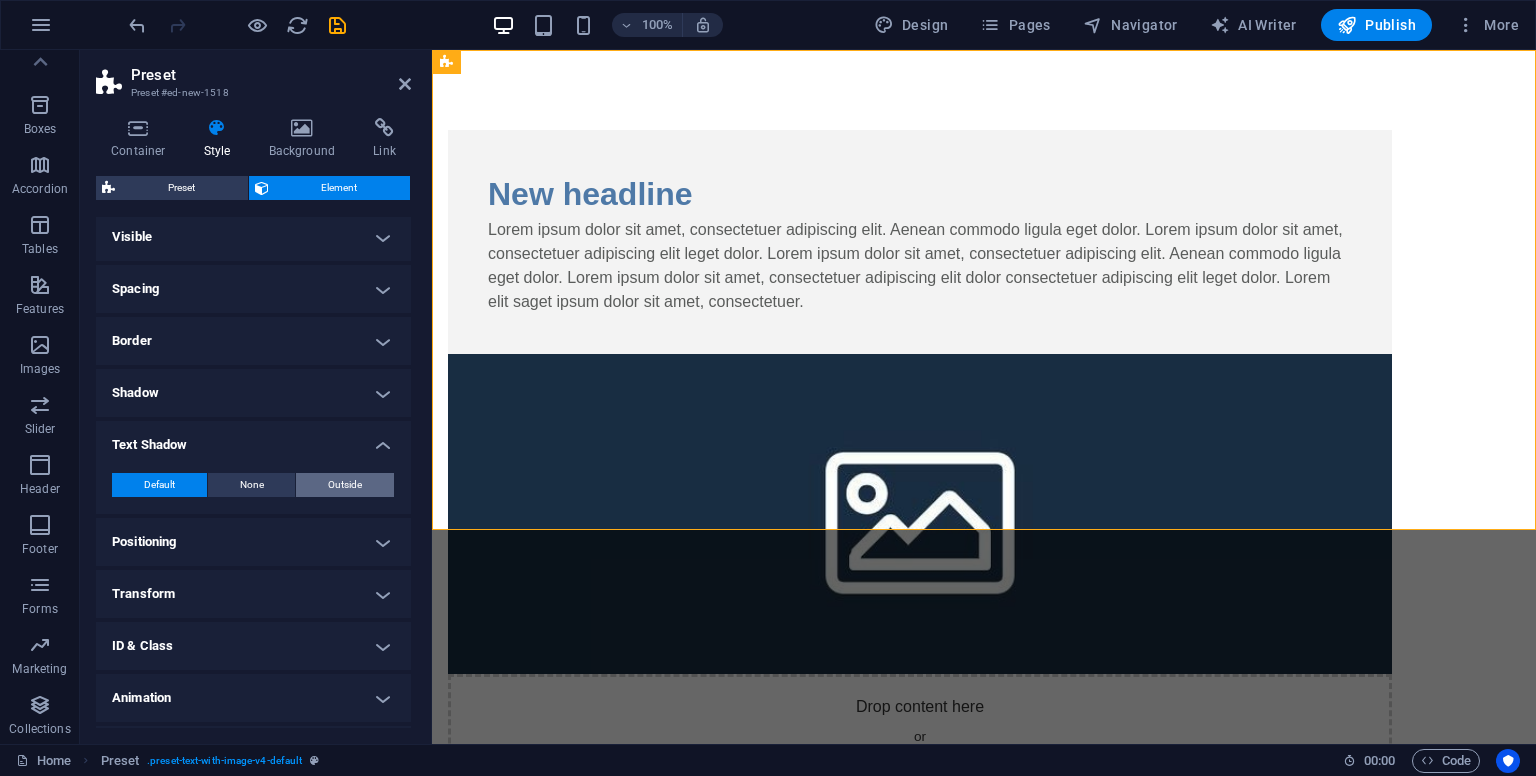 click on "Outside" at bounding box center [345, 485] 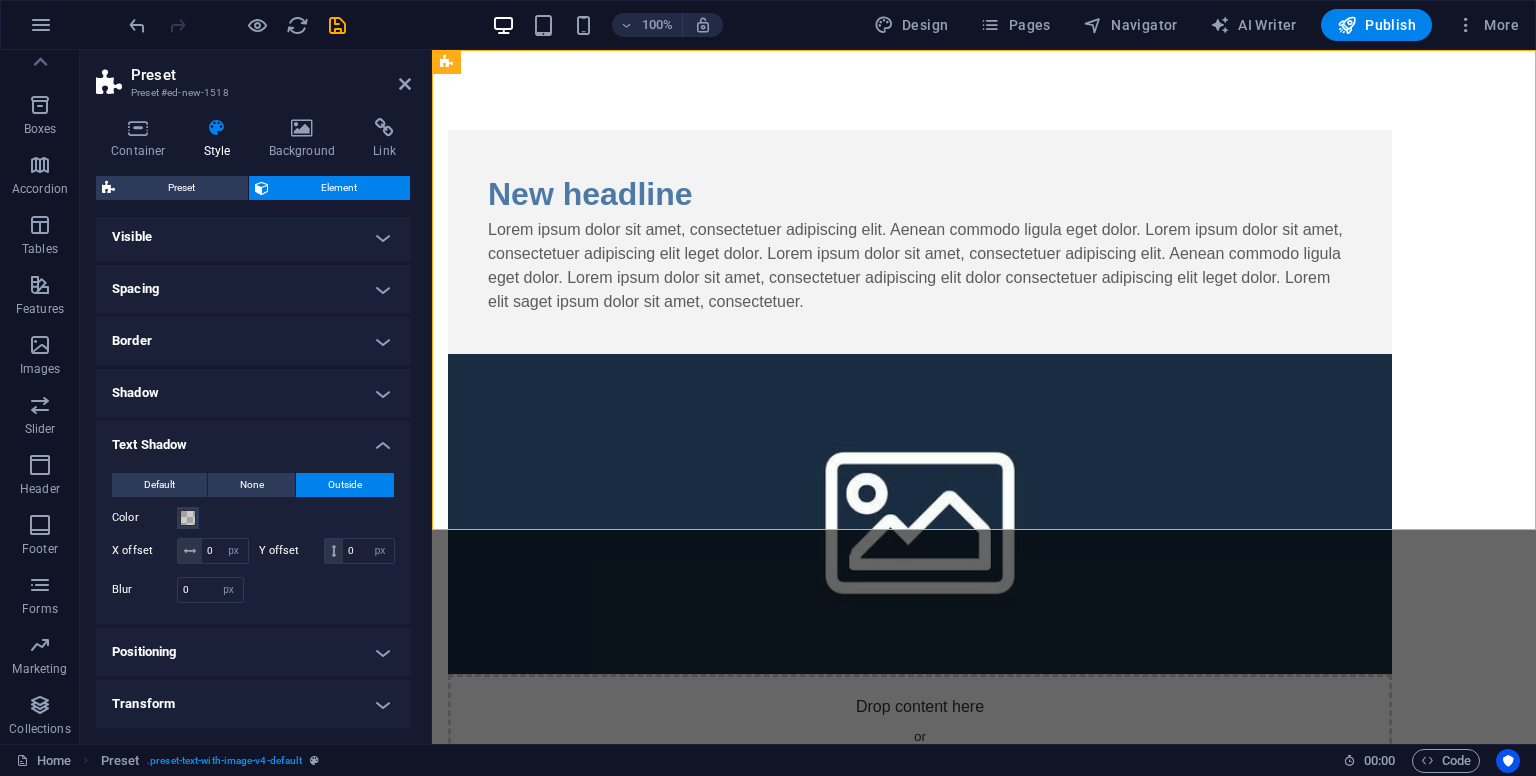 type on "2" 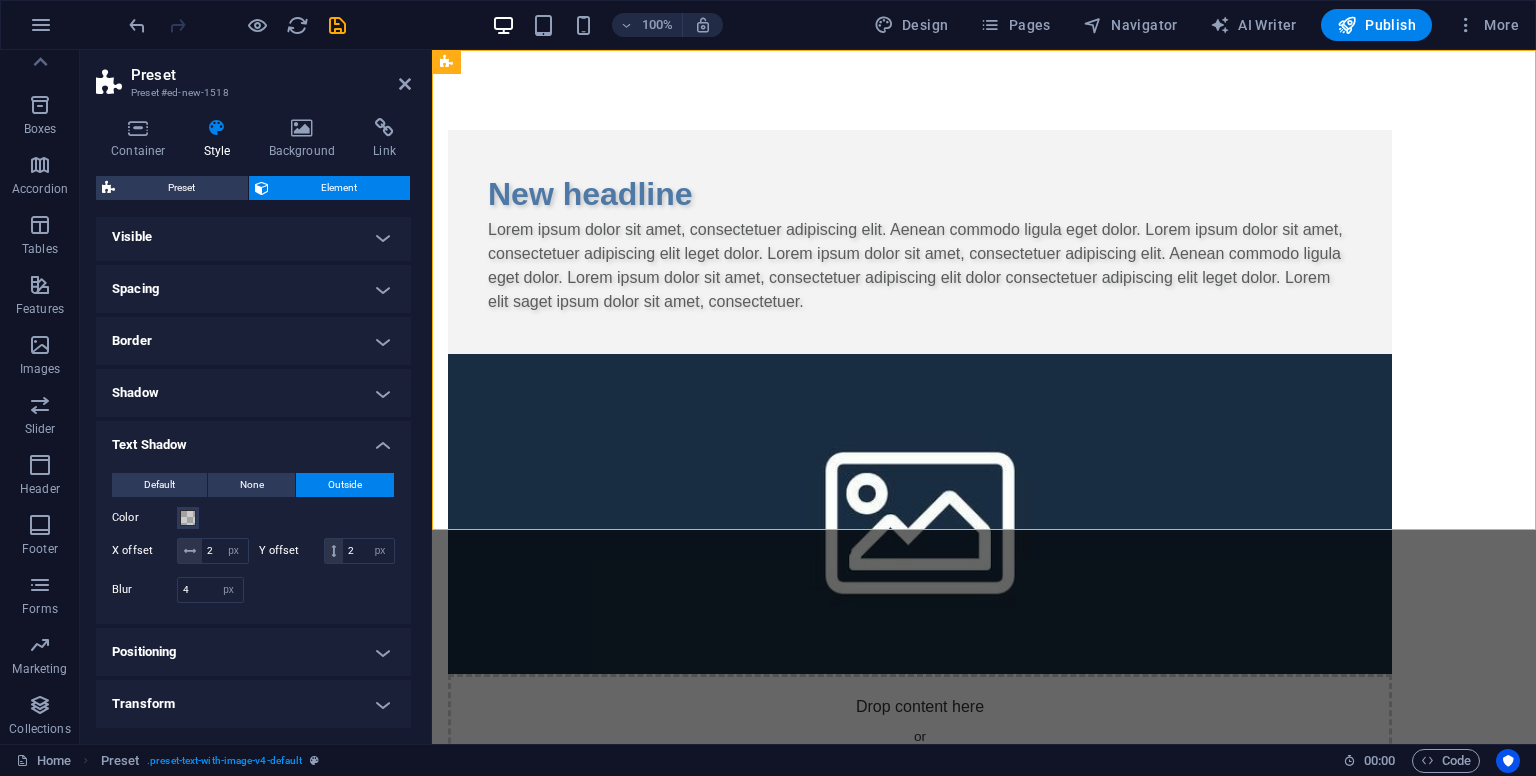 click on "Text Shadow" at bounding box center (253, 439) 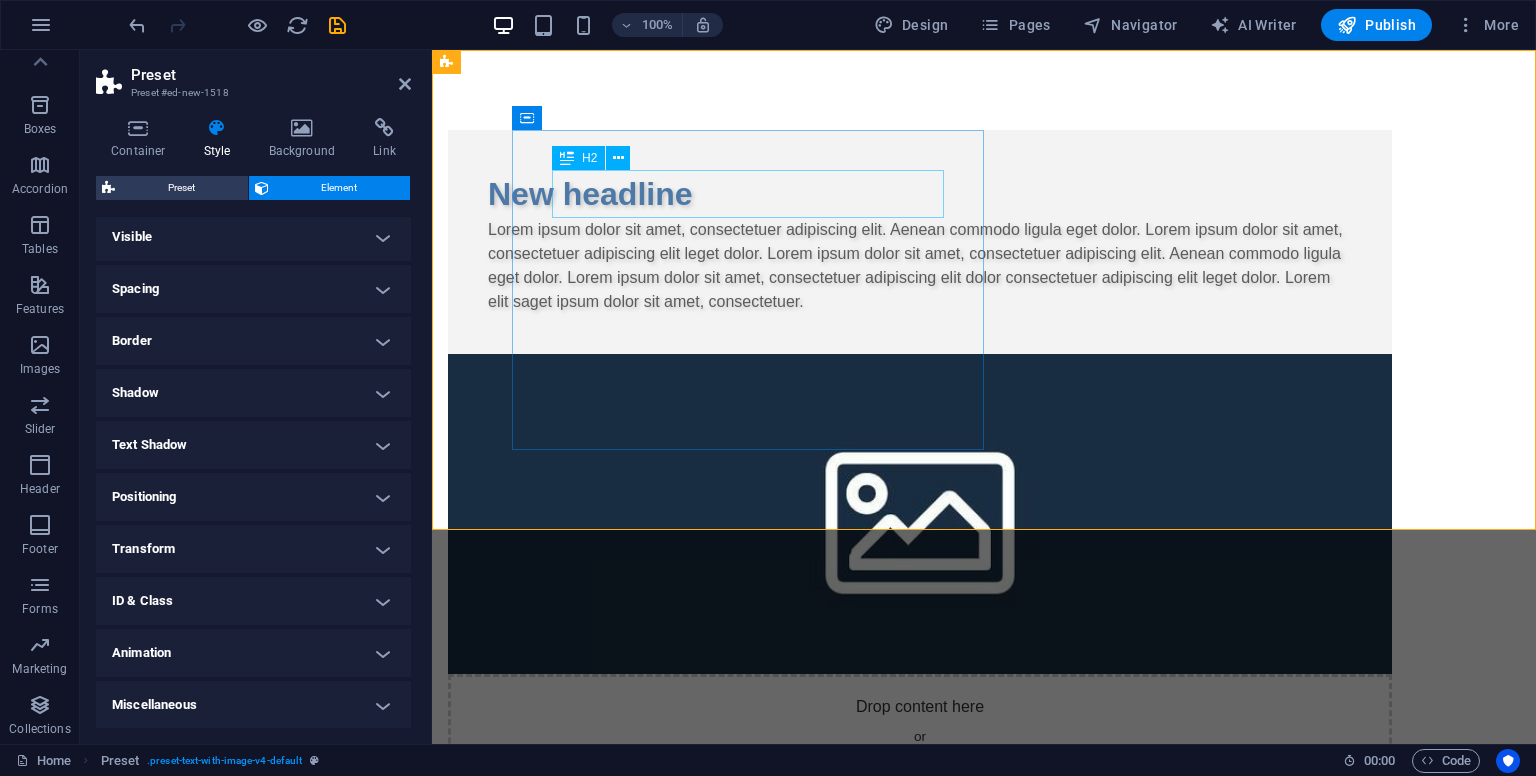 click on "New headline" at bounding box center (920, 194) 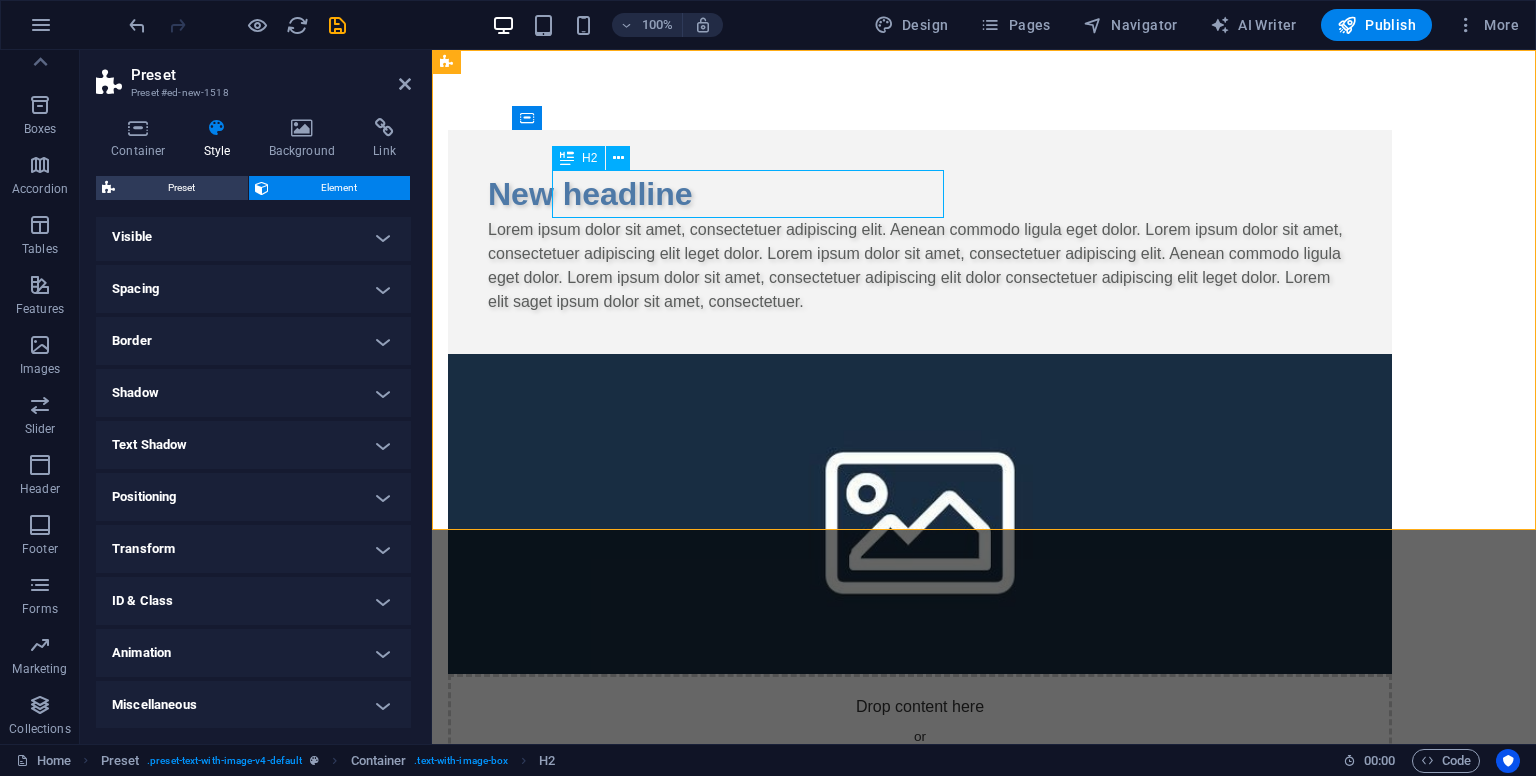 click on "New headline" at bounding box center [920, 194] 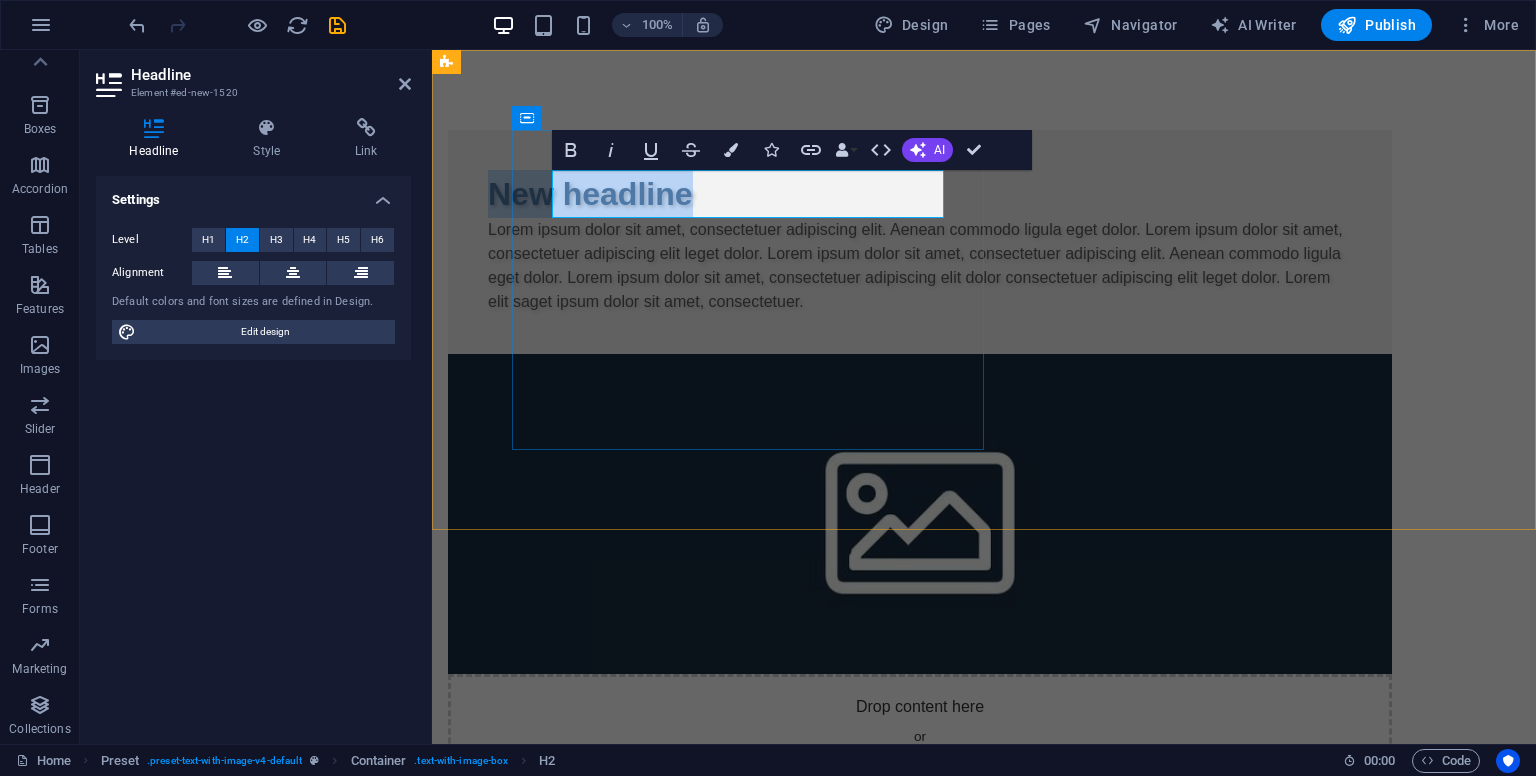click on "New headline" at bounding box center [920, 194] 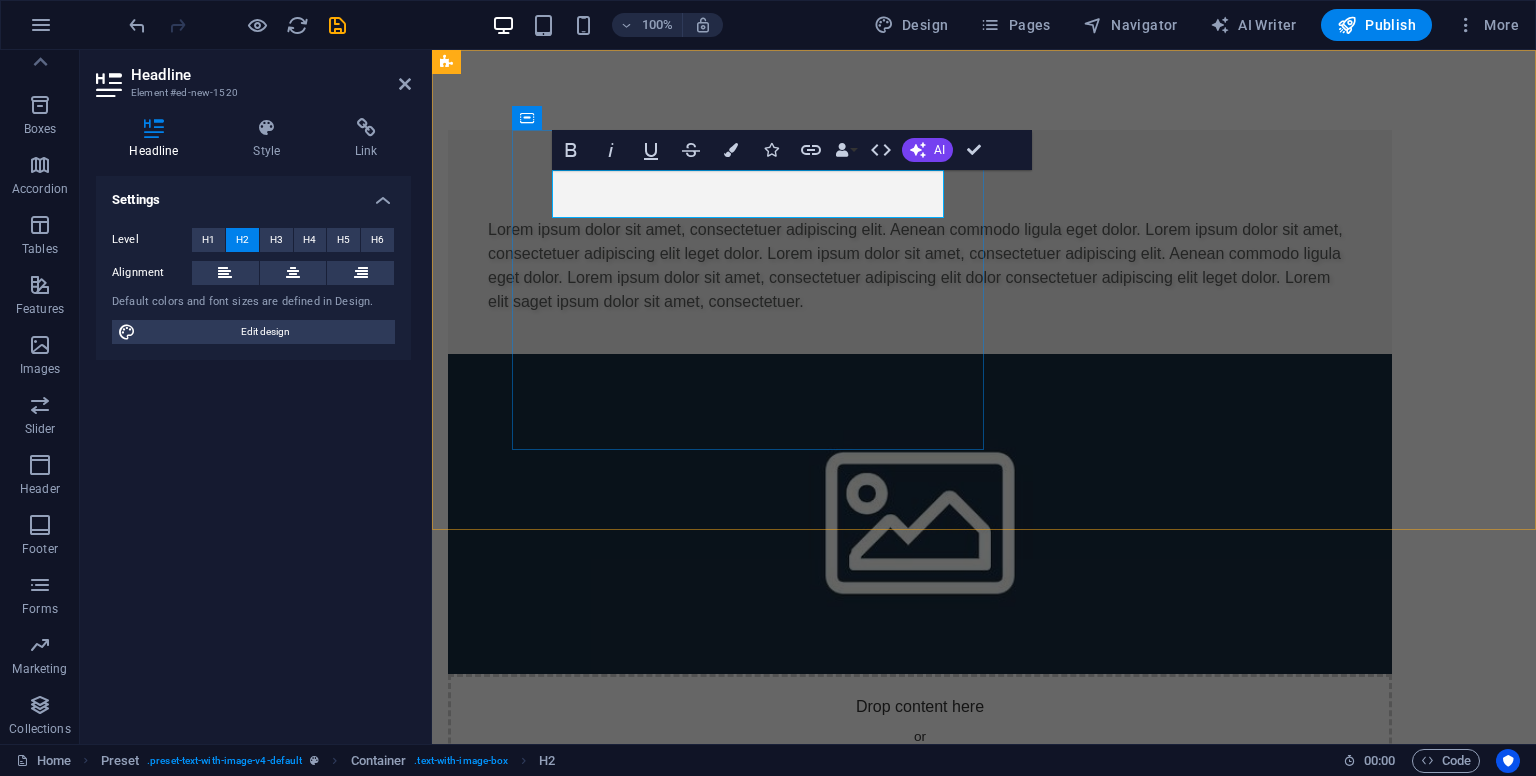 type 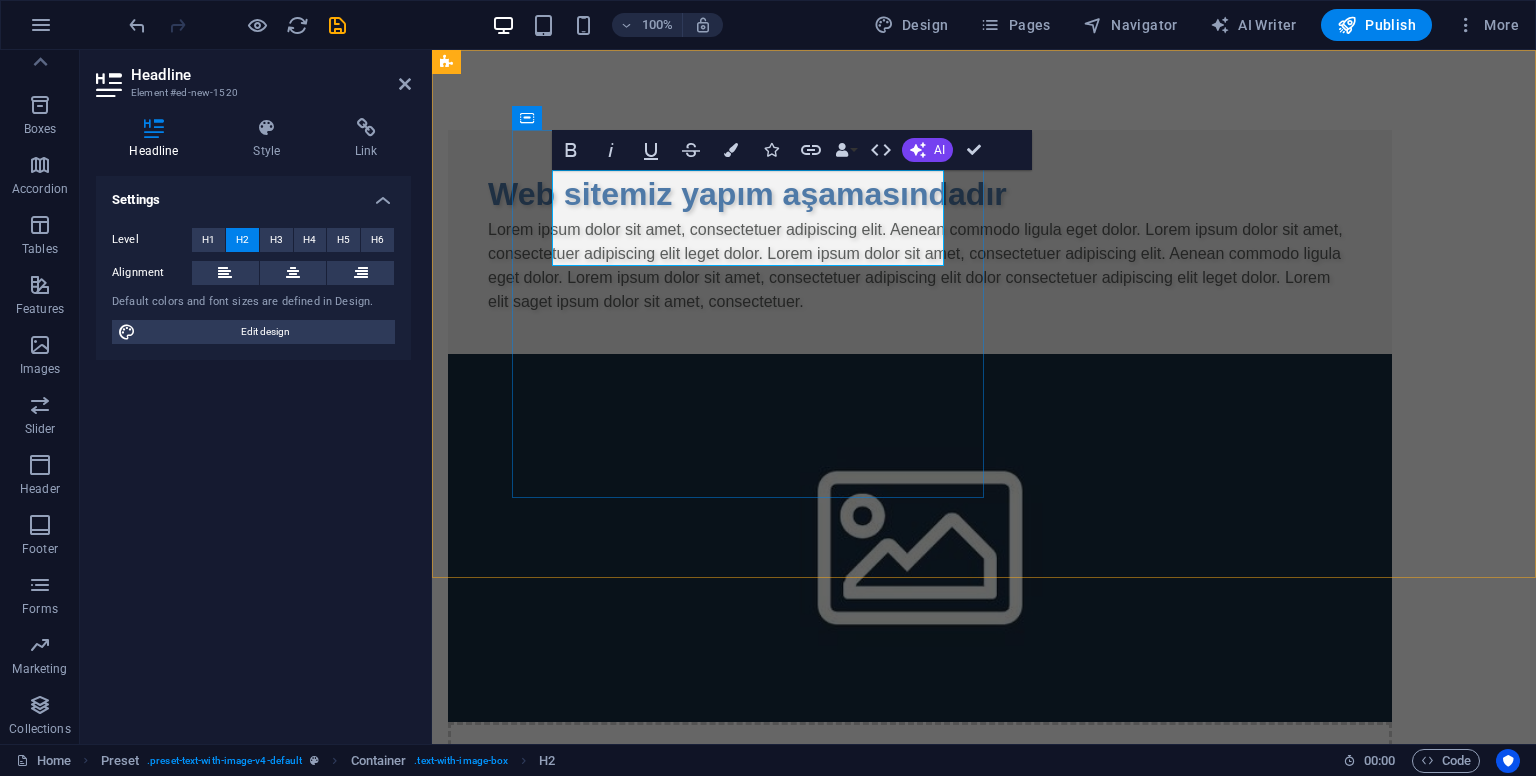click on "Lorem ipsum dolor sit amet, consectetuer adipiscing elit. Aenean commodo ligula eget dolor. Lorem ipsum dolor sit amet, consectetuer adipiscing elit leget dolor. Lorem ipsum dolor sit amet, consectetuer adipiscing elit. Aenean commodo ligula eget dolor. Lorem ipsum dolor sit amet, consectetuer adipiscing elit dolor consectetuer adipiscing elit leget dolor. Lorem elit saget ipsum dolor sit amet, consectetuer." at bounding box center [920, 266] 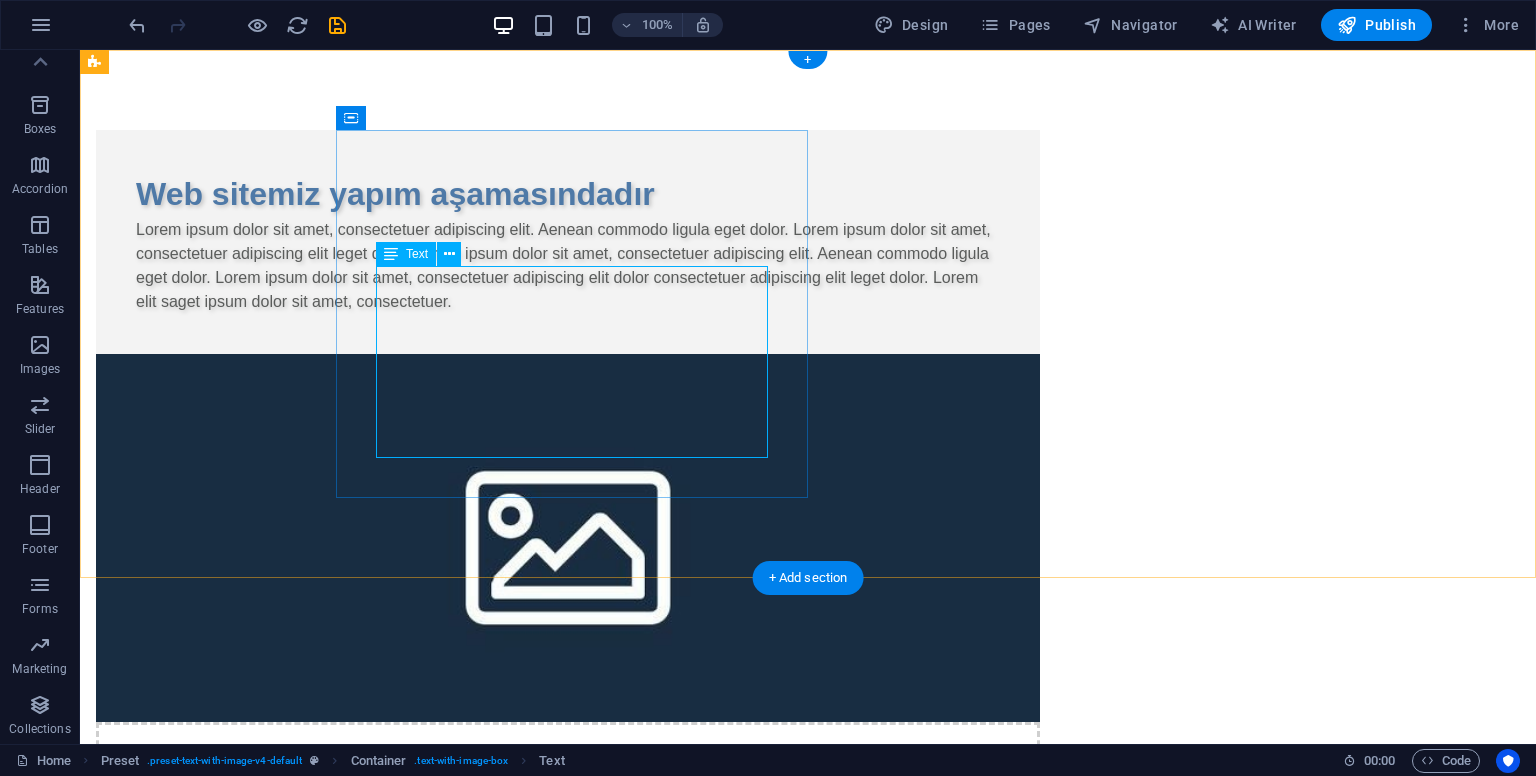 click on "Lorem ipsum dolor sit amet, consectetuer adipiscing elit. Aenean commodo ligula eget dolor. Lorem ipsum dolor sit amet, consectetuer adipiscing elit leget dolor. Lorem ipsum dolor sit amet, consectetuer adipiscing elit. Aenean commodo ligula eget dolor. Lorem ipsum dolor sit amet, consectetuer adipiscing elit dolor consectetuer adipiscing elit leget dolor. Lorem elit saget ipsum dolor sit amet, consectetuer." at bounding box center [568, 266] 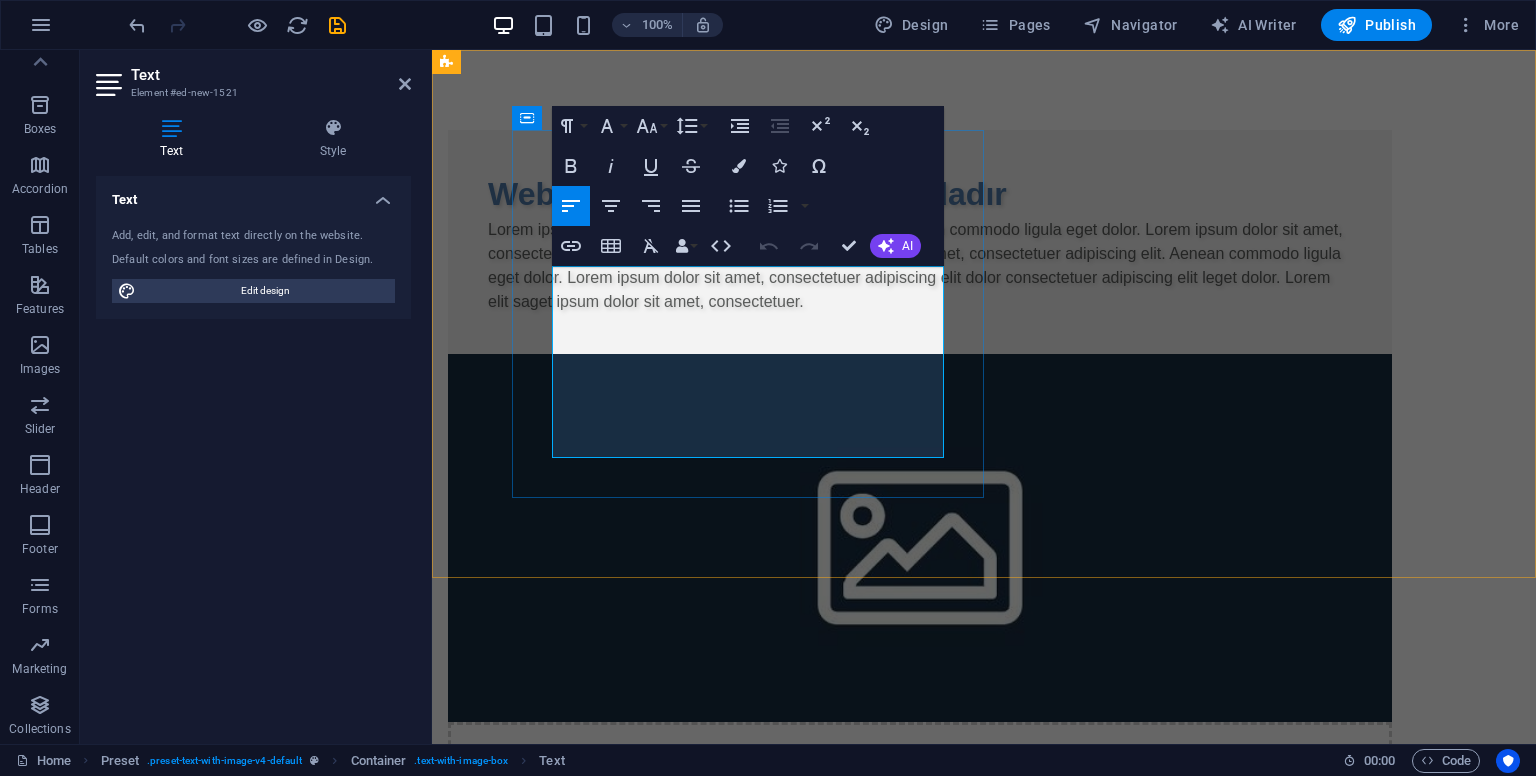click on "Lorem ipsum dolor sit amet, consectetuer adipiscing elit. Aenean commodo ligula eget dolor. Lorem ipsum dolor sit amet, consectetuer adipiscing elit leget dolor. Lorem ipsum dolor sit amet, consectetuer adipiscing elit. Aenean commodo ligula eget dolor. Lorem ipsum dolor sit amet, consectetuer adipiscing elit dolor consectetuer adipiscing elit leget dolor. Lorem elit saget ipsum dolor sit amet, consectetuer." at bounding box center (920, 266) 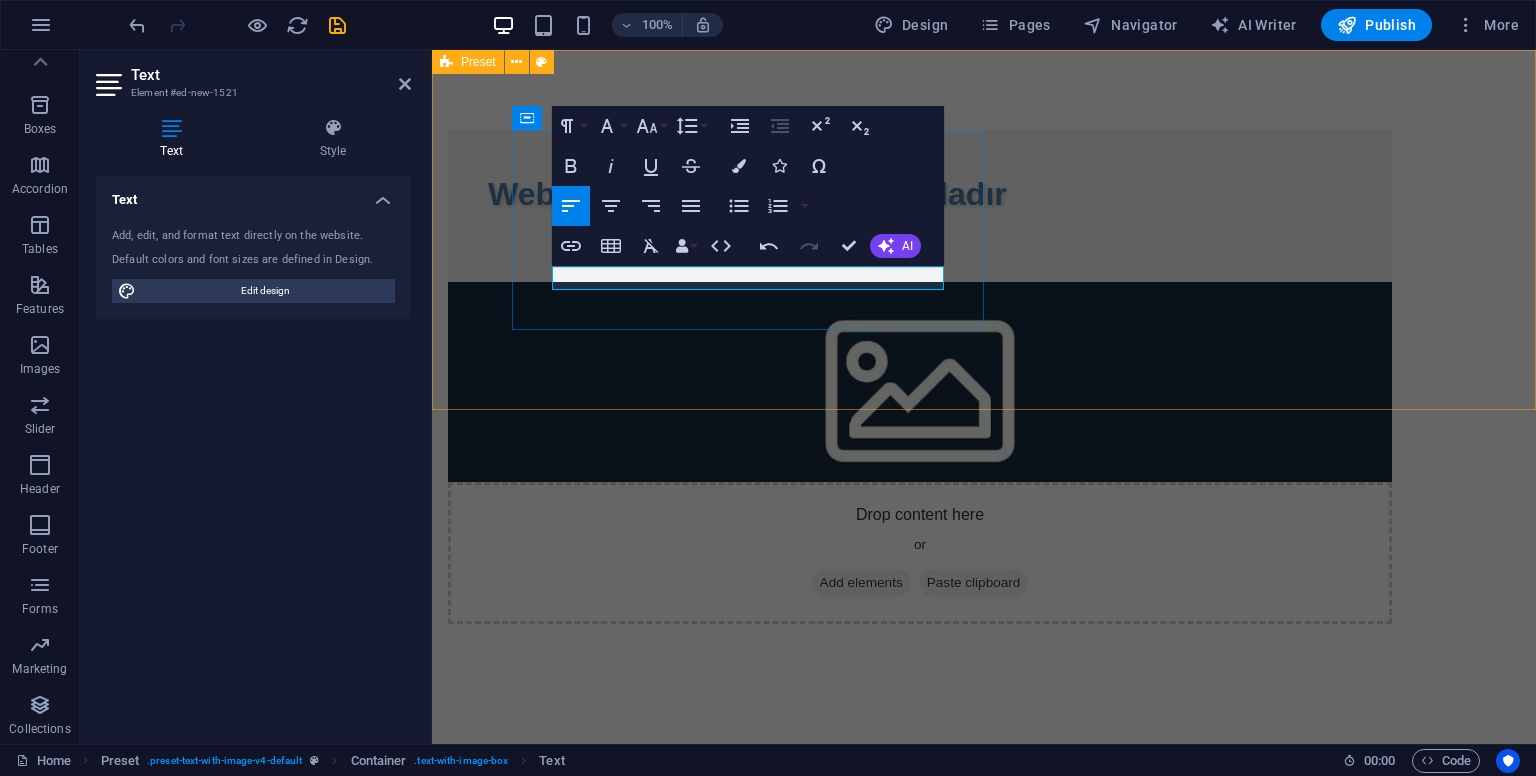type 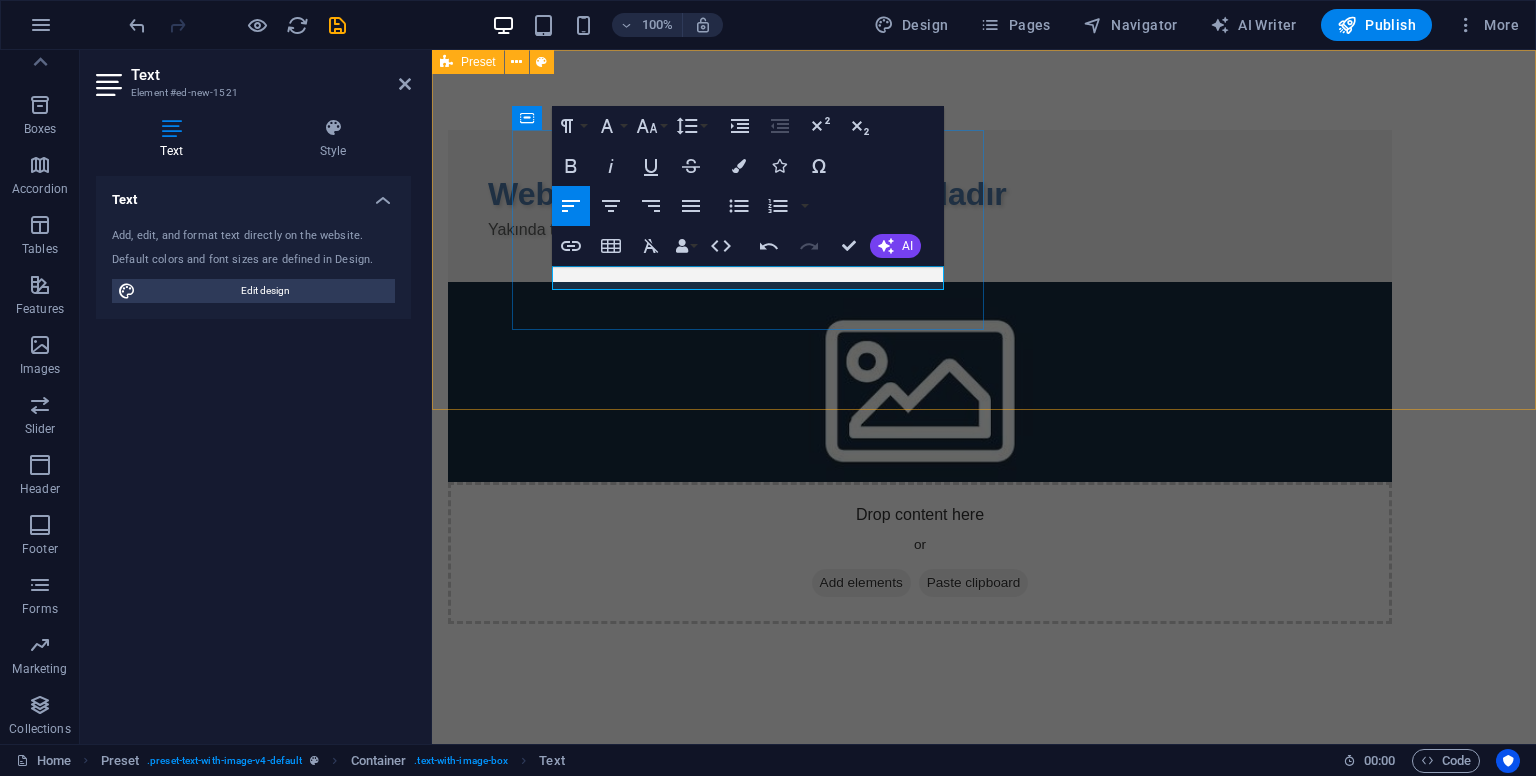 click on "Web sitemiz yapım aşamasındadır Yakında tekrar bekleriz Drop content here or  Add elements  Paste clipboard" at bounding box center [984, 377] 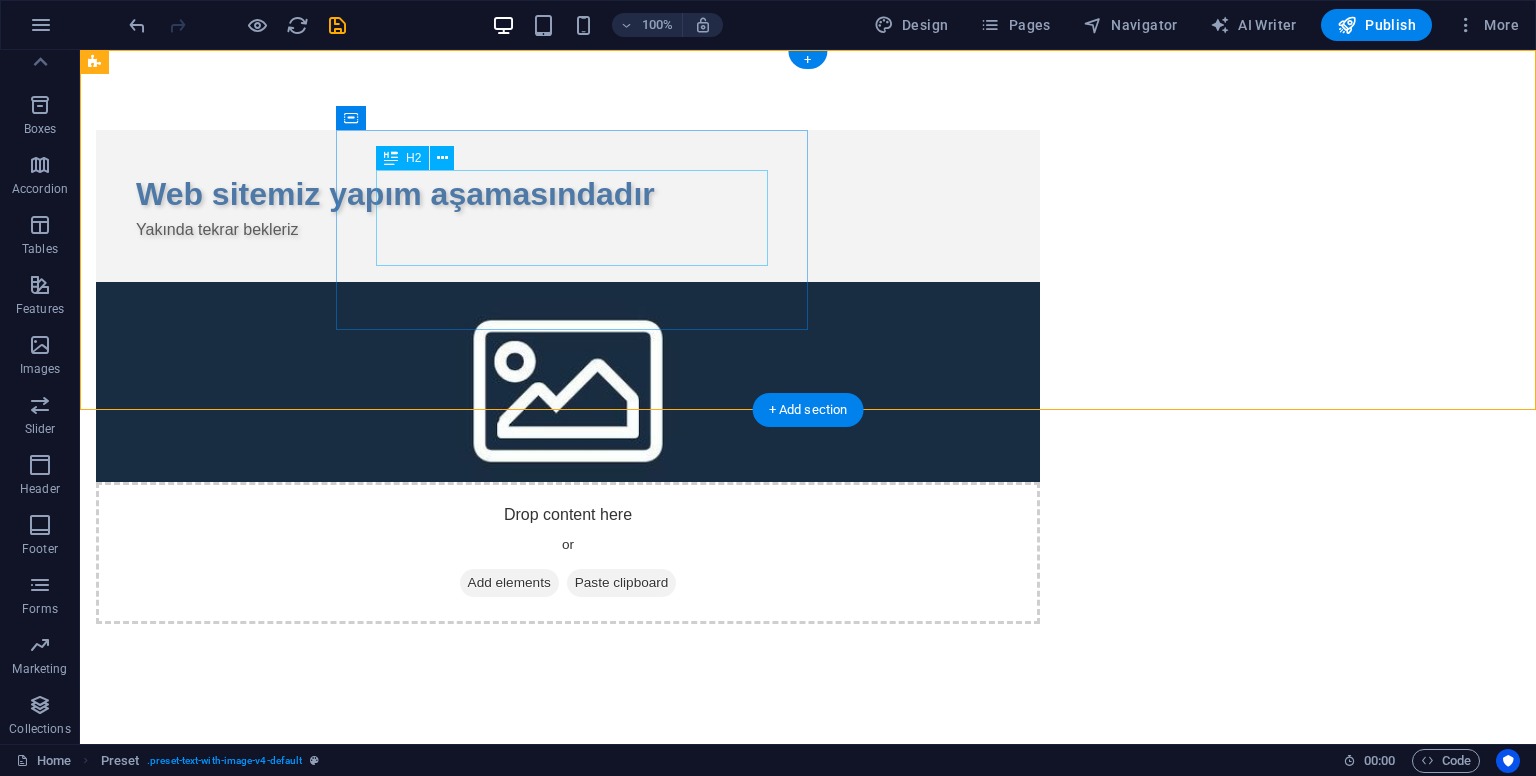 click on "Web sitemiz yapım aşamasındadır" at bounding box center [568, 194] 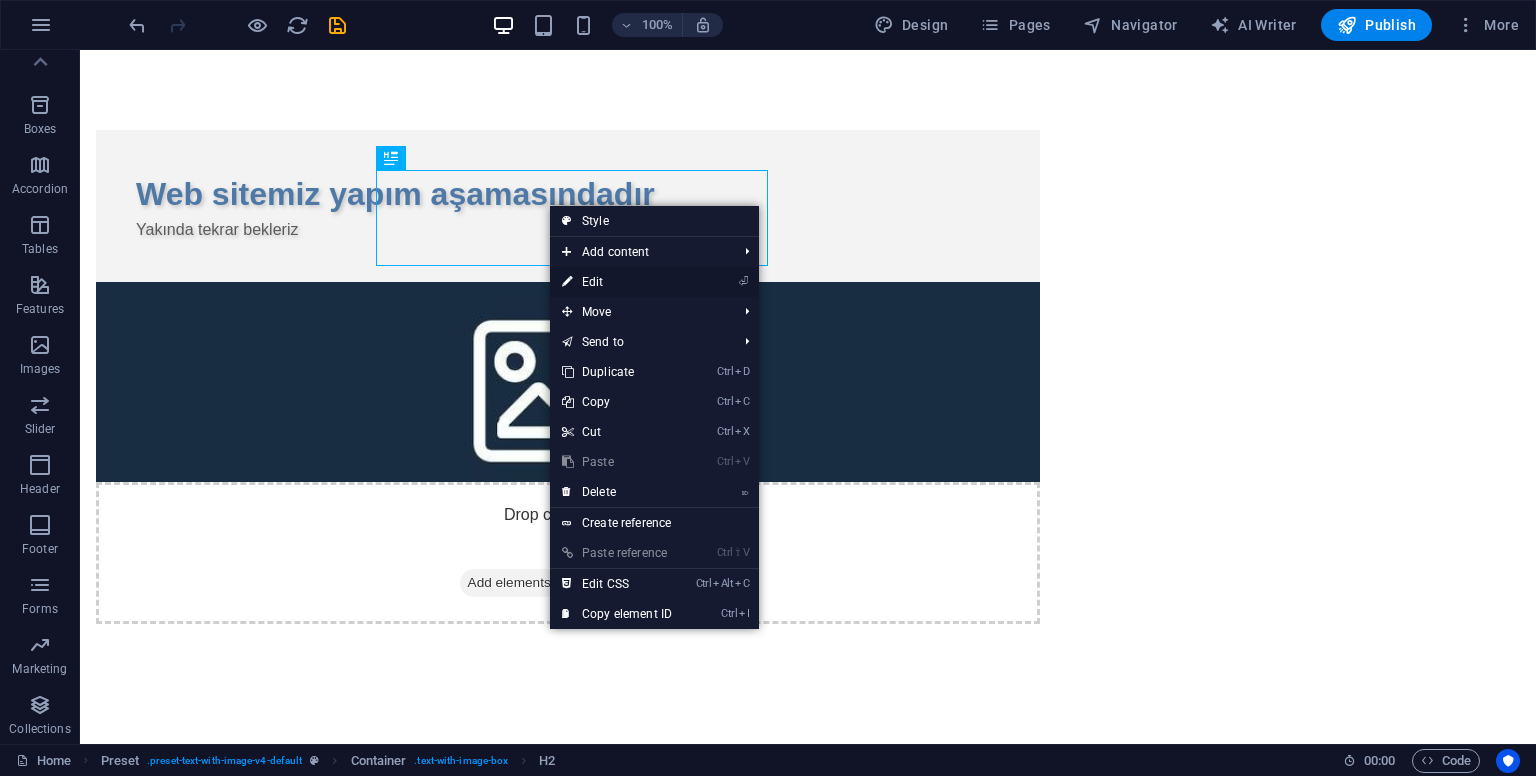 click on "⏎  Edit" at bounding box center (617, 282) 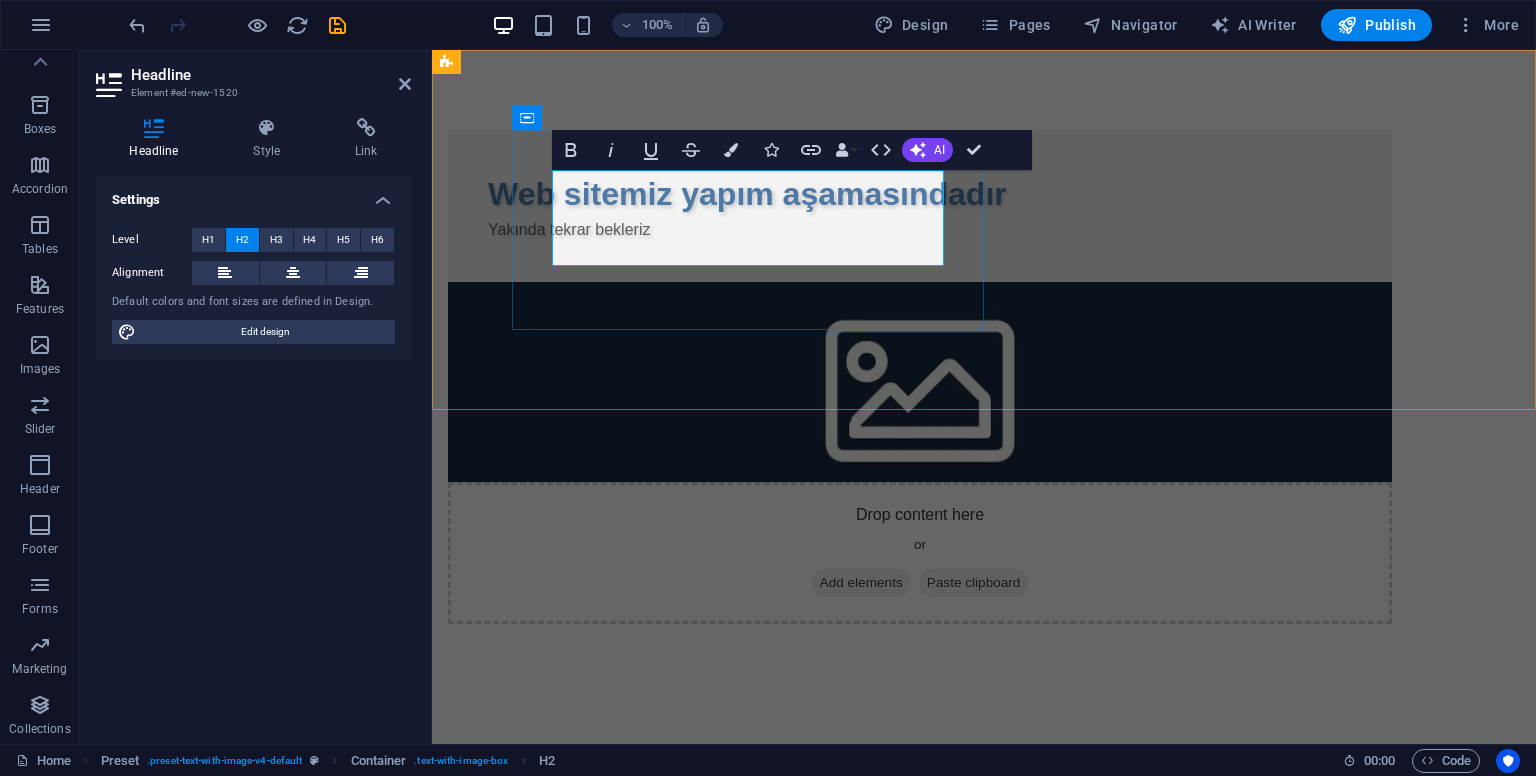click on "Web sitemiz yapım aşamasındadır" at bounding box center (920, 194) 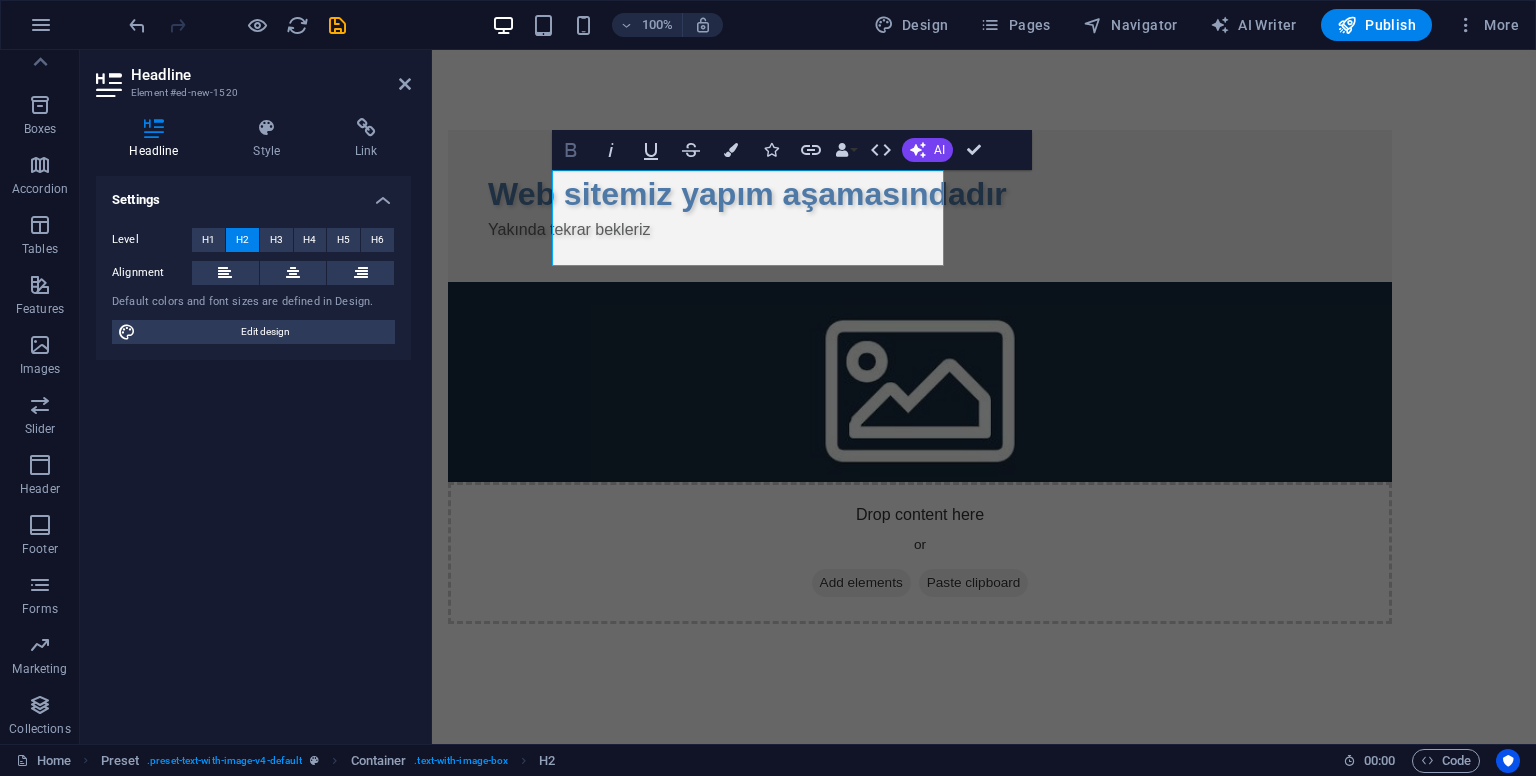 click 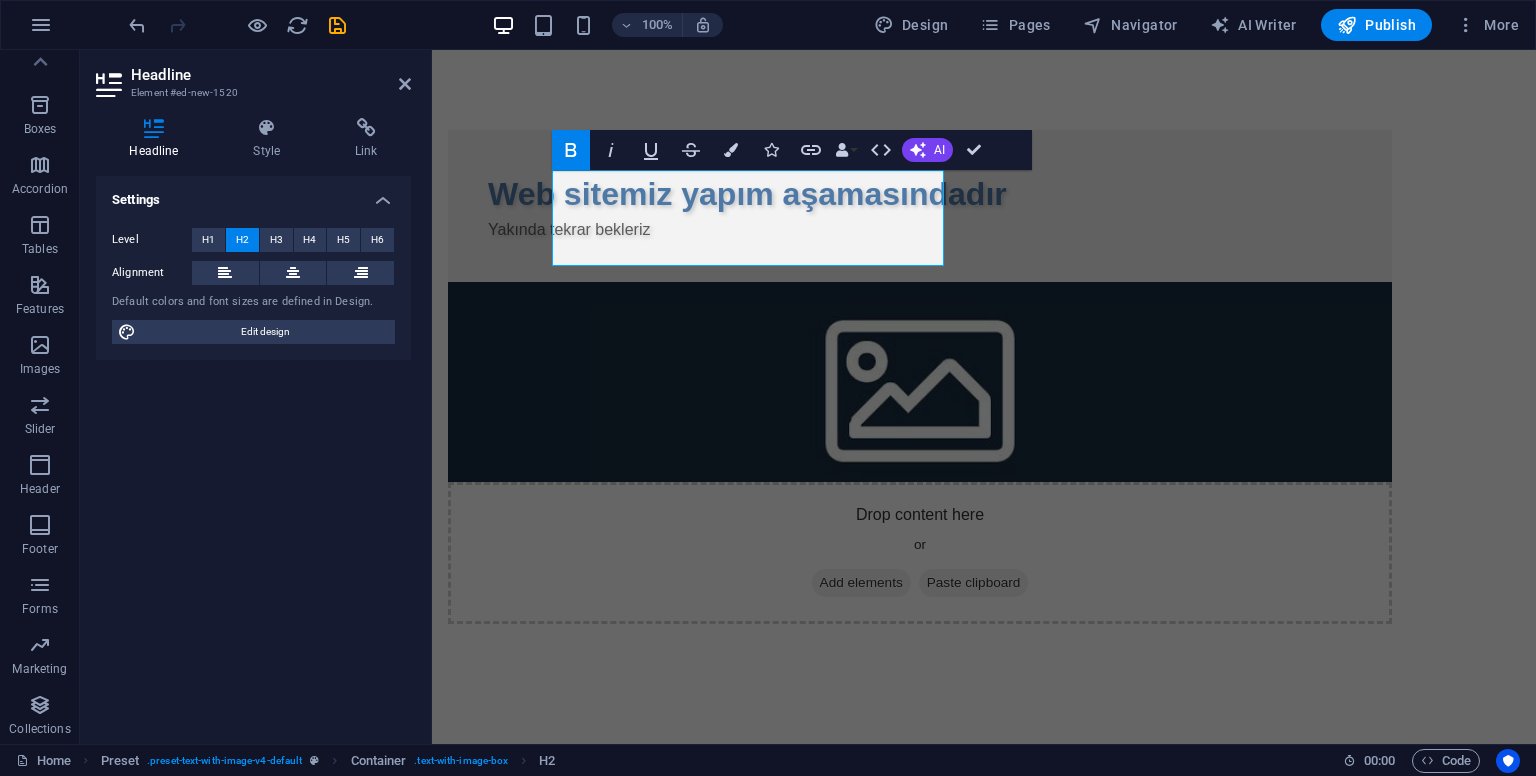 click 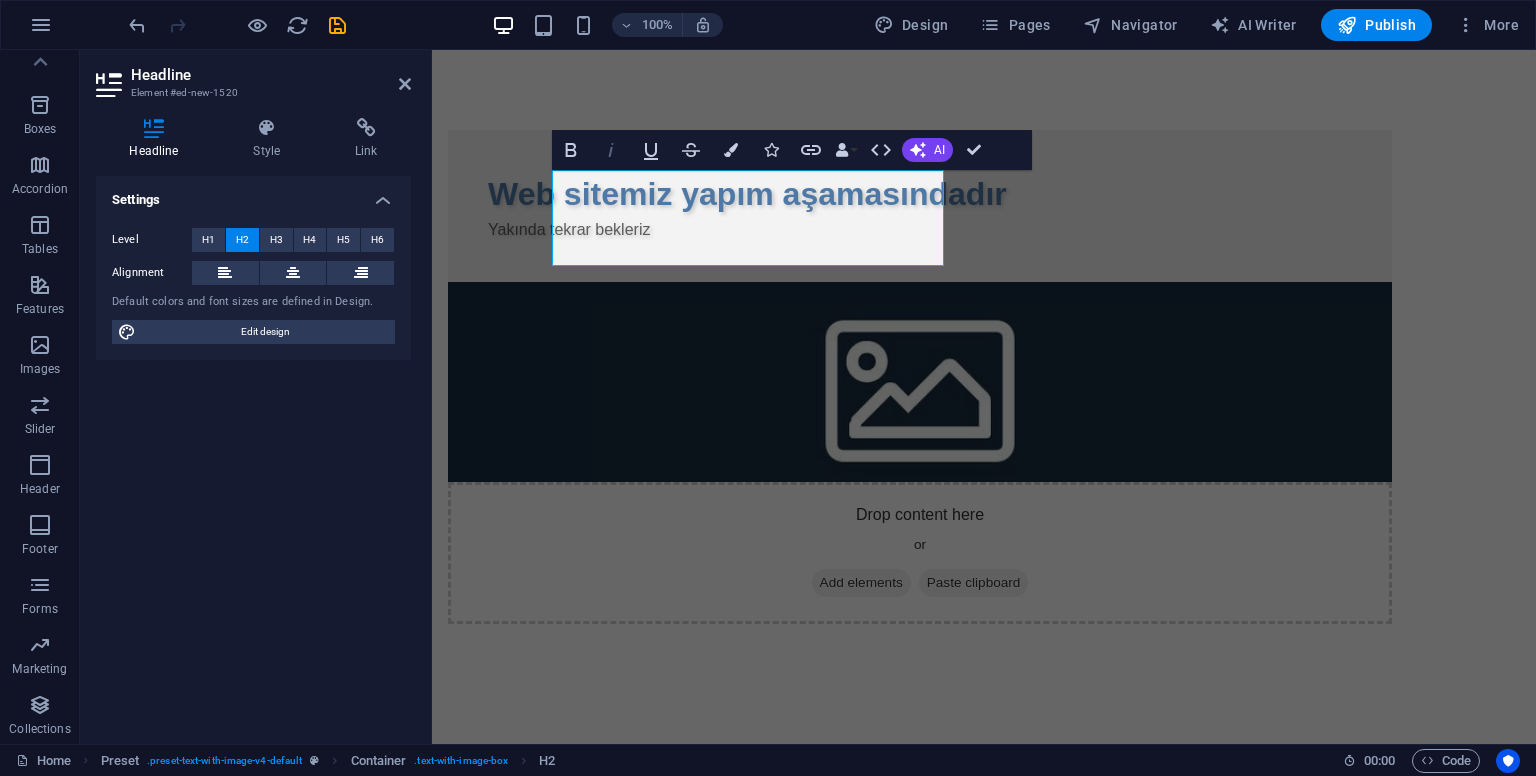 click 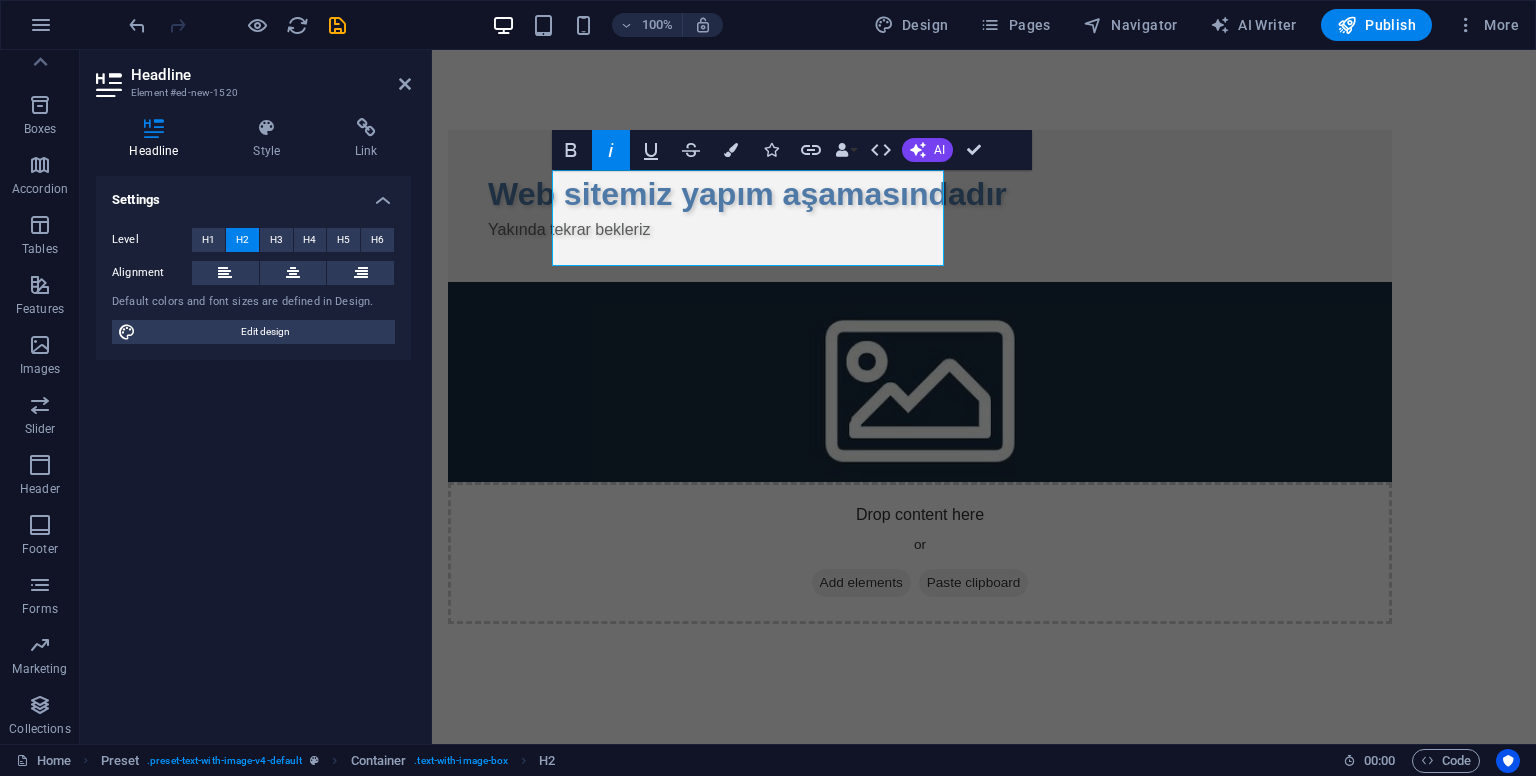 click 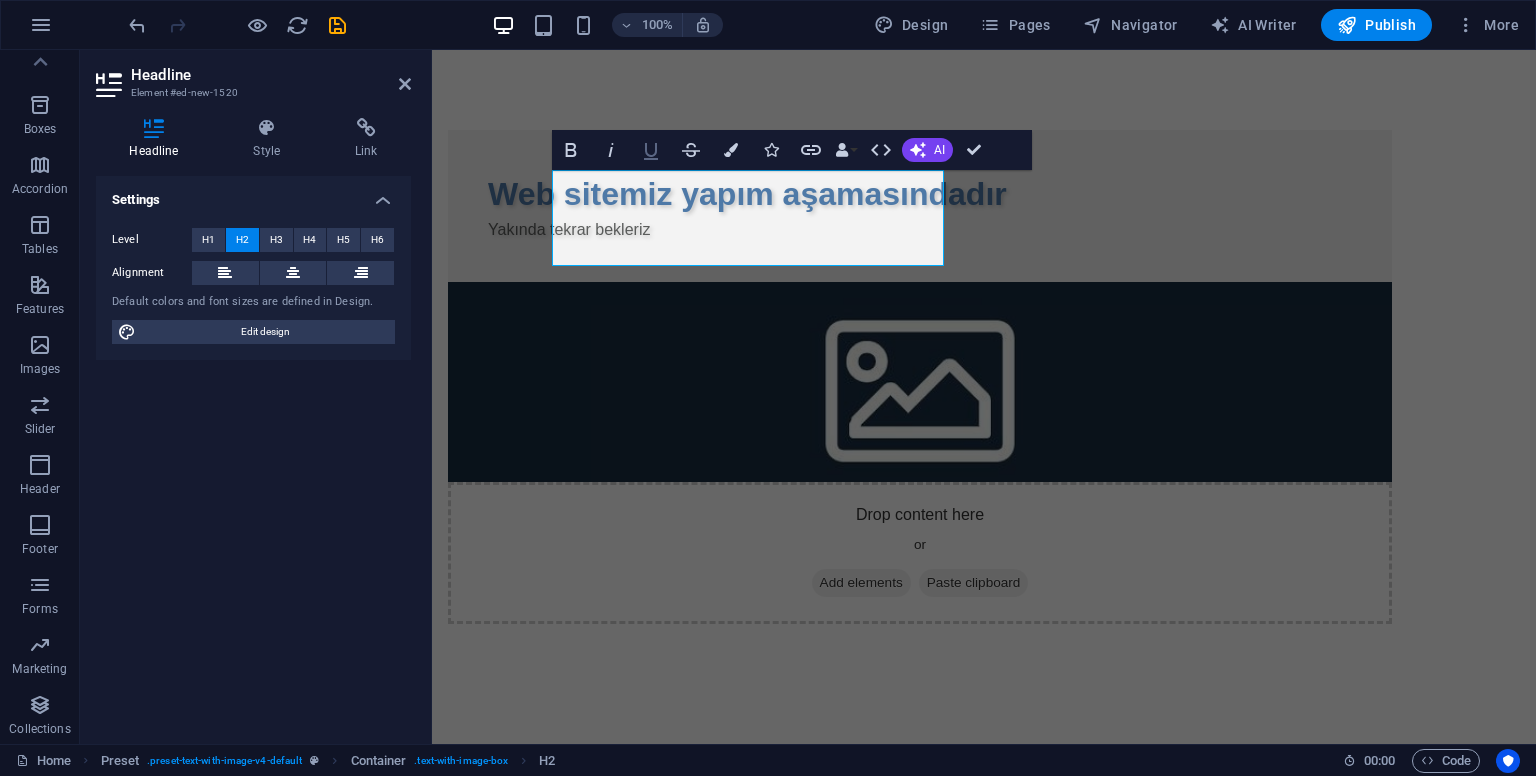 click 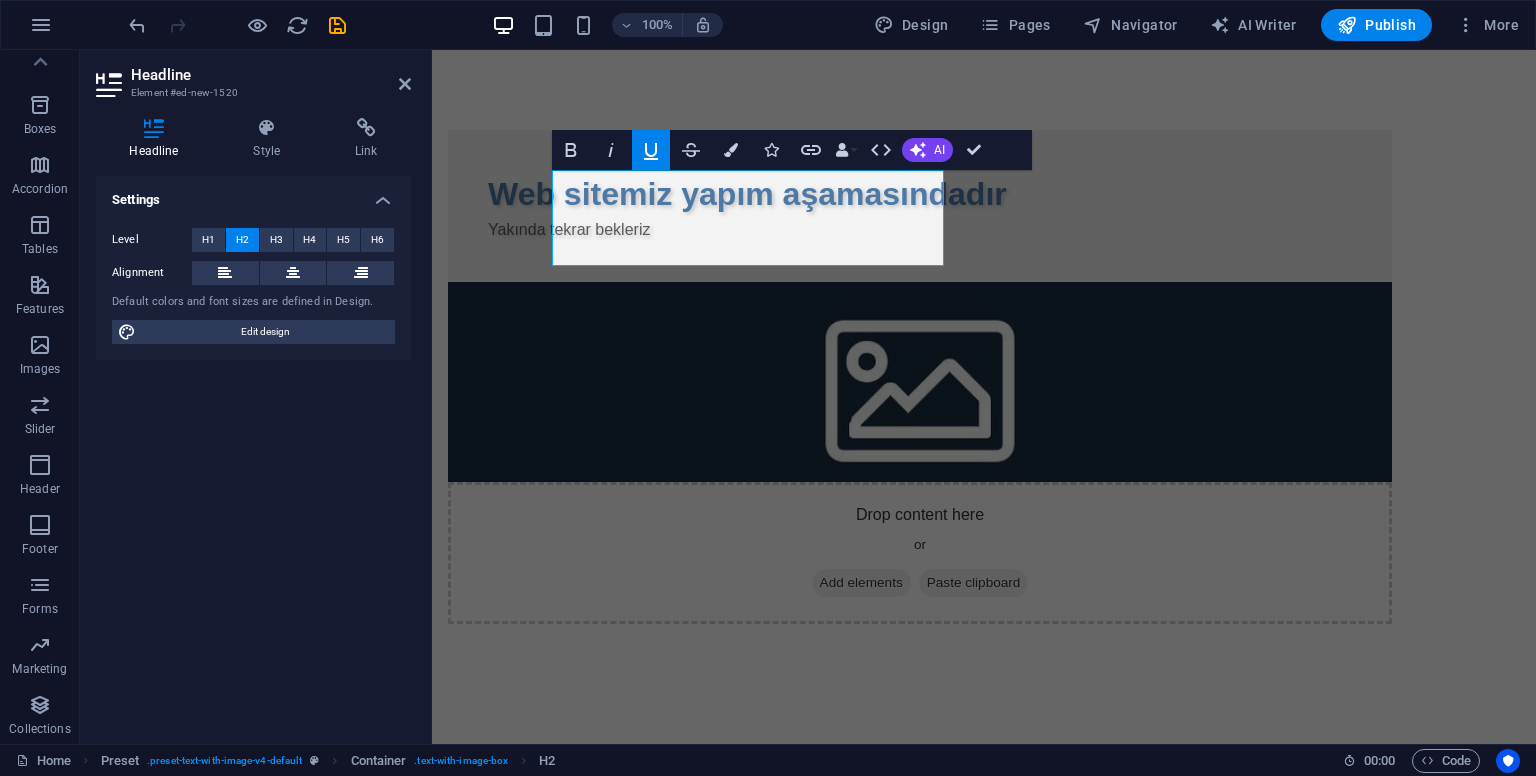 click 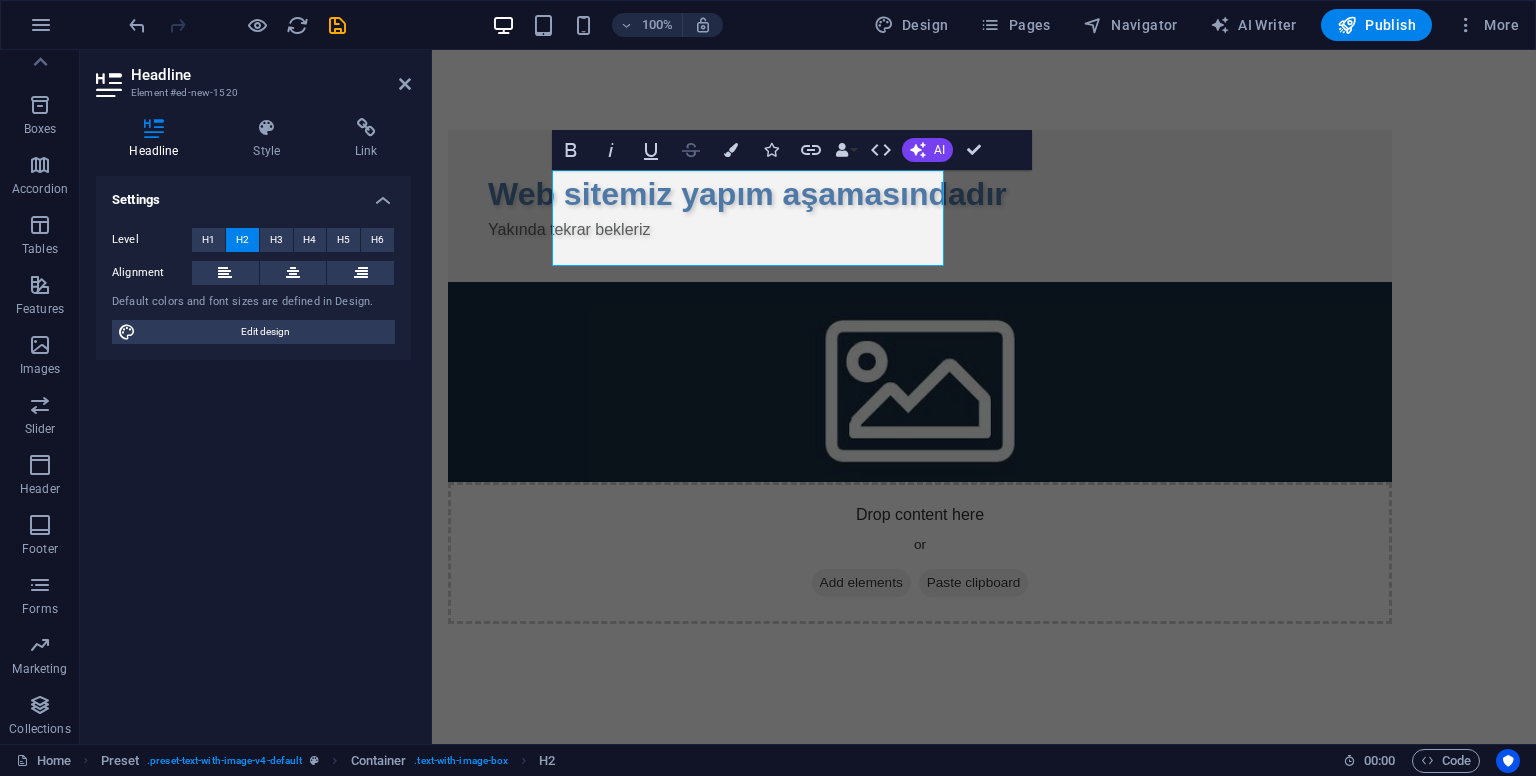 click 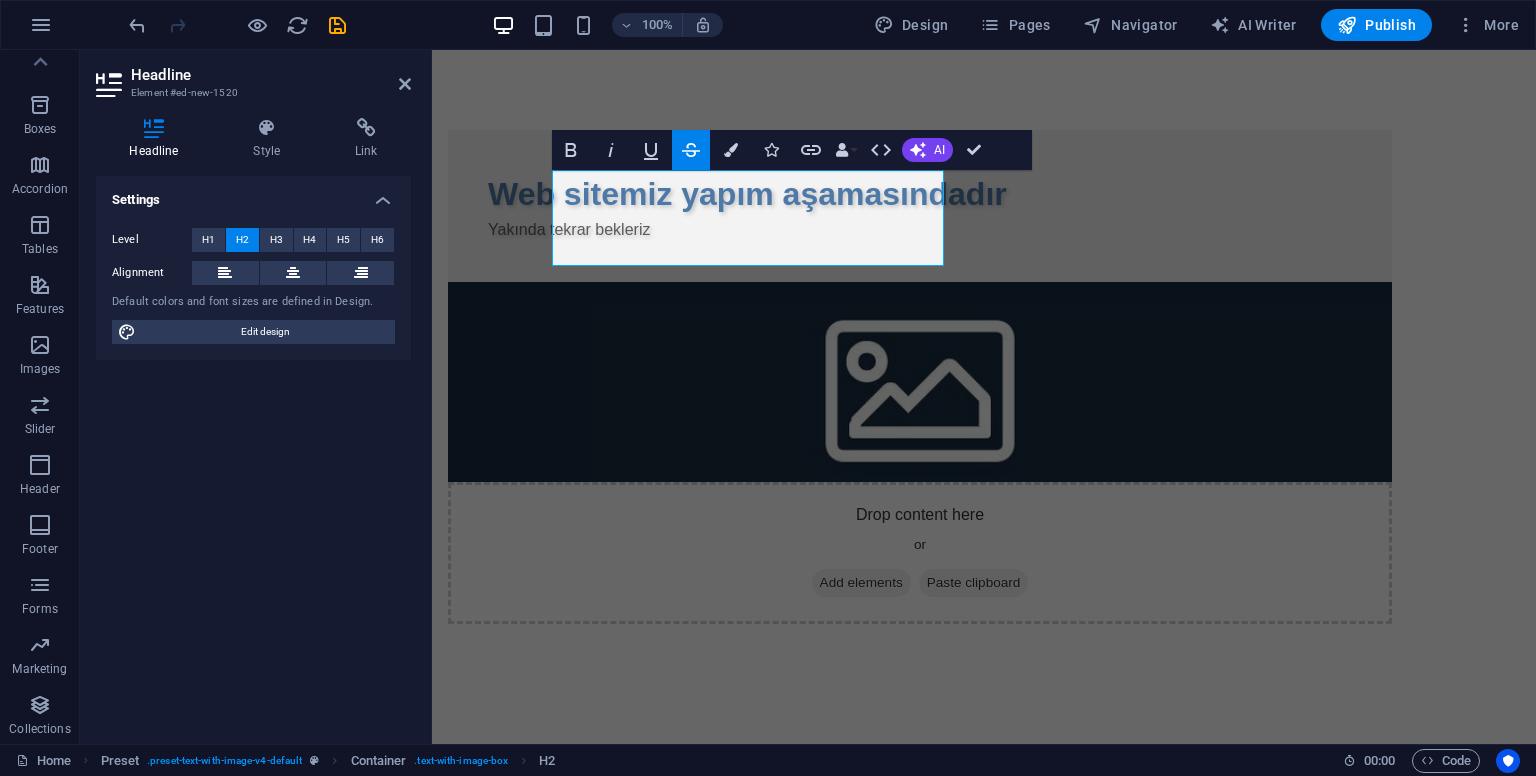 click 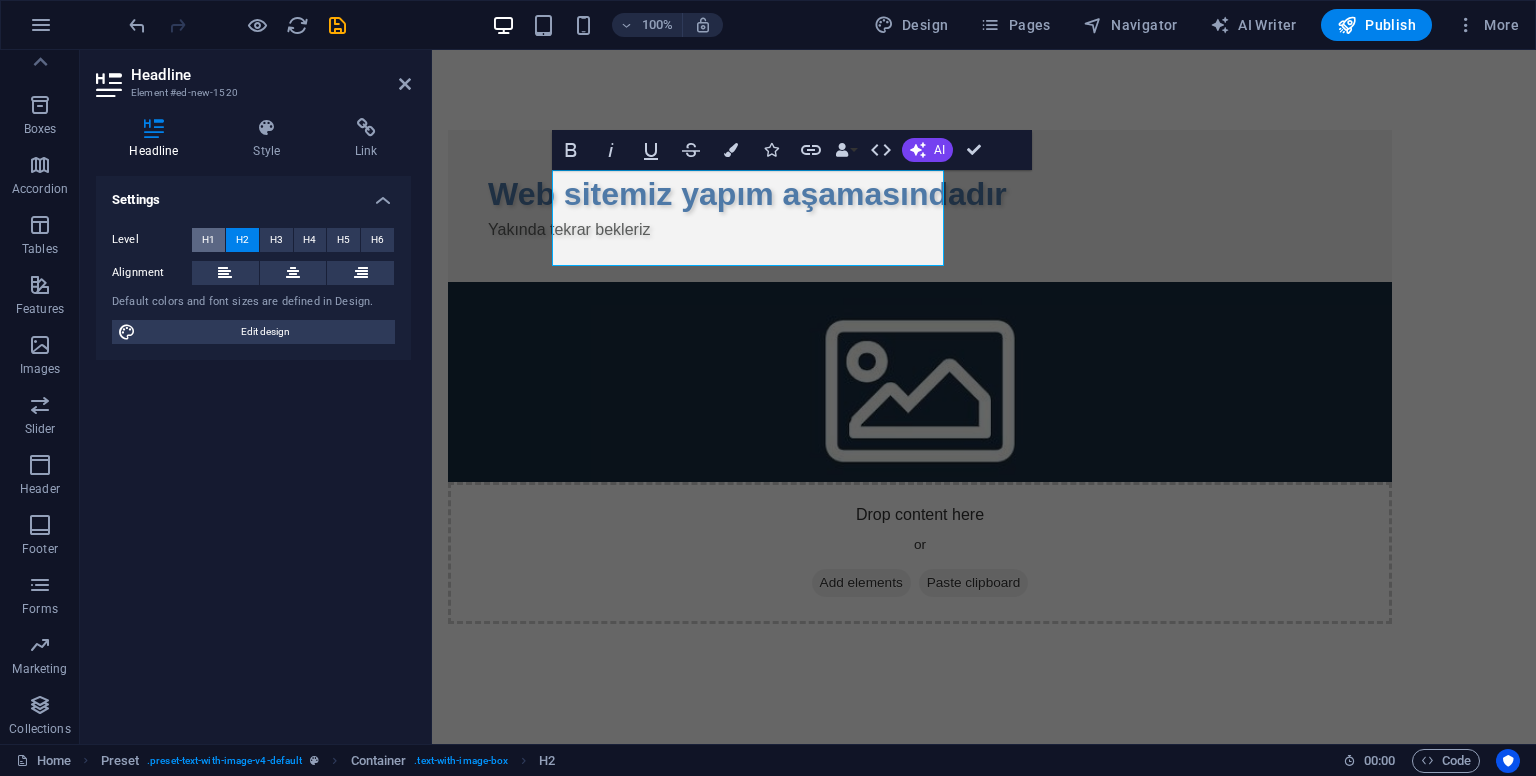 click on "H1" at bounding box center (208, 240) 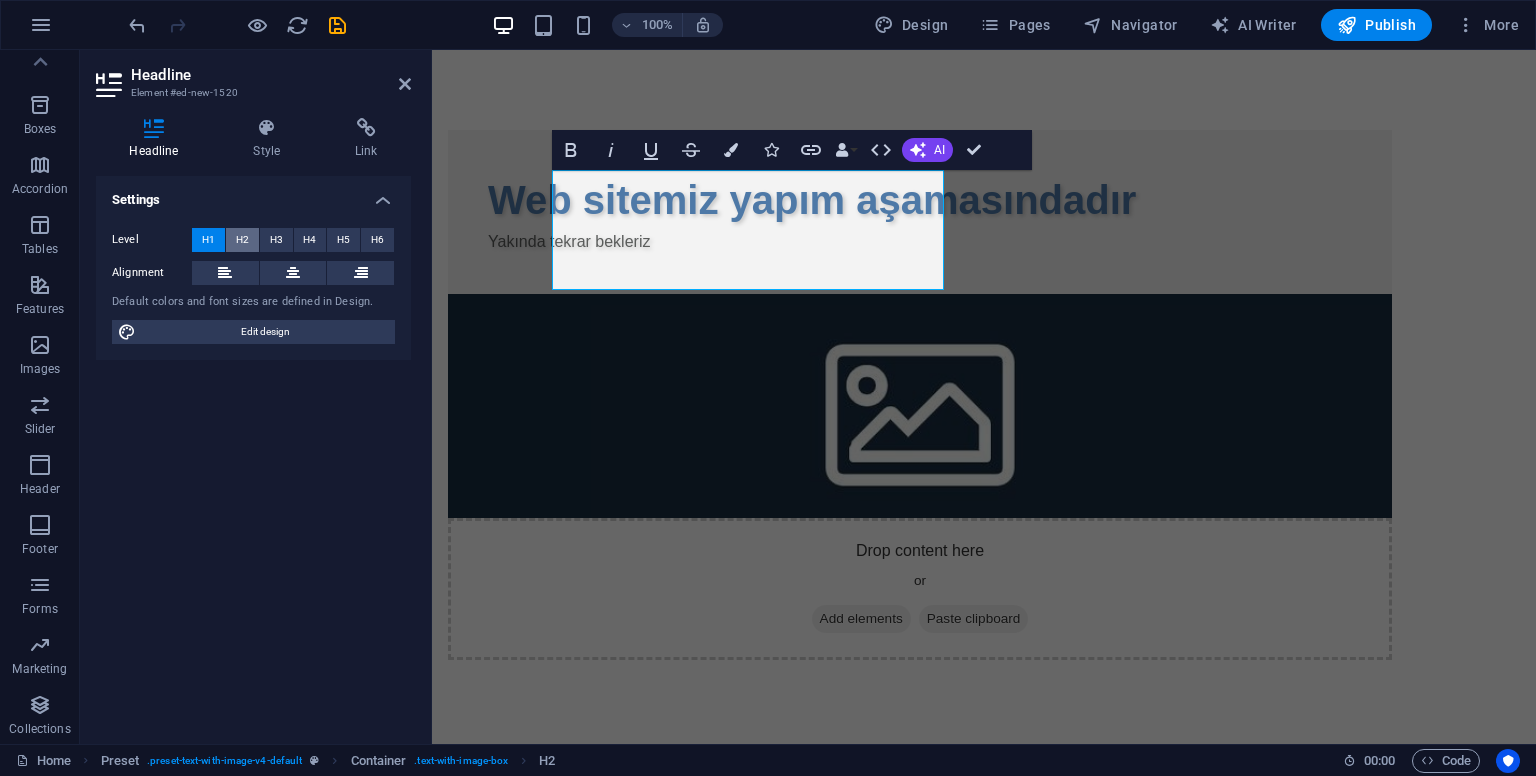 click on "H2" at bounding box center [242, 240] 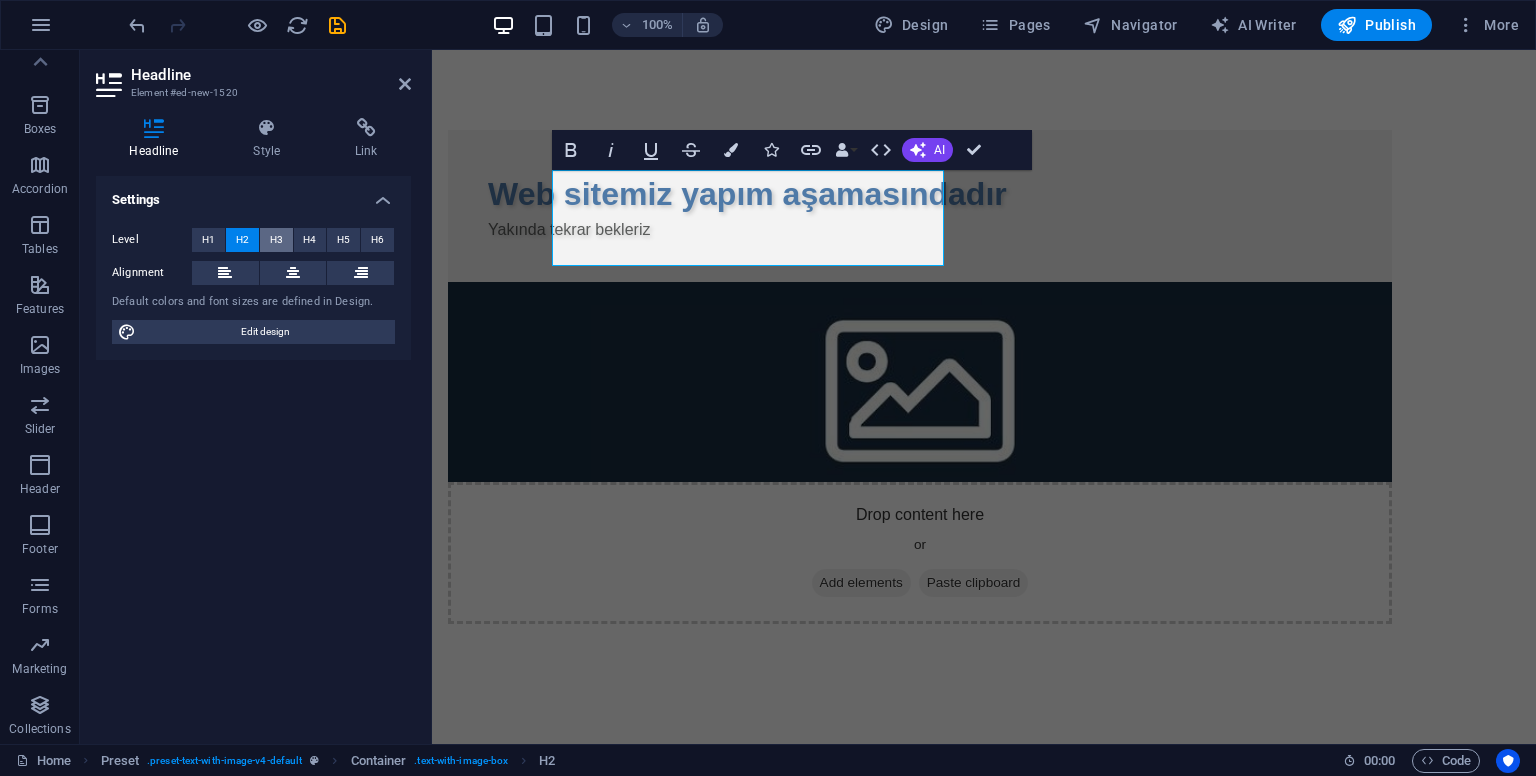 click on "H3" at bounding box center (276, 240) 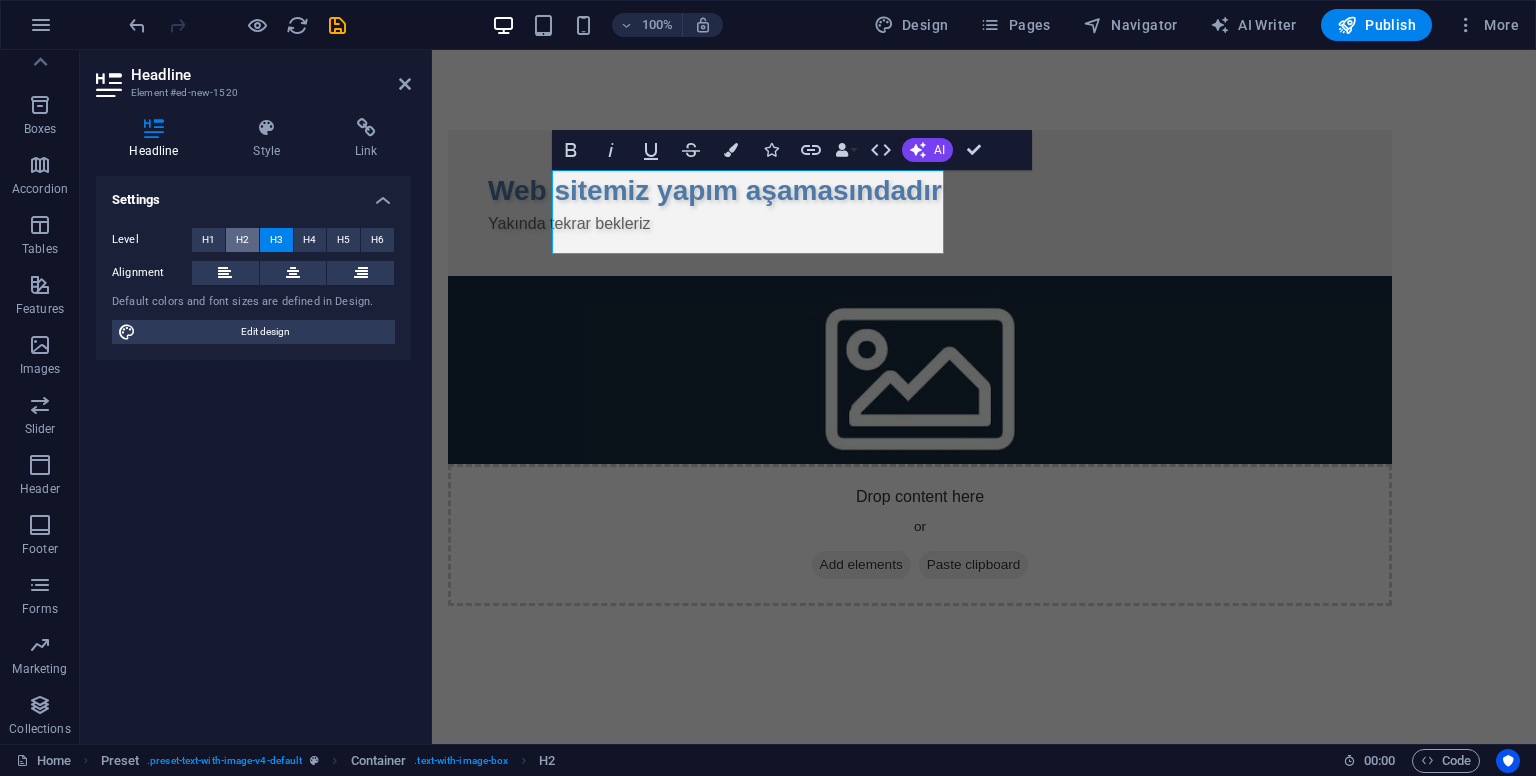 click on "H2" at bounding box center [242, 240] 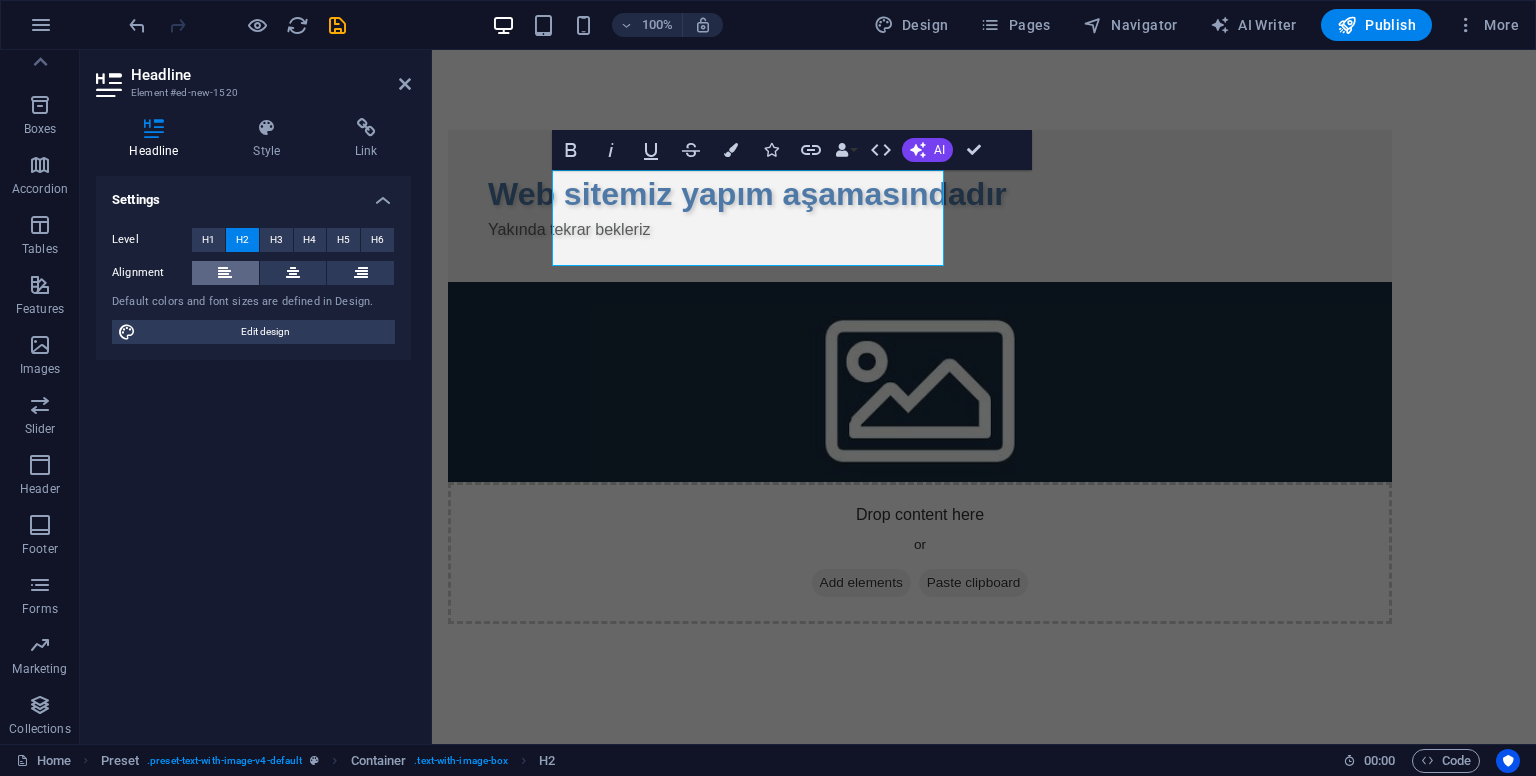 click at bounding box center (225, 273) 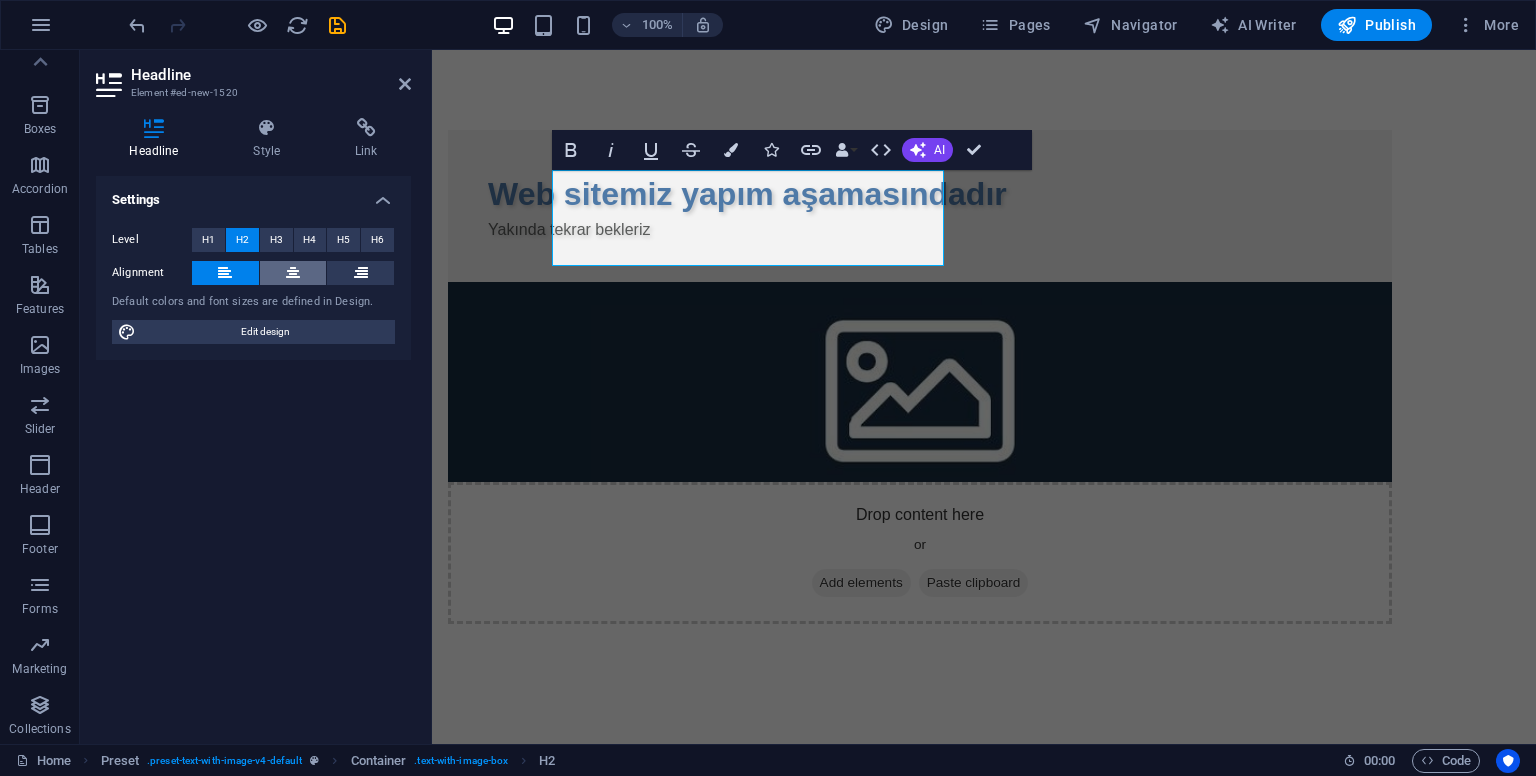 click at bounding box center [293, 273] 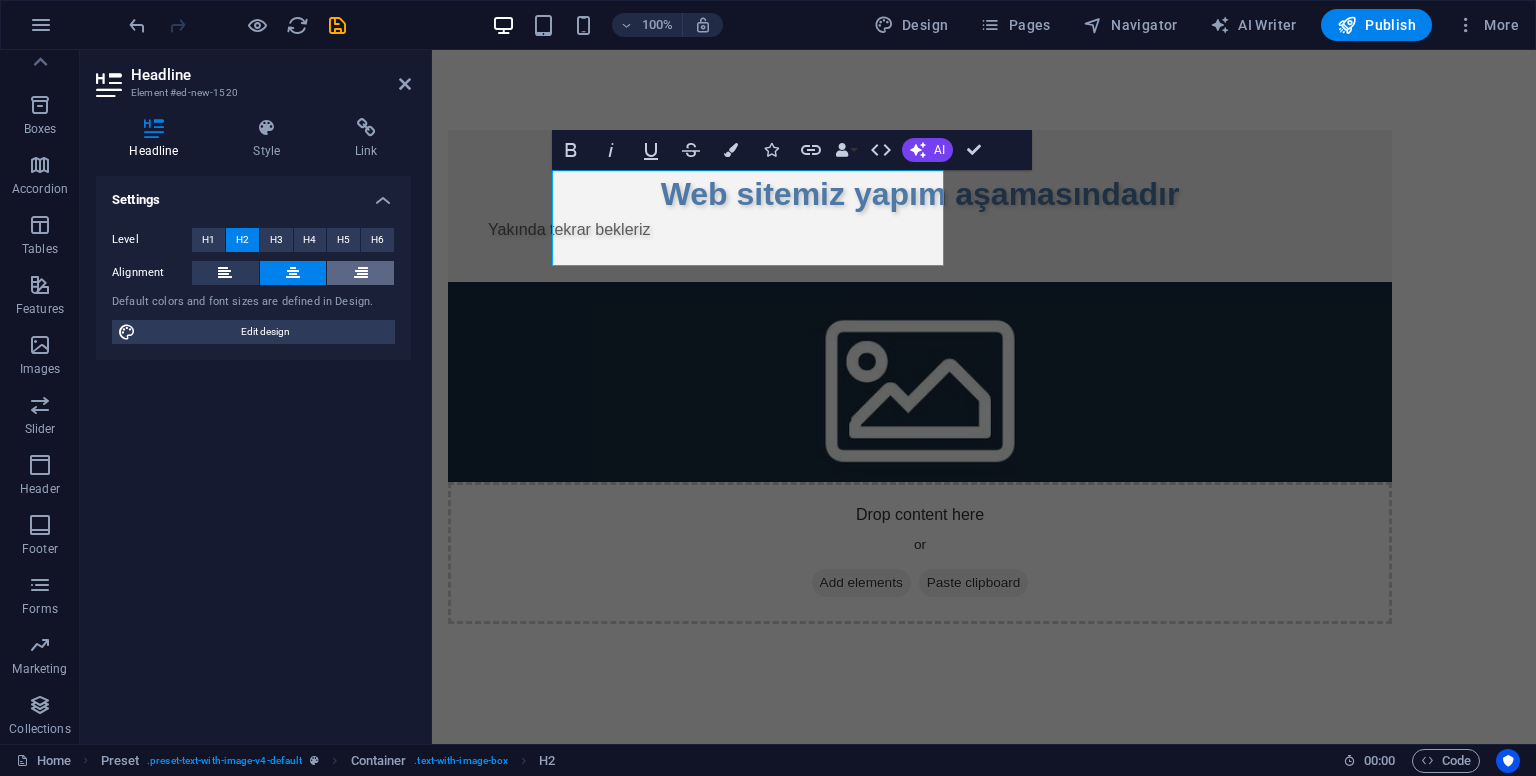 click at bounding box center (360, 273) 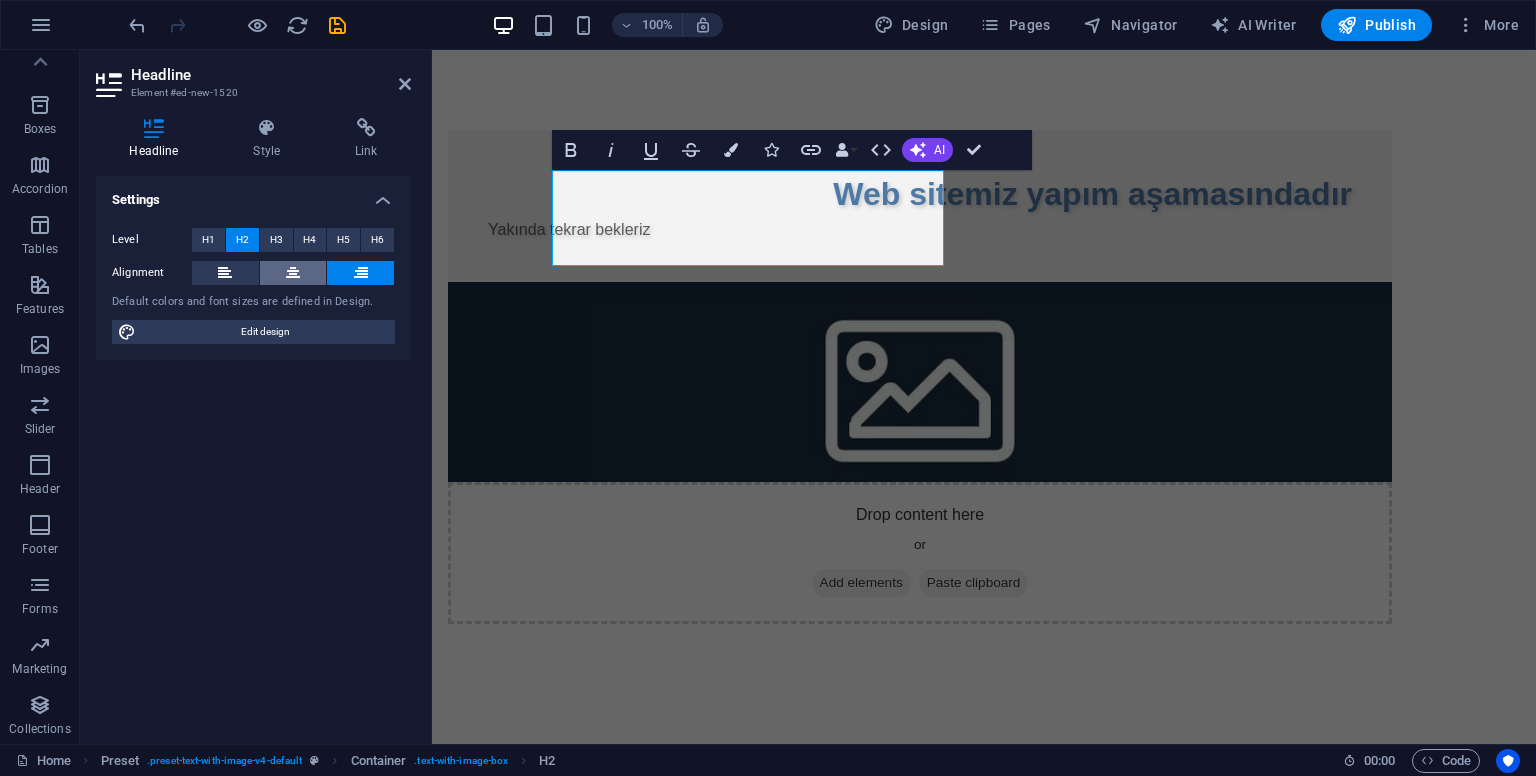 click at bounding box center (293, 273) 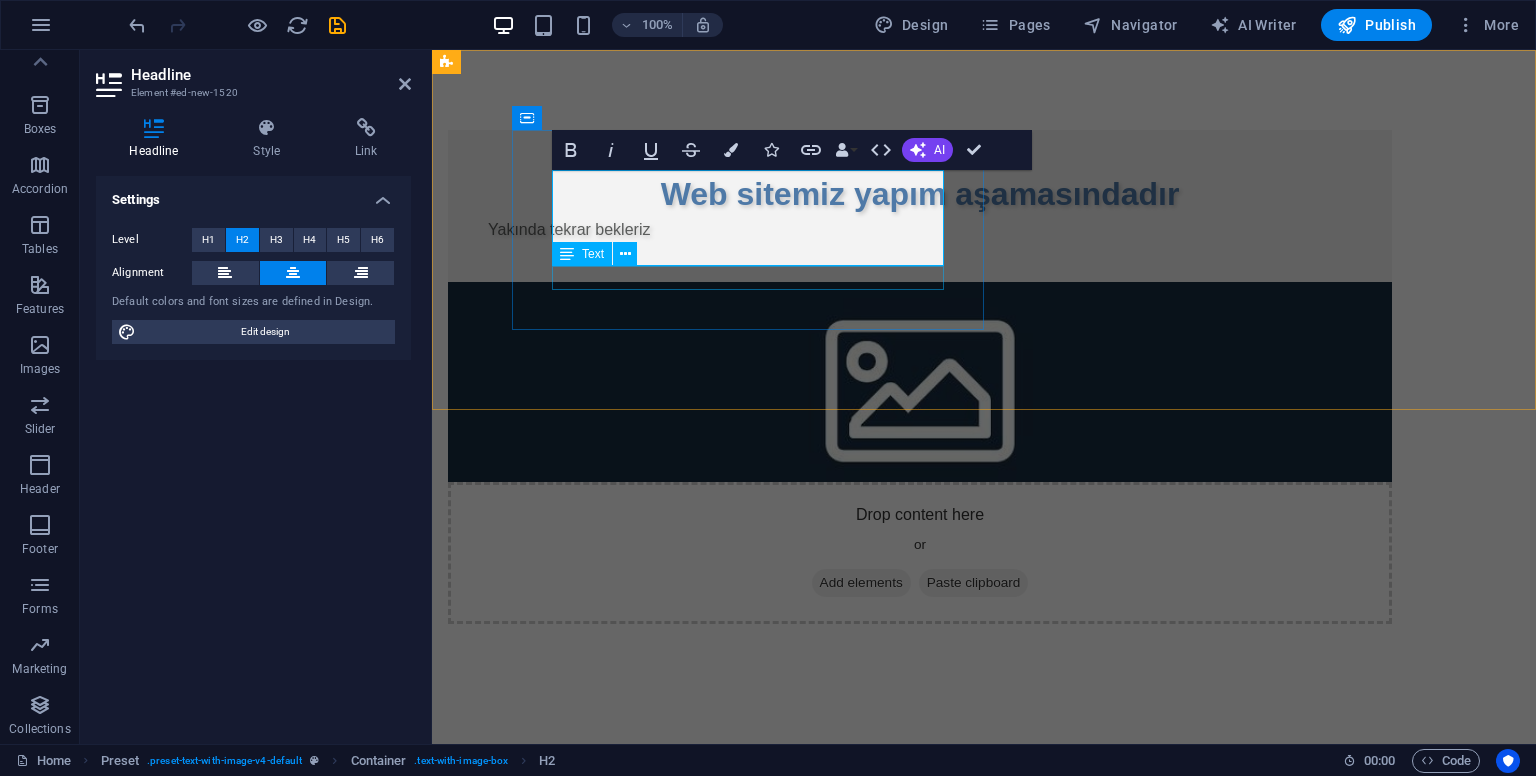 click on "Yakında tekrar bekleriz" at bounding box center (920, 230) 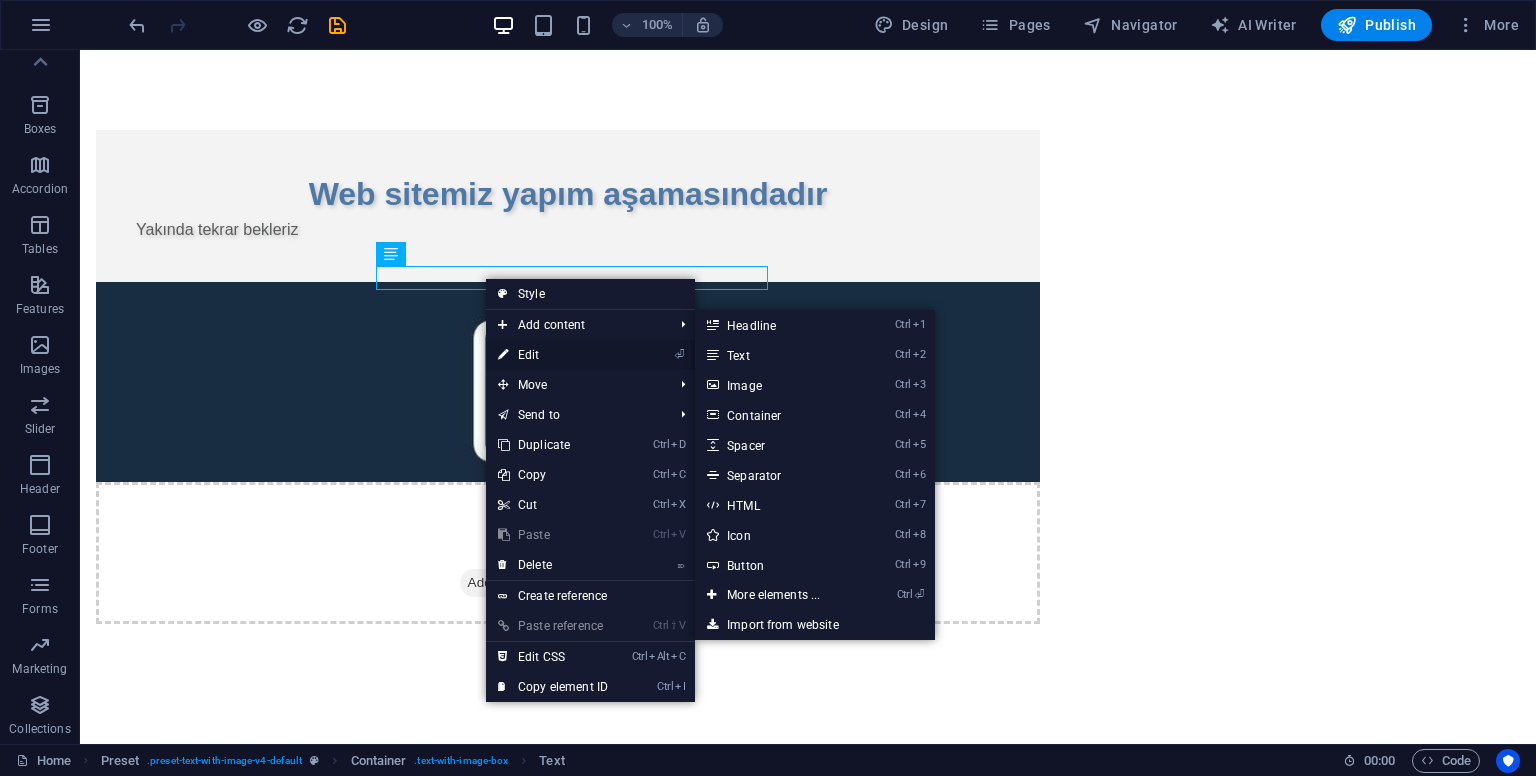 click on "⏎  Edit" at bounding box center [553, 355] 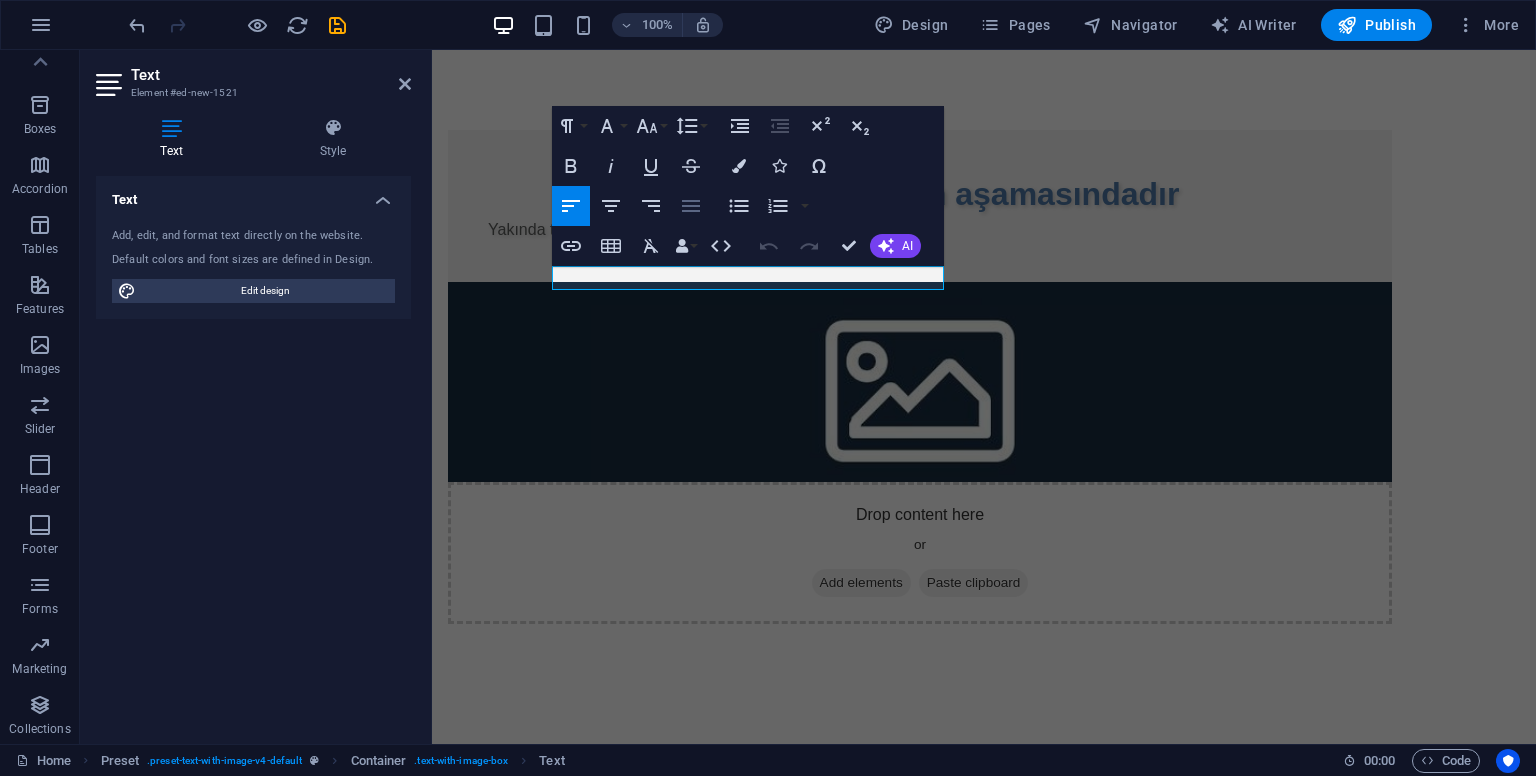 click 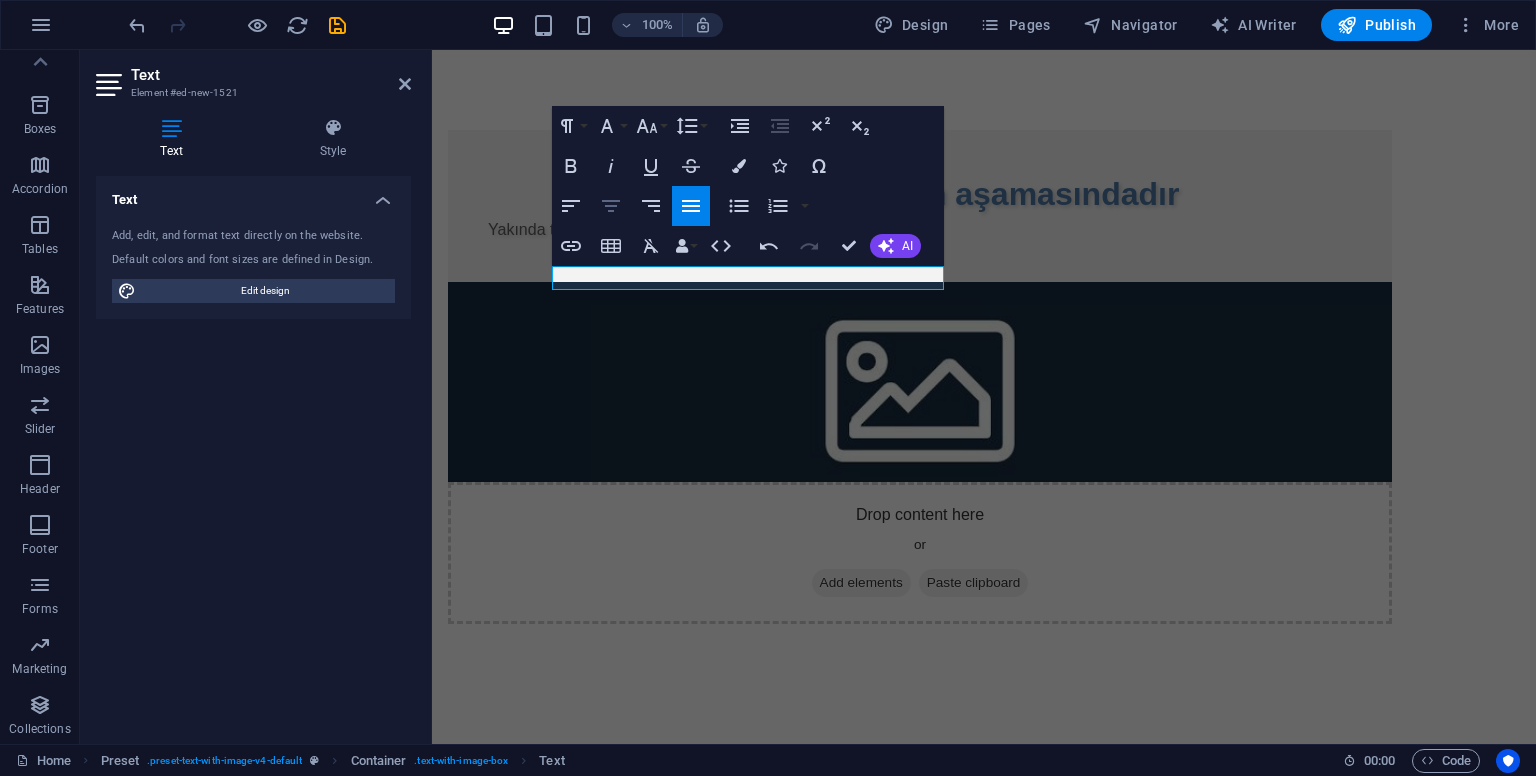 click 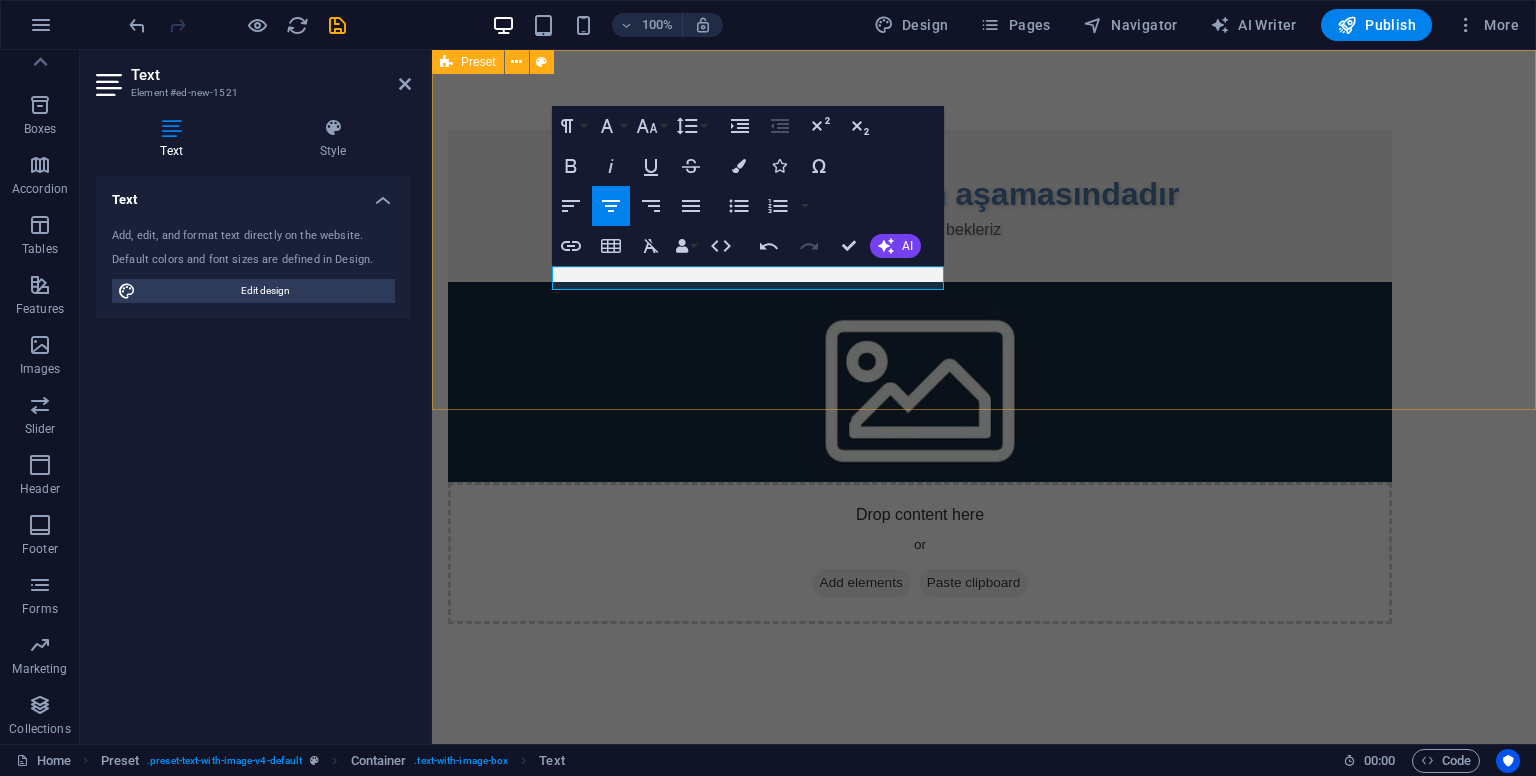 click on "Web sitemiz yapım aşamasındadır Yakında tekrar bekleriz Drop content here or  Add elements  Paste clipboard" at bounding box center [984, 377] 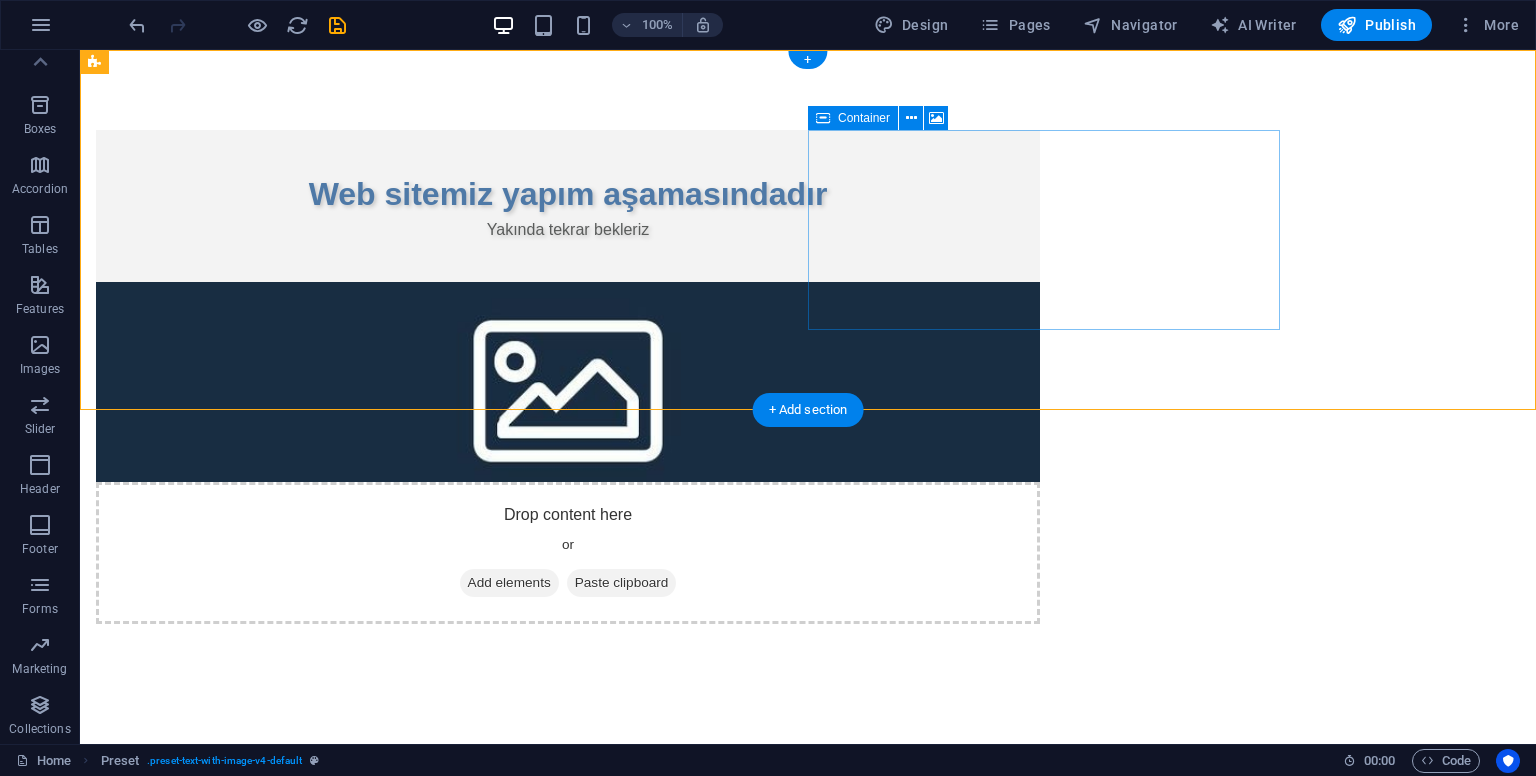click on "Add elements" at bounding box center (509, 583) 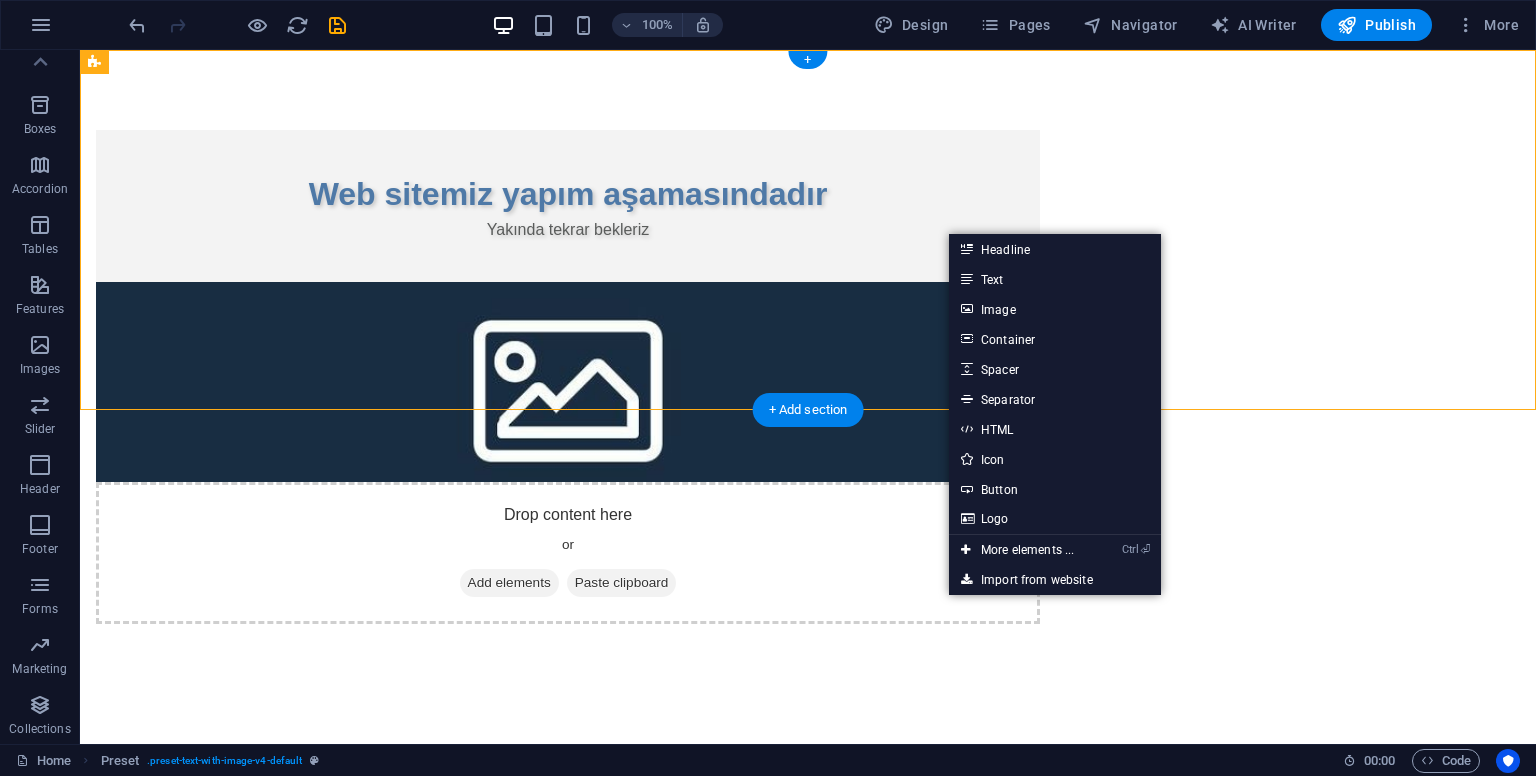 click at bounding box center (568, 382) 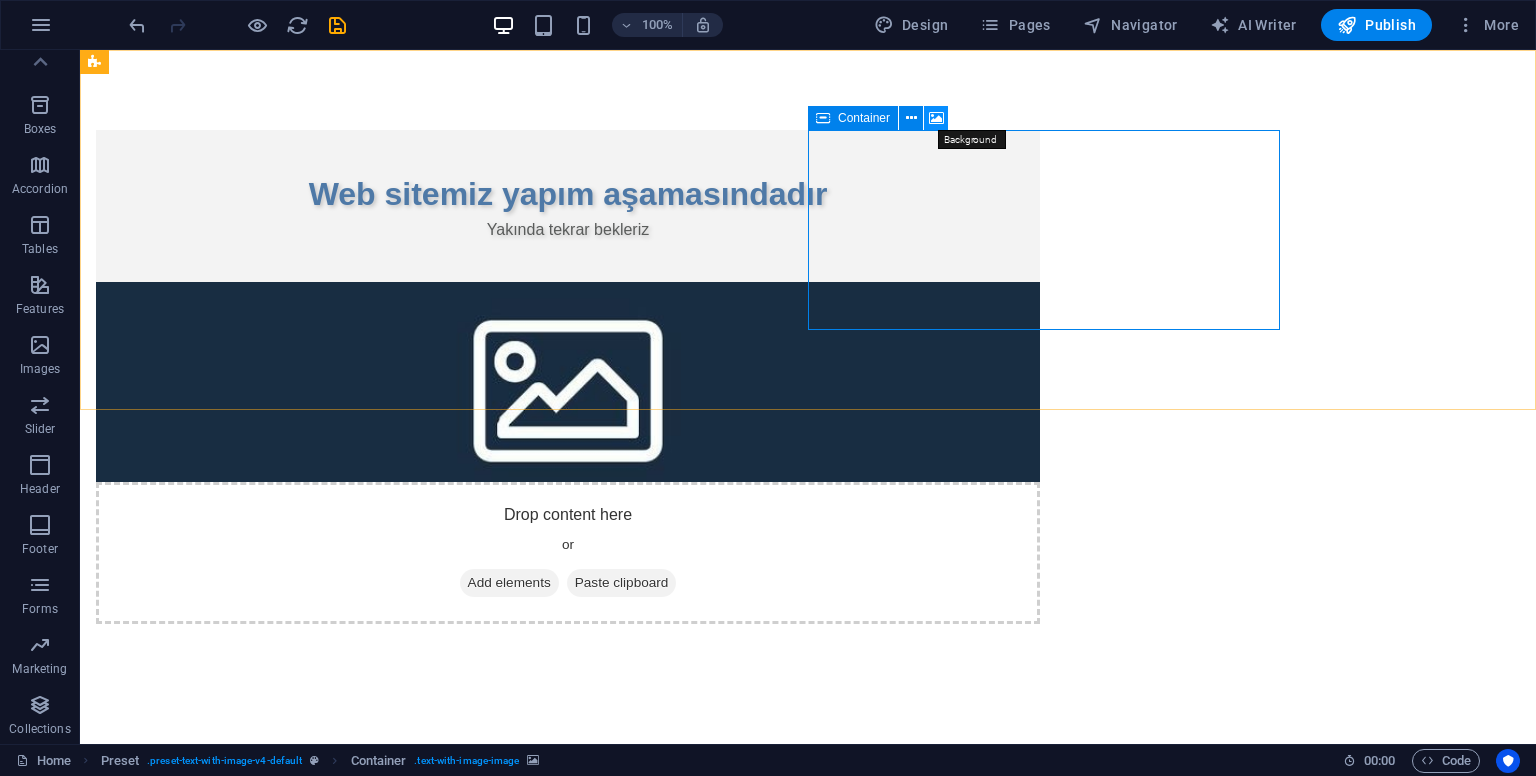 click at bounding box center [936, 118] 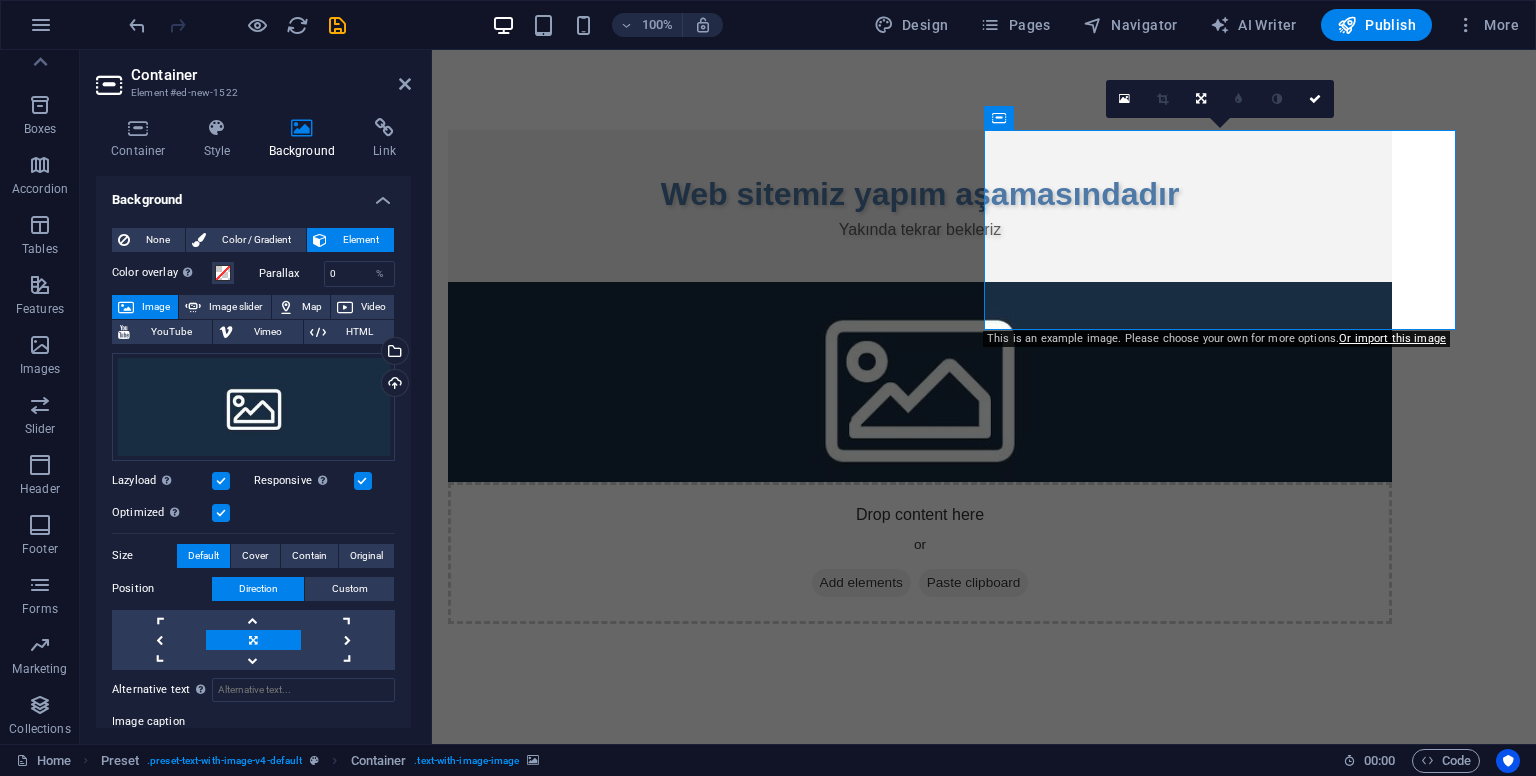 click on "None Color / Gradient Element Stretch background to full-width Color overlay Places an overlay over the background to colorize it Parallax 0 % Image Image slider Map Video YouTube Vimeo HTML Drag files here, click to choose files or select files from Files or our free stock photos & videos Select files from the file manager, stock photos, or upload file(s) Upload Lazyload Loading images after the page loads improves page speed. Responsive Automatically load retina image and smartphone optimized sizes. Optimized Images are compressed to improve page speed. Size Default Cover Contain Original Repeat Default Position Direction Custom X offset 50 px rem % vh vw Y offset 50 px rem % vh vw Alternative text The alternative text is used by devices that cannot display images (e.g. image search engines) and should be added to every image to improve website accessibility. Image caption Paragraph Format Normal Heading 1 Heading 2 Heading 3 Heading 4 Heading 5 Heading 6 Code Font Family Arial Georgia Impact Tahoma Verdana" at bounding box center [253, 537] 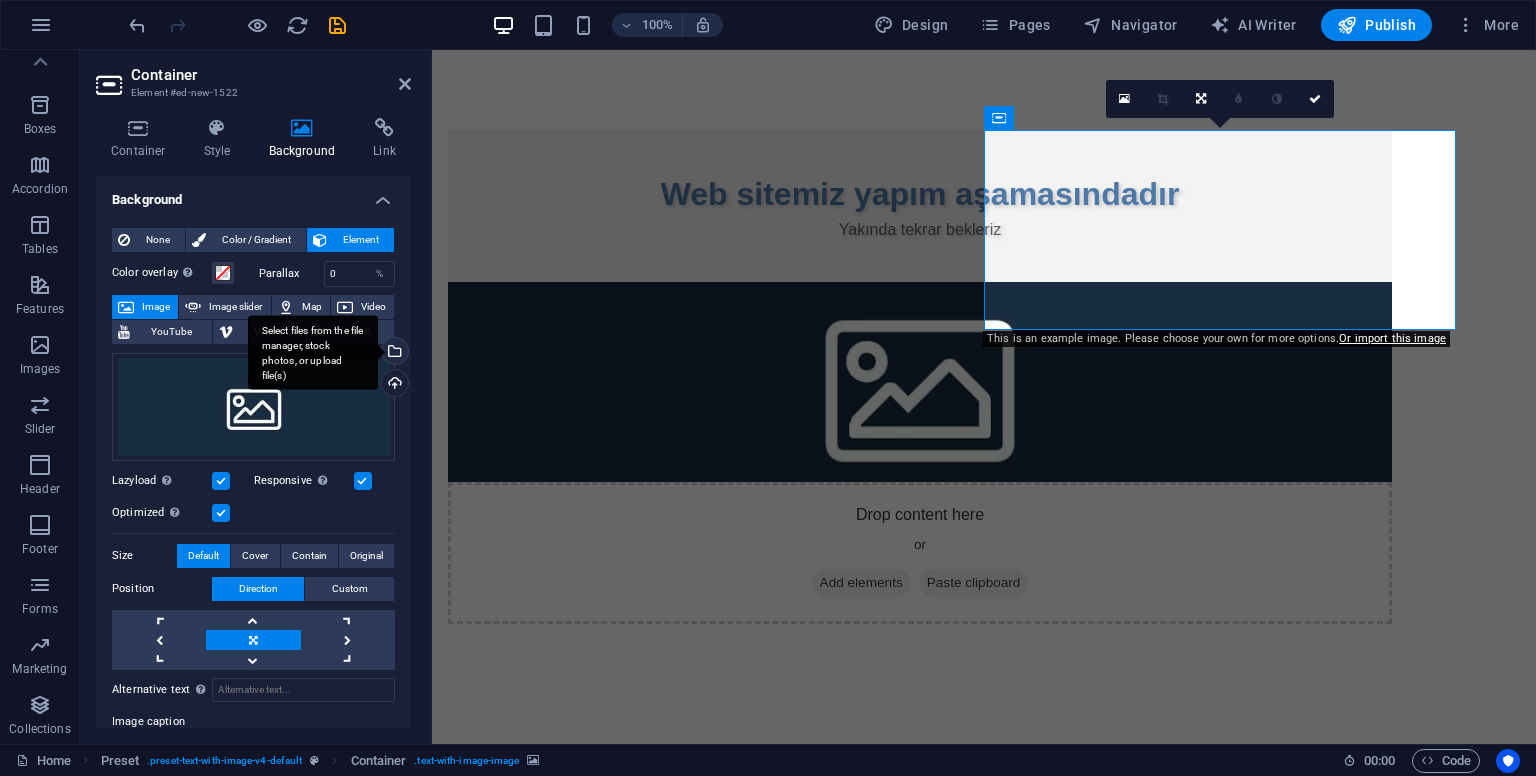 click on "Select files from the file manager, stock photos, or upload file(s)" at bounding box center (313, 352) 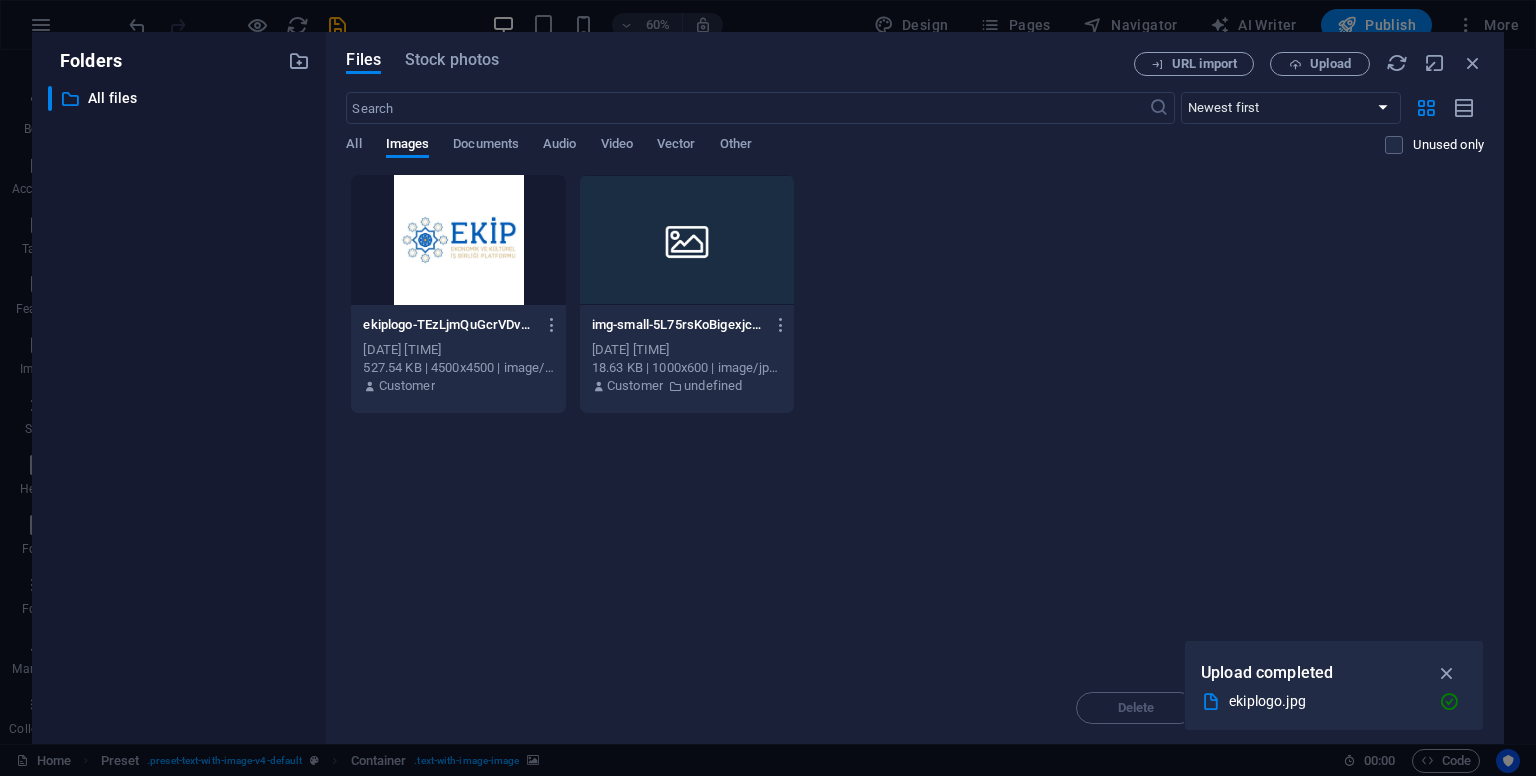click at bounding box center [458, 240] 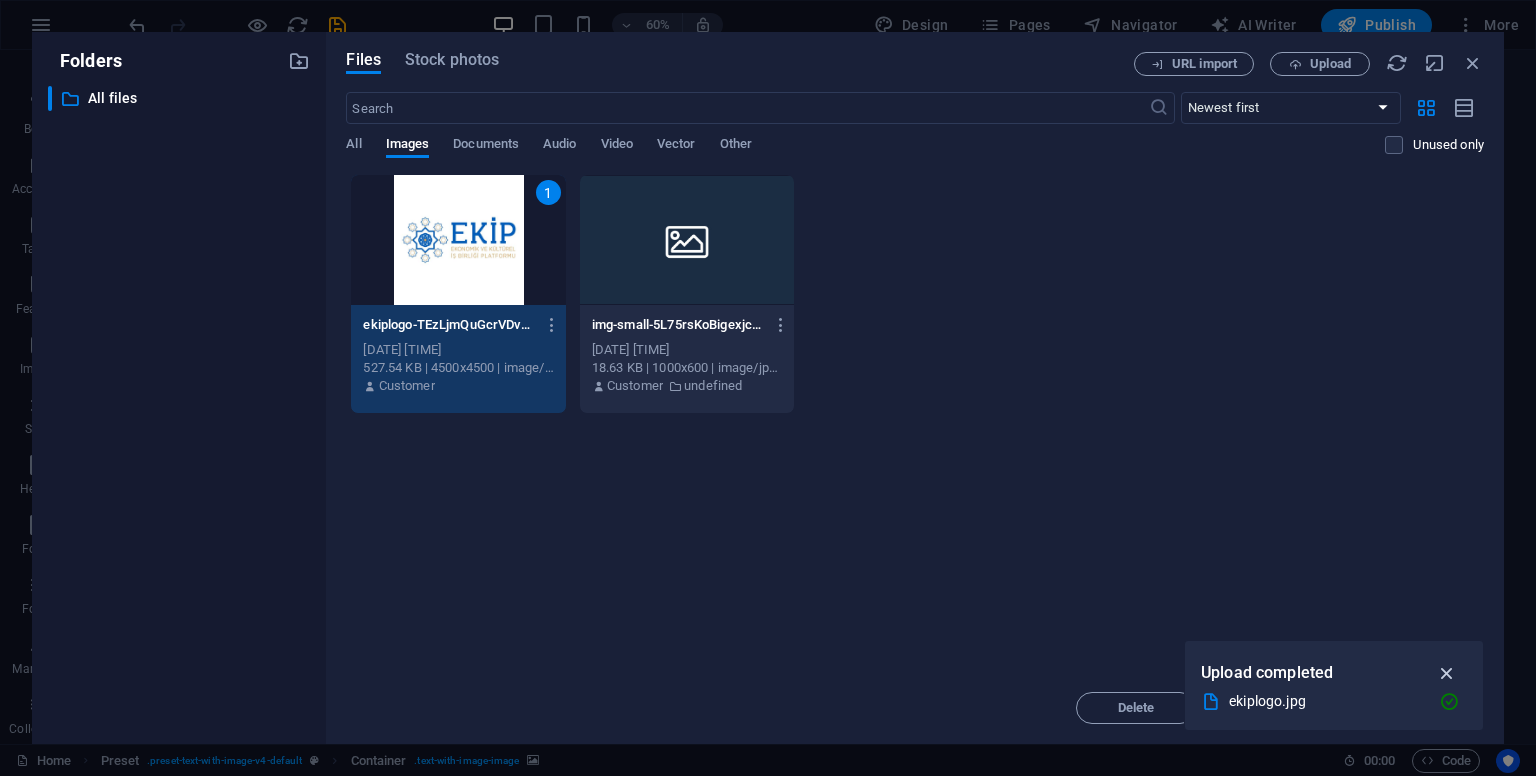click at bounding box center [1447, 673] 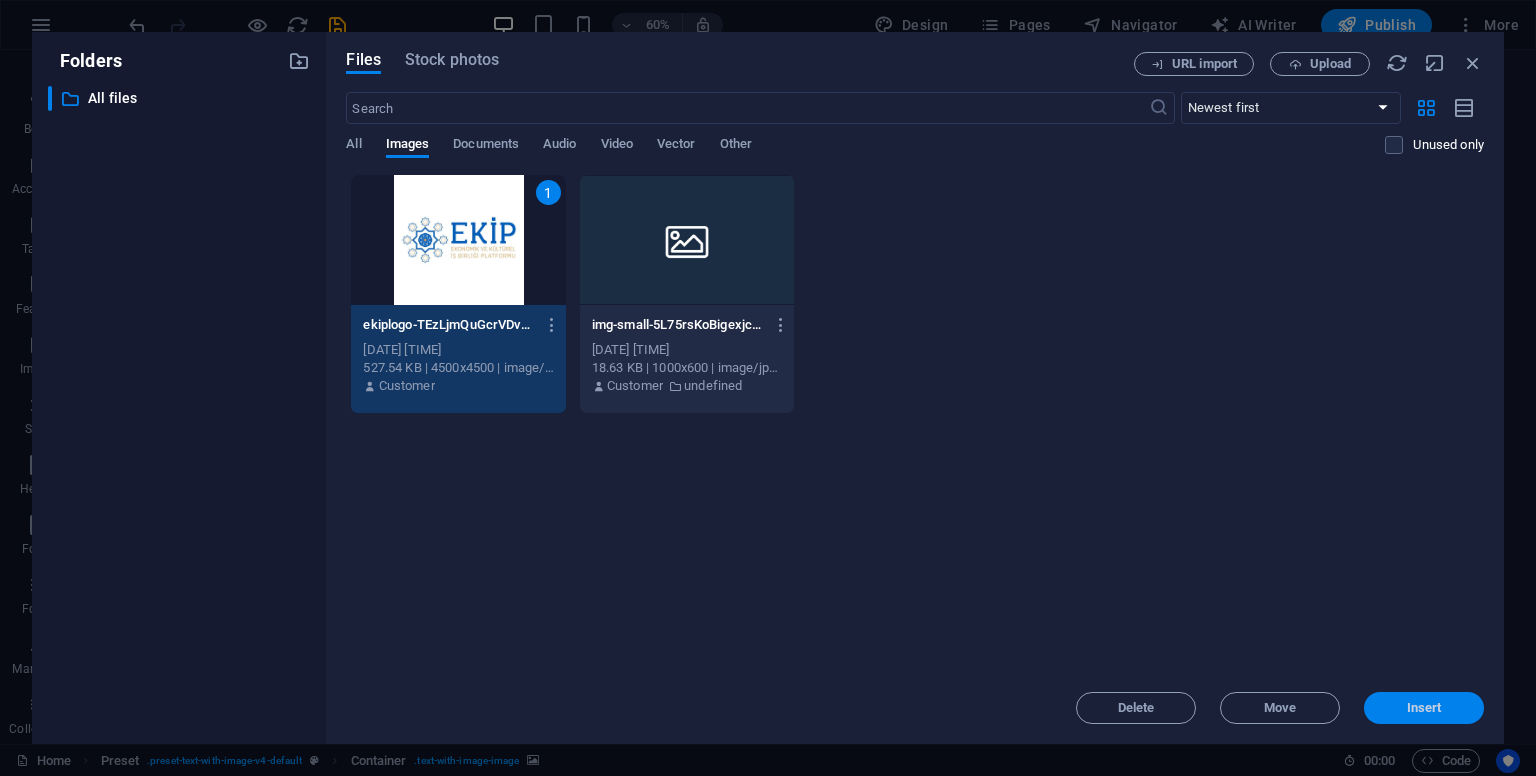 click on "Insert" at bounding box center [1424, 708] 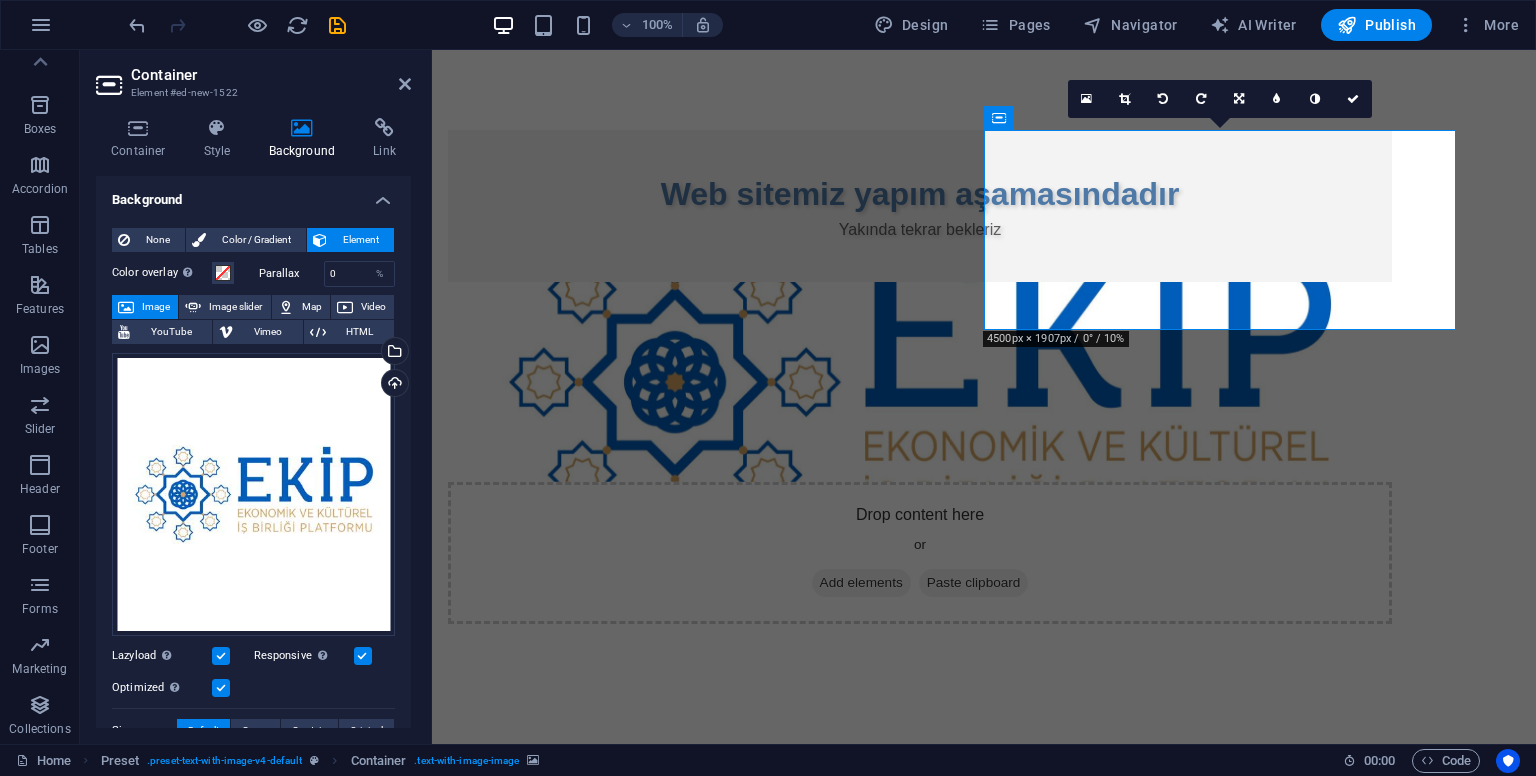 click on "Skip to main content
Web sitemiz yapım aşamasındadır Yakında tekrar bekleriz Drop content here or  Add elements  Paste clipboard" at bounding box center [984, 377] 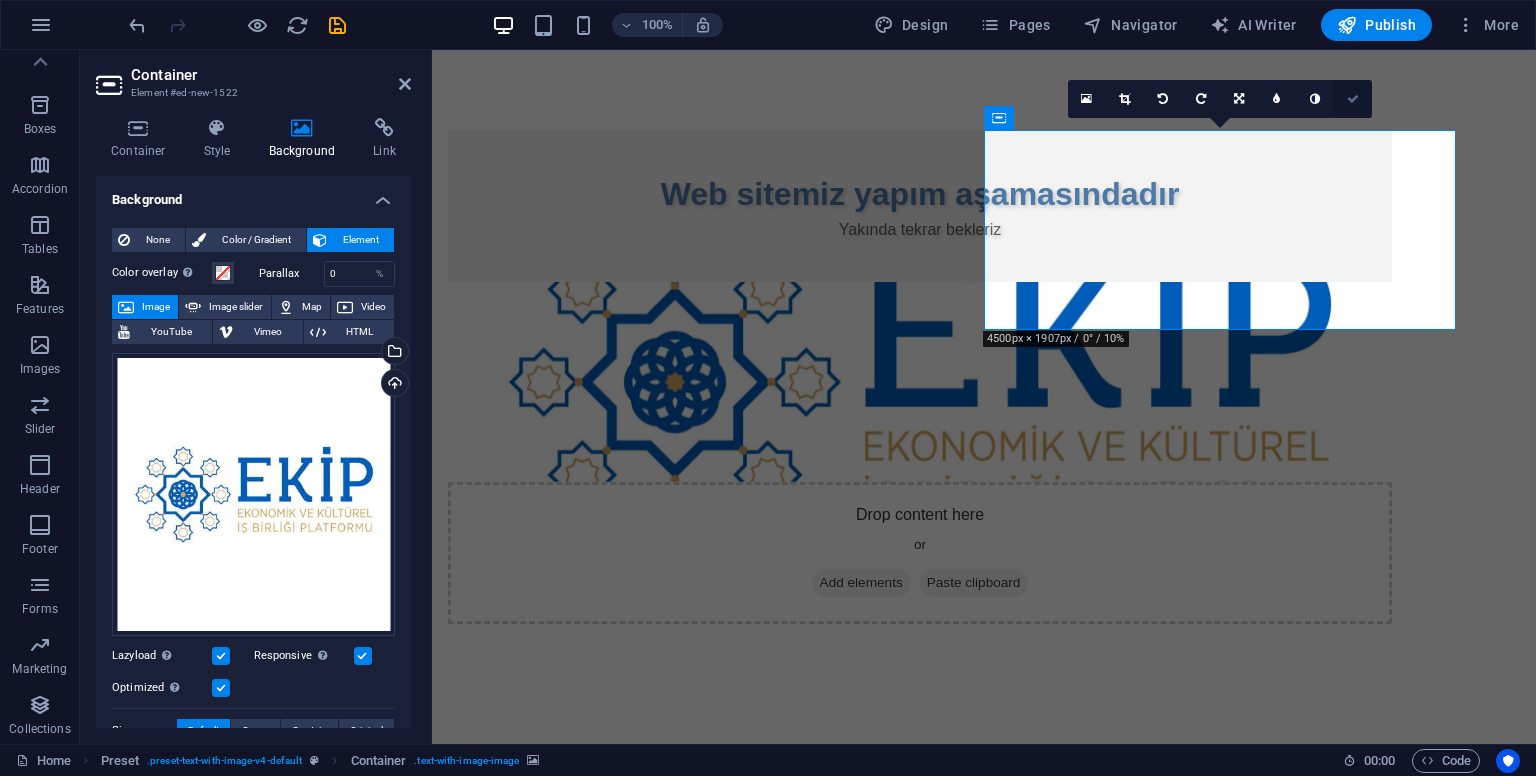 click at bounding box center (1353, 99) 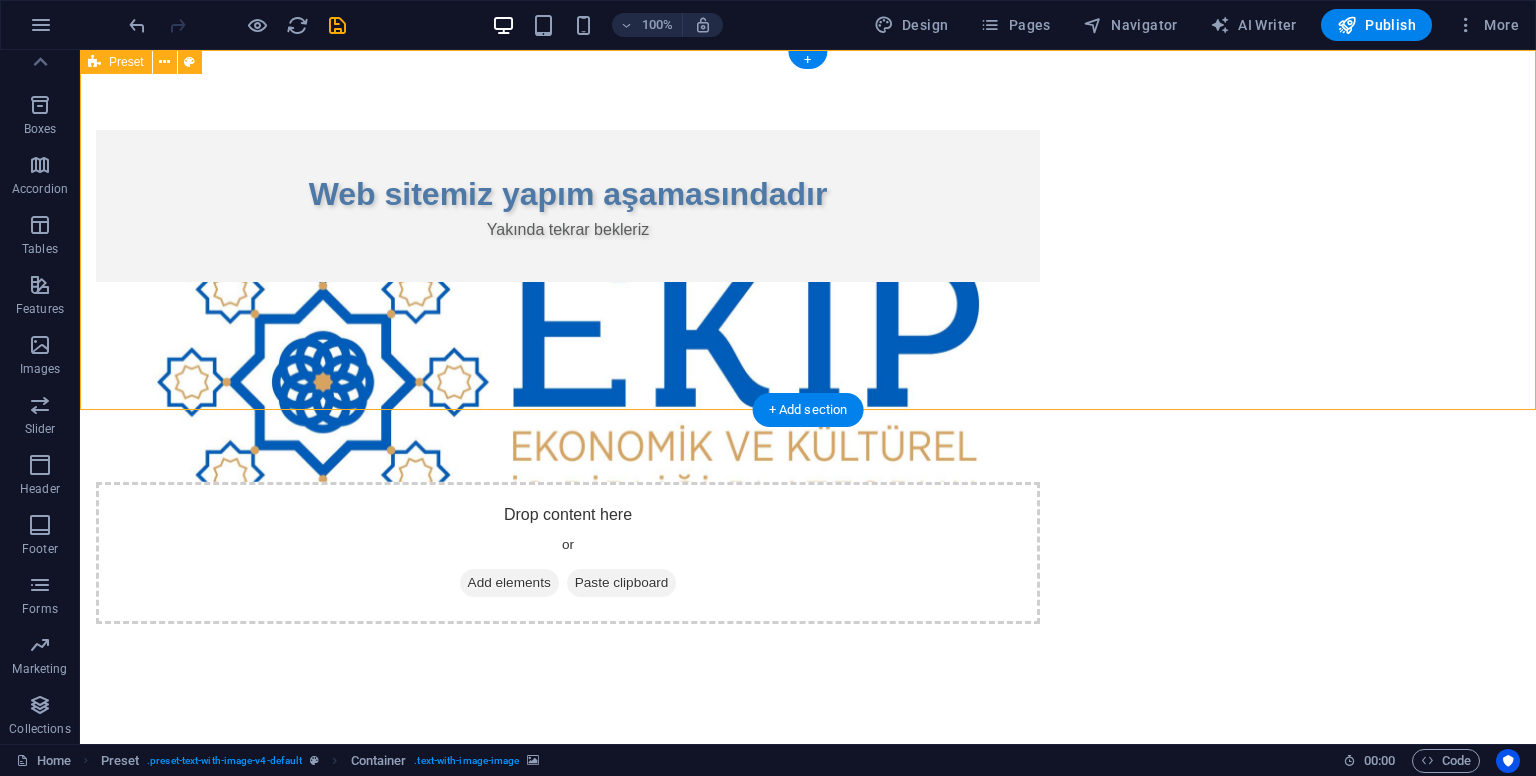 click on "Web sitemiz yapım aşamasındadır Yakında tekrar bekleriz Drop content here or  Add elements  Paste clipboard" at bounding box center (808, 377) 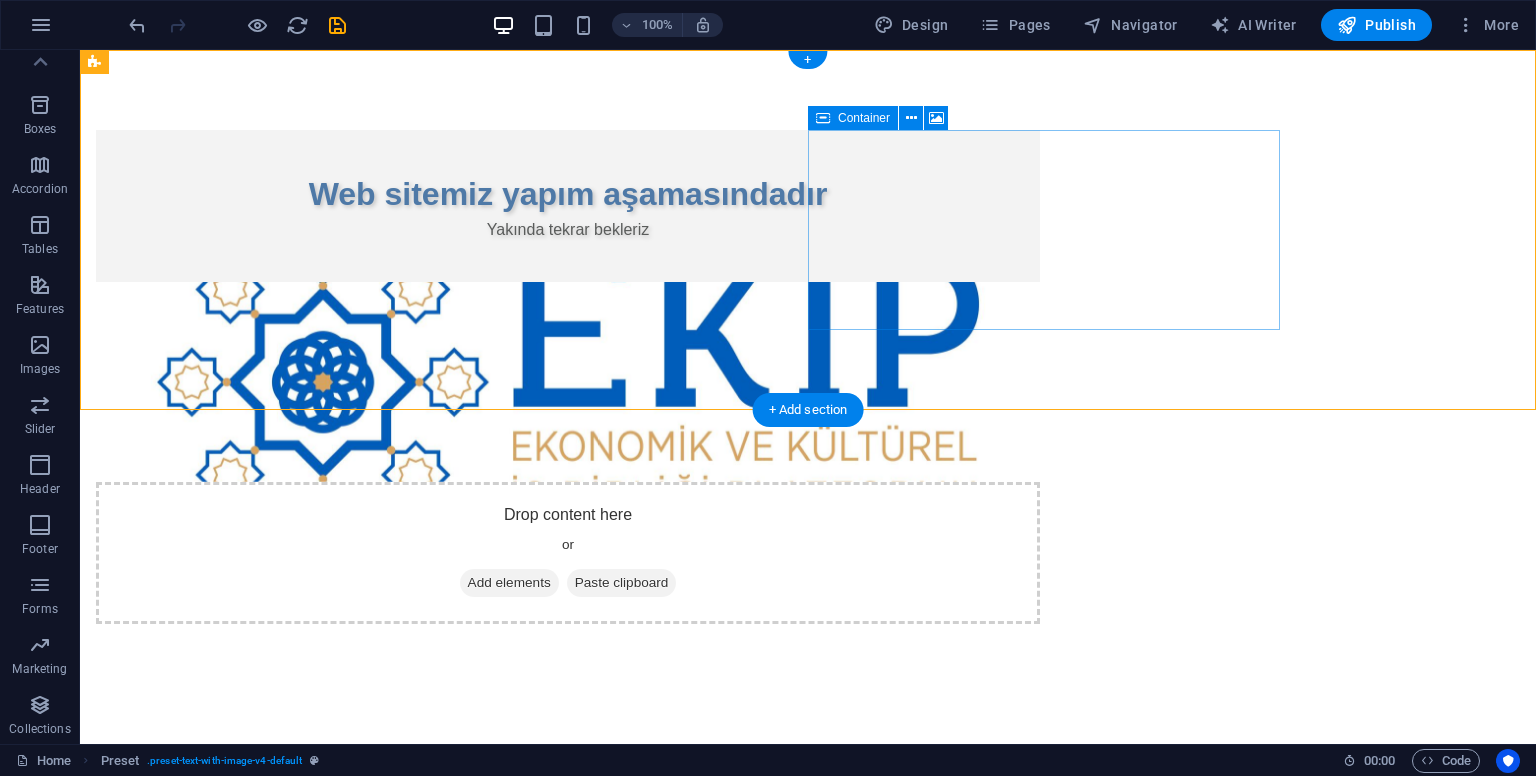 click on "Drop content here or  Add elements  Paste clipboard" at bounding box center [568, 553] 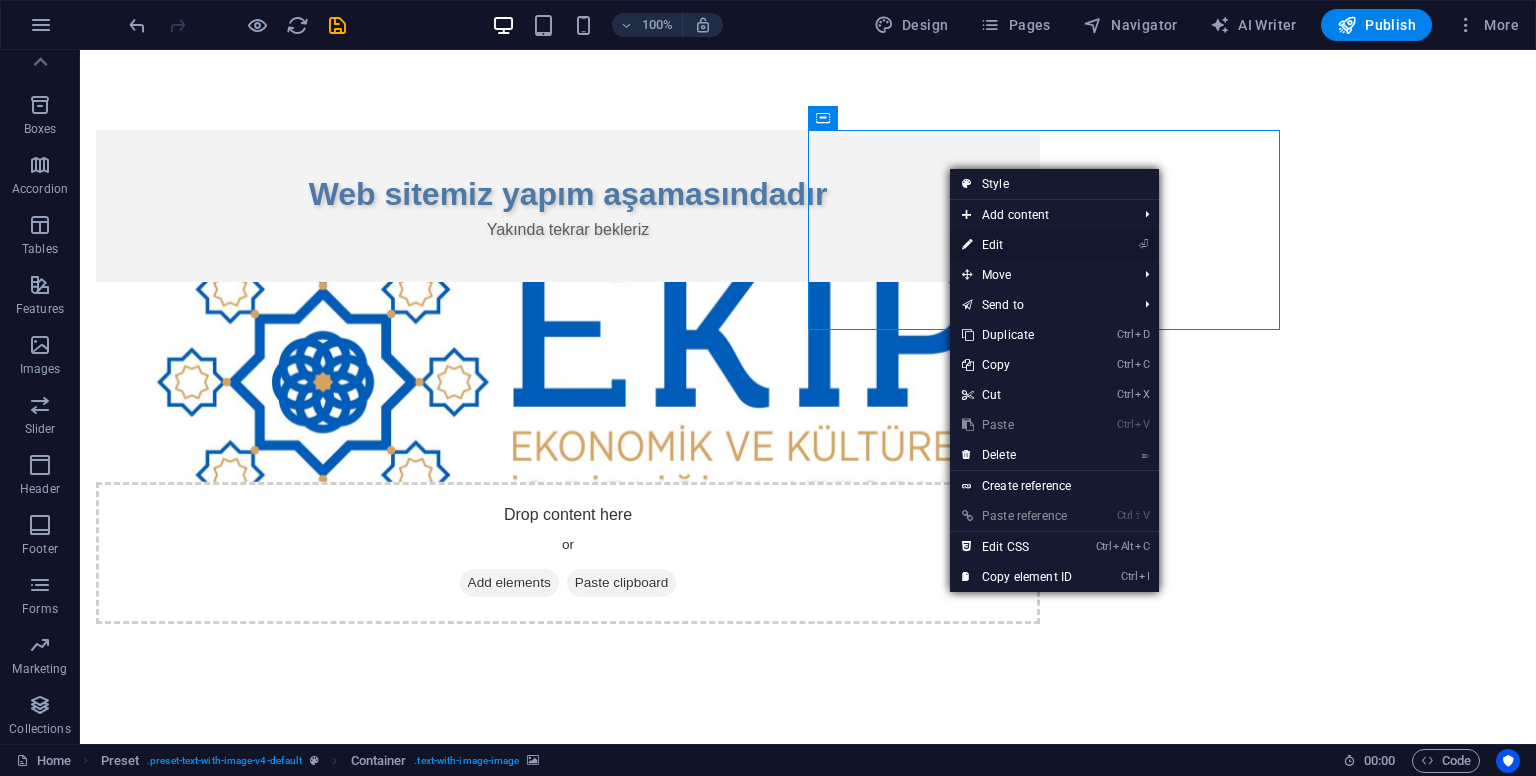 click on "⏎  Edit" at bounding box center (1017, 245) 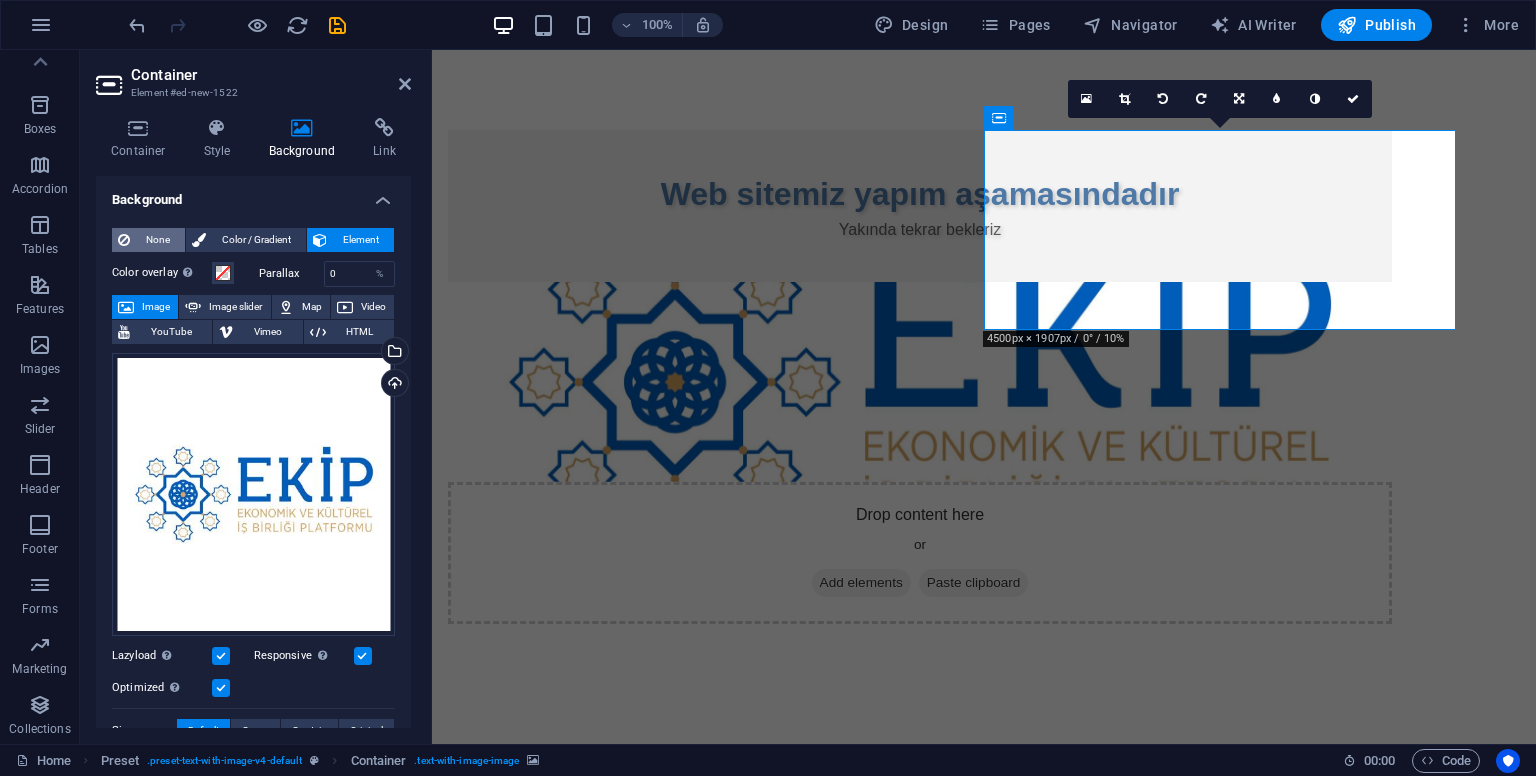 click on "None" at bounding box center (157, 240) 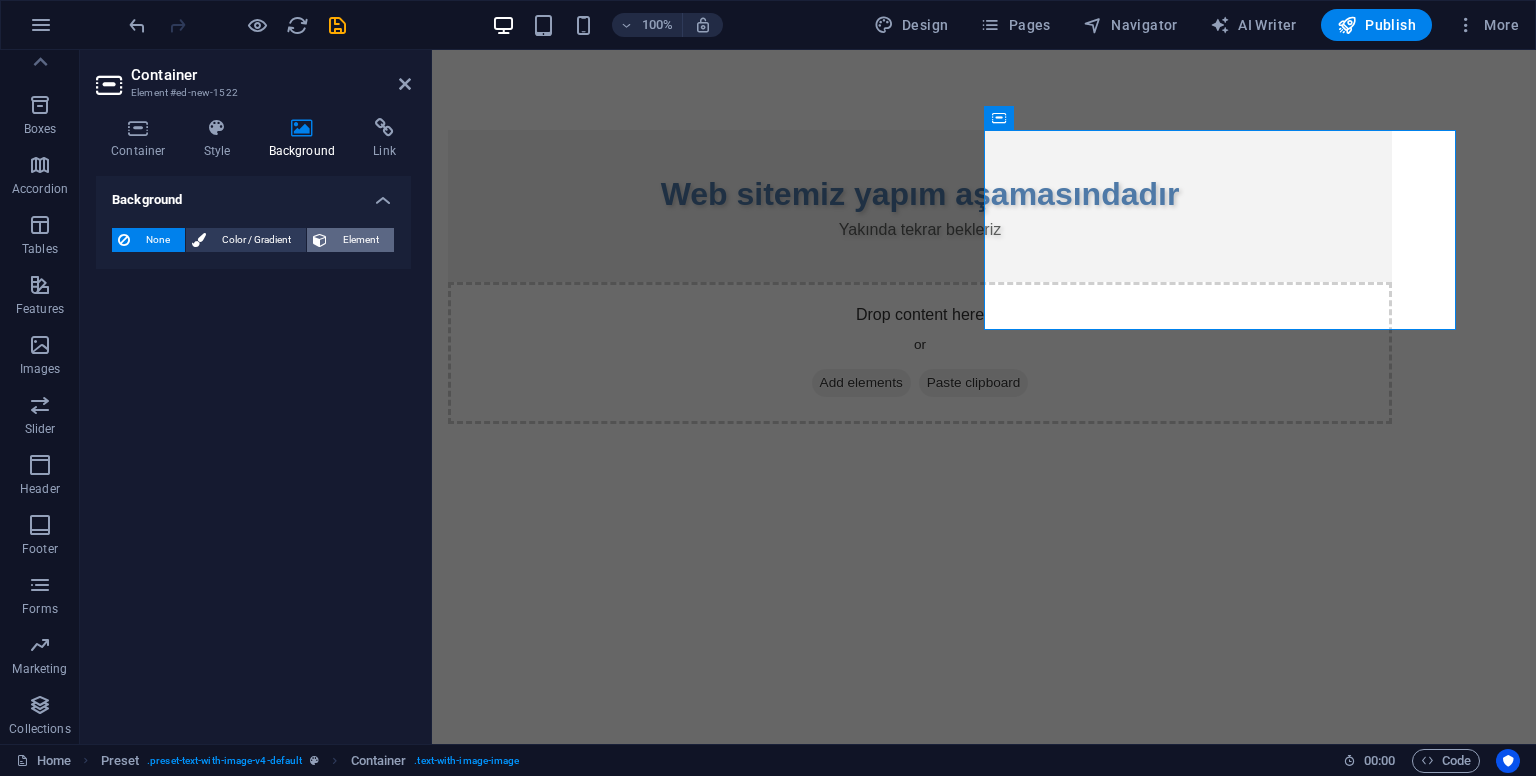 click on "Element" at bounding box center [360, 240] 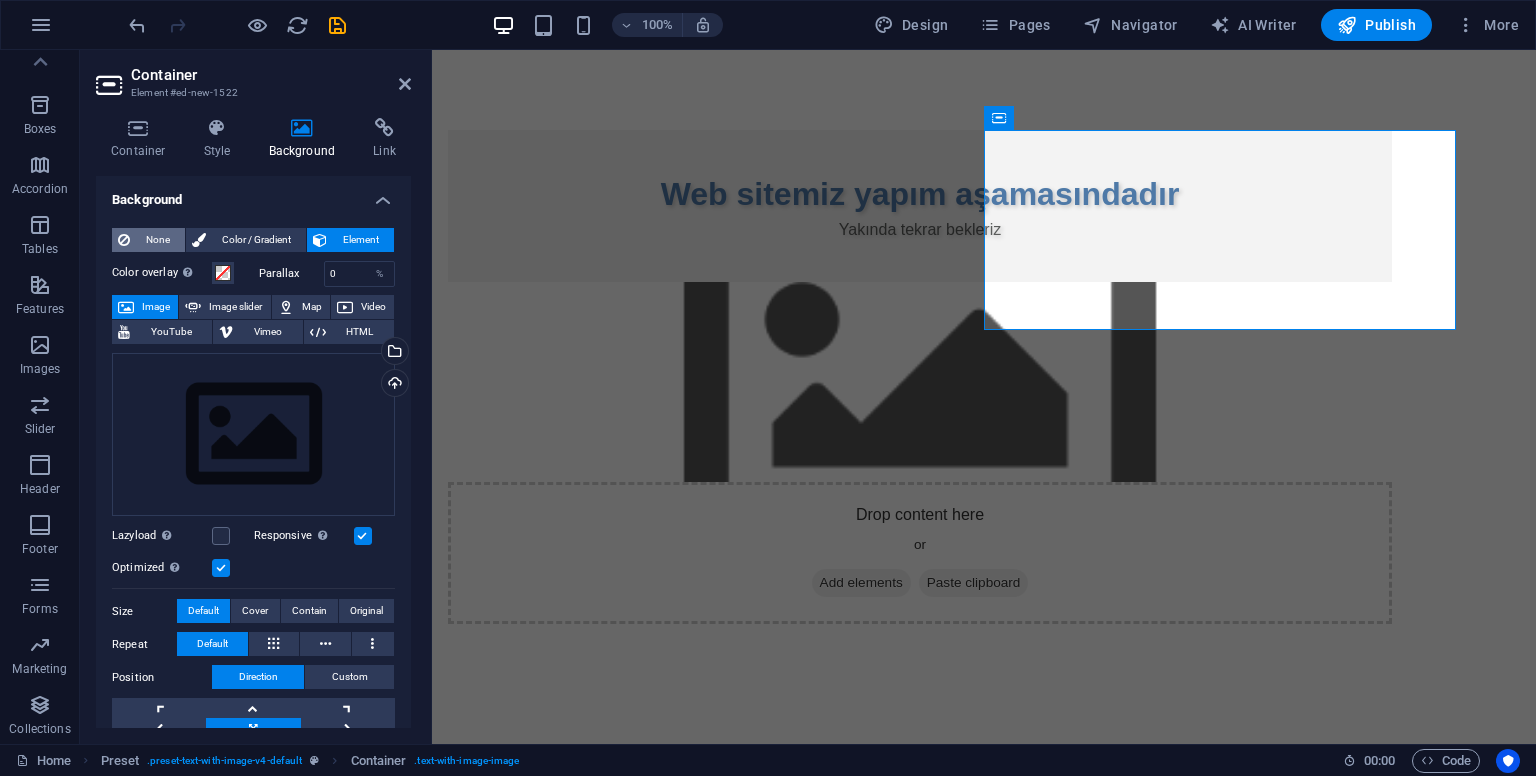 click at bounding box center [124, 240] 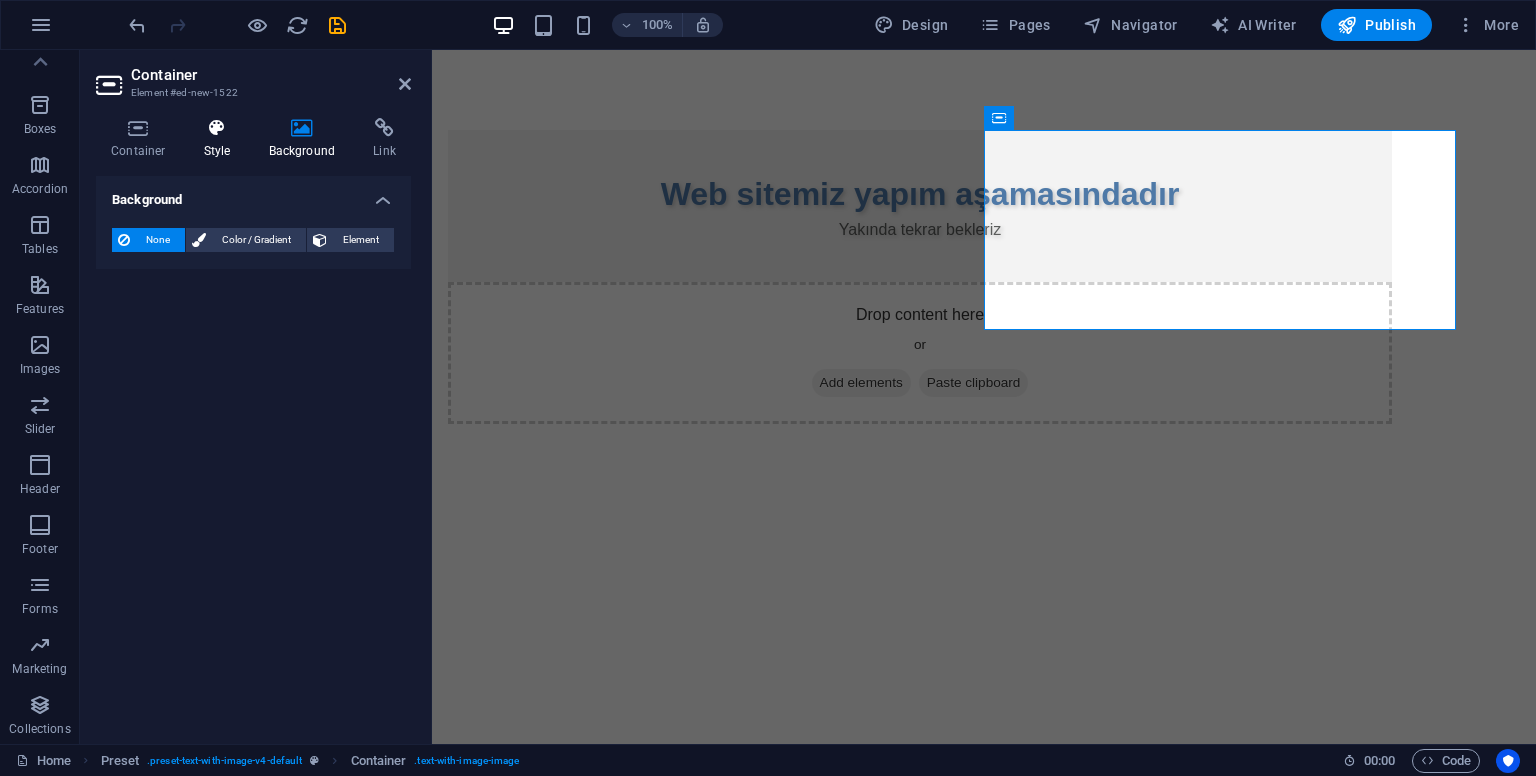 click on "Style" at bounding box center (221, 139) 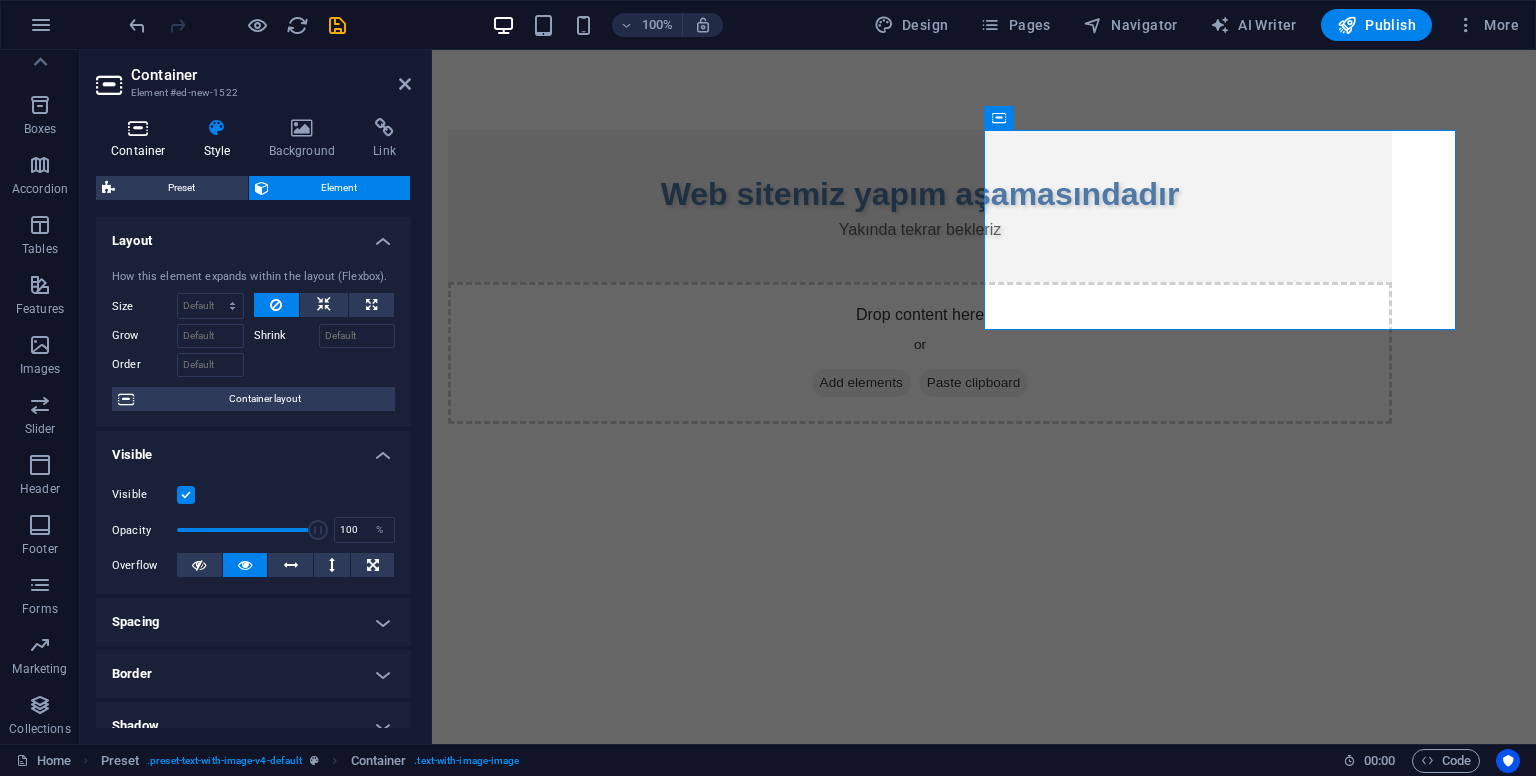 click at bounding box center (138, 128) 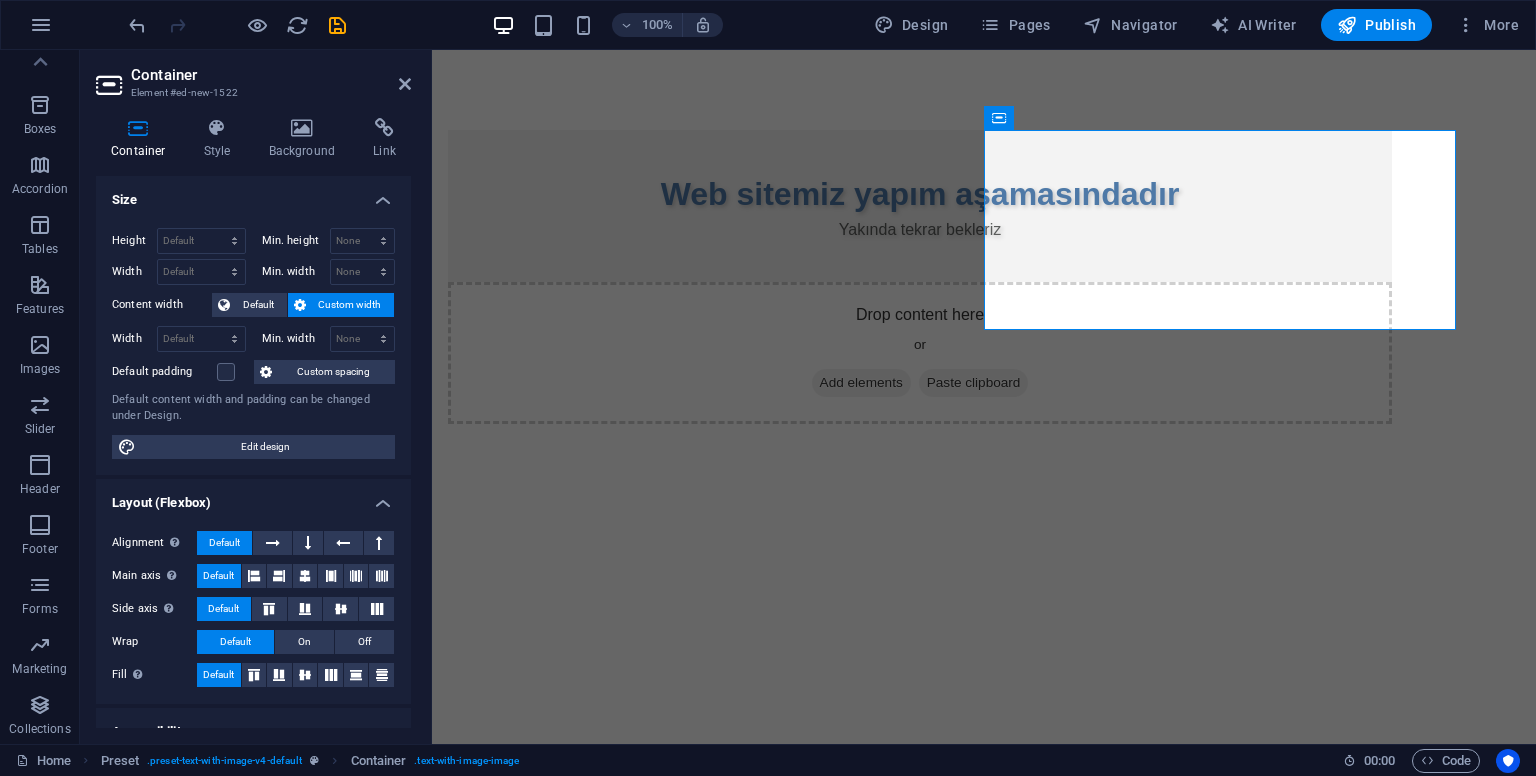 click on "Size" at bounding box center [253, 194] 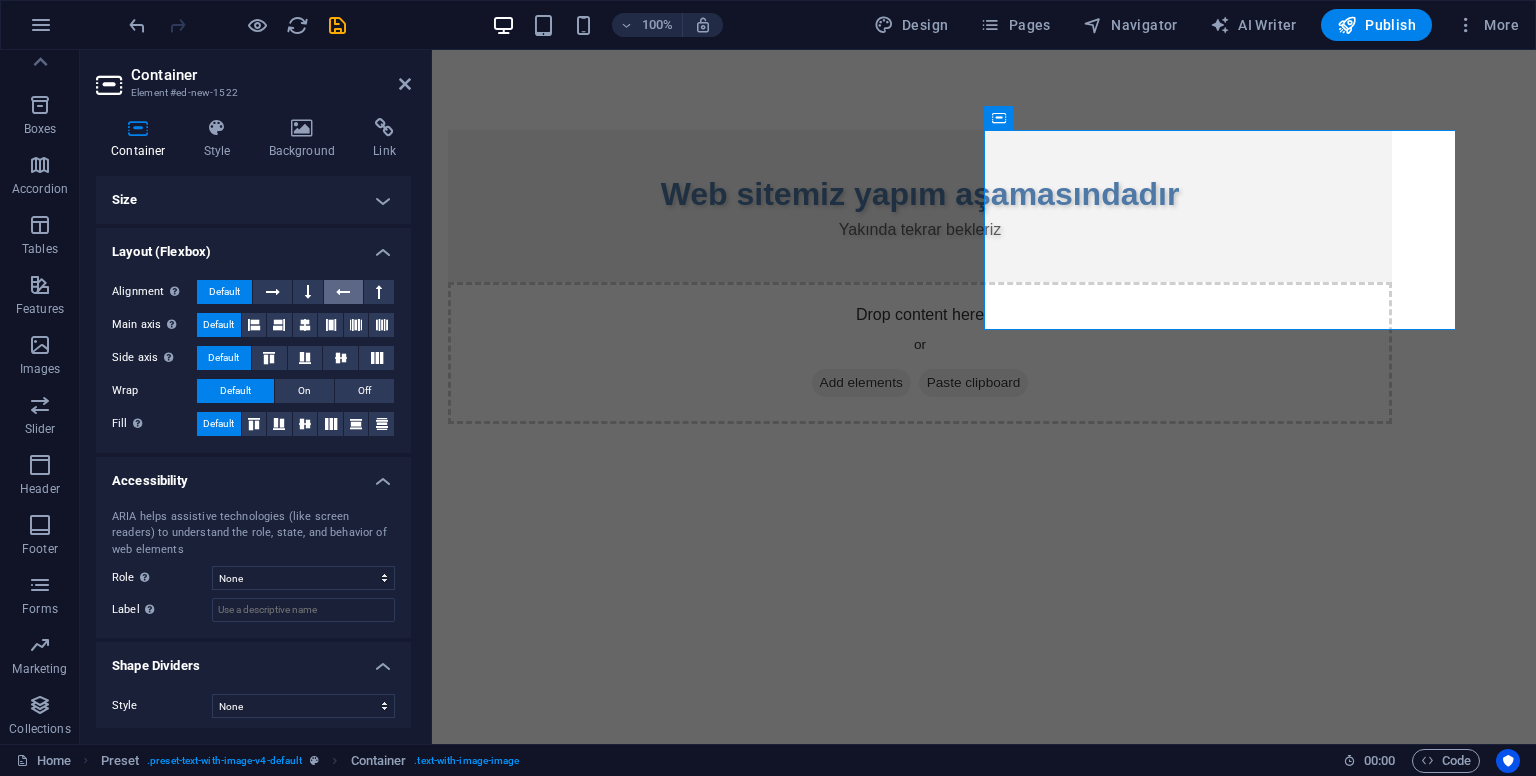 click at bounding box center (343, 292) 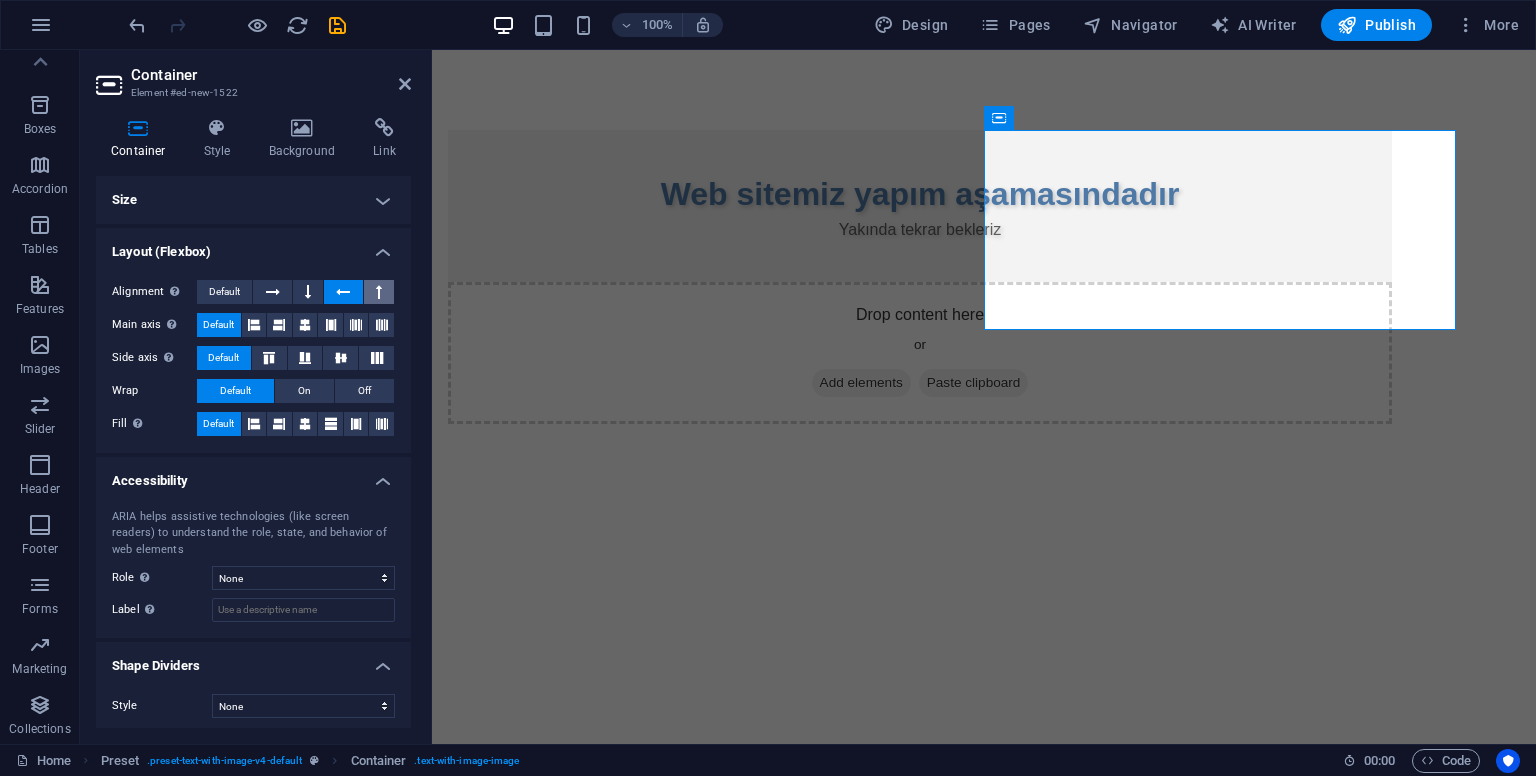 click at bounding box center (379, 292) 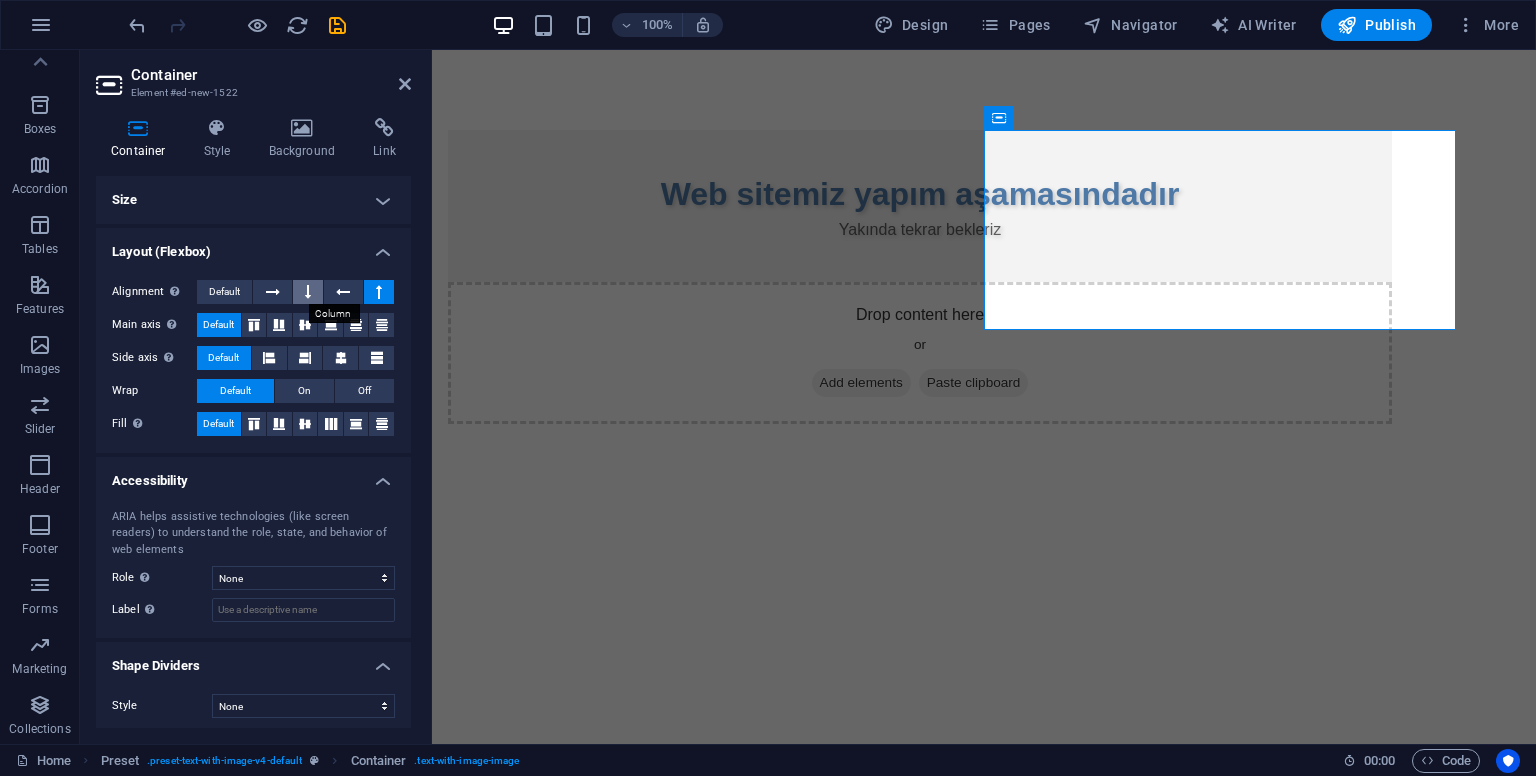 click at bounding box center (308, 292) 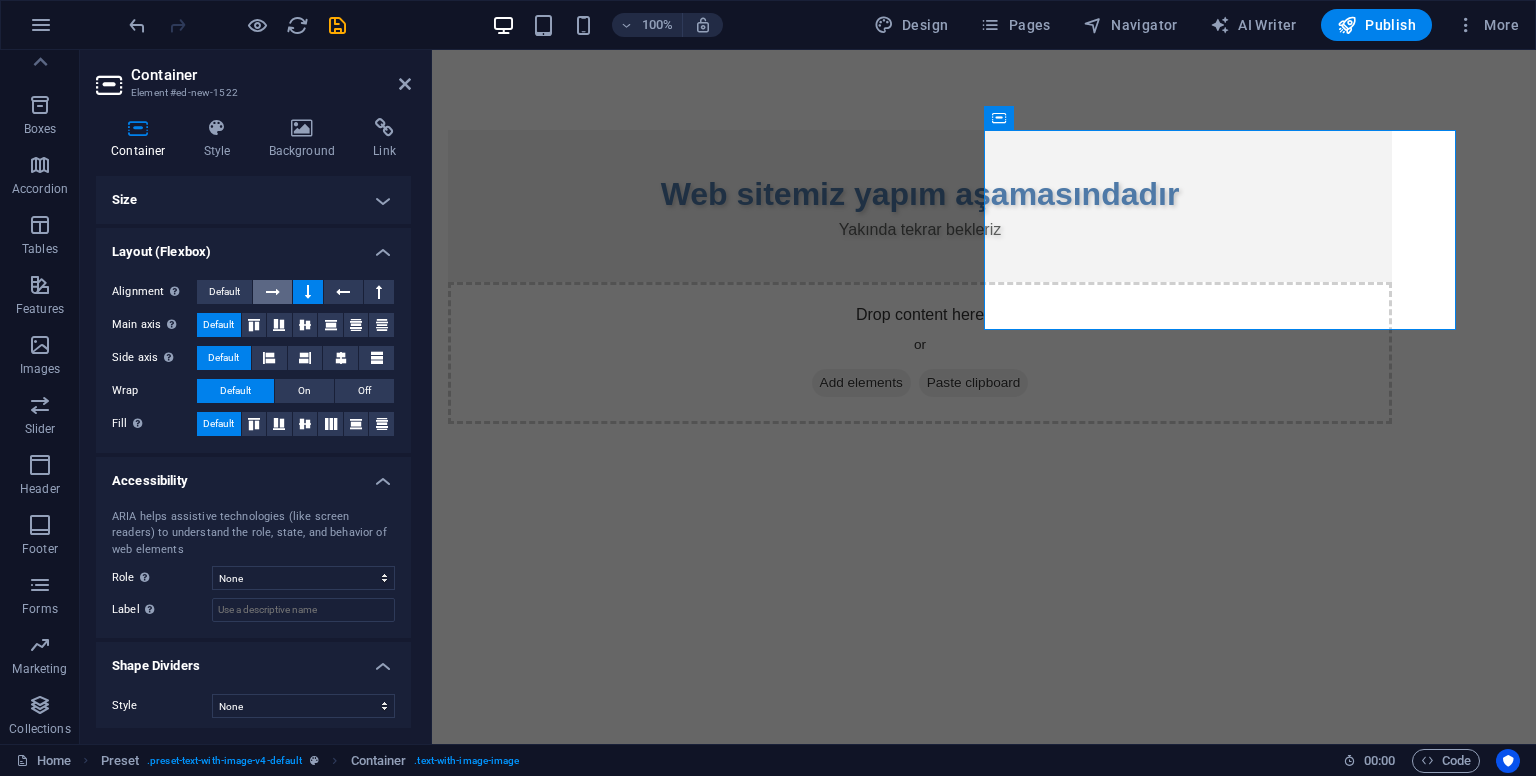 click at bounding box center [272, 292] 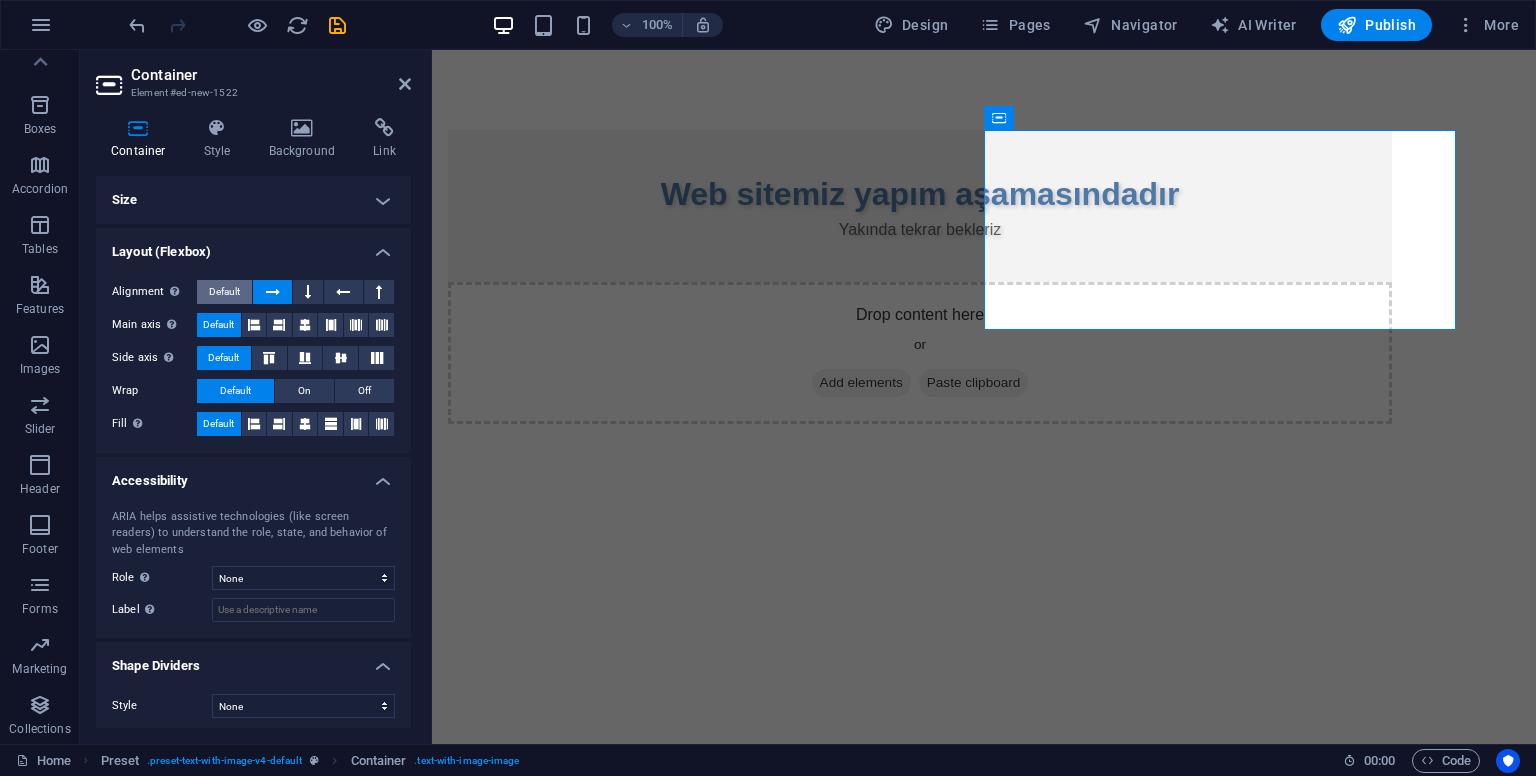 click on "Default" at bounding box center [224, 292] 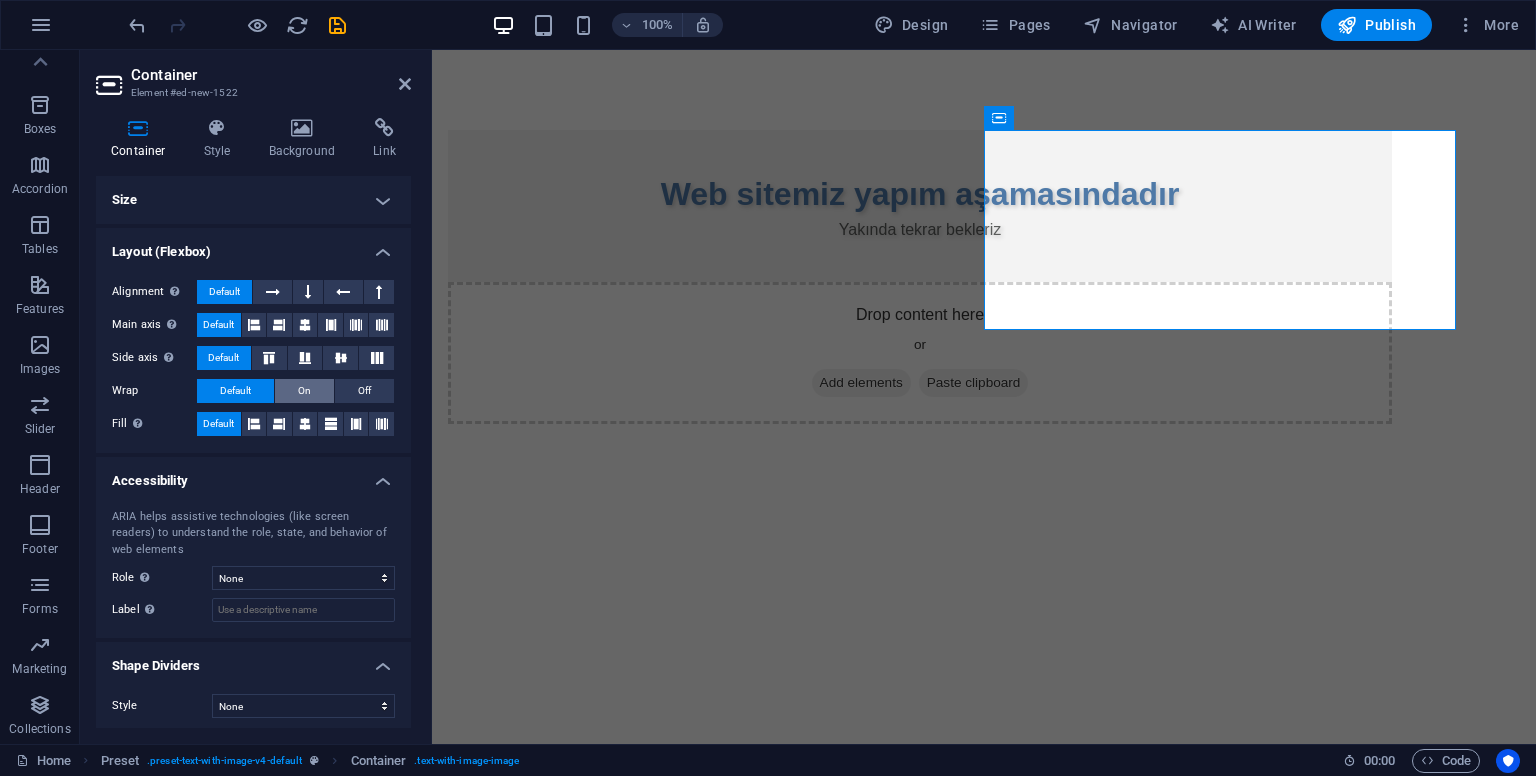 click on "On" at bounding box center (304, 391) 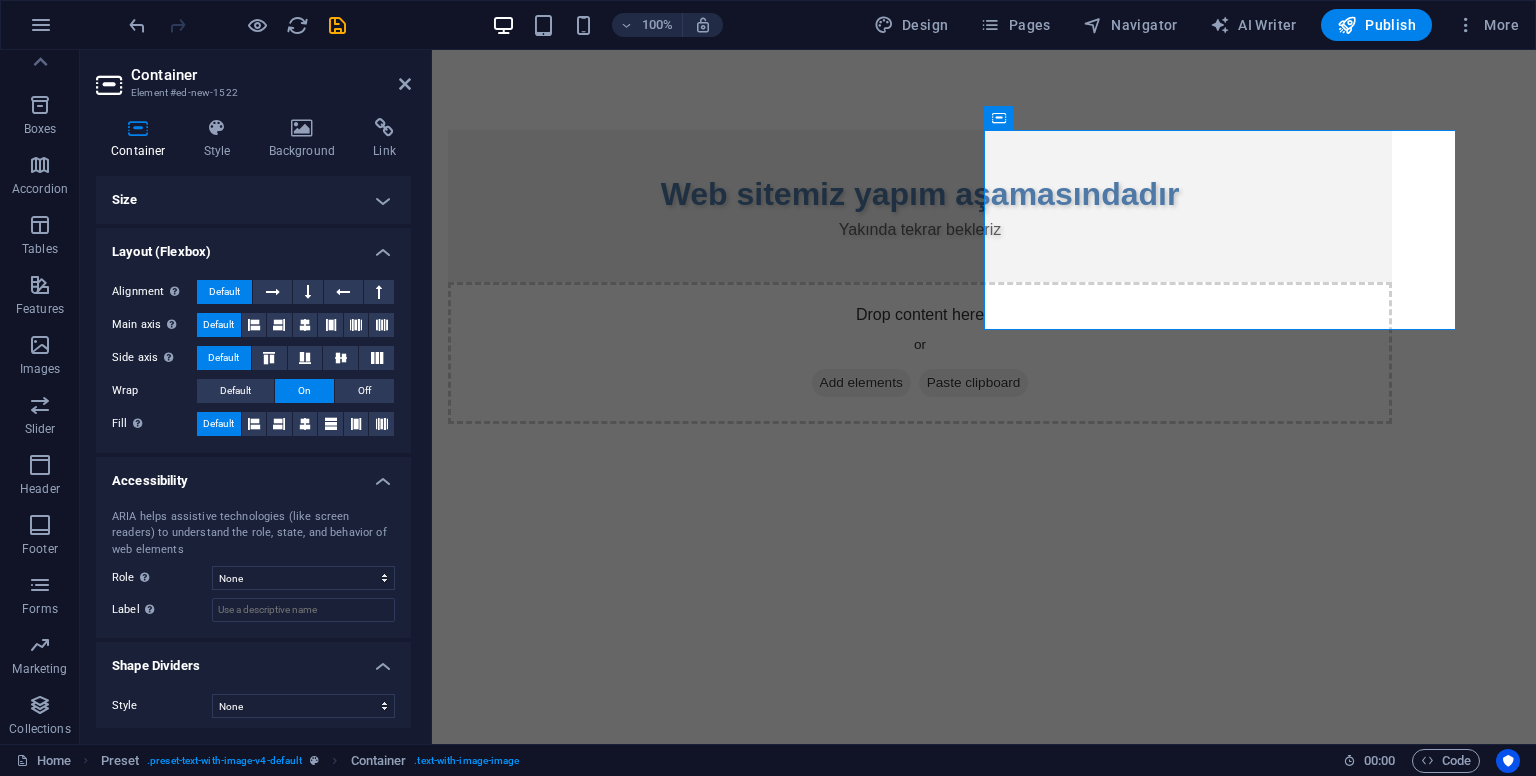 click on "Layout (Flexbox)" at bounding box center [253, 246] 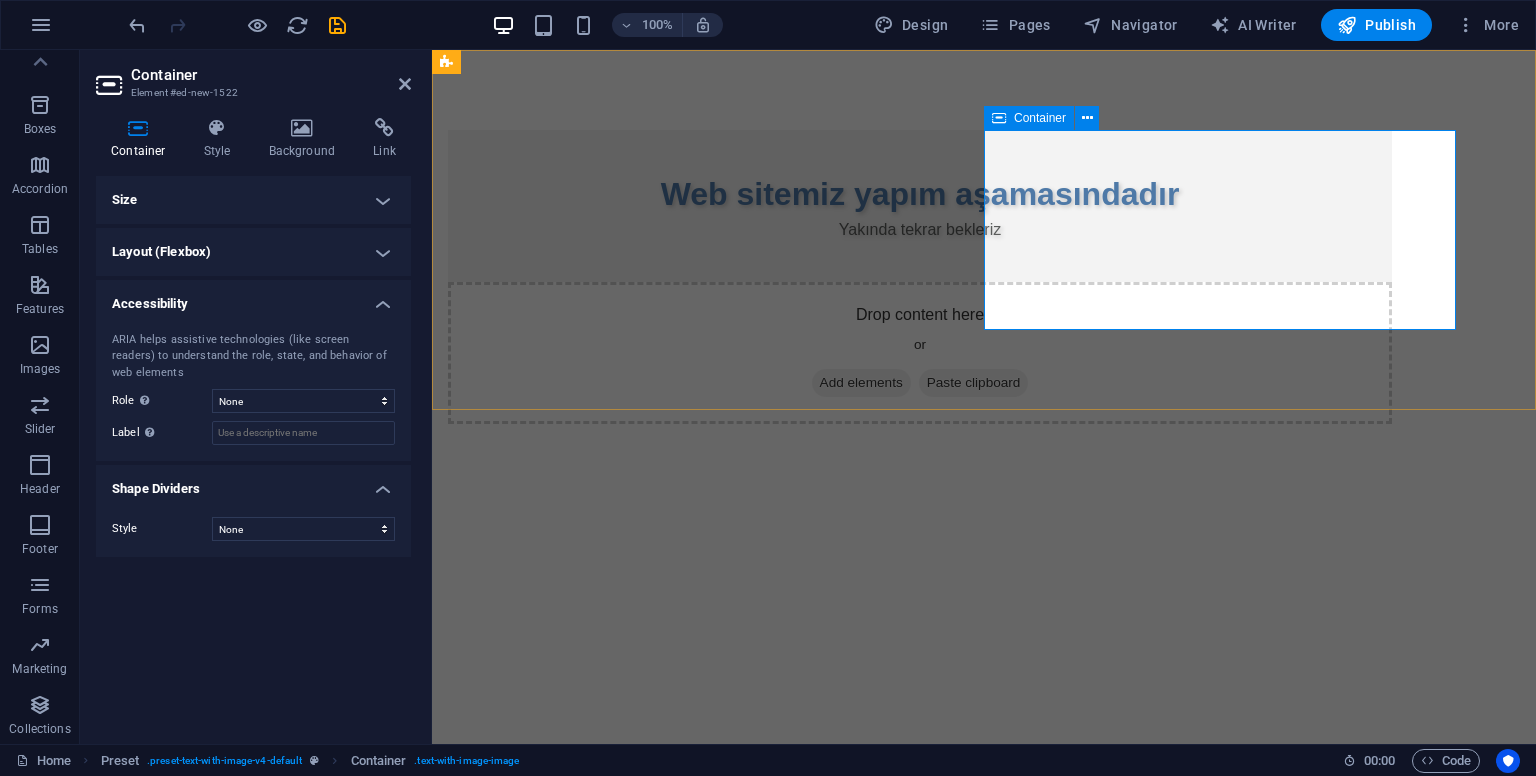 click on "Add elements" at bounding box center [861, 383] 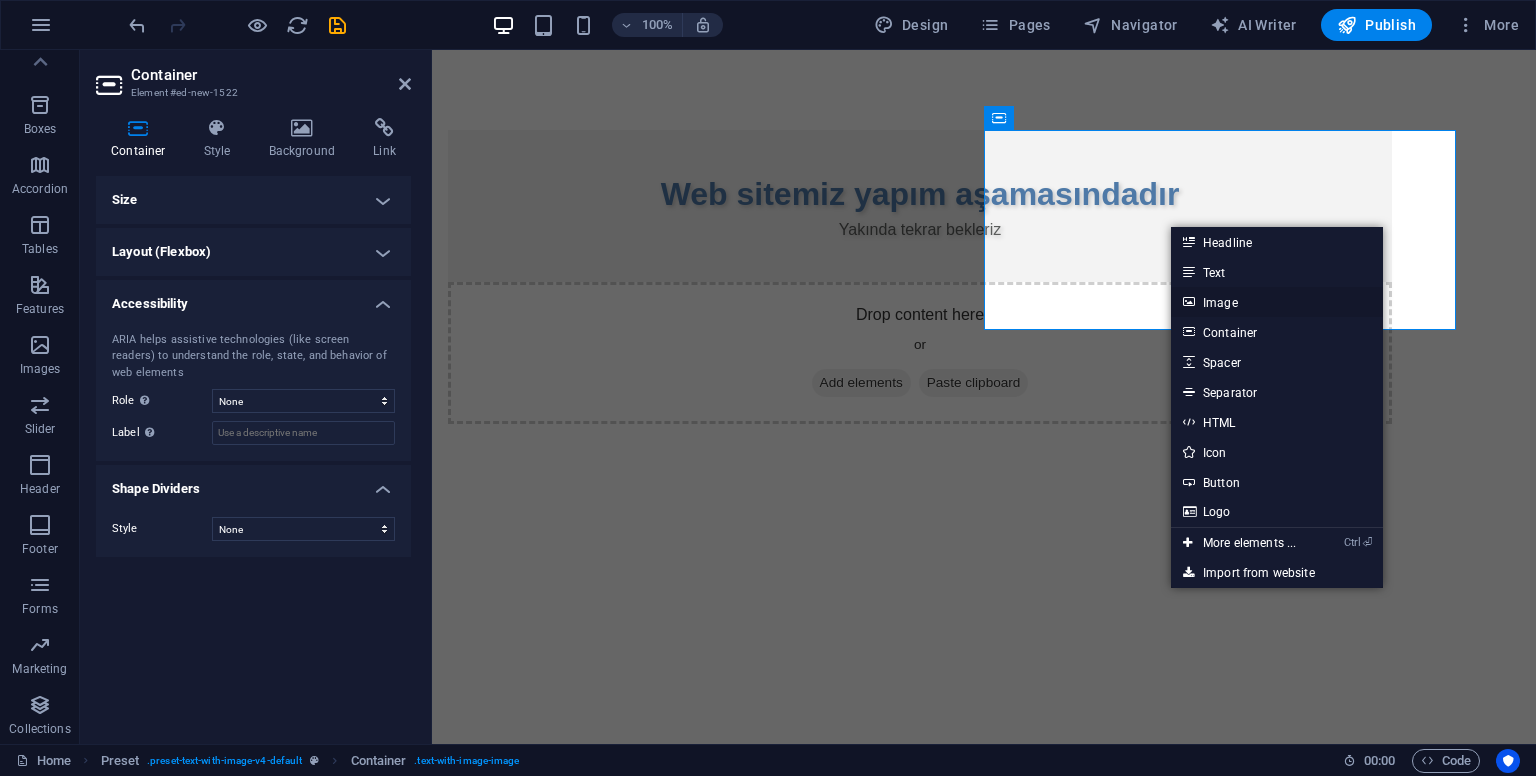 click on "Image" at bounding box center (1277, 302) 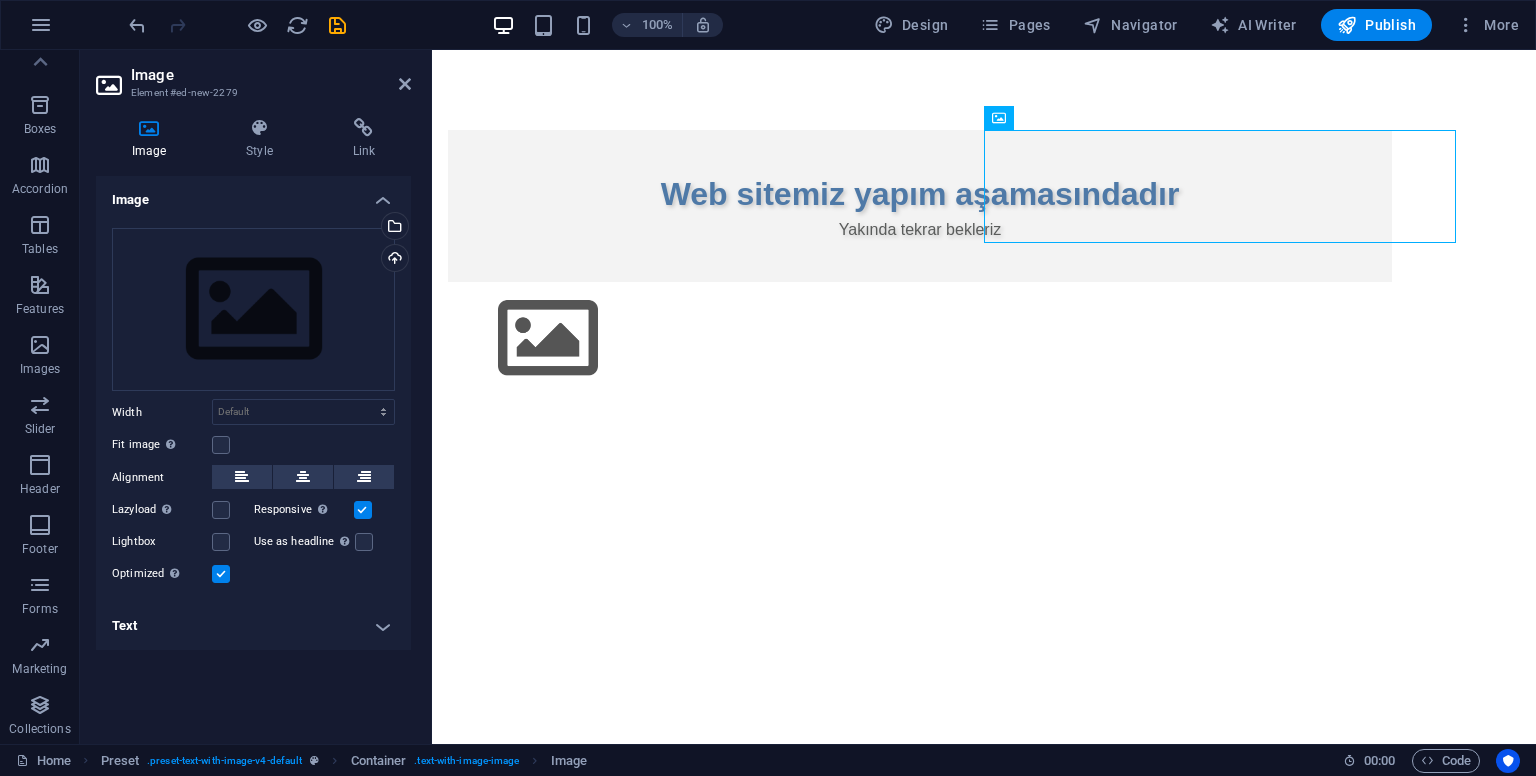 drag, startPoint x: 1174, startPoint y: 236, endPoint x: 1179, endPoint y: 297, distance: 61.204575 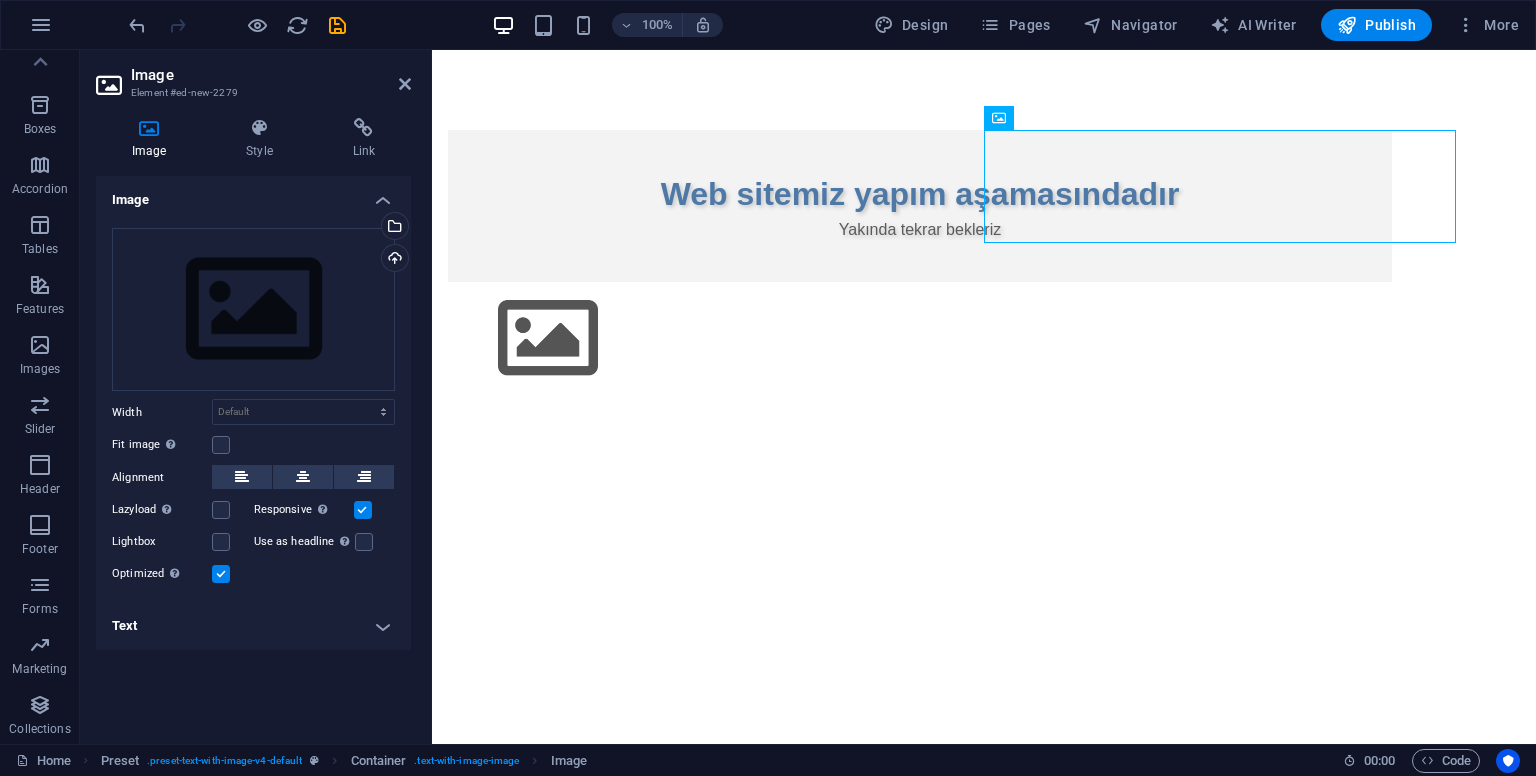 click at bounding box center [920, 338] 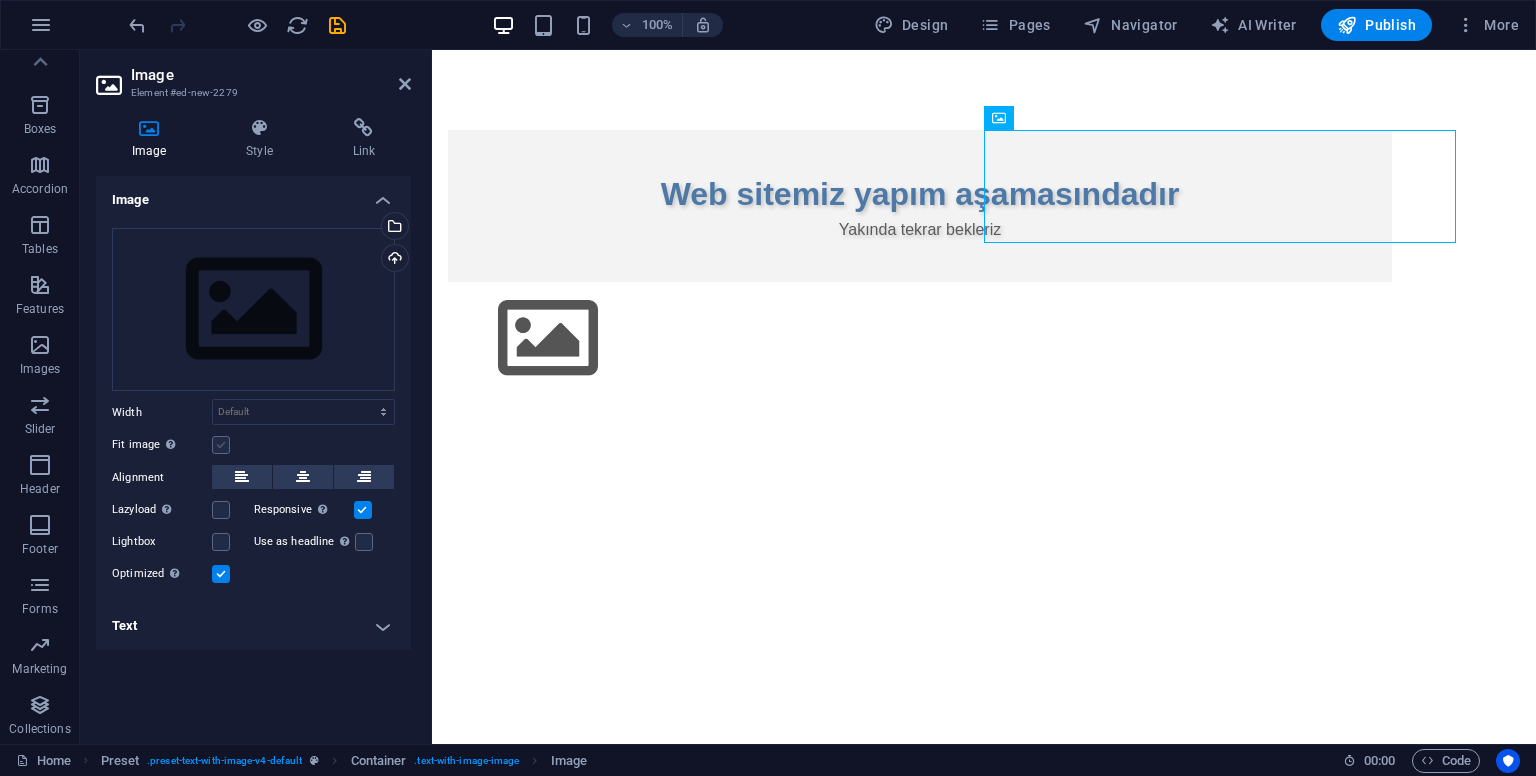 click at bounding box center [221, 445] 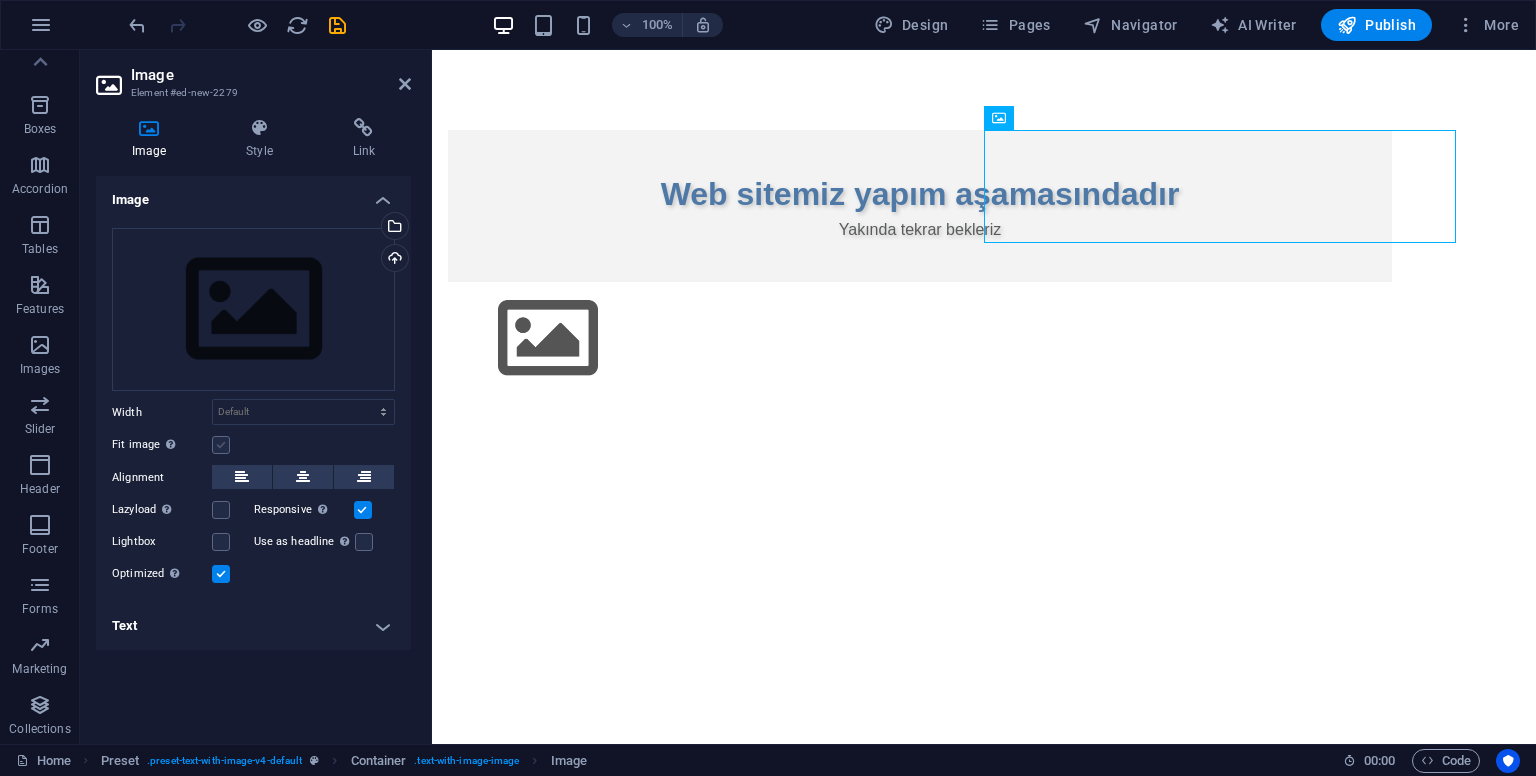 click on "Fit image Automatically fit image to a fixed width and height" at bounding box center [0, 0] 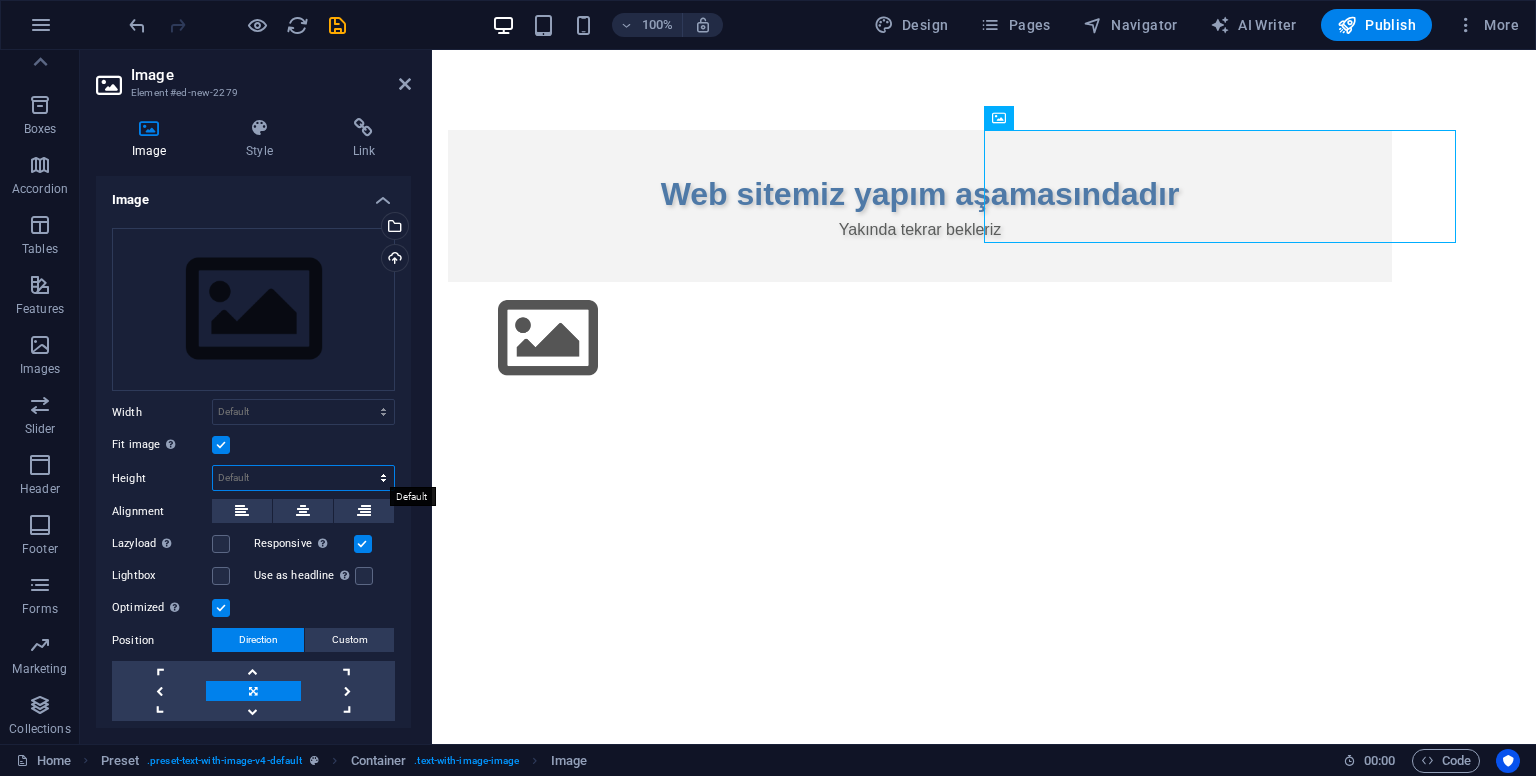 click on "Default auto px" at bounding box center (303, 478) 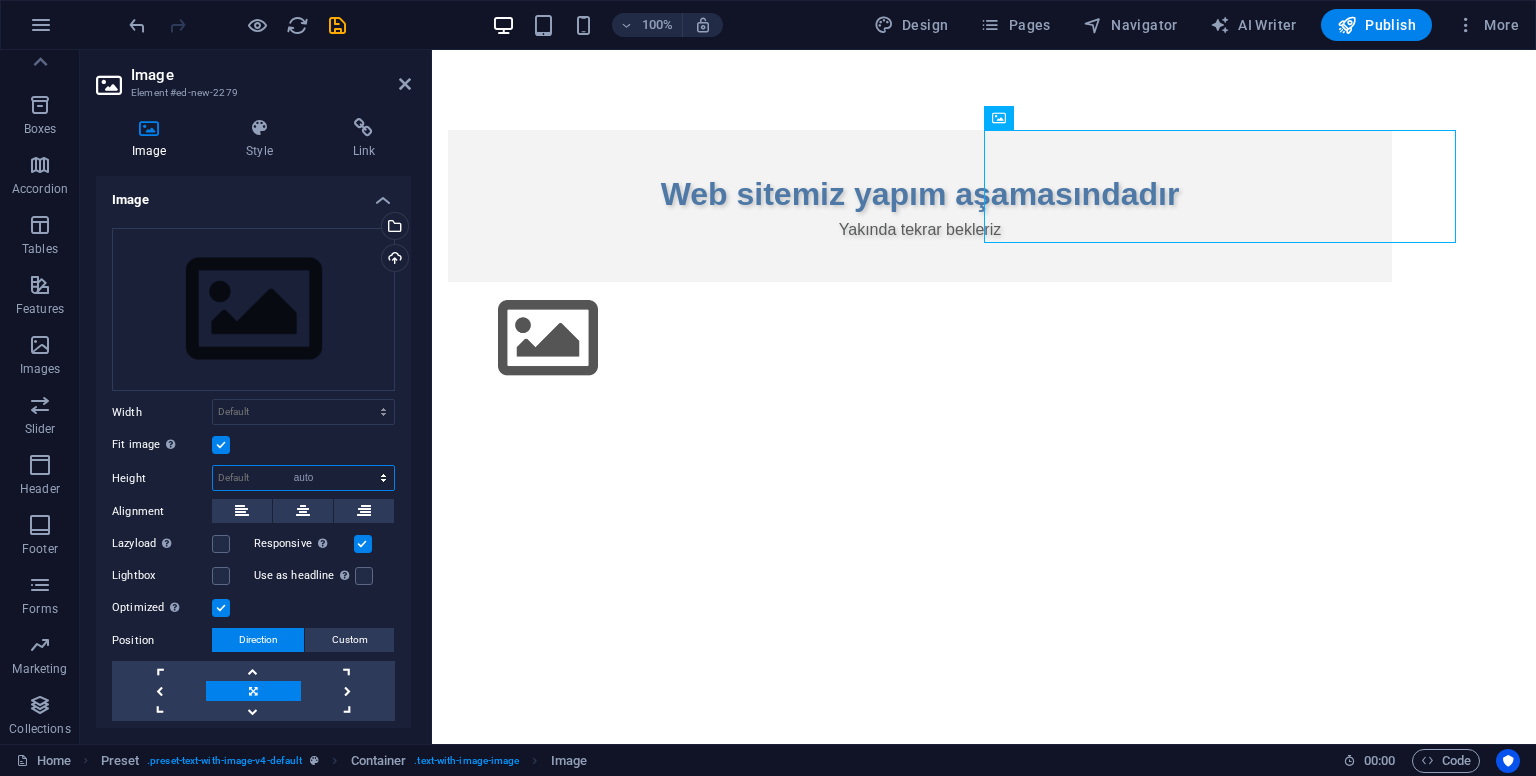 click on "Default auto px" at bounding box center (303, 478) 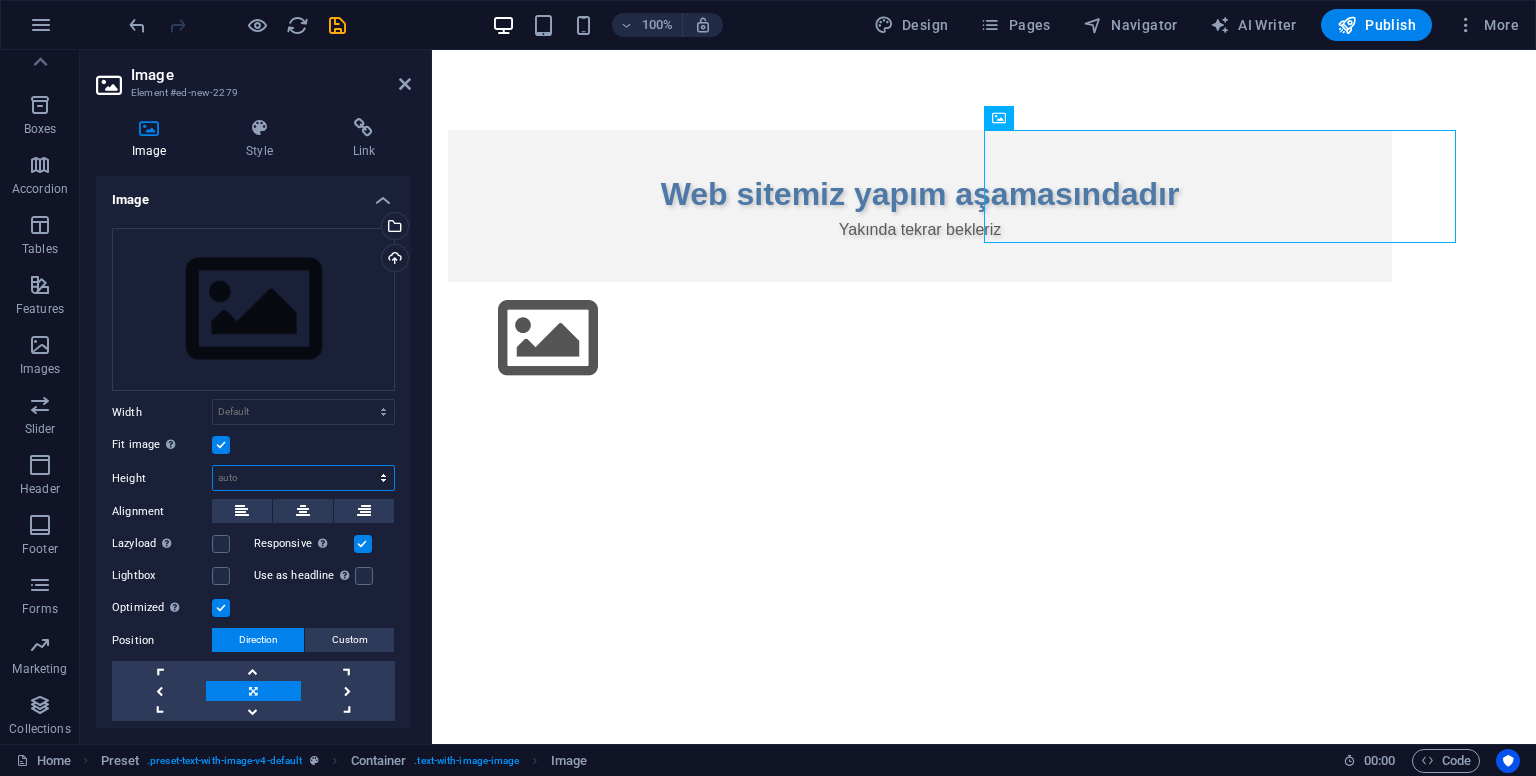 click on "Default auto px" at bounding box center [303, 478] 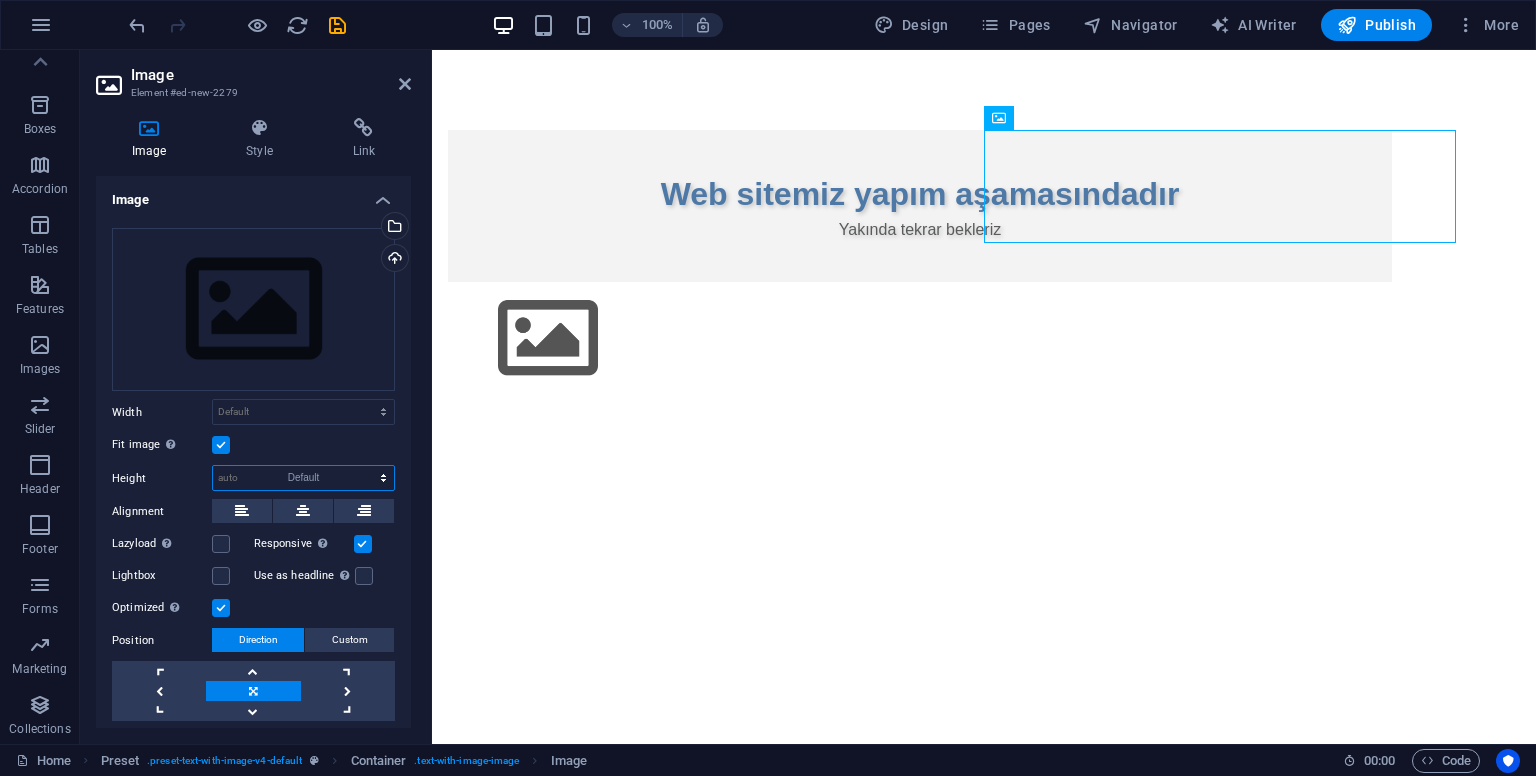 click on "Default auto px" at bounding box center (303, 478) 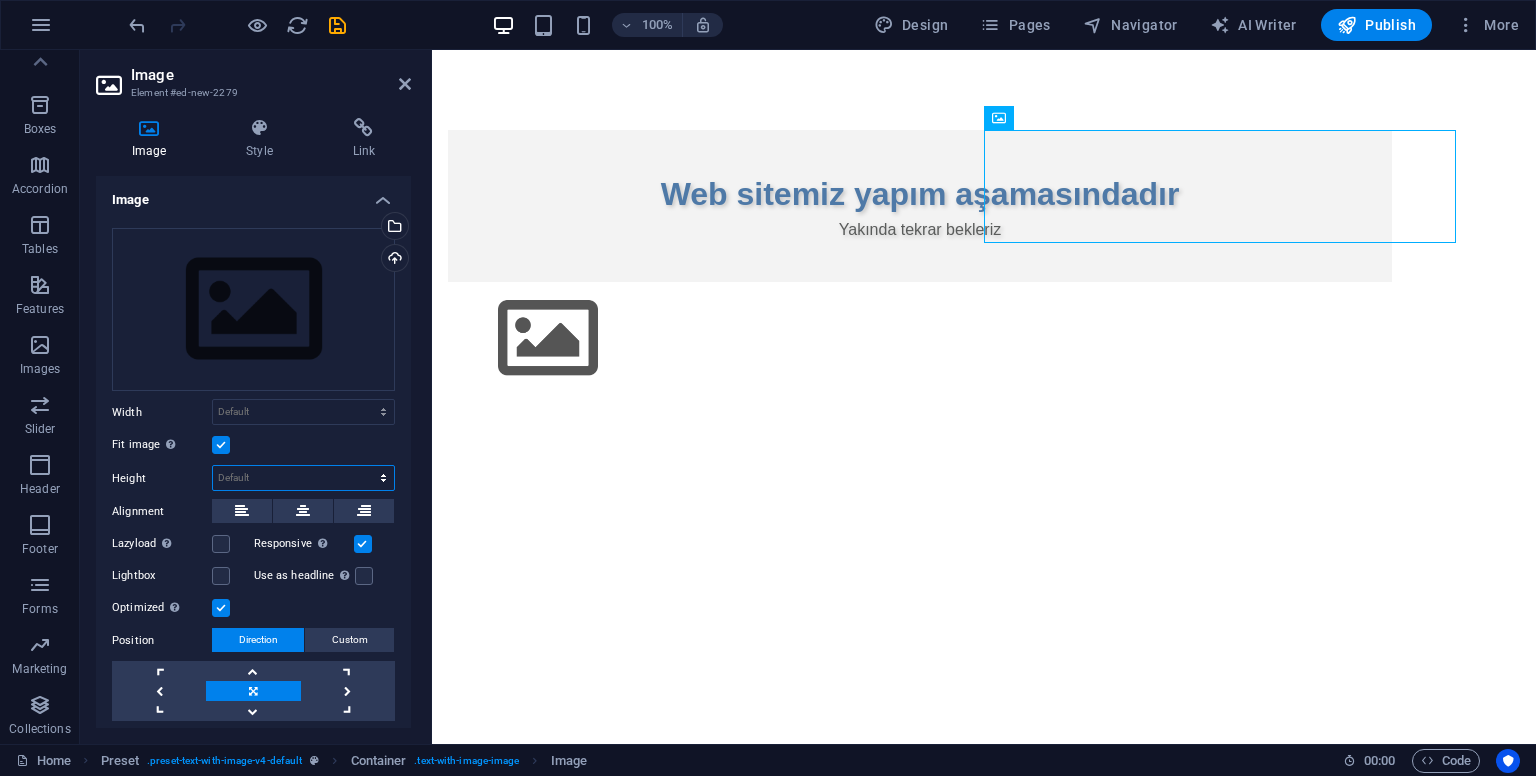click on "Default auto px" at bounding box center [303, 478] 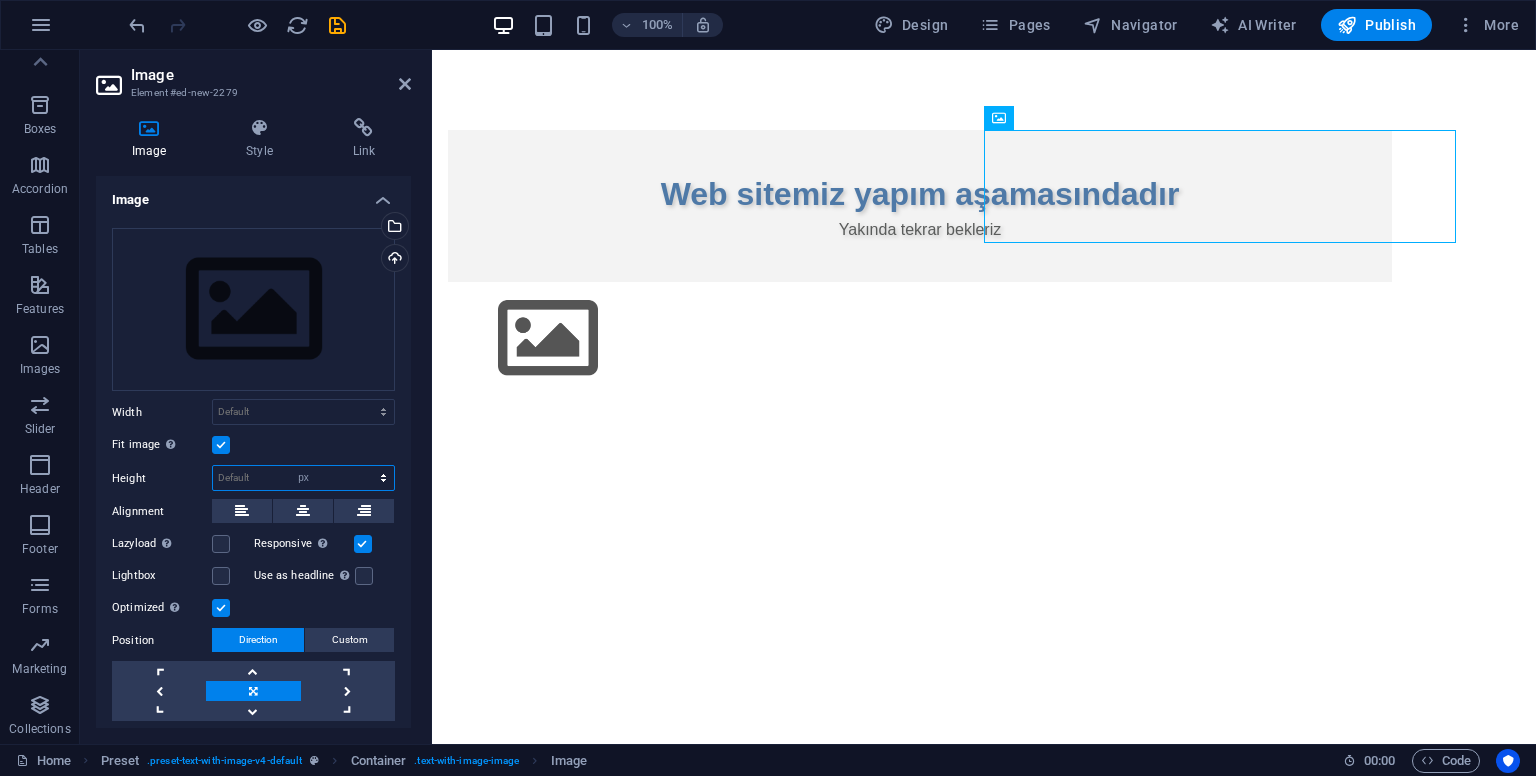 click on "Default auto px" at bounding box center (303, 478) 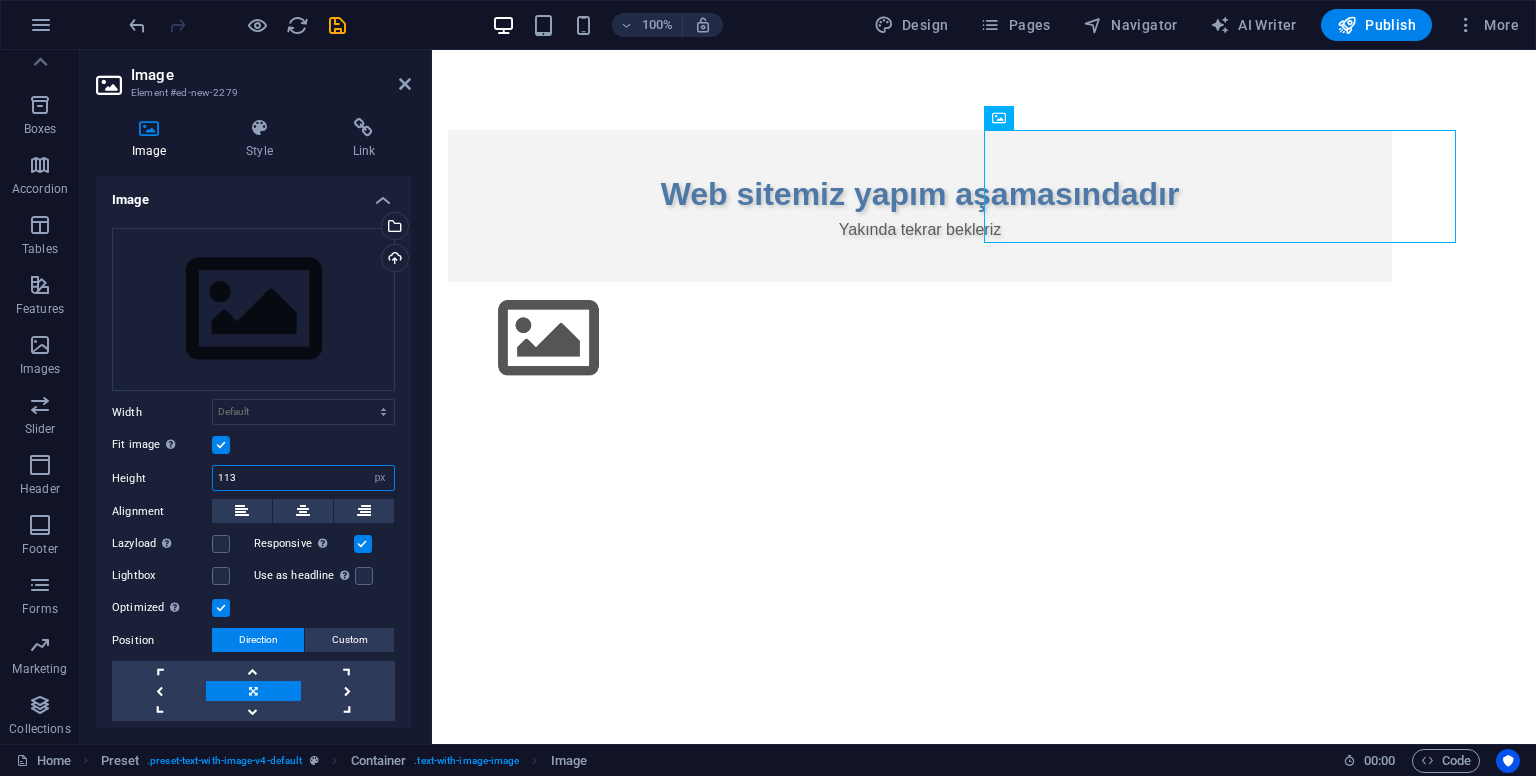 click on "113" at bounding box center [303, 478] 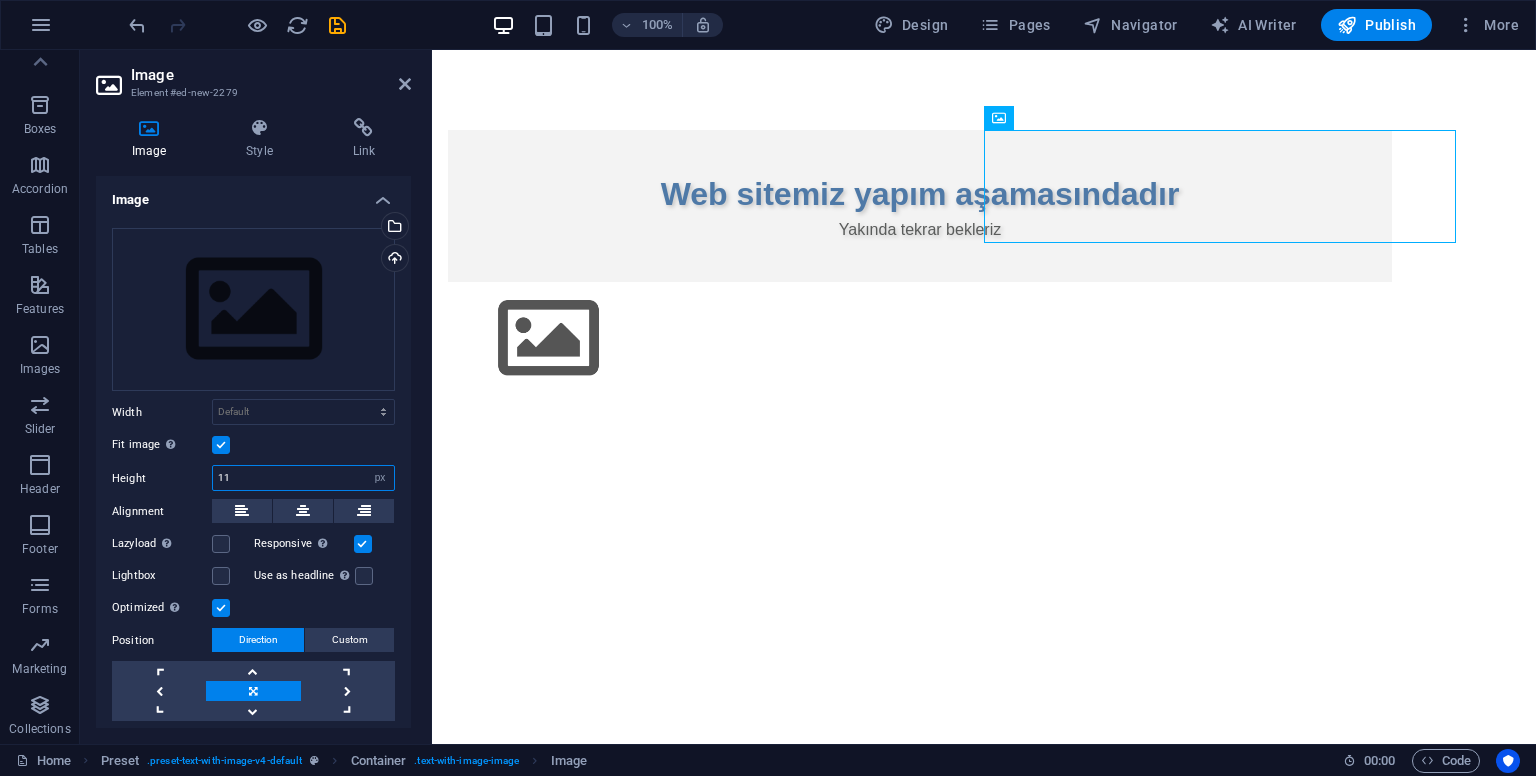 type on "1" 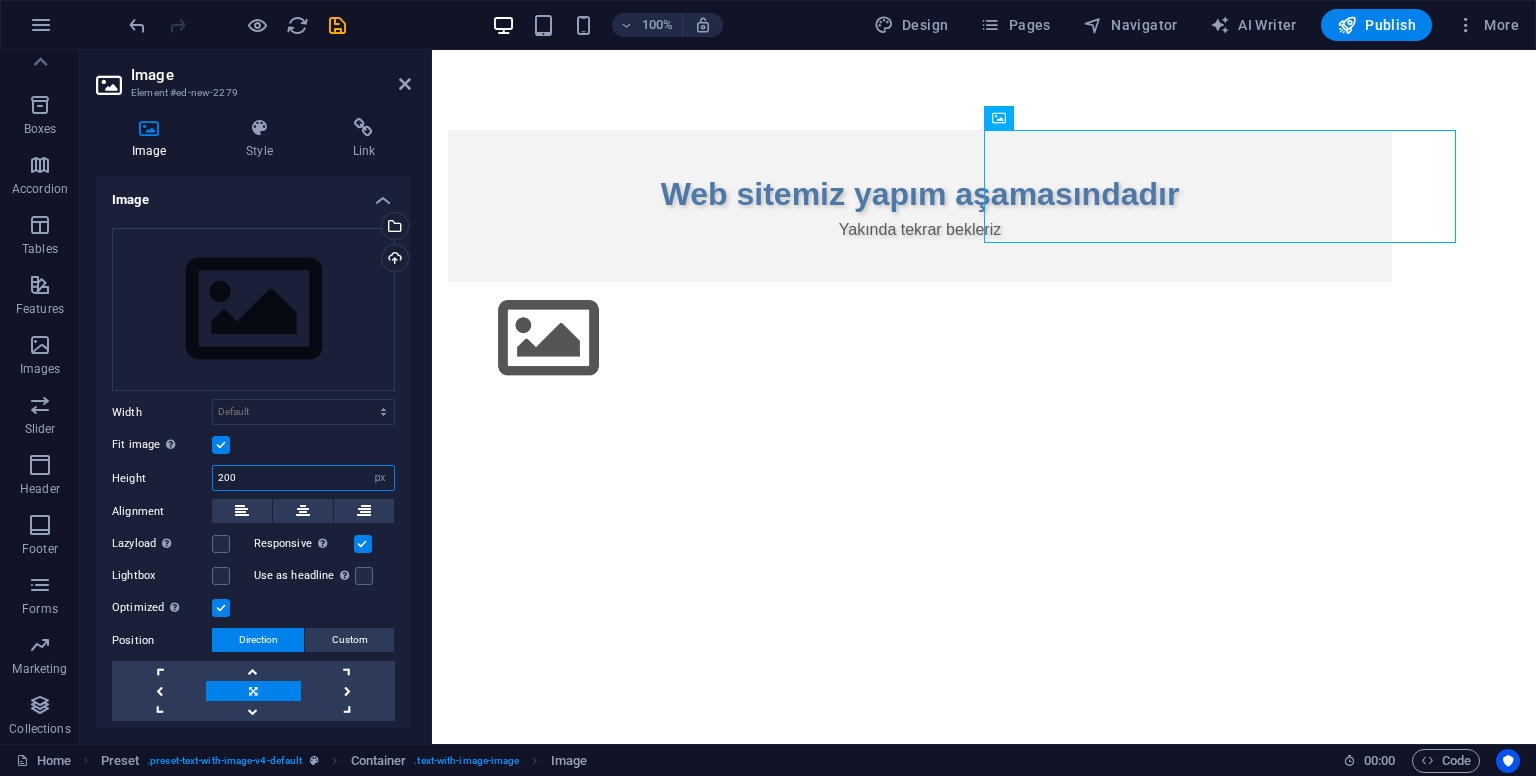 type on "200" 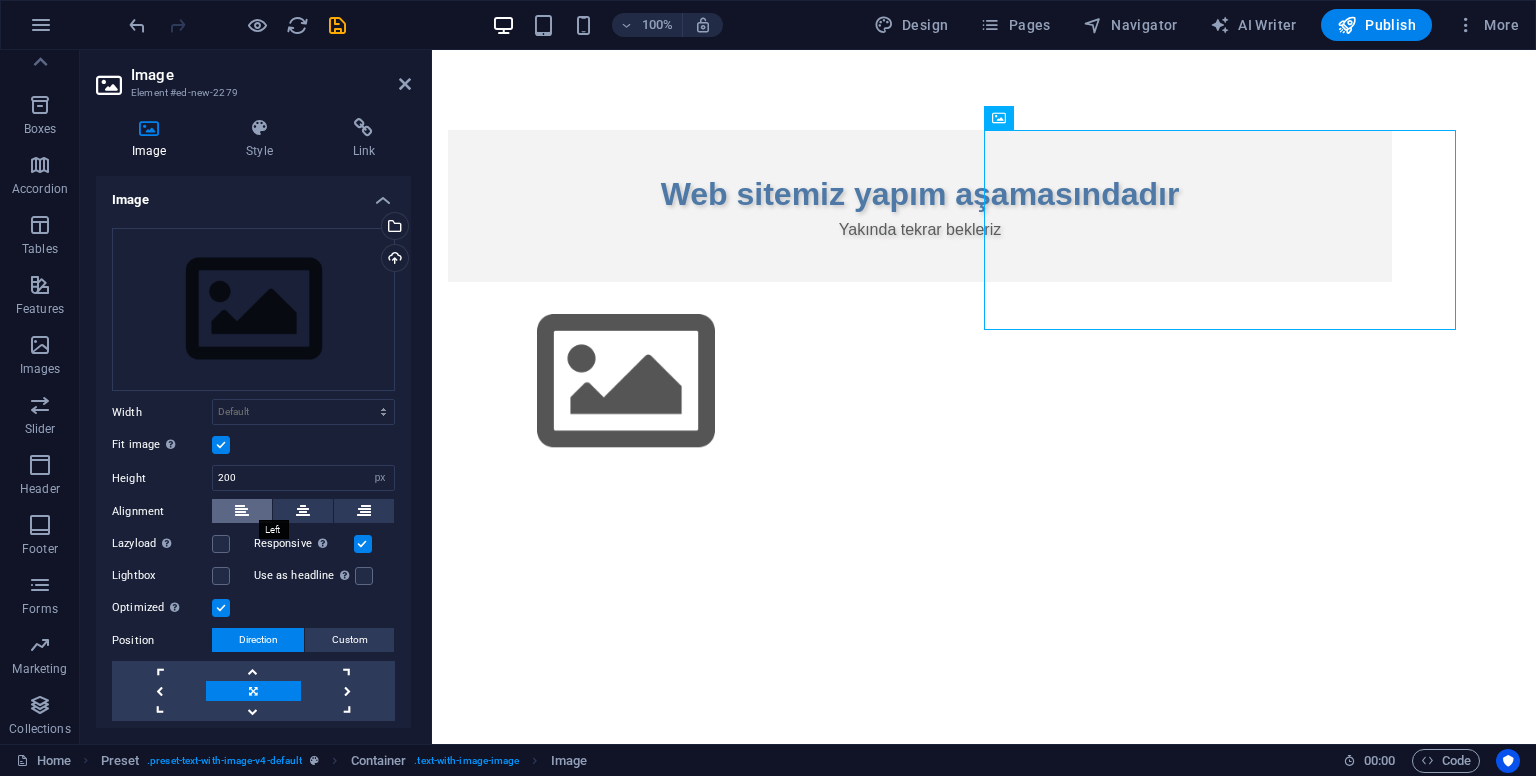 click at bounding box center [242, 511] 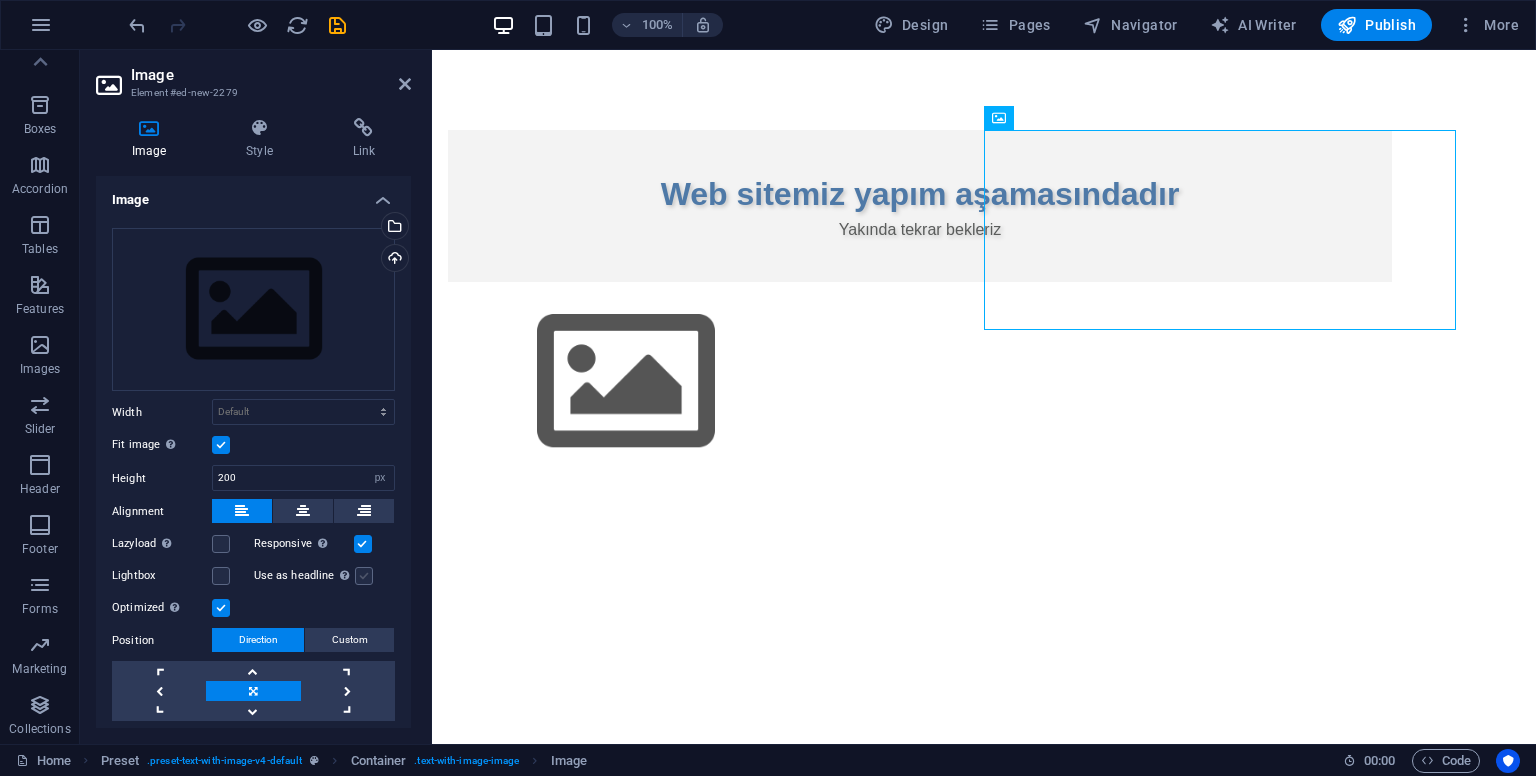 click at bounding box center (364, 576) 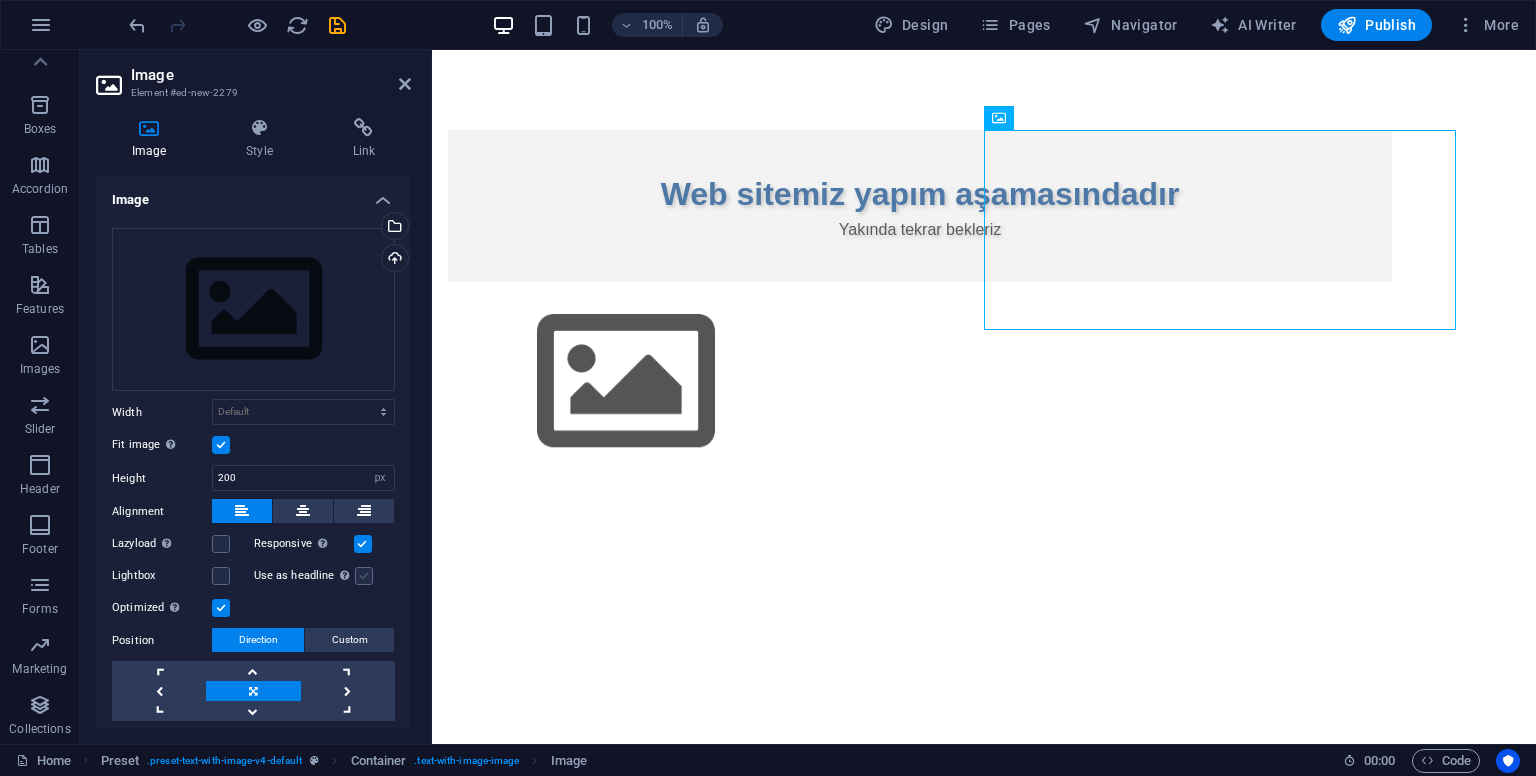 click on "Use as headline The image will be wrapped in an H1 headline tag. Useful for giving alternative text the weight of an H1 headline, e.g. for the logo. Leave unchecked if uncertain." at bounding box center (0, 0) 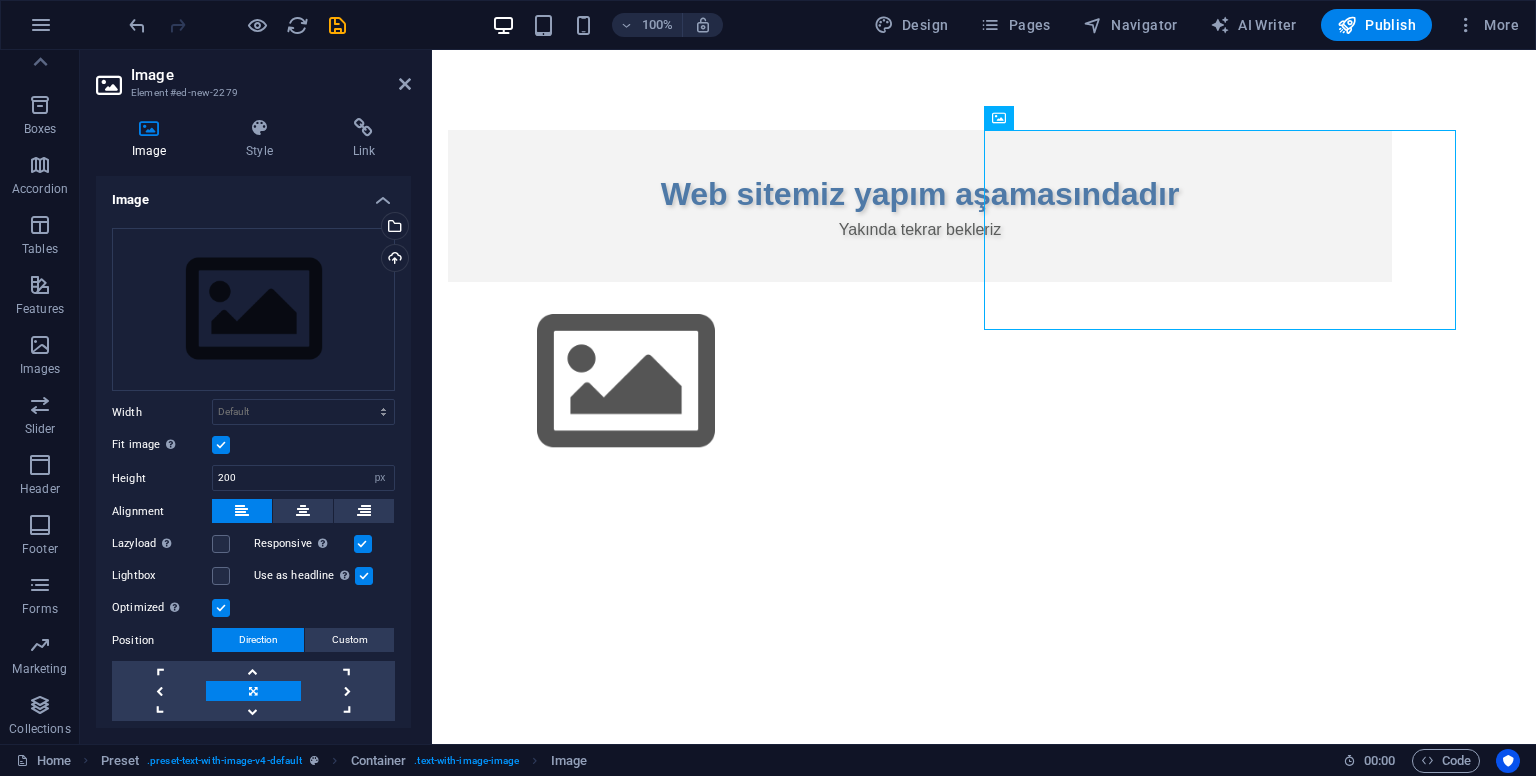 click at bounding box center (364, 576) 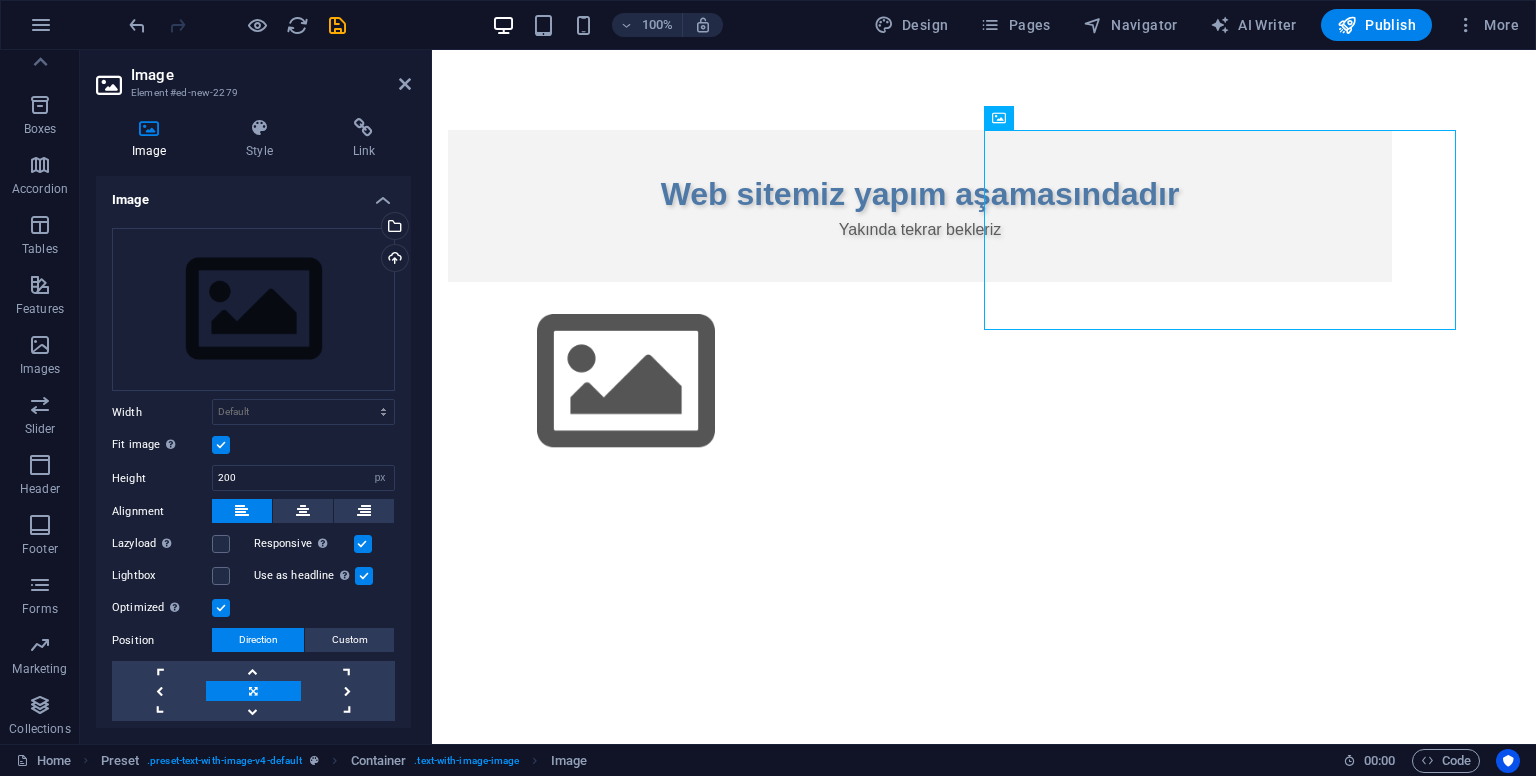 click on "Use as headline The image will be wrapped in an H1 headline tag. Useful for giving alternative text the weight of an H1 headline, e.g. for the logo. Leave unchecked if uncertain." at bounding box center [0, 0] 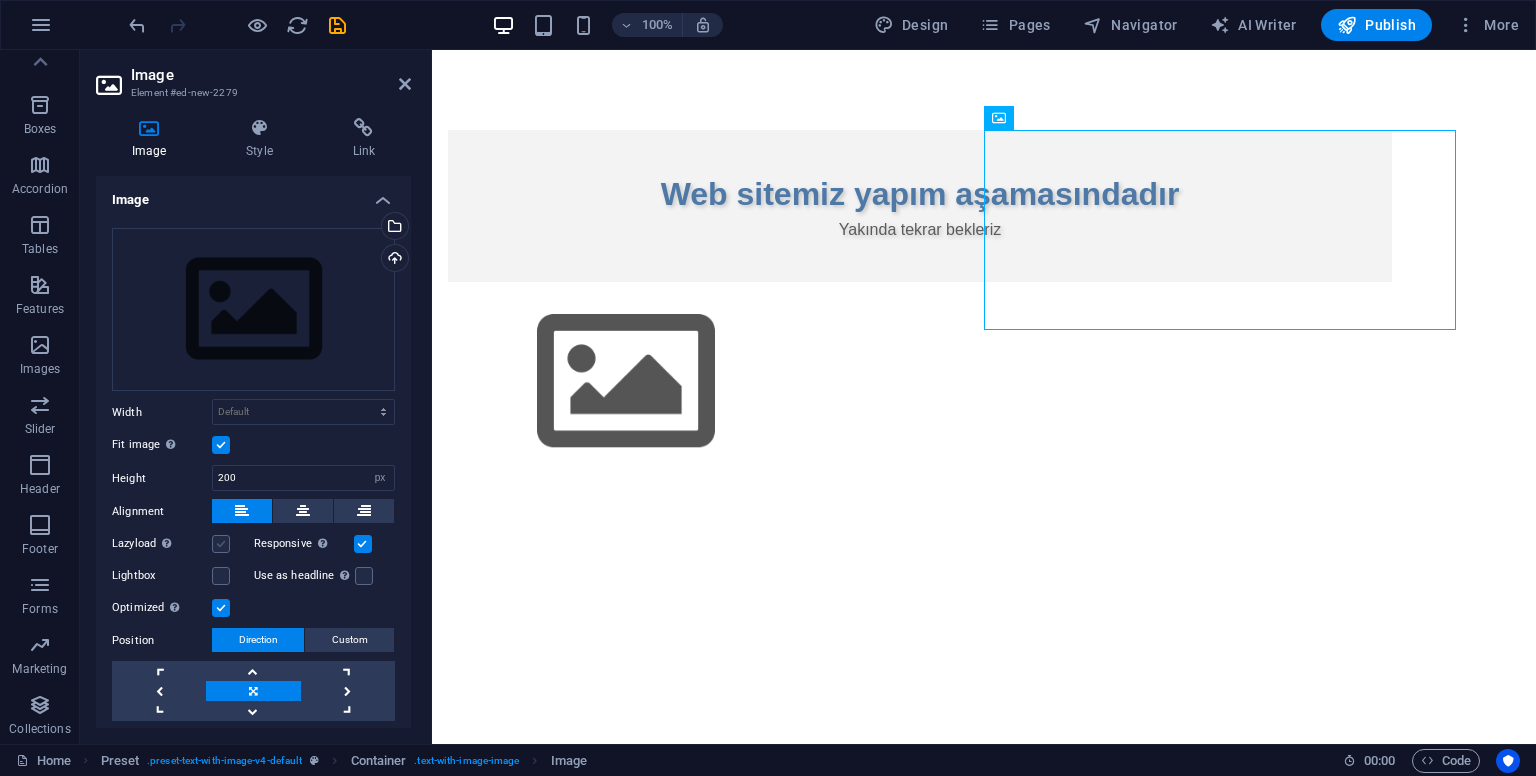 click at bounding box center [221, 544] 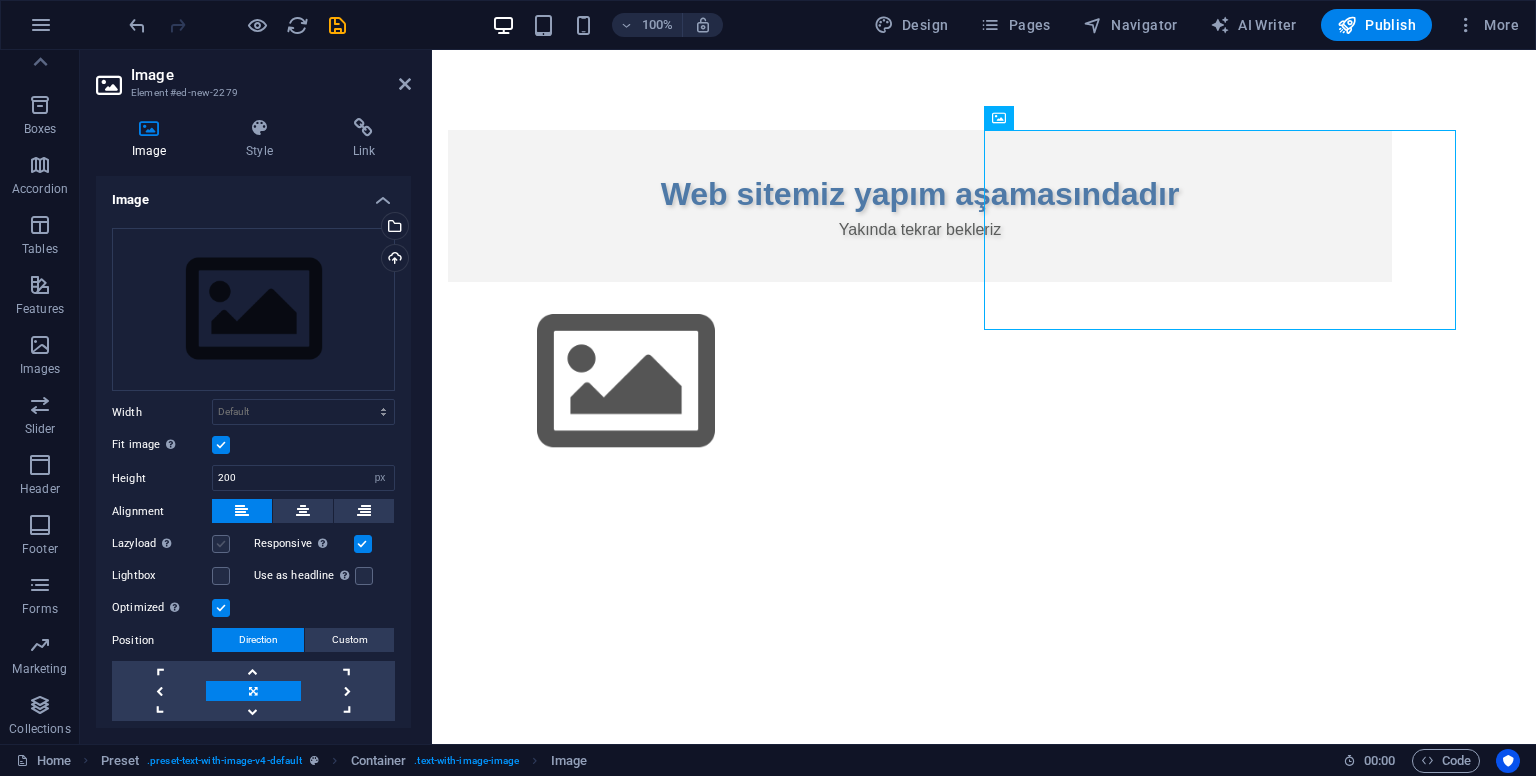 click on "Lazyload Loading images after the page loads improves page speed." at bounding box center [0, 0] 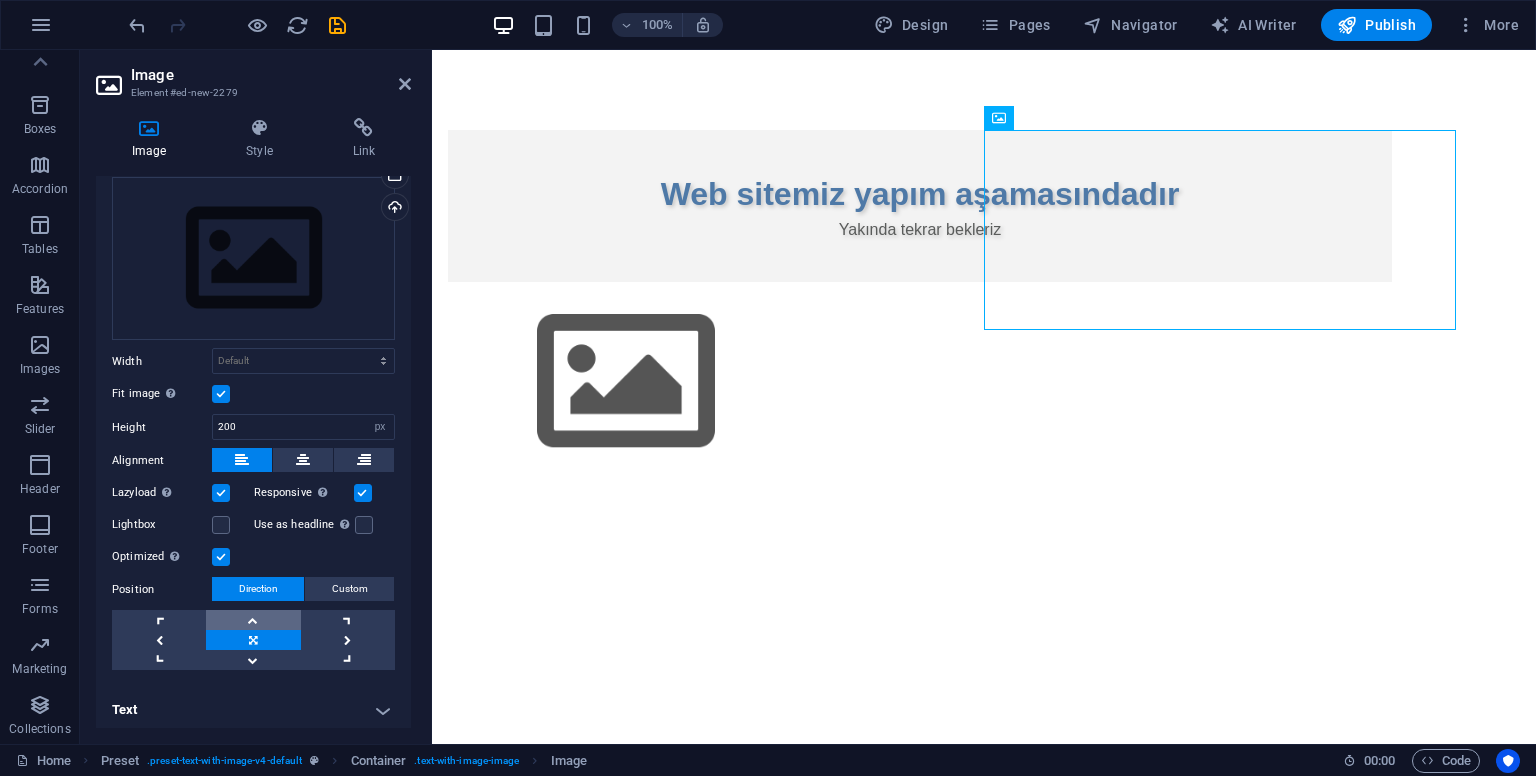 scroll, scrollTop: 53, scrollLeft: 0, axis: vertical 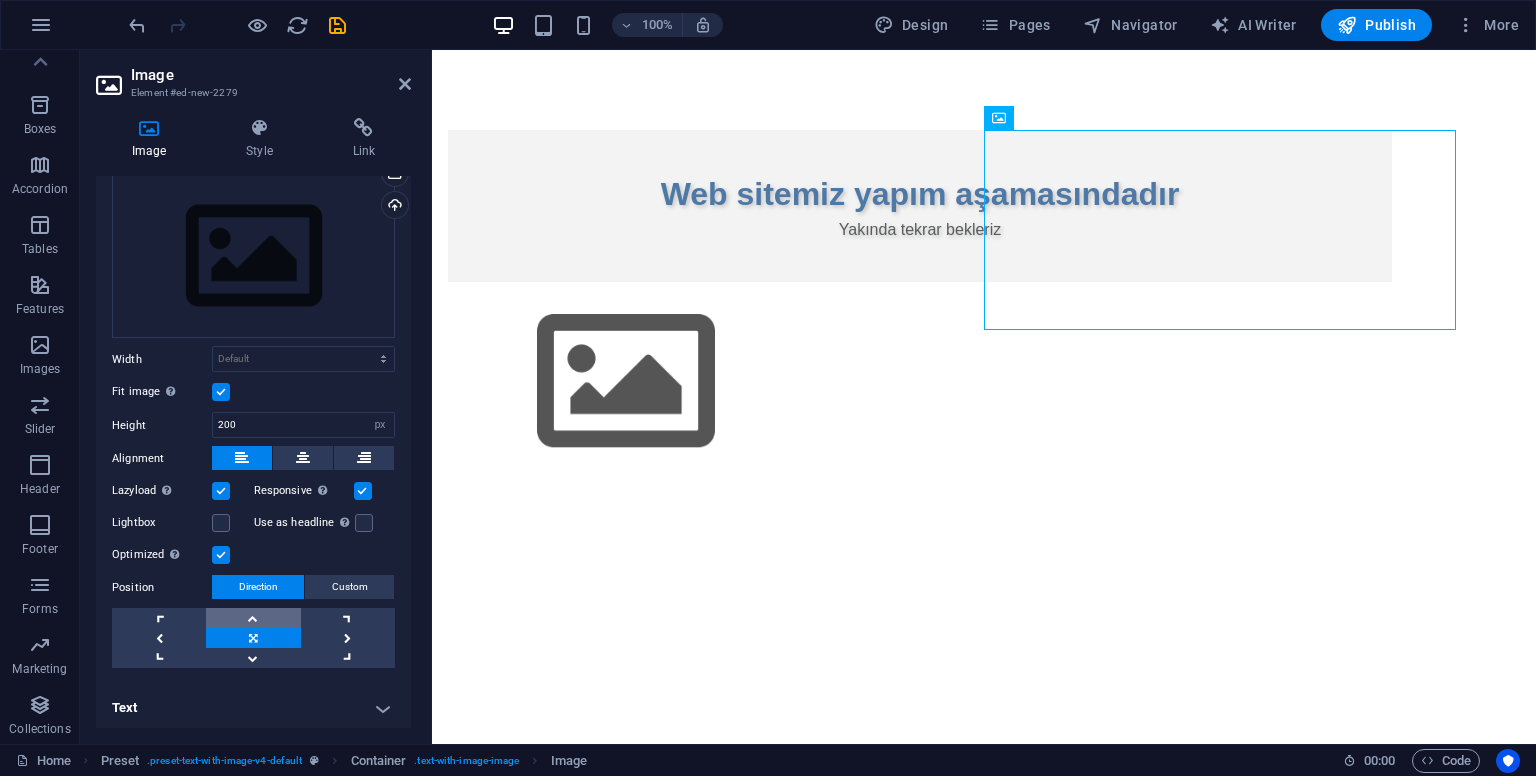 click at bounding box center [253, 618] 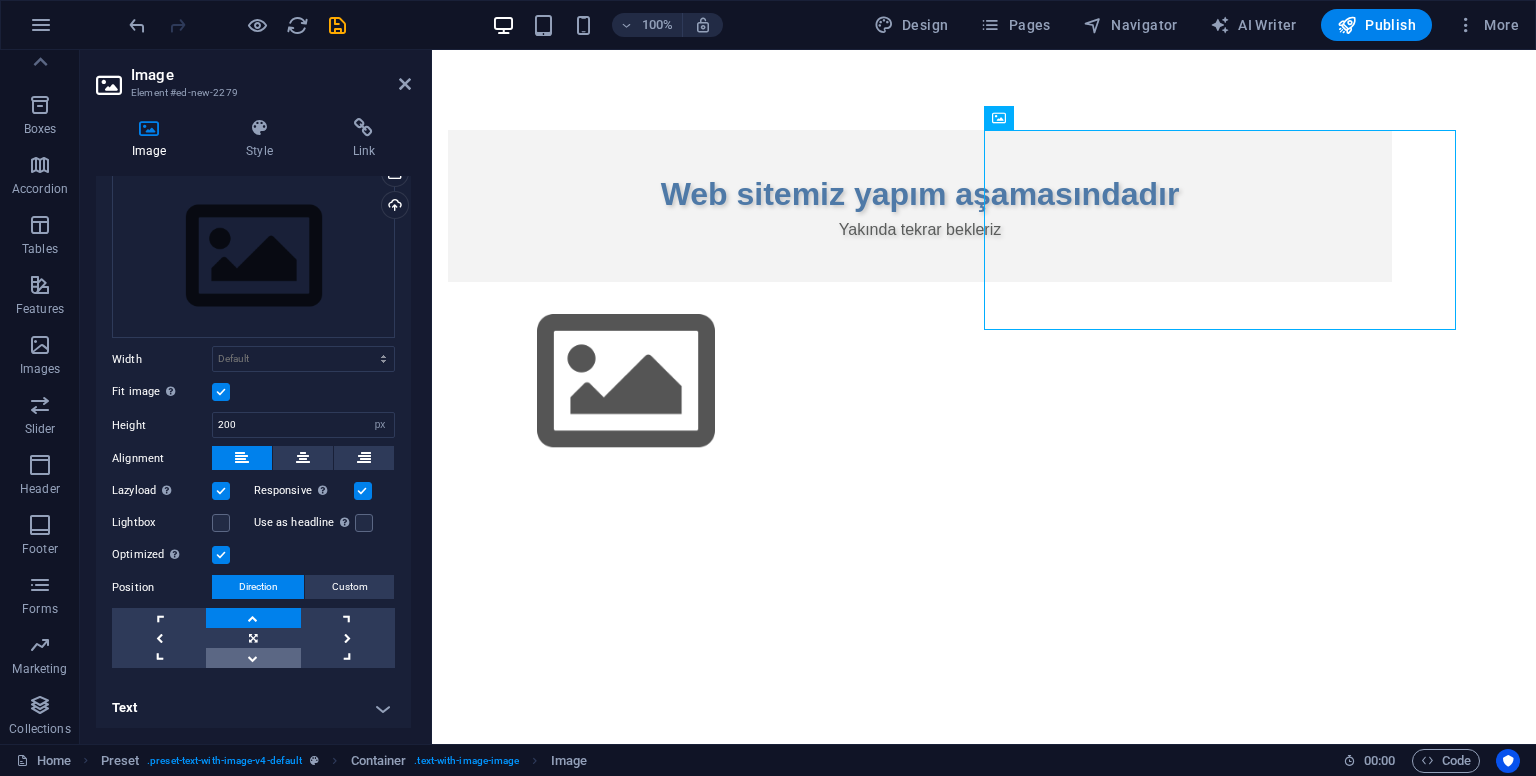 click at bounding box center (253, 658) 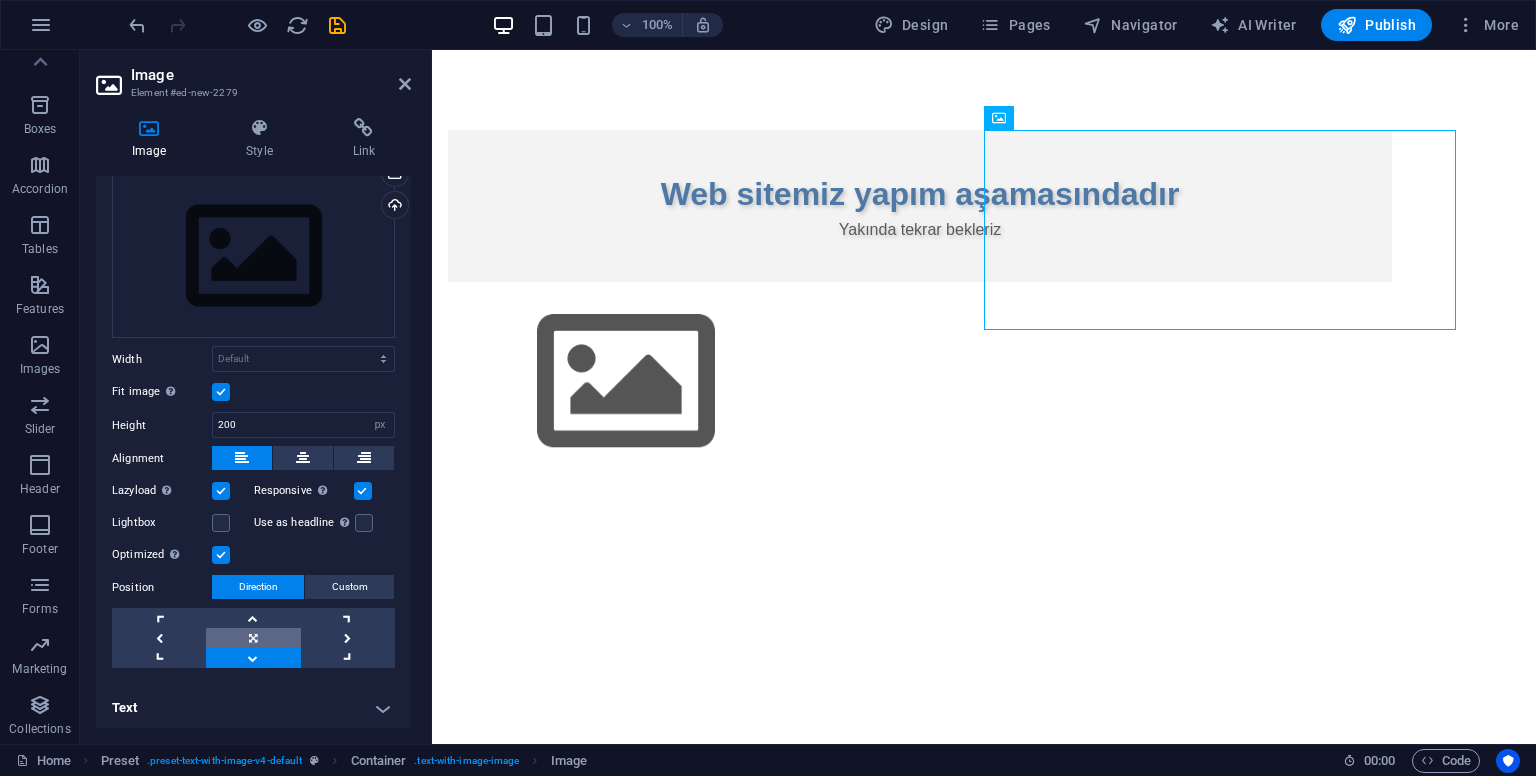 click at bounding box center (253, 638) 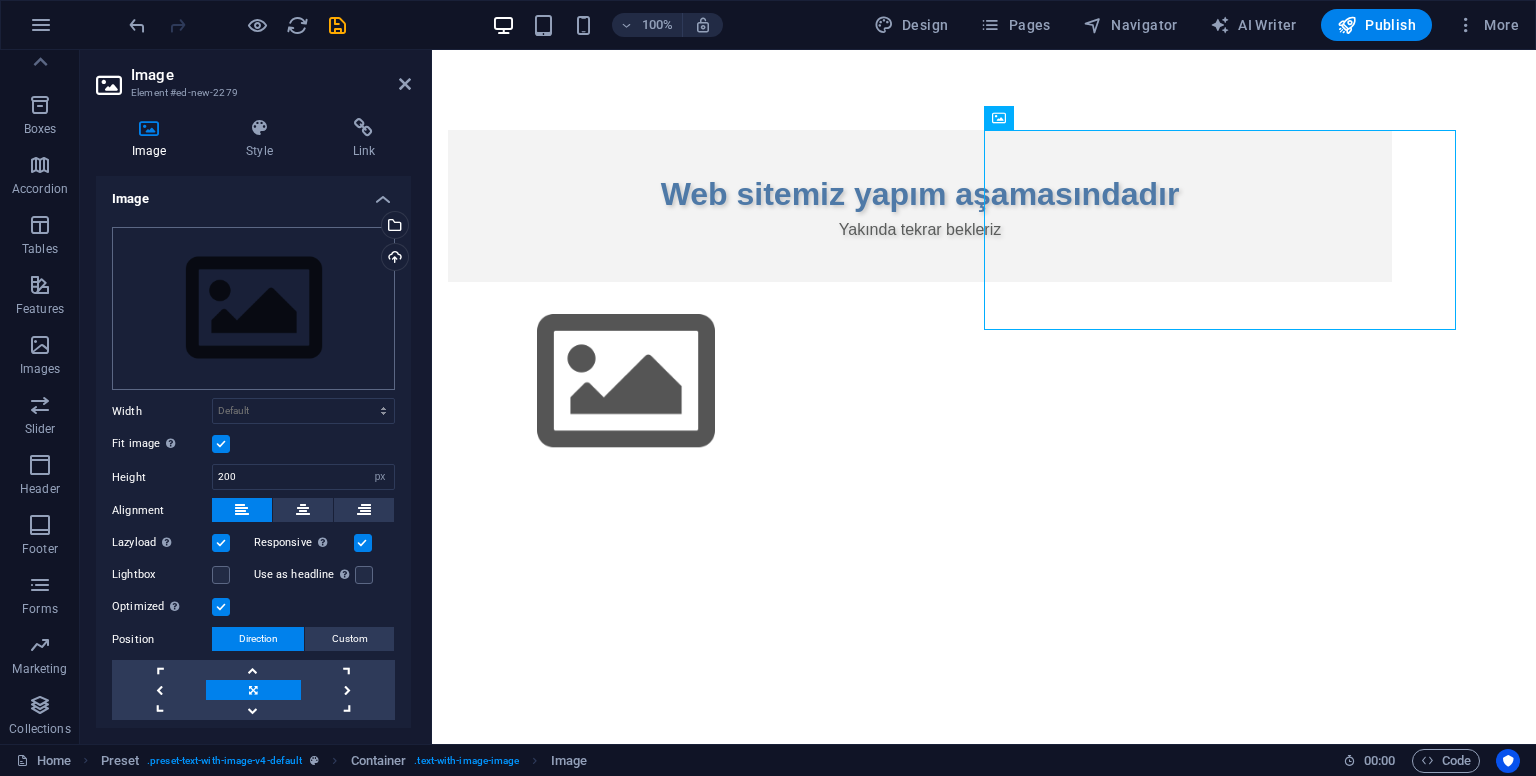 scroll, scrollTop: 0, scrollLeft: 0, axis: both 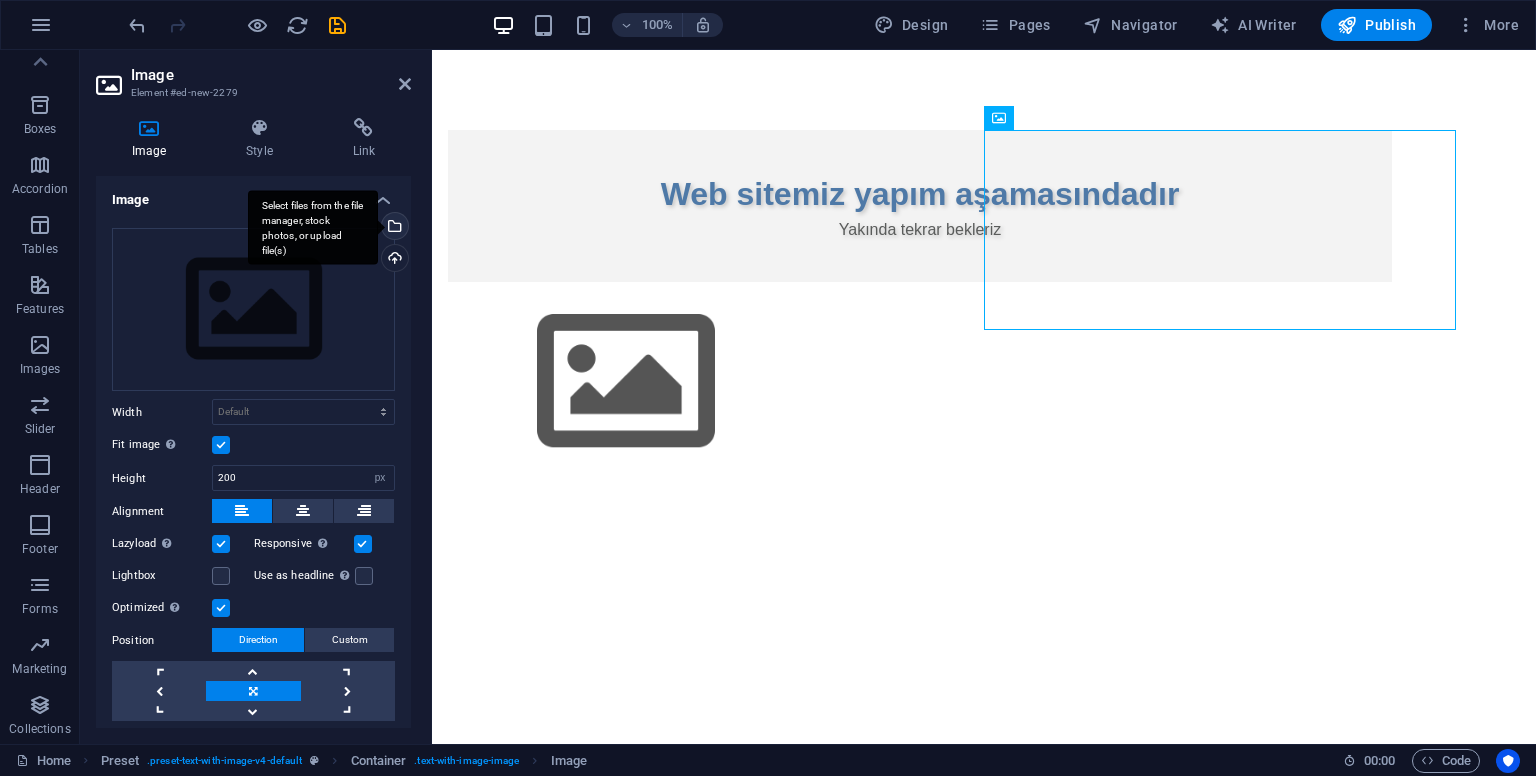 click on "Select files from the file manager, stock photos, or upload file(s)" at bounding box center (393, 228) 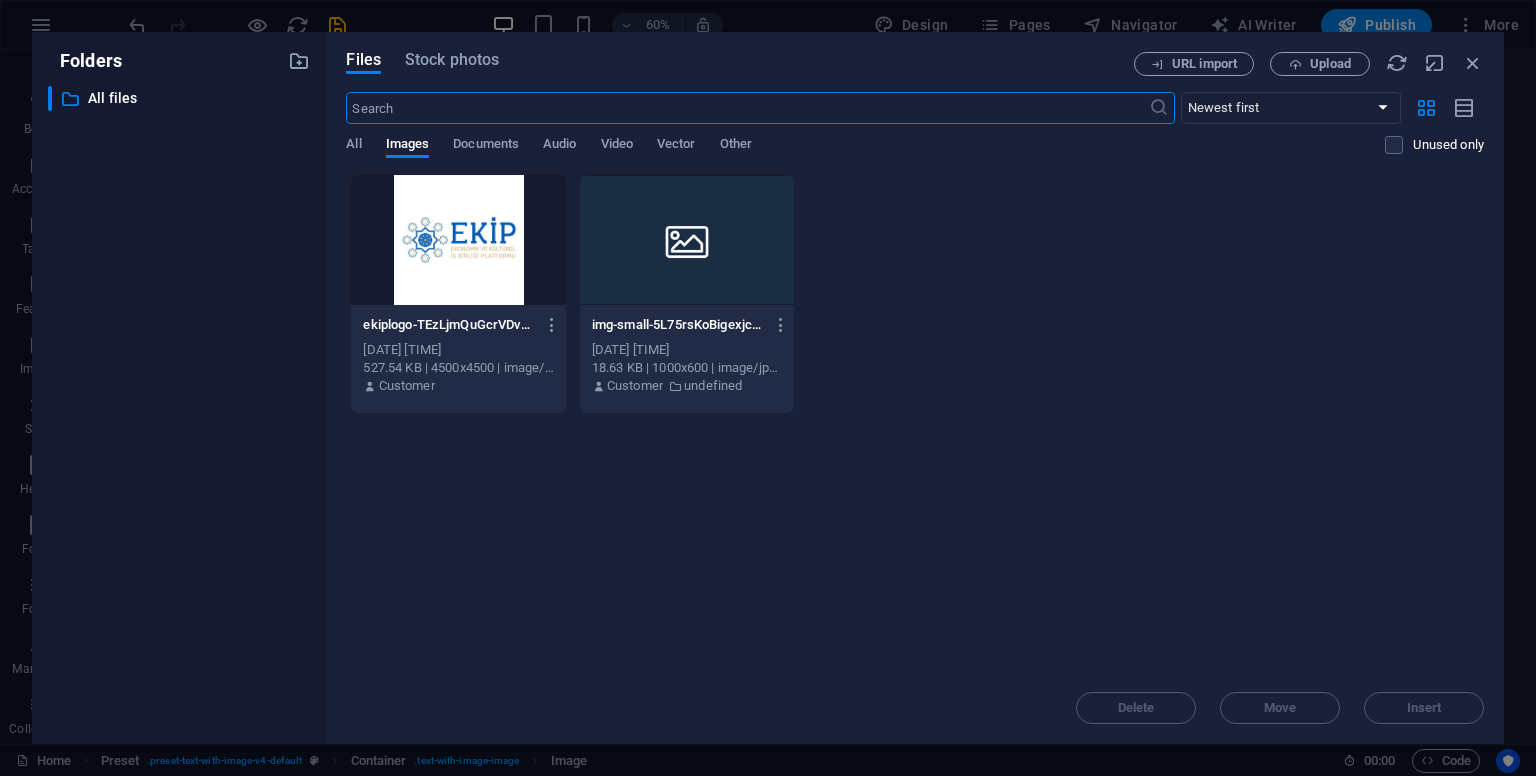 click at bounding box center (458, 240) 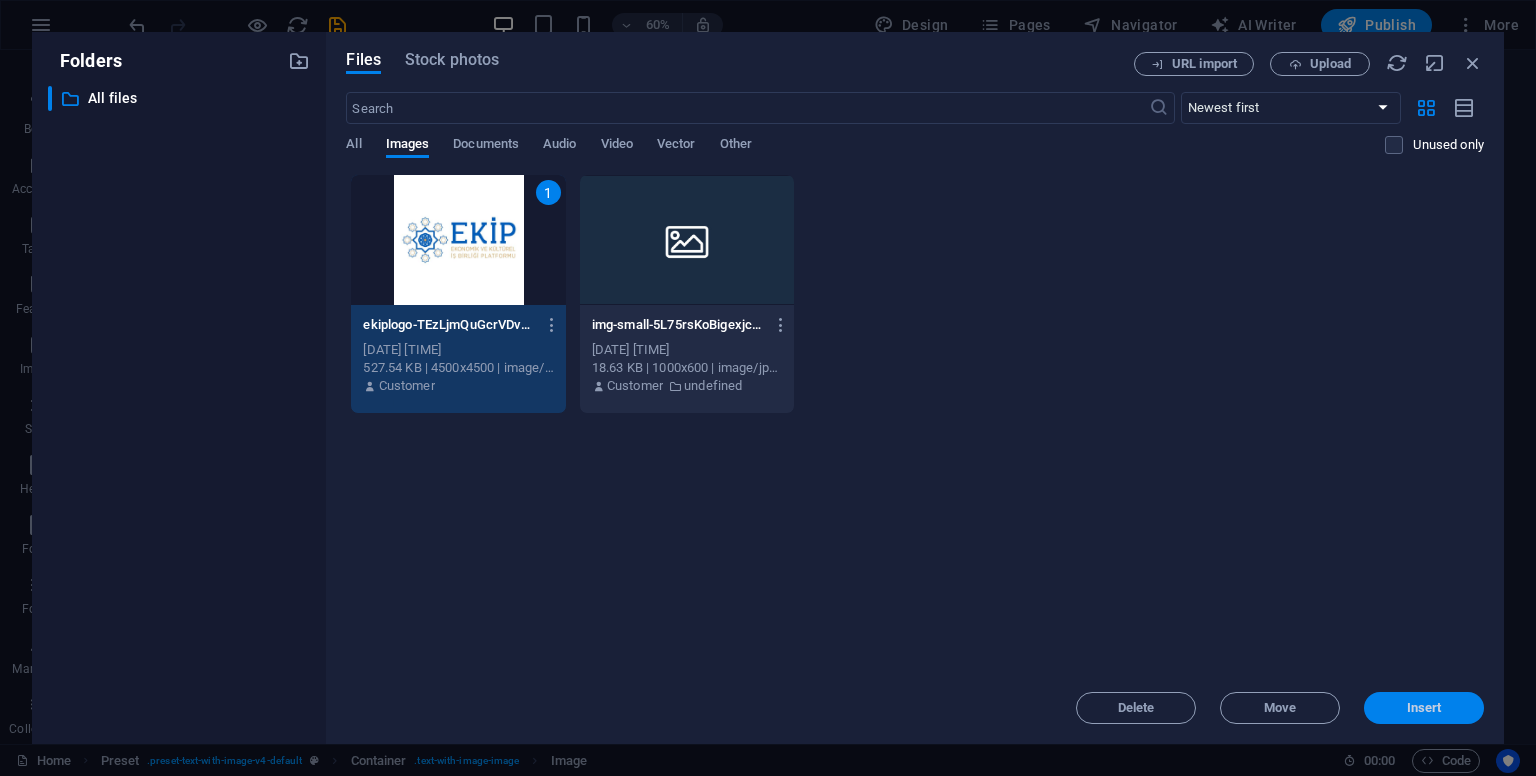 click on "Insert" at bounding box center [1424, 708] 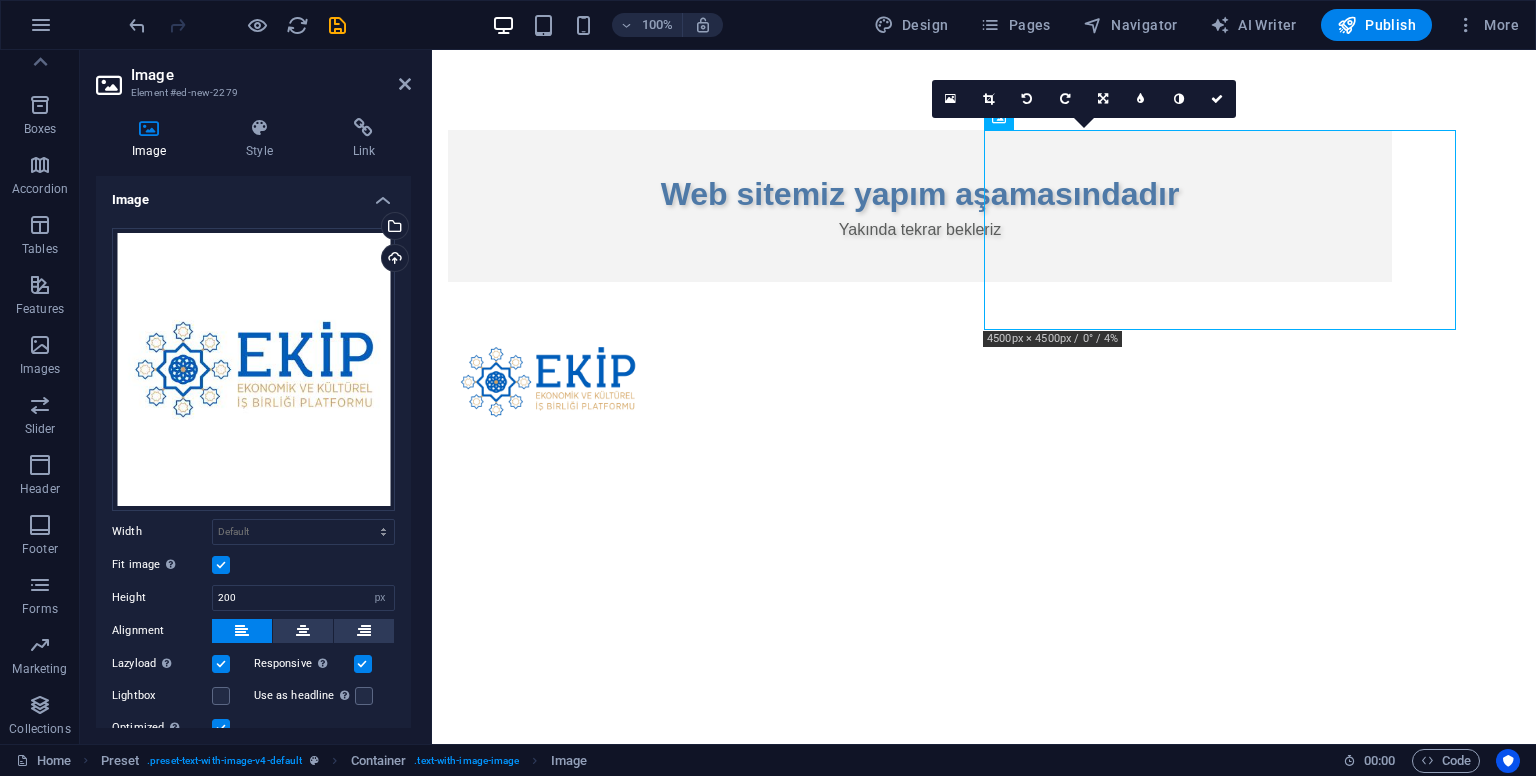 click on "Skip to main content
Web sitemiz yapım aşamasındadır Yakında tekrar bekleriz" at bounding box center (984, 306) 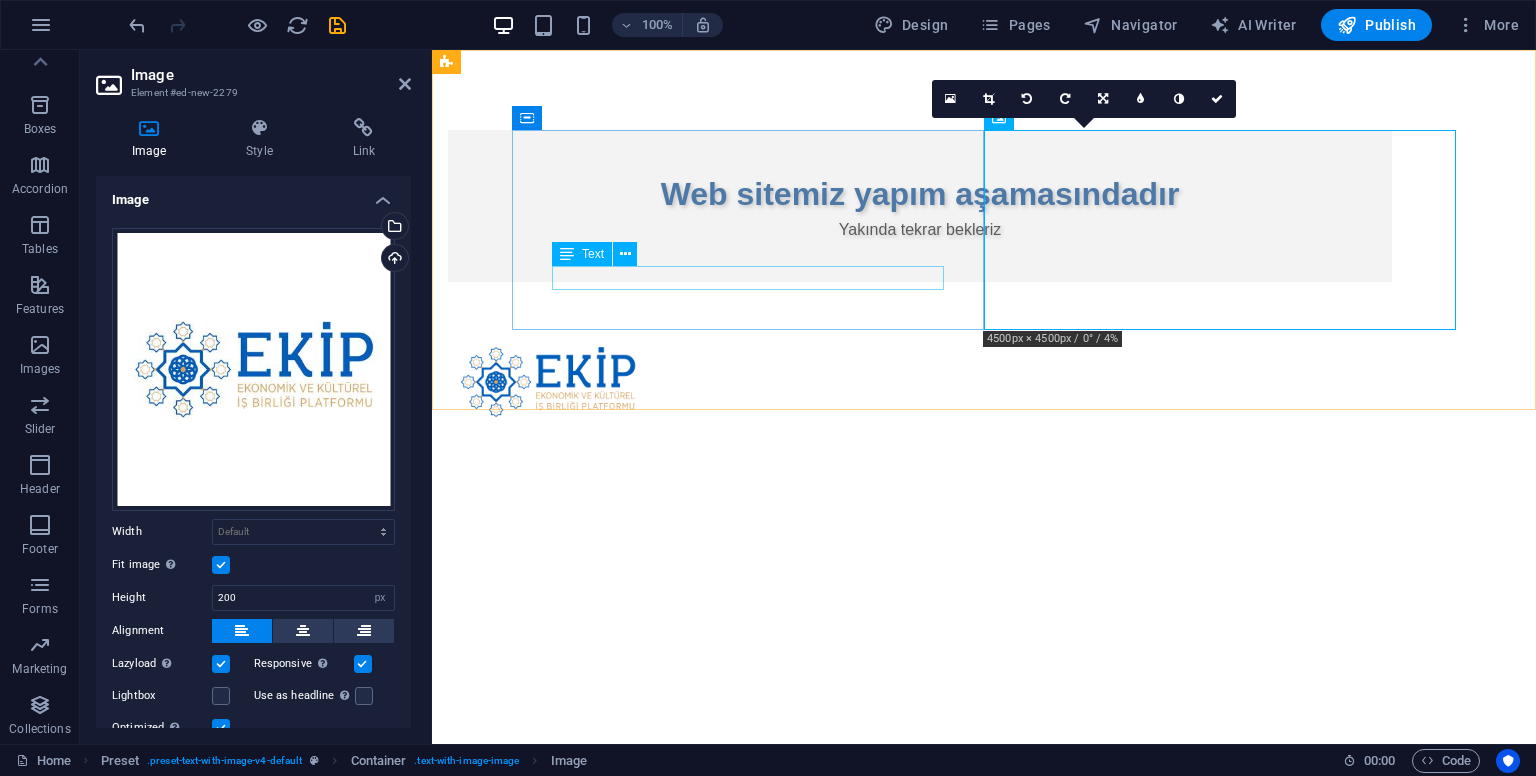 click on "Yakında tekrar bekleriz" at bounding box center [920, 230] 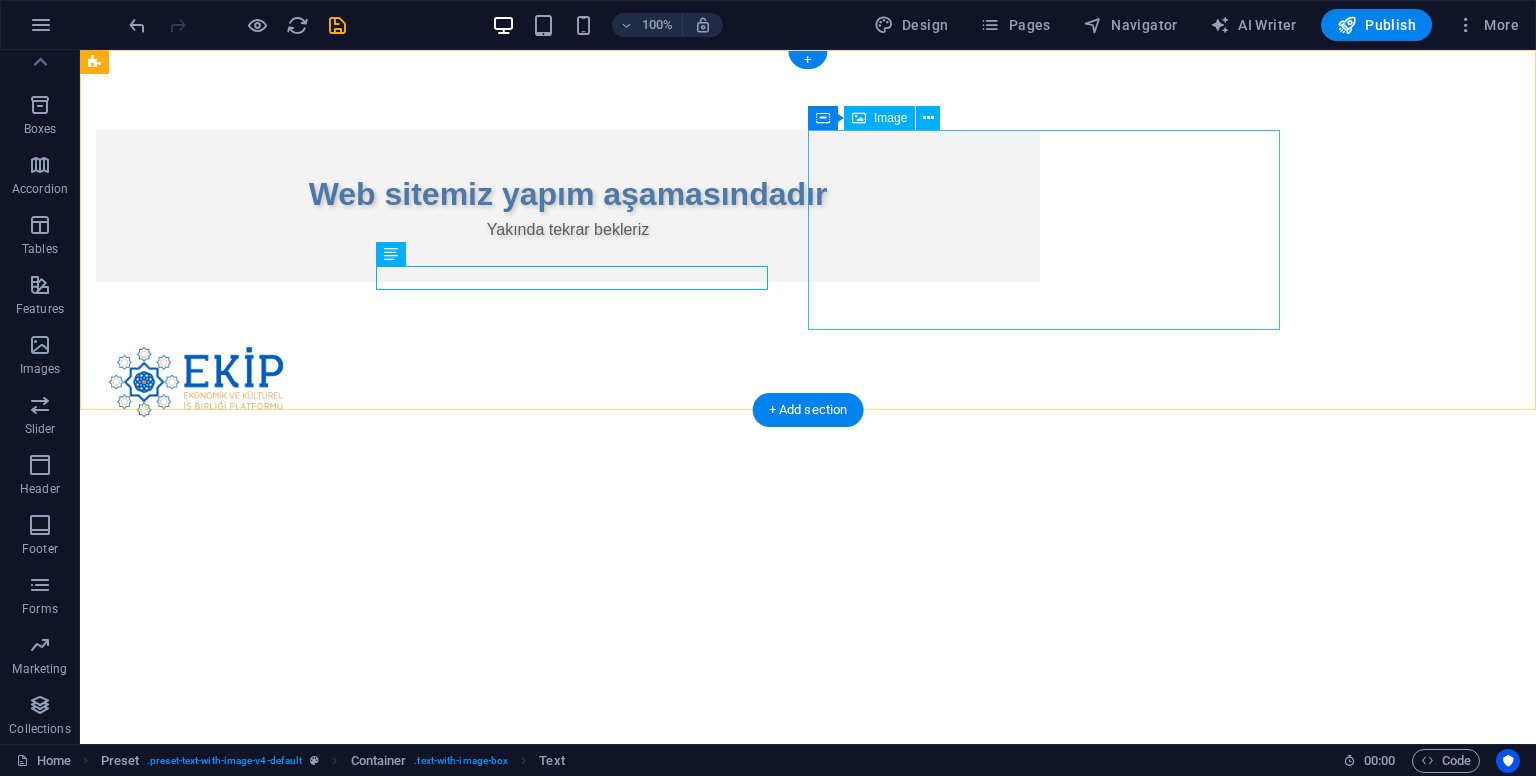 click at bounding box center (568, 382) 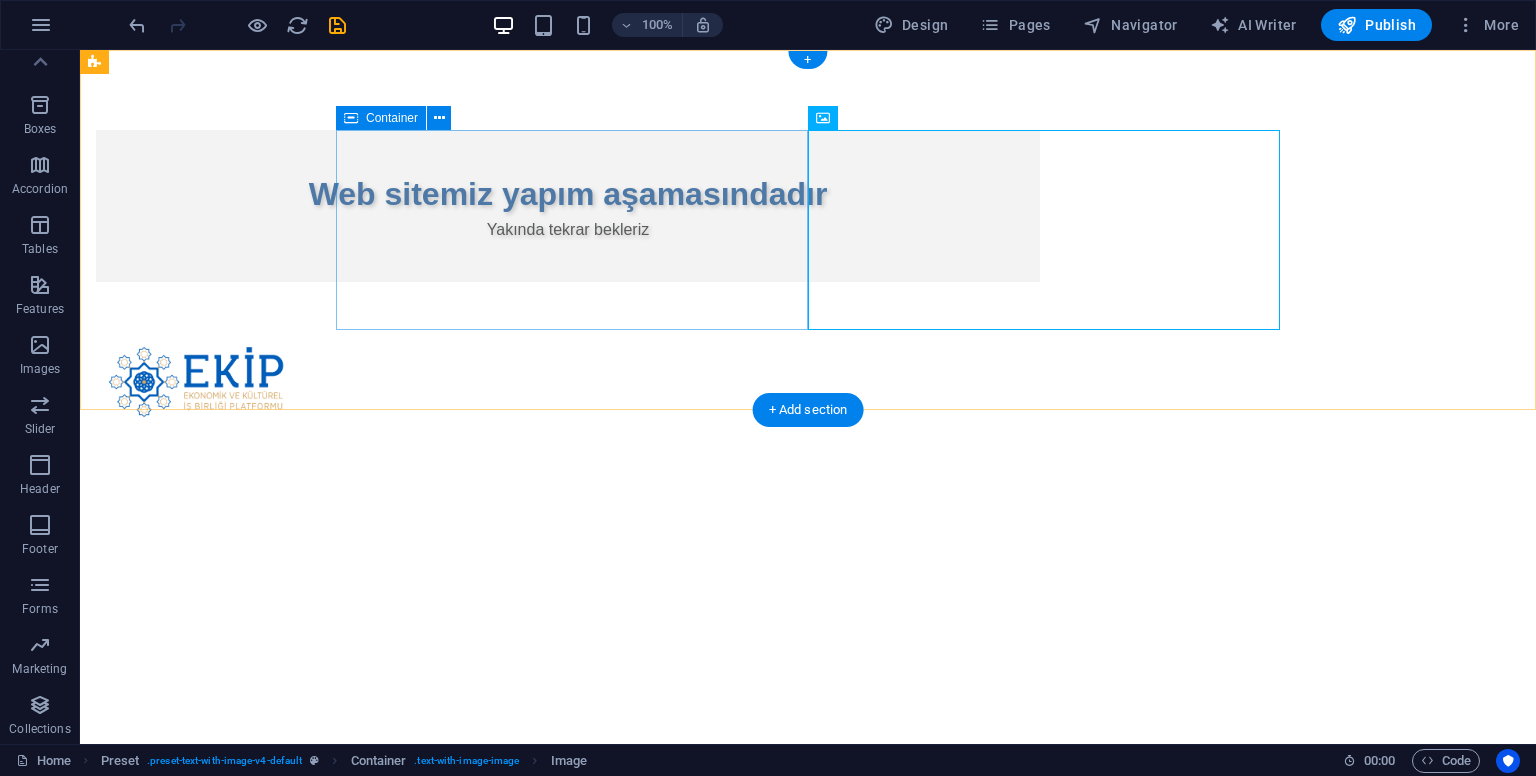click on "Web sitemiz yapım aşamasındadır Yakında tekrar bekleriz" at bounding box center [568, 206] 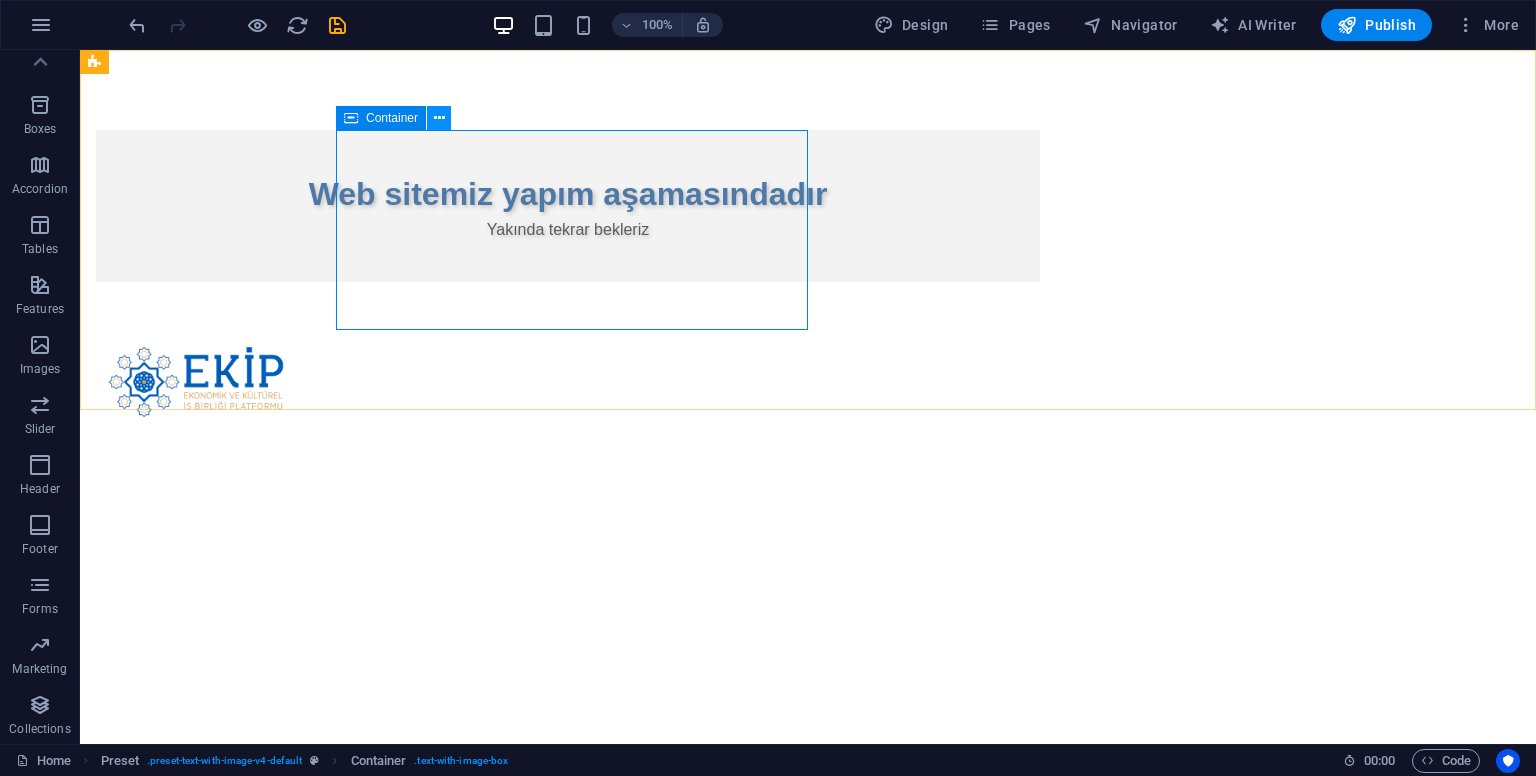 click at bounding box center (439, 118) 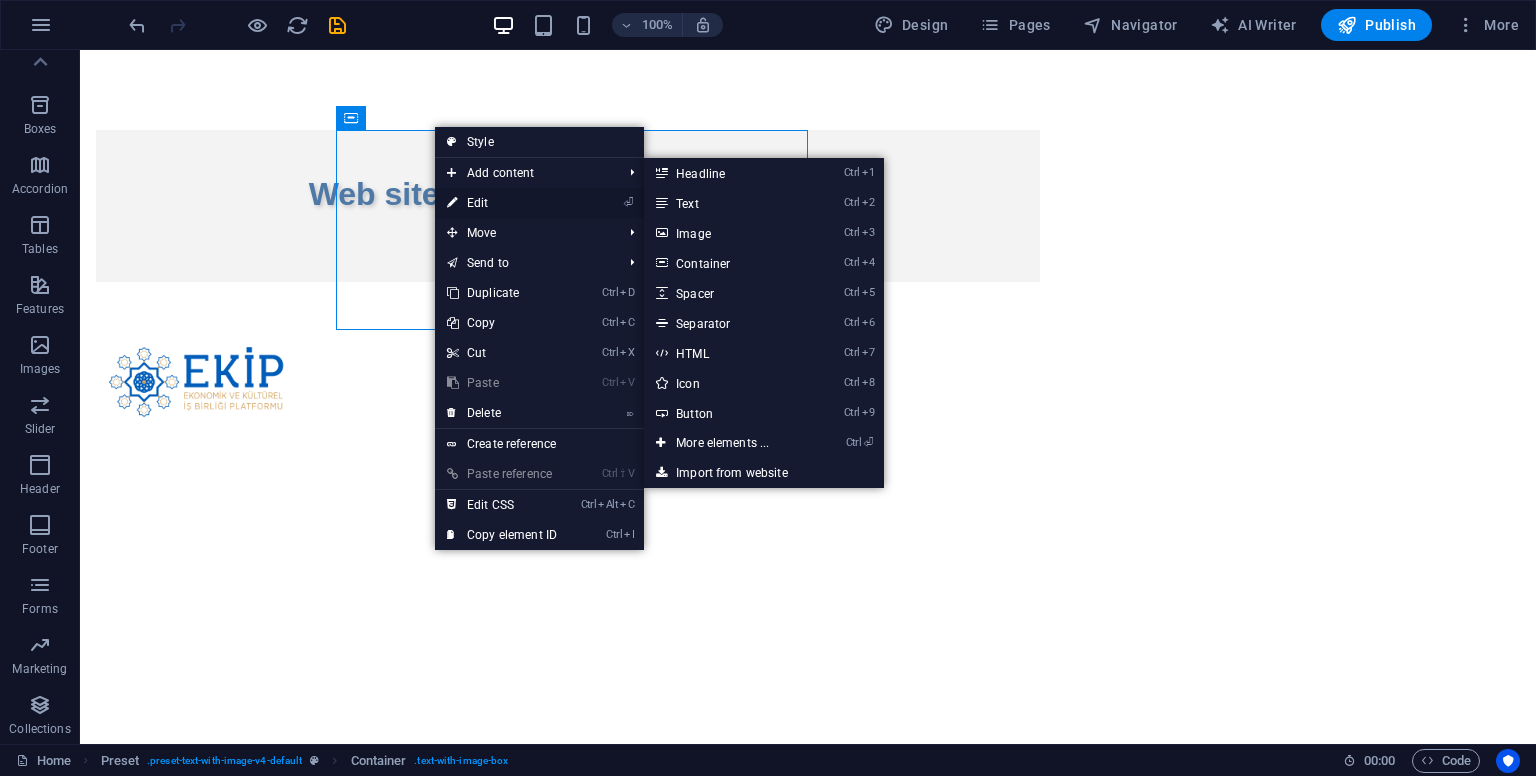click on "⏎  Edit" at bounding box center (502, 203) 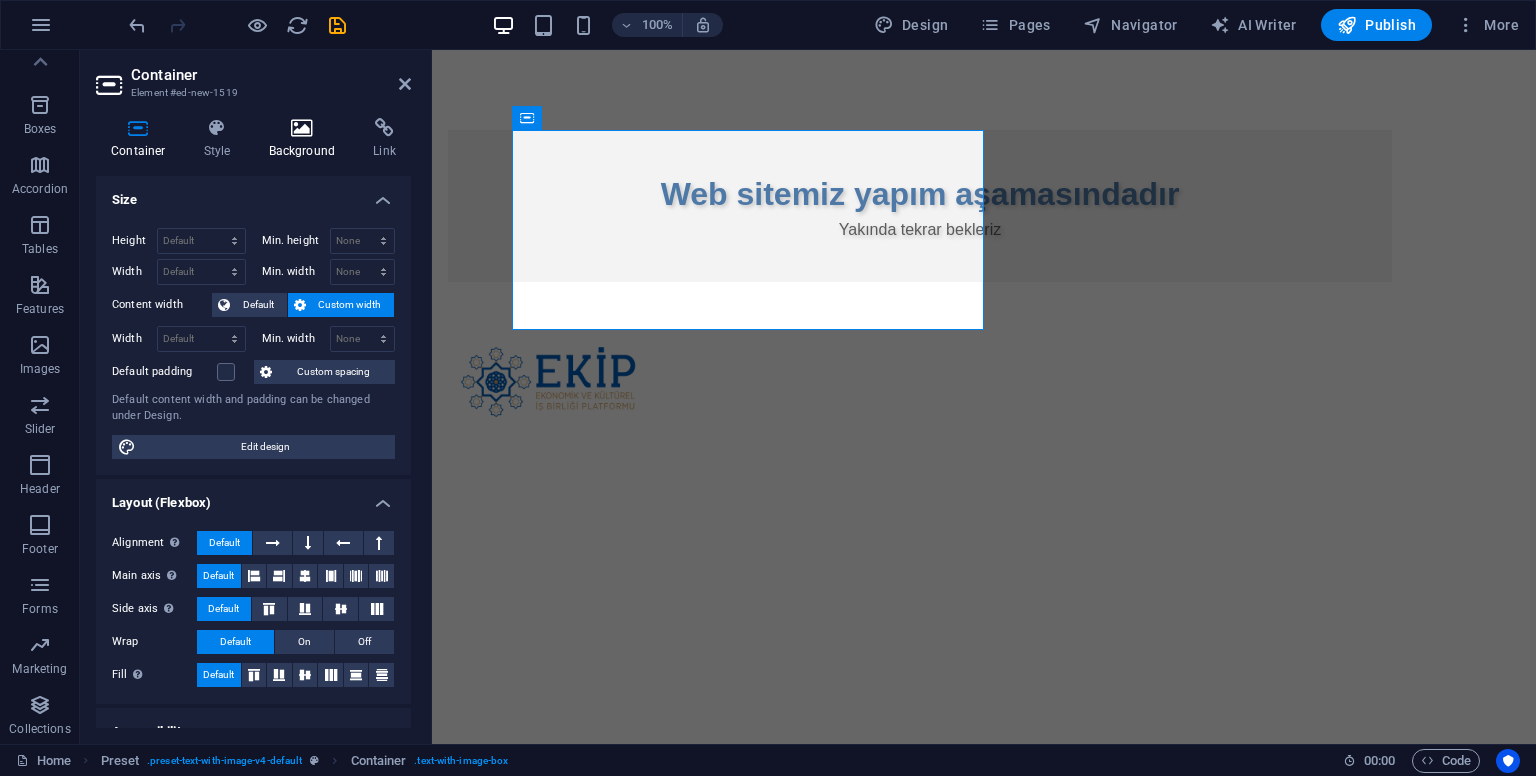 click on "Background" at bounding box center (306, 139) 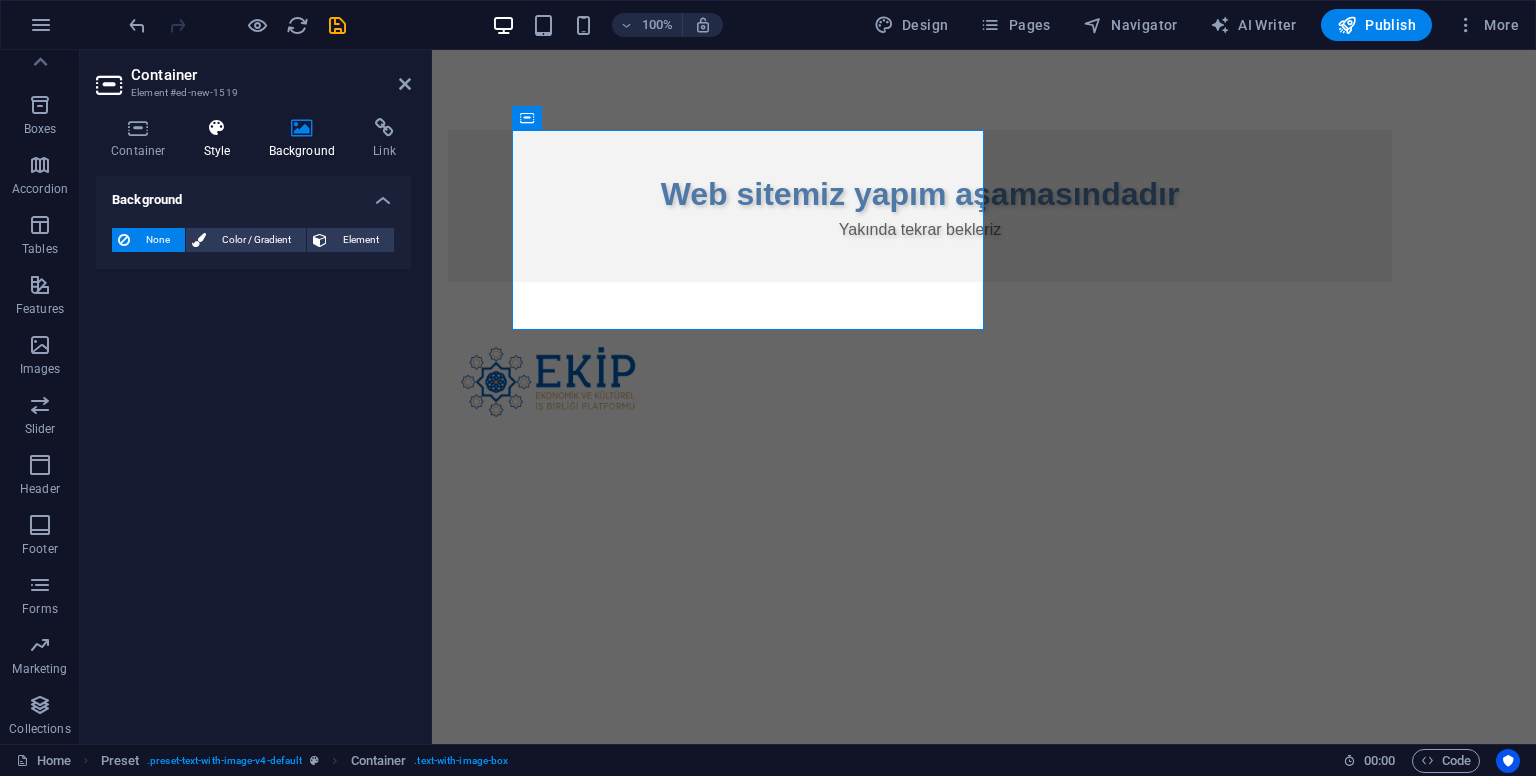 click on "Style" at bounding box center [221, 139] 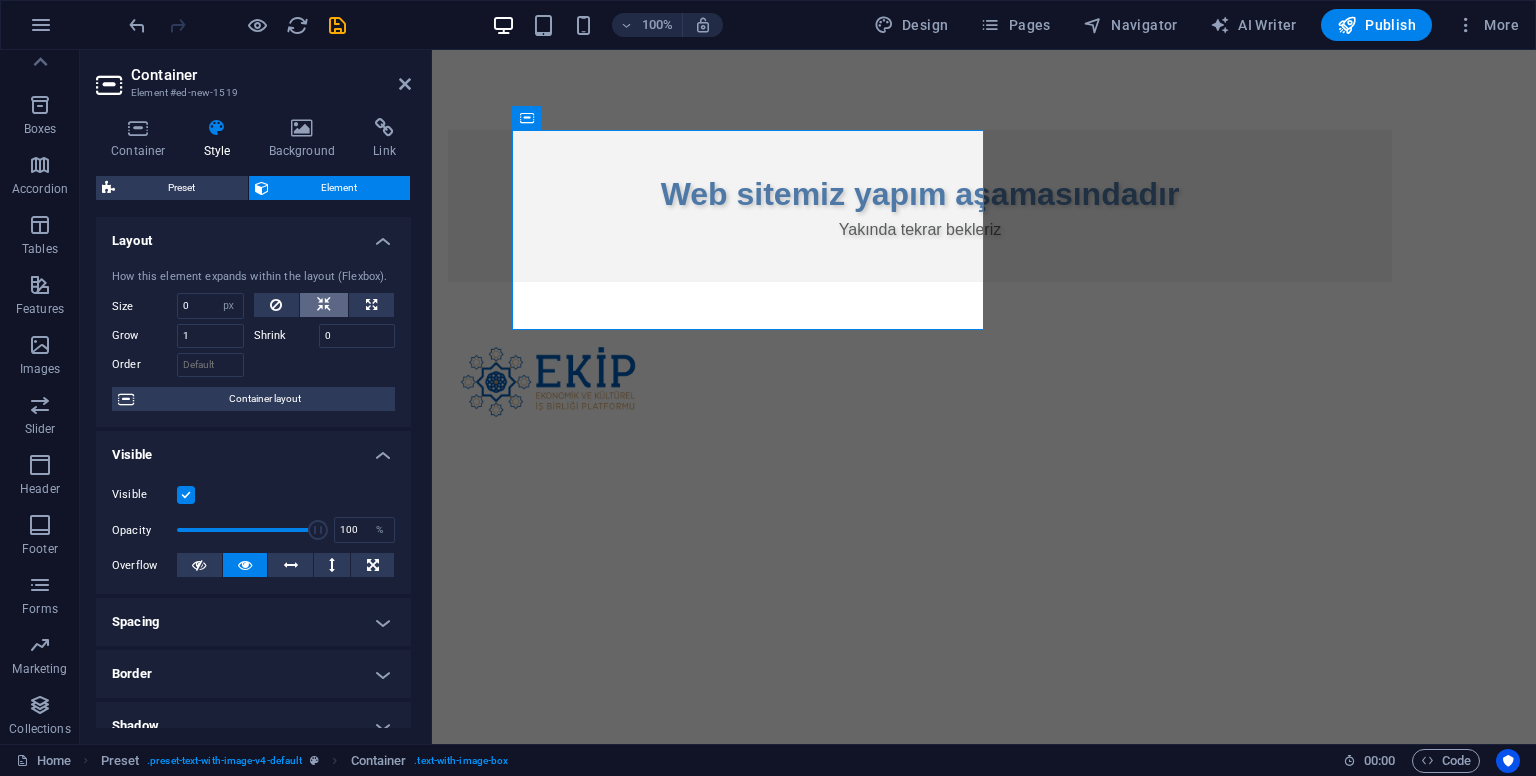 scroll, scrollTop: 0, scrollLeft: 0, axis: both 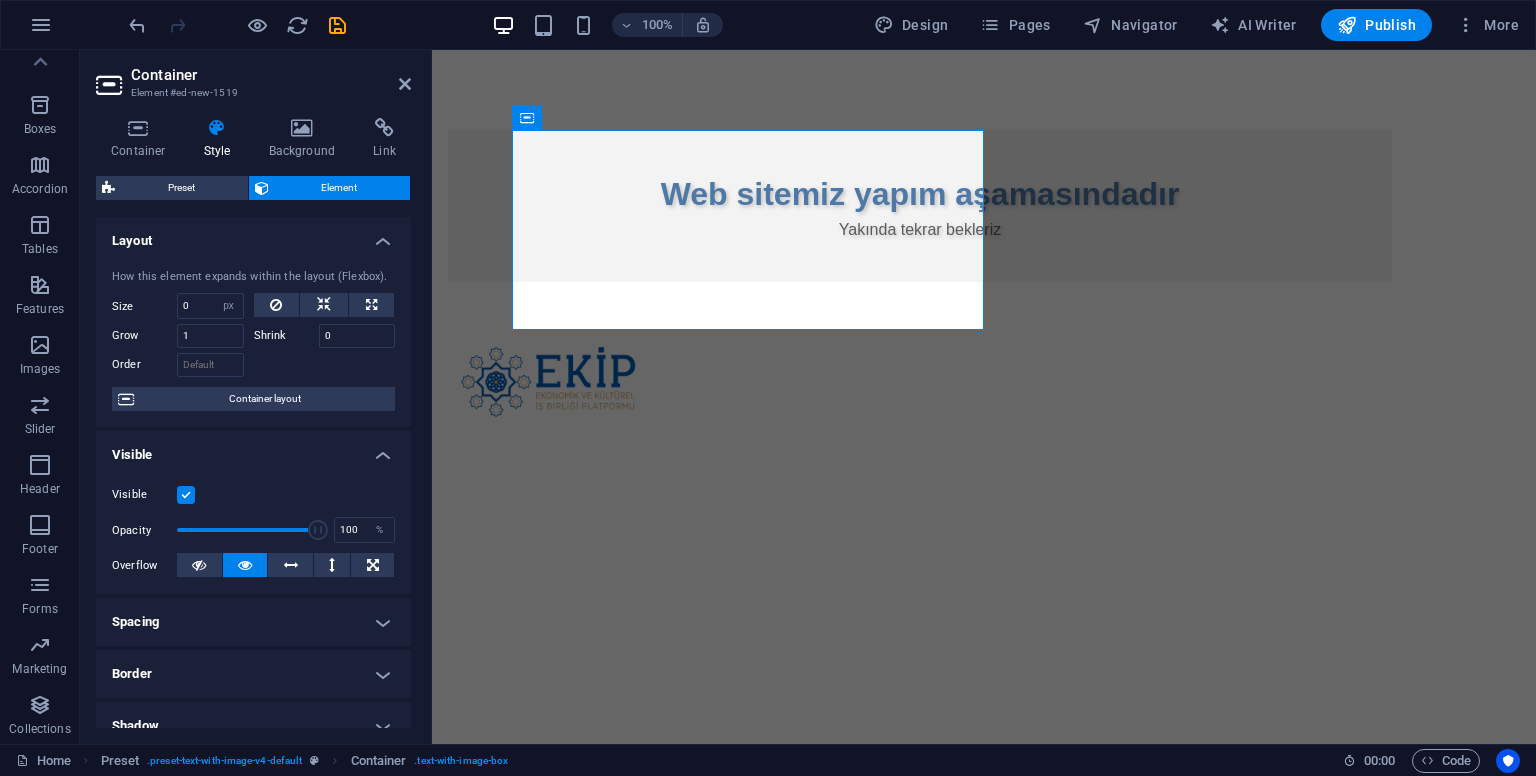 click on "Layout" at bounding box center (253, 235) 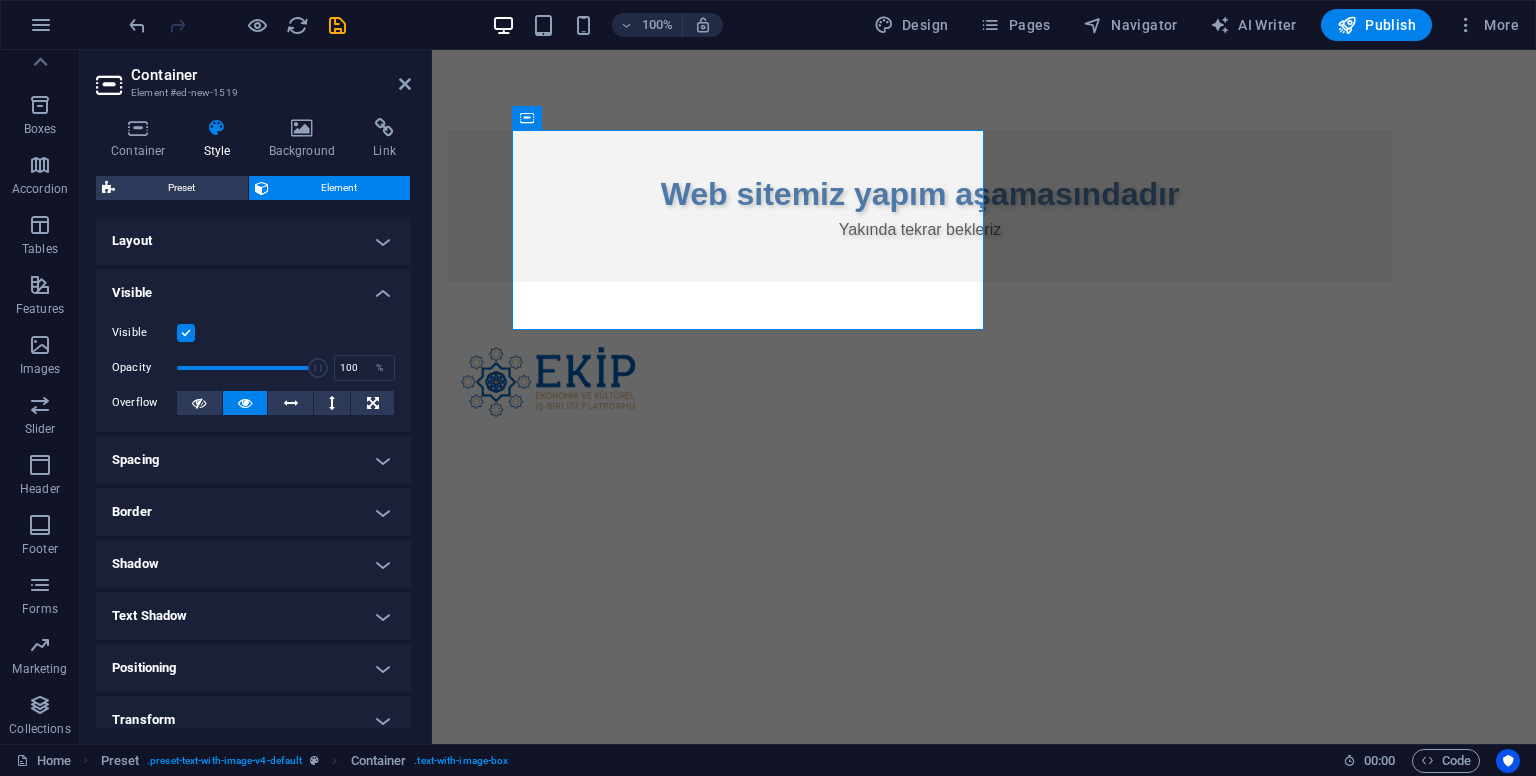 click on "Visible" at bounding box center (253, 287) 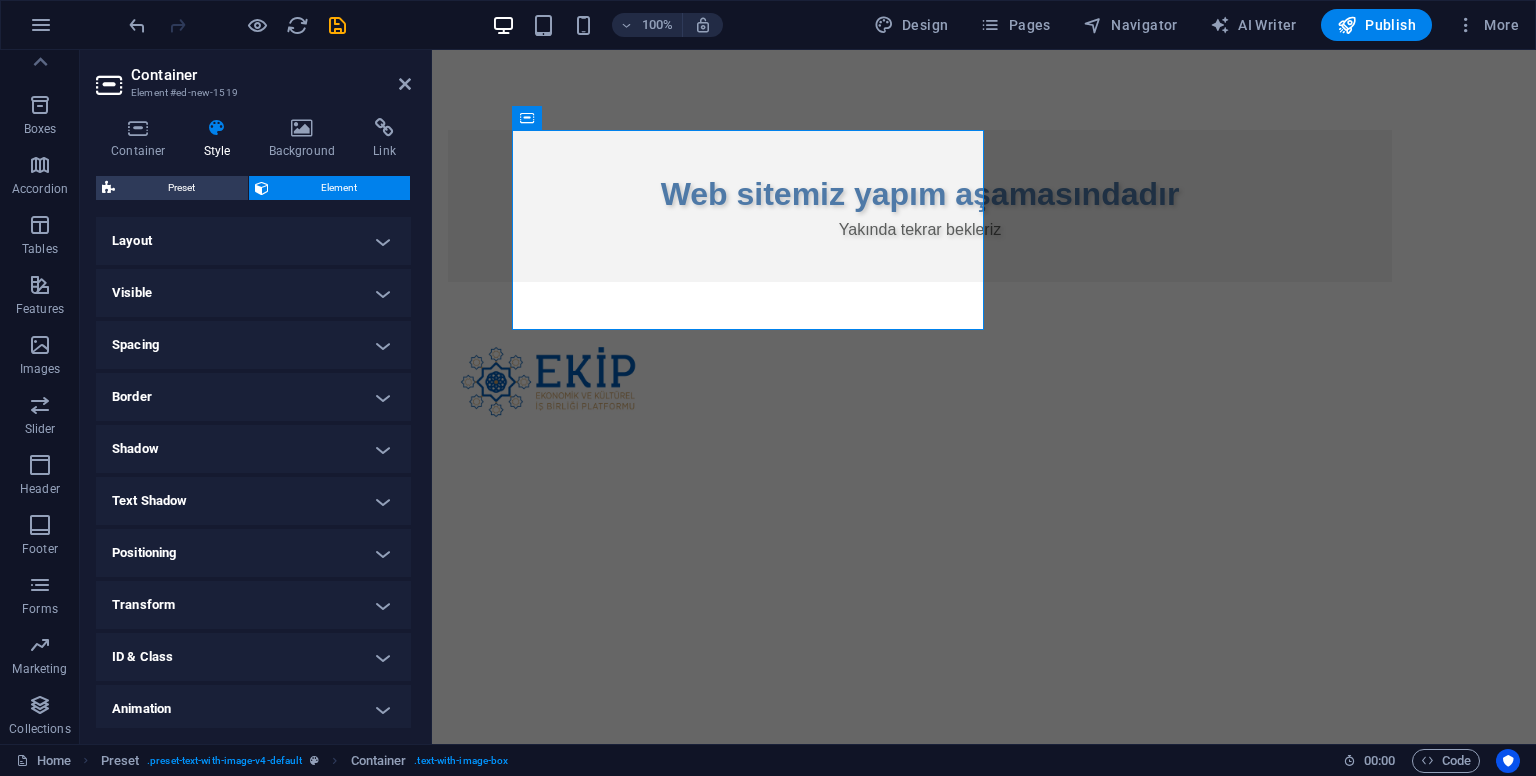 click on "Spacing" at bounding box center [253, 345] 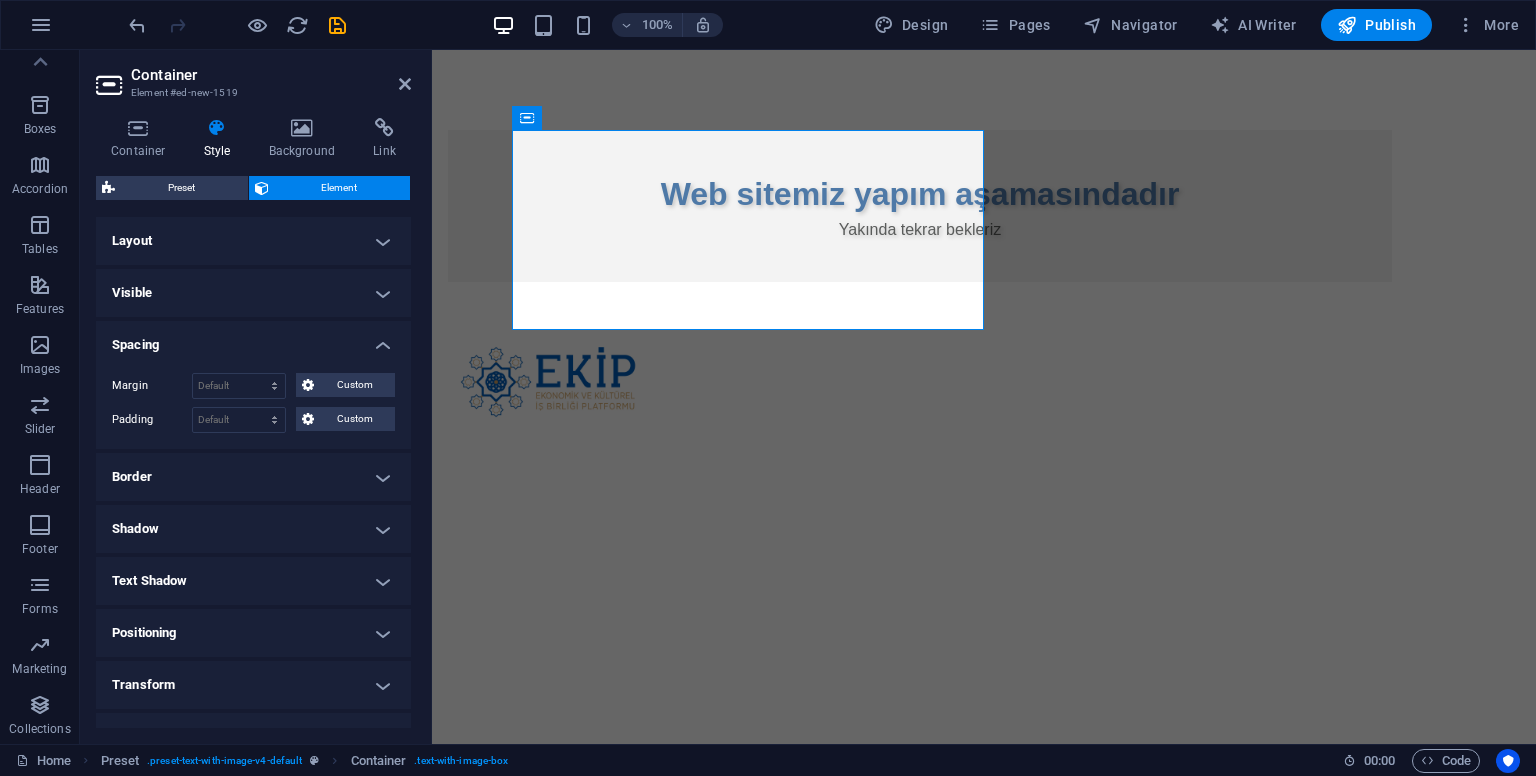 click on "Spacing" at bounding box center [253, 339] 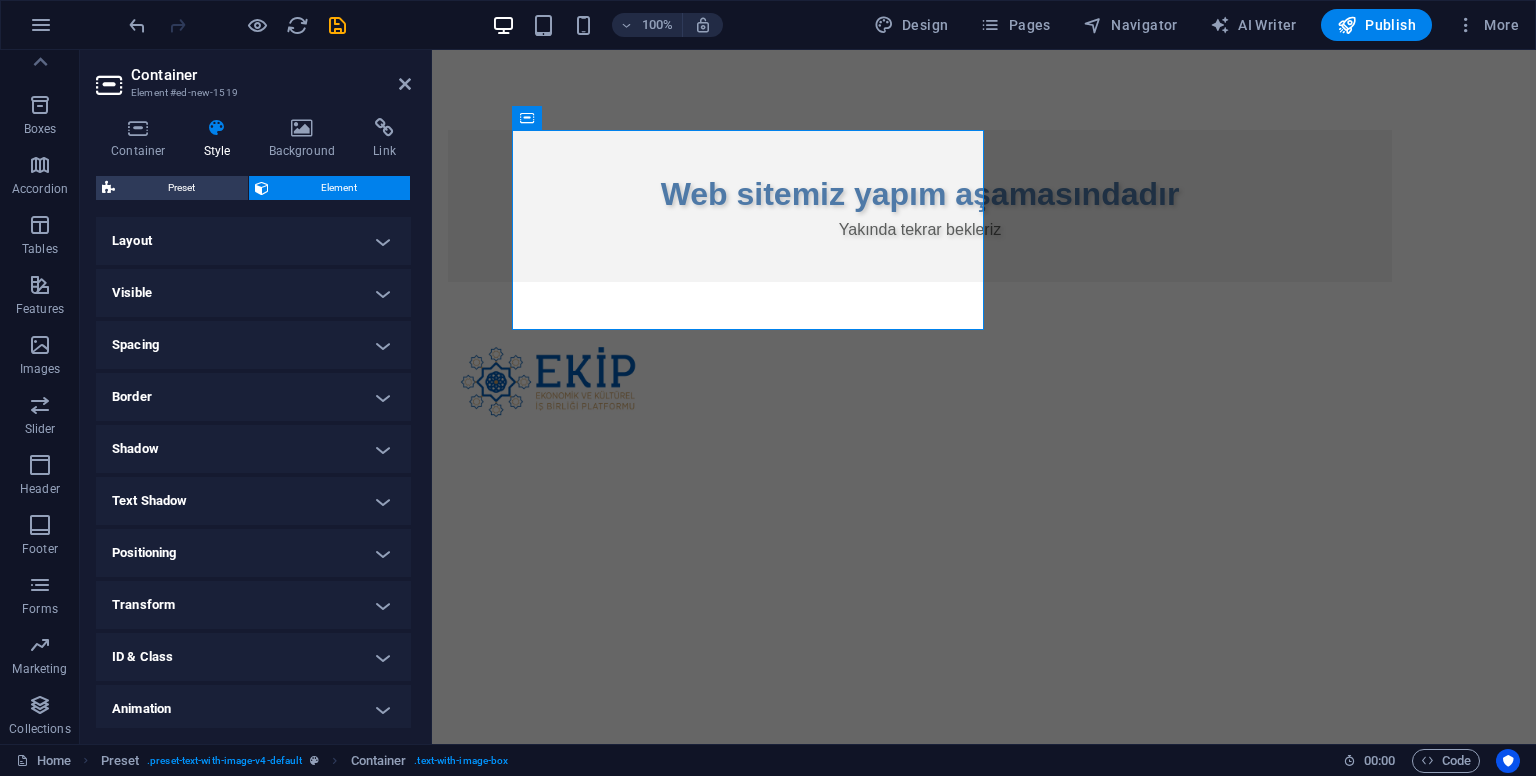 click on "Border" at bounding box center (253, 397) 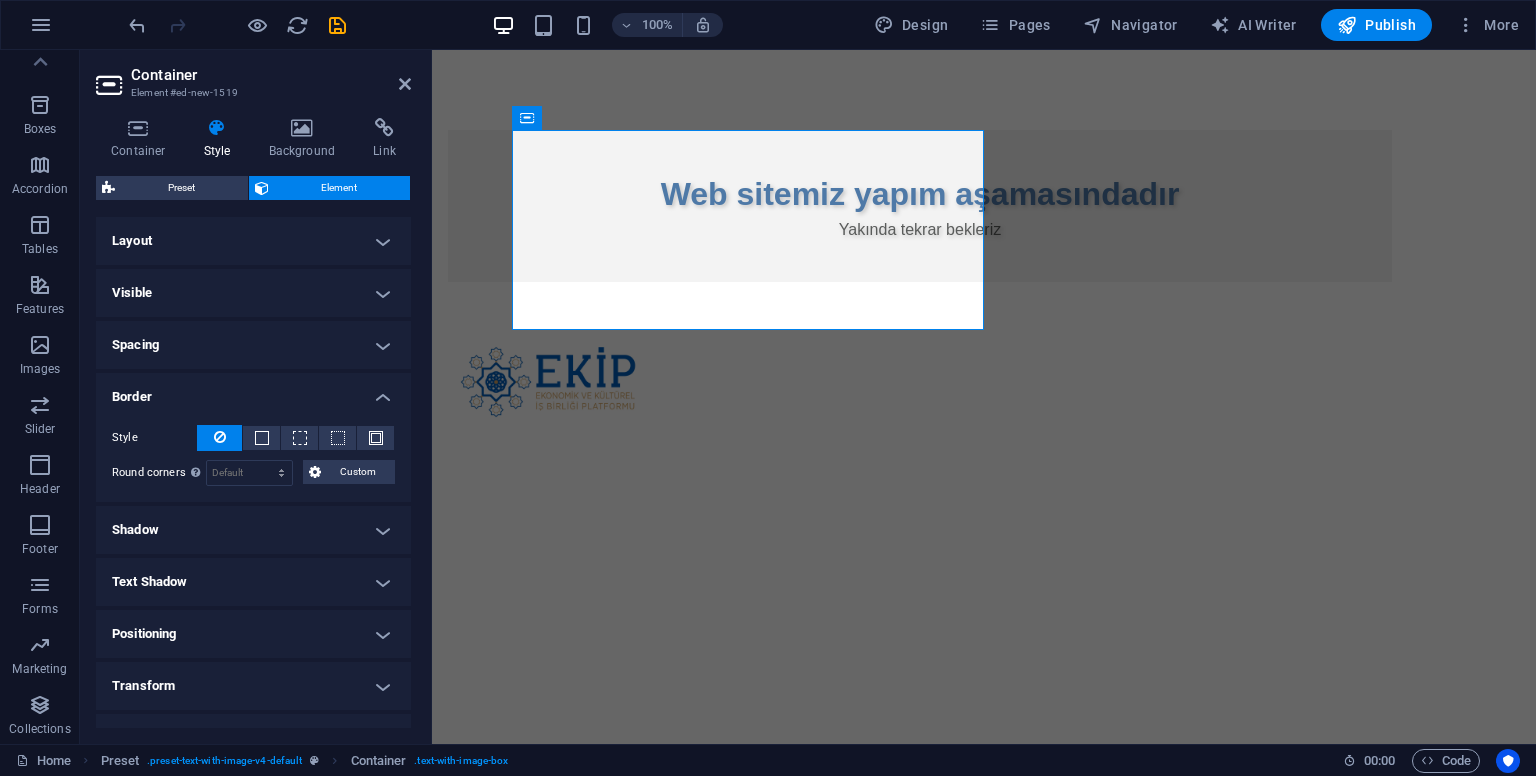 click on "Border" at bounding box center (253, 391) 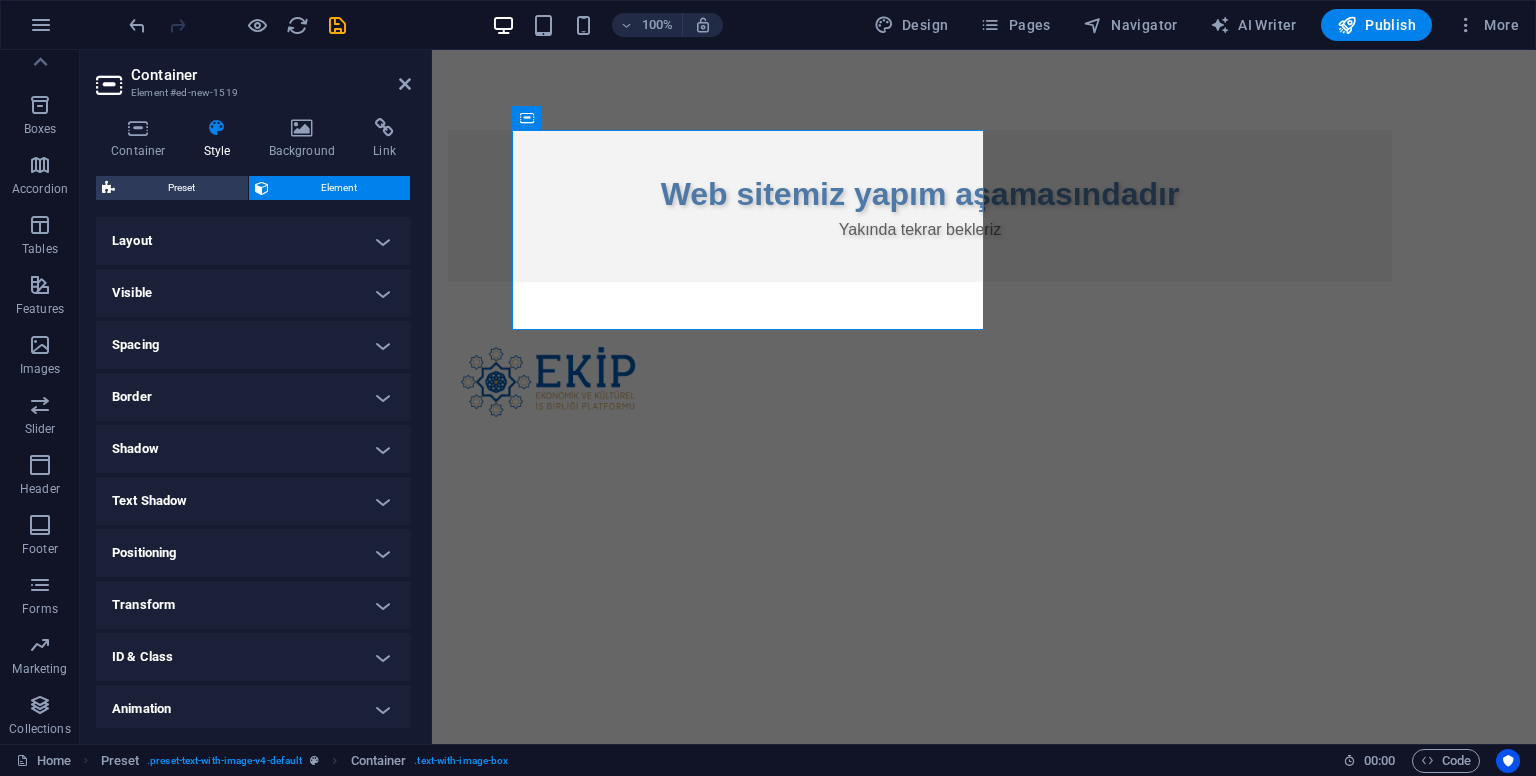 click on "Shadow" at bounding box center [253, 449] 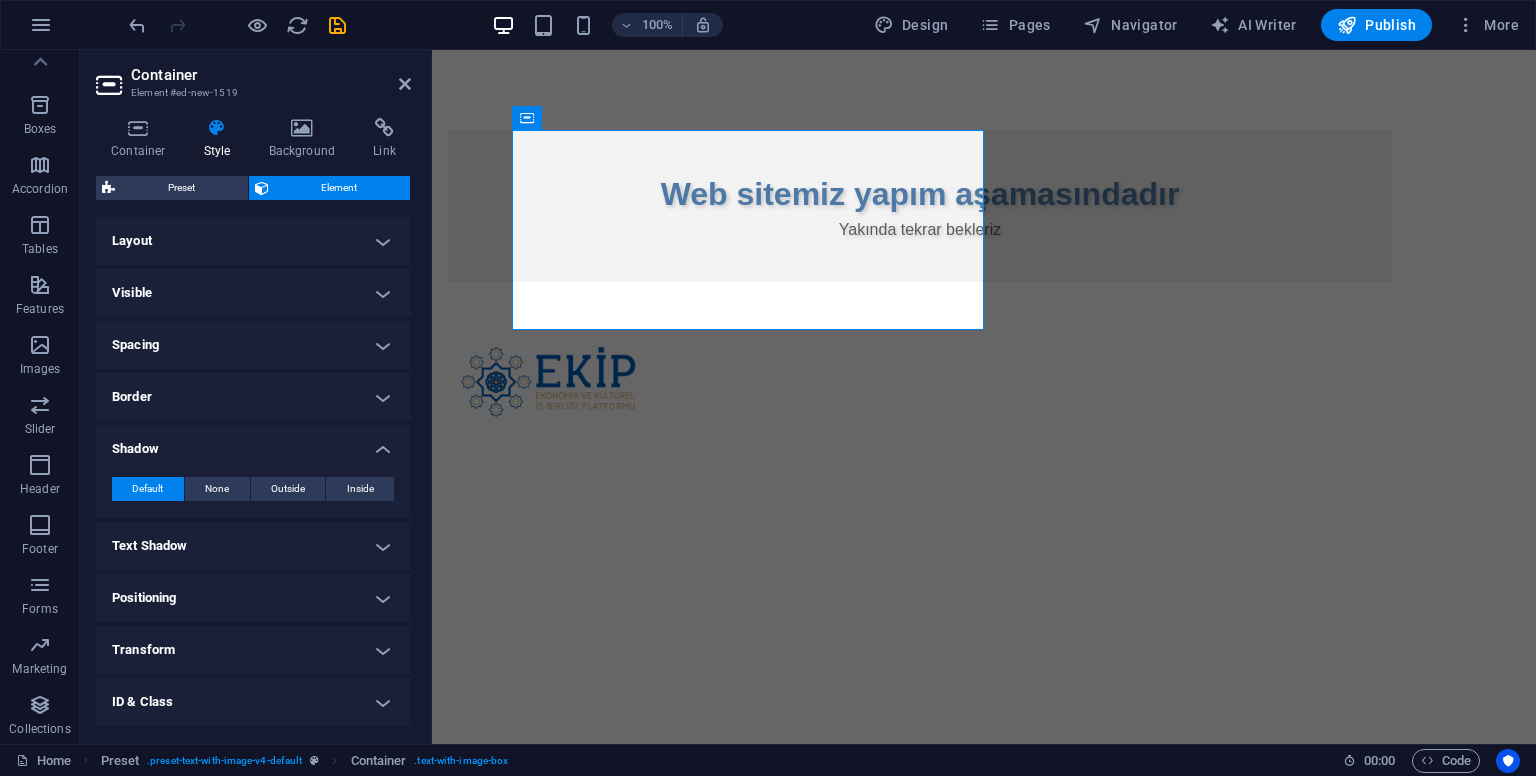 click on "Shadow" at bounding box center (253, 443) 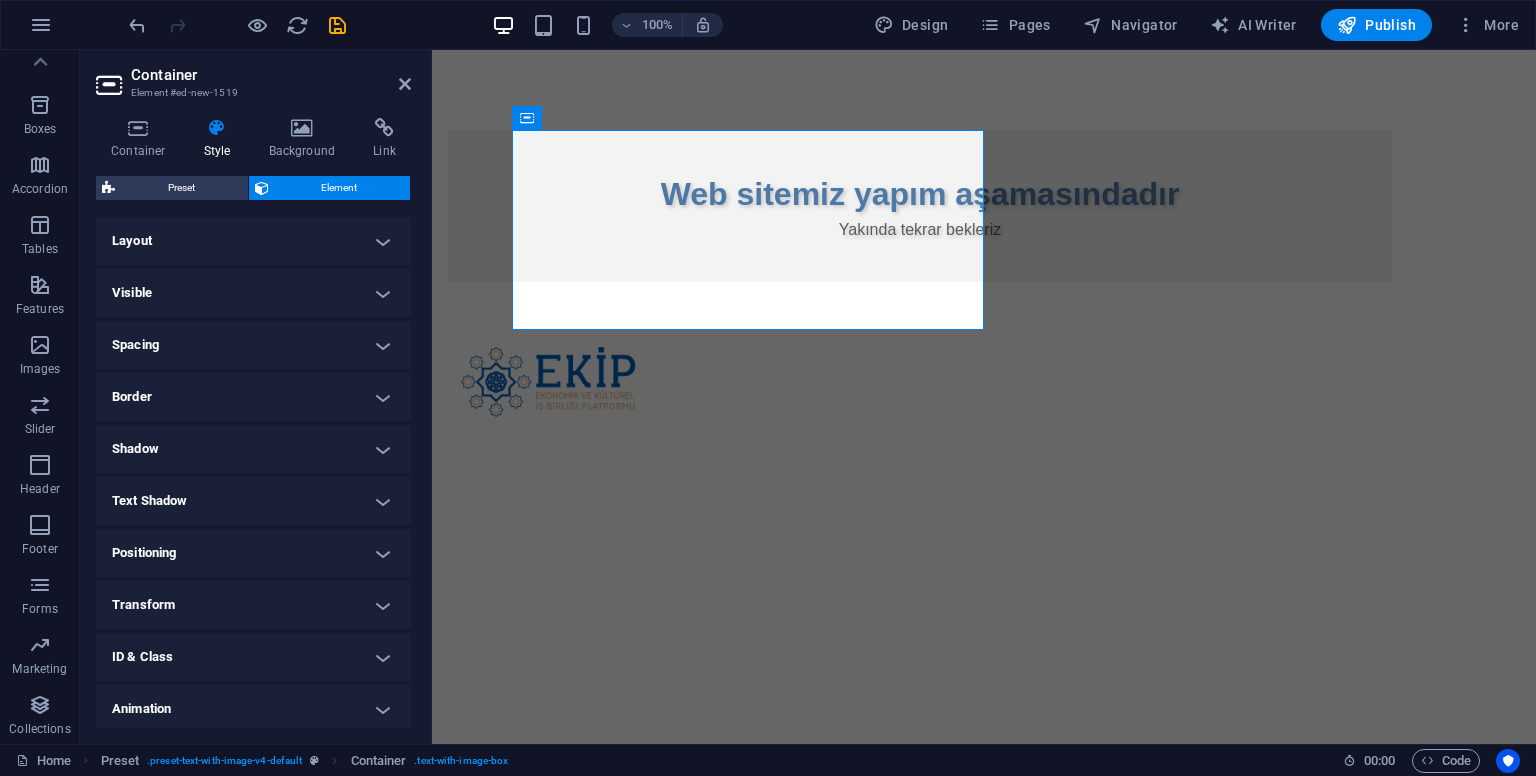 click on "Text Shadow" at bounding box center [253, 501] 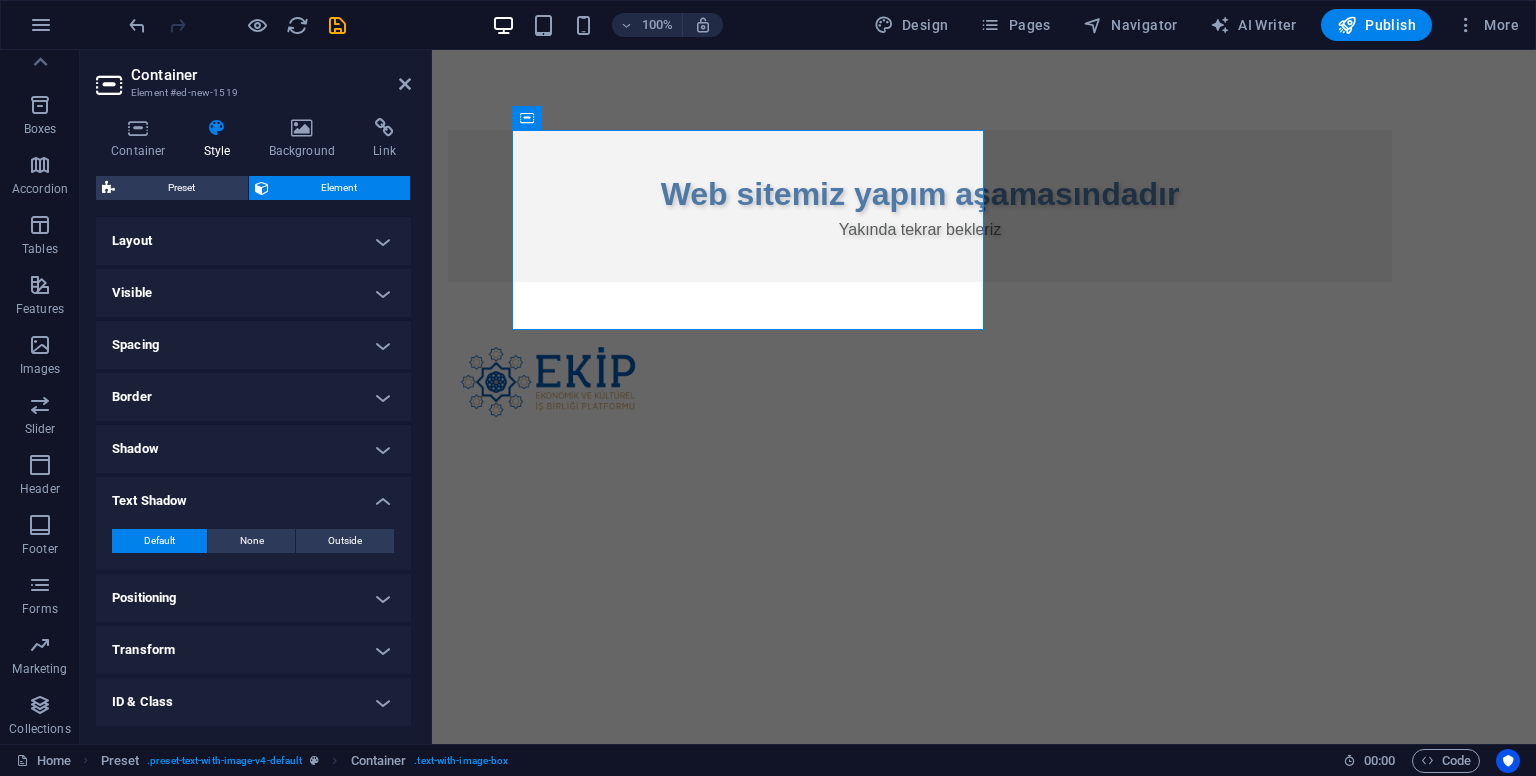 click on "Text Shadow" at bounding box center (253, 495) 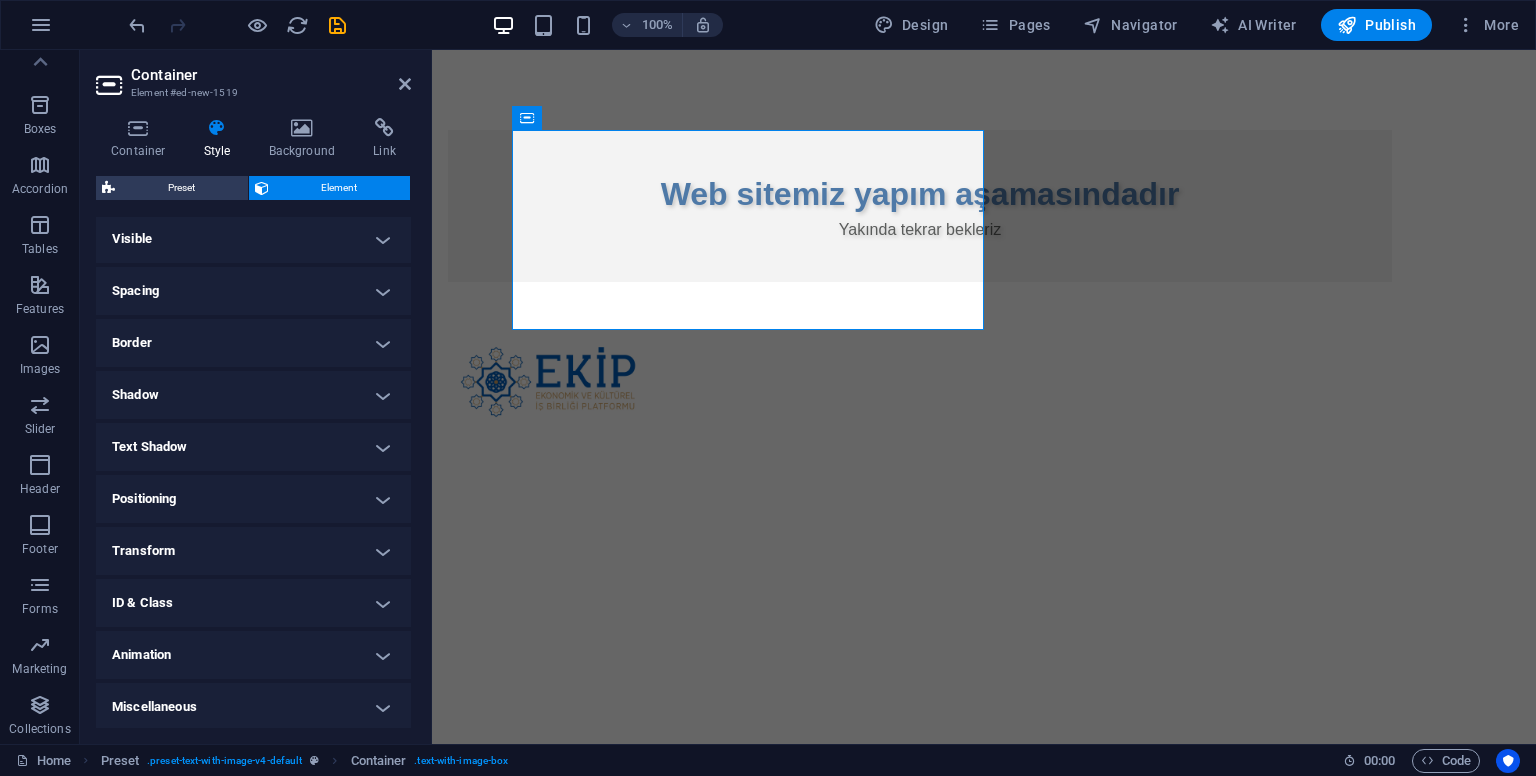 scroll, scrollTop: 56, scrollLeft: 0, axis: vertical 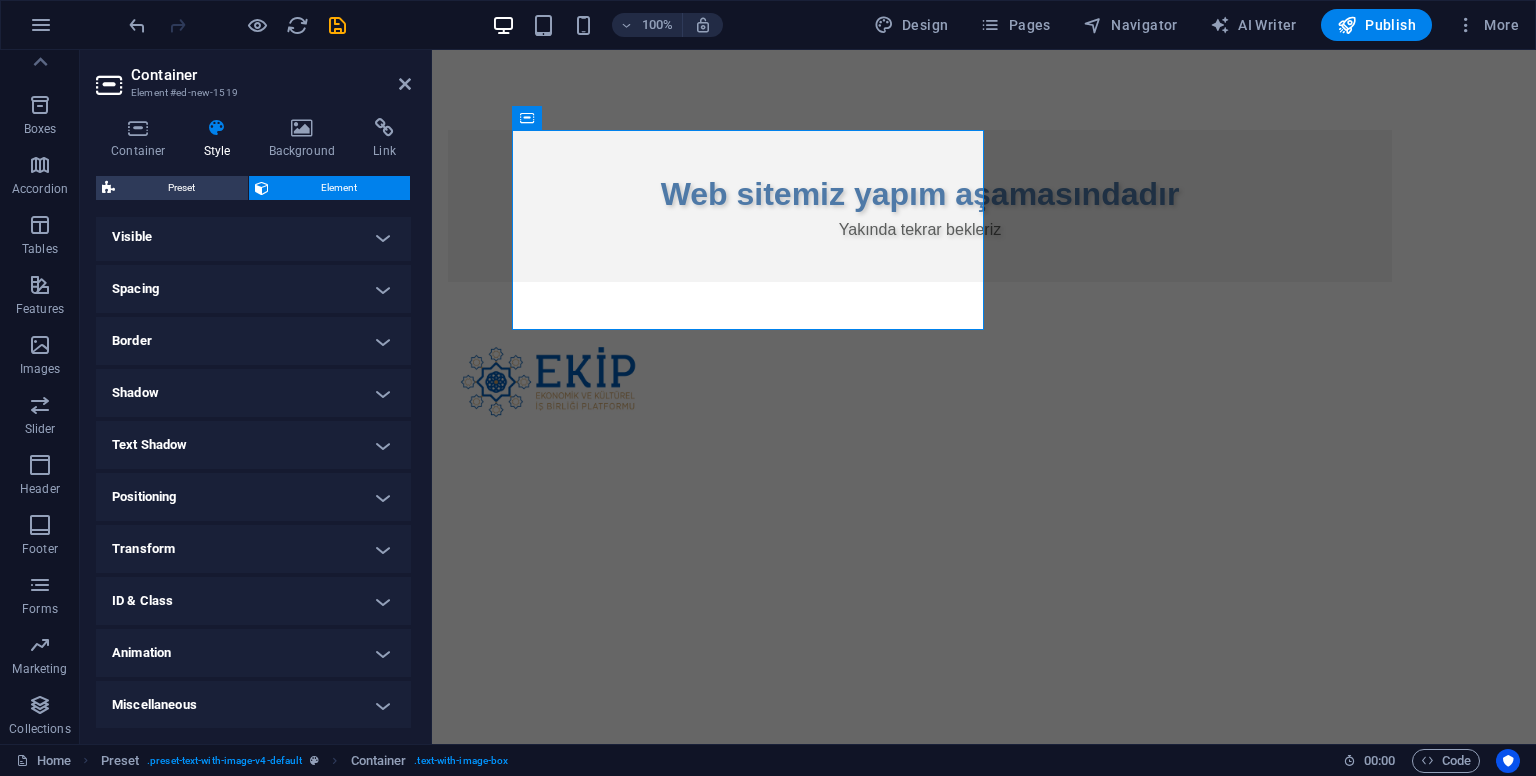 click on "Positioning" at bounding box center (253, 497) 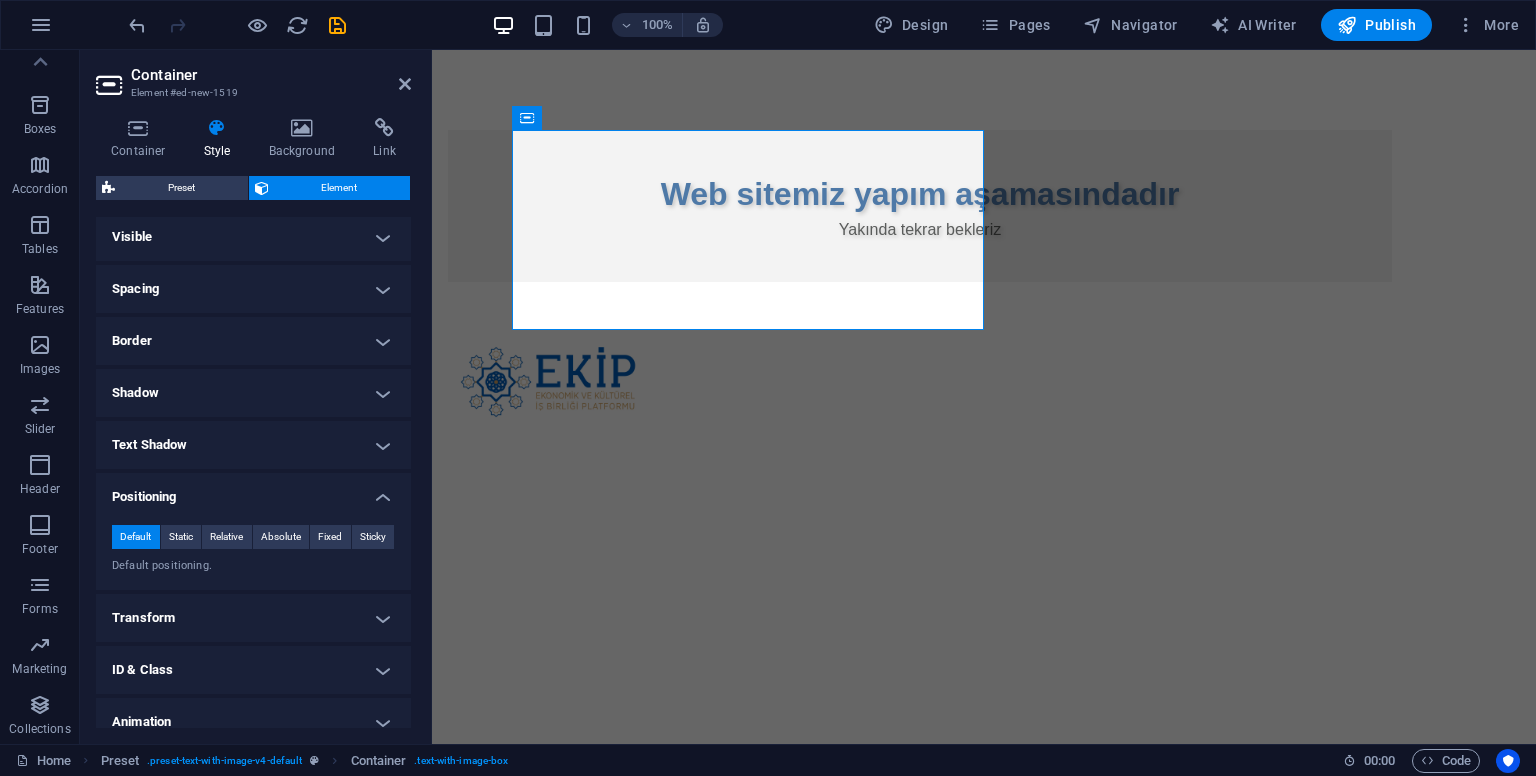 click on "Positioning" at bounding box center [253, 491] 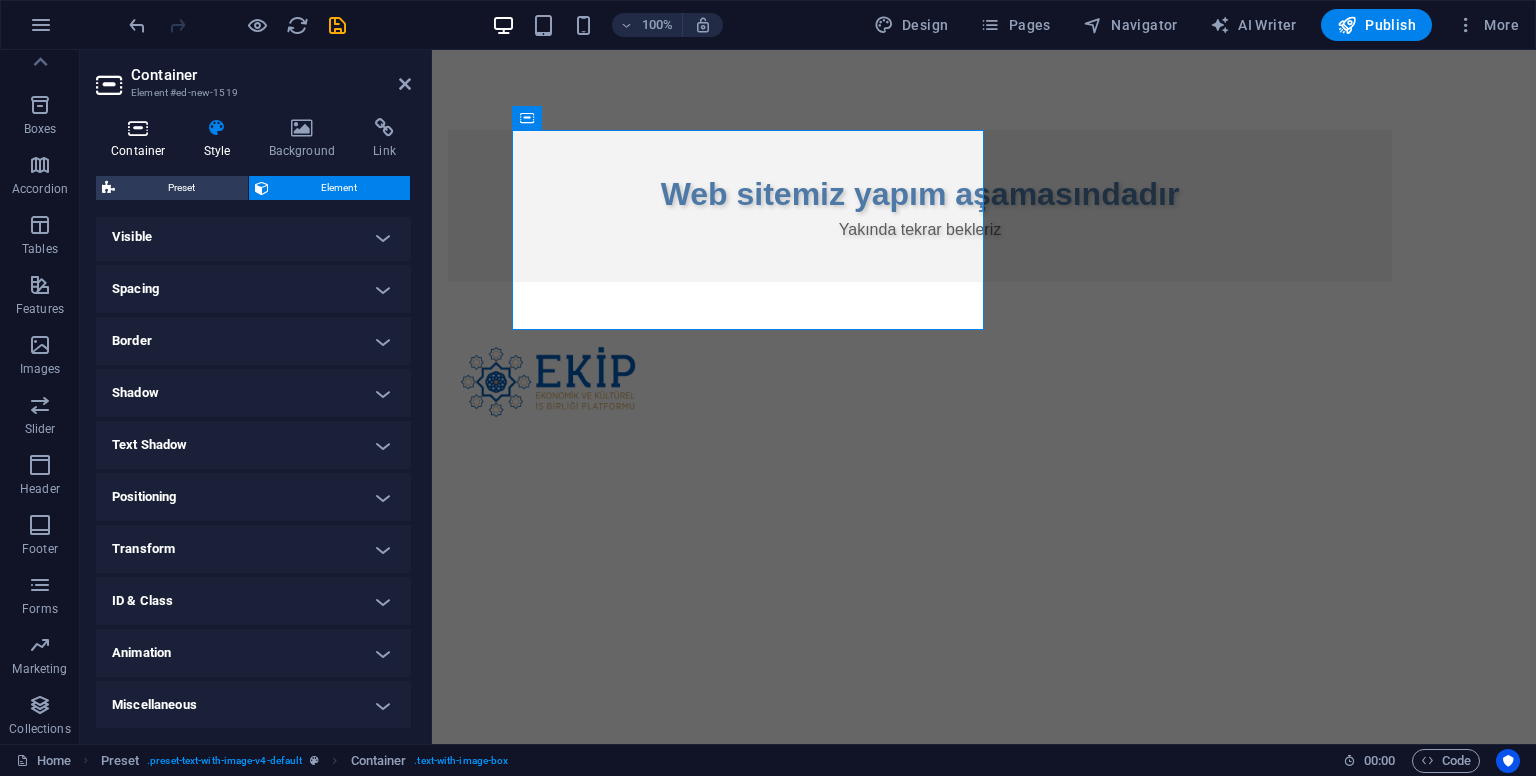 click on "Container" at bounding box center (142, 139) 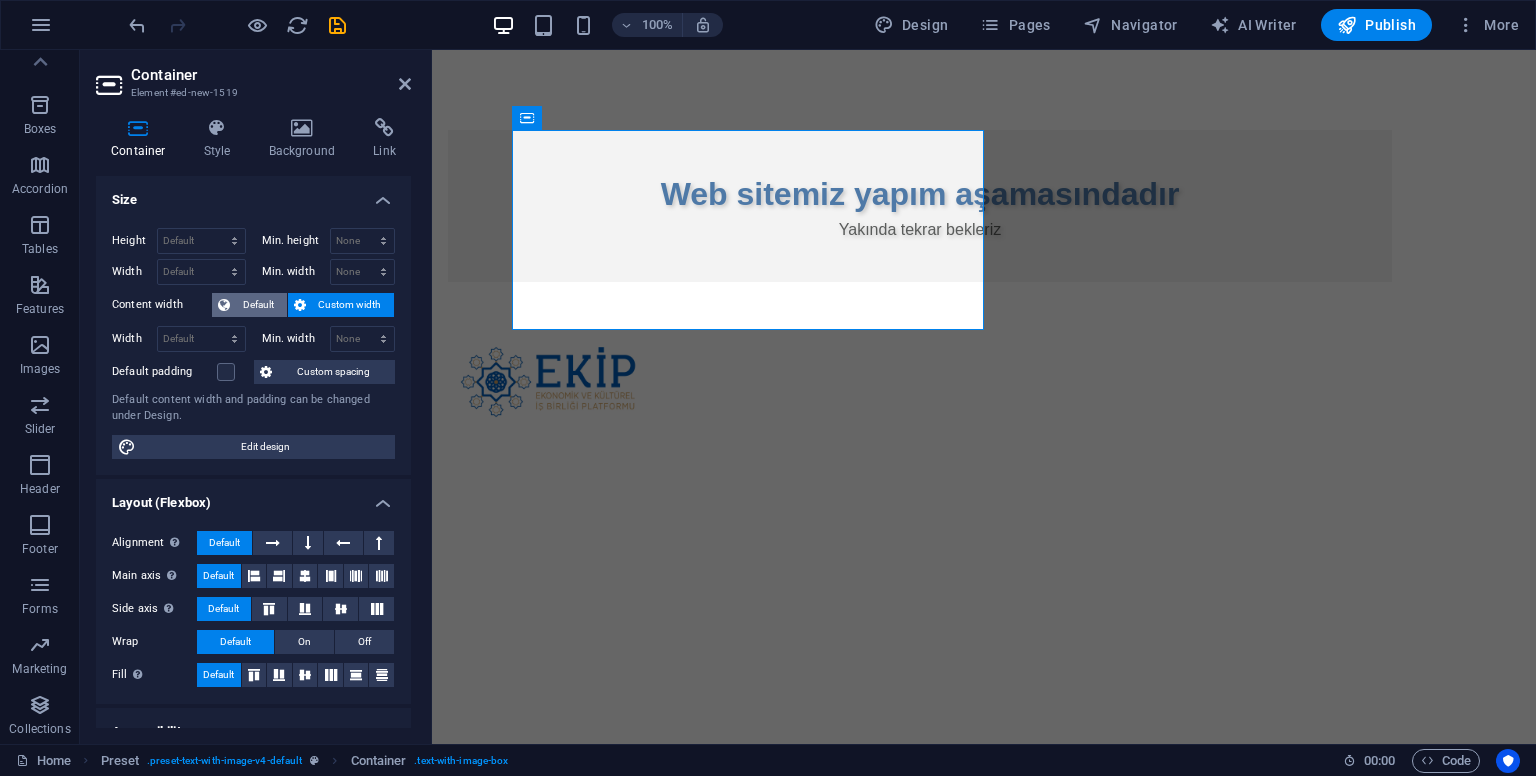 click on "Default" at bounding box center (258, 305) 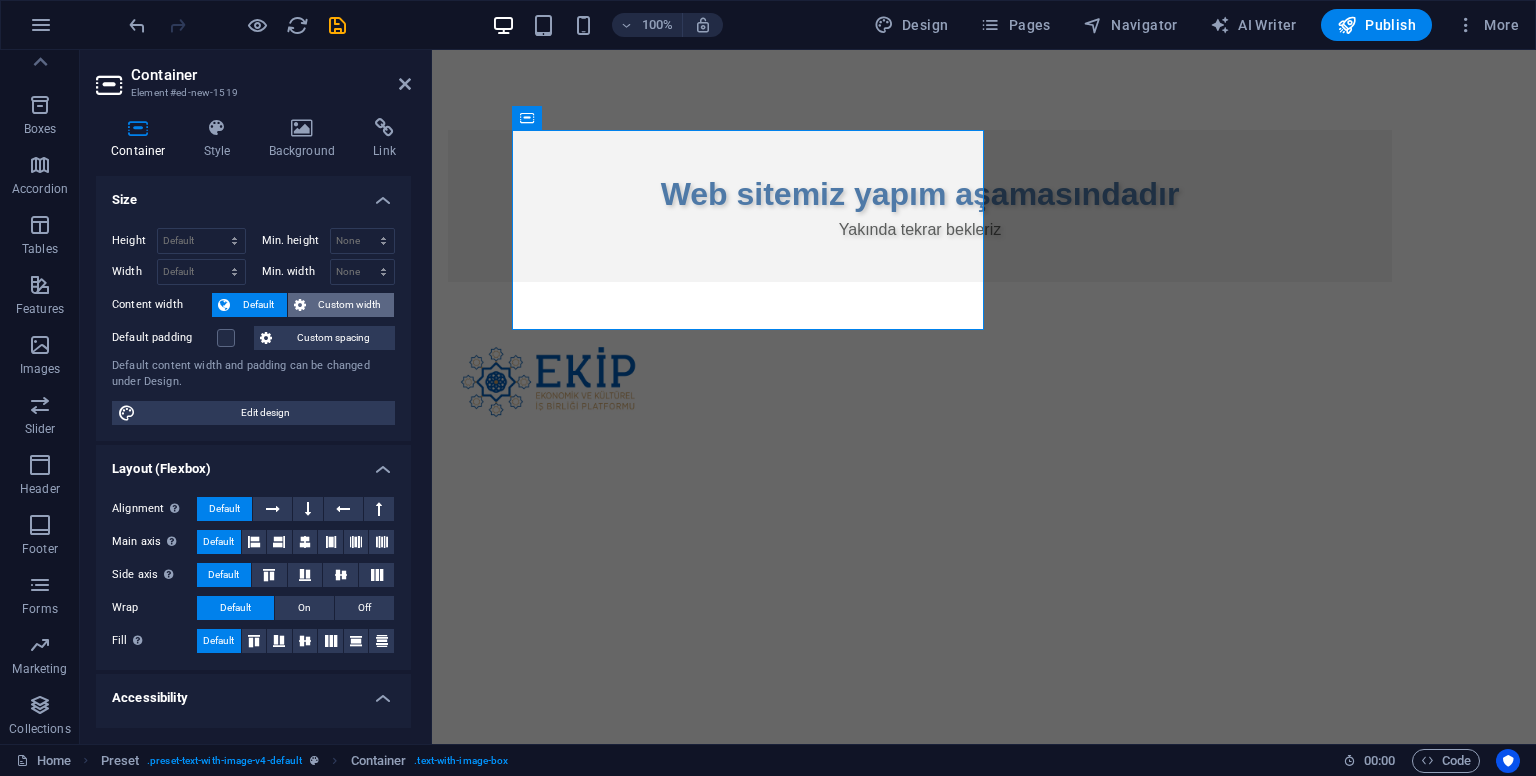 click on "Custom width" at bounding box center (350, 305) 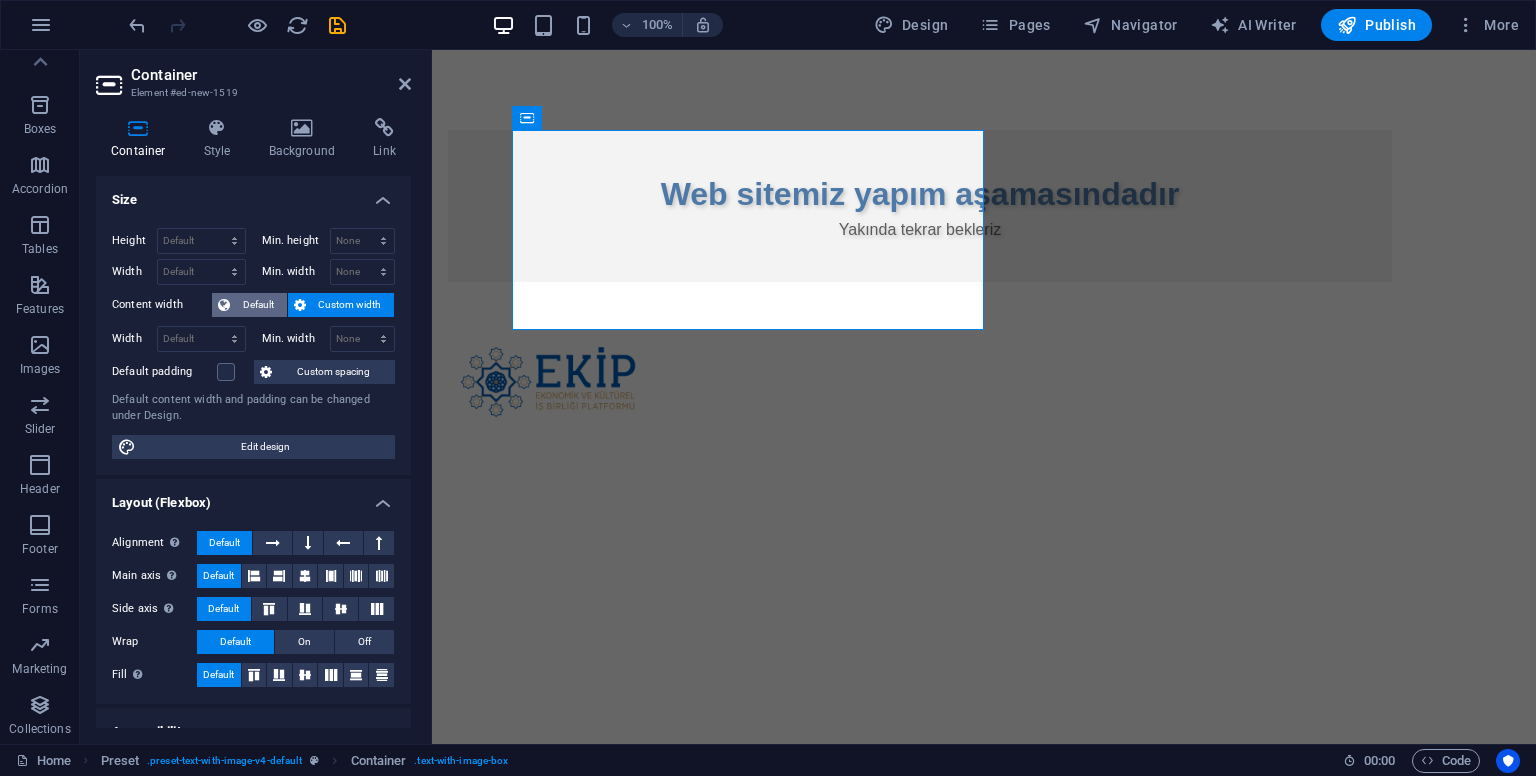 click on "Default" at bounding box center (258, 305) 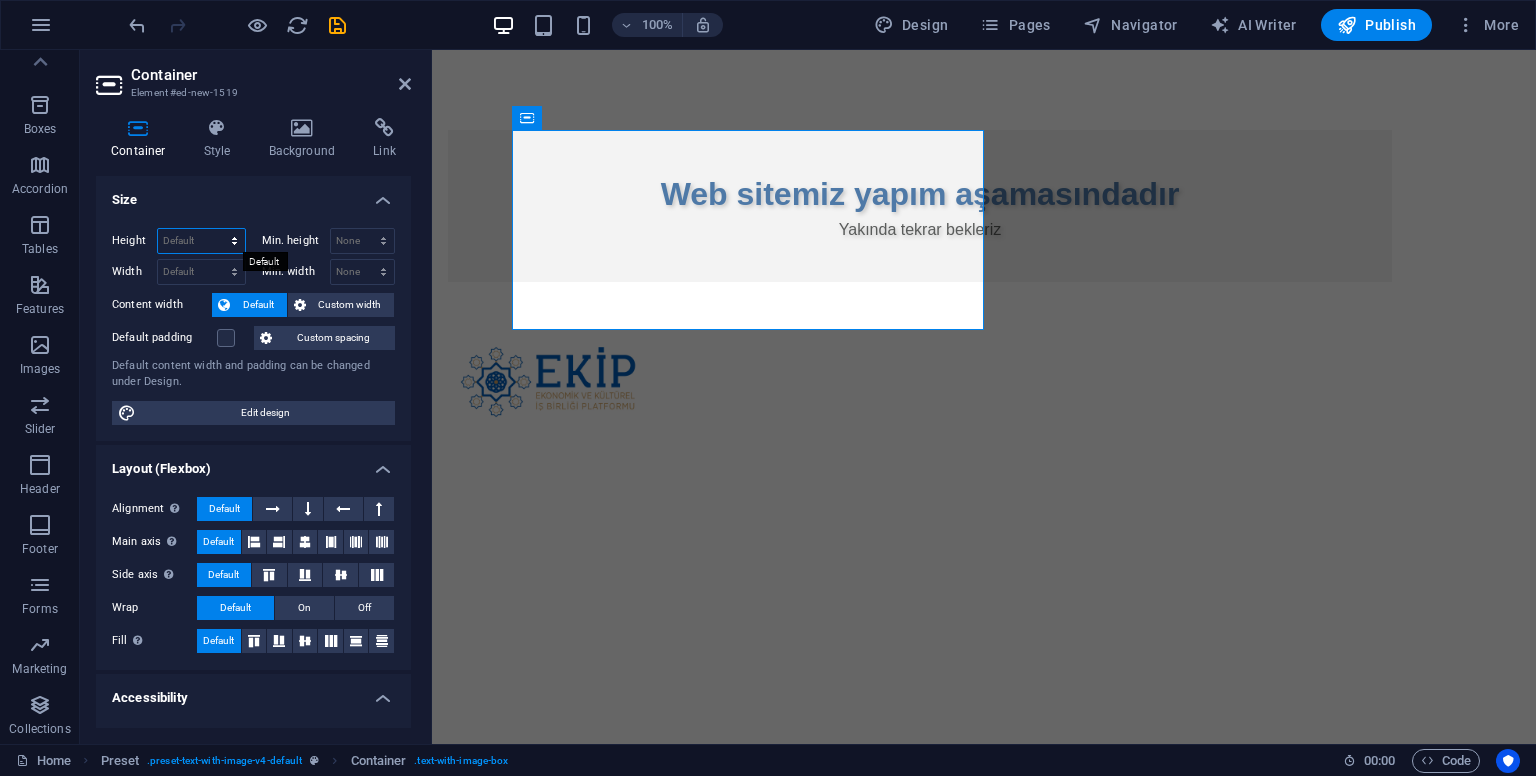 click on "Default px rem % vh vw" at bounding box center [201, 241] 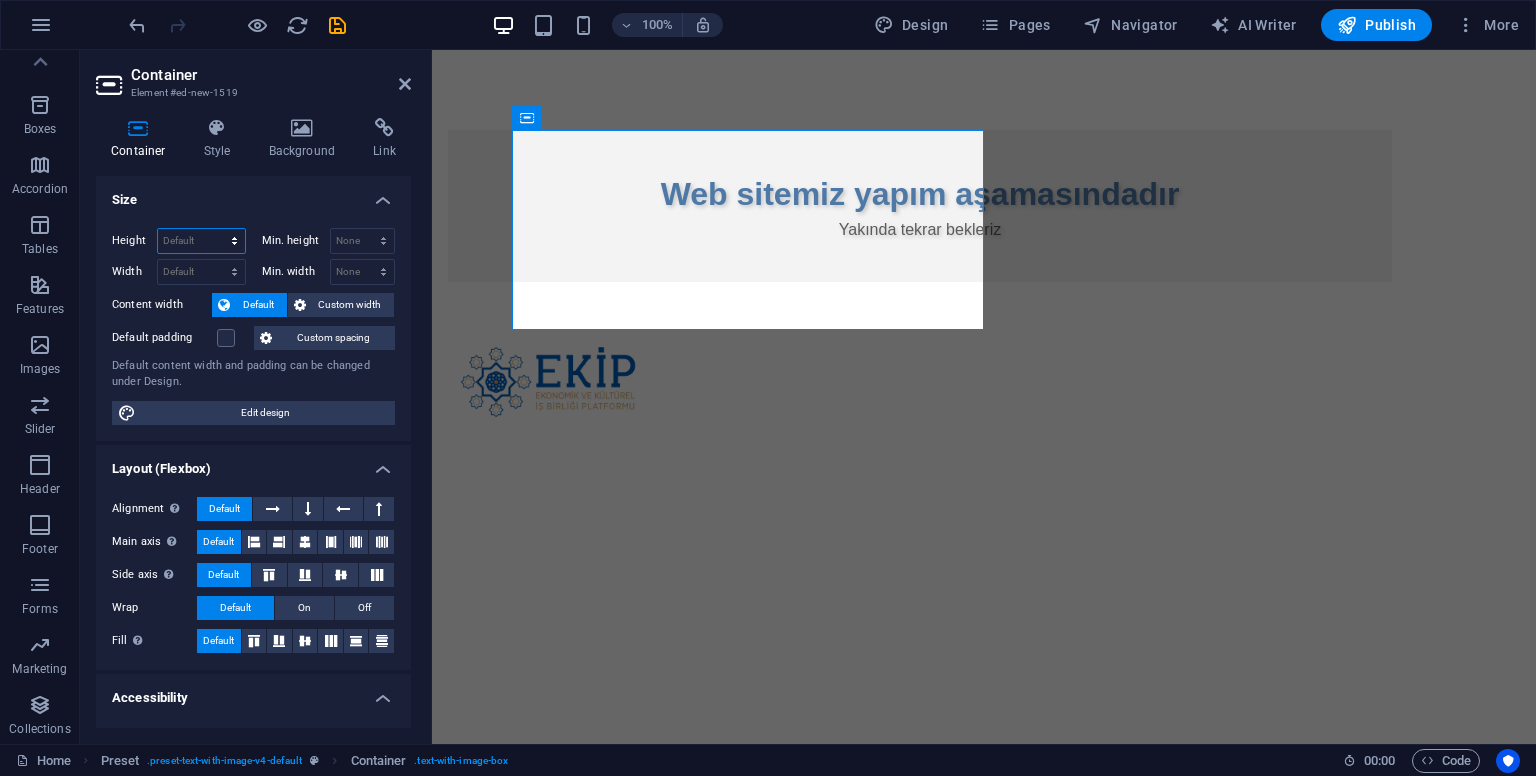 select on "px" 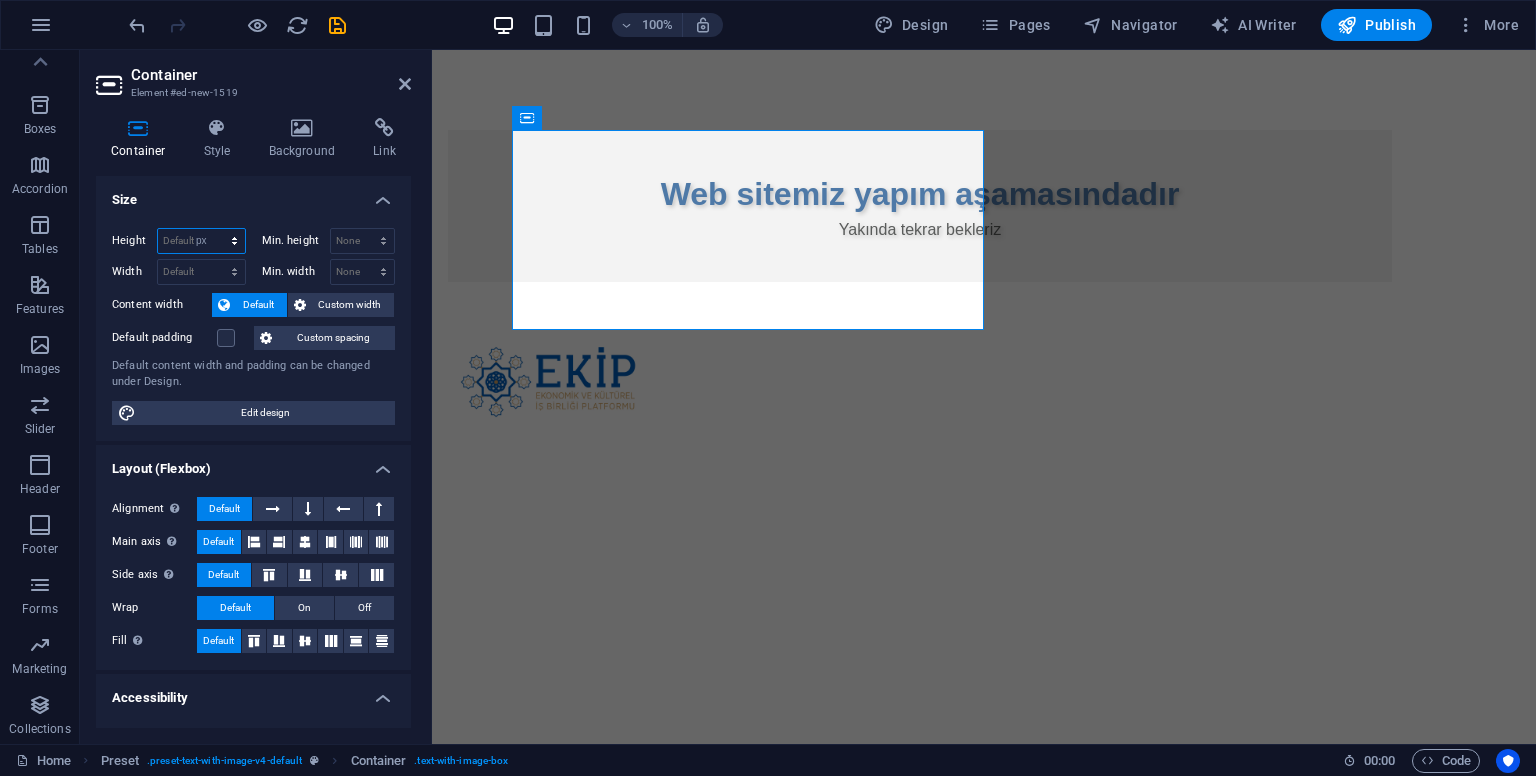 click on "Default px rem % vh vw" at bounding box center (201, 241) 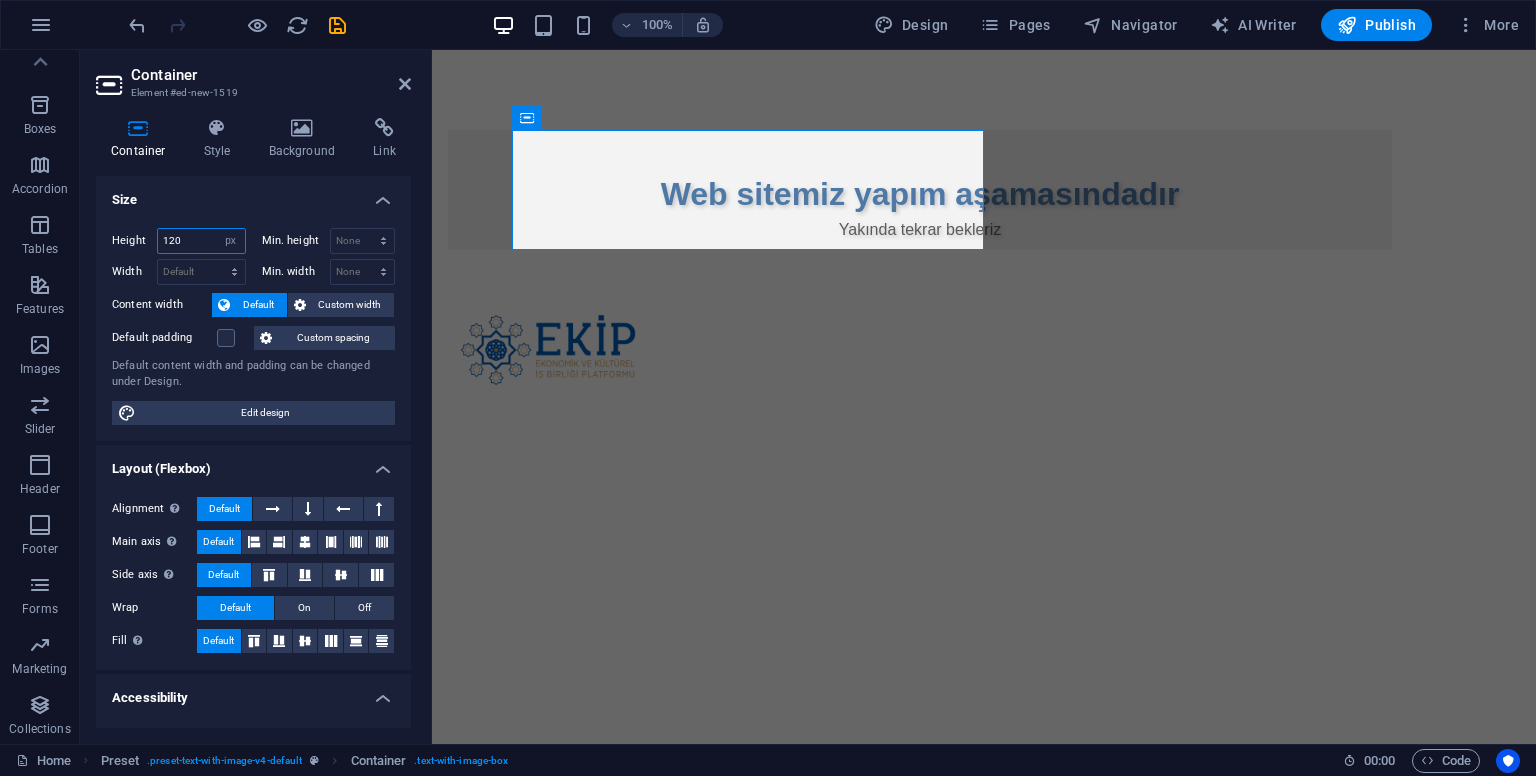 click on "120" at bounding box center [201, 241] 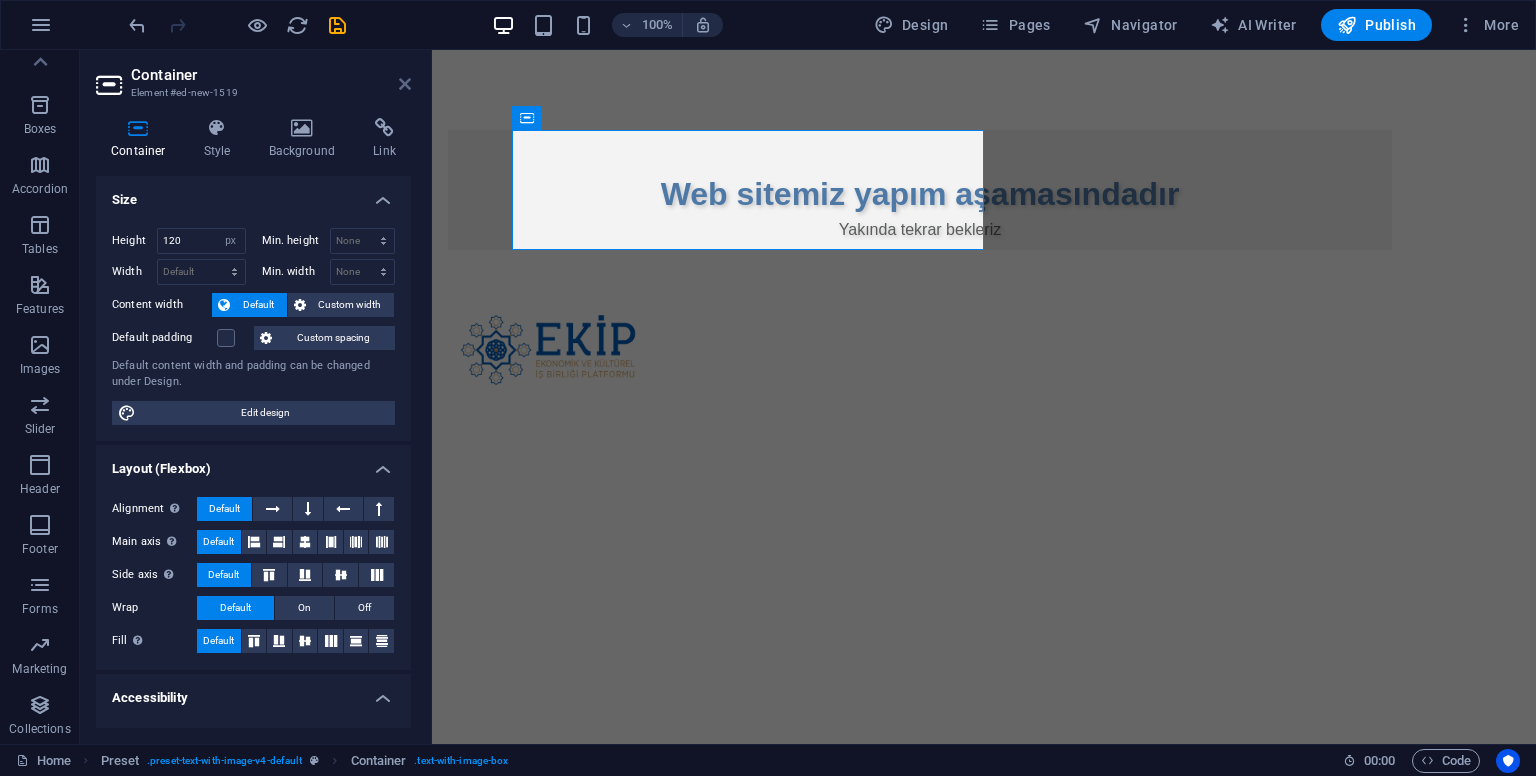 click at bounding box center (405, 84) 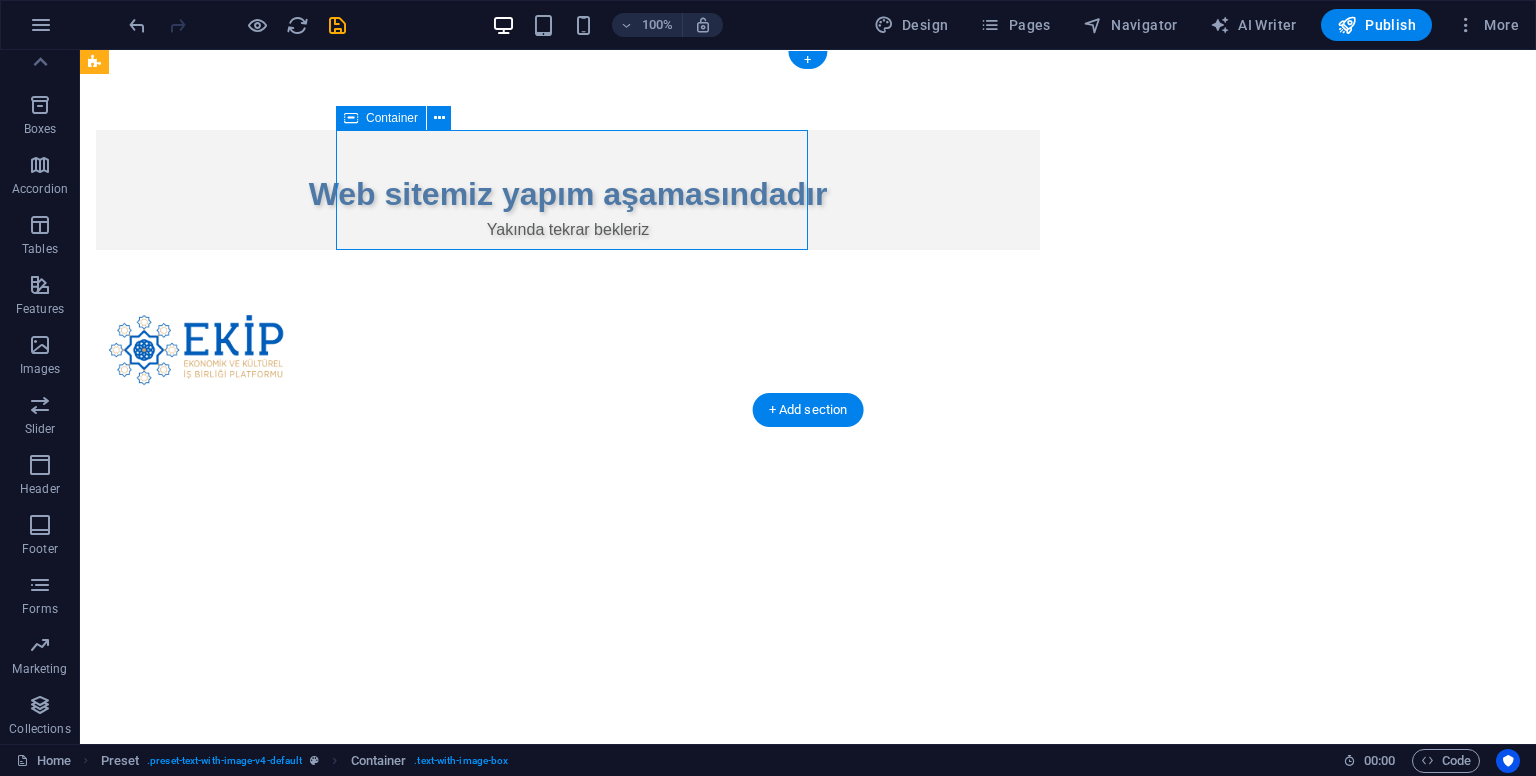 drag, startPoint x: 779, startPoint y: 193, endPoint x: 781, endPoint y: 213, distance: 20.09975 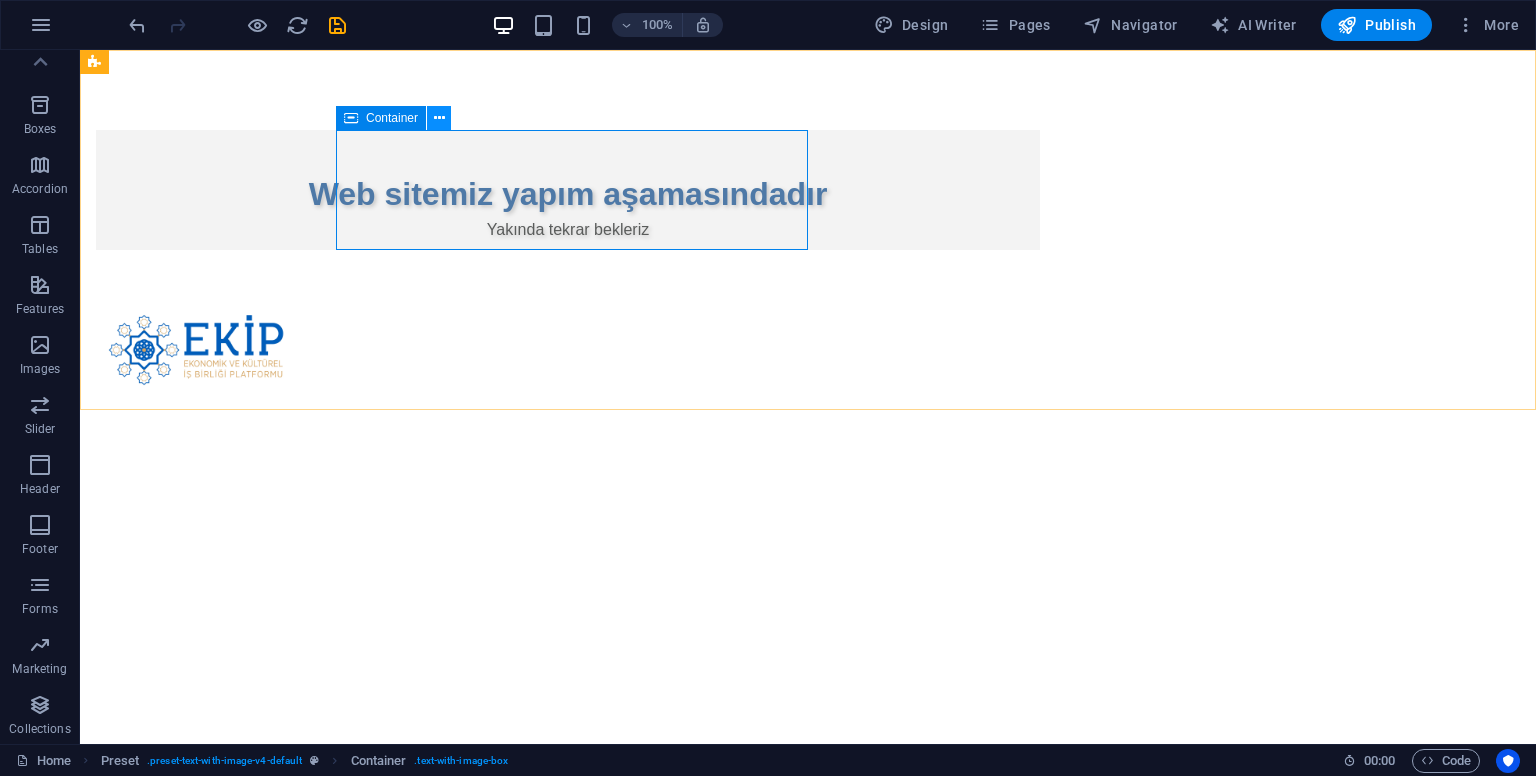 click at bounding box center (439, 118) 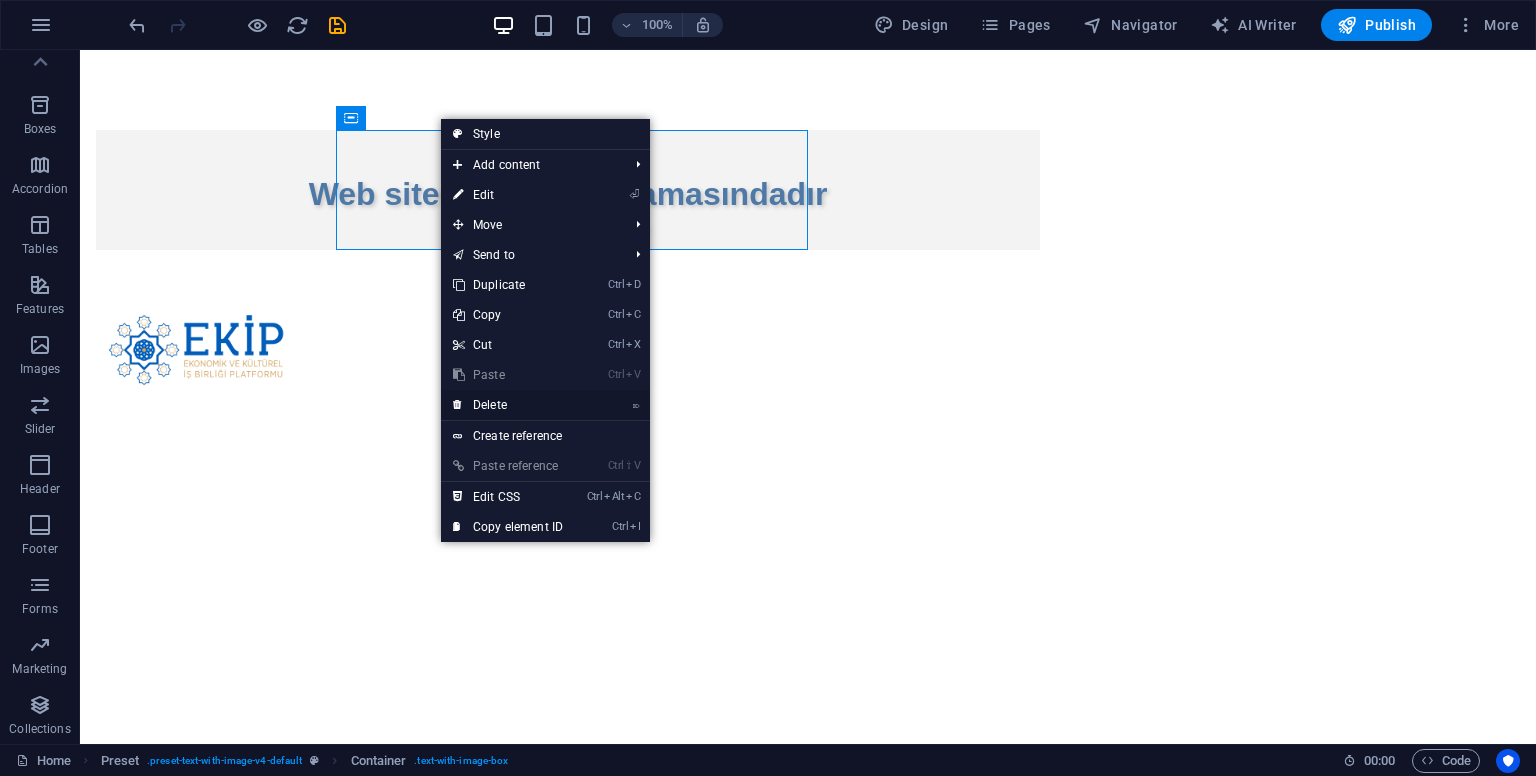 click on "⌦  Delete" at bounding box center (508, 405) 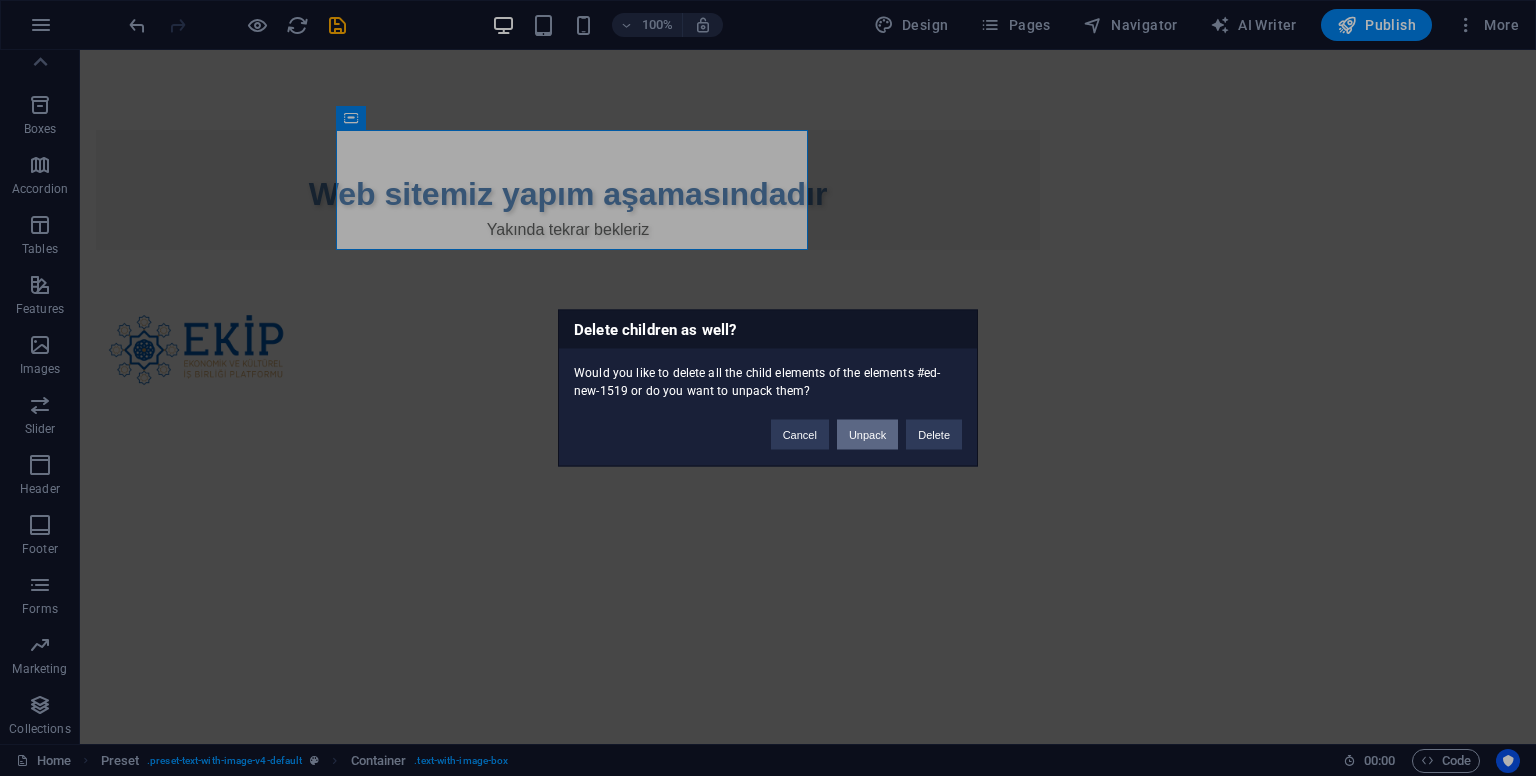 click on "Unpack" at bounding box center (867, 435) 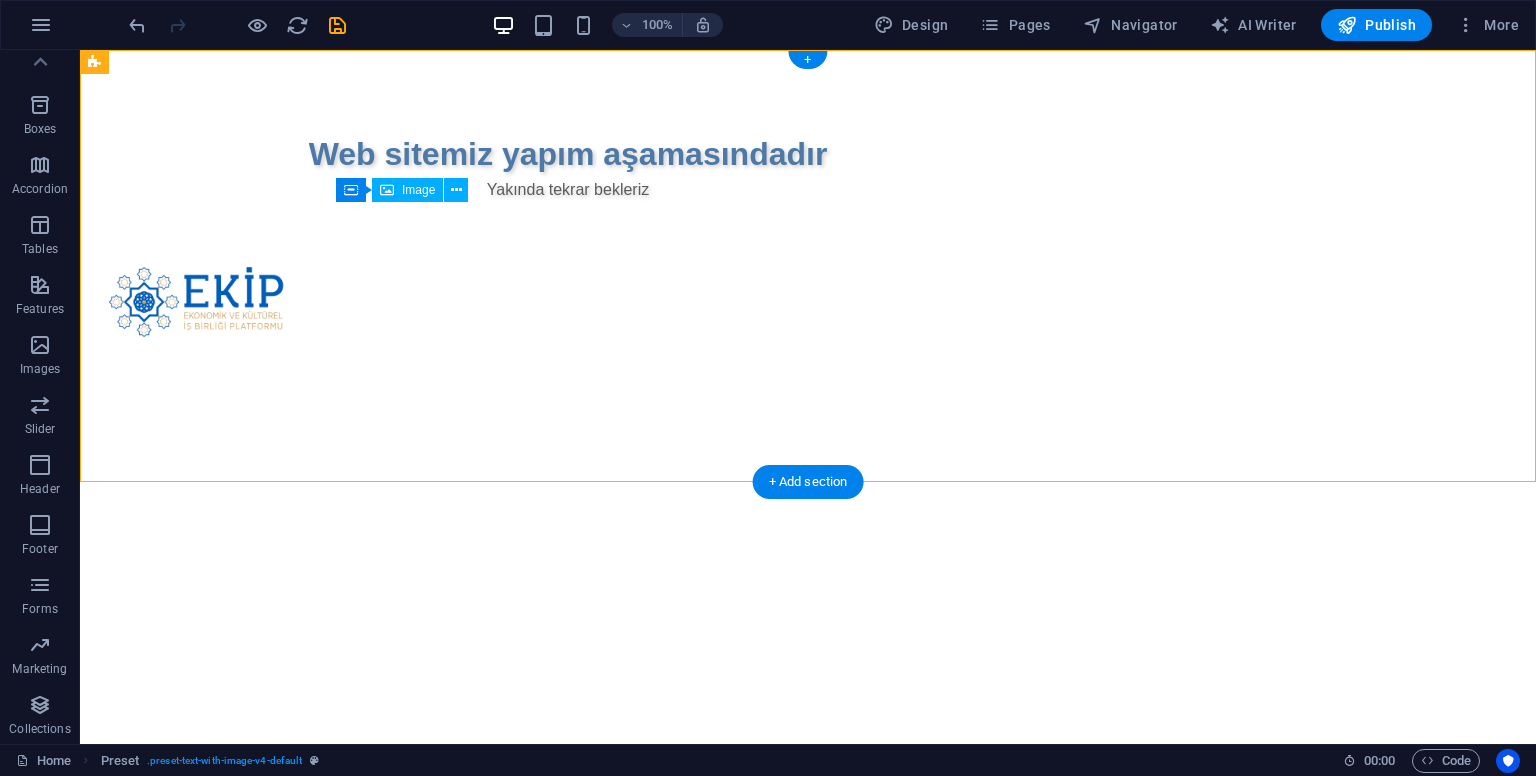 drag, startPoint x: 455, startPoint y: 297, endPoint x: 619, endPoint y: 315, distance: 164.98485 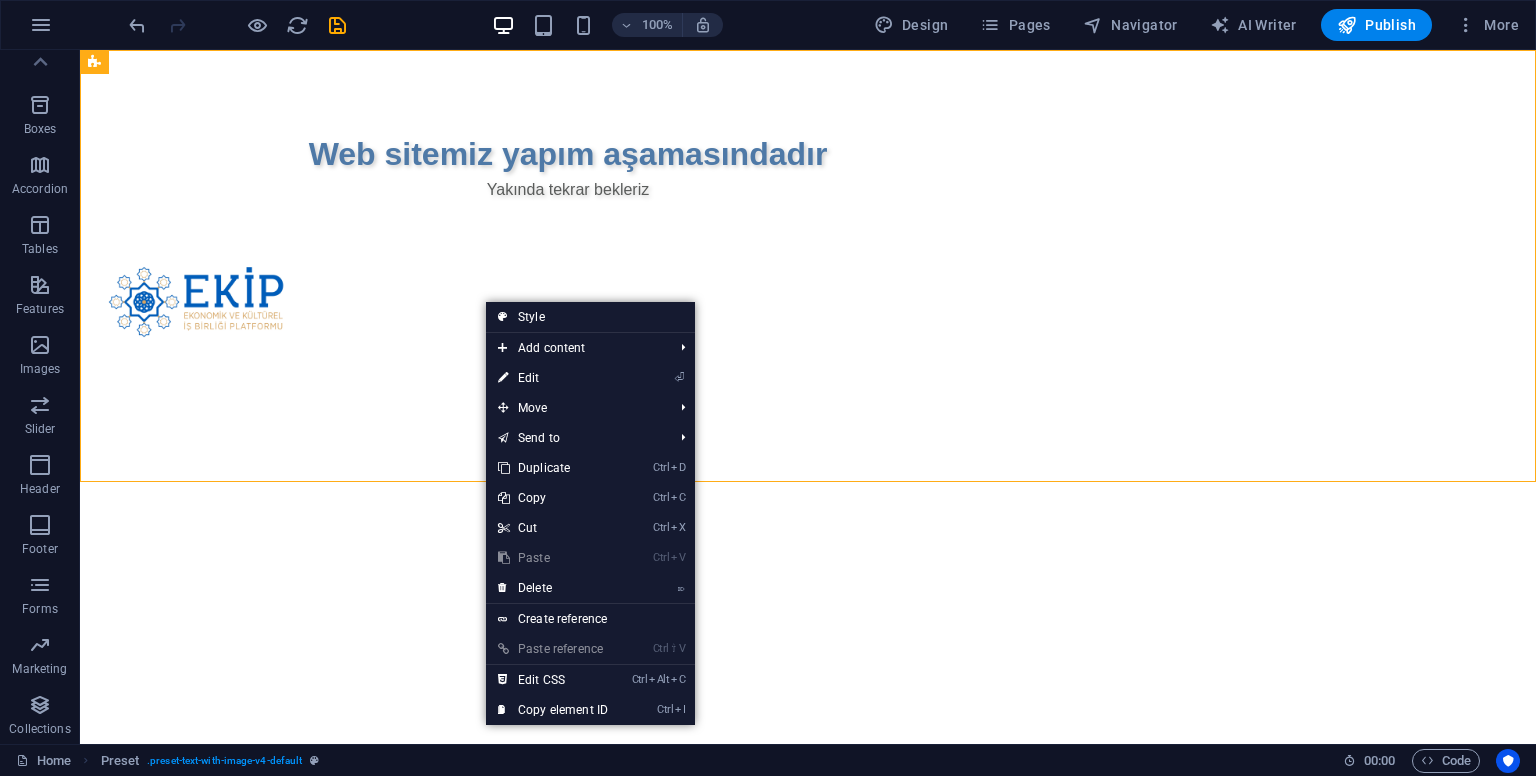 click on "Web sitemiz yapım aşamasındadır Yakında tekrar bekleriz" at bounding box center [808, 266] 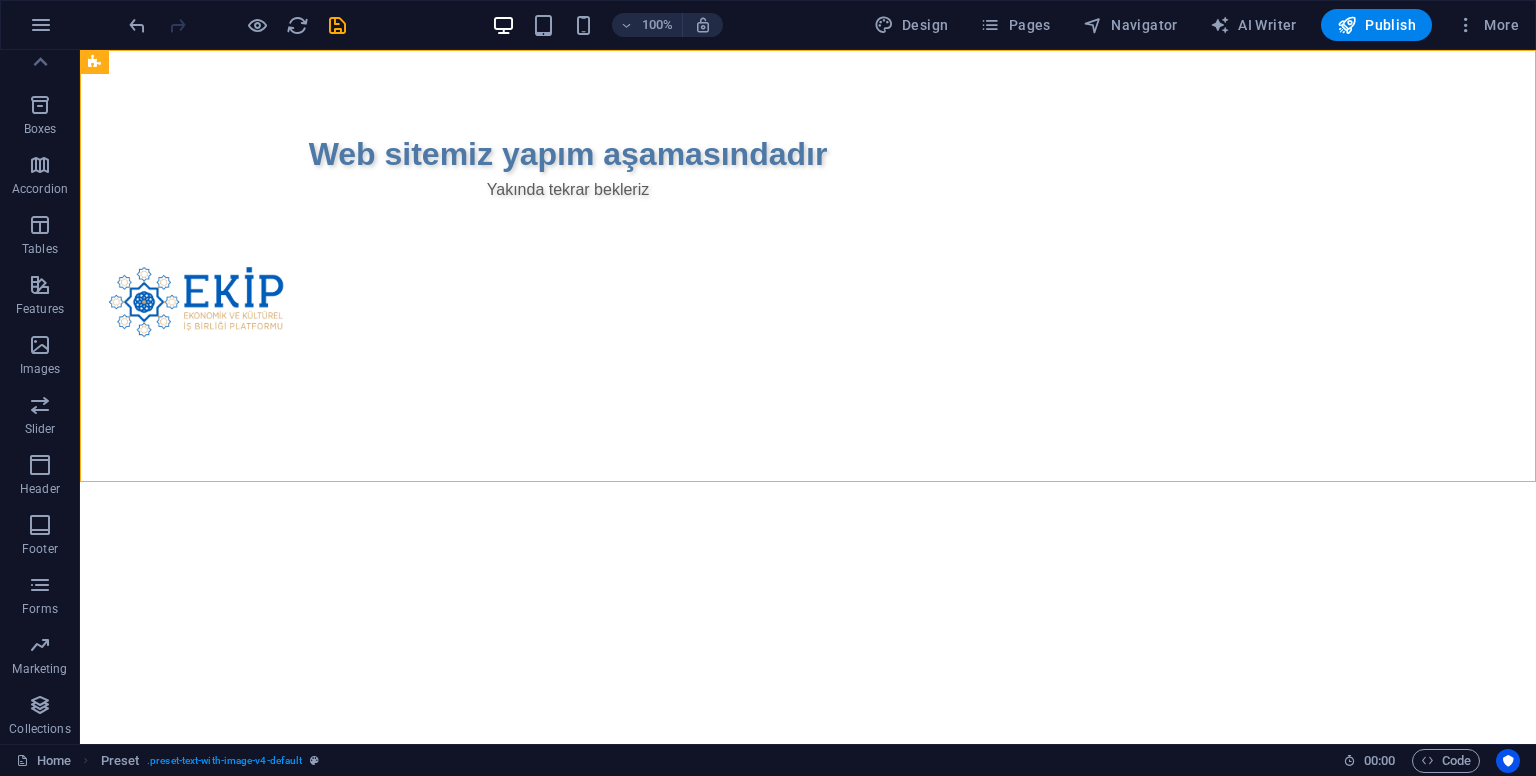 click at bounding box center (237, 25) 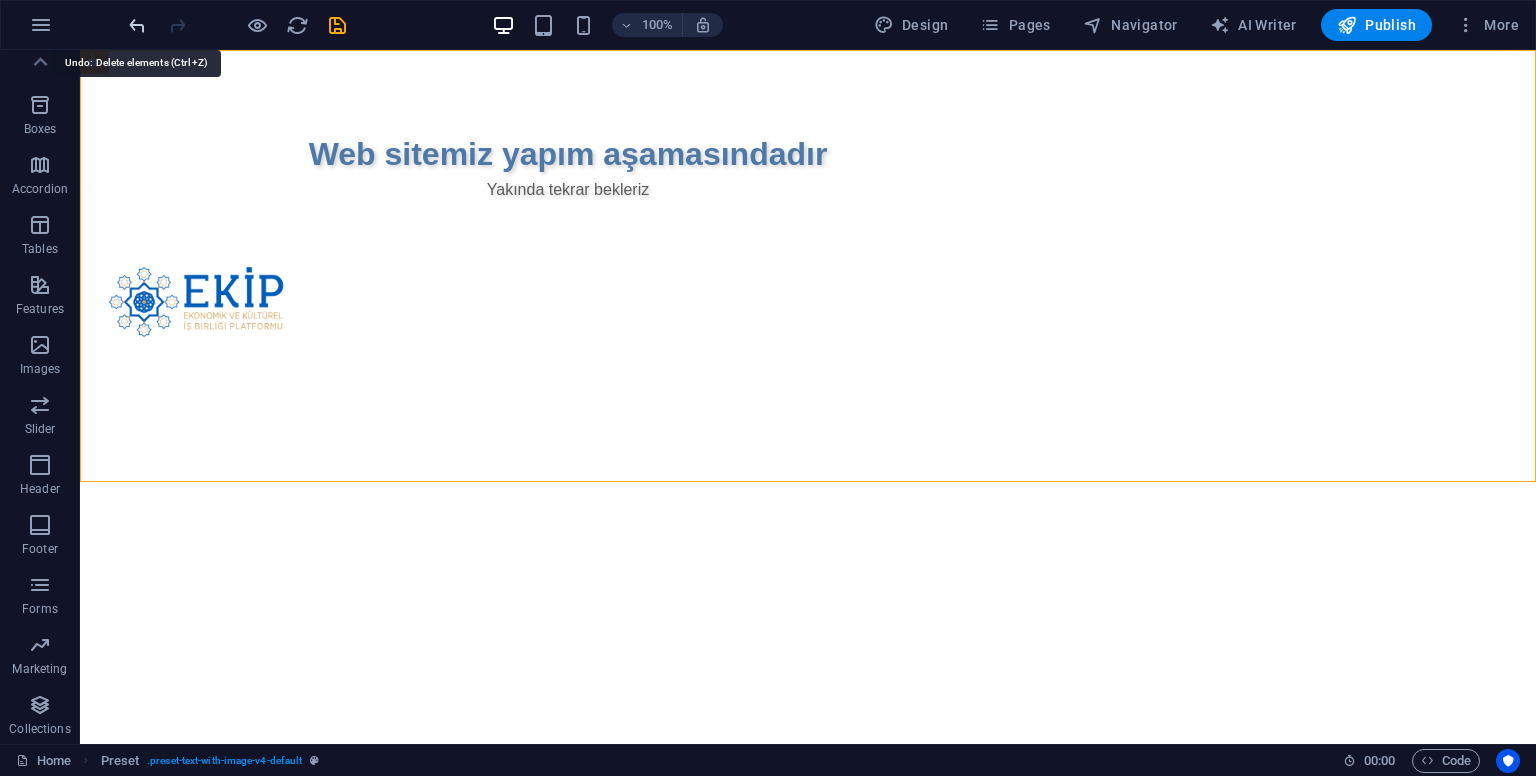 click at bounding box center [137, 25] 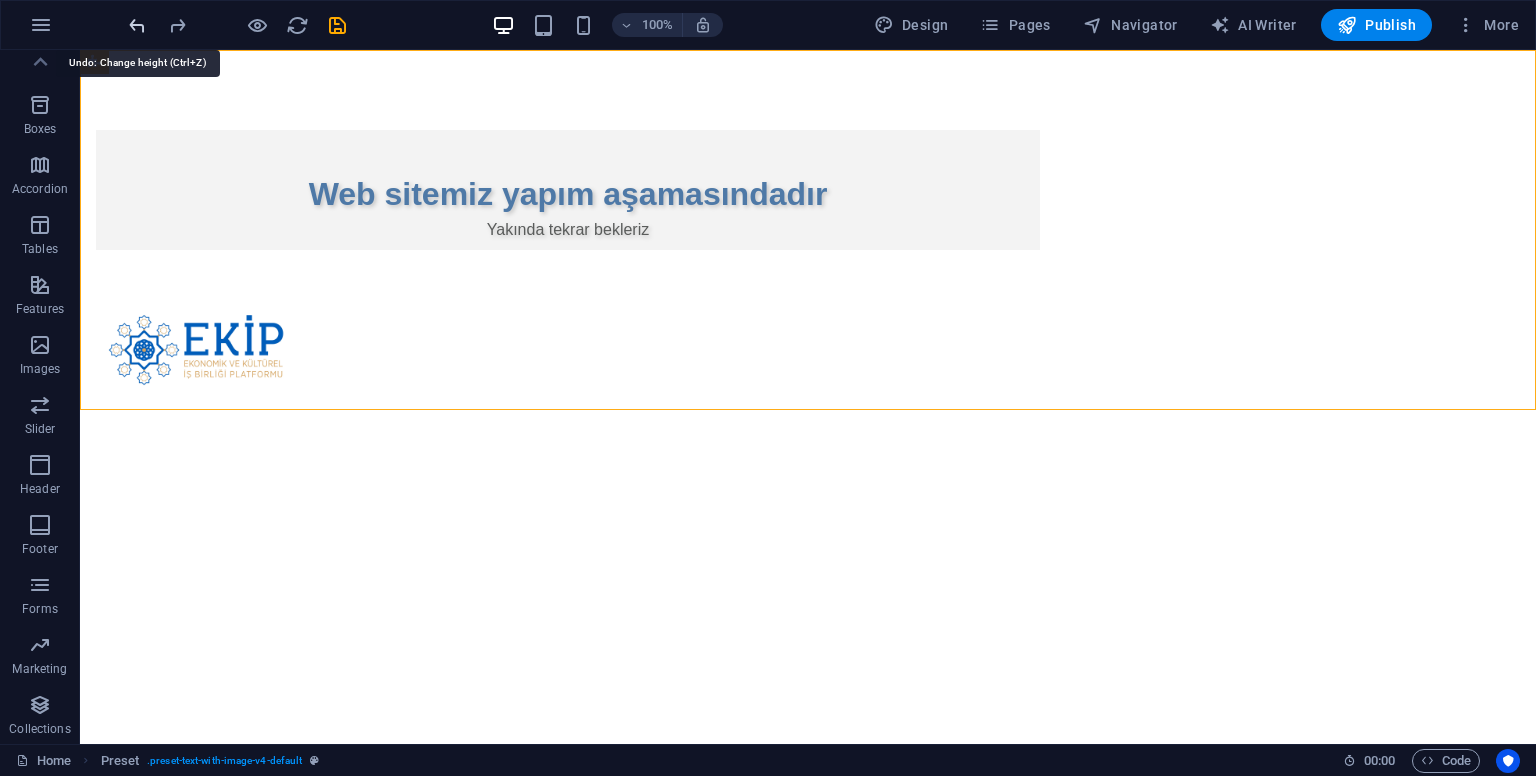 click at bounding box center [137, 25] 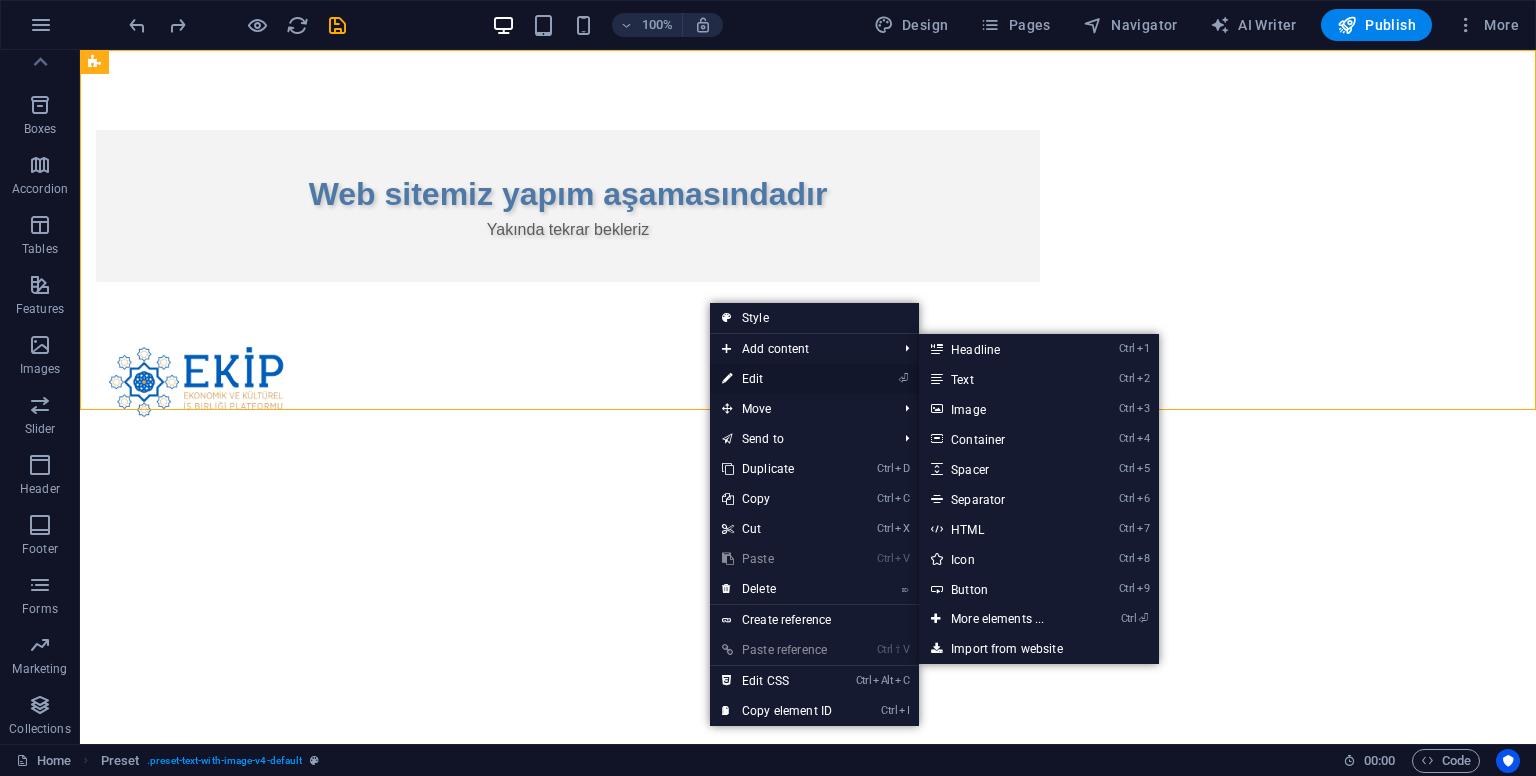 click on "⏎  Edit" at bounding box center (777, 379) 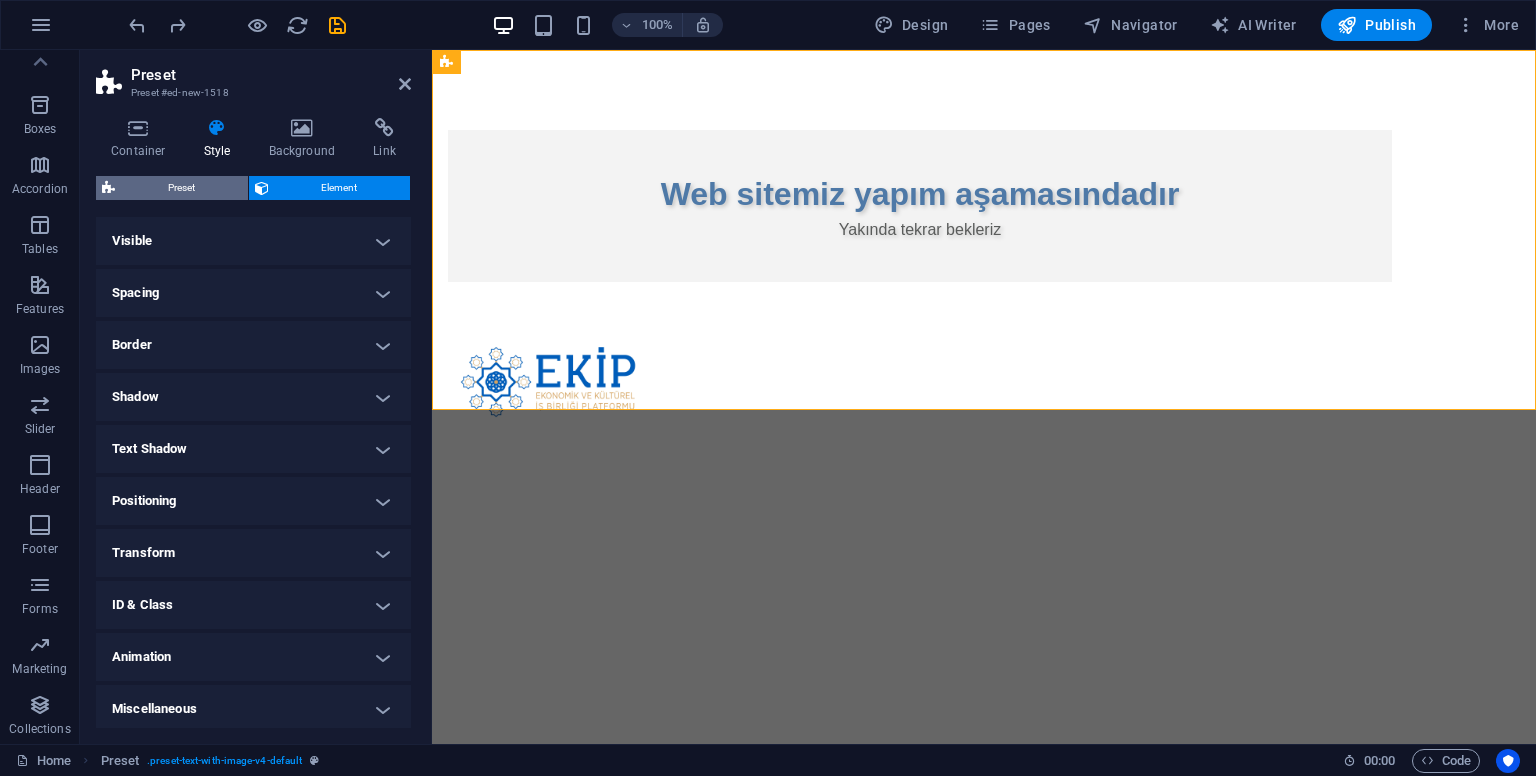 click on "Preset" at bounding box center [181, 188] 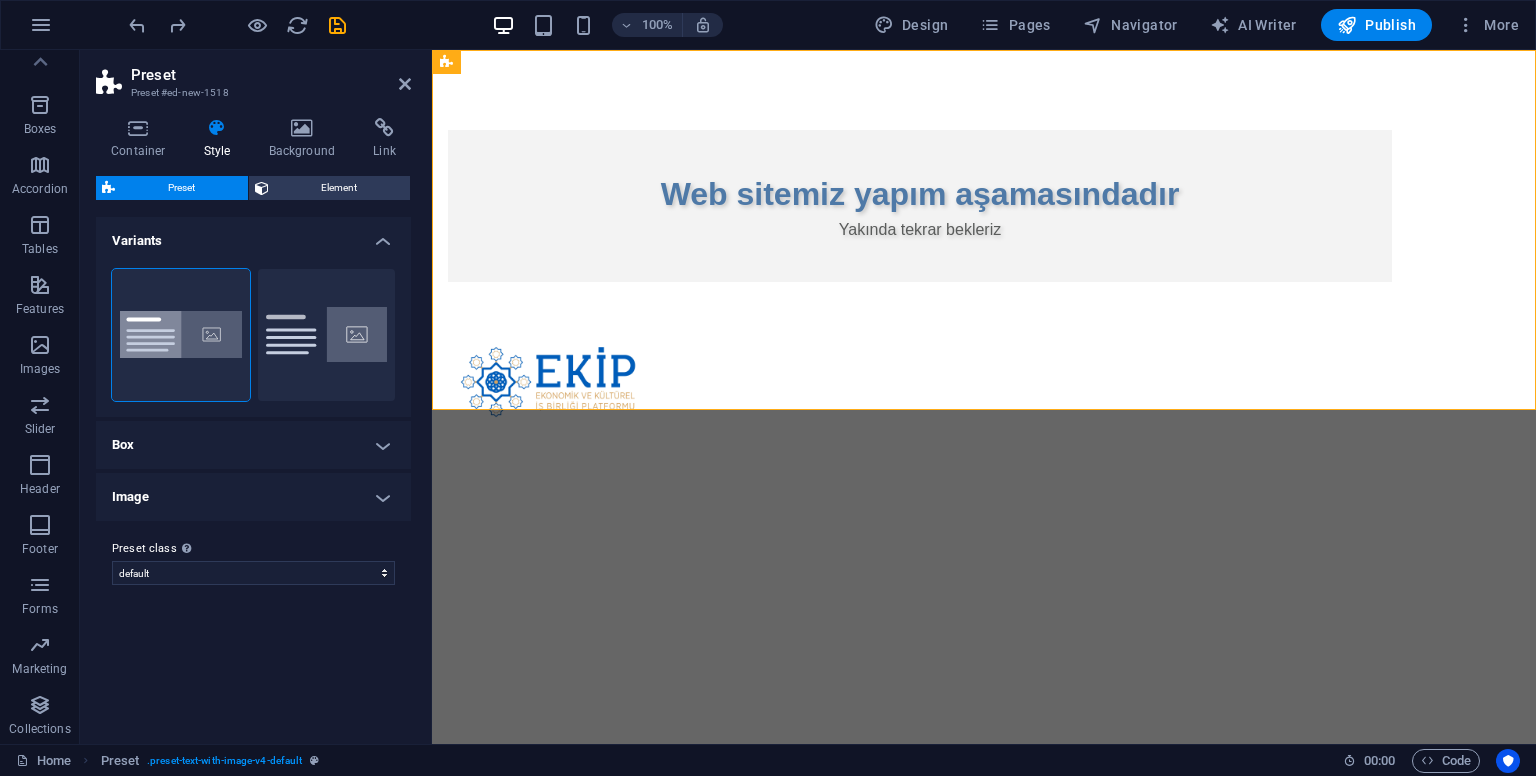 click on "Box" at bounding box center [253, 445] 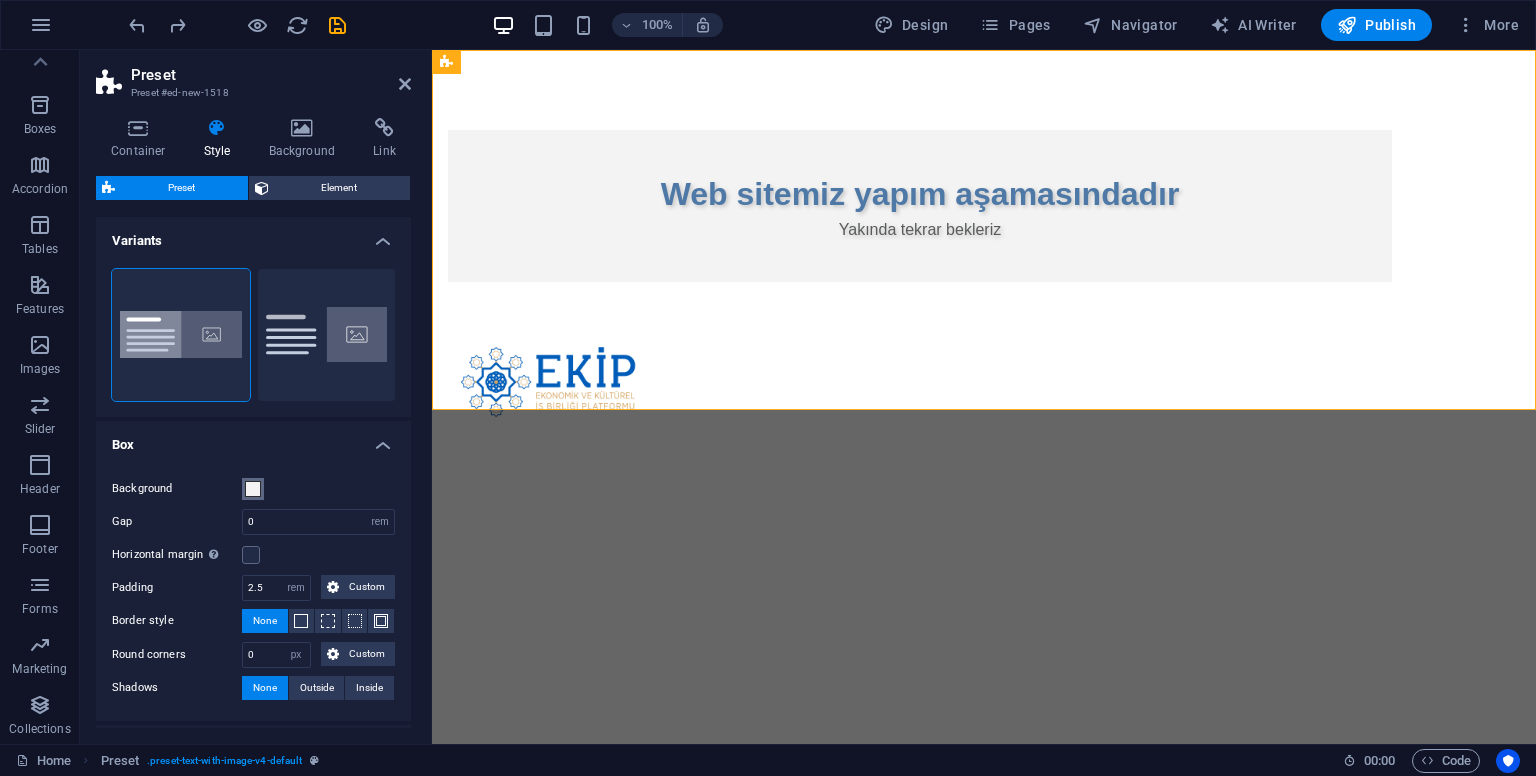 click at bounding box center [253, 489] 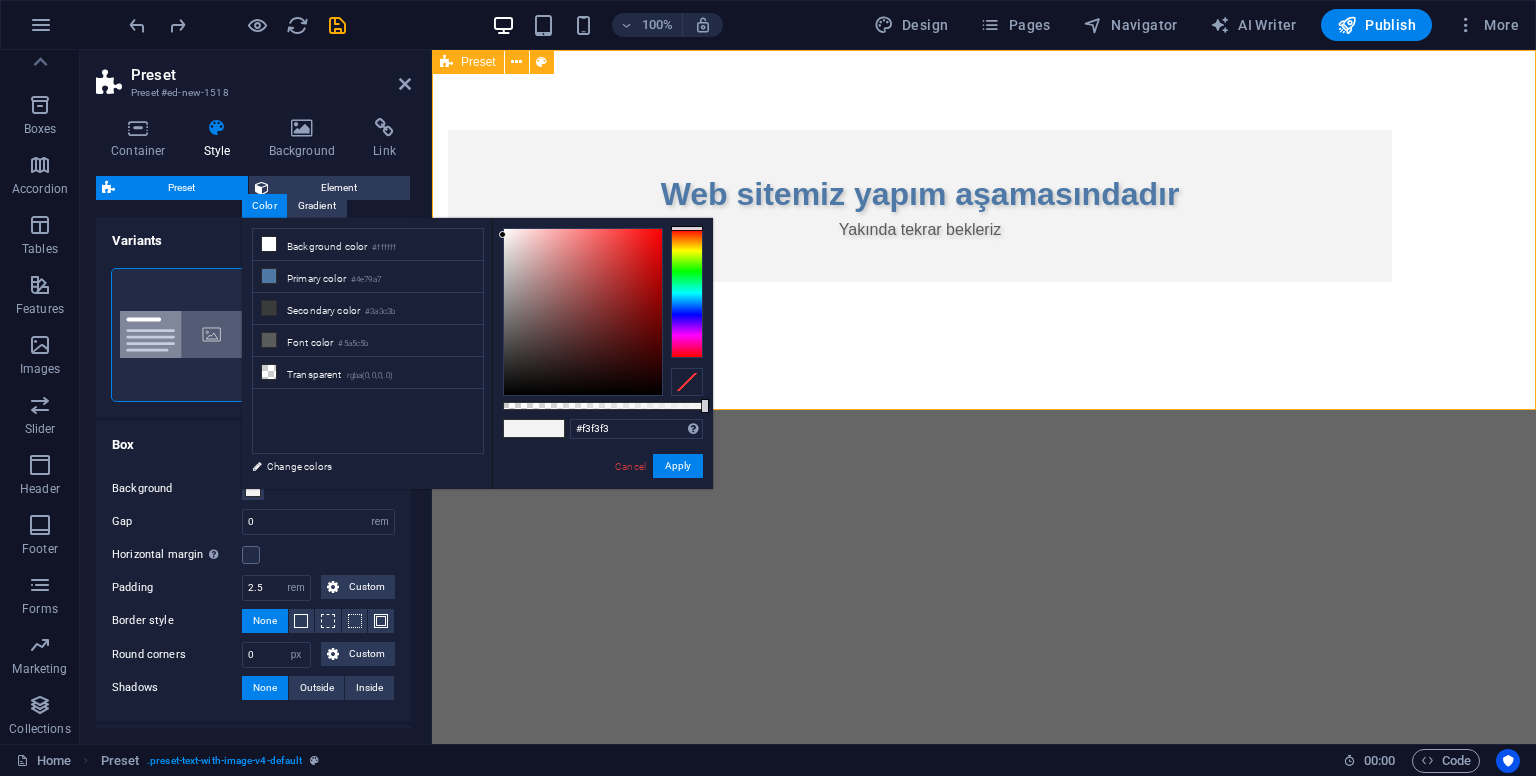 drag, startPoint x: 931, startPoint y: 283, endPoint x: 498, endPoint y: 201, distance: 440.69604 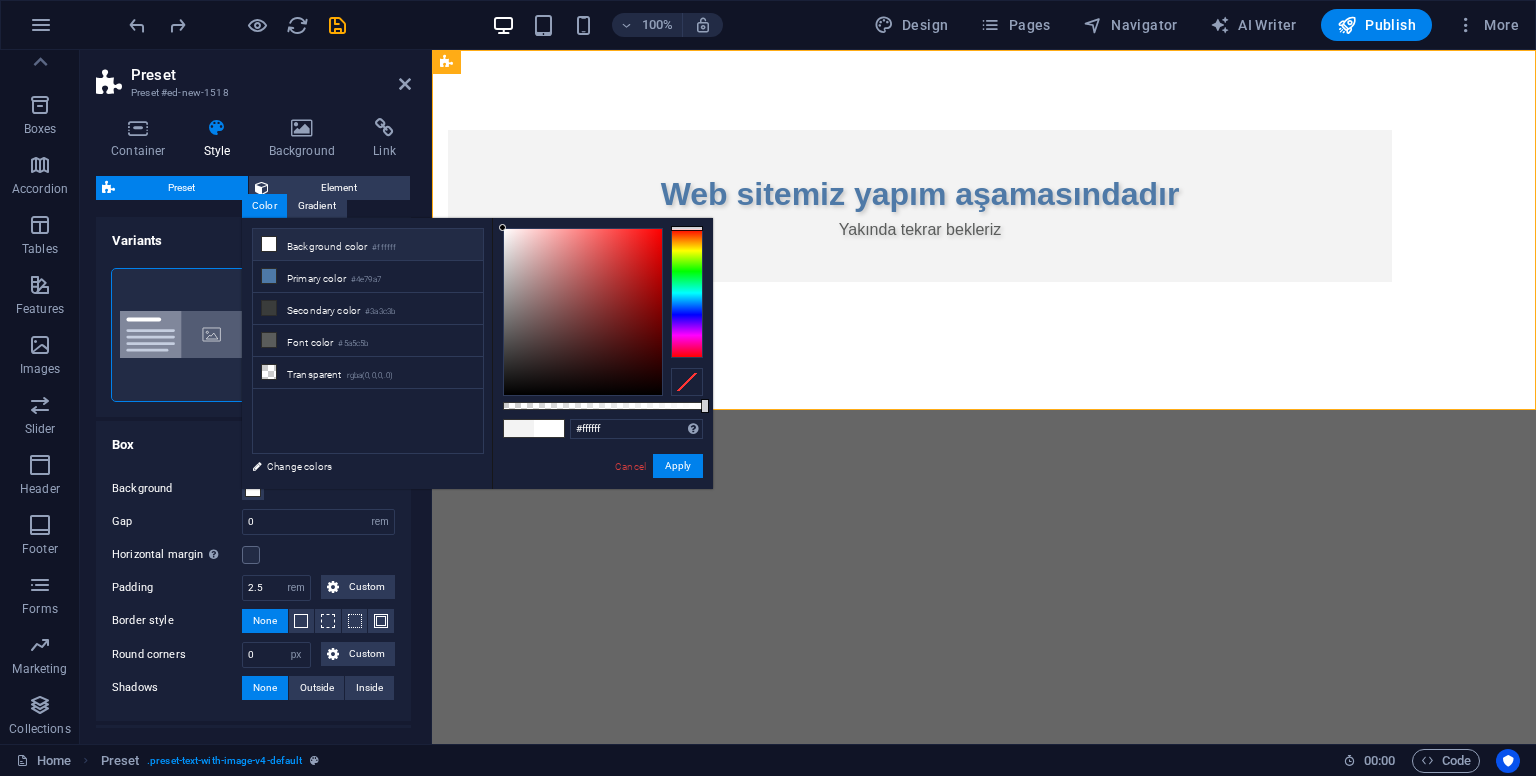 drag, startPoint x: 507, startPoint y: 234, endPoint x: 67, endPoint y: 165, distance: 445.37738 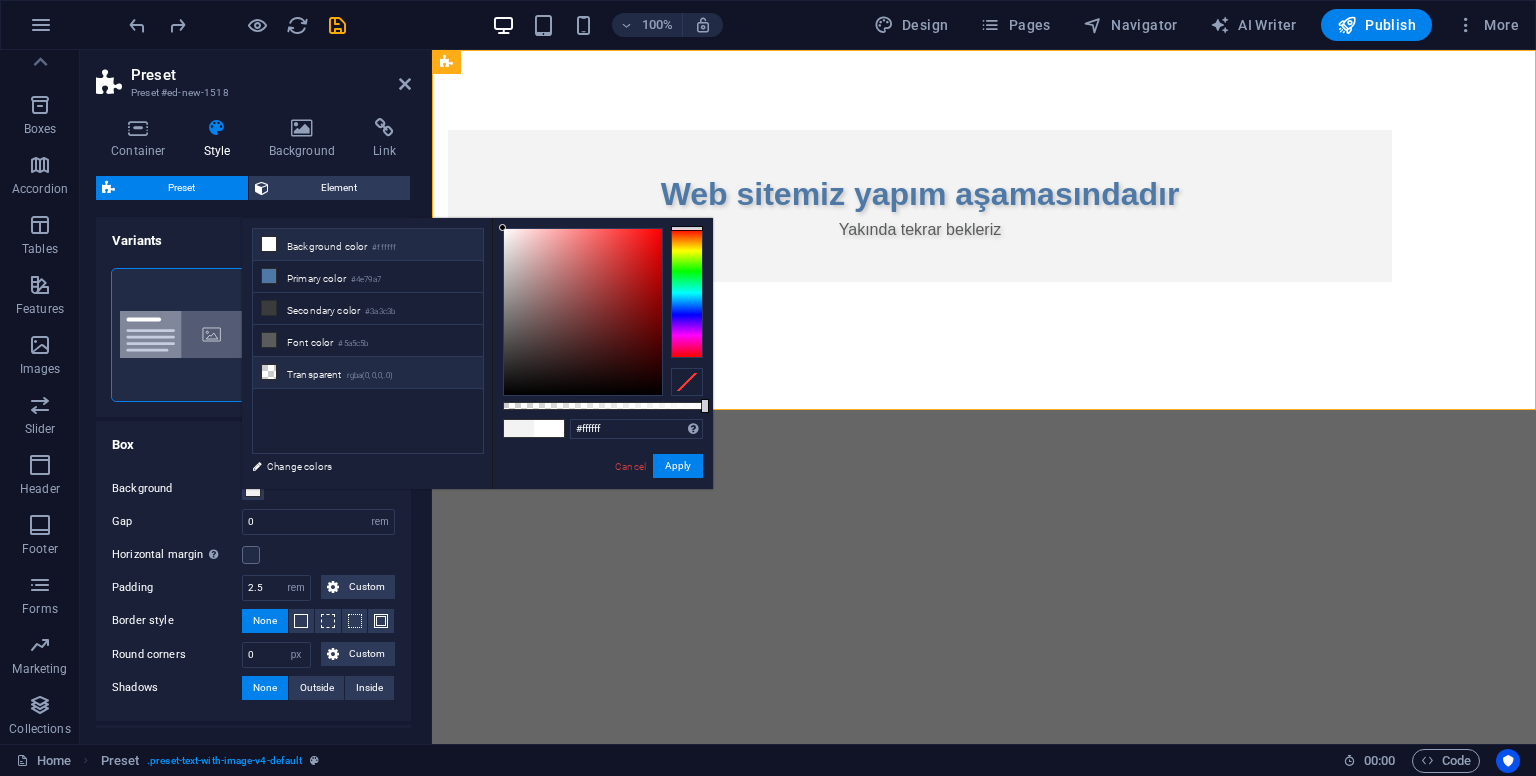 click on "Transparent
rgba(0,0,0,.0)" at bounding box center (368, 373) 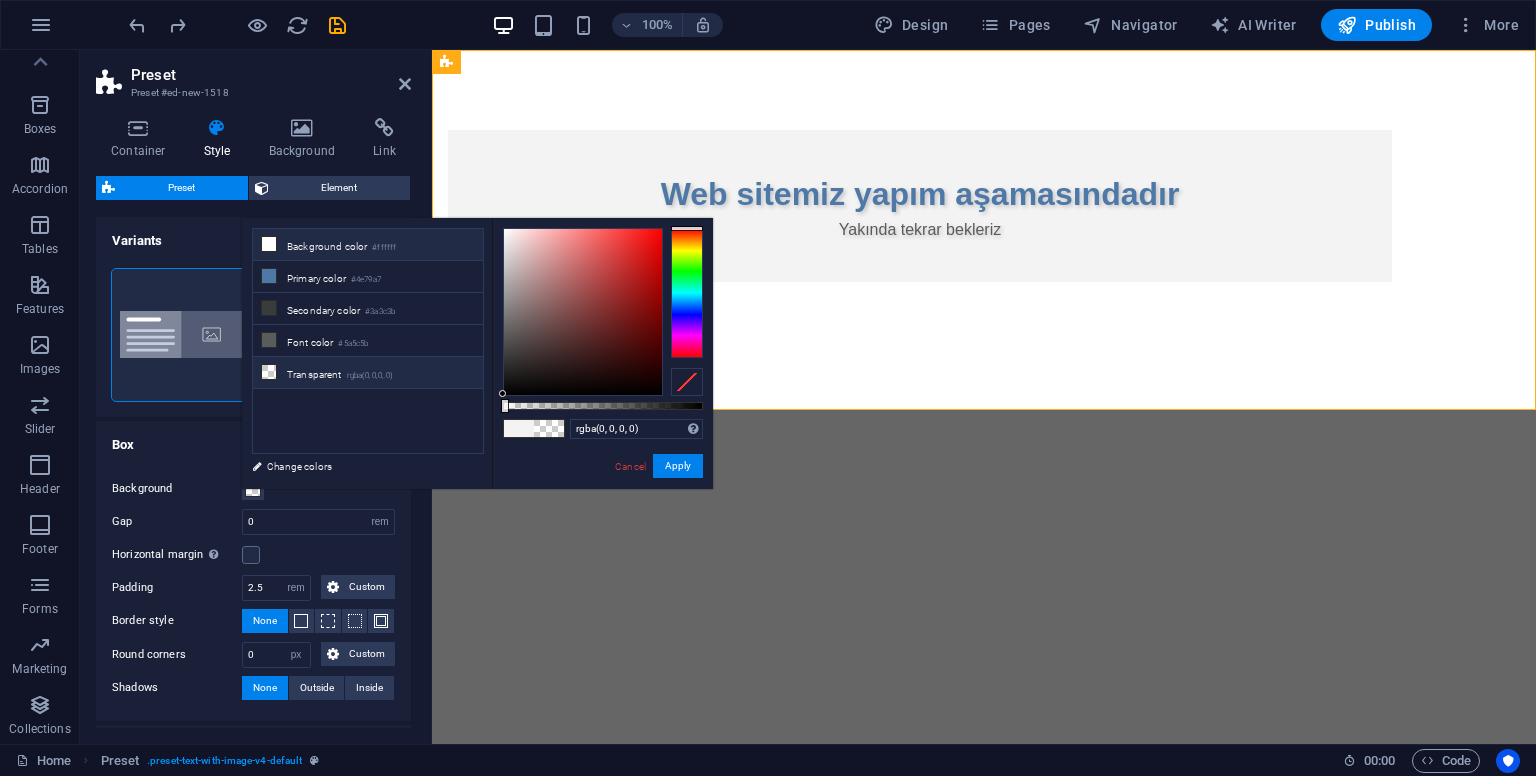 click on "Background color
#ffffff" at bounding box center (368, 245) 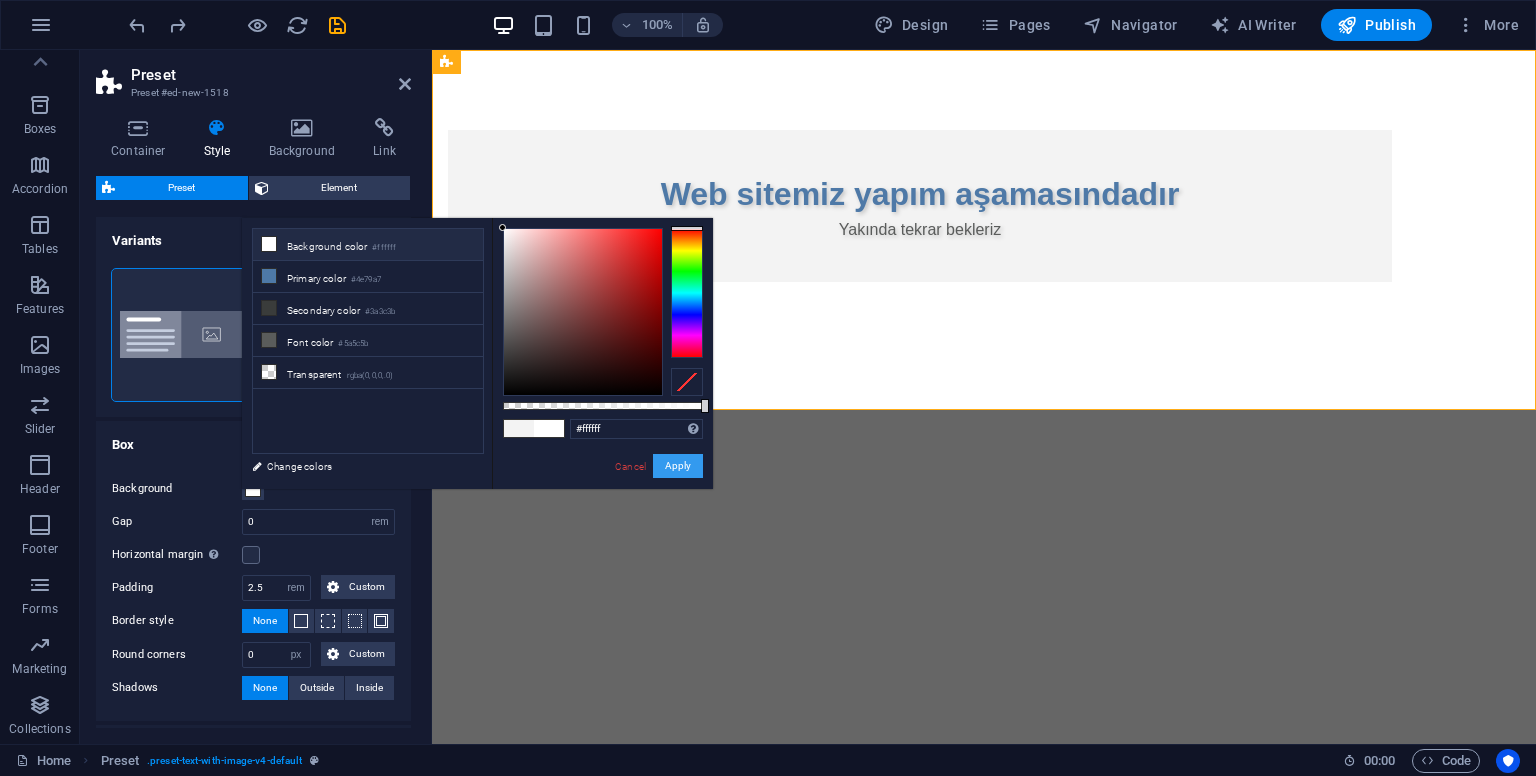 click on "Apply" at bounding box center (678, 466) 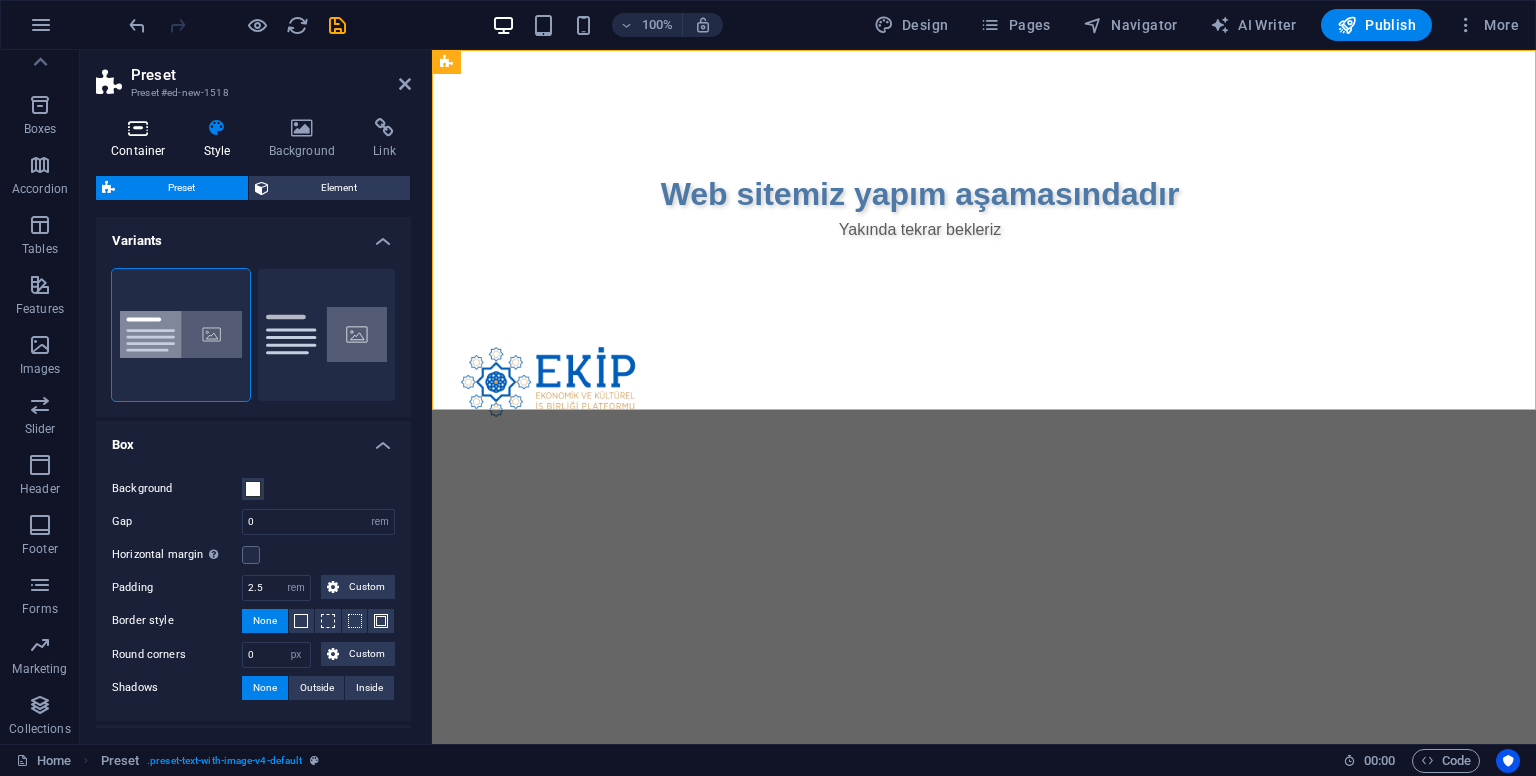 click on "Container" at bounding box center (142, 139) 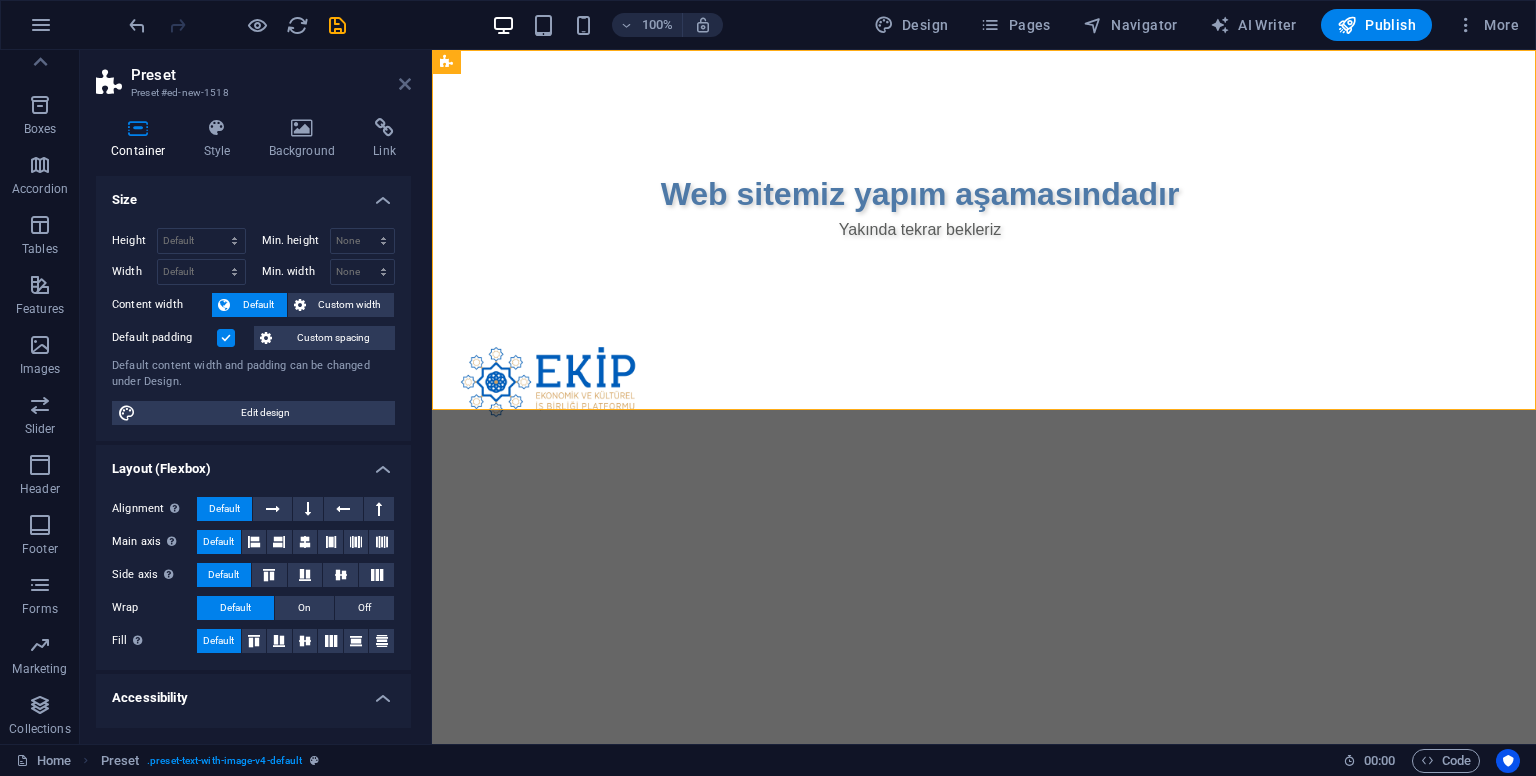 click at bounding box center [405, 84] 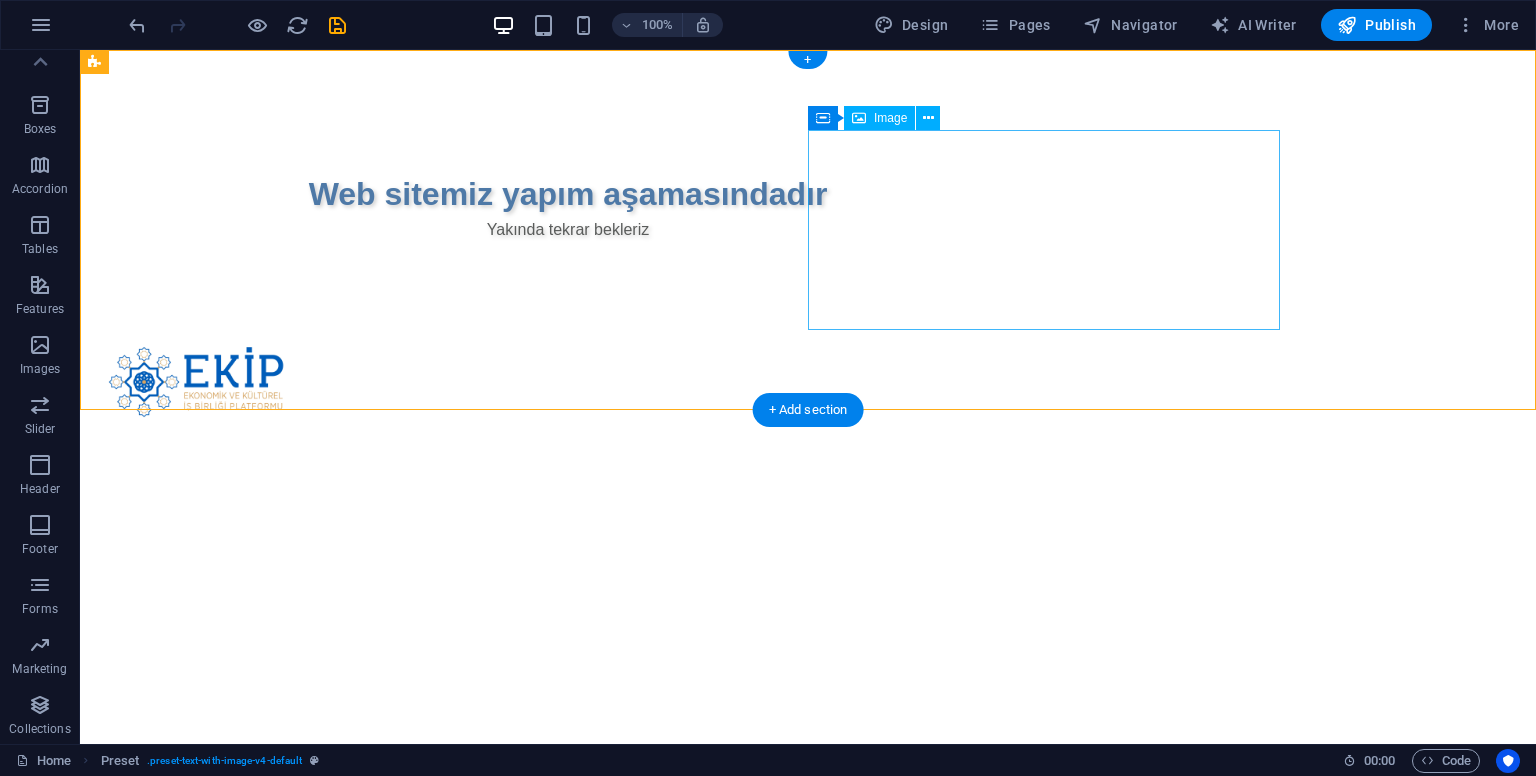 click at bounding box center (568, 382) 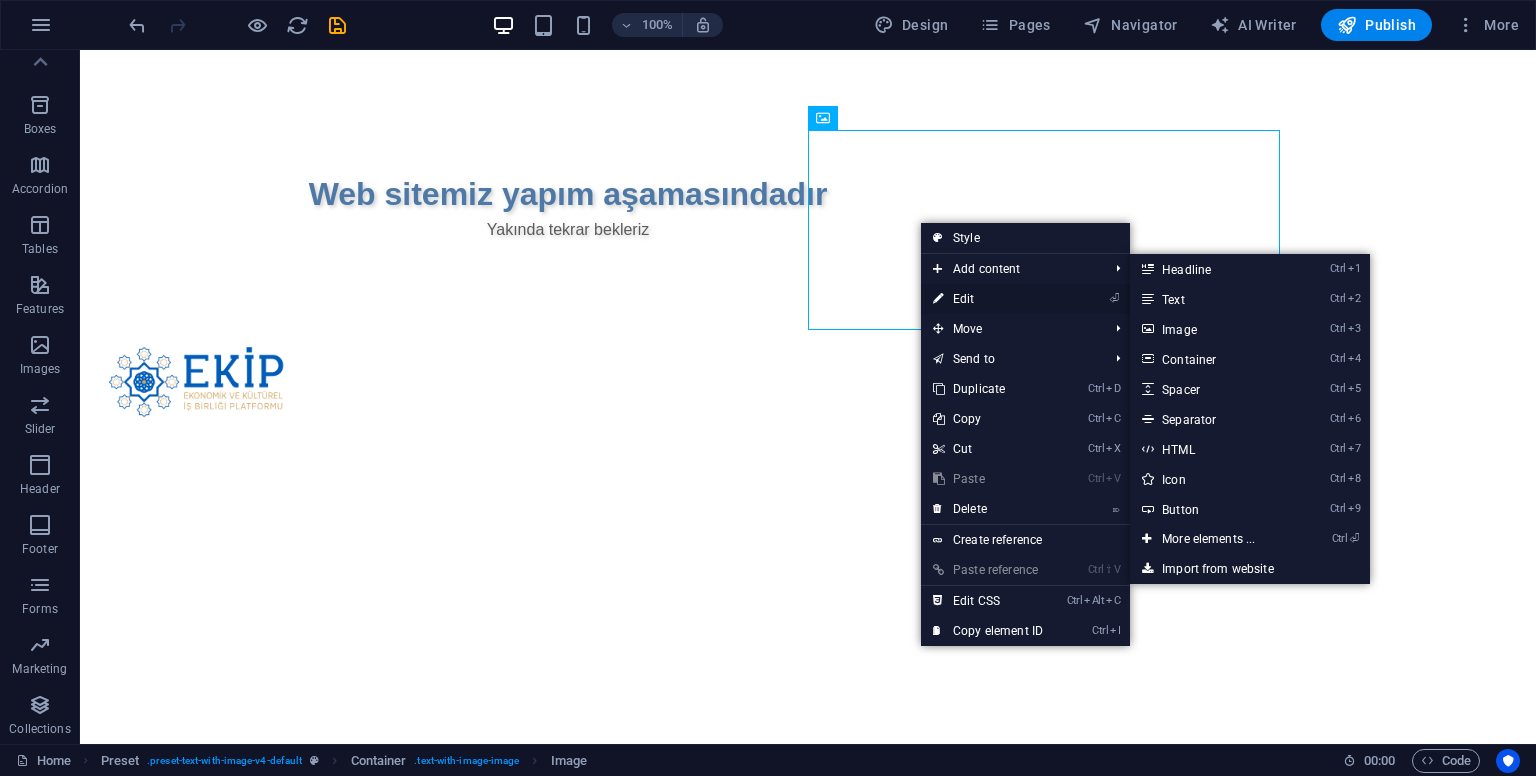 click on "⏎  Edit" at bounding box center (988, 299) 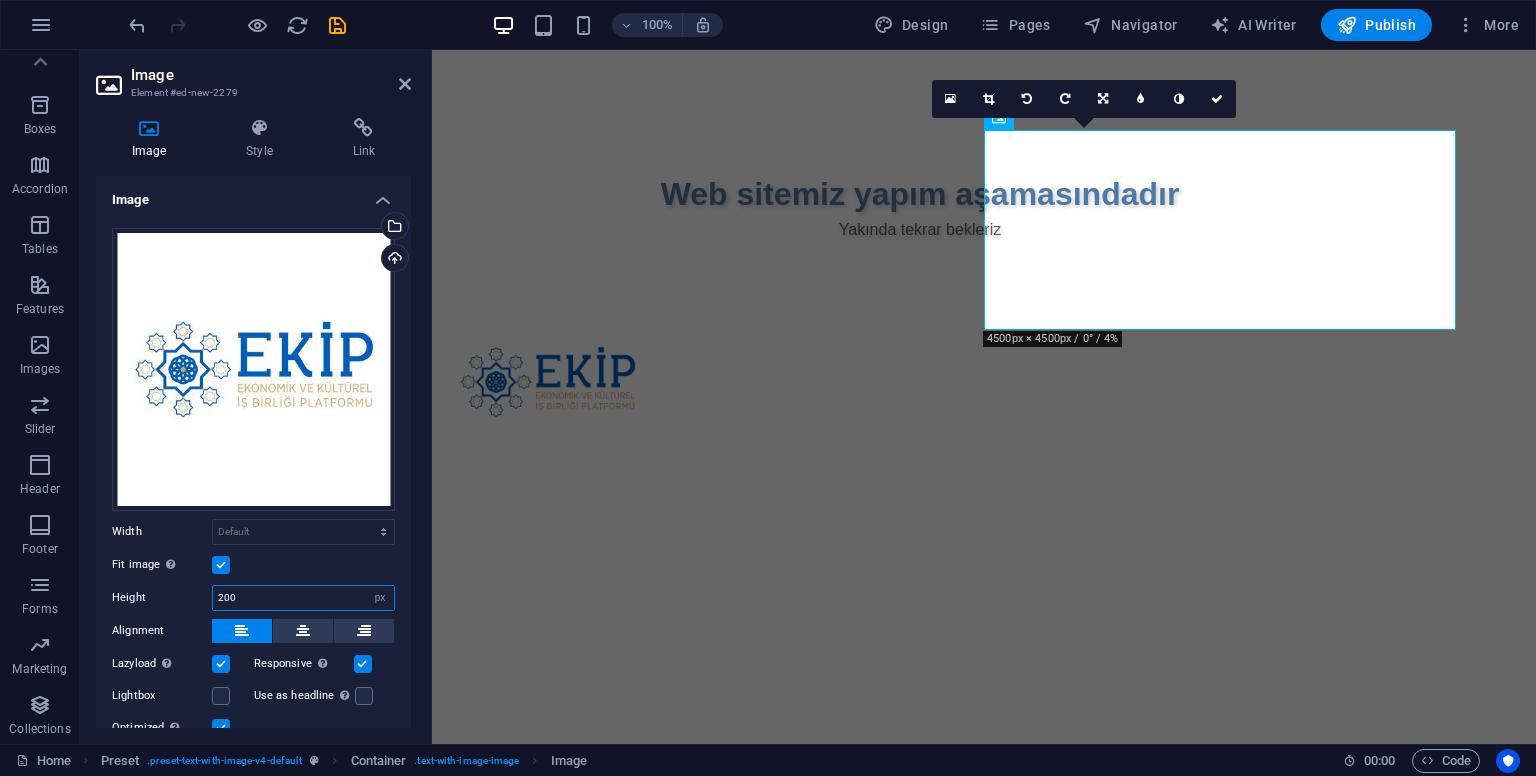 click on "200" at bounding box center (303, 598) 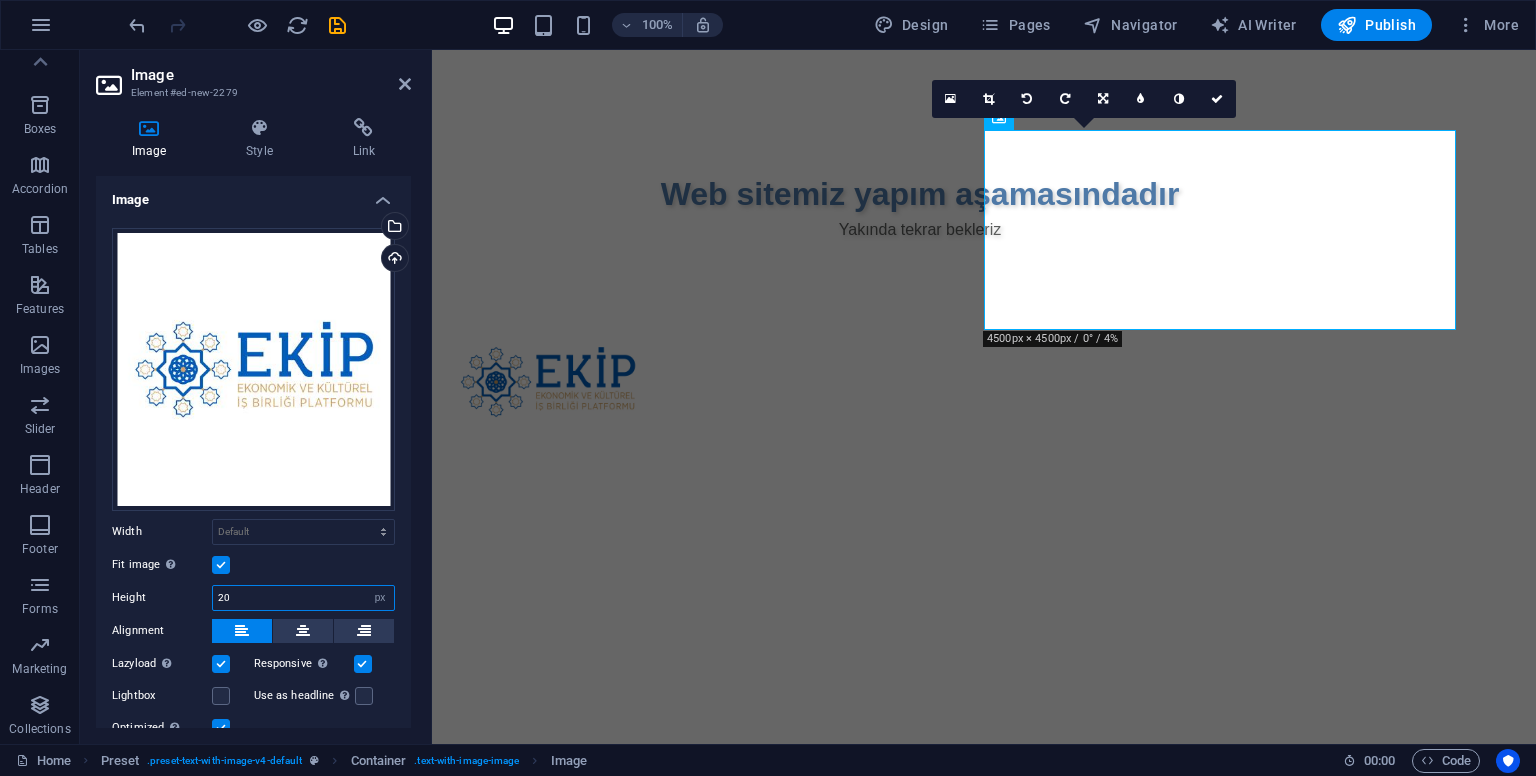 type on "2" 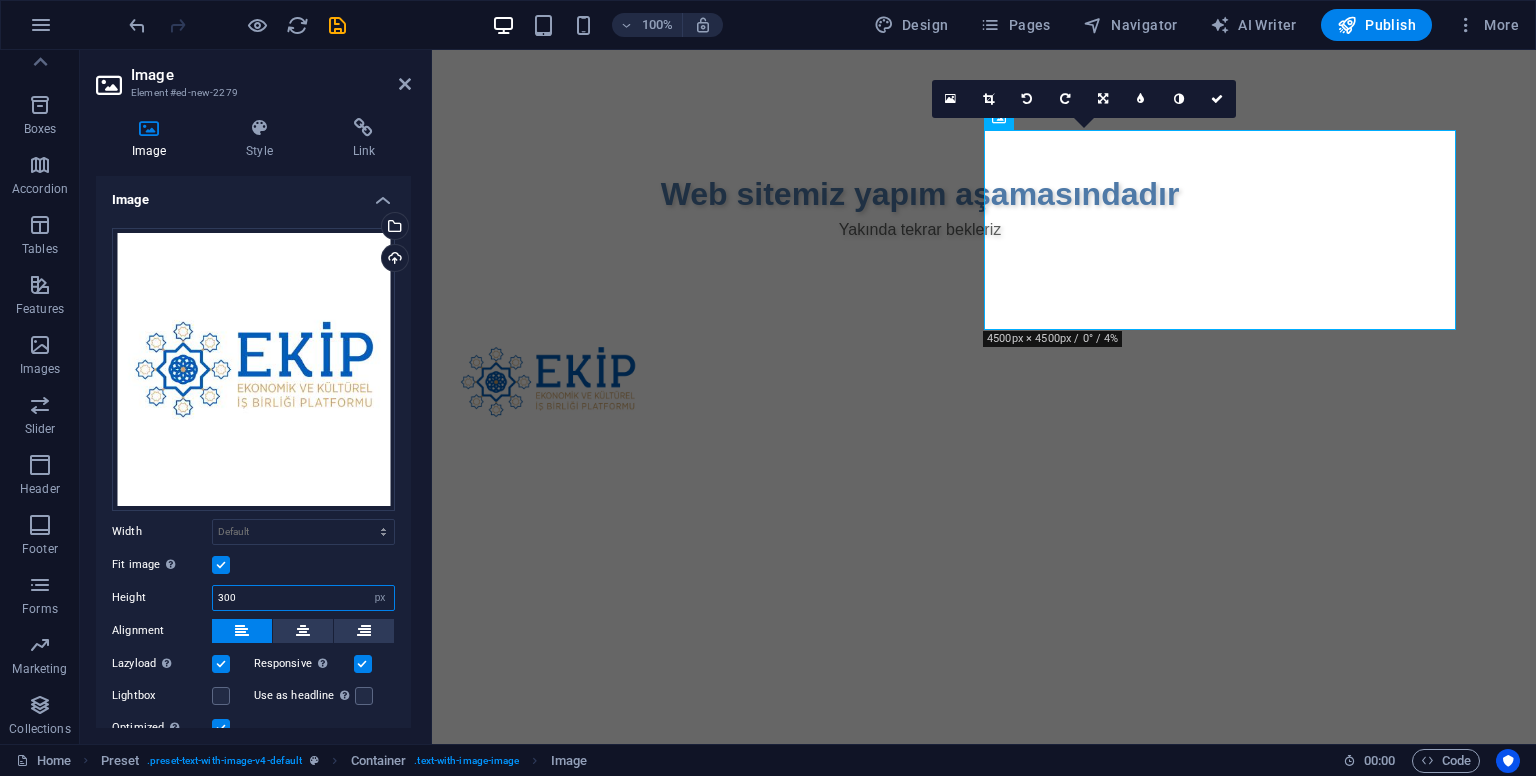 type on "300" 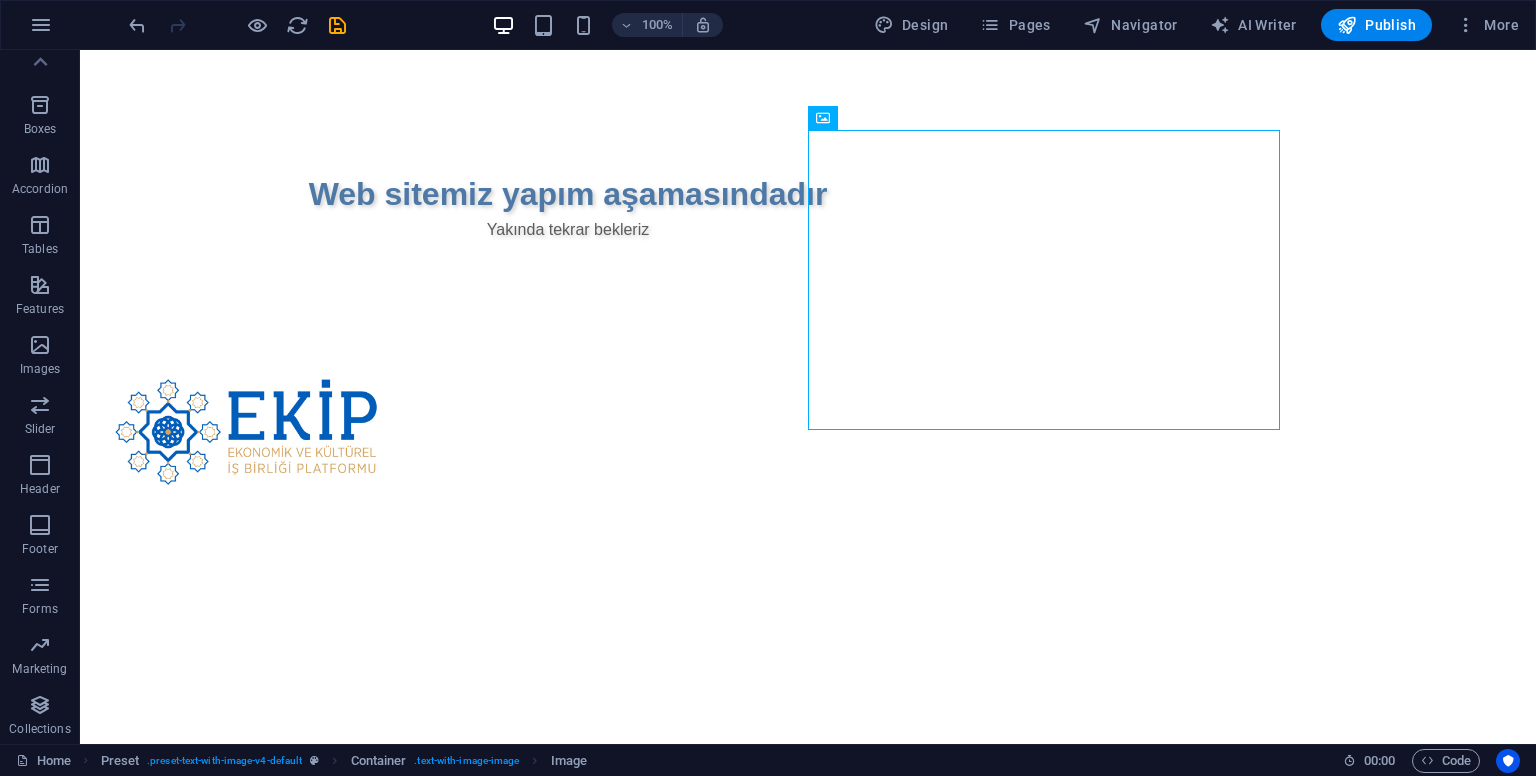 click on "Skip to main content
Web sitemiz yapım aşamasındadır Yakında tekrar bekleriz" at bounding box center [808, 356] 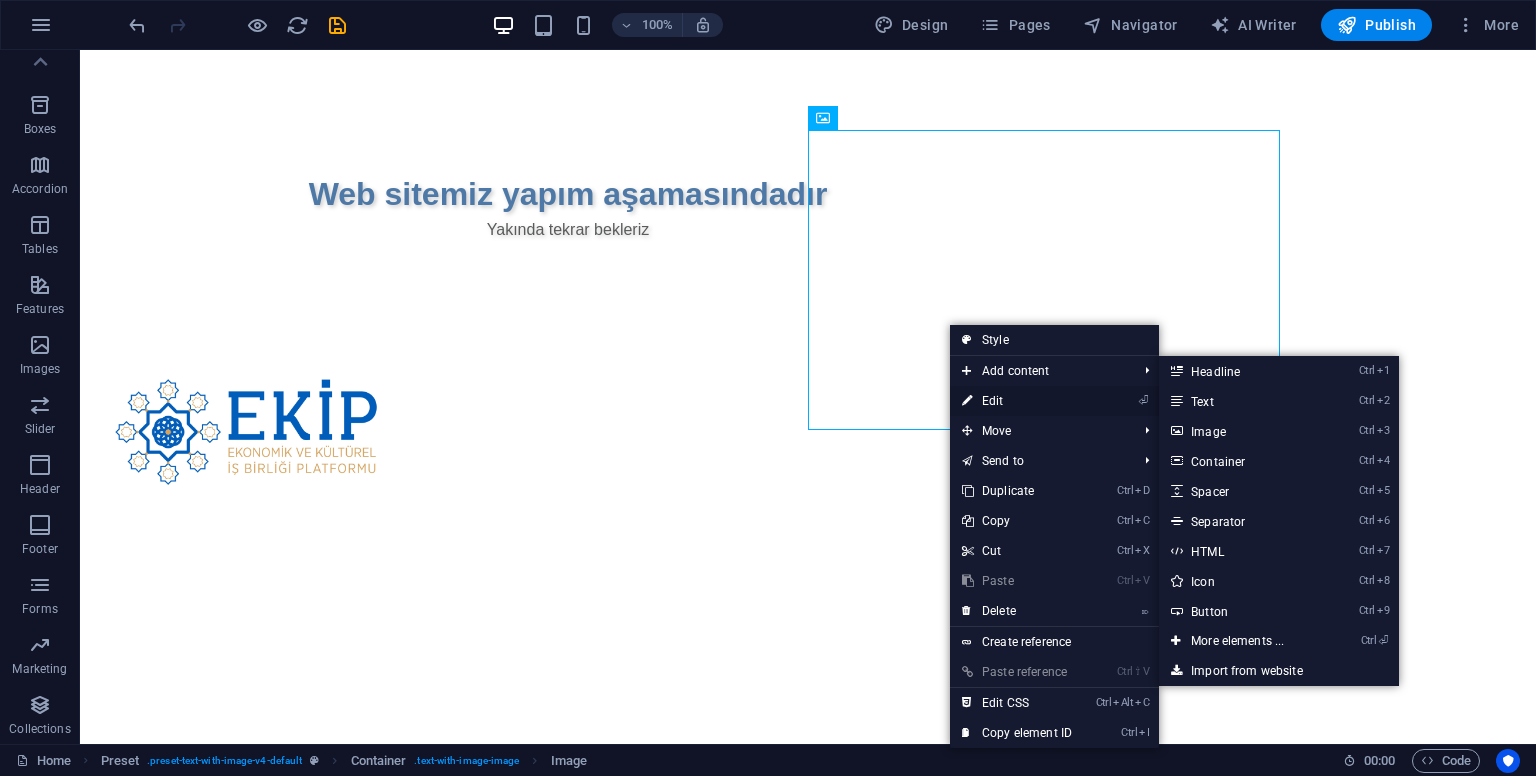 click on "⏎  Edit" at bounding box center [1017, 401] 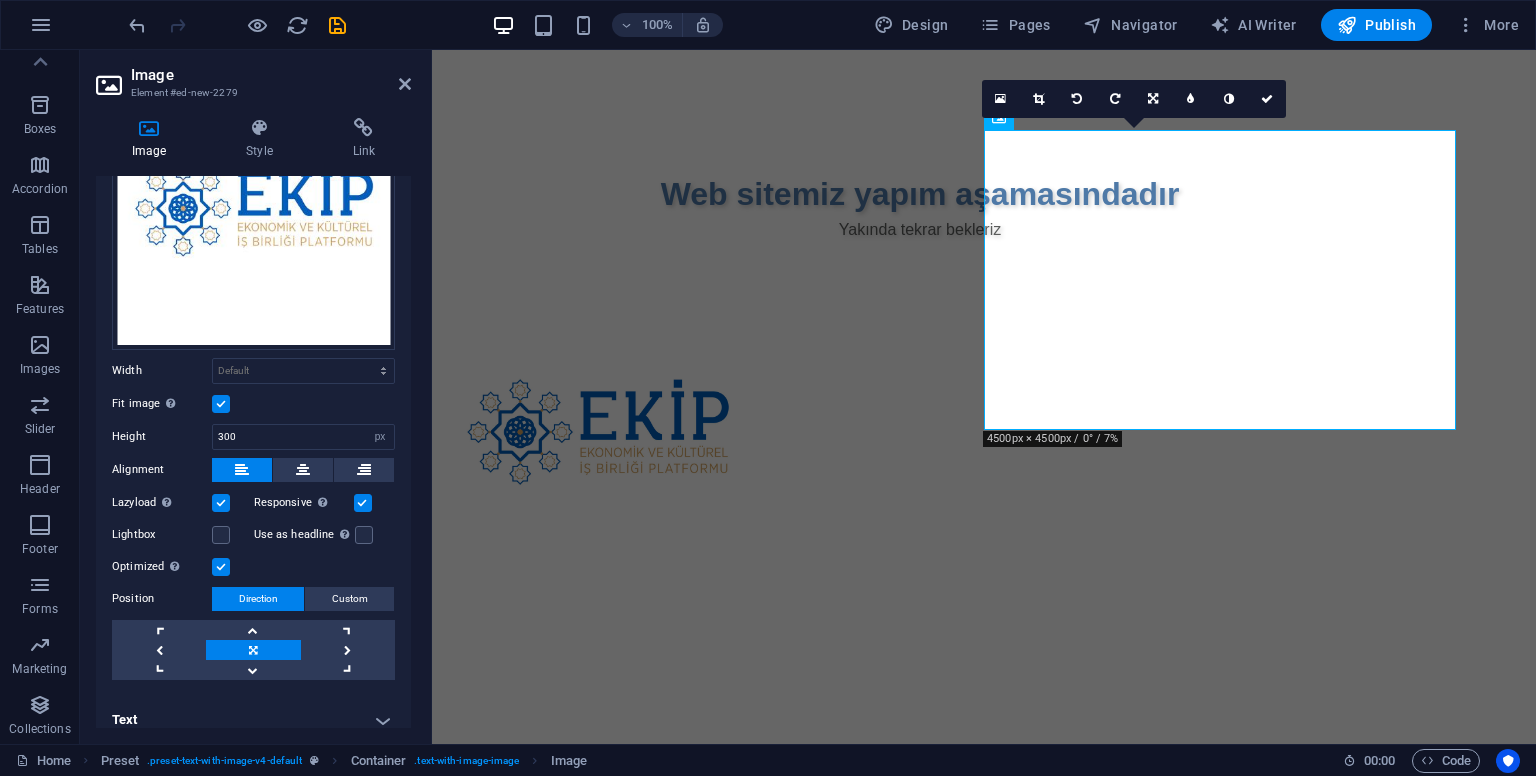 scroll, scrollTop: 172, scrollLeft: 0, axis: vertical 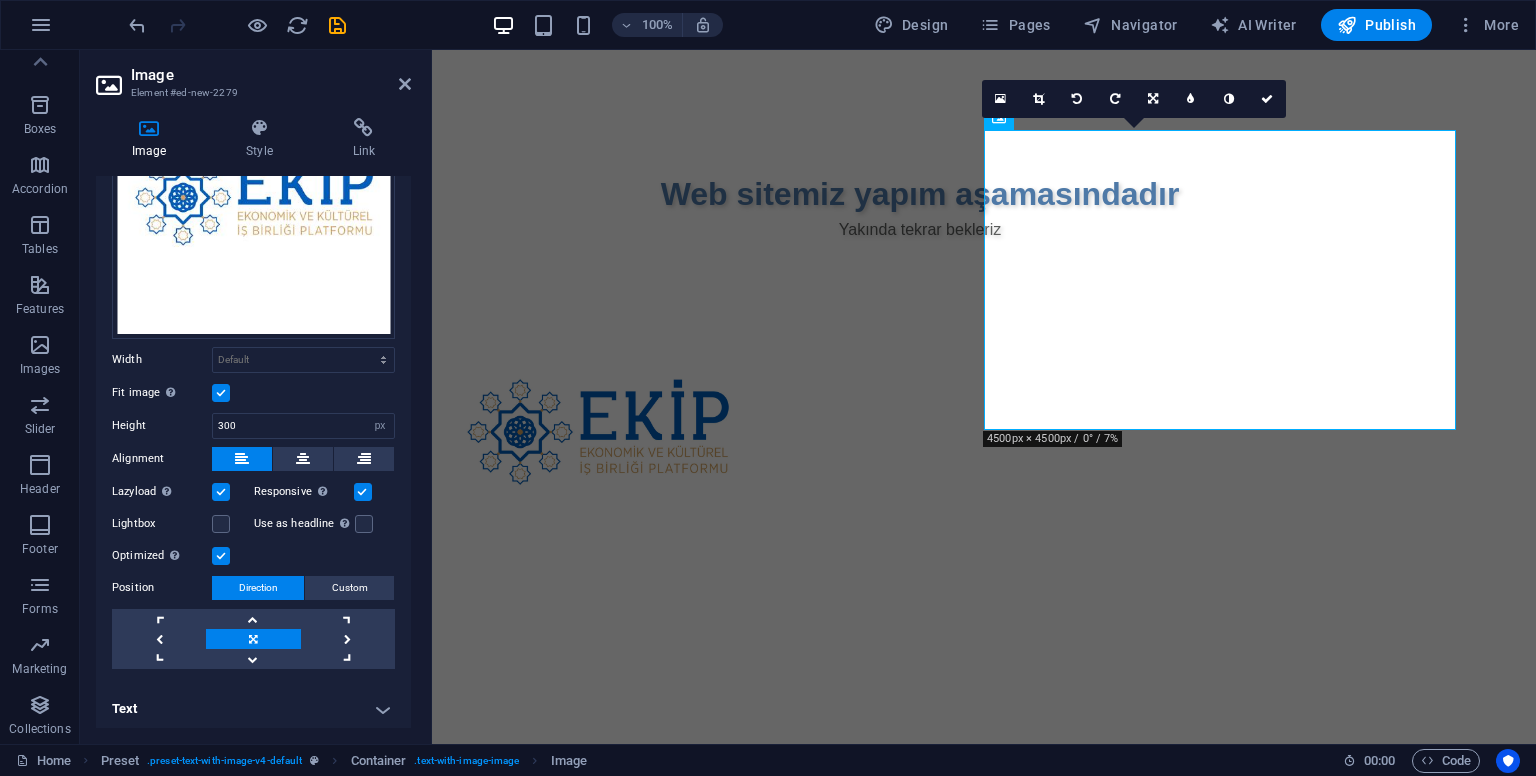 click on "Custom" at bounding box center (350, 588) 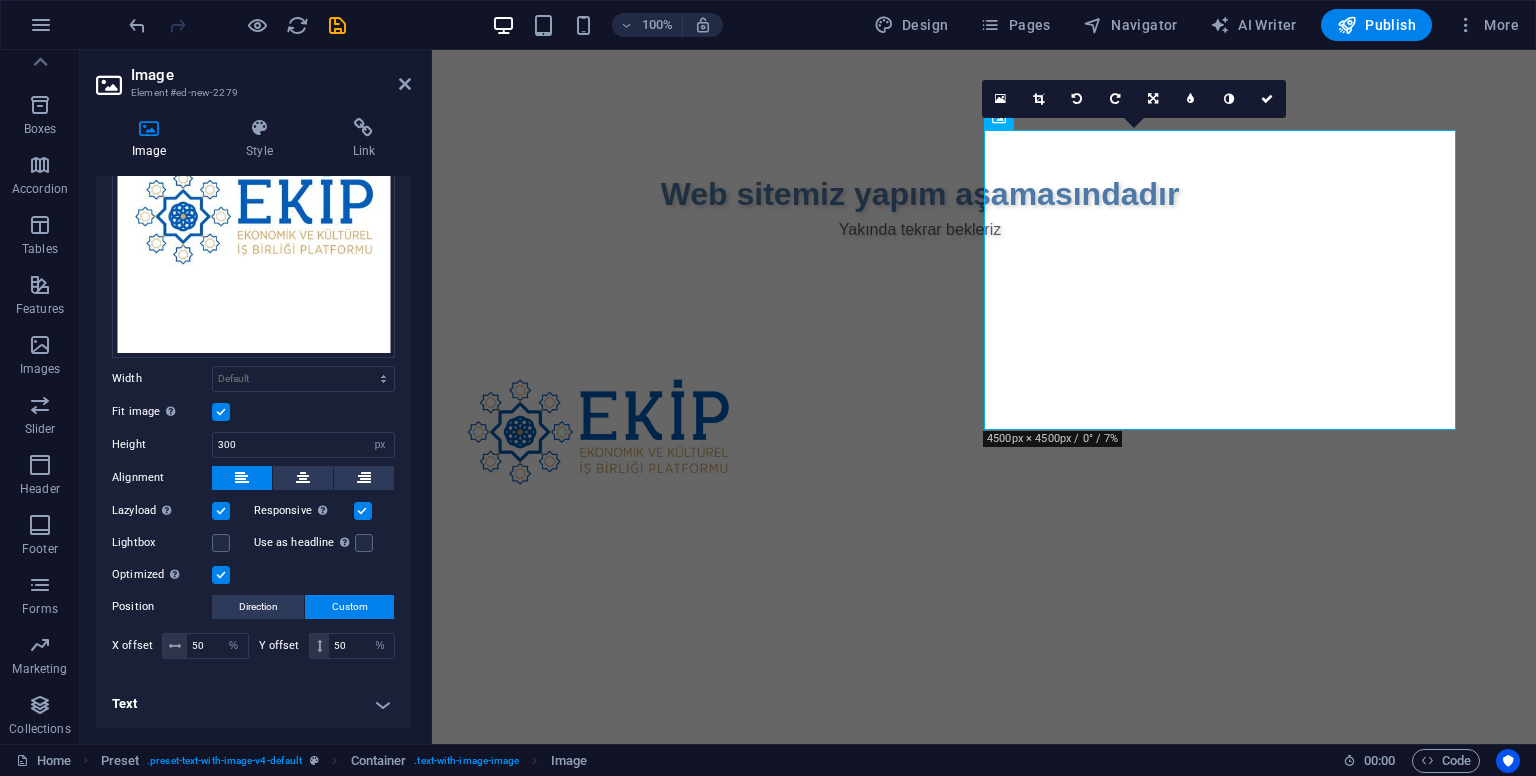 scroll, scrollTop: 147, scrollLeft: 0, axis: vertical 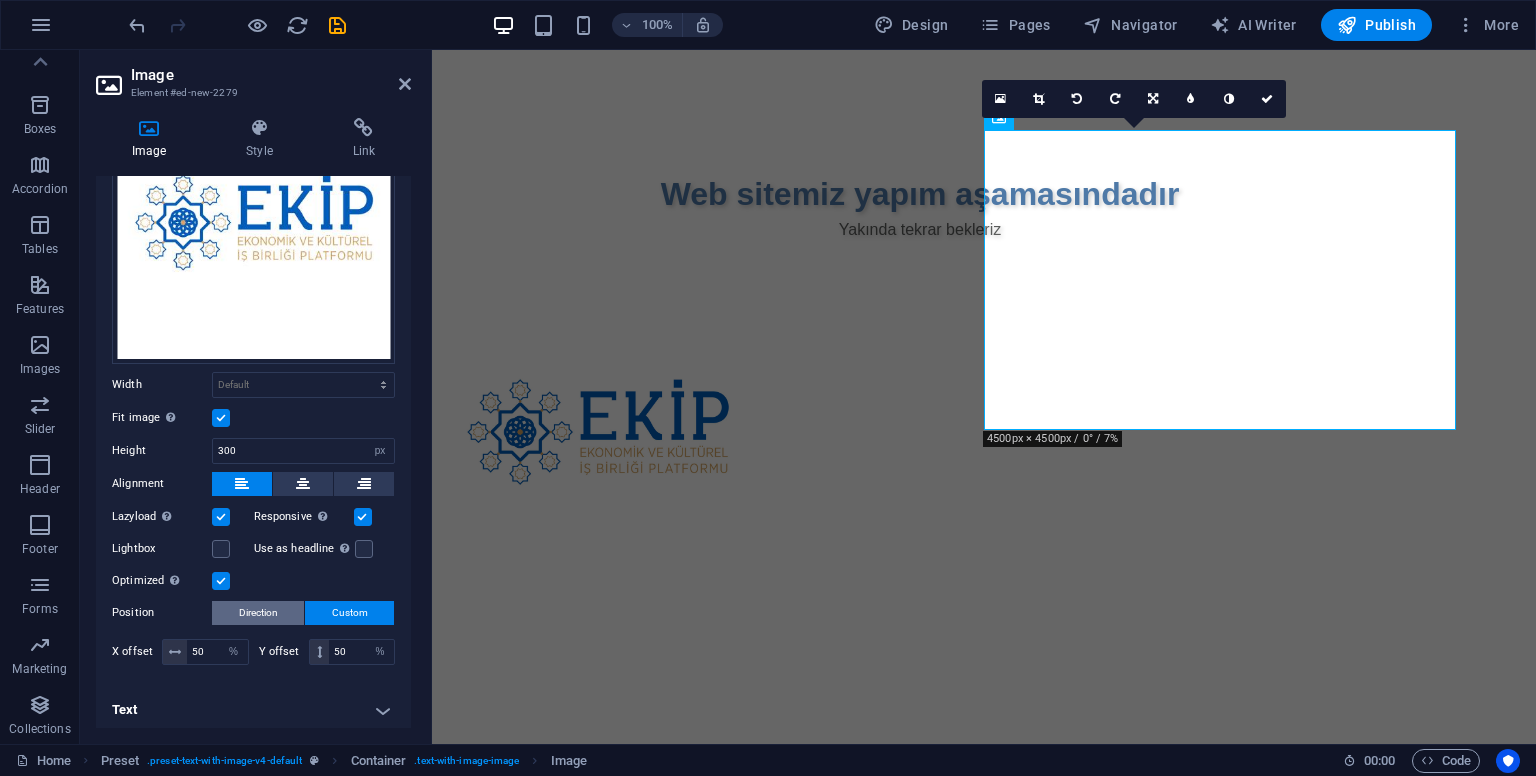 click on "Direction" at bounding box center [258, 613] 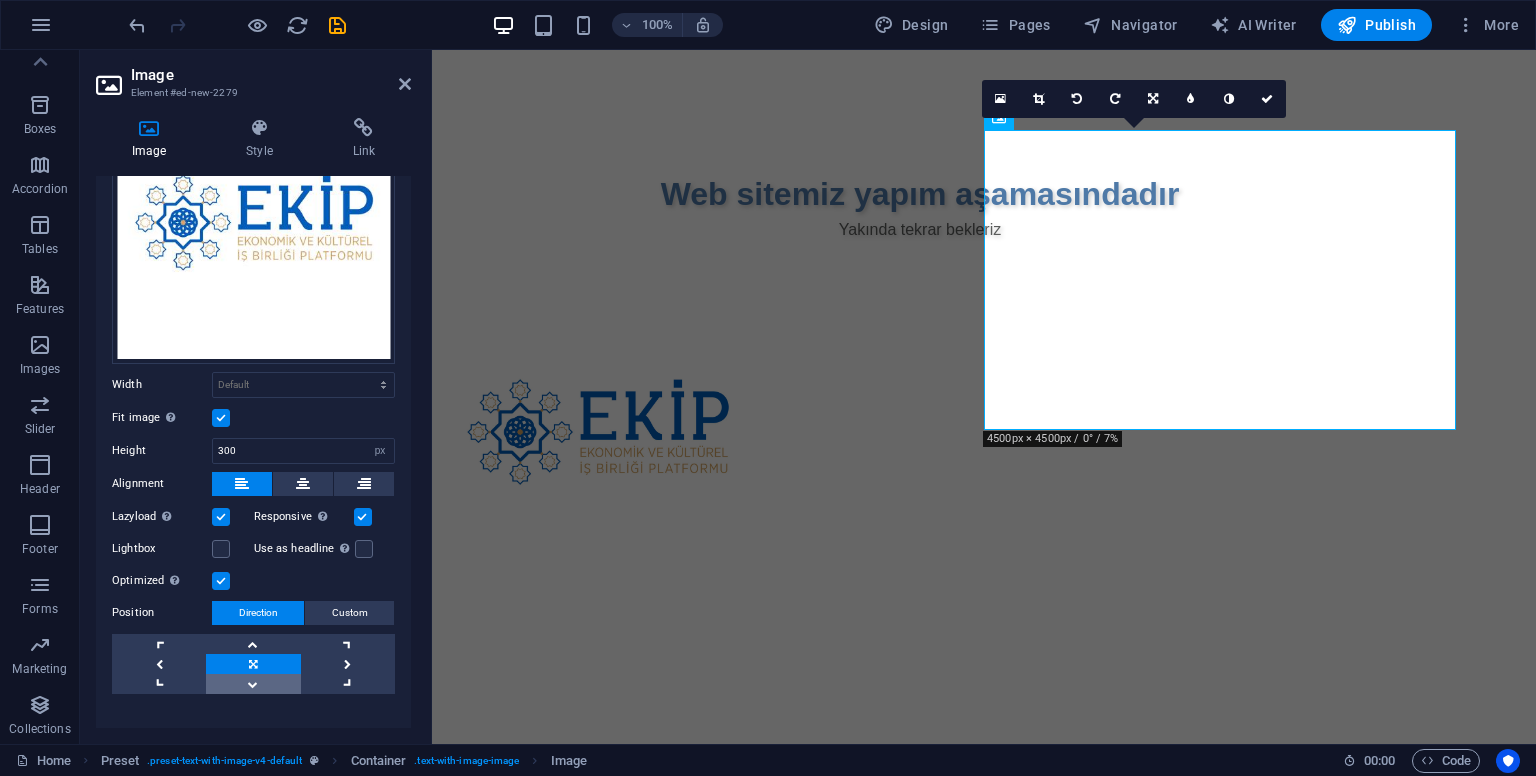 click at bounding box center (253, 684) 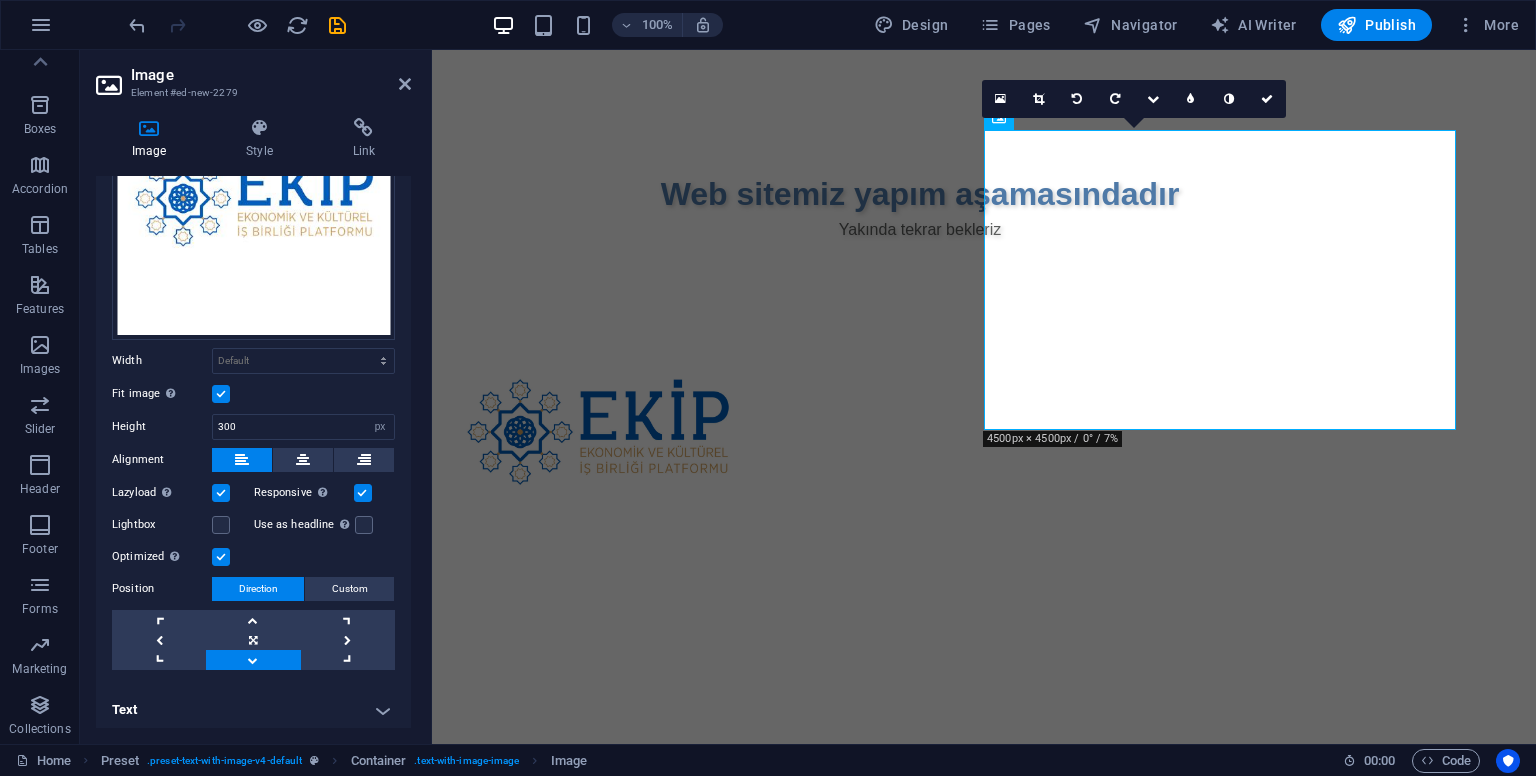scroll, scrollTop: 172, scrollLeft: 0, axis: vertical 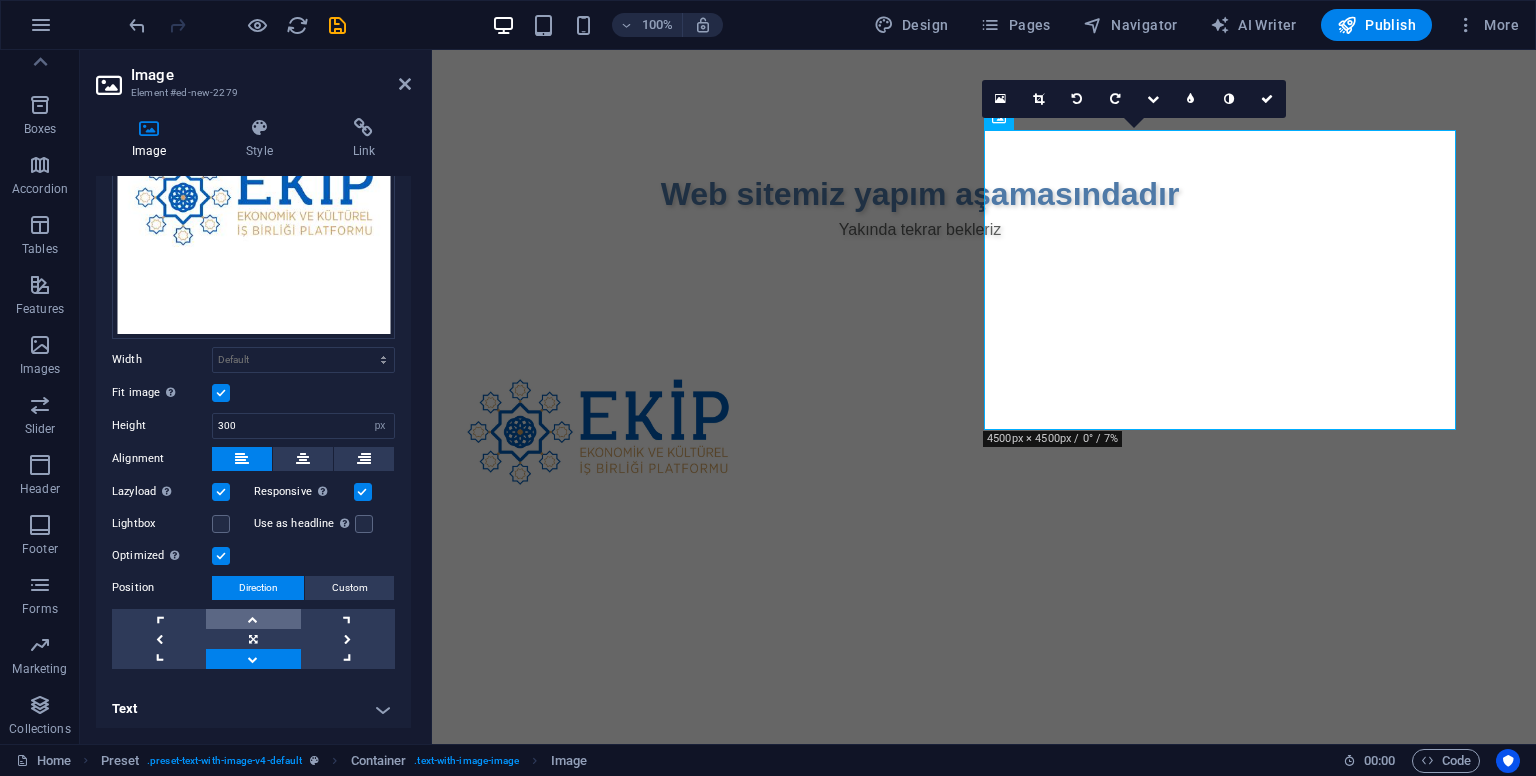 click at bounding box center (253, 619) 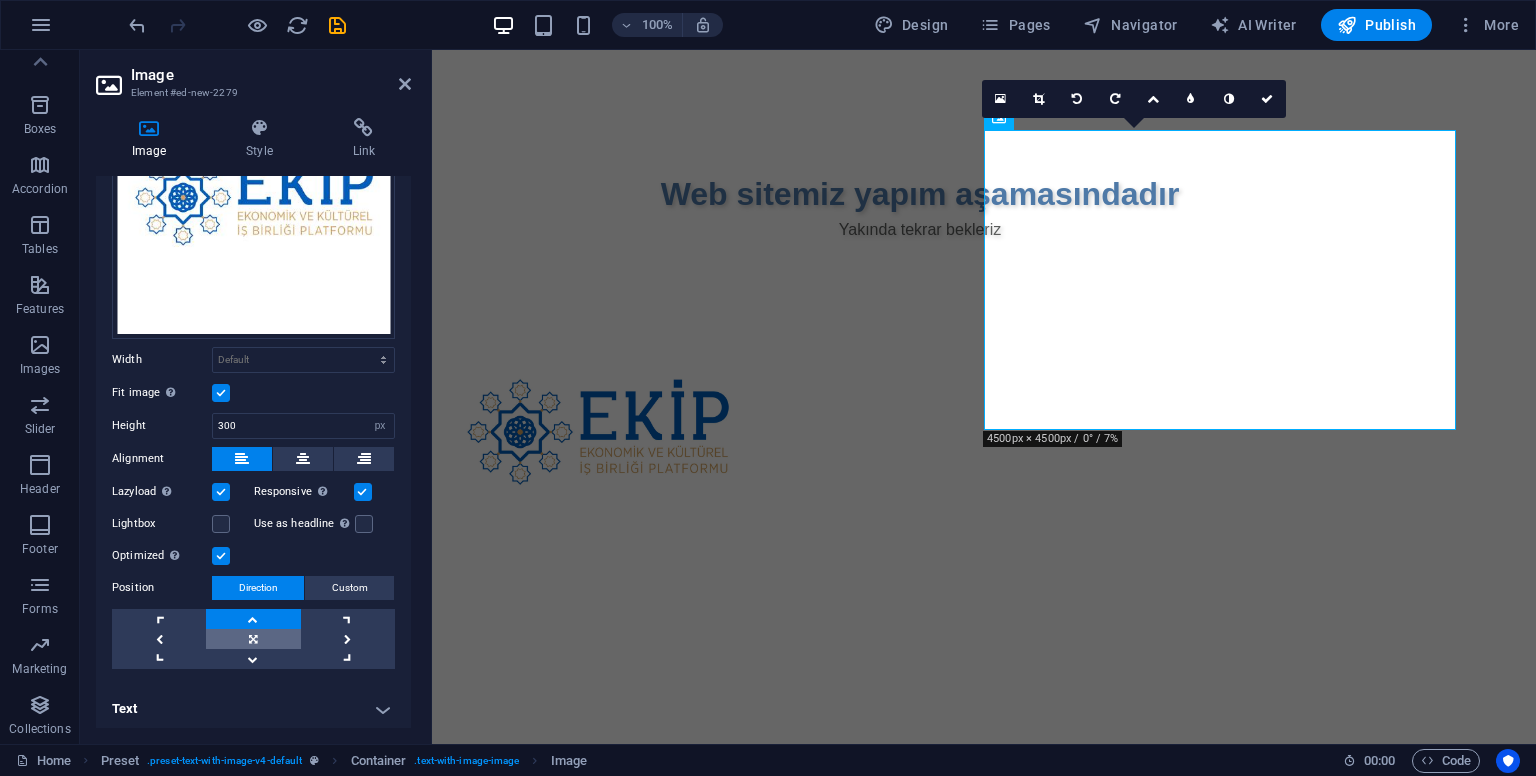 click at bounding box center (253, 639) 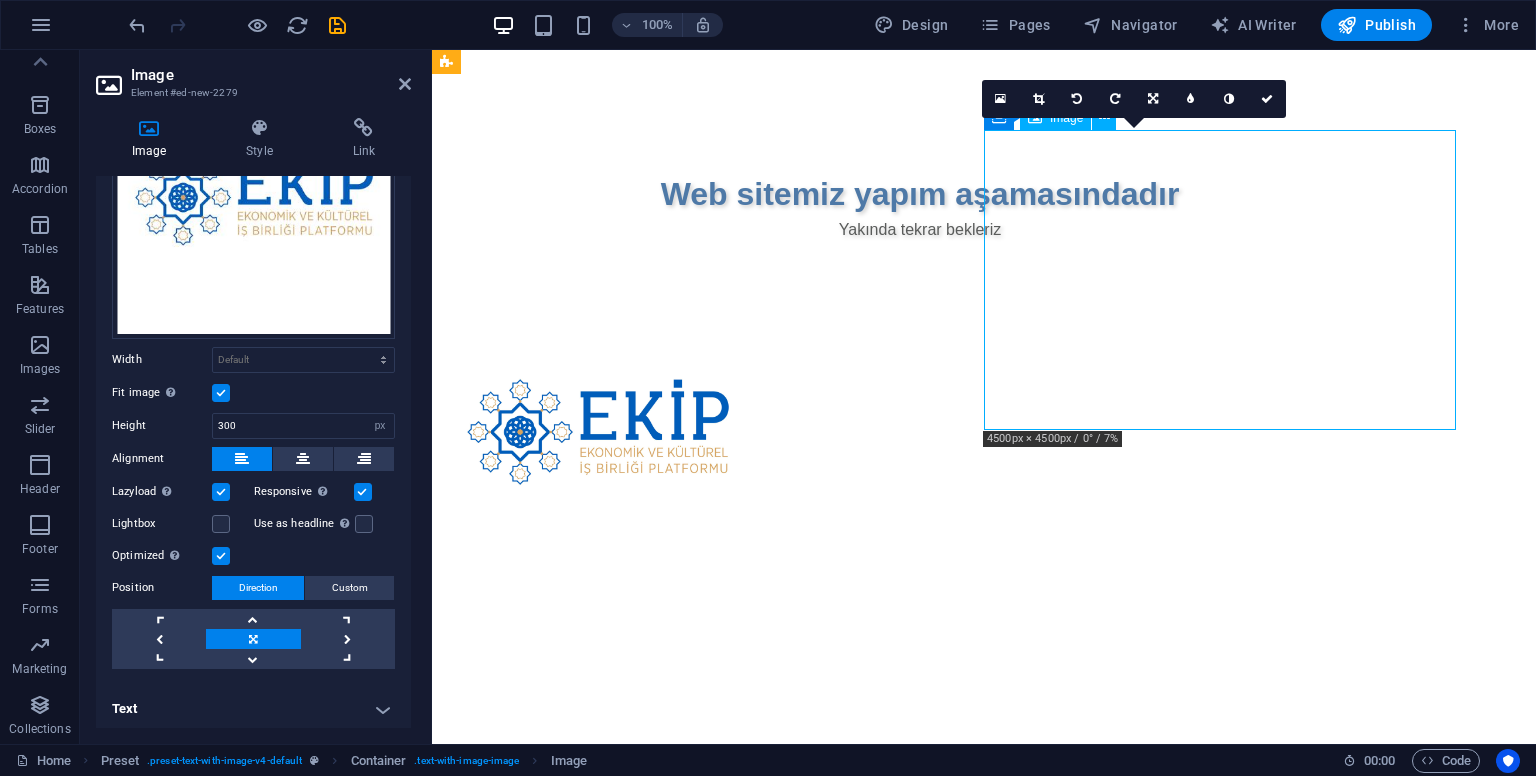 drag, startPoint x: 1252, startPoint y: 294, endPoint x: 1240, endPoint y: 333, distance: 40.804413 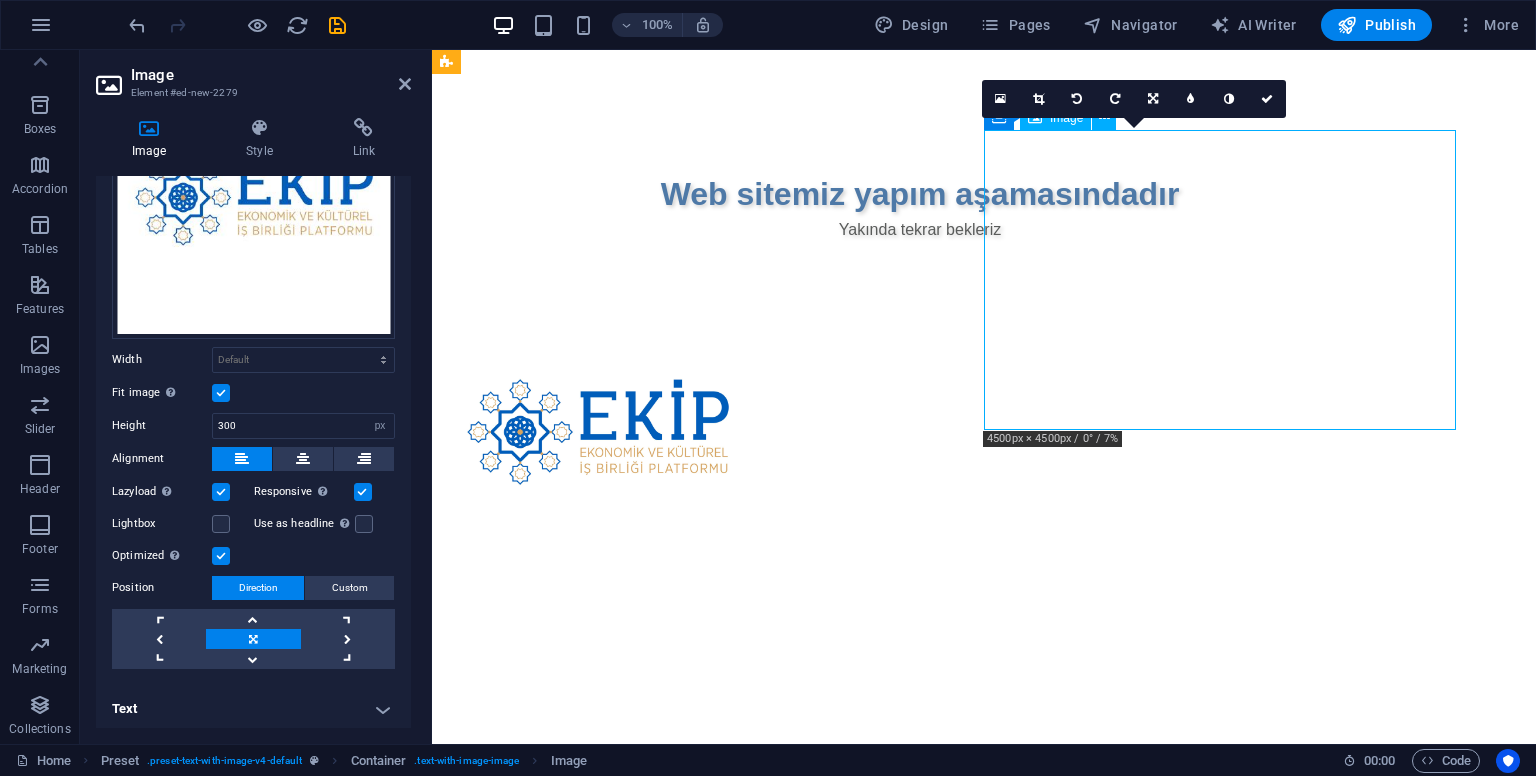 click at bounding box center (920, 432) 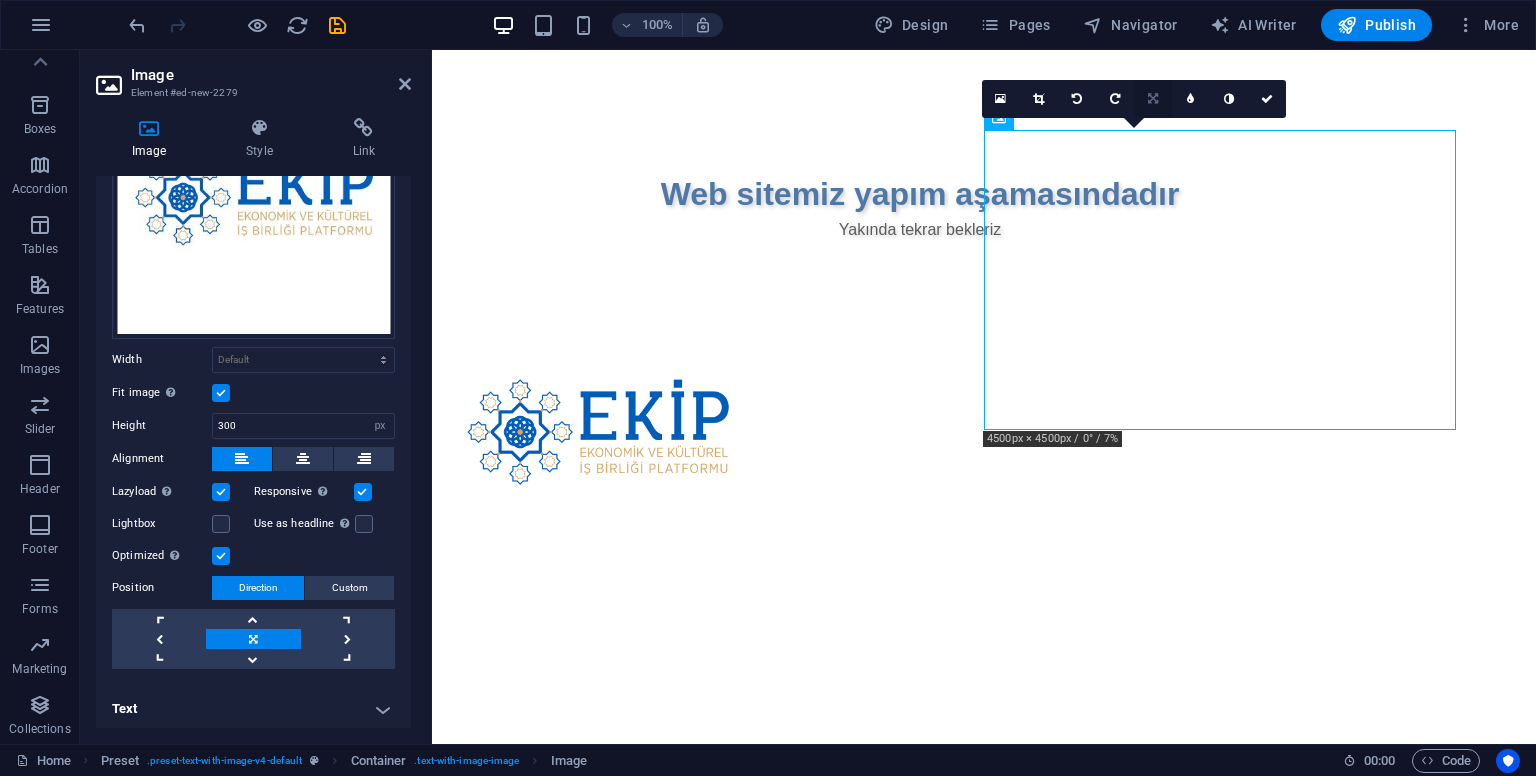 click at bounding box center [1153, 99] 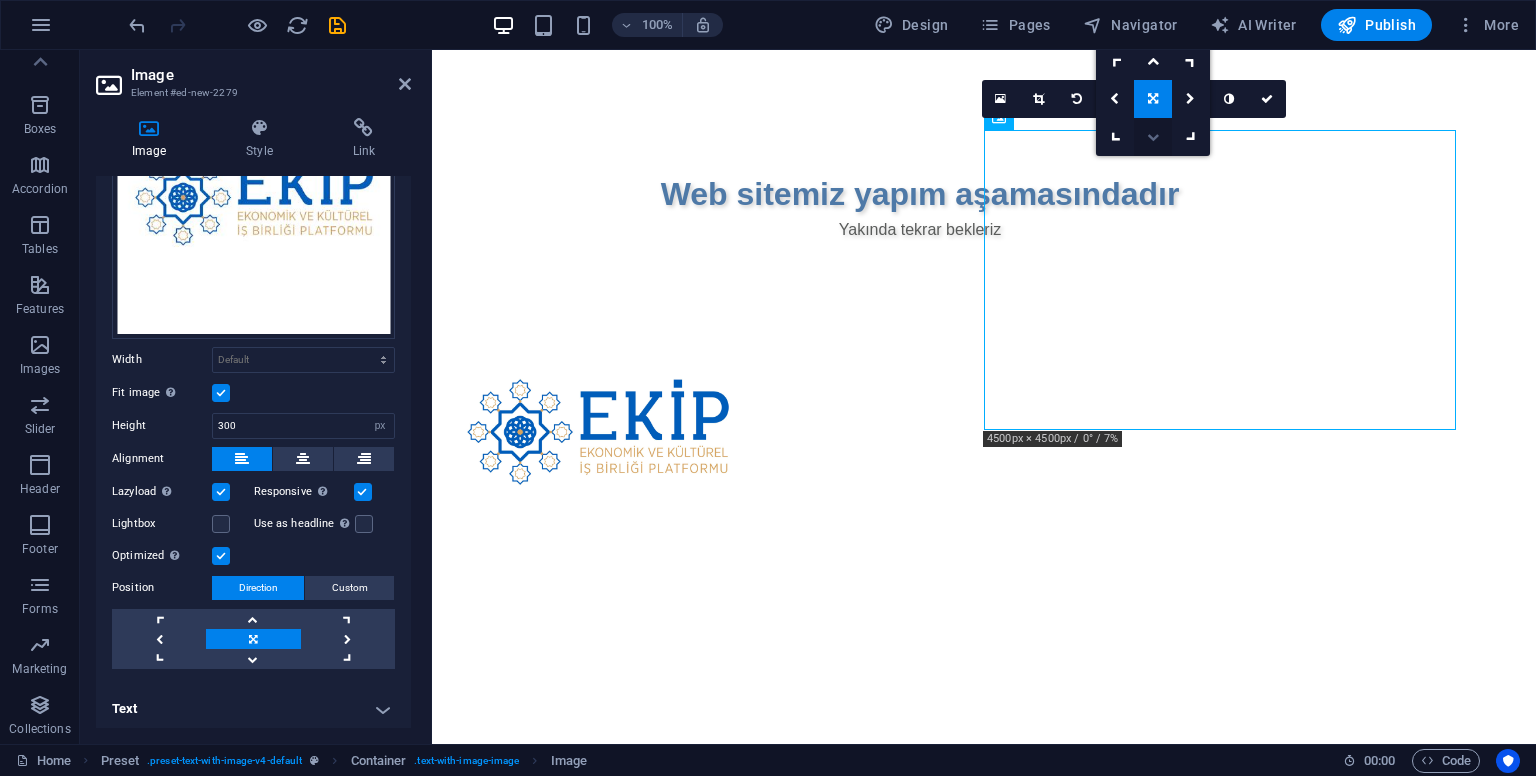 click at bounding box center [1153, 137] 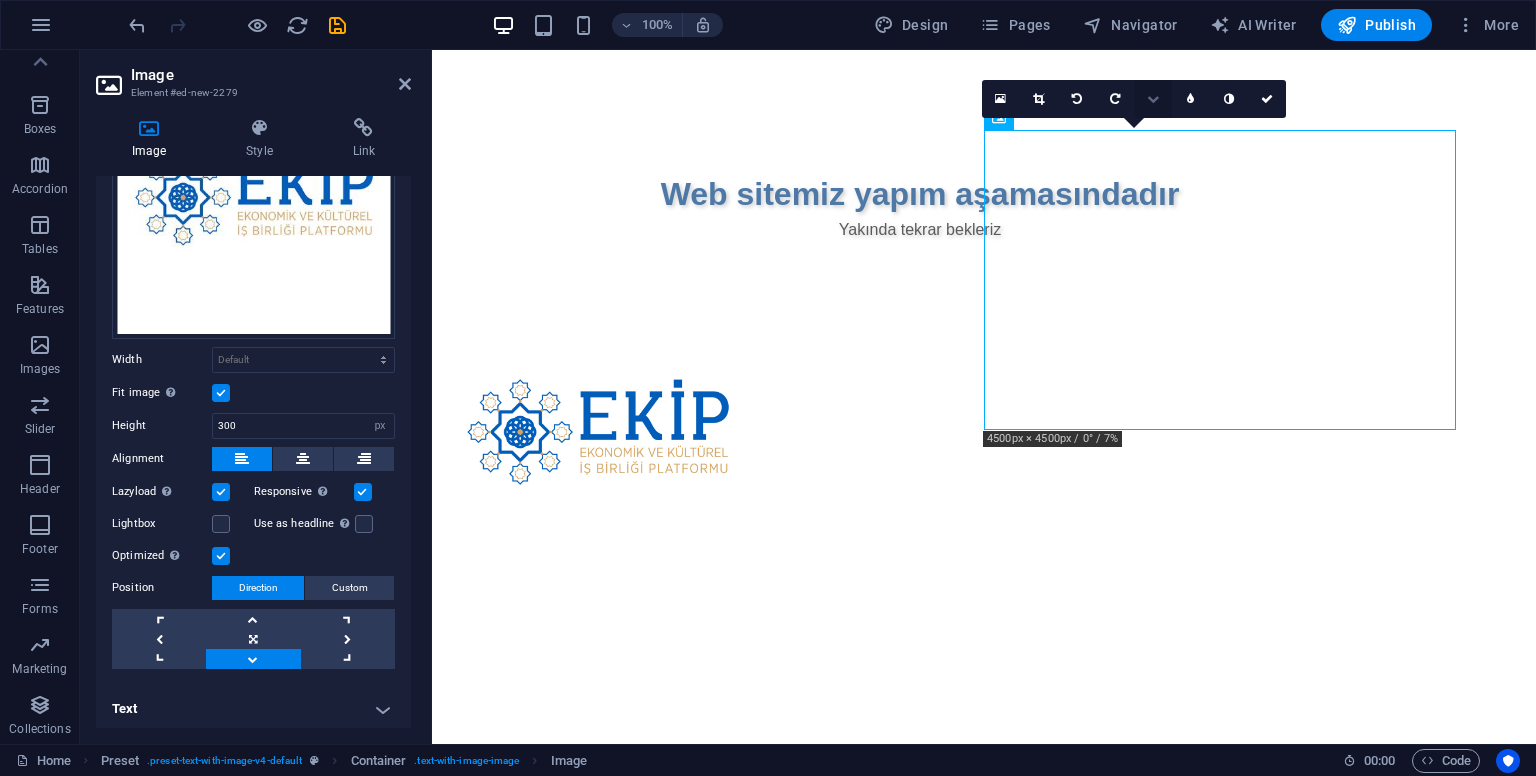 click at bounding box center [1153, 99] 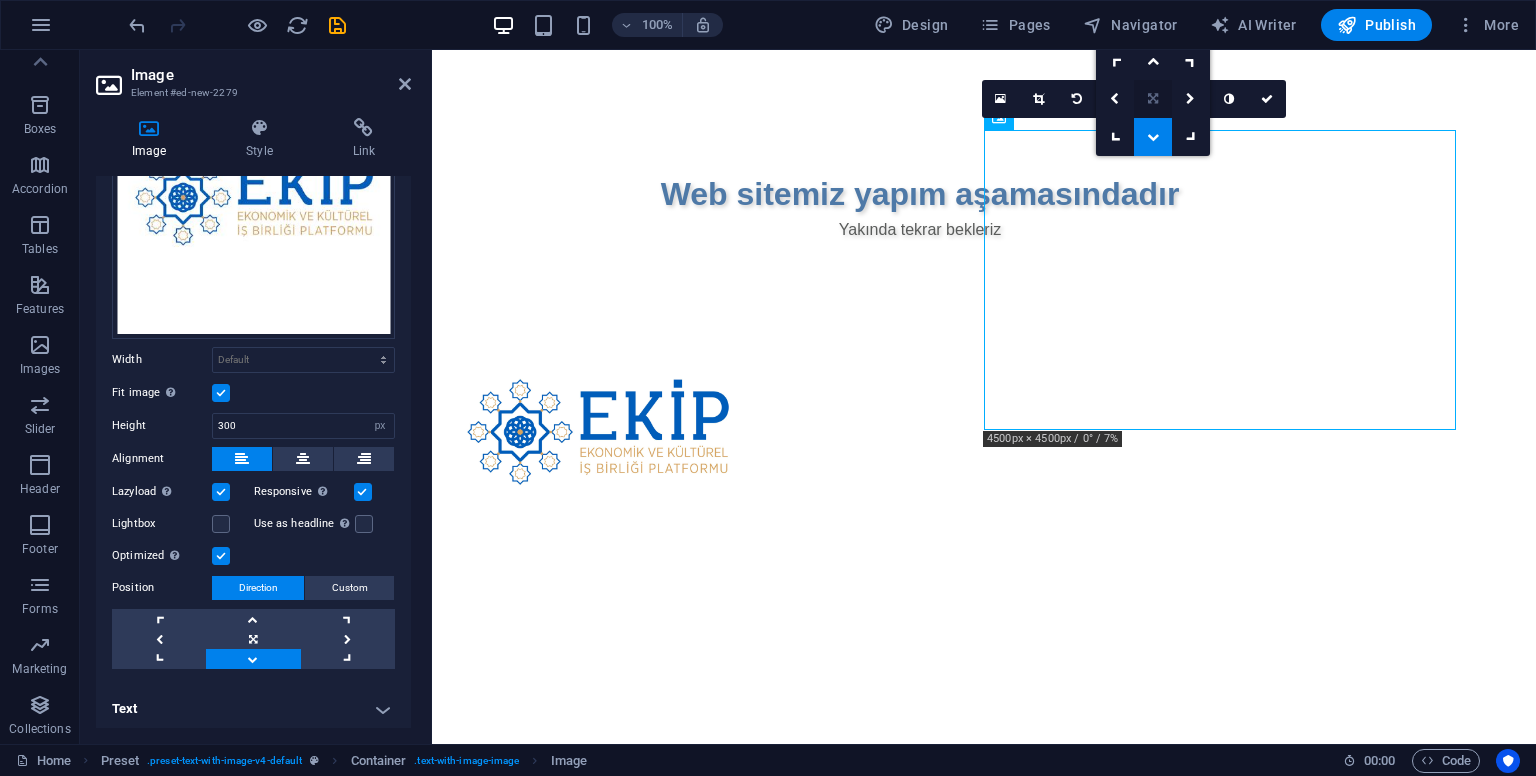 click at bounding box center (1153, 99) 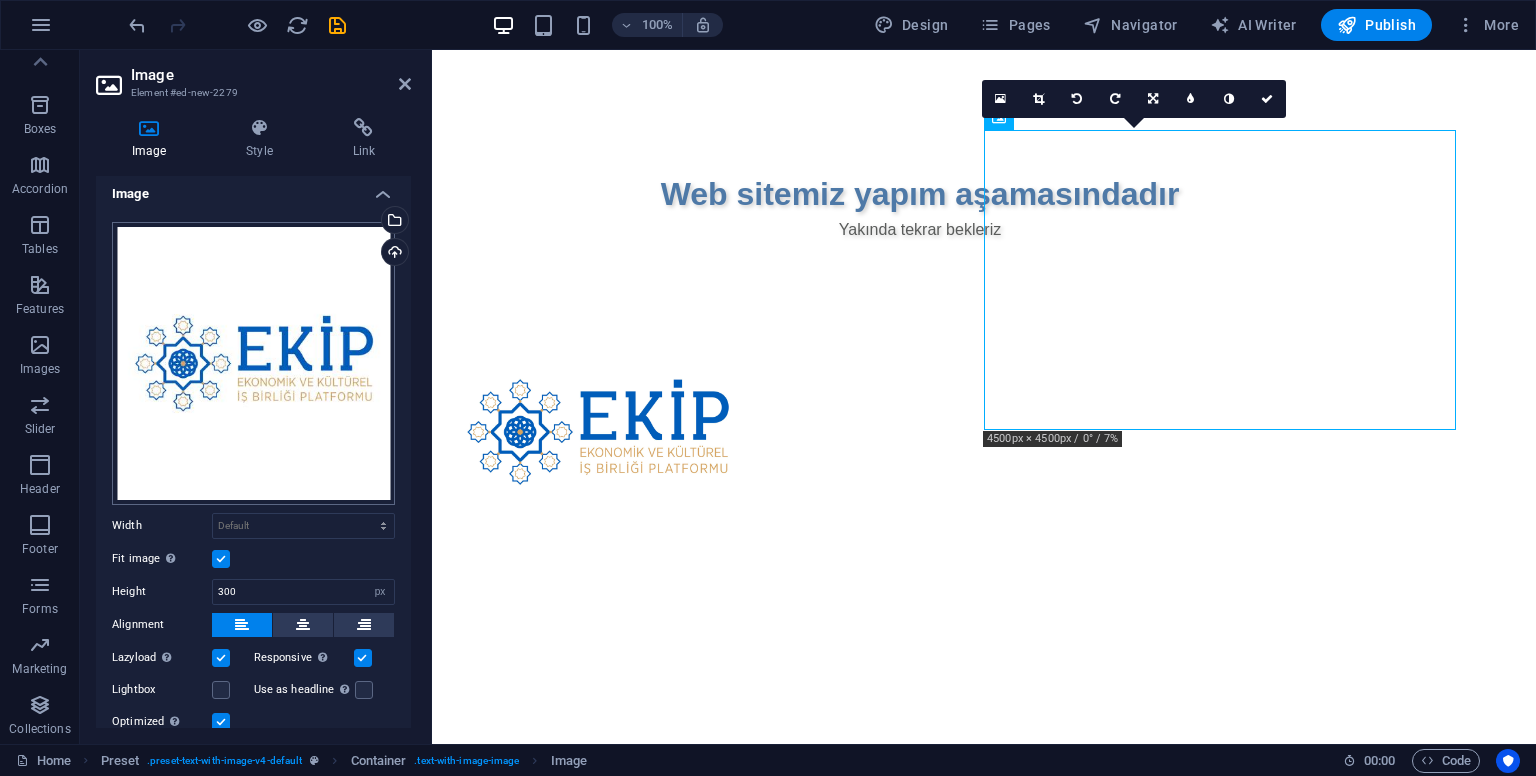 scroll, scrollTop: 0, scrollLeft: 0, axis: both 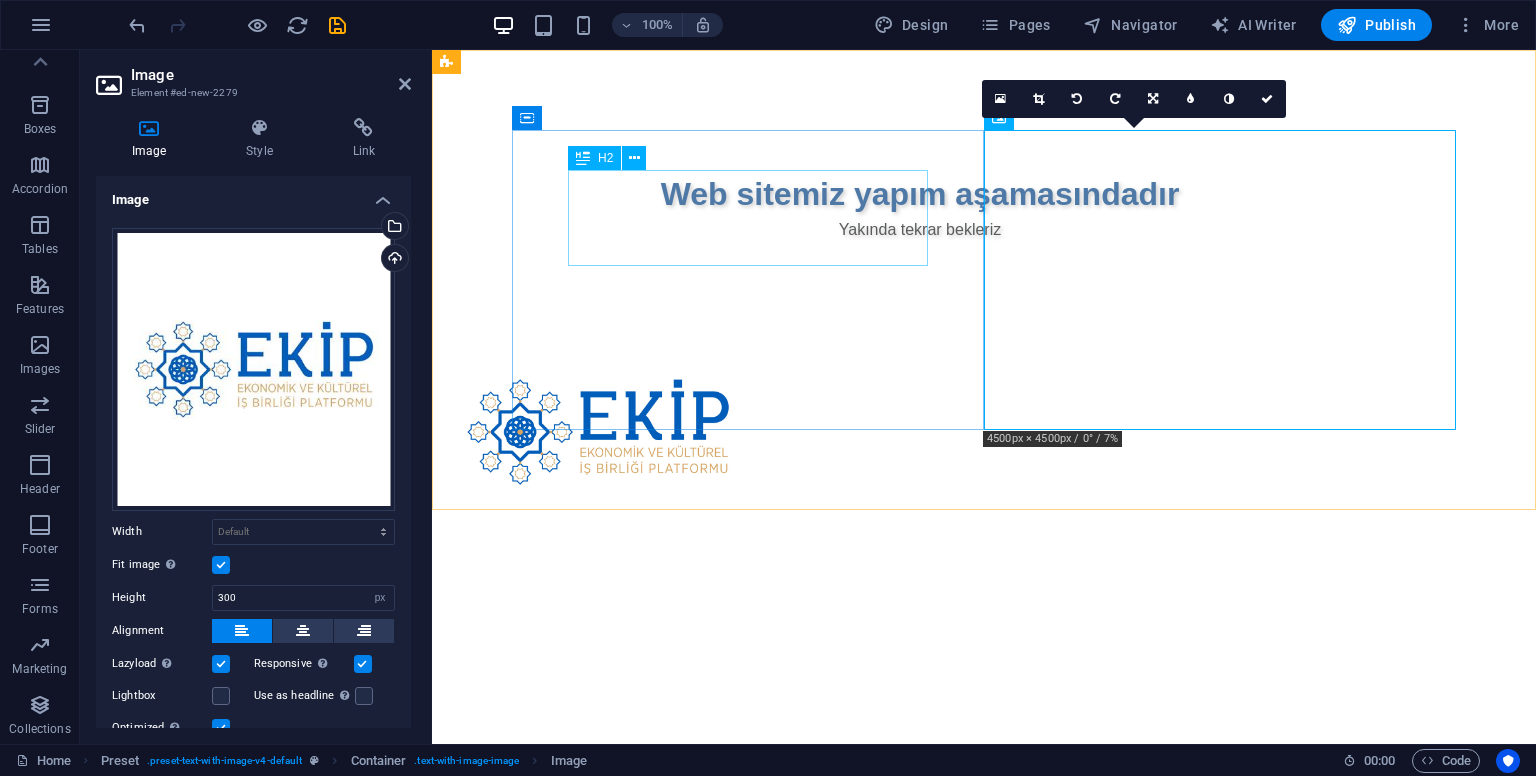 click on "Web sitemiz yapım aşamasındadır" at bounding box center [920, 194] 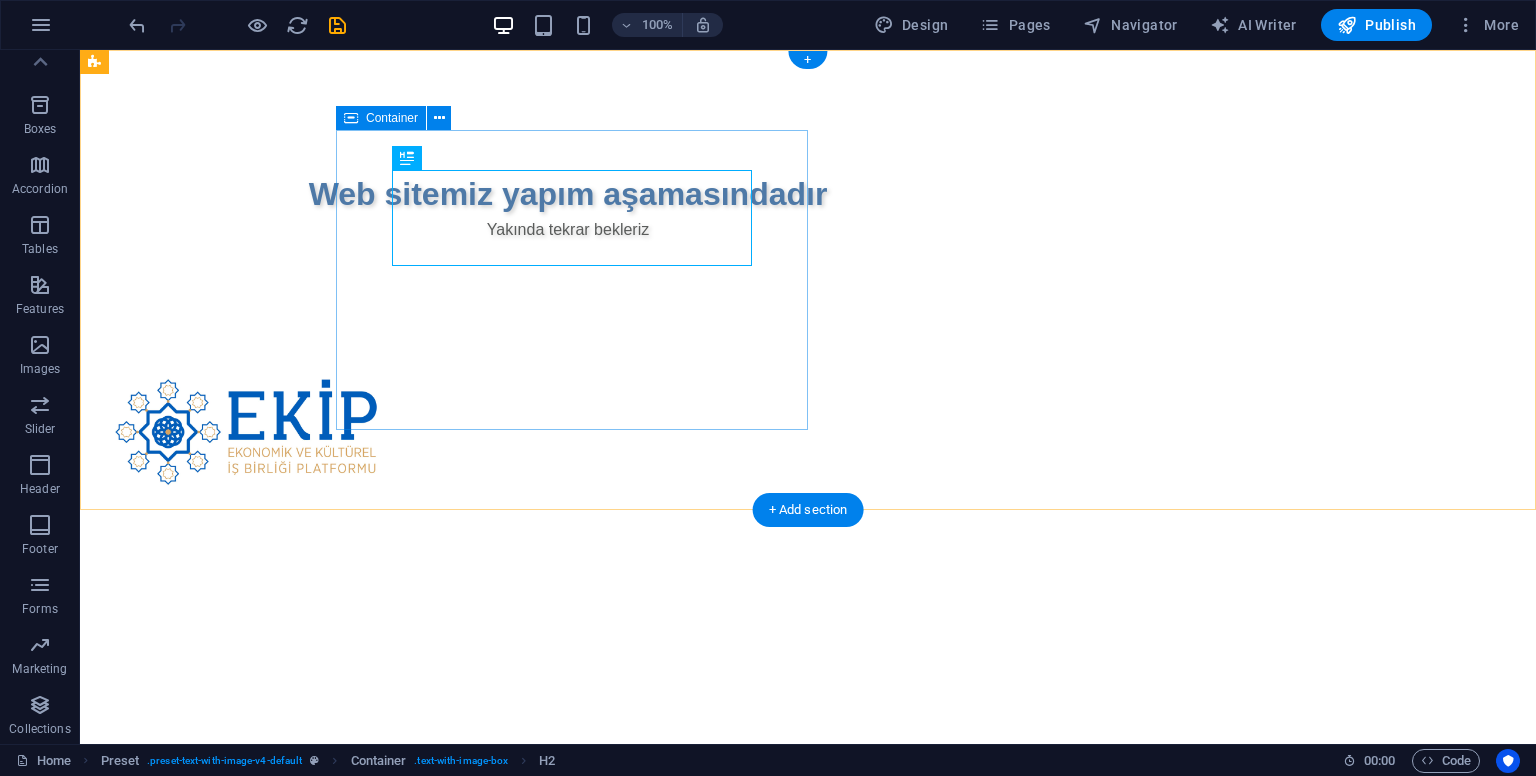 click on "Web sitemiz yapım aşamasındadır Yakında tekrar bekleriz" at bounding box center [568, 206] 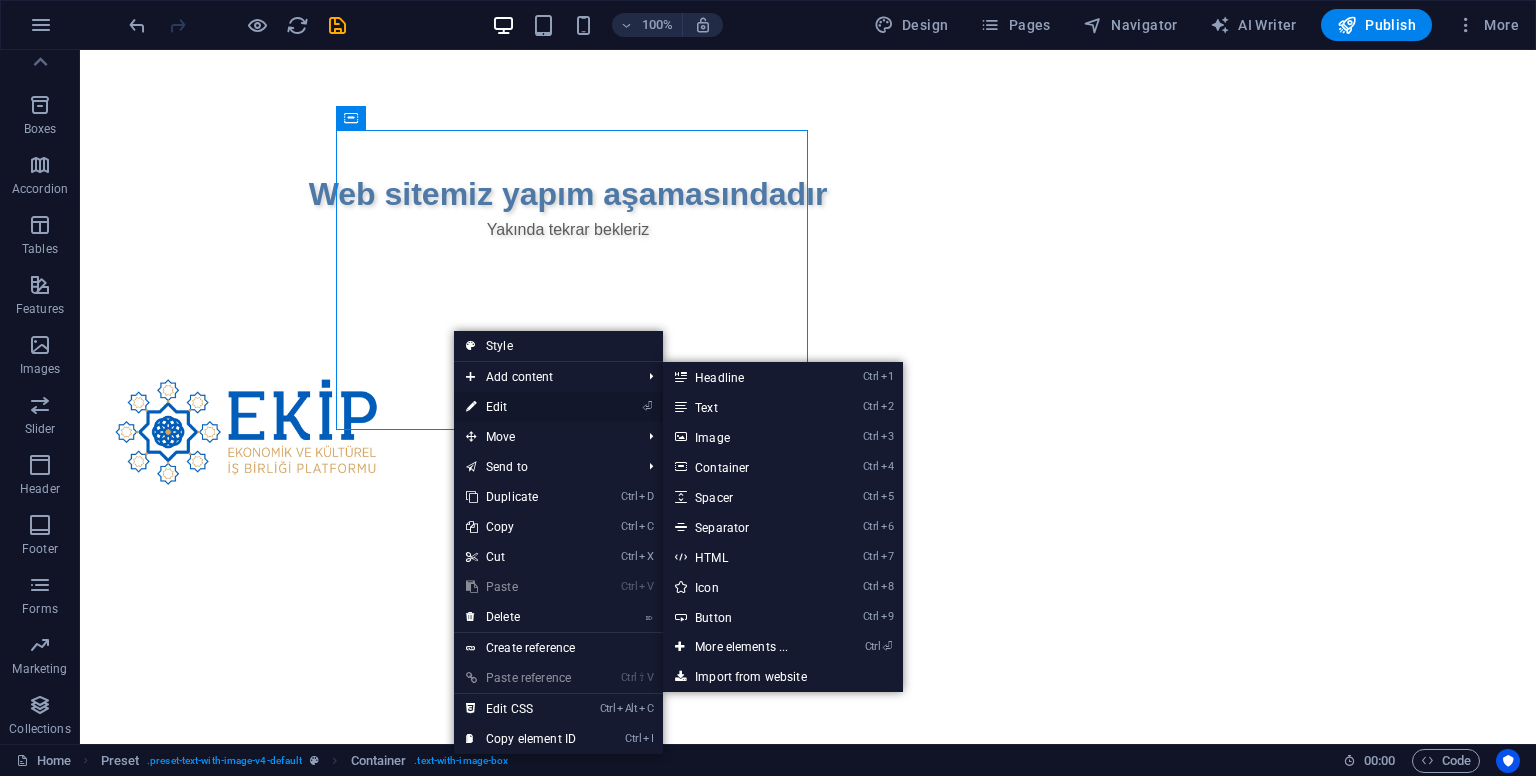 click on "⏎  Edit" at bounding box center (521, 407) 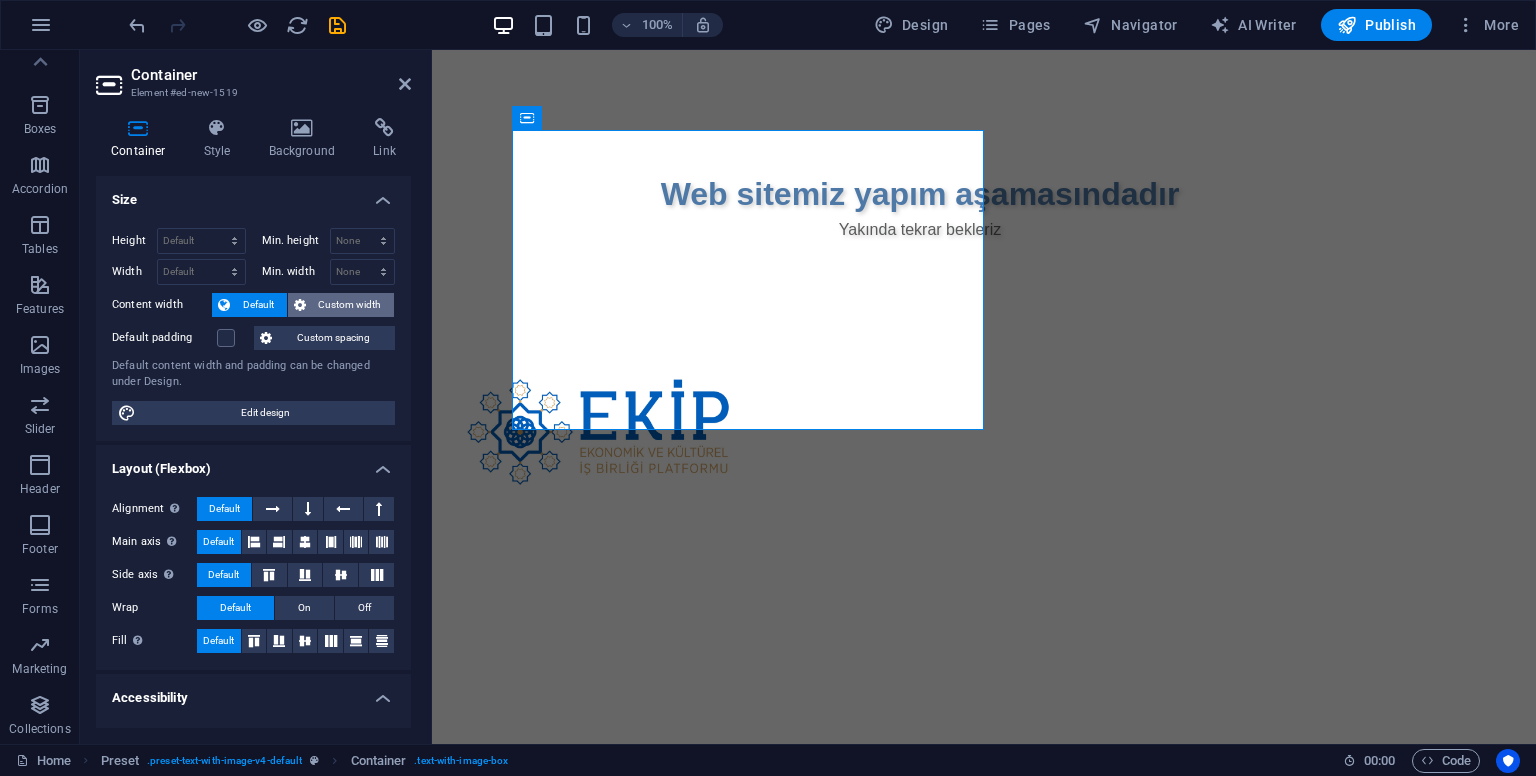 click on "Custom width" at bounding box center [350, 305] 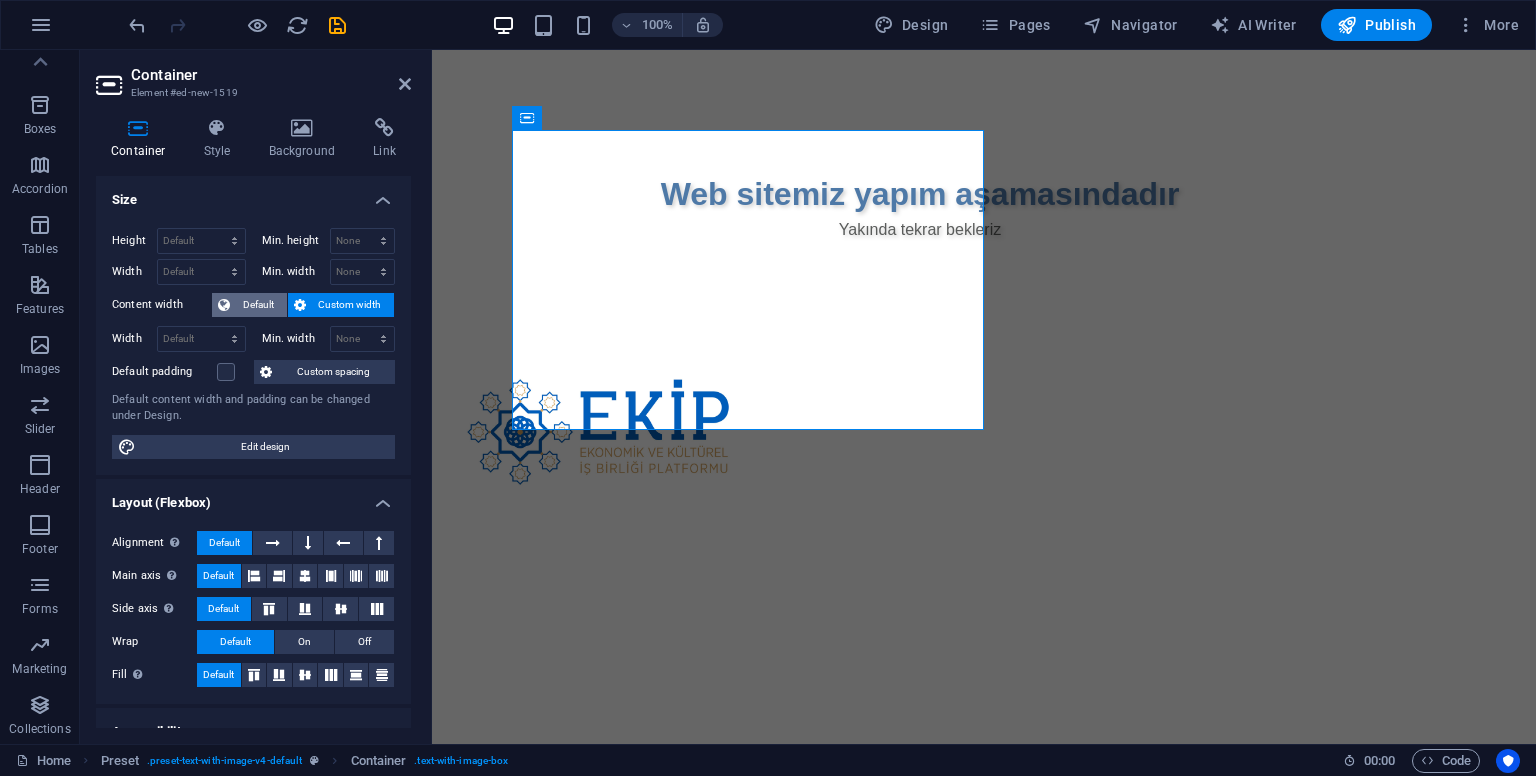 click on "Default" at bounding box center (249, 305) 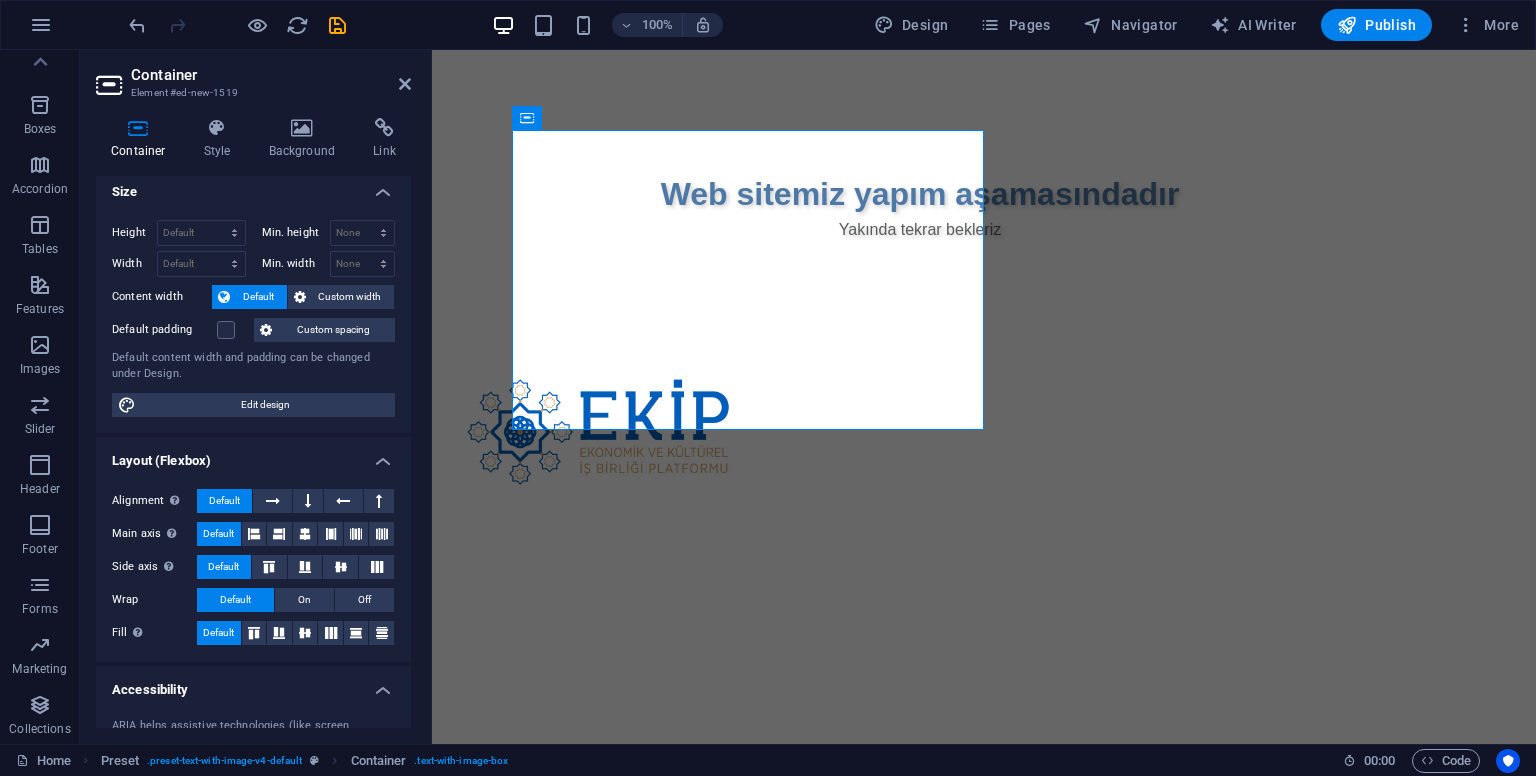 scroll, scrollTop: 0, scrollLeft: 0, axis: both 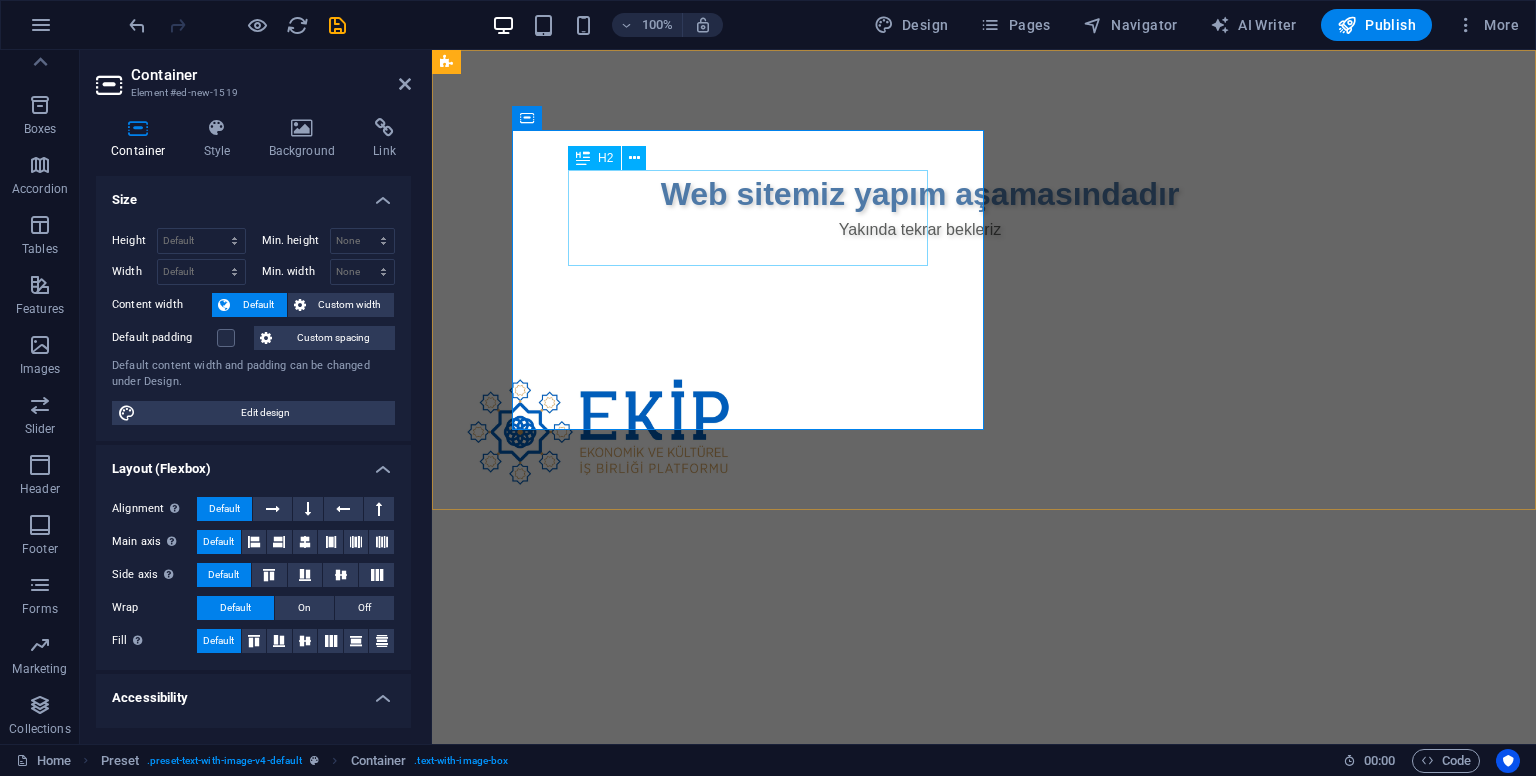 click on "Web sitemiz yapım aşamasındadır" at bounding box center [920, 194] 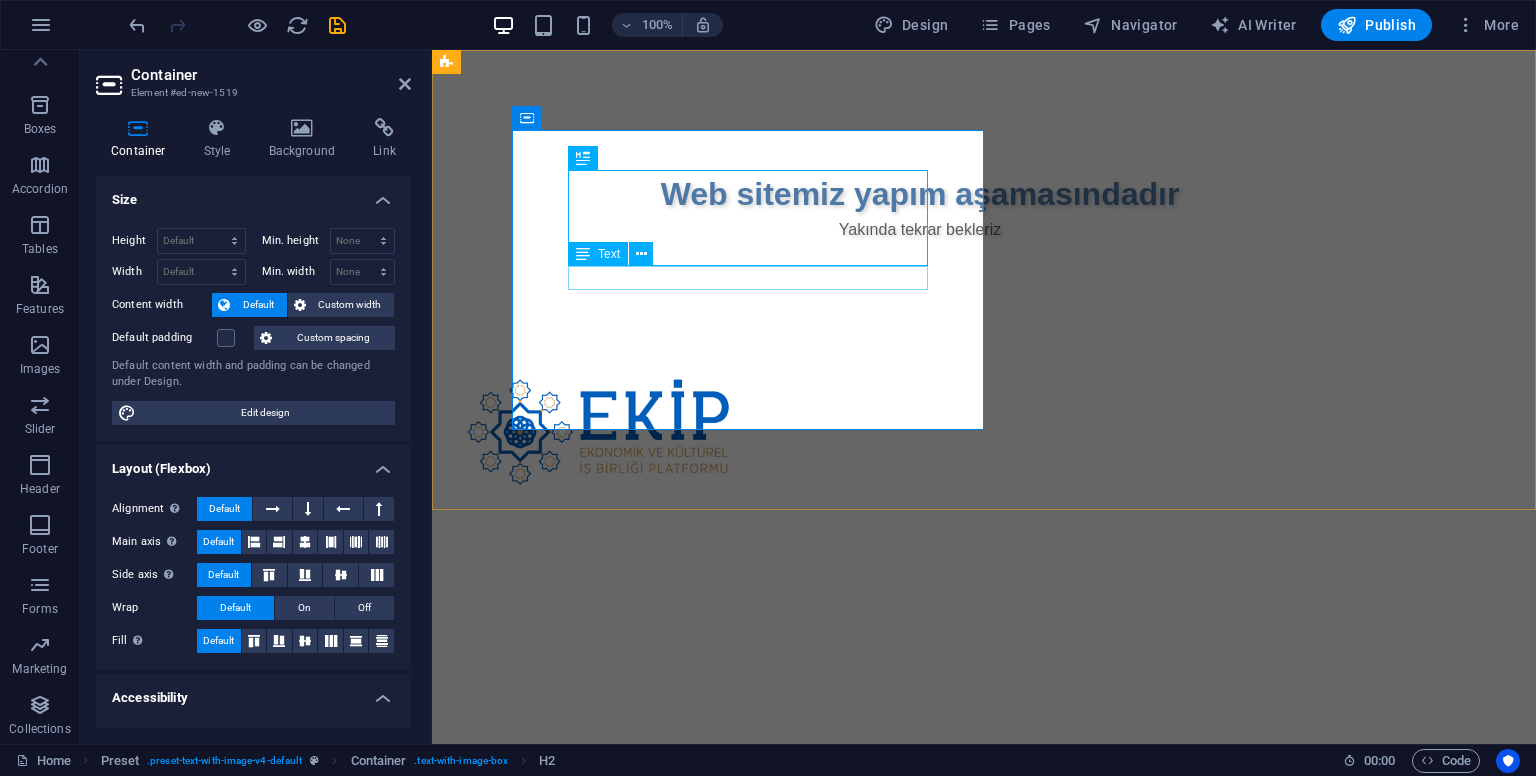 click on "Yakında tekrar bekleriz" at bounding box center (920, 230) 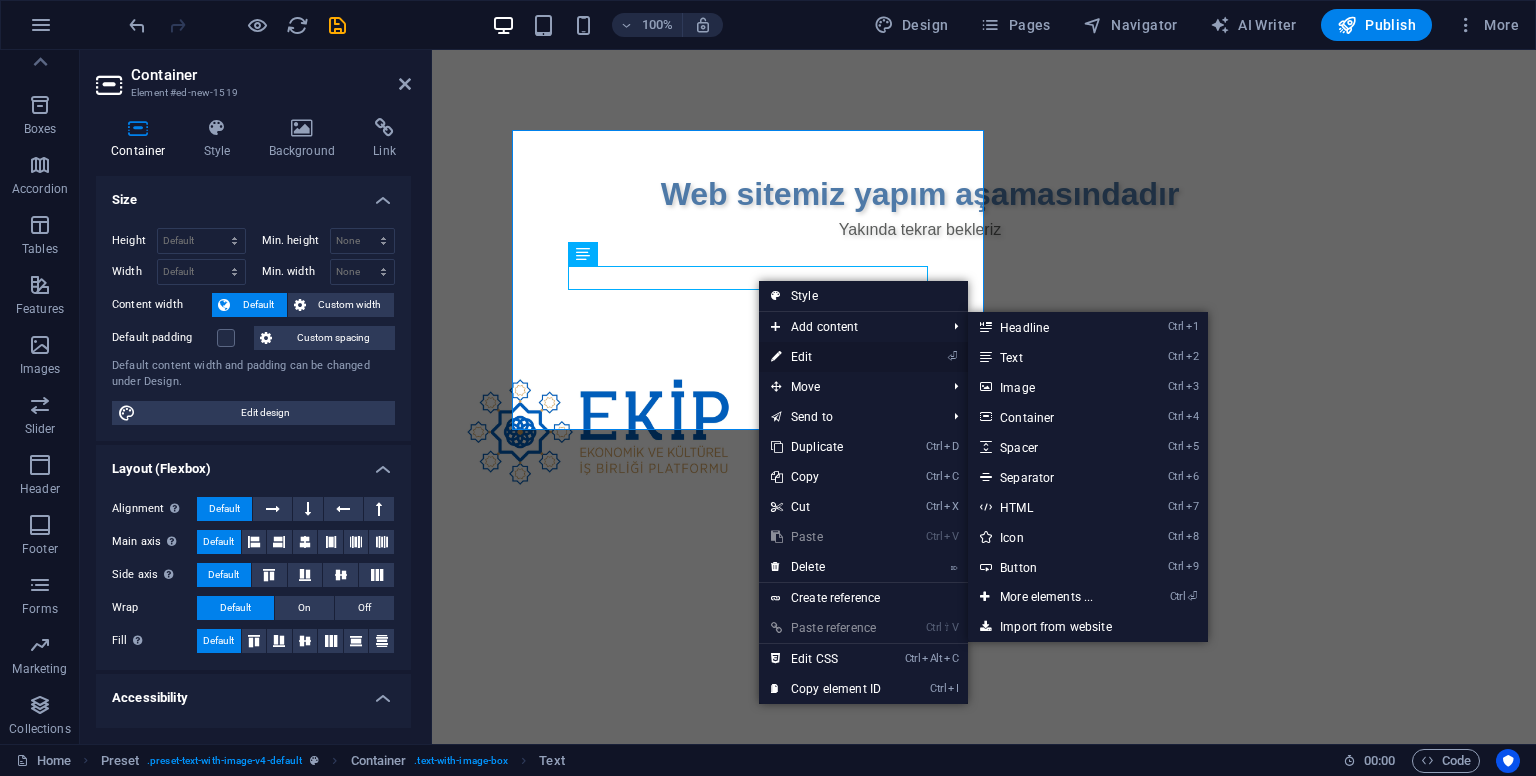 click on "⏎  Edit" at bounding box center (826, 357) 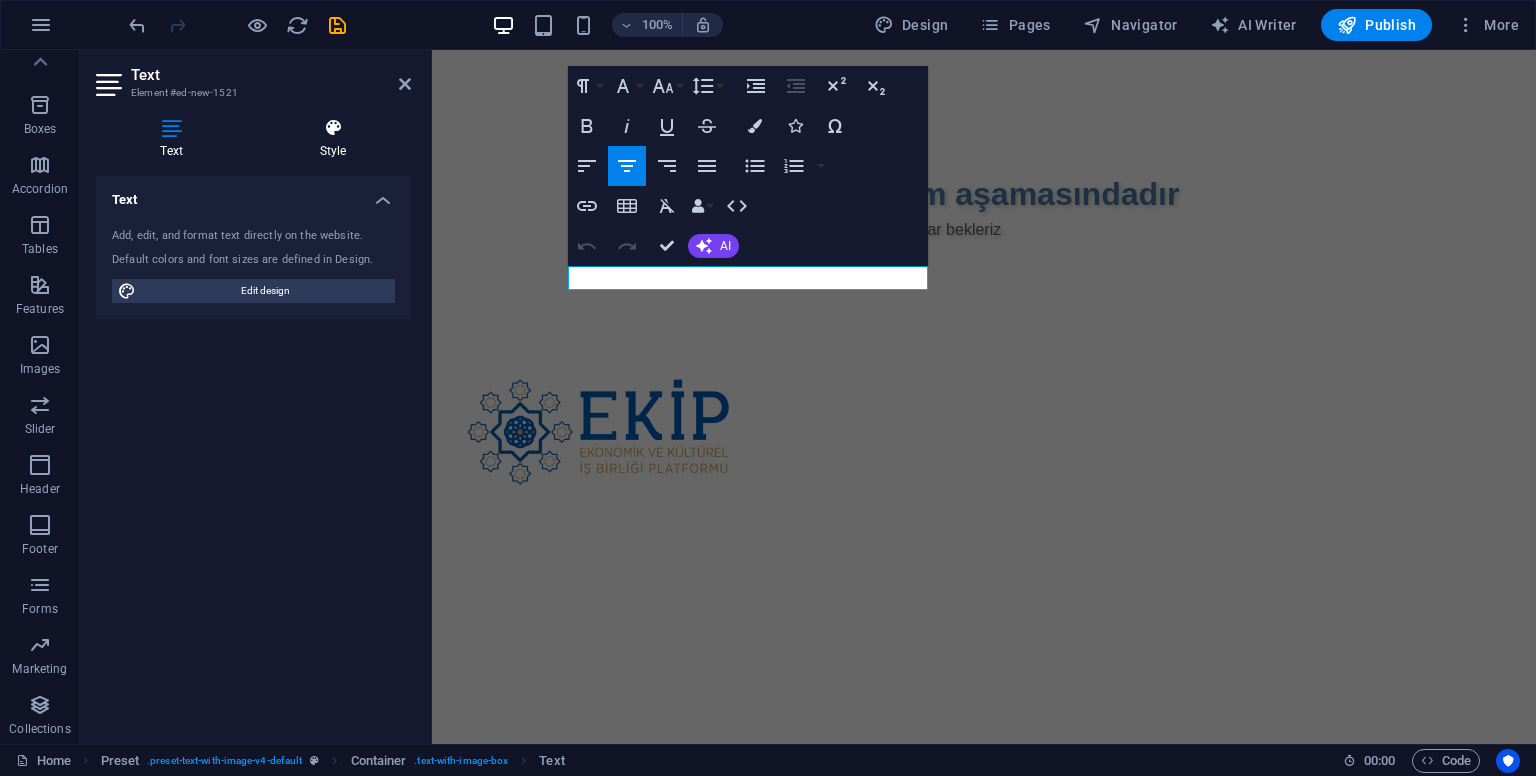 click at bounding box center [333, 128] 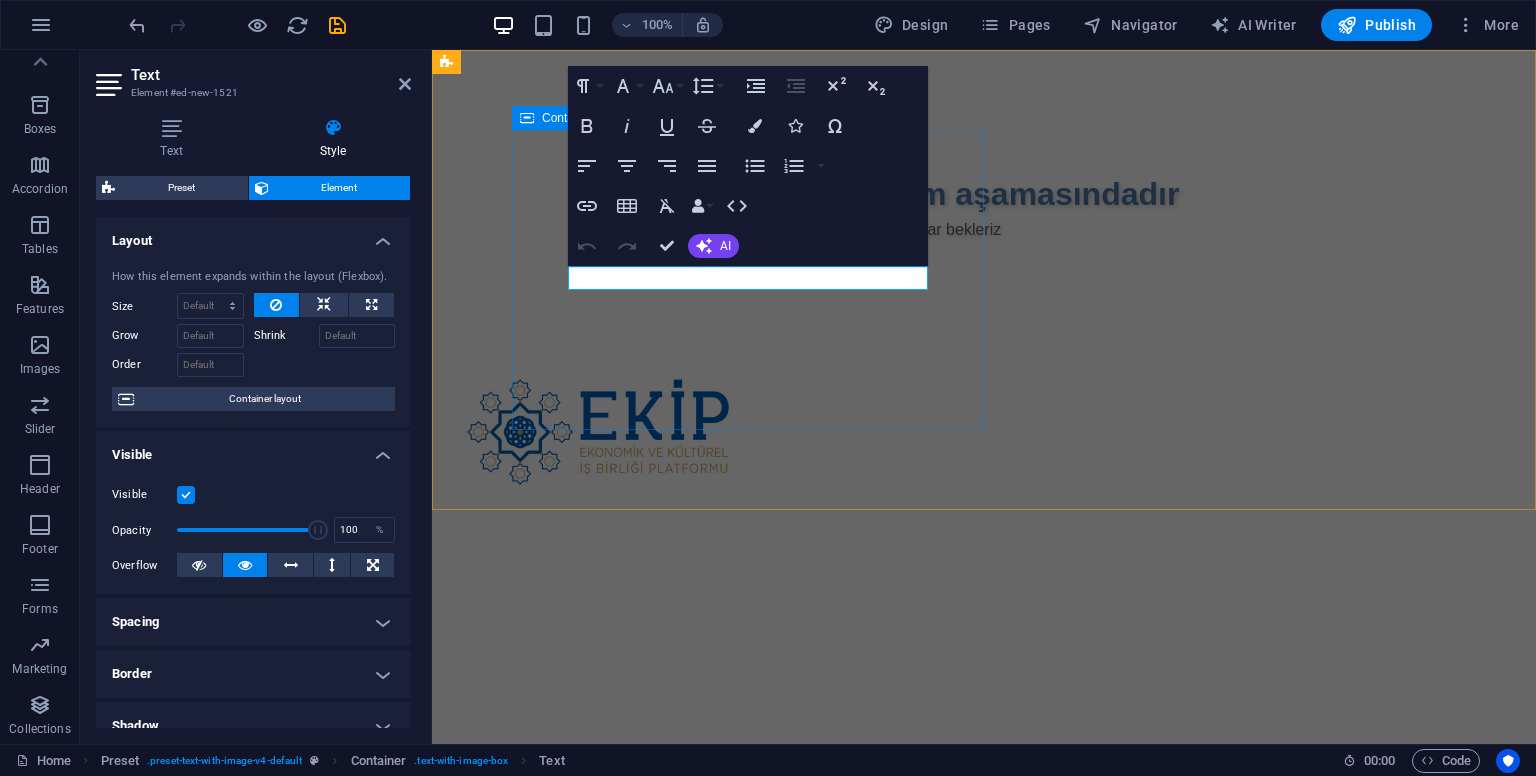 click on "Web sitemiz yapım aşamasındadır Yakında tekrar bekleriz" at bounding box center [920, 206] 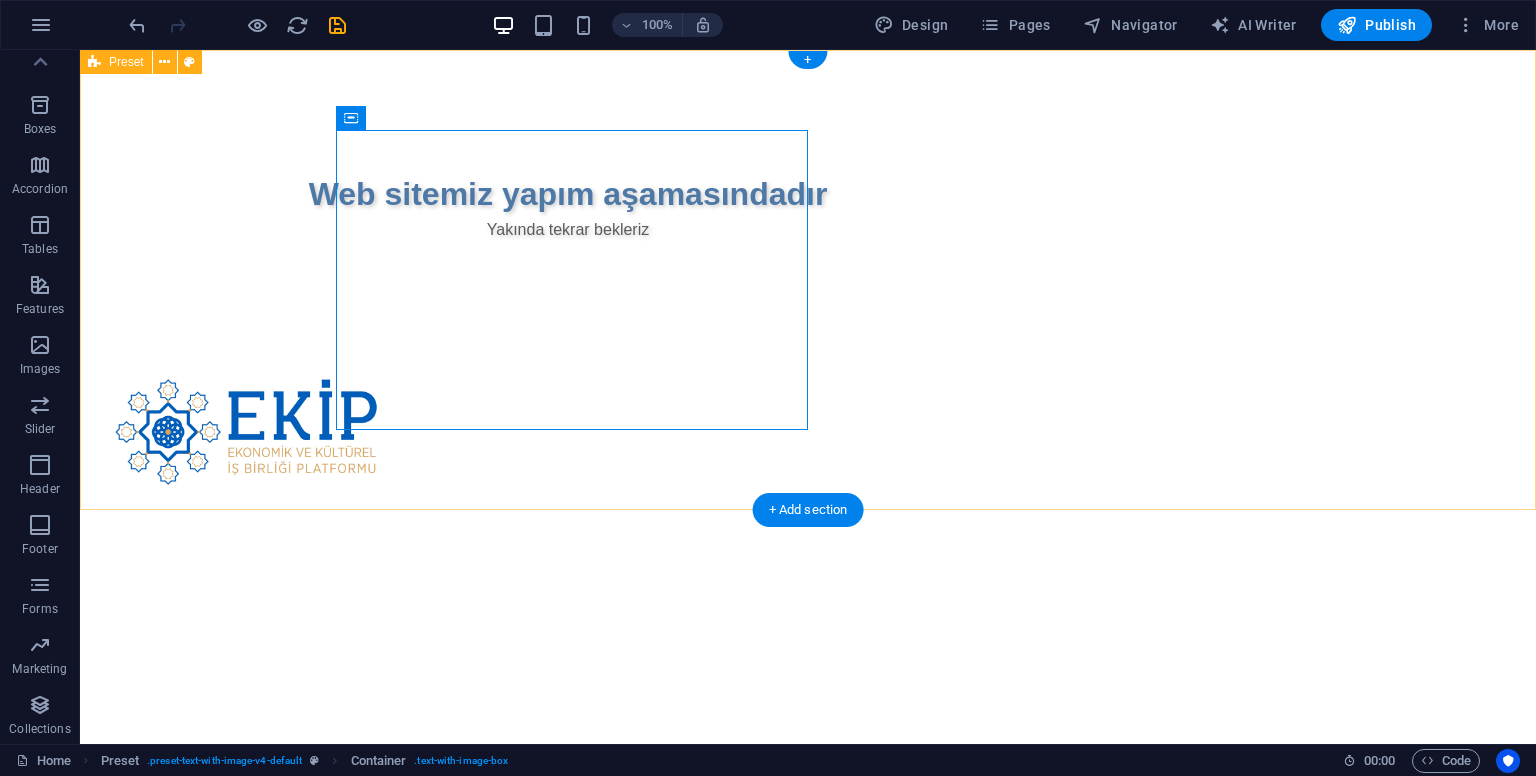 click on "Web sitemiz yapım aşamasındadır Yakında tekrar bekleriz" at bounding box center [808, 356] 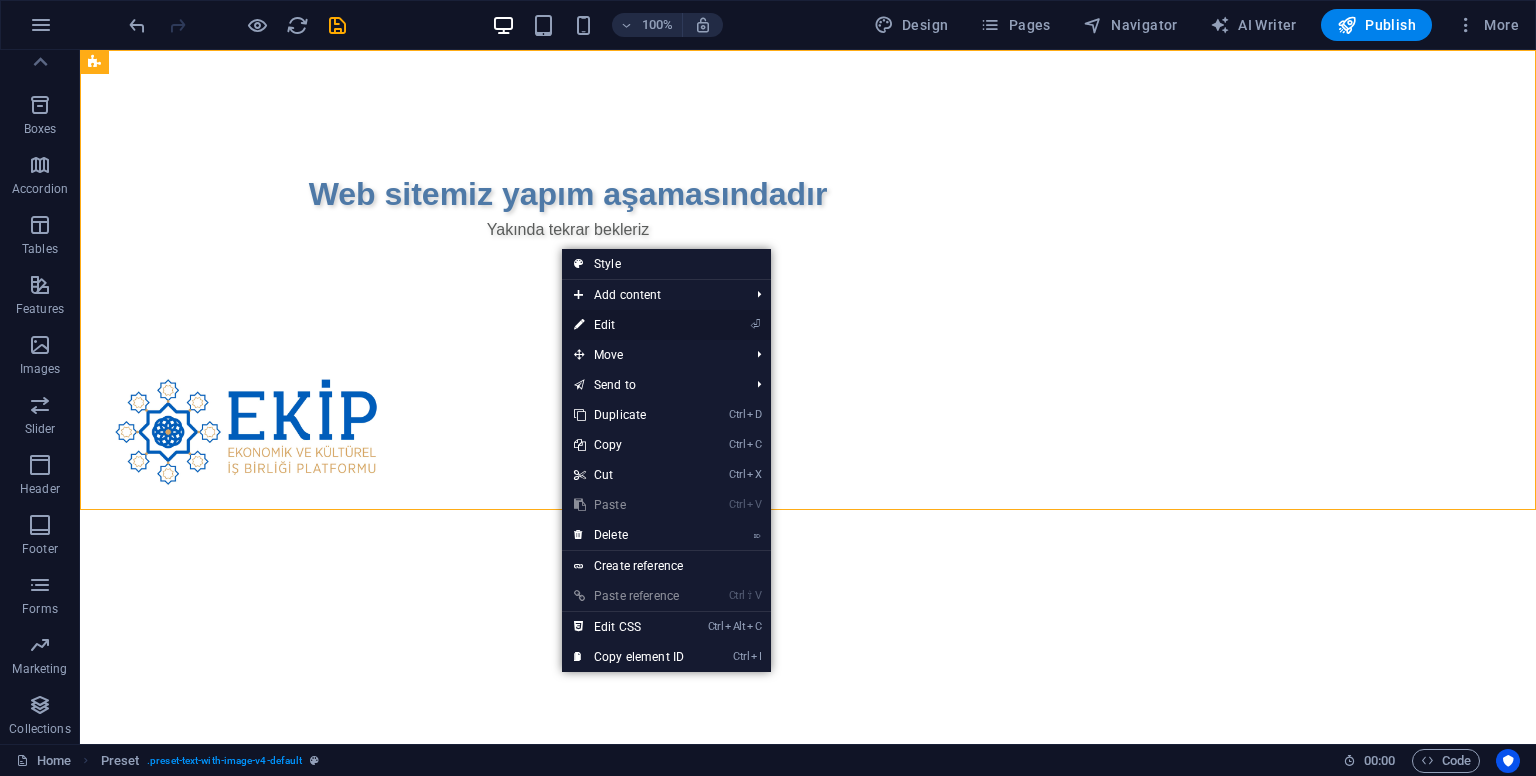 click on "⏎  Edit" at bounding box center [629, 325] 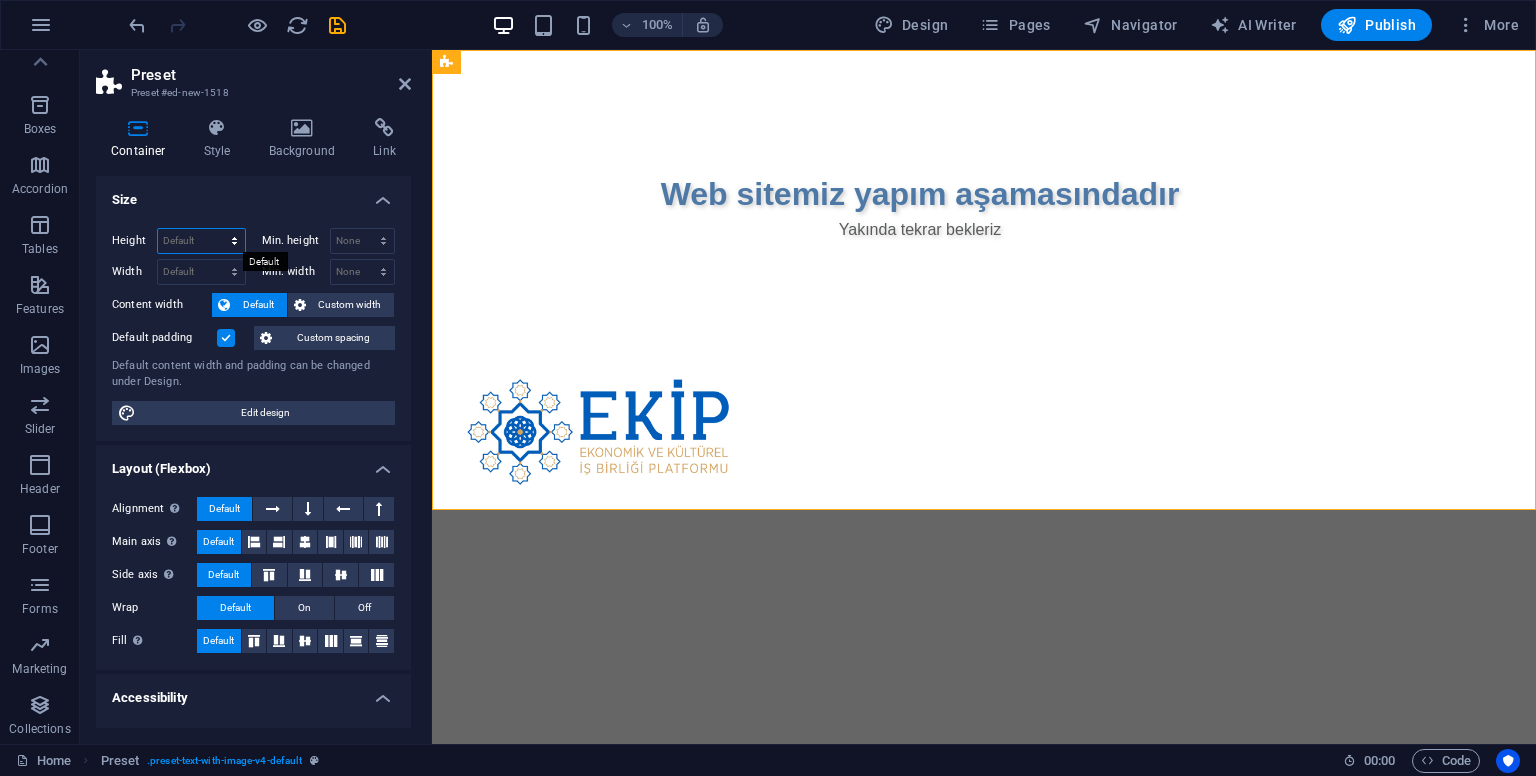 click on "Default px rem % vh vw" at bounding box center (201, 241) 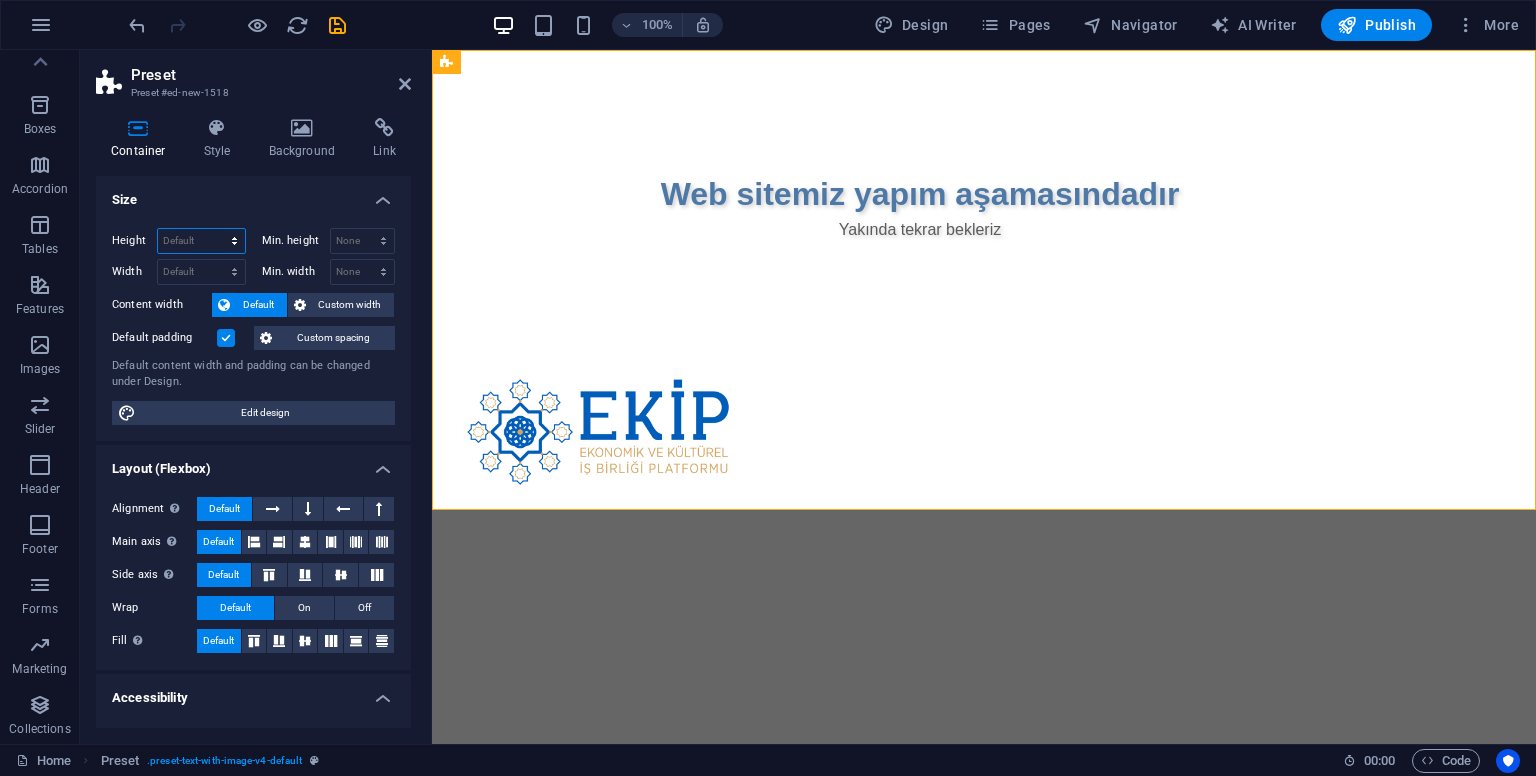 select on "px" 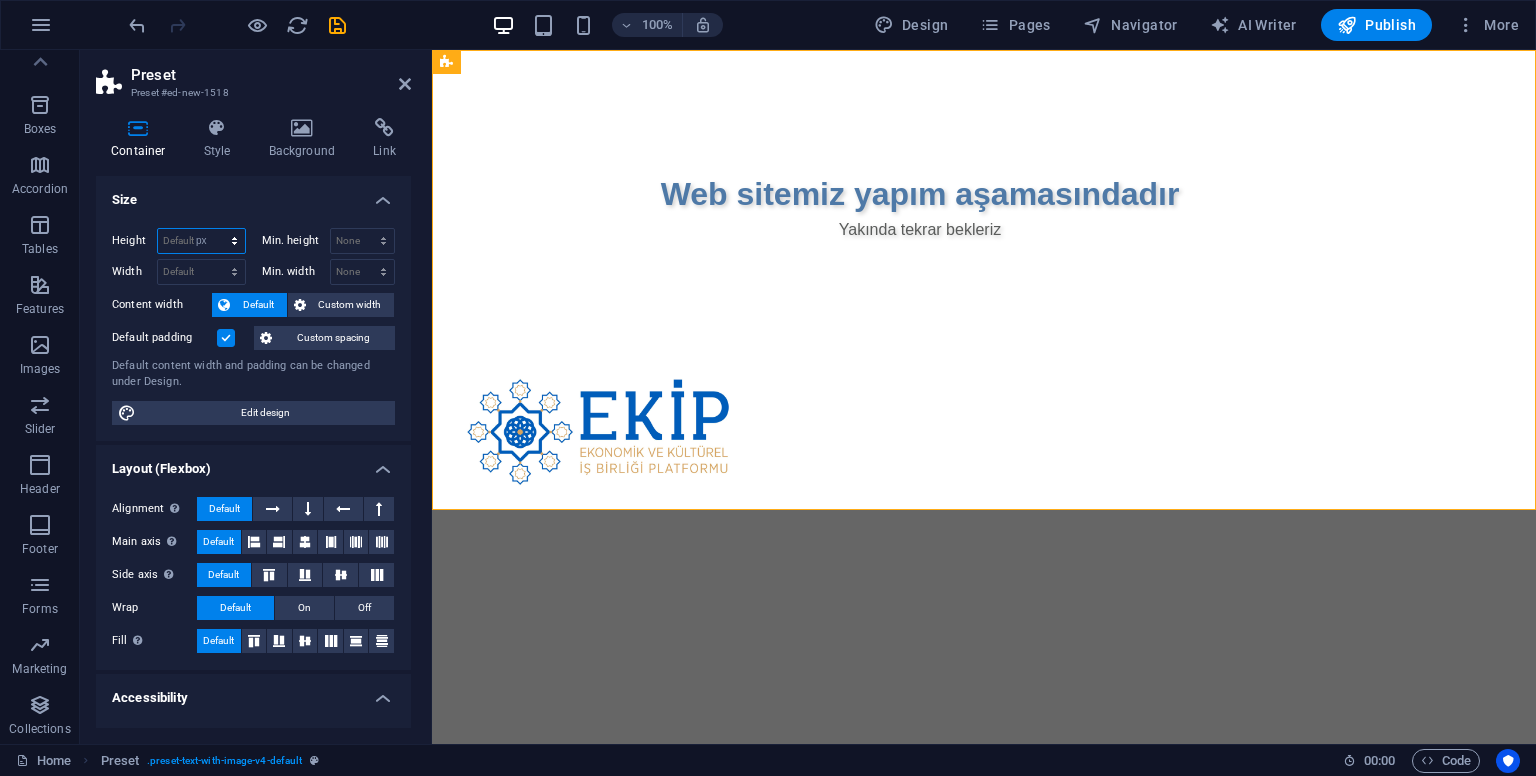 click on "Default px rem % vh vw" at bounding box center [201, 241] 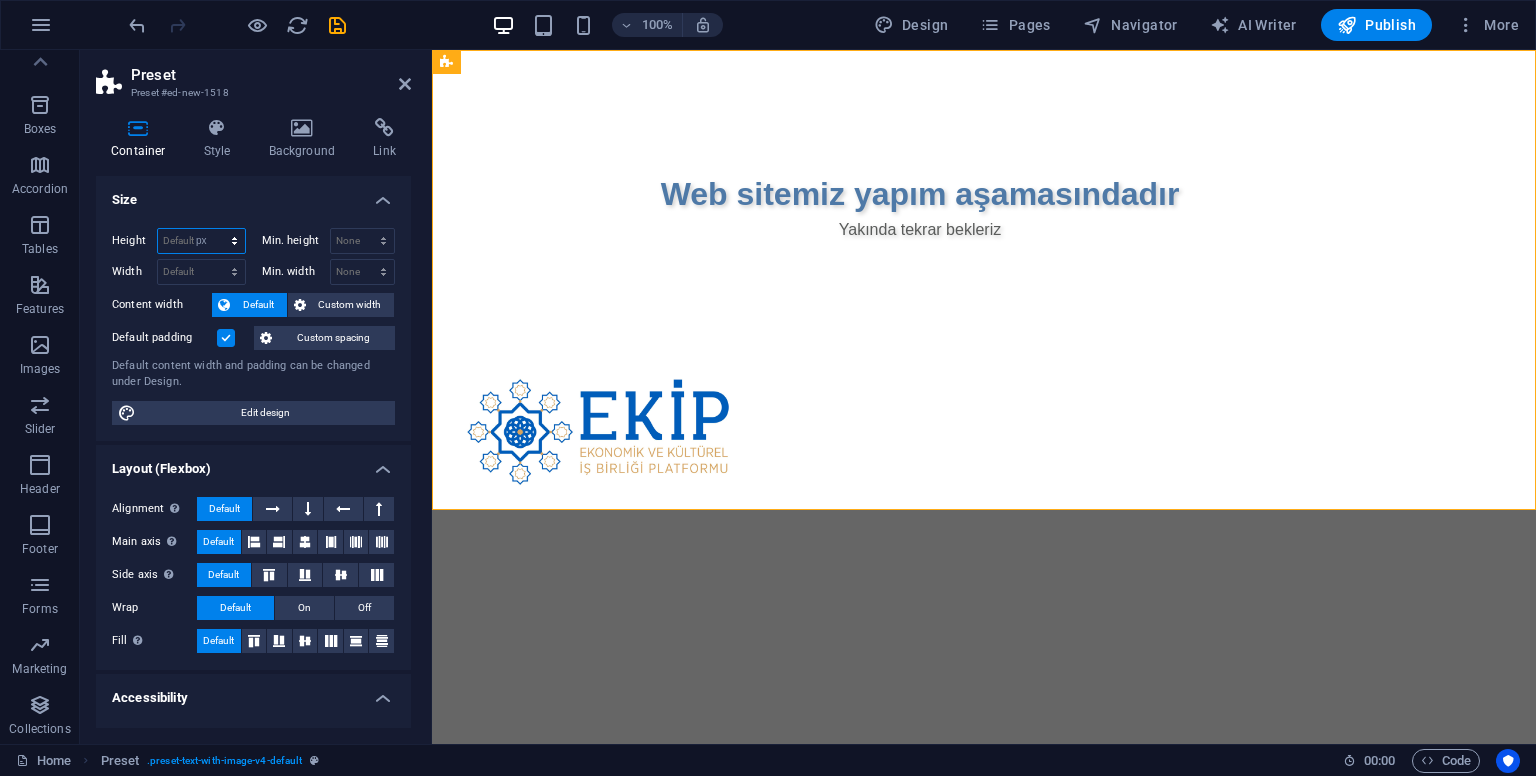 type on "460" 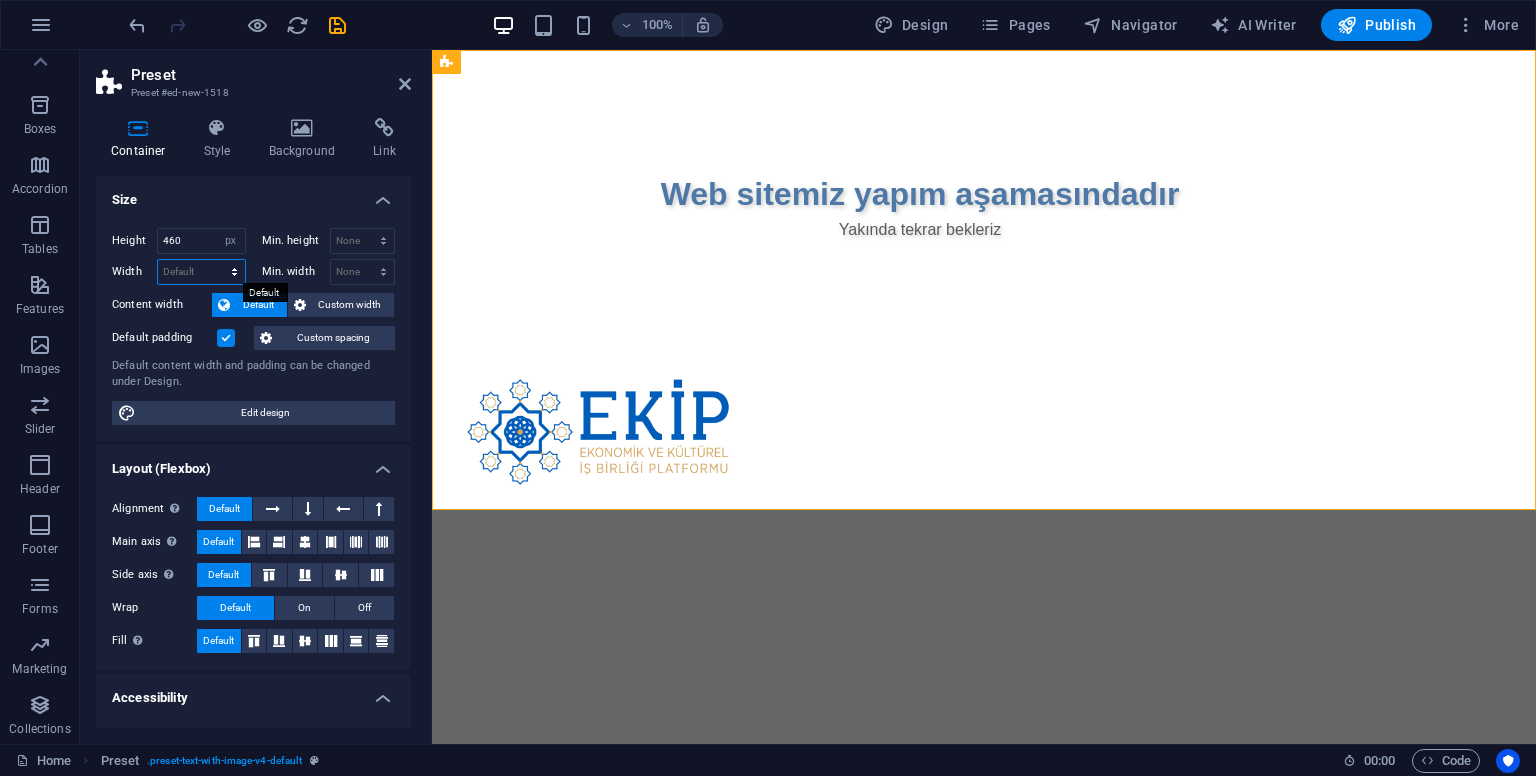 click on "Default px rem % em vh vw" at bounding box center (201, 272) 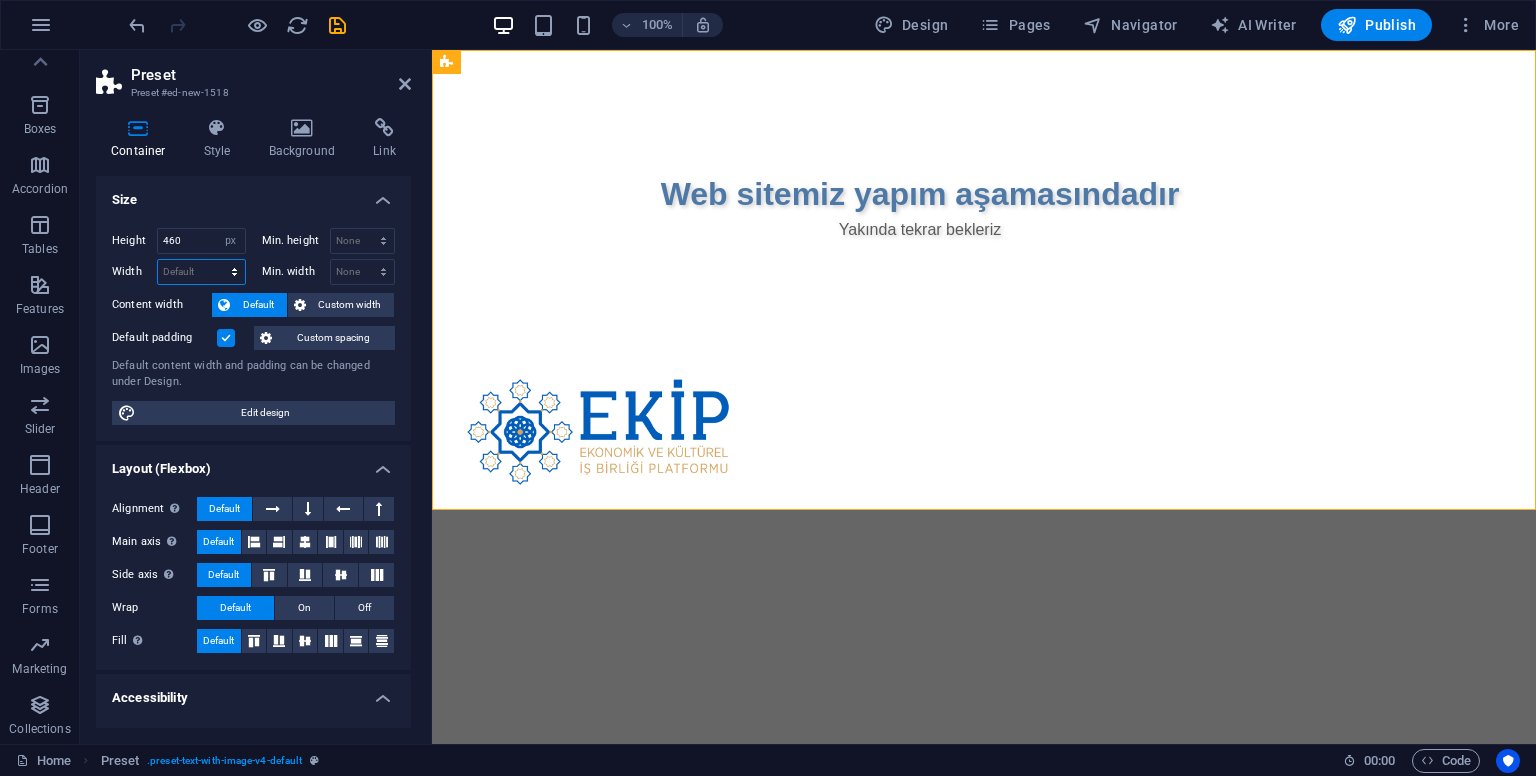 select on "px" 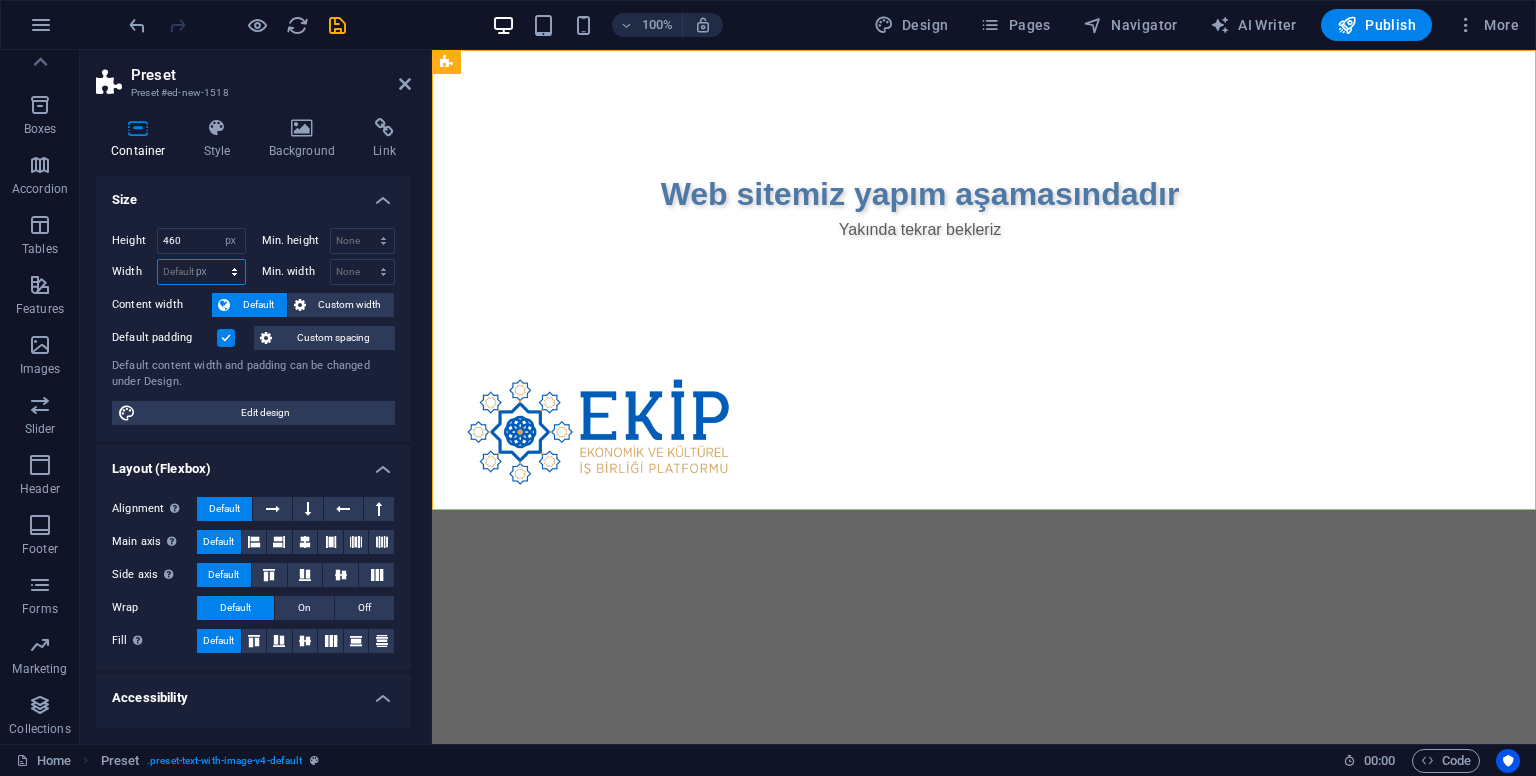 click on "Default px rem % em vh vw" at bounding box center [201, 272] 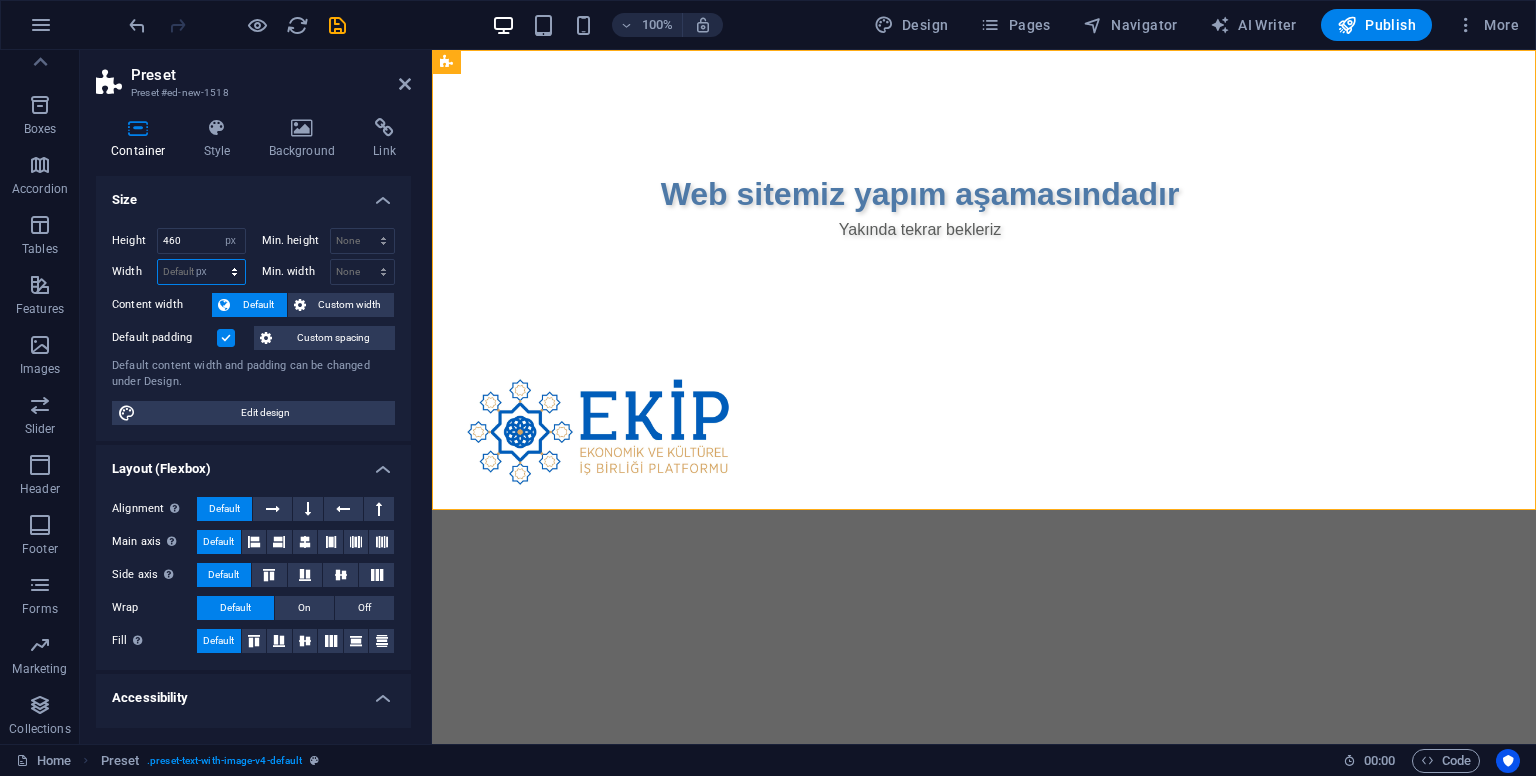 type on "1104" 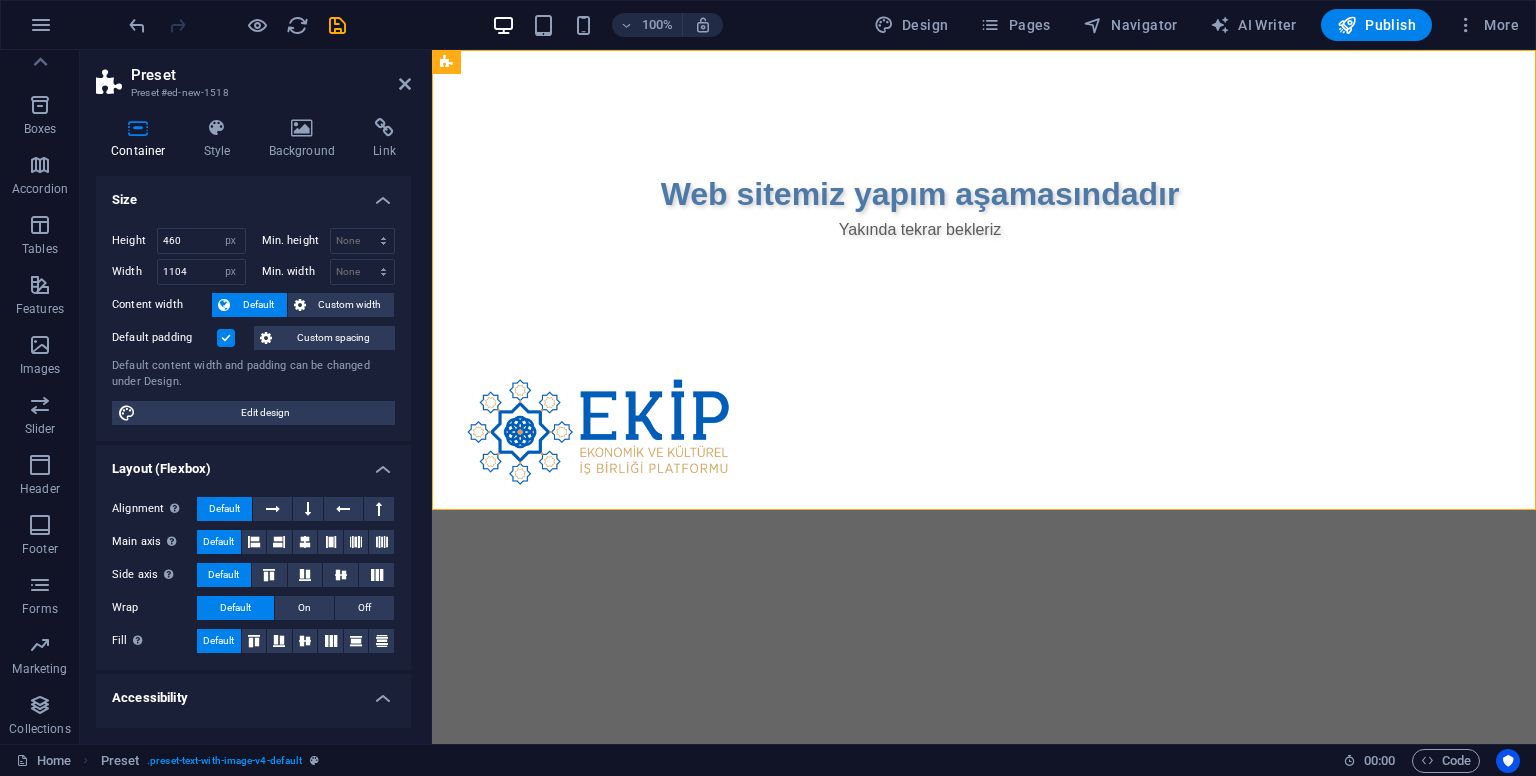 click on "Size" at bounding box center (253, 194) 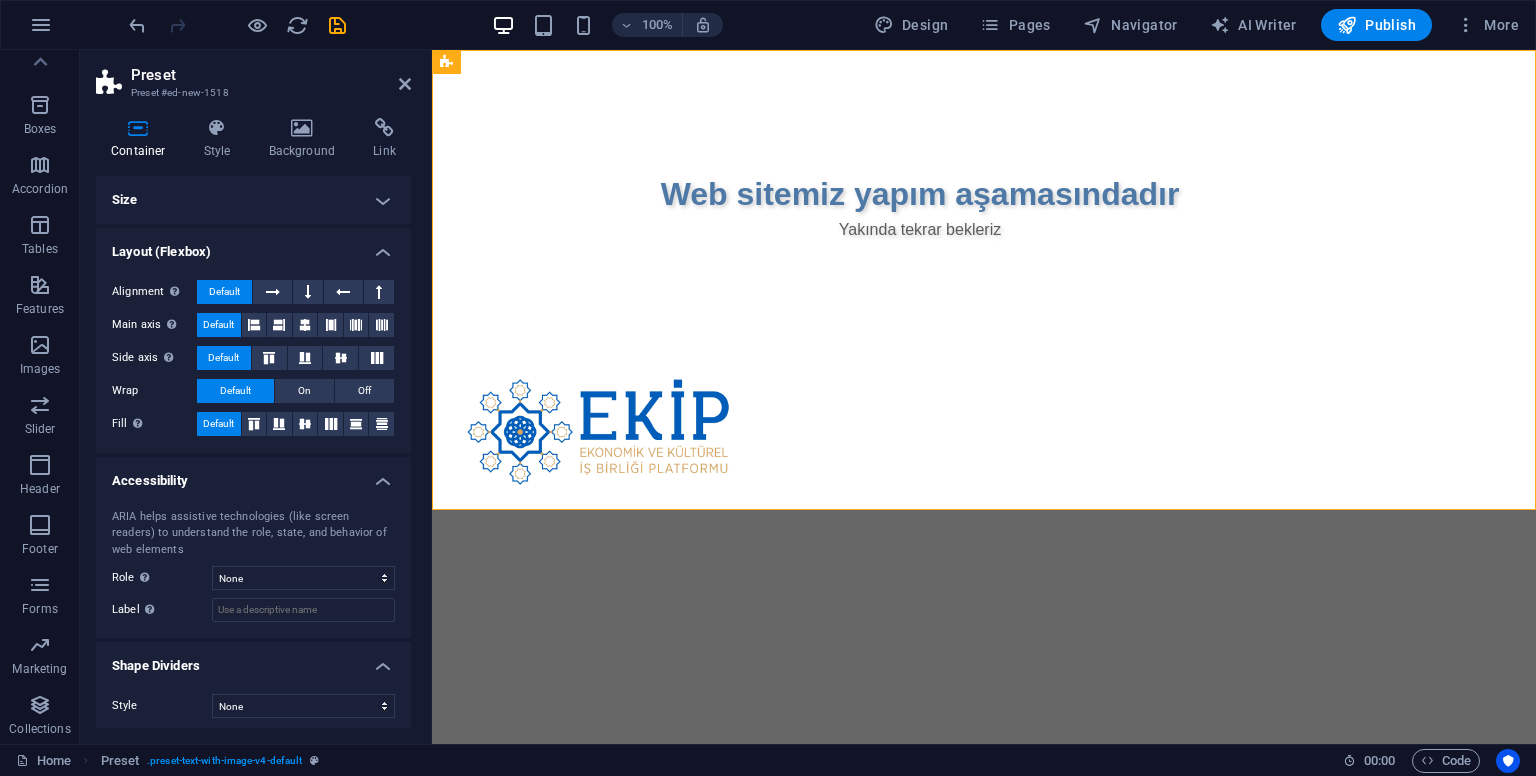 click on "Size" at bounding box center [253, 200] 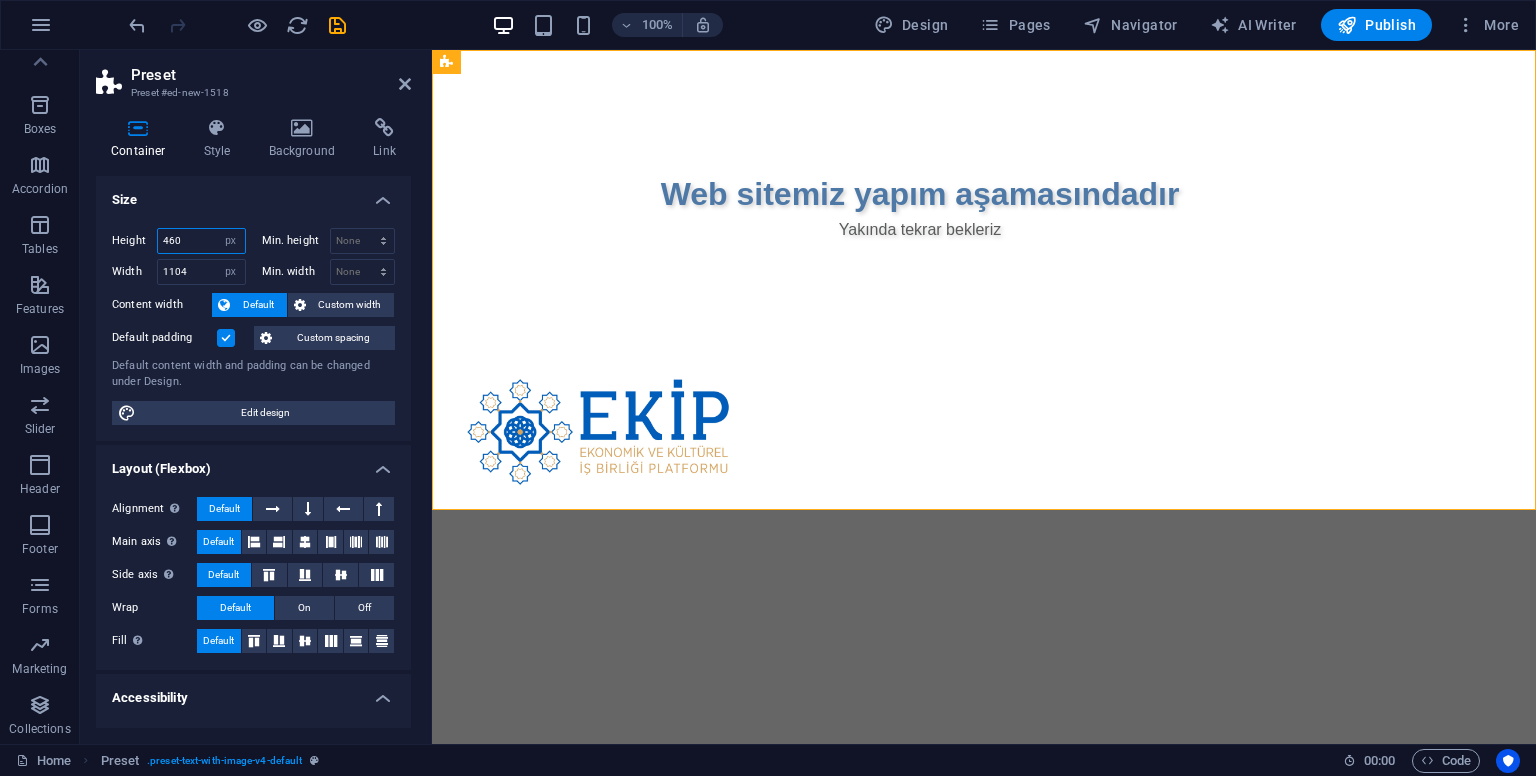 click on "460" at bounding box center (201, 241) 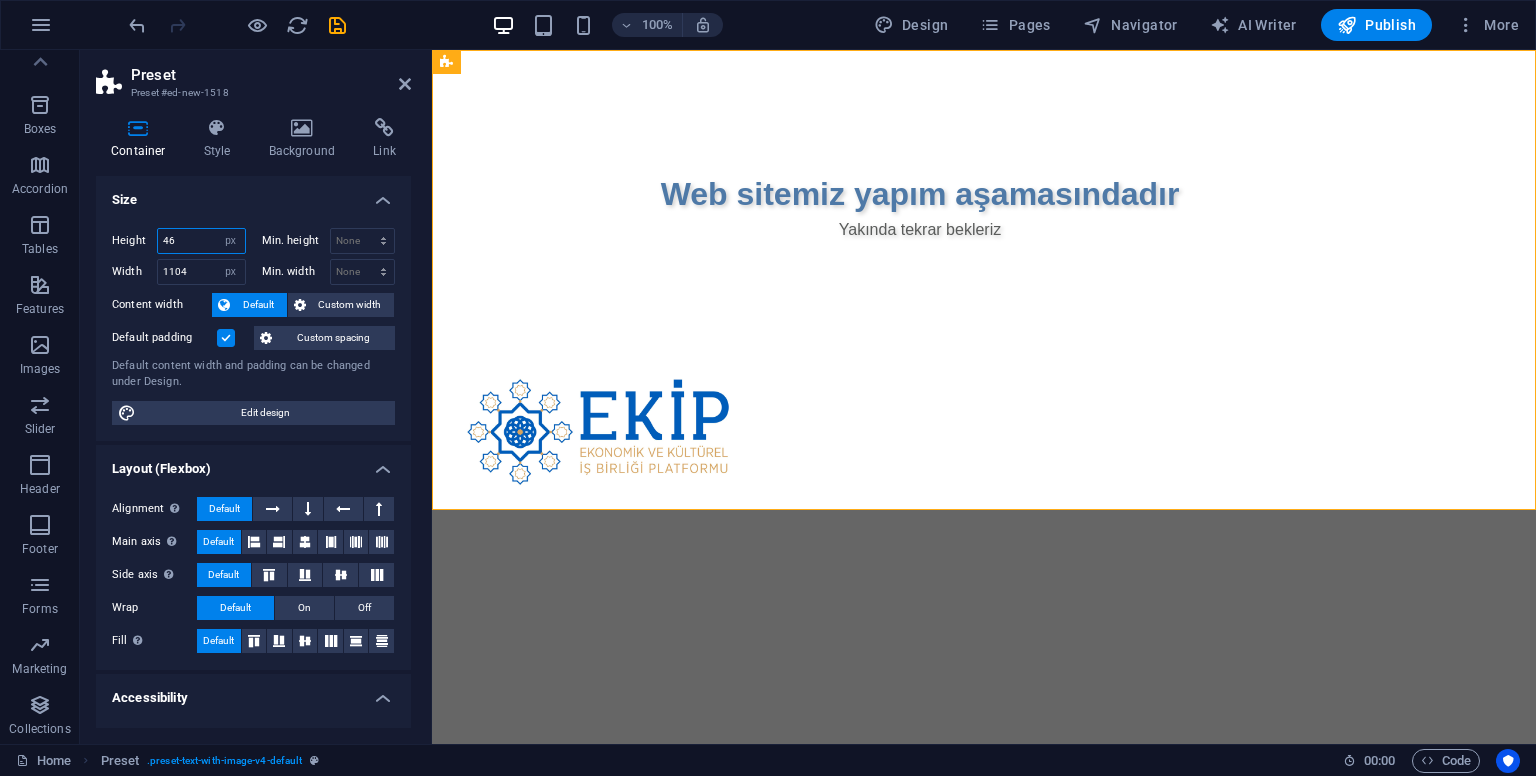 type on "4" 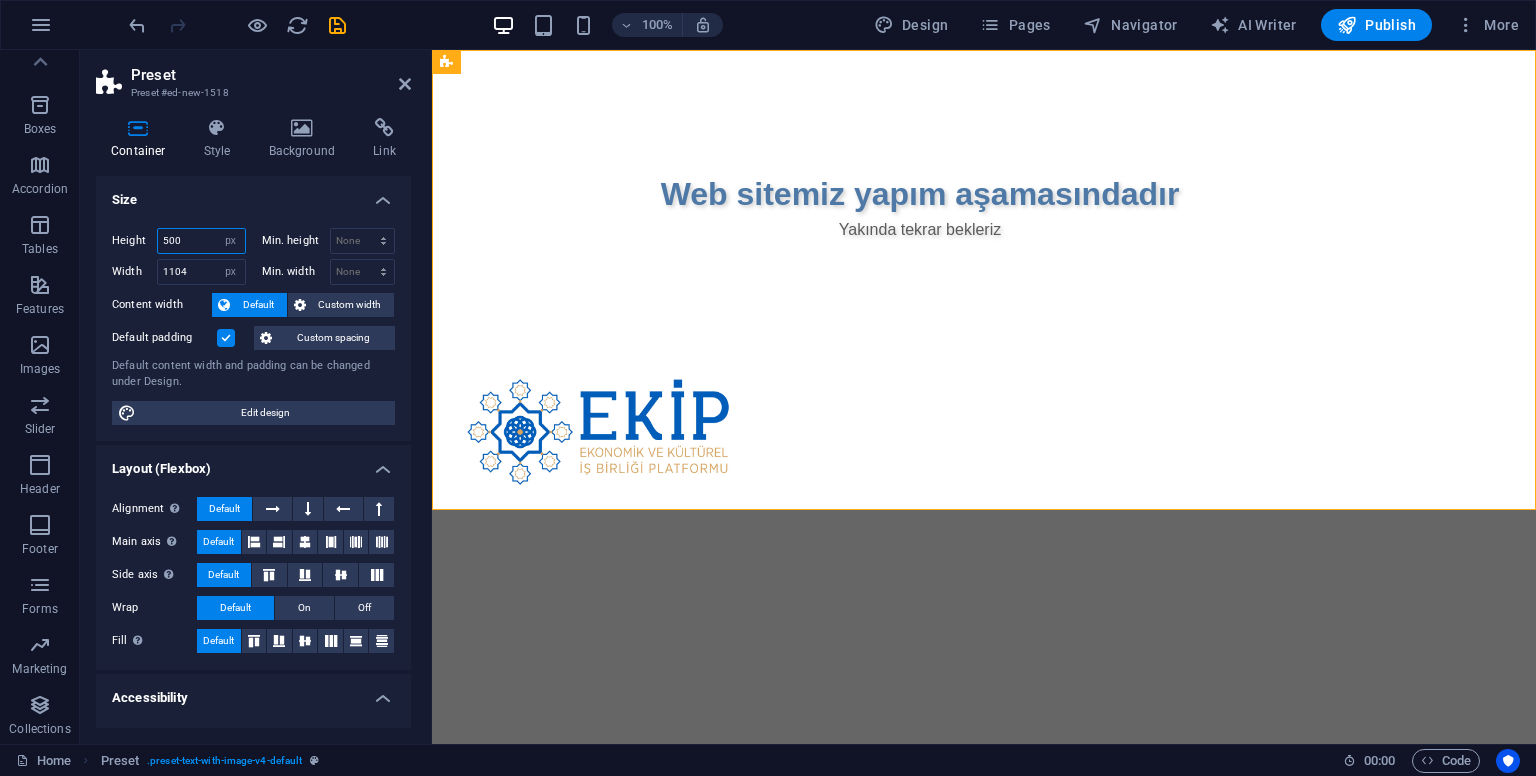 type on "500" 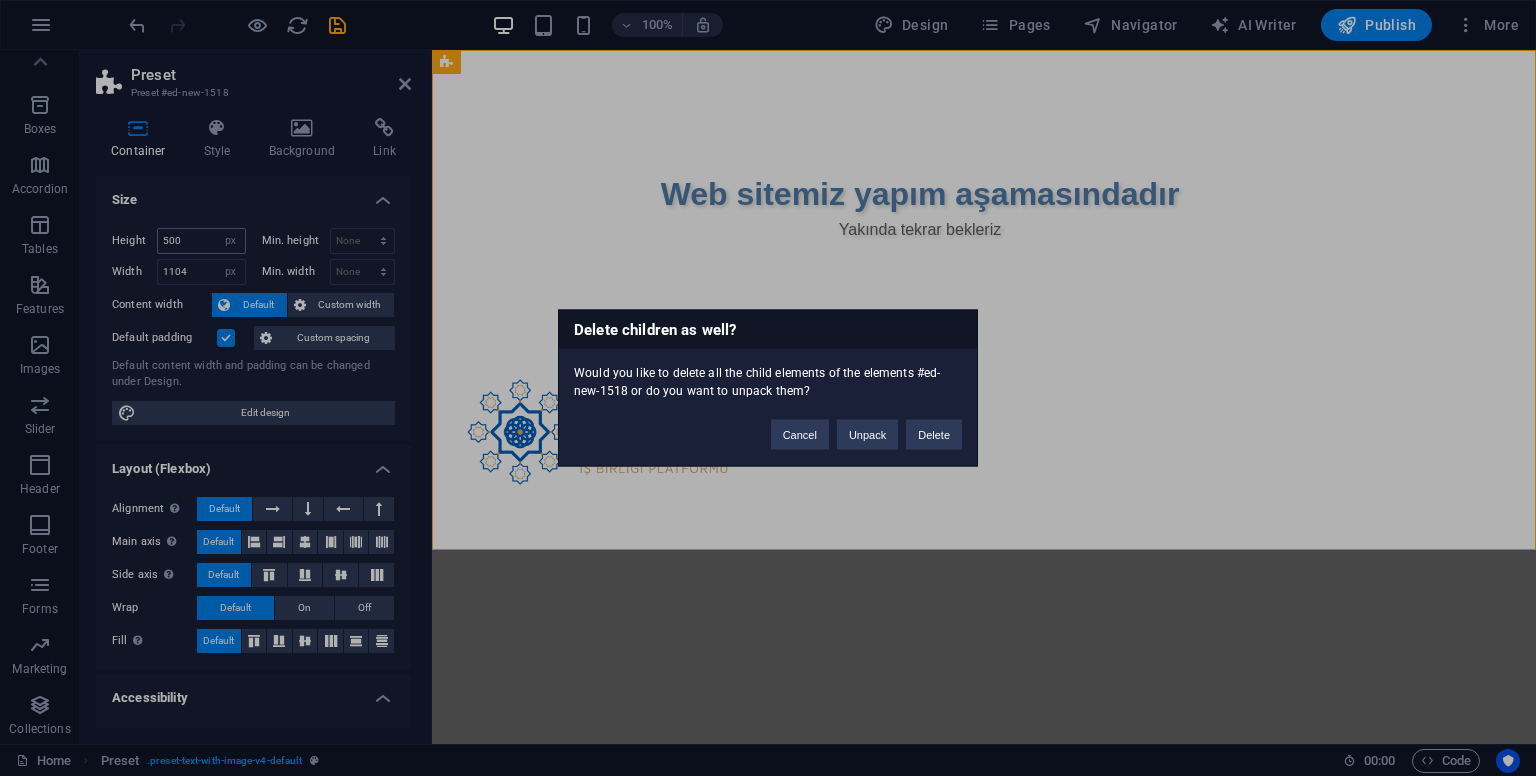 type 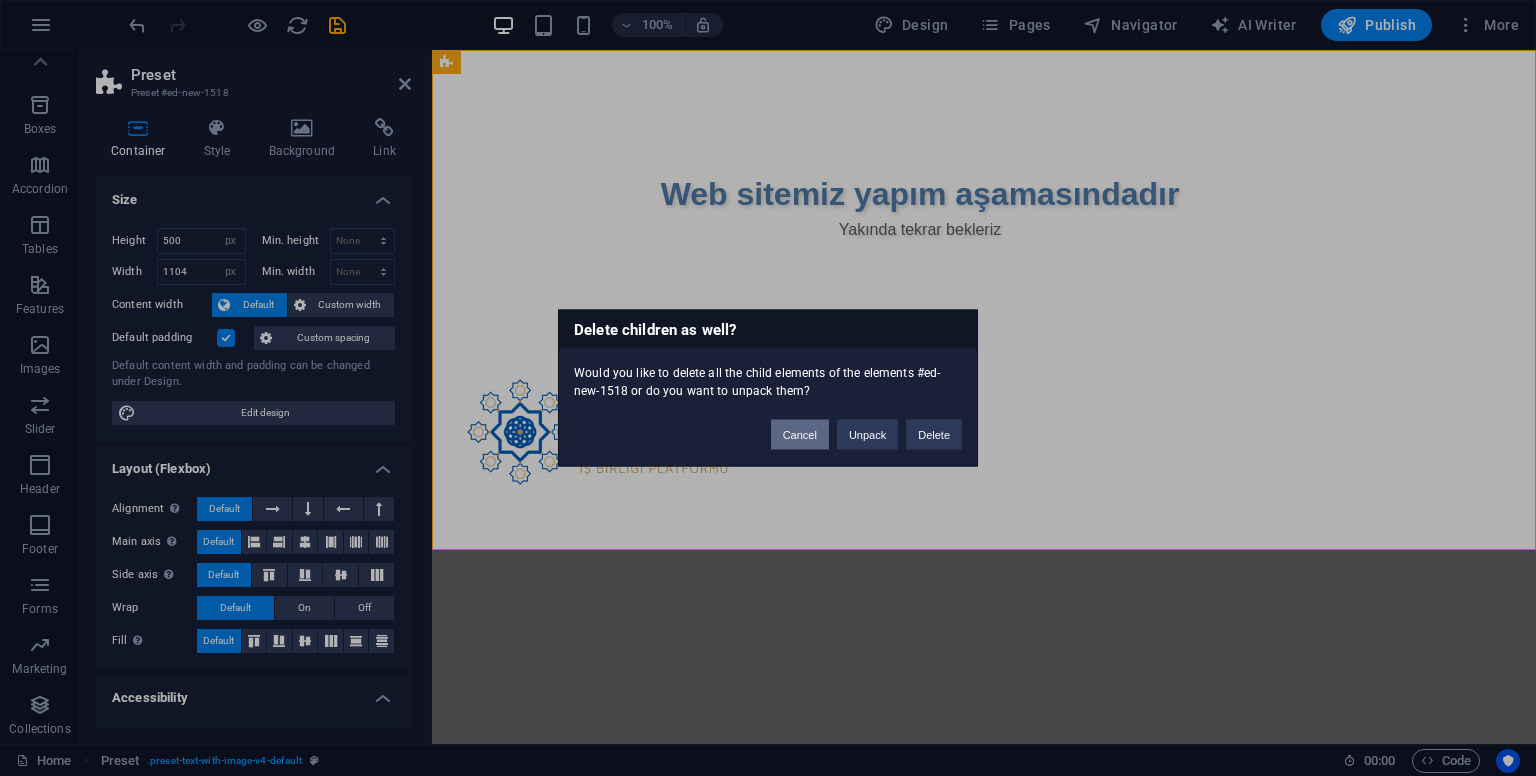 click on "Cancel" at bounding box center (800, 435) 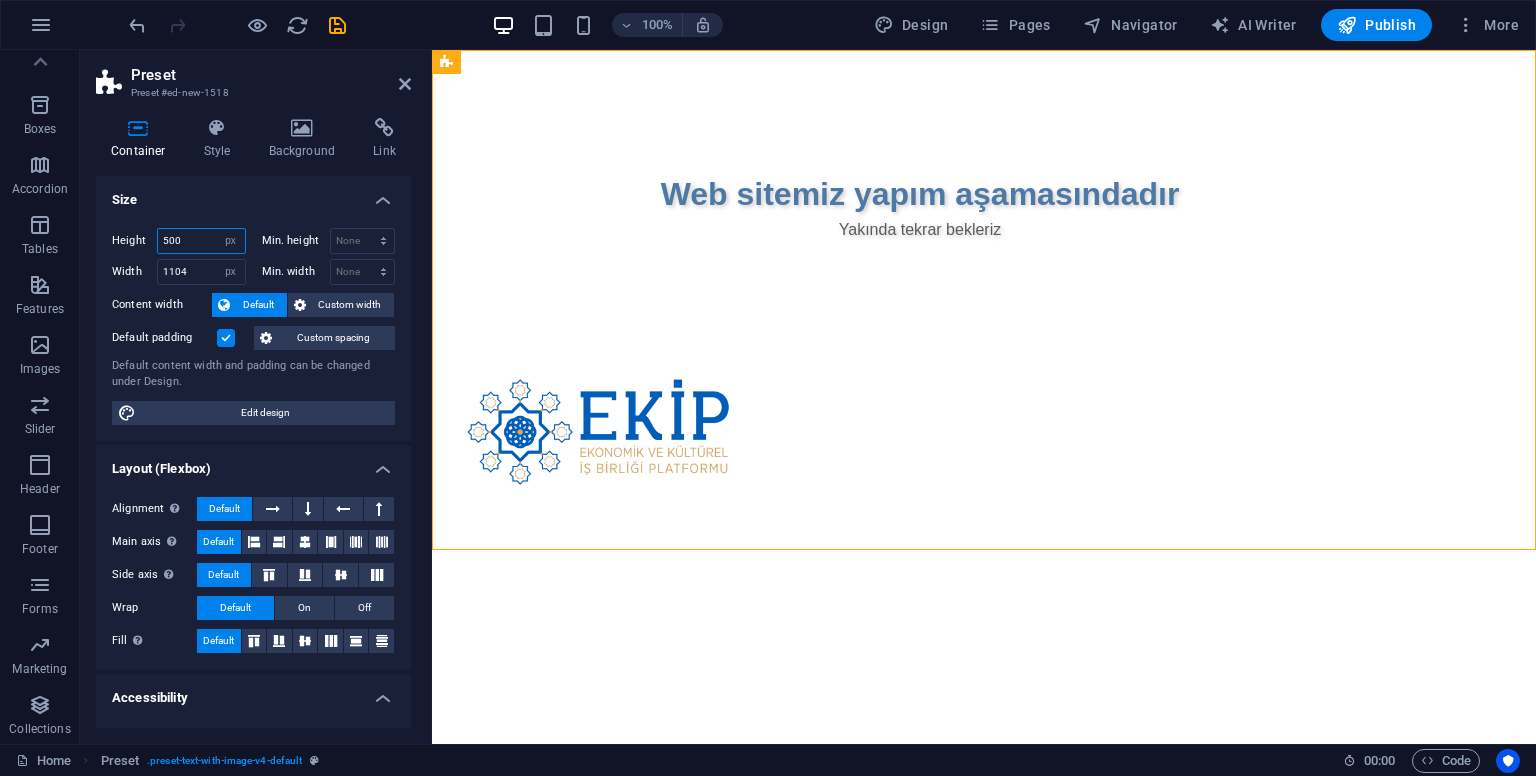 click on "500" at bounding box center [201, 241] 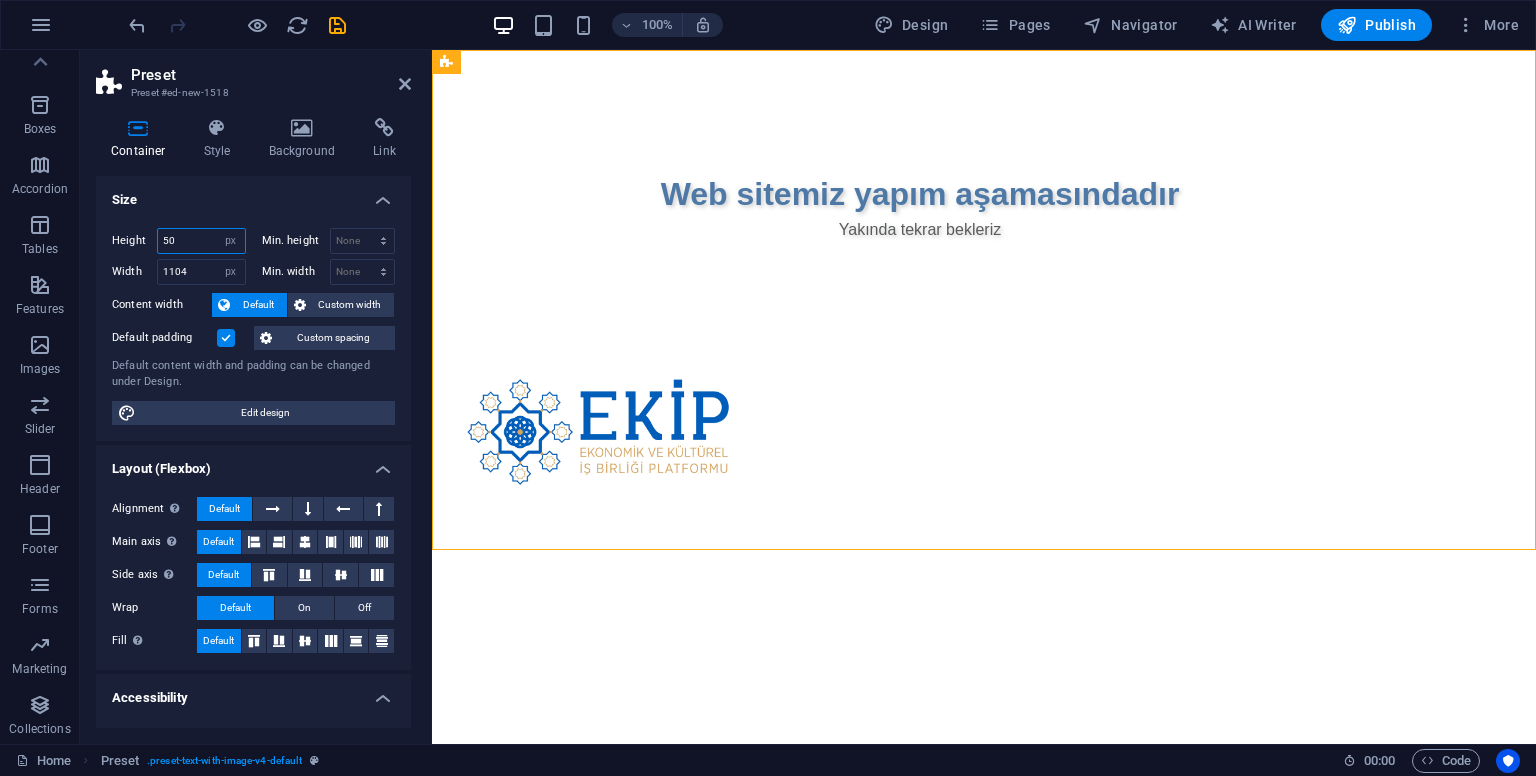 type on "5" 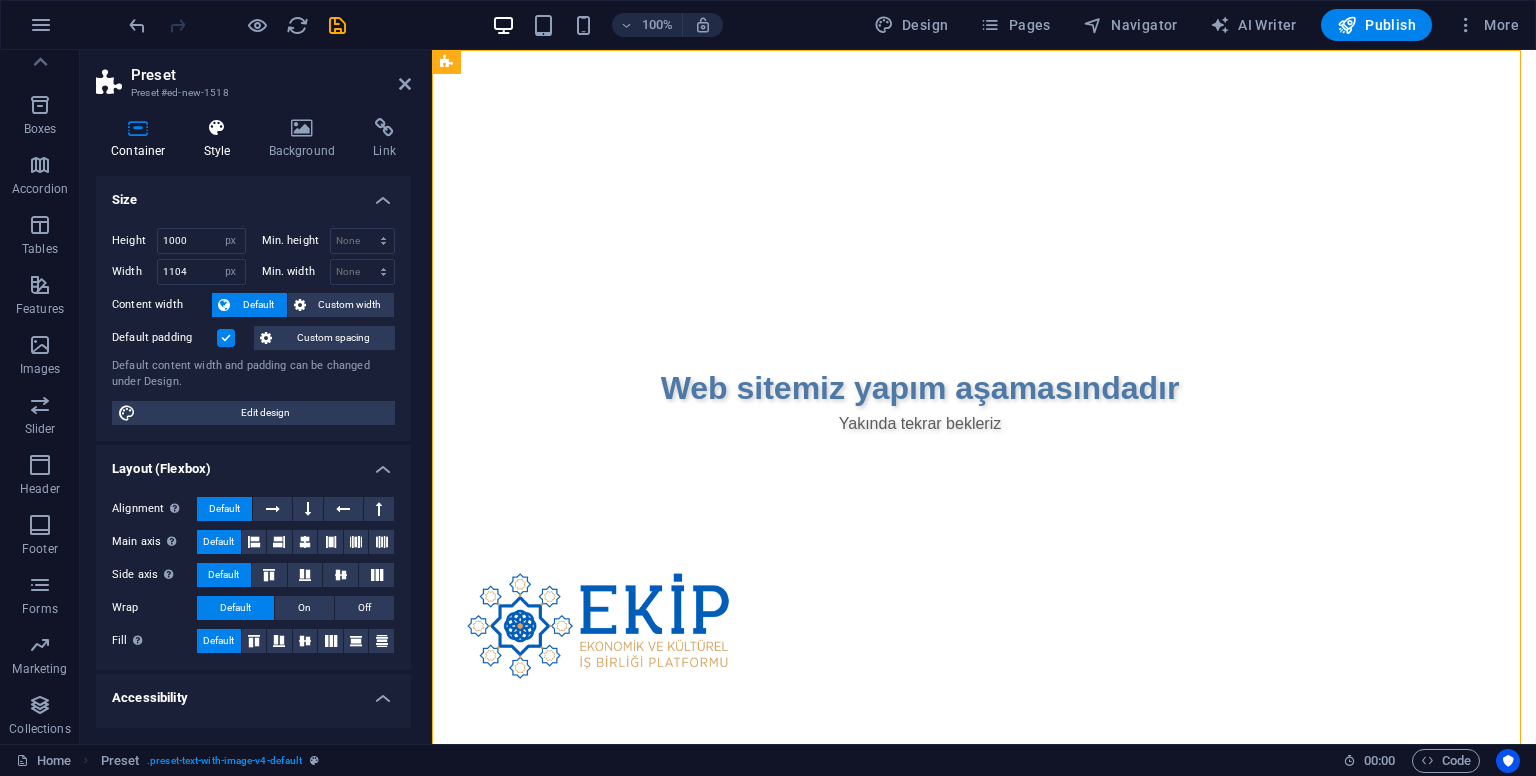 click at bounding box center (217, 128) 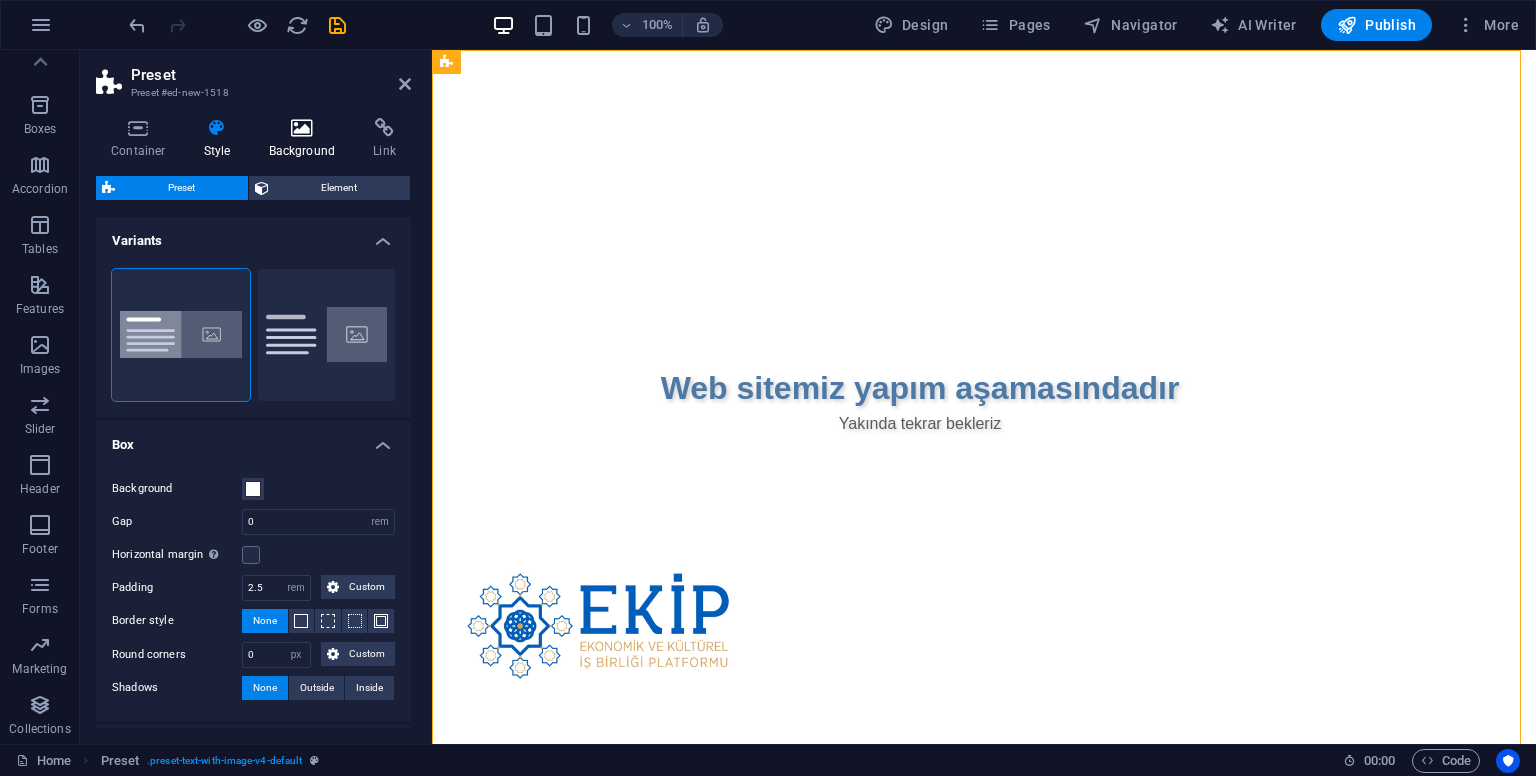 click at bounding box center [302, 128] 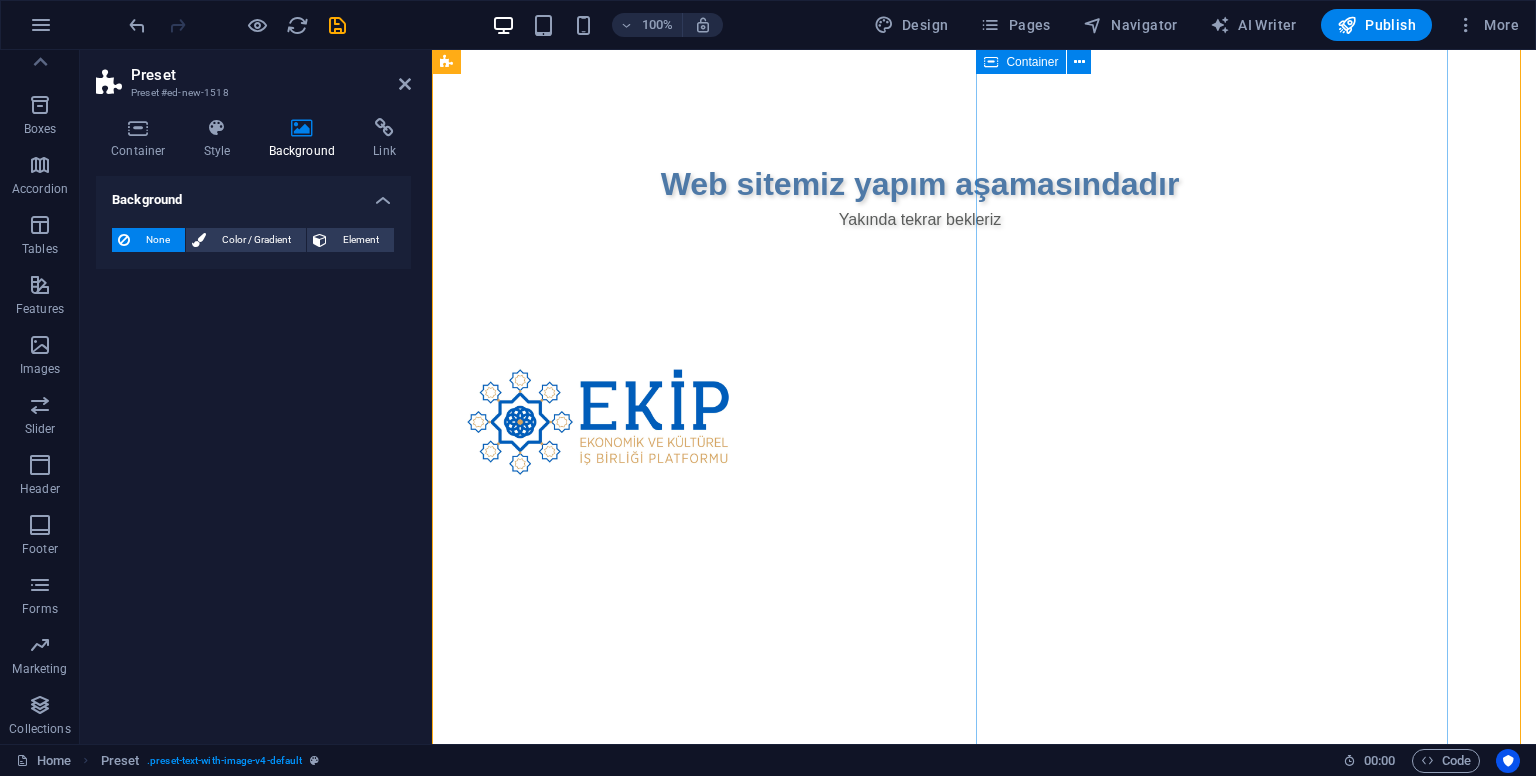 scroll, scrollTop: 0, scrollLeft: 0, axis: both 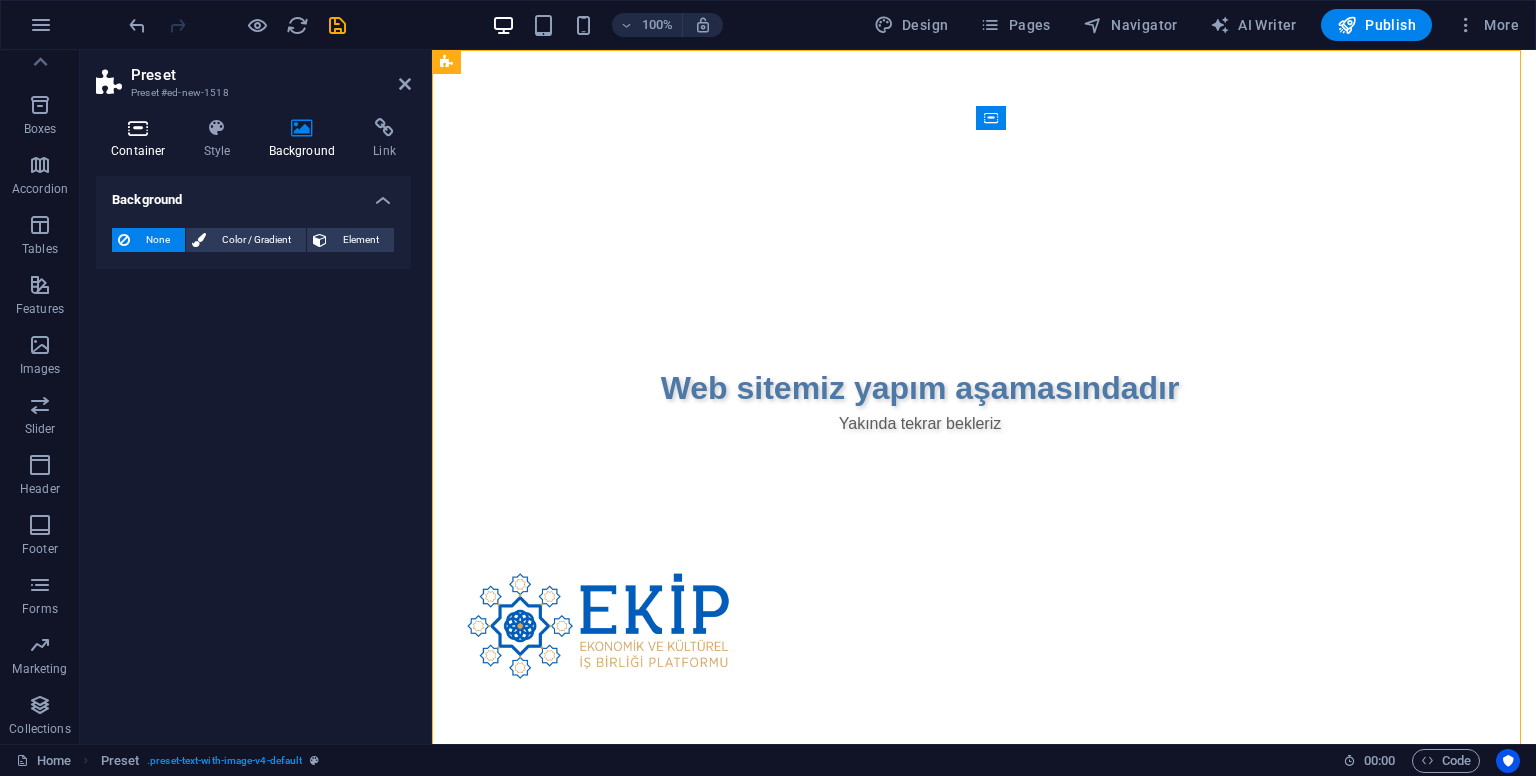 click on "Container" at bounding box center (142, 139) 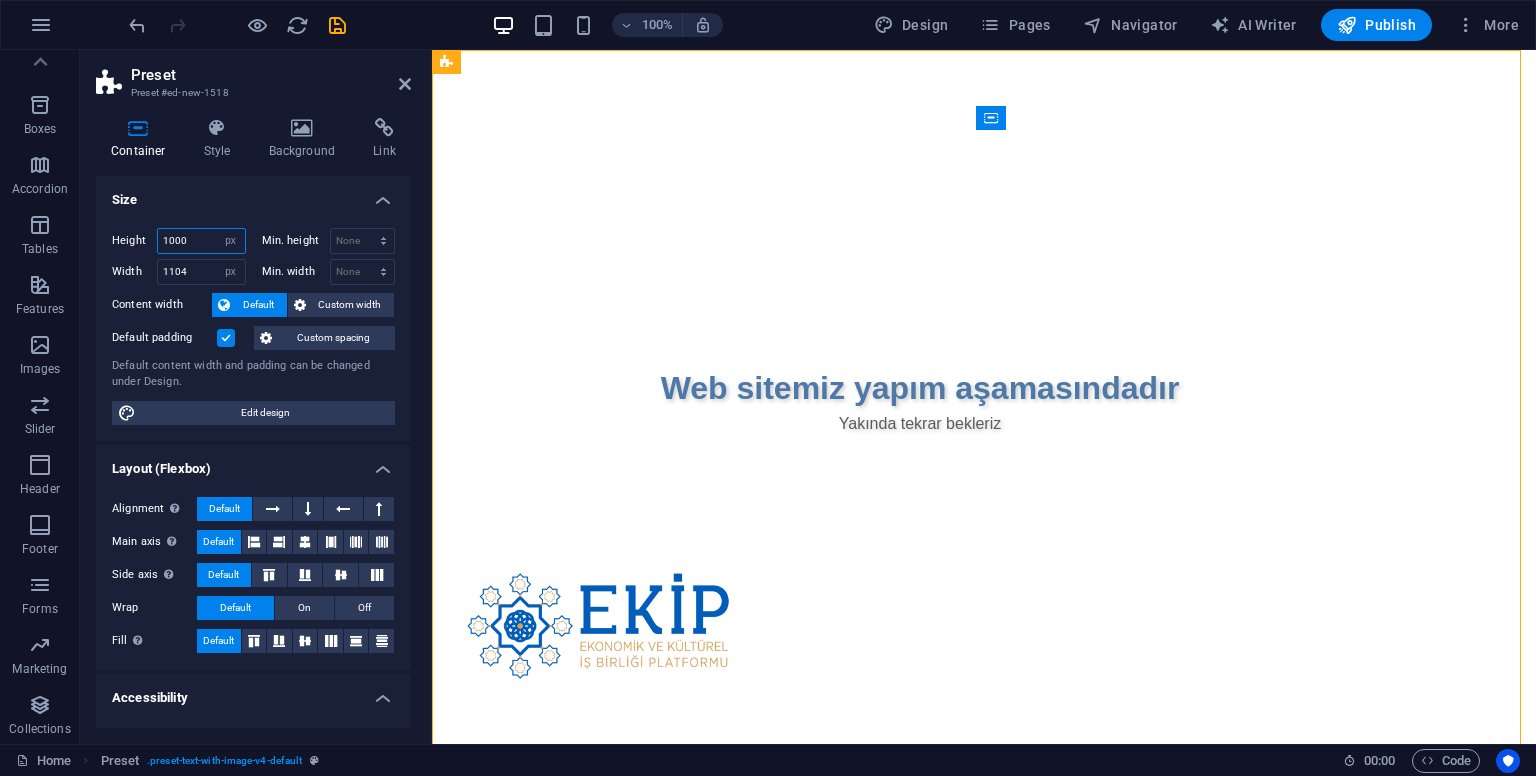 click on "1000" at bounding box center [201, 241] 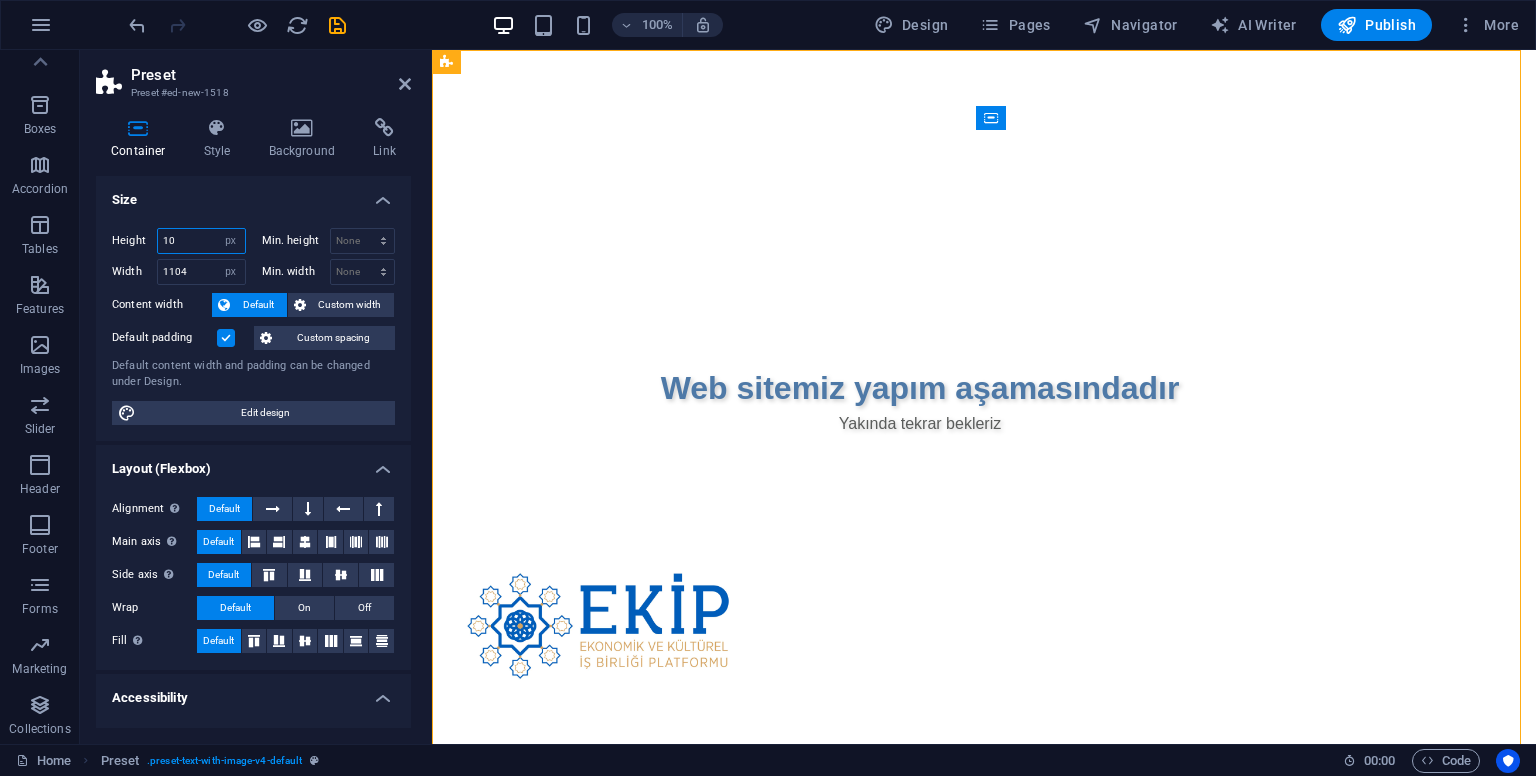 type on "1" 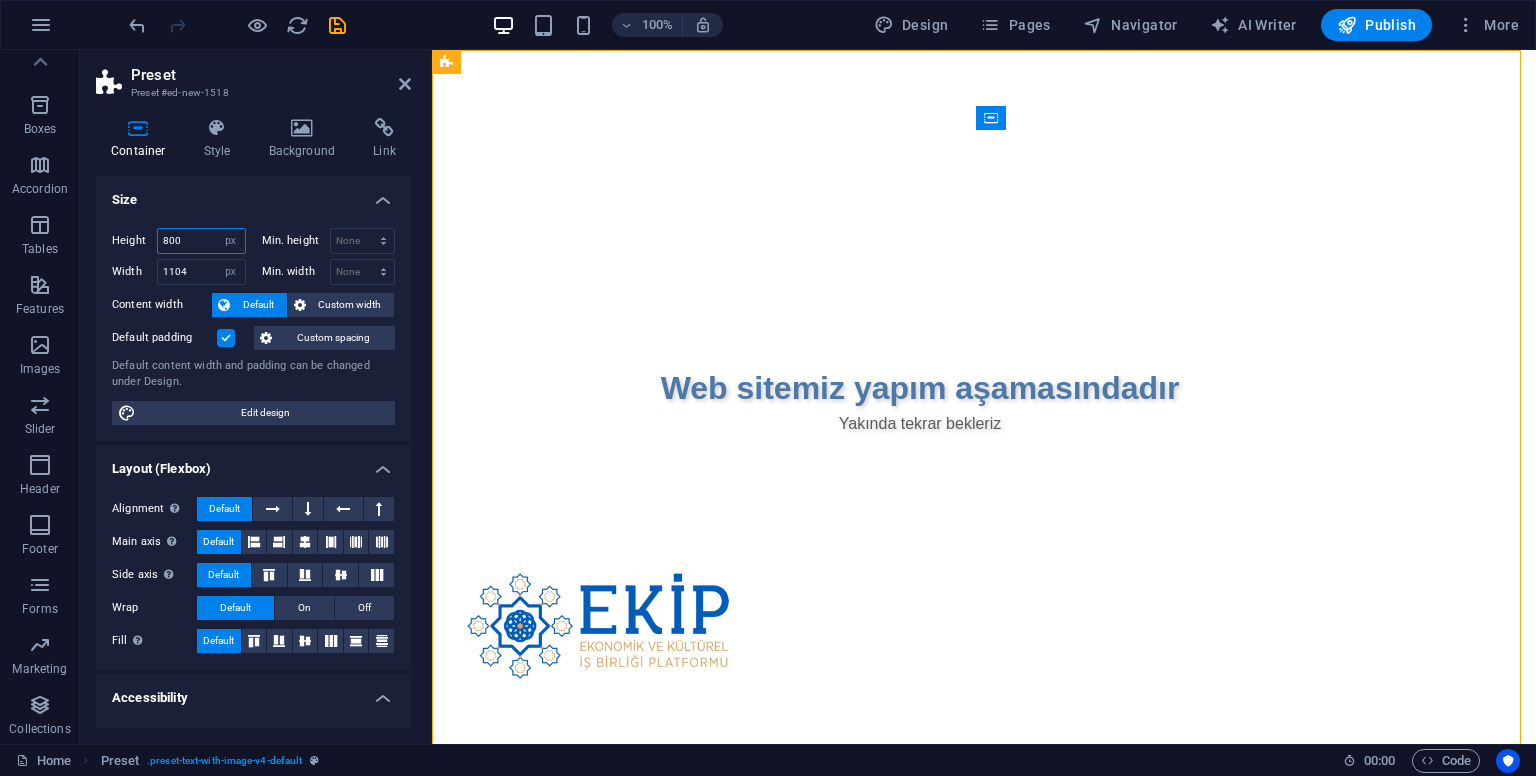 type on "800" 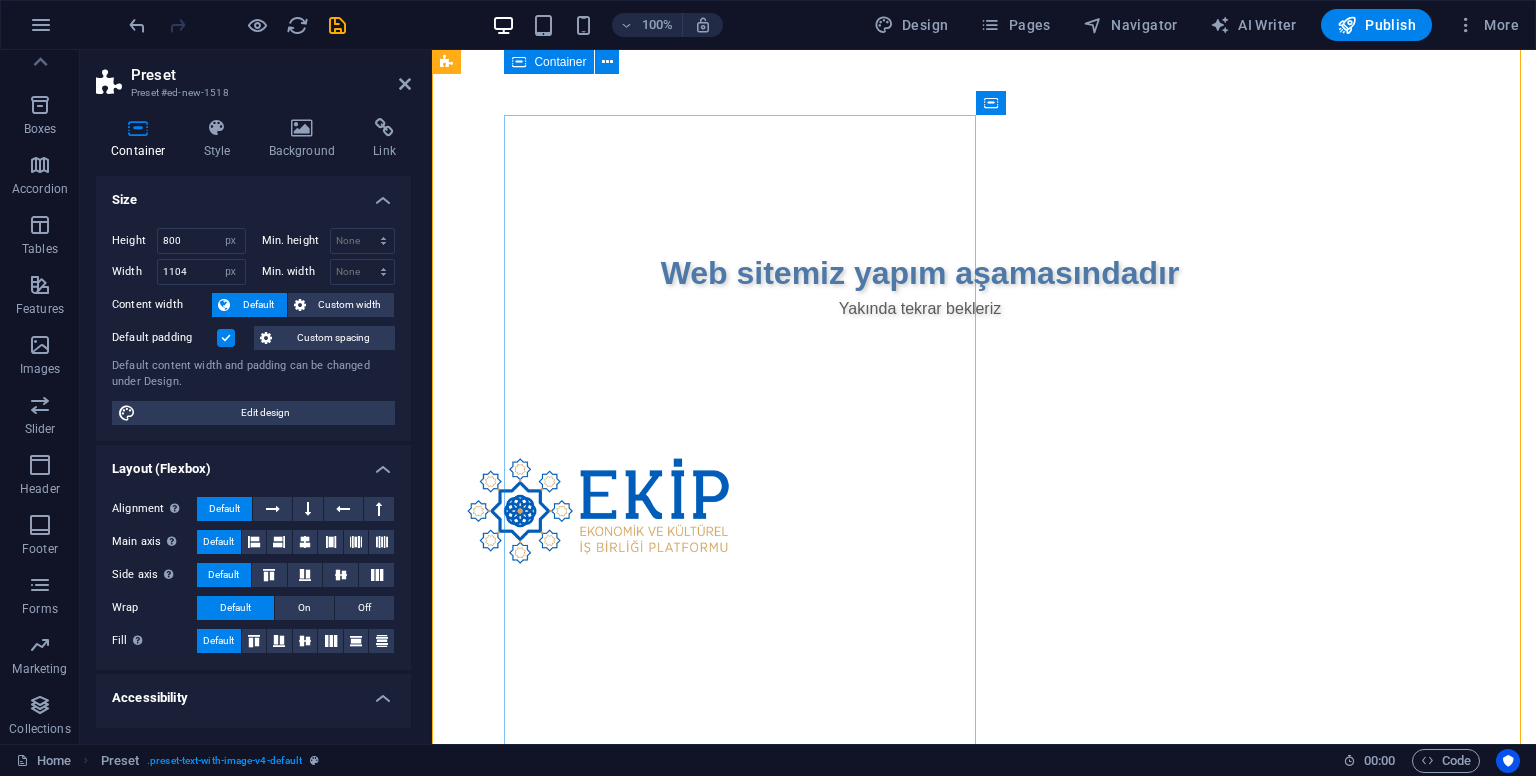 scroll, scrollTop: 0, scrollLeft: 0, axis: both 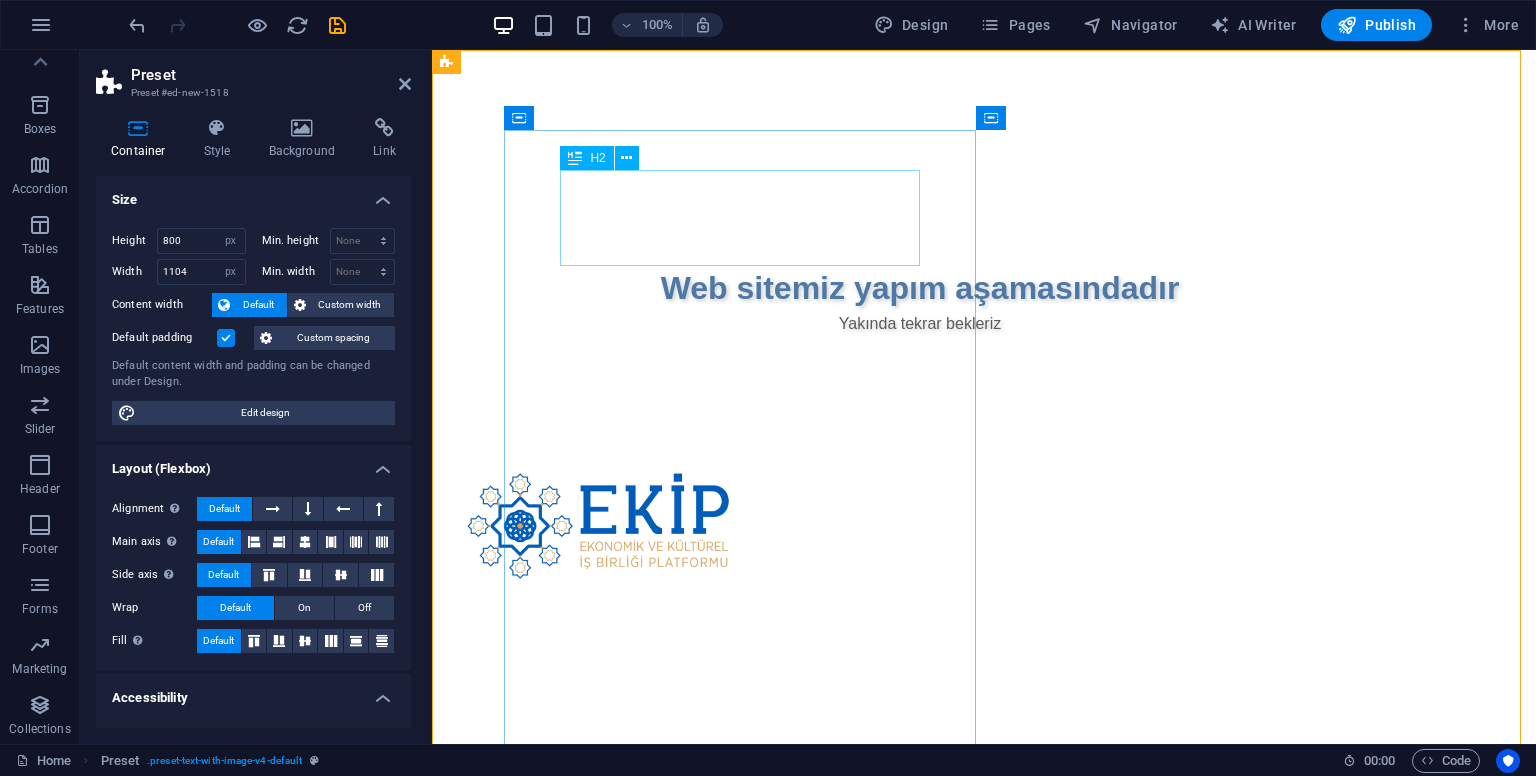 click on "Web sitemiz yapım aşamasındadır" at bounding box center (920, 288) 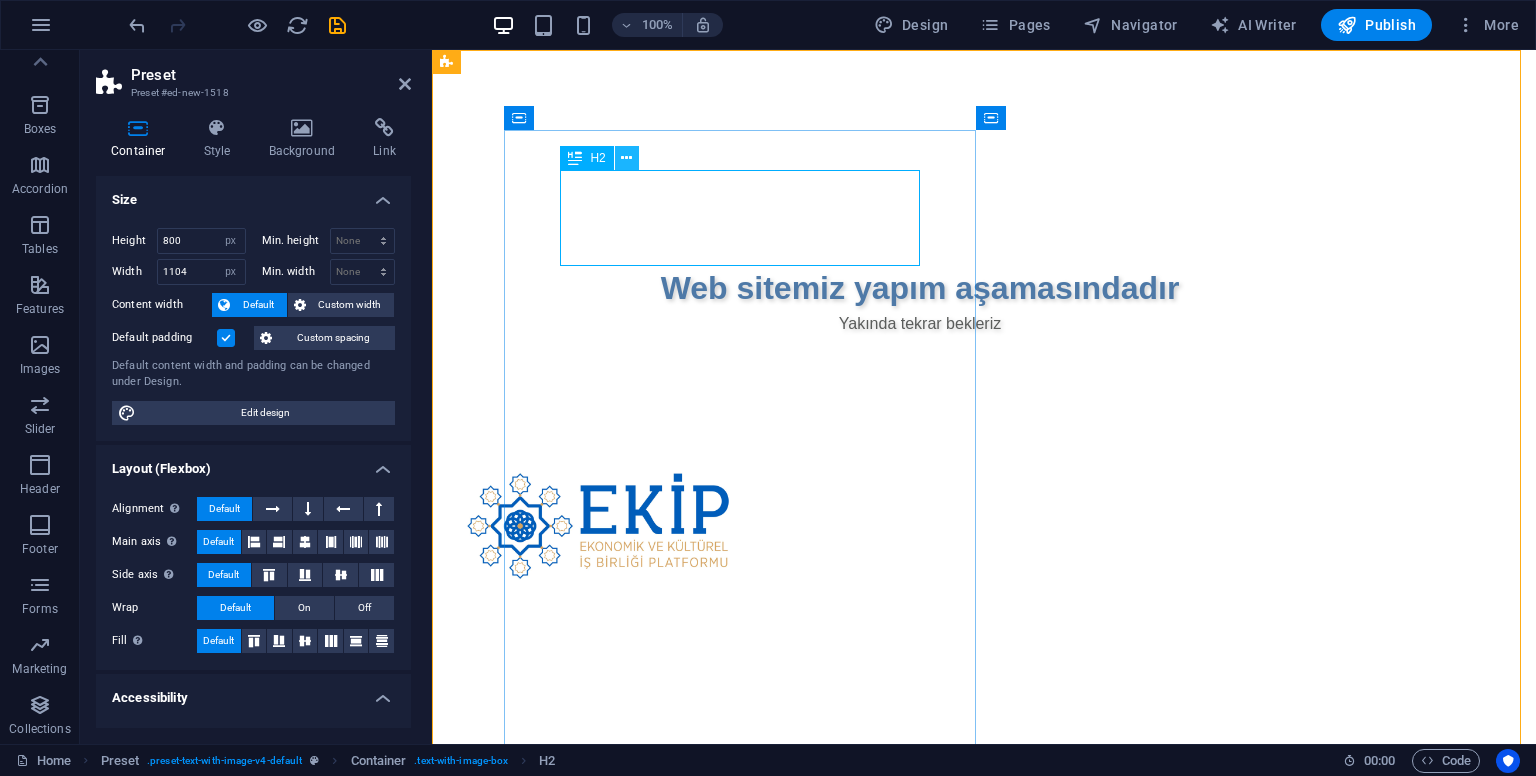 click at bounding box center (626, 158) 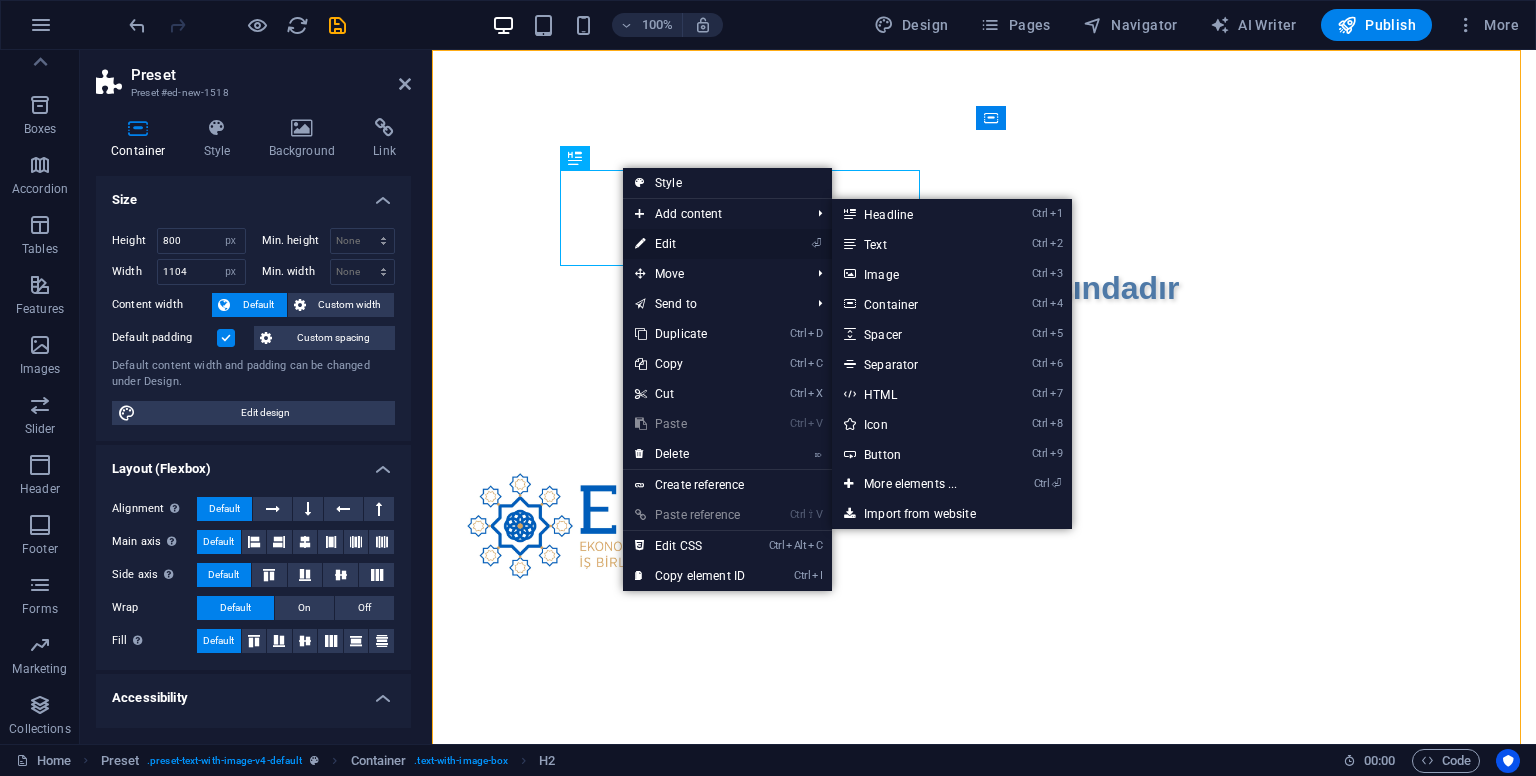 click on "⏎  Edit" at bounding box center [690, 244] 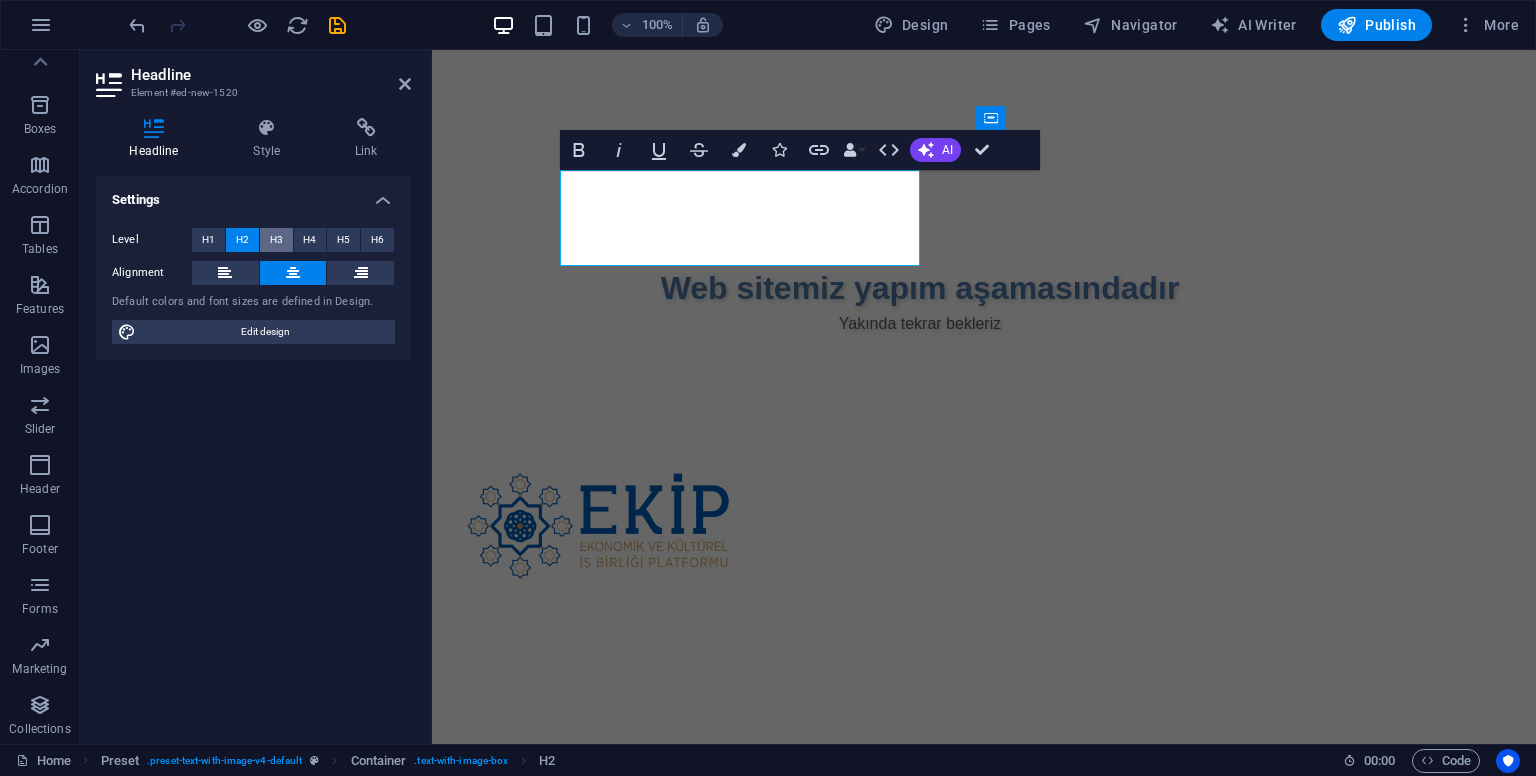click on "H3" at bounding box center (276, 240) 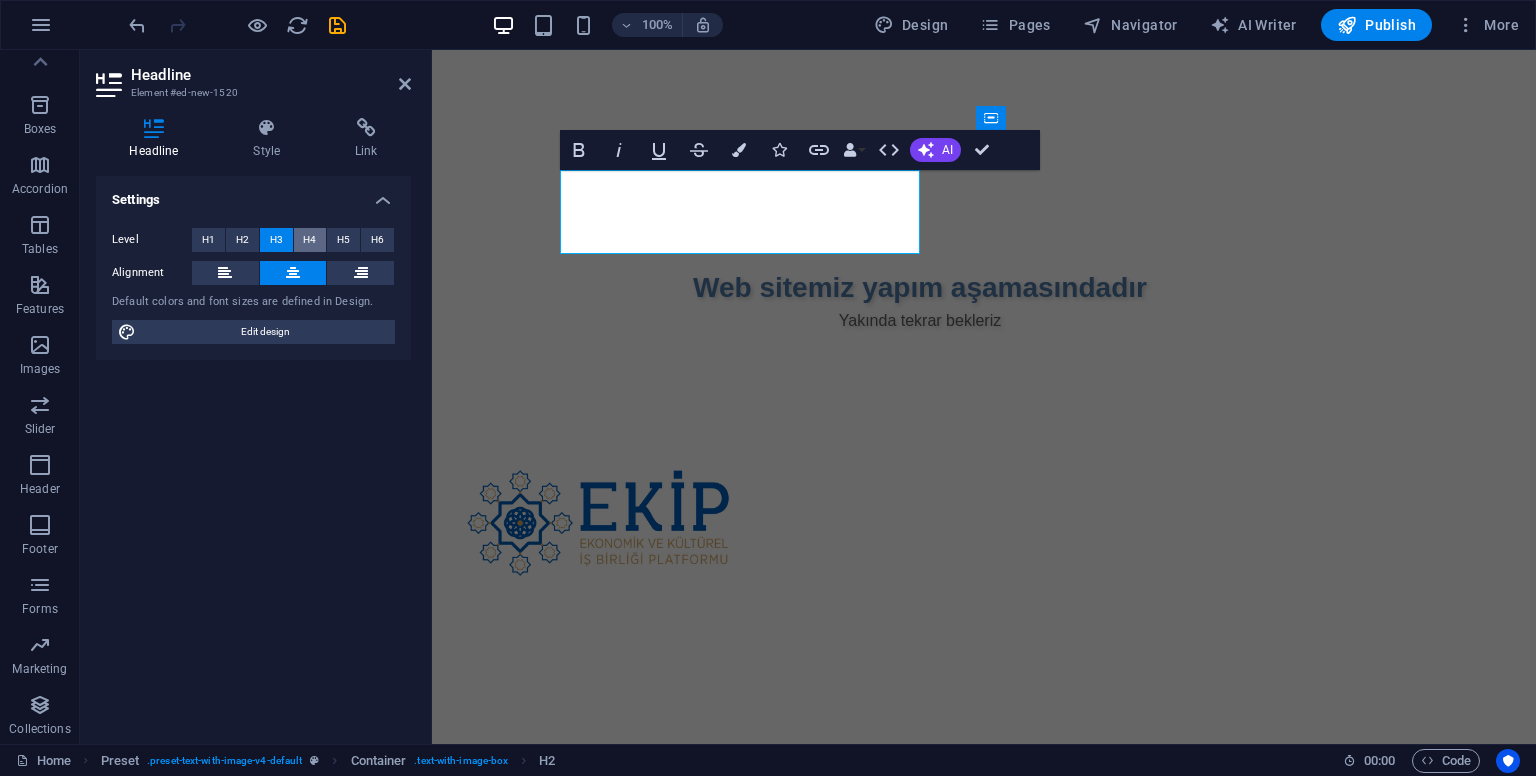 click on "H4" at bounding box center [309, 240] 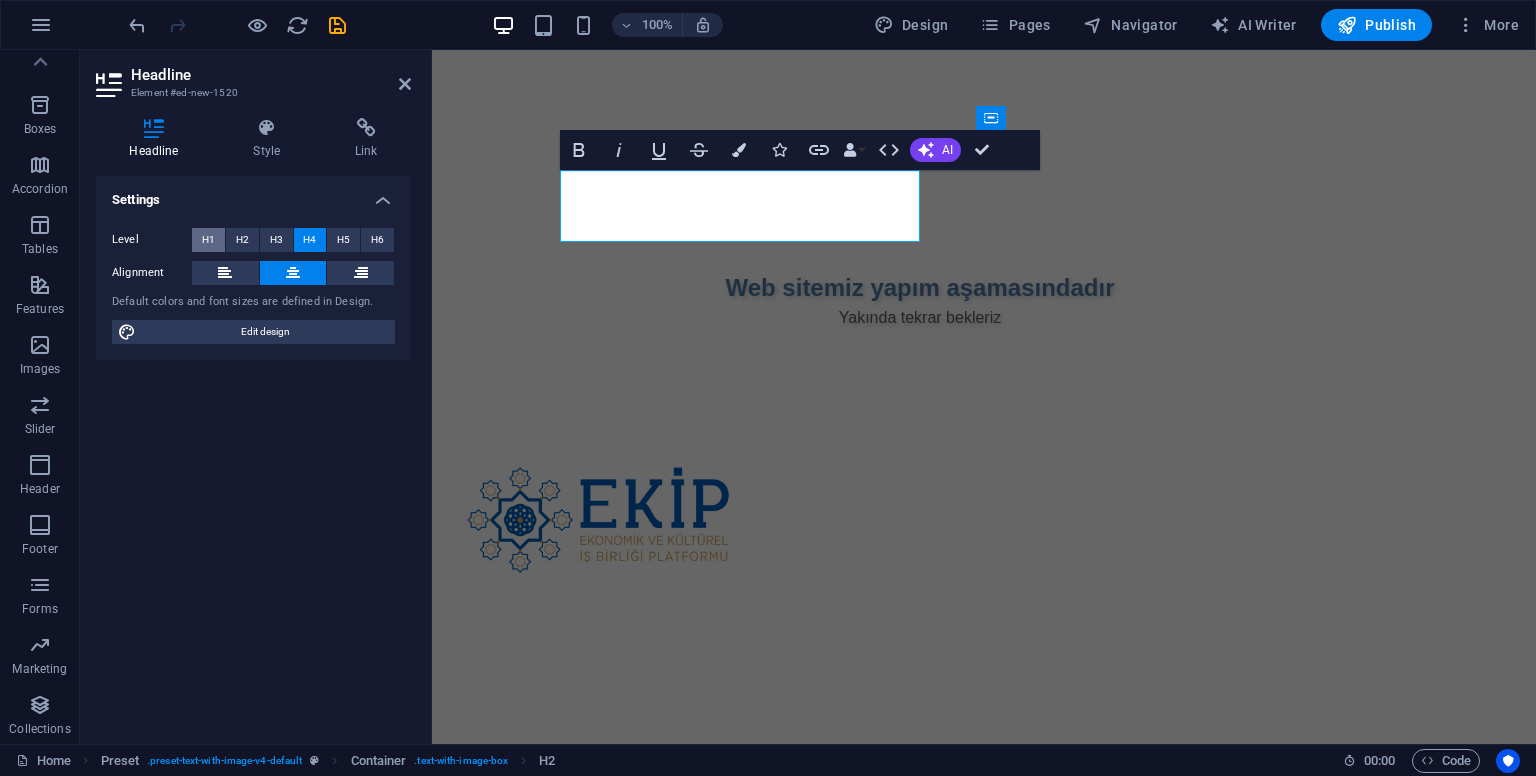 click on "H1" at bounding box center (208, 240) 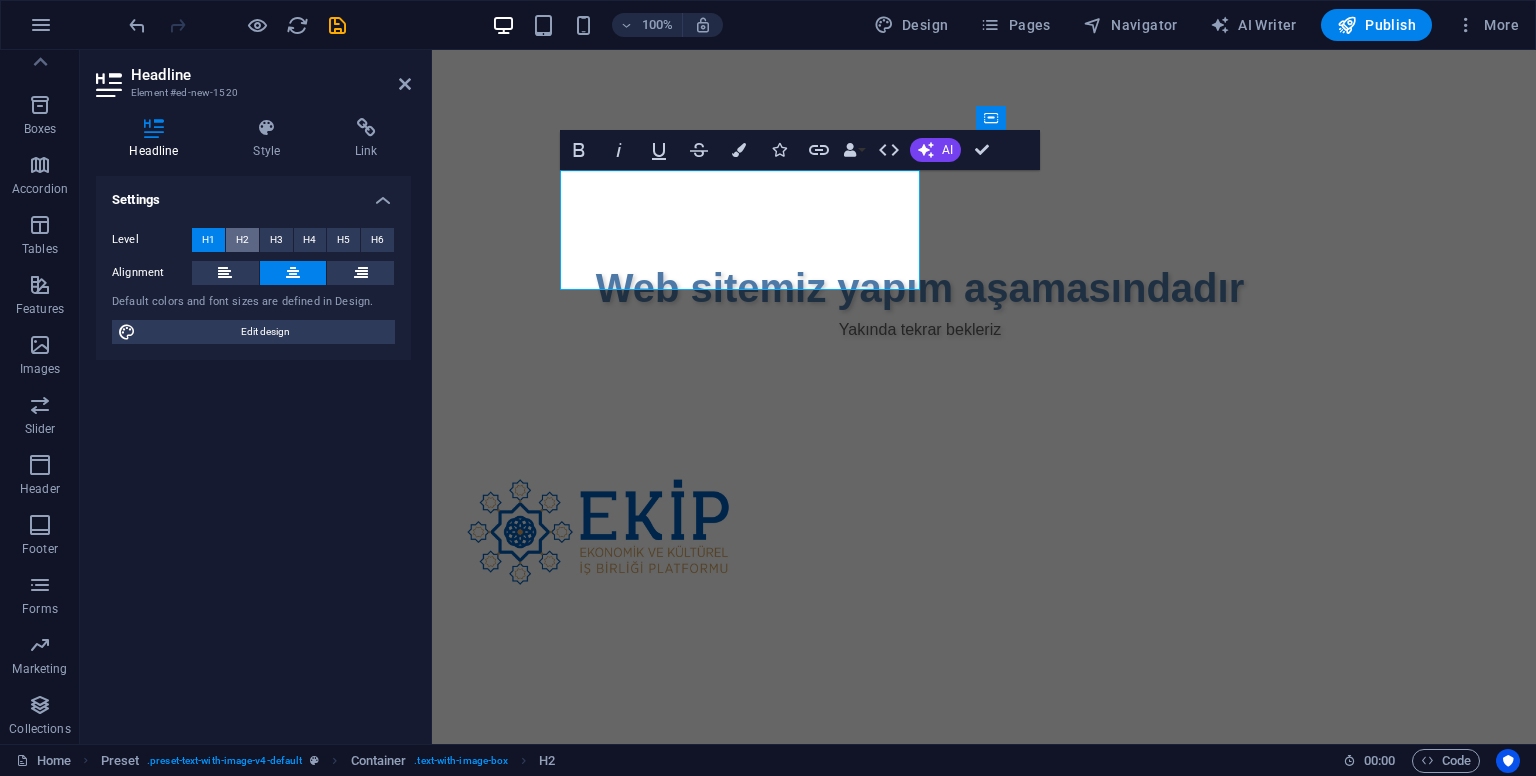 click on "H2" at bounding box center (242, 240) 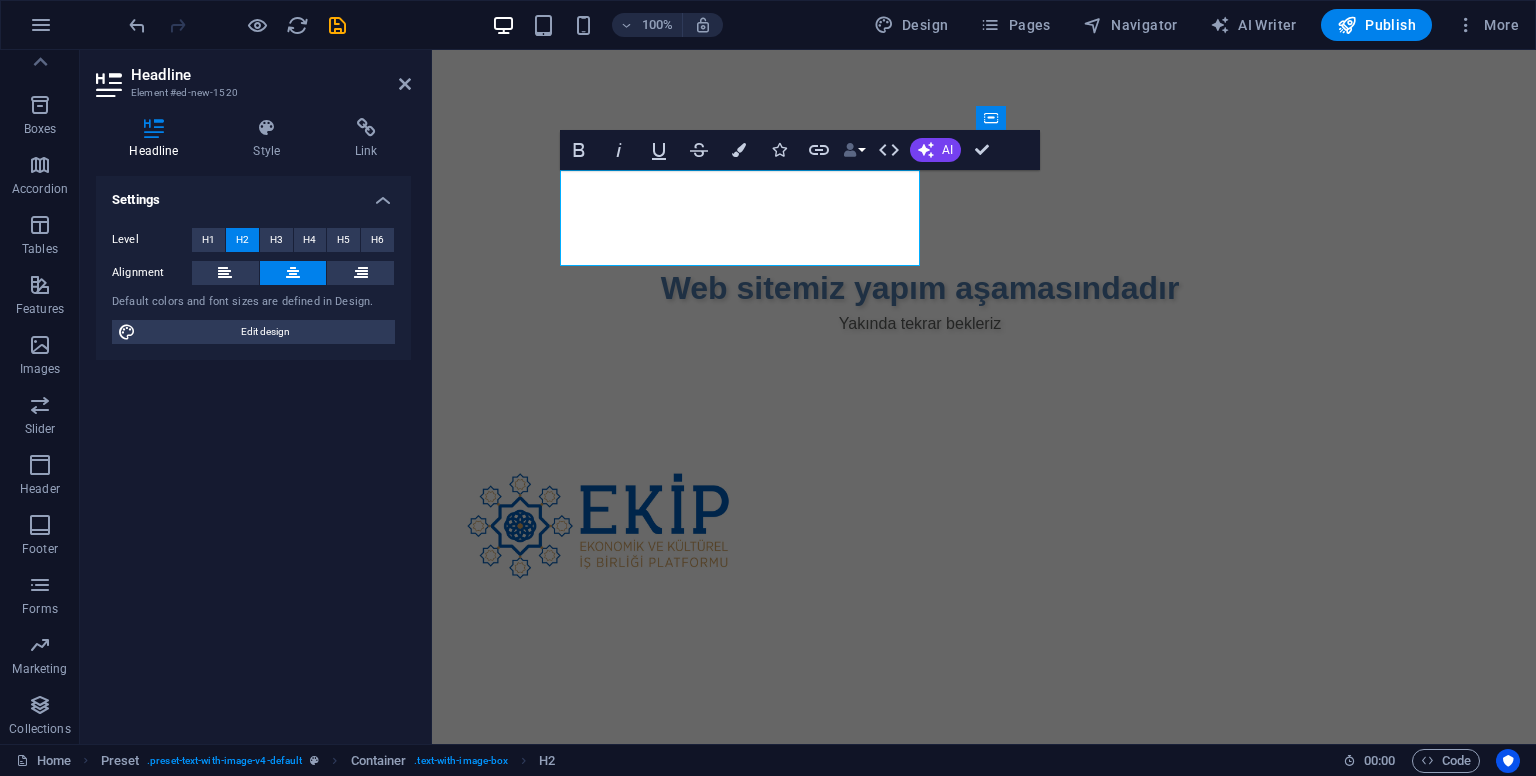 click on "Data Bindings" at bounding box center (854, 150) 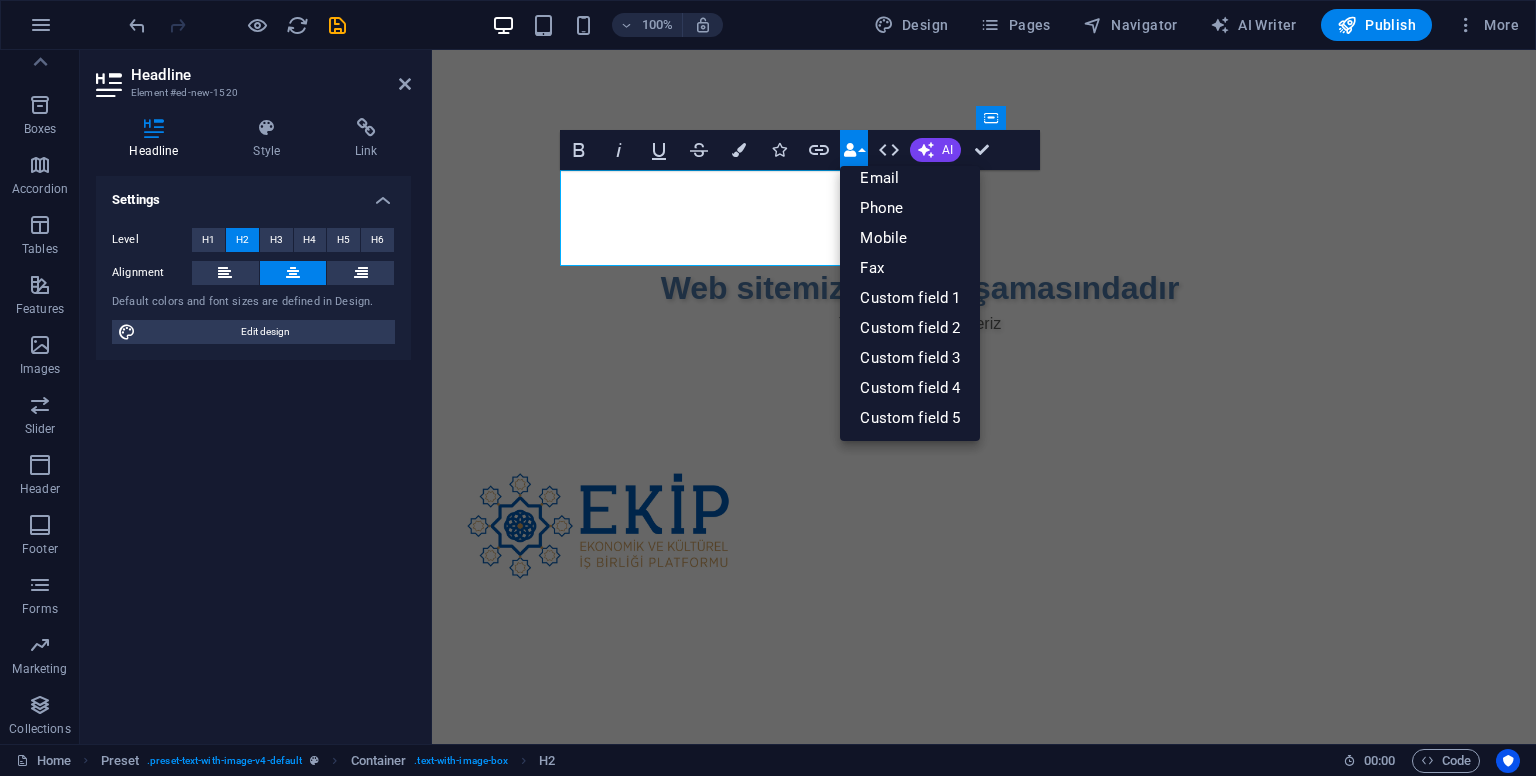 scroll, scrollTop: 220, scrollLeft: 0, axis: vertical 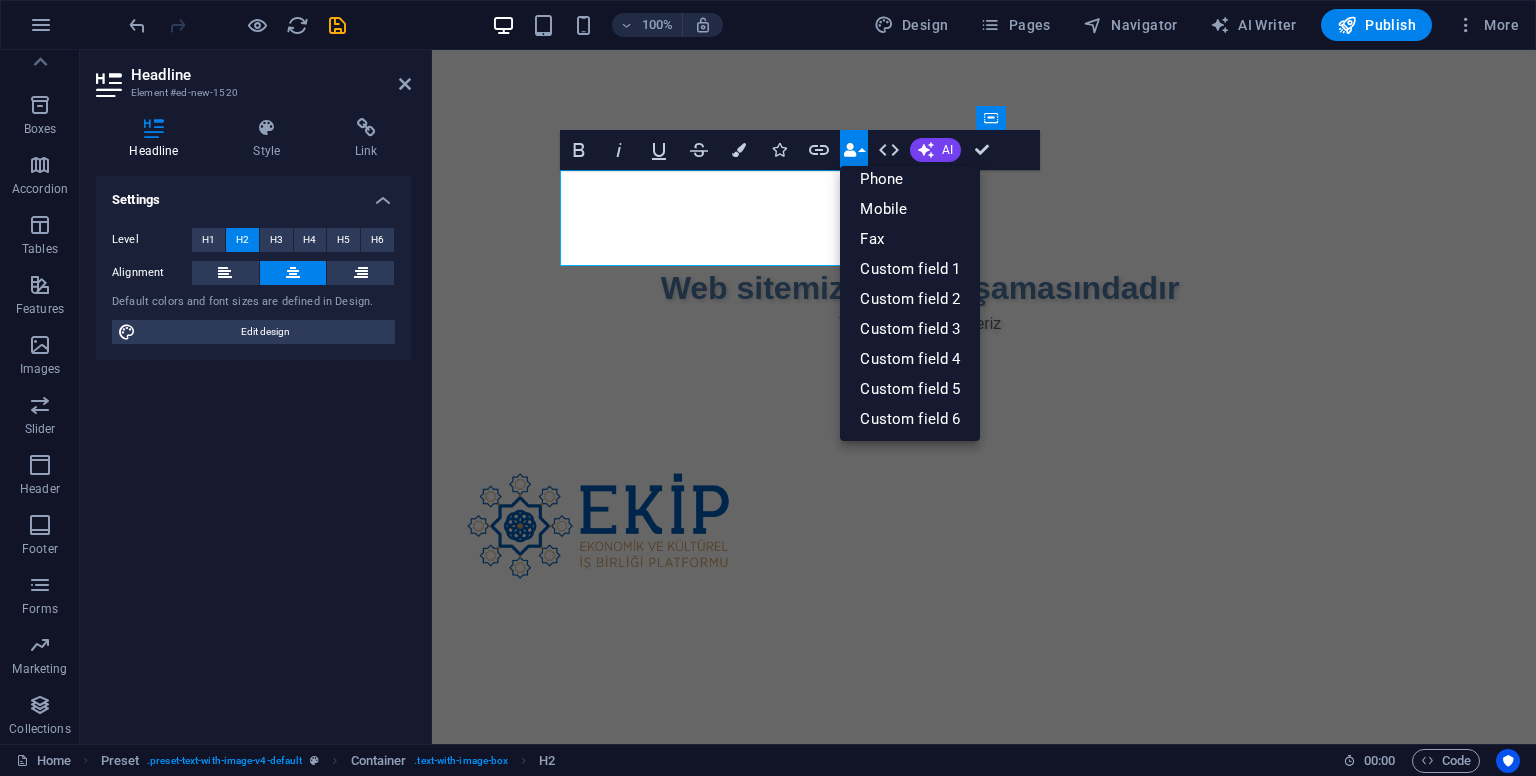 click on "Data Bindings" at bounding box center [854, 150] 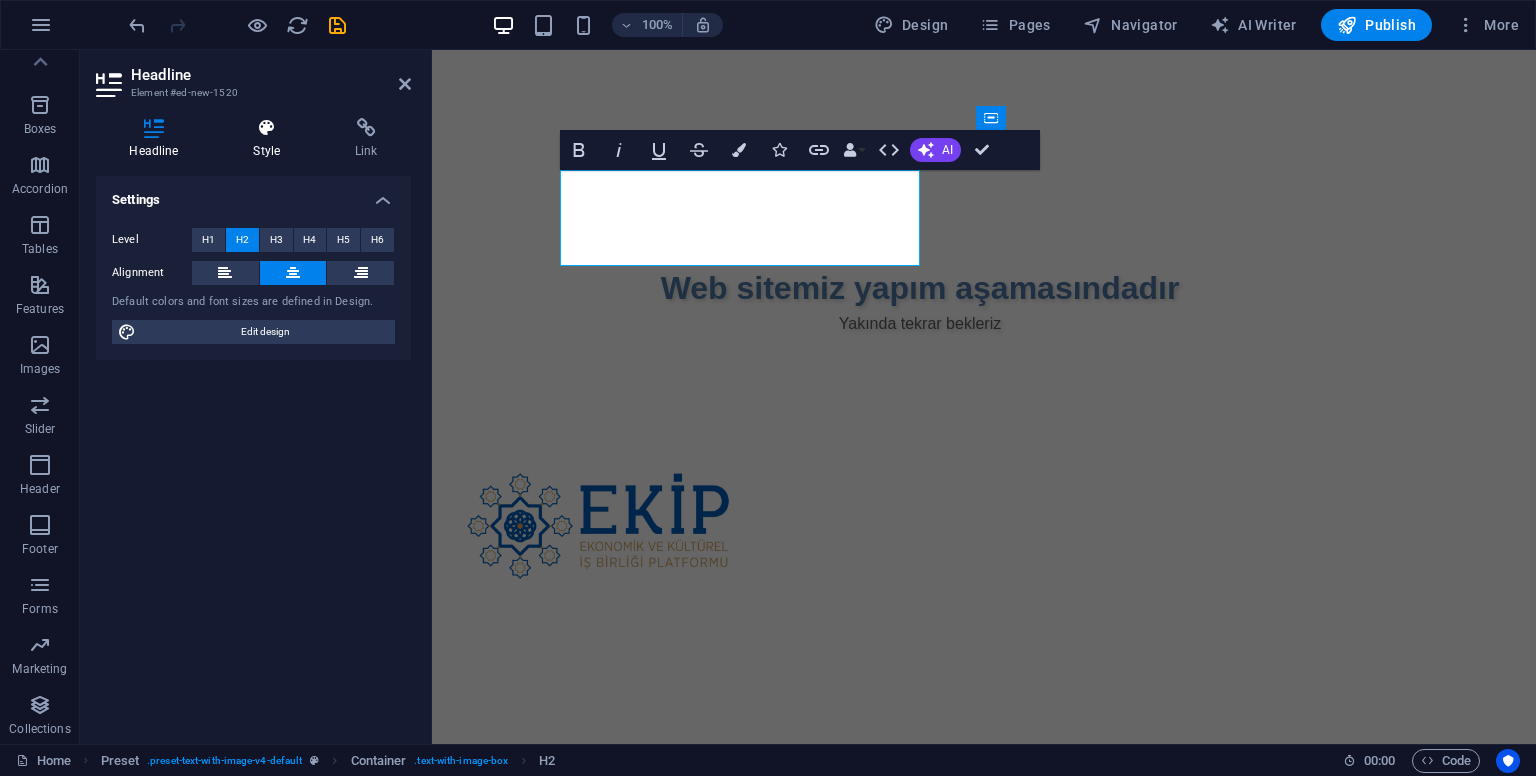click at bounding box center (267, 128) 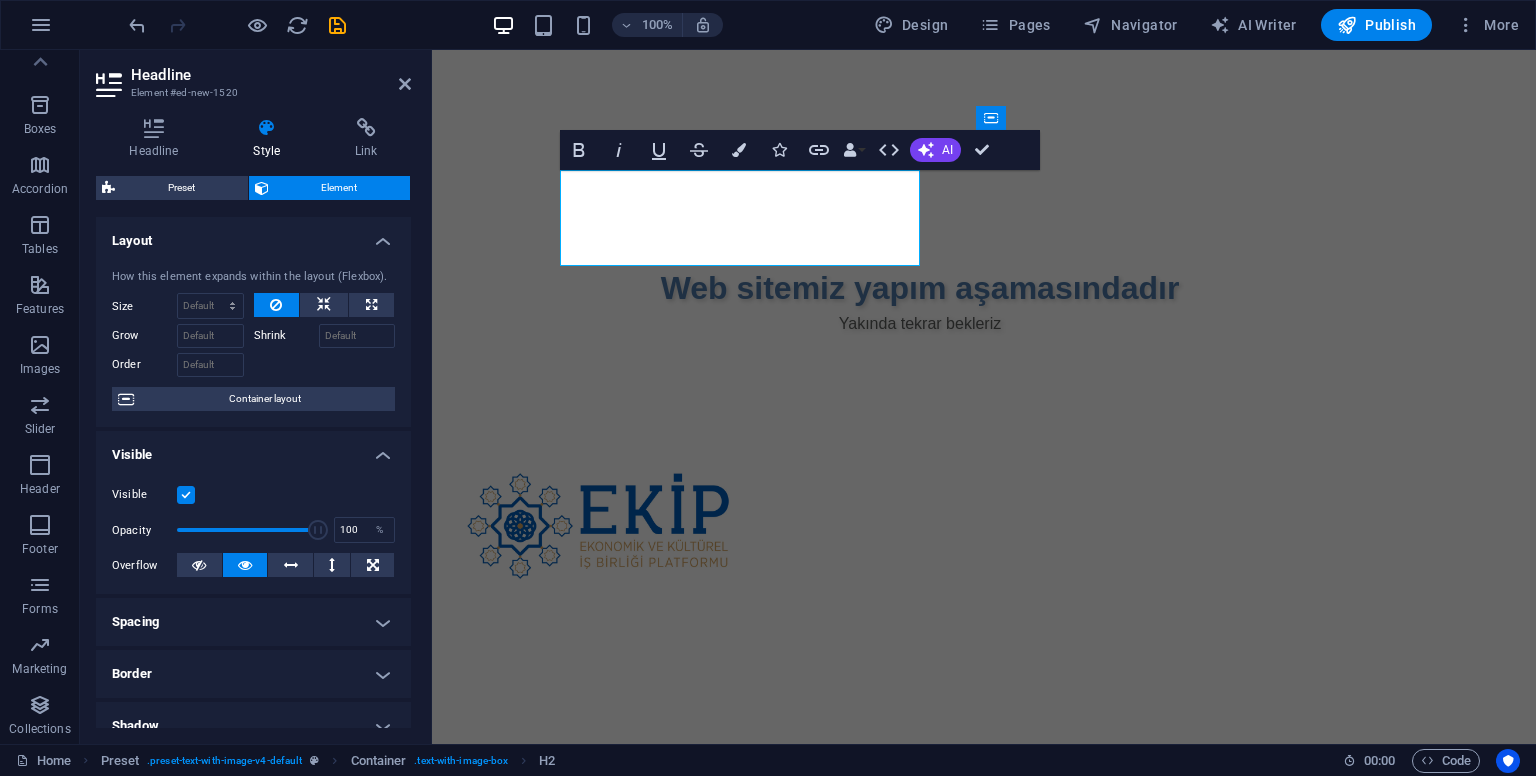 click on "Layout" at bounding box center (253, 235) 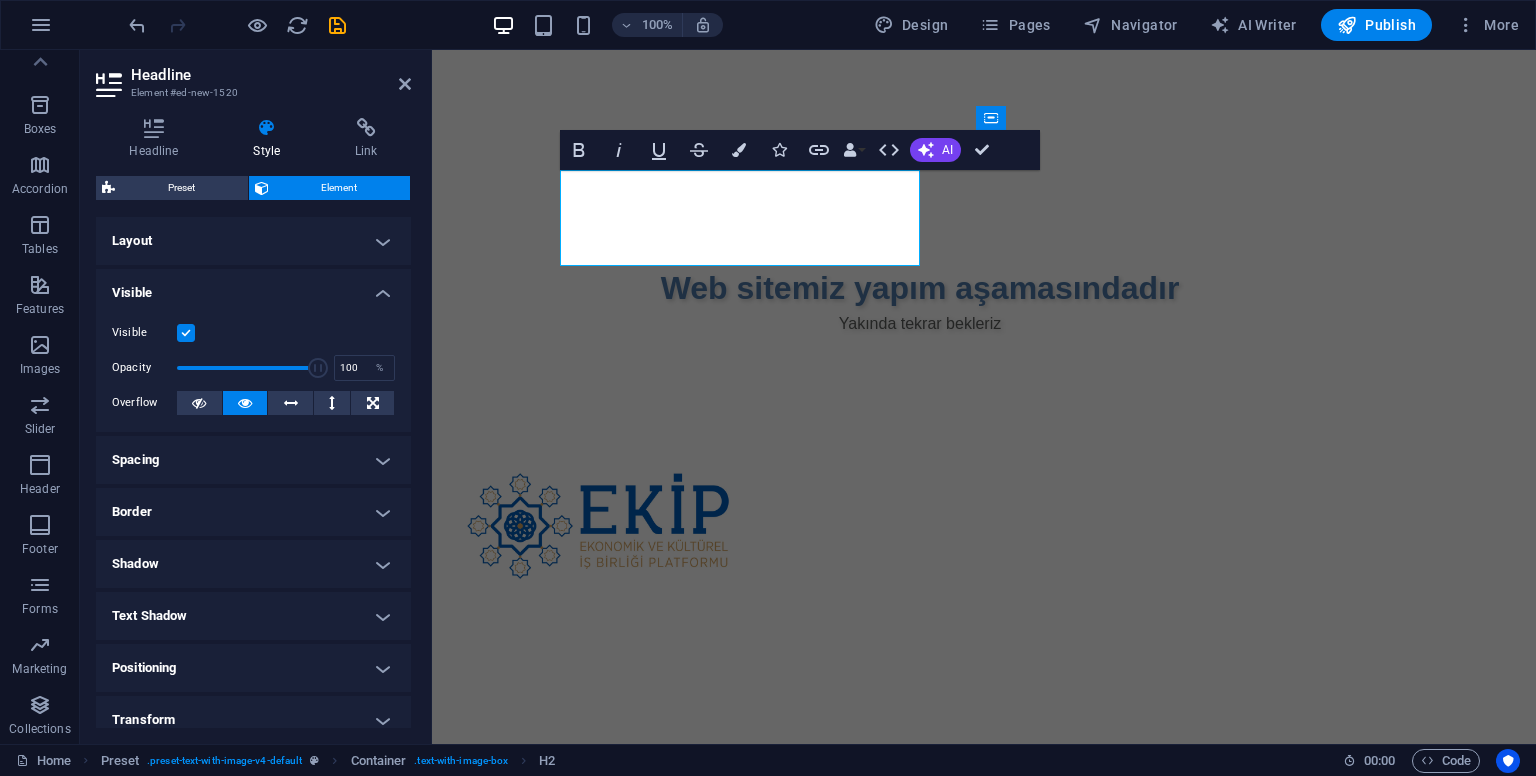click on "Visible" at bounding box center (253, 287) 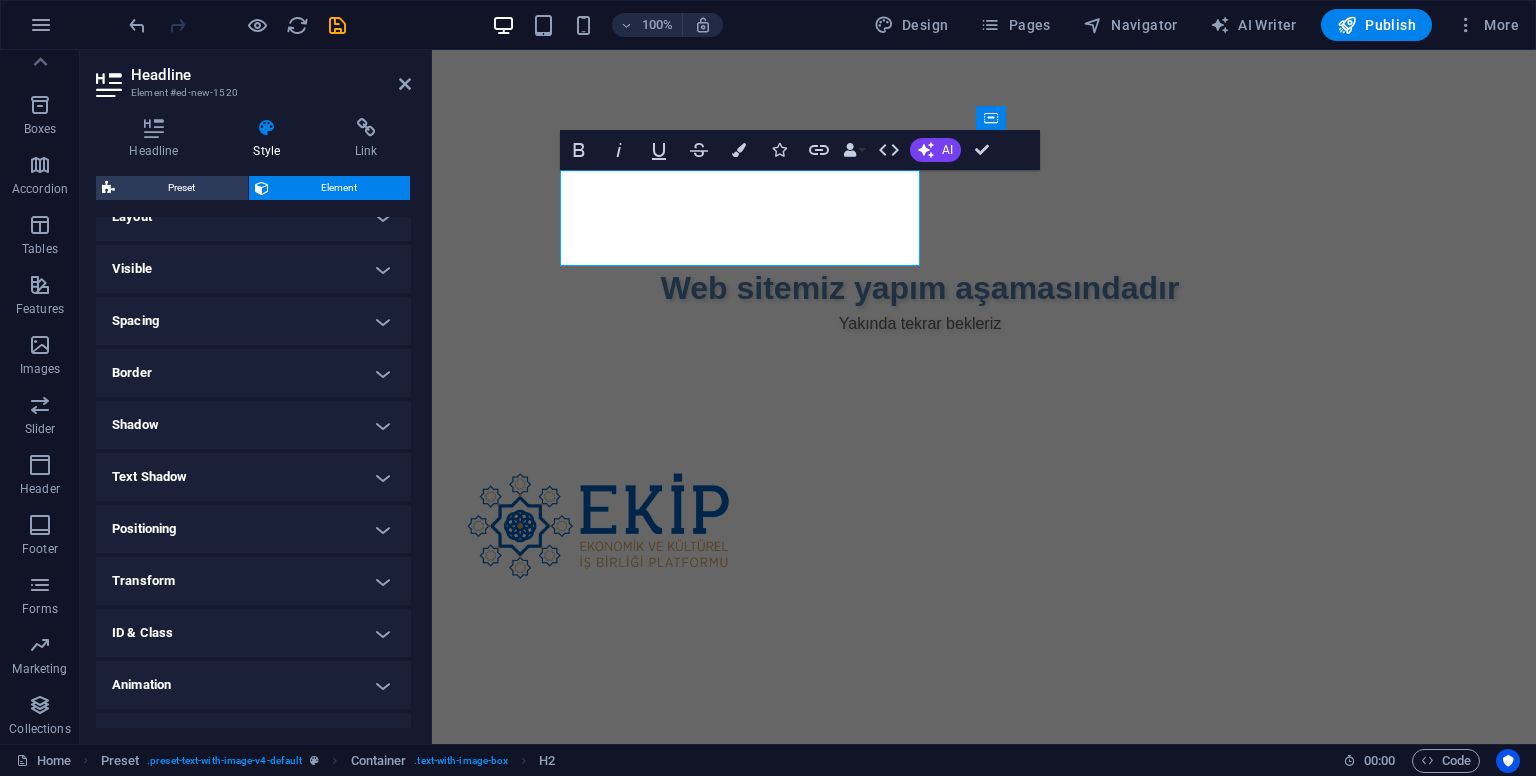 scroll, scrollTop: 56, scrollLeft: 0, axis: vertical 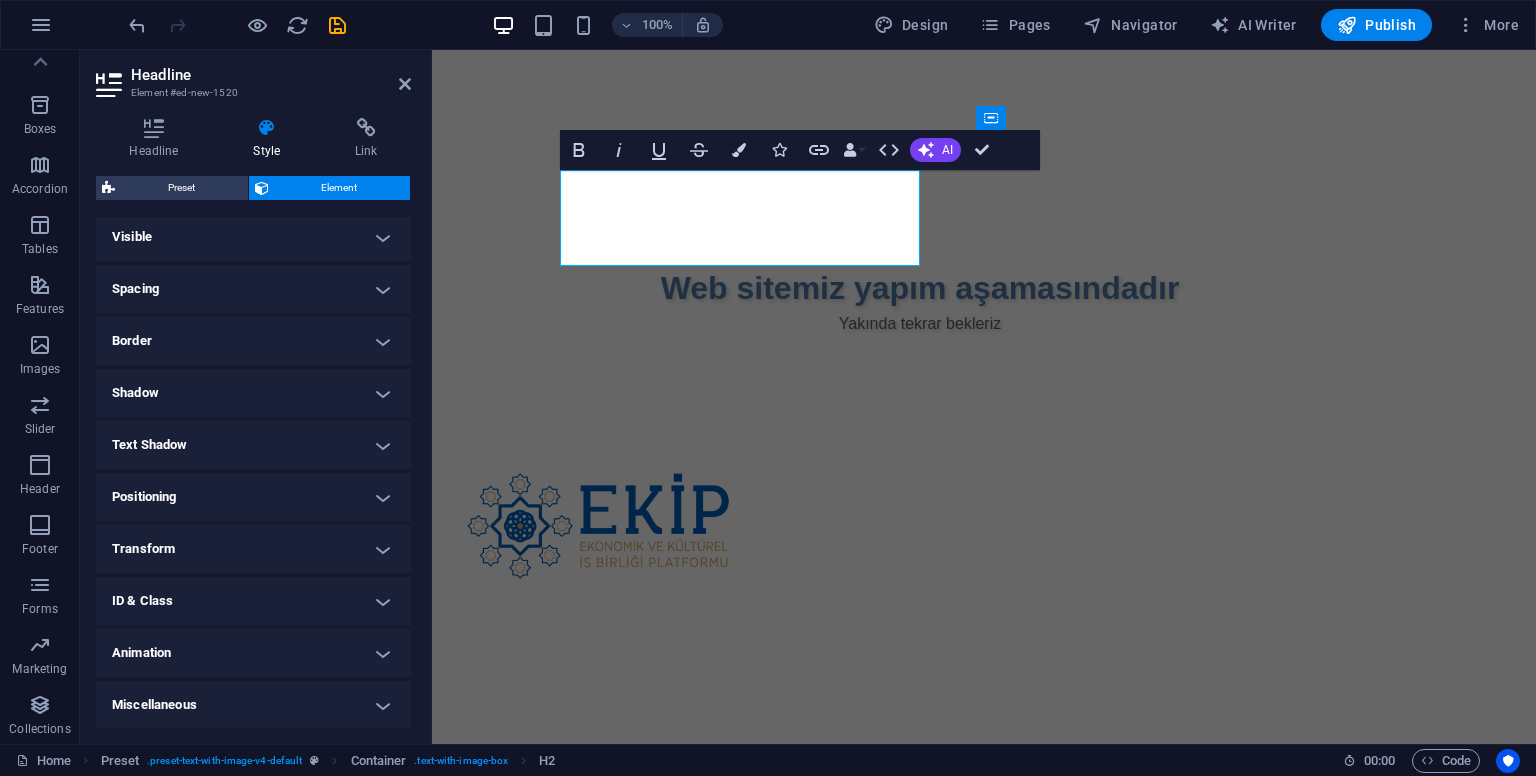 click on "Positioning" at bounding box center (253, 497) 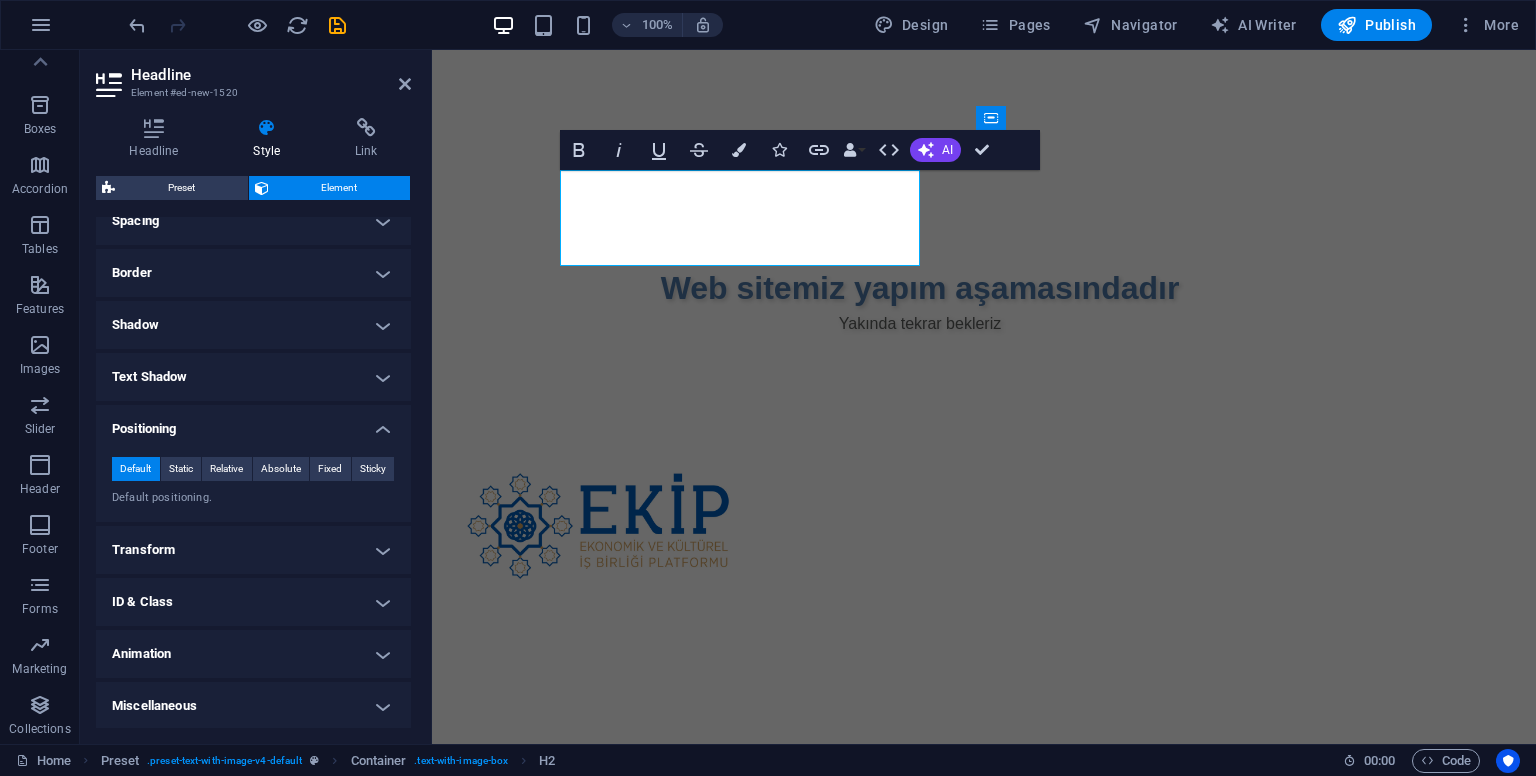 scroll, scrollTop: 126, scrollLeft: 0, axis: vertical 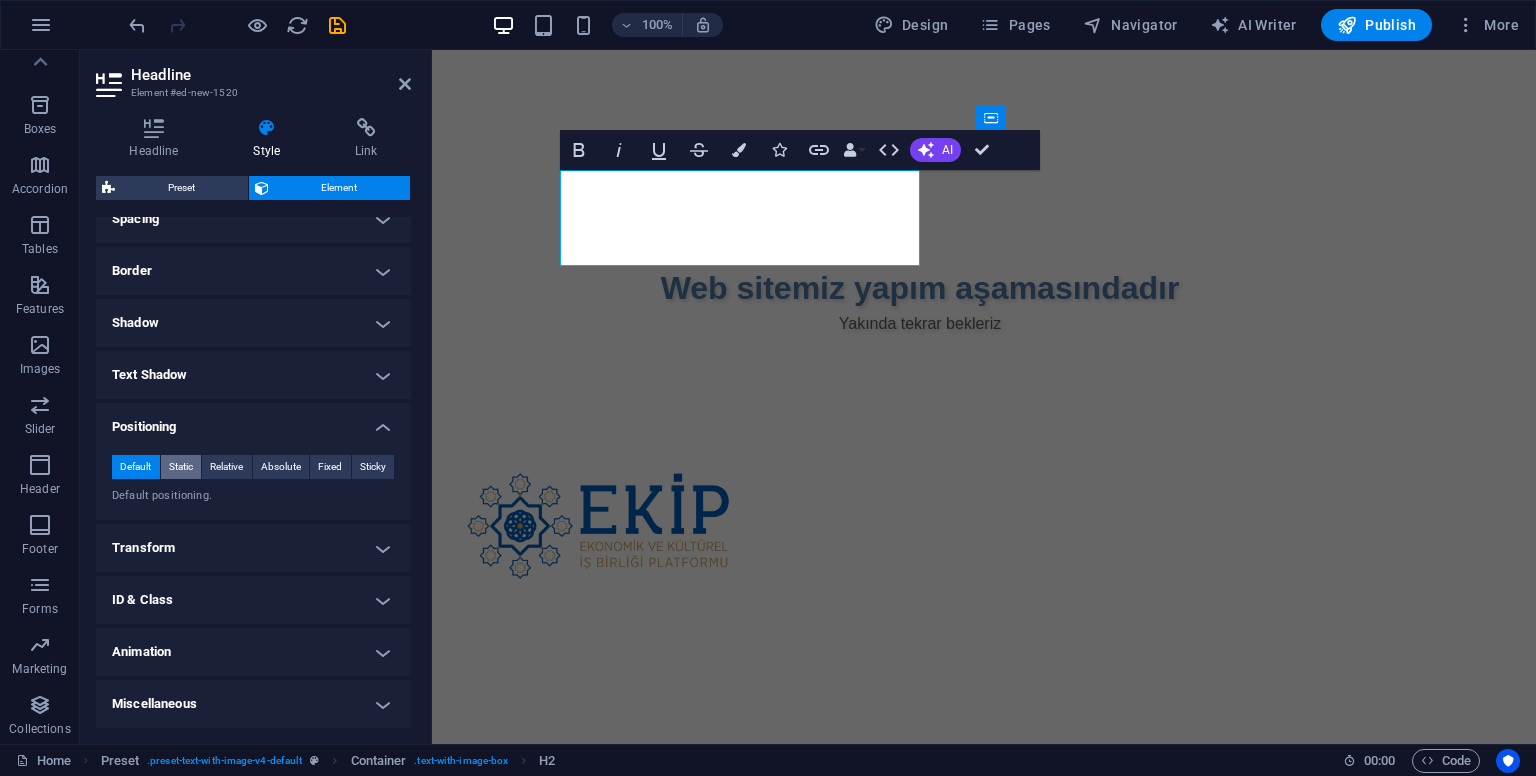 click on "Static" at bounding box center (181, 467) 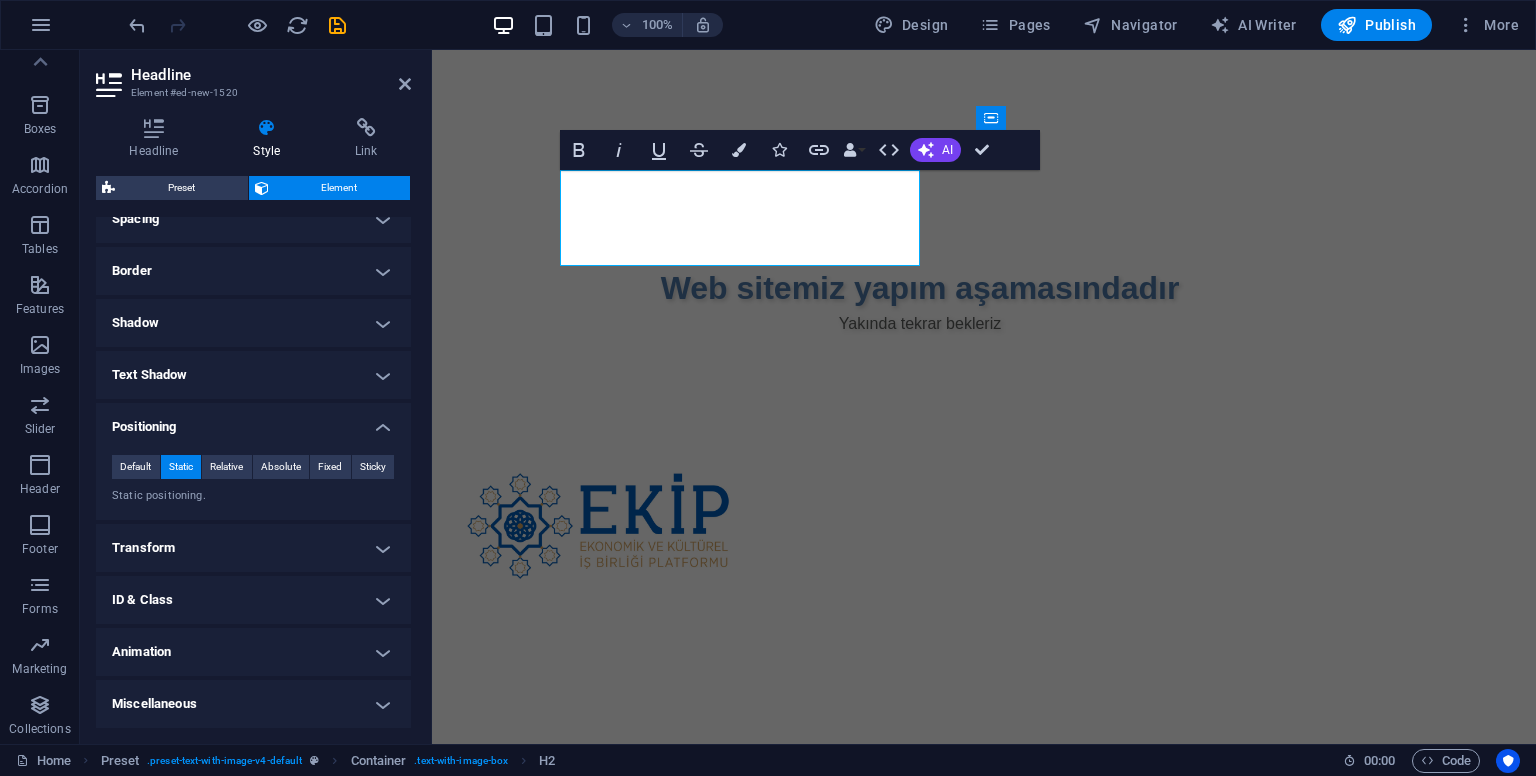 click on "Positioning" at bounding box center (253, 421) 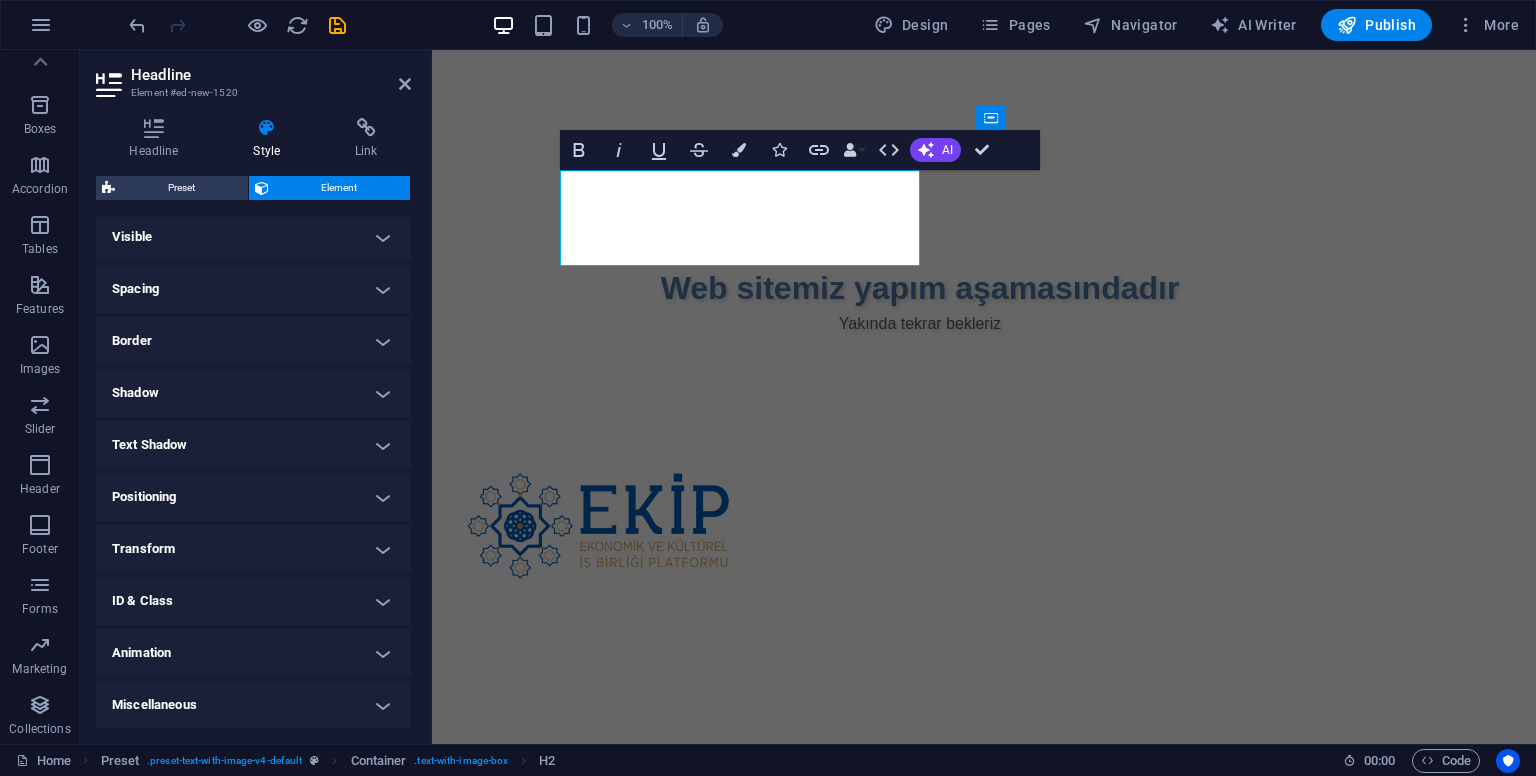 click on "Transform" at bounding box center (253, 549) 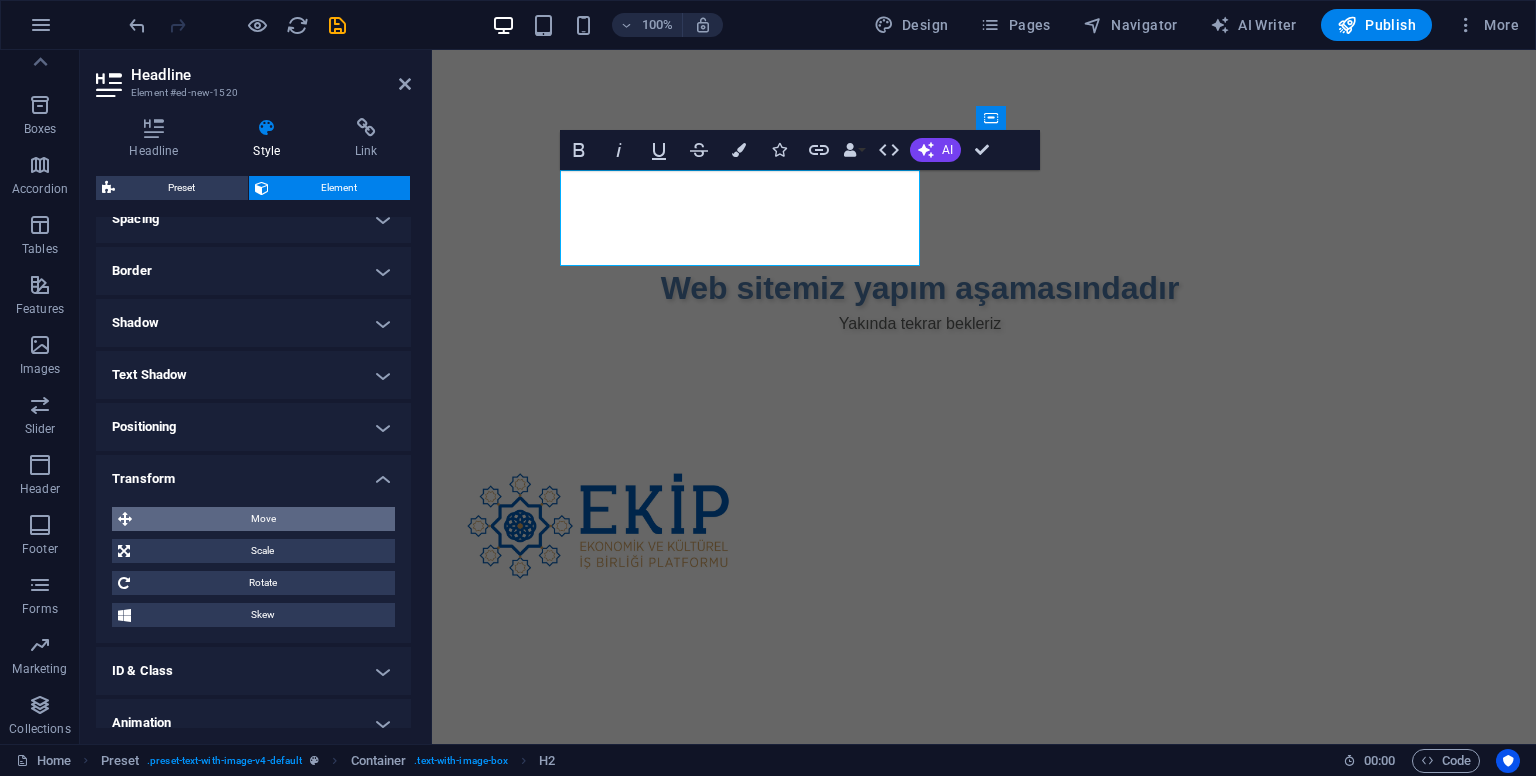 click on "Move" at bounding box center (263, 519) 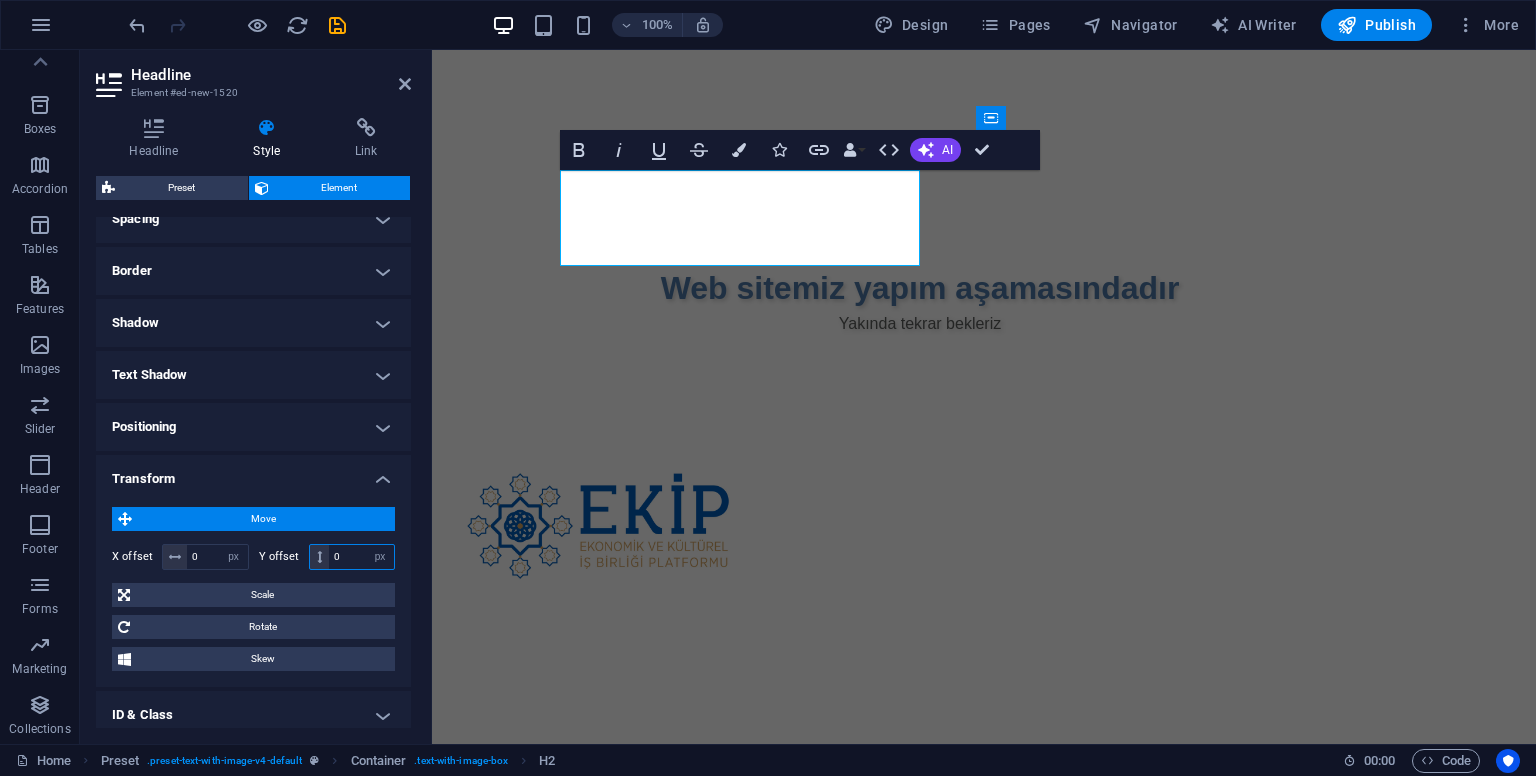 click on "0" at bounding box center (361, 557) 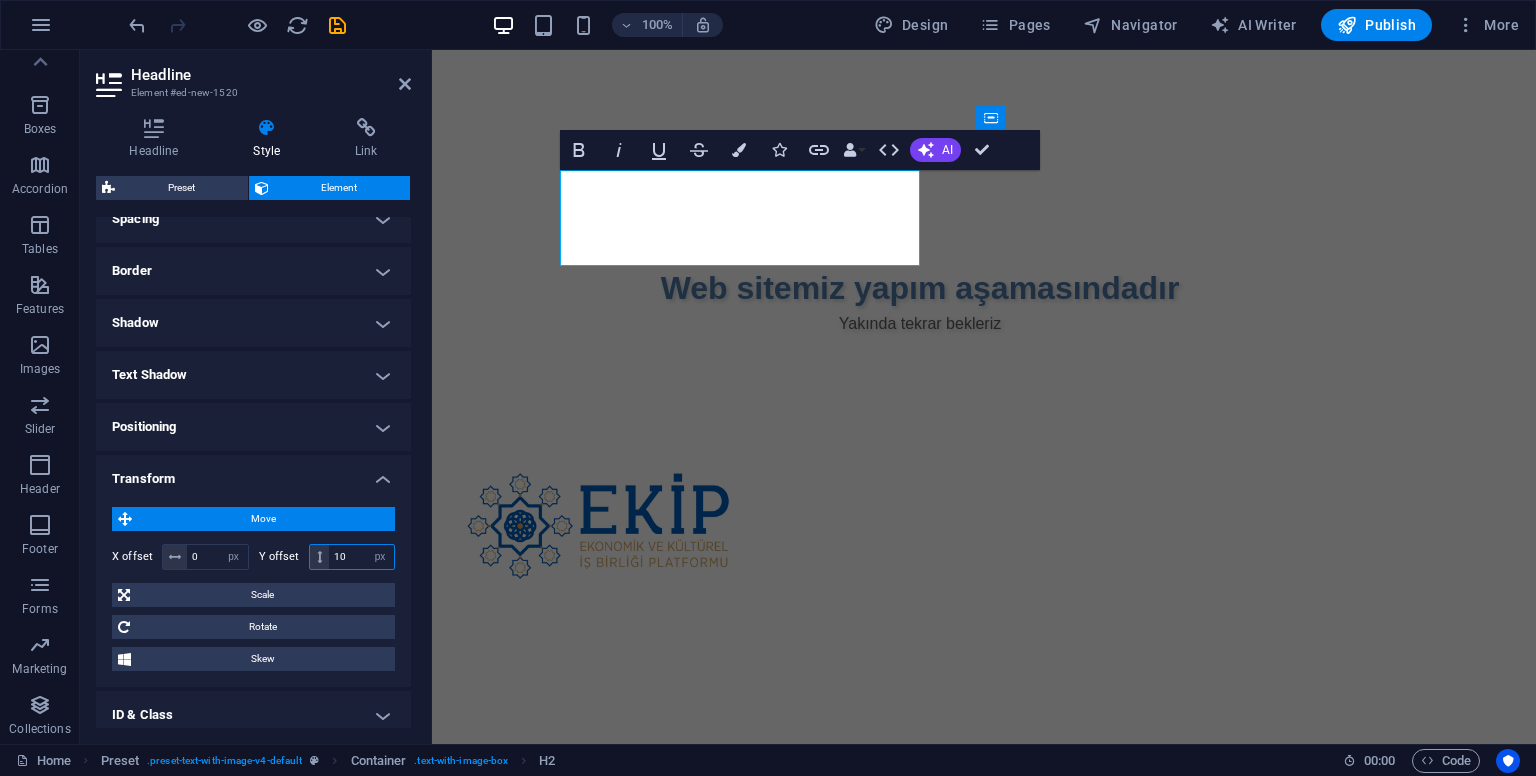 type on "10" 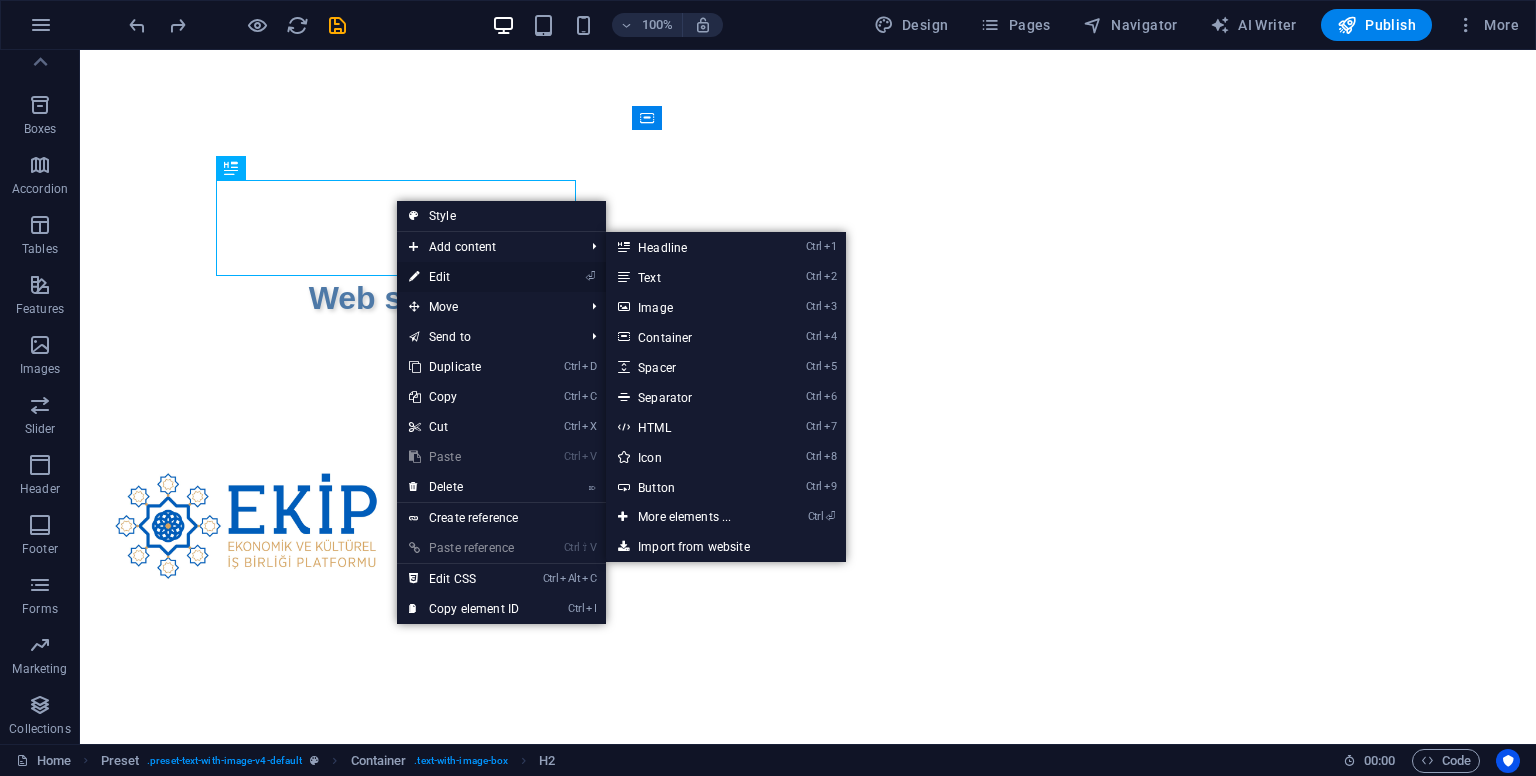 click on "⏎  Edit" at bounding box center [464, 277] 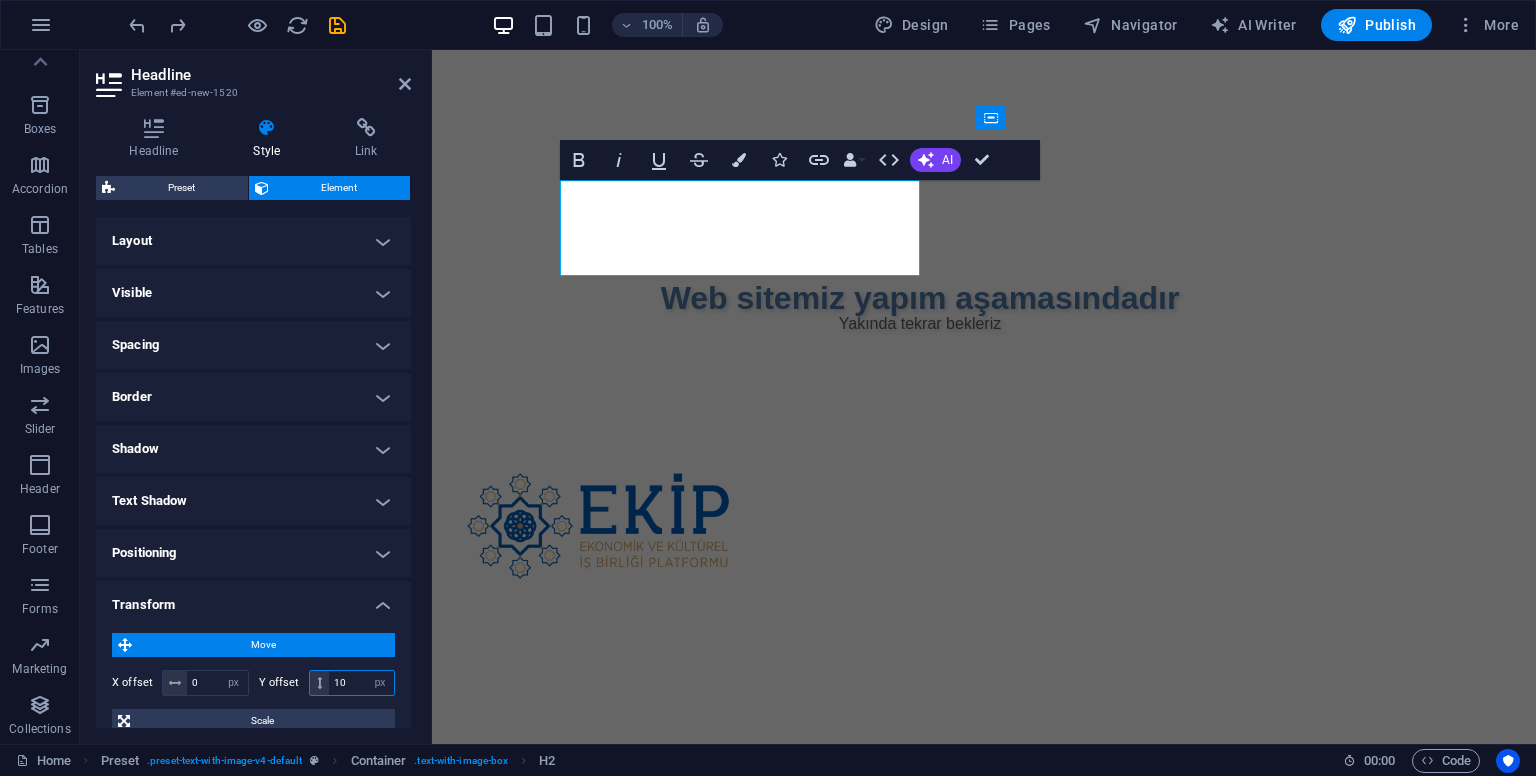 click on "10" at bounding box center (361, 683) 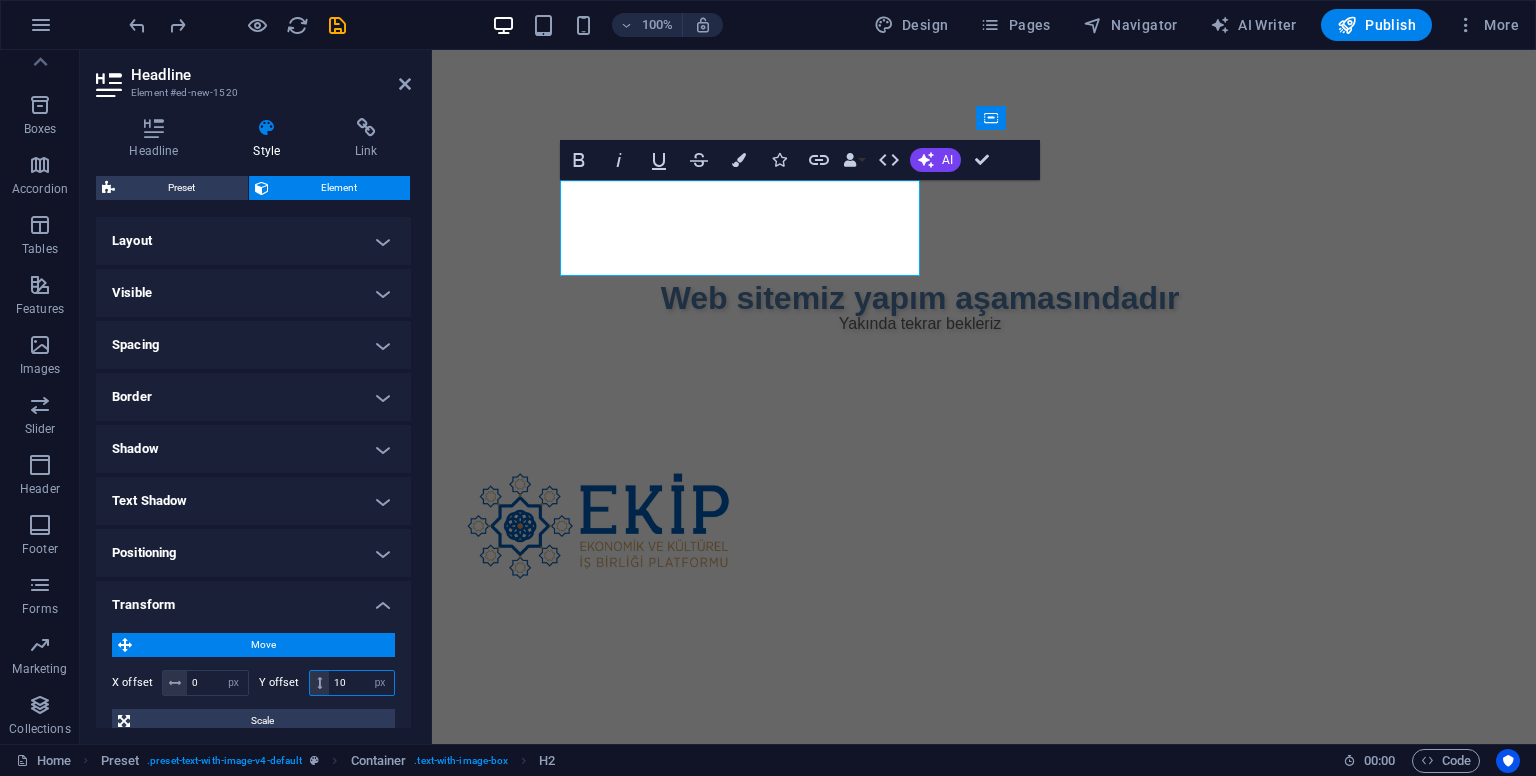 type on "1" 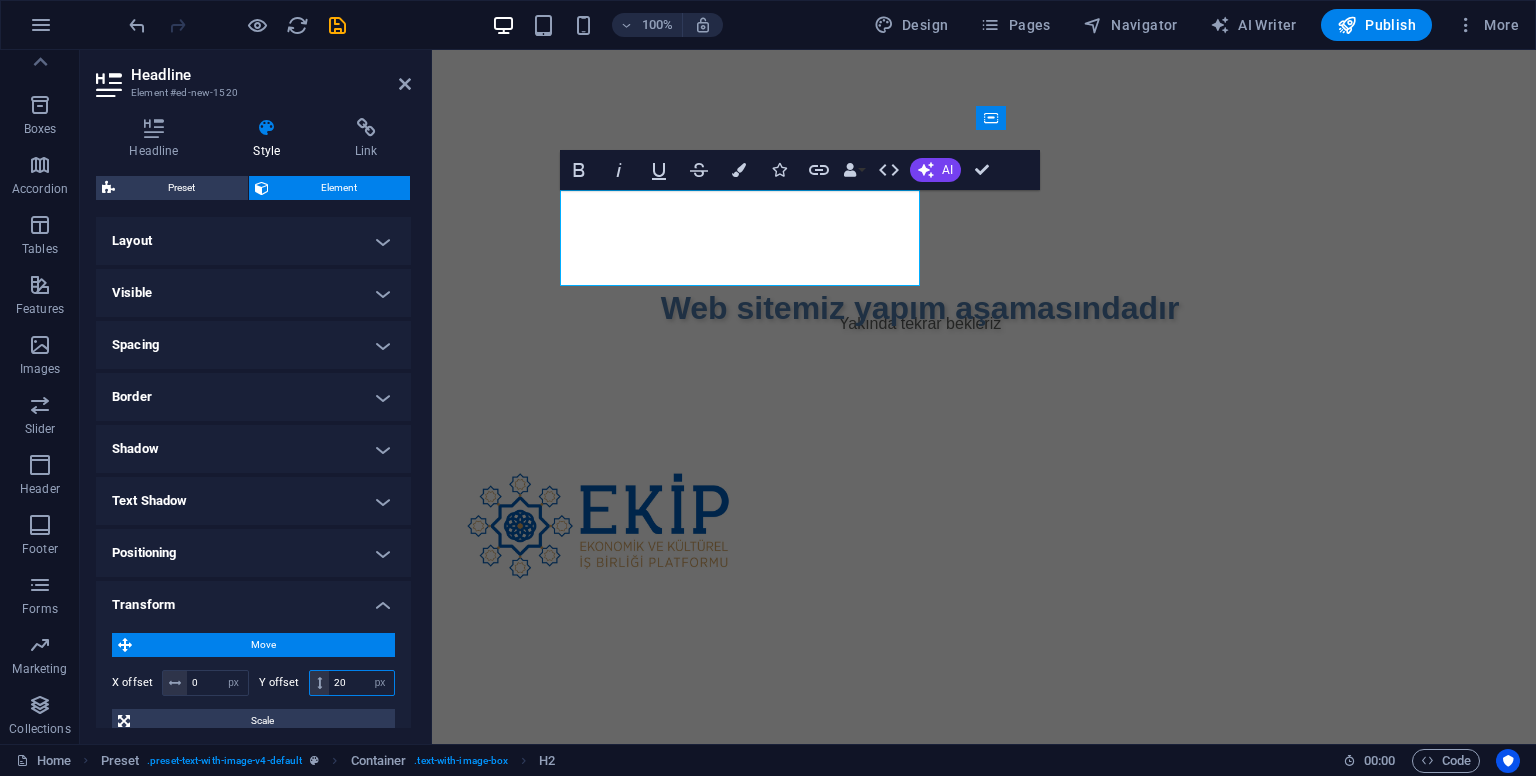 click on "20" at bounding box center [361, 683] 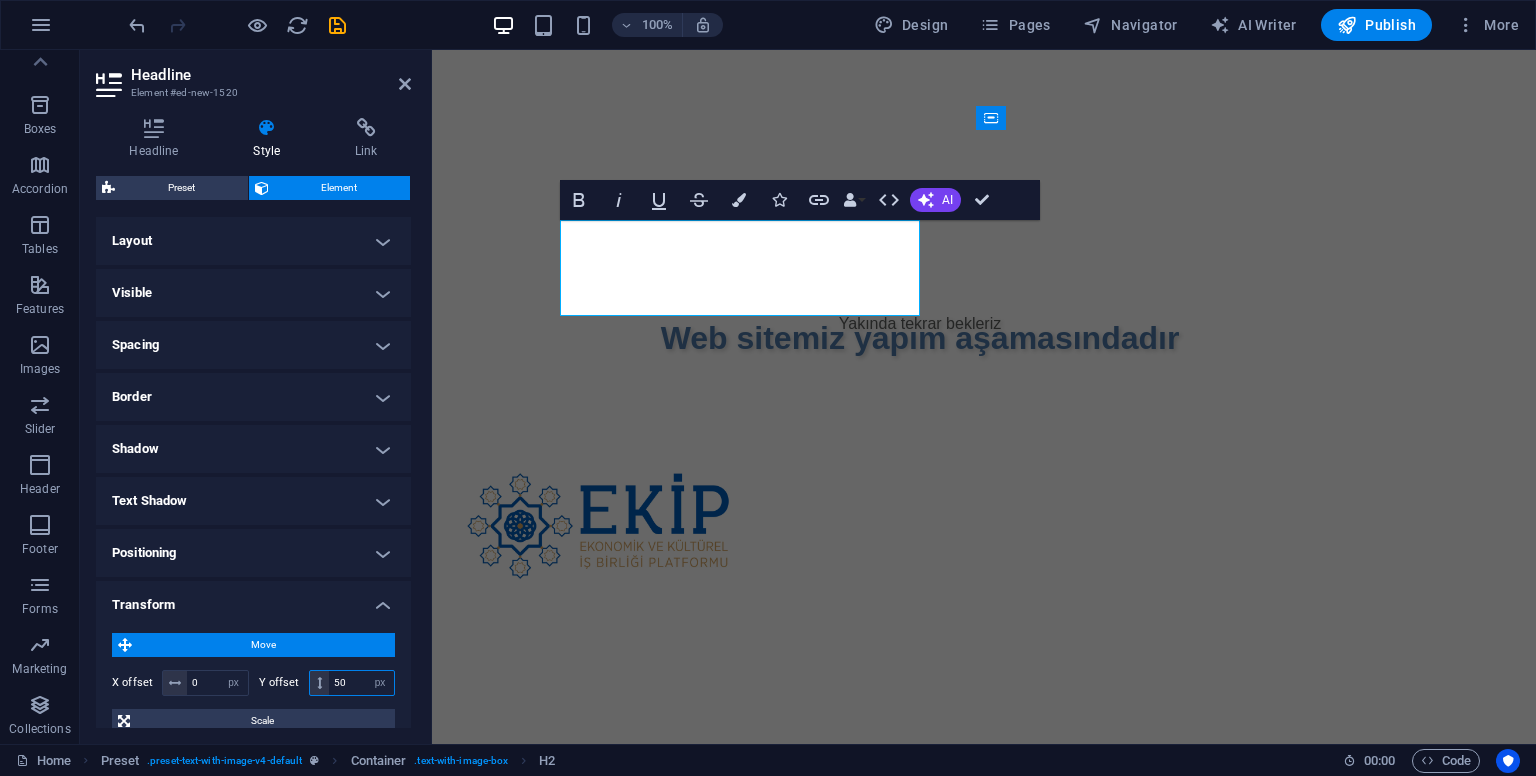 click on "50" at bounding box center (361, 683) 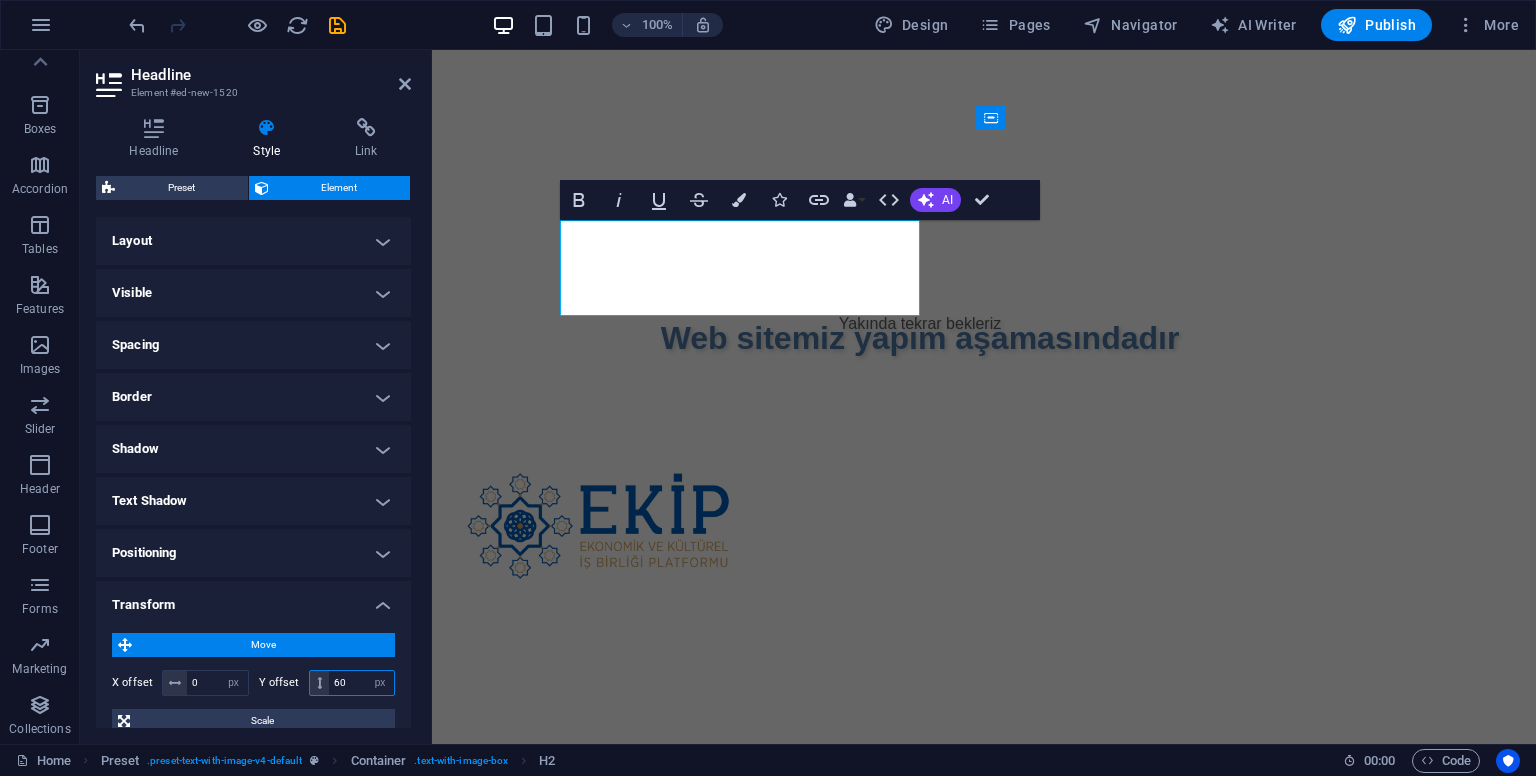 type on "60" 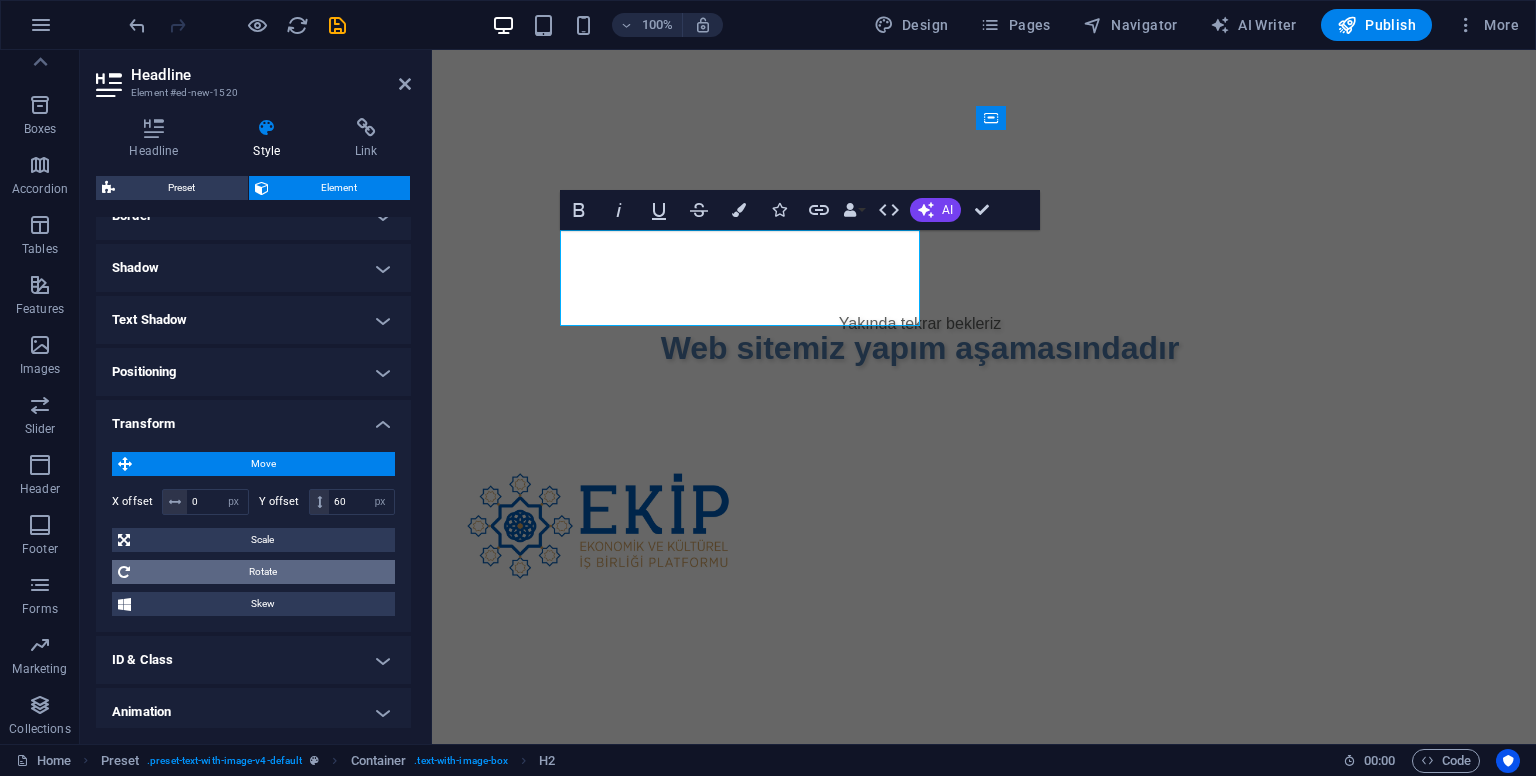 scroll, scrollTop: 200, scrollLeft: 0, axis: vertical 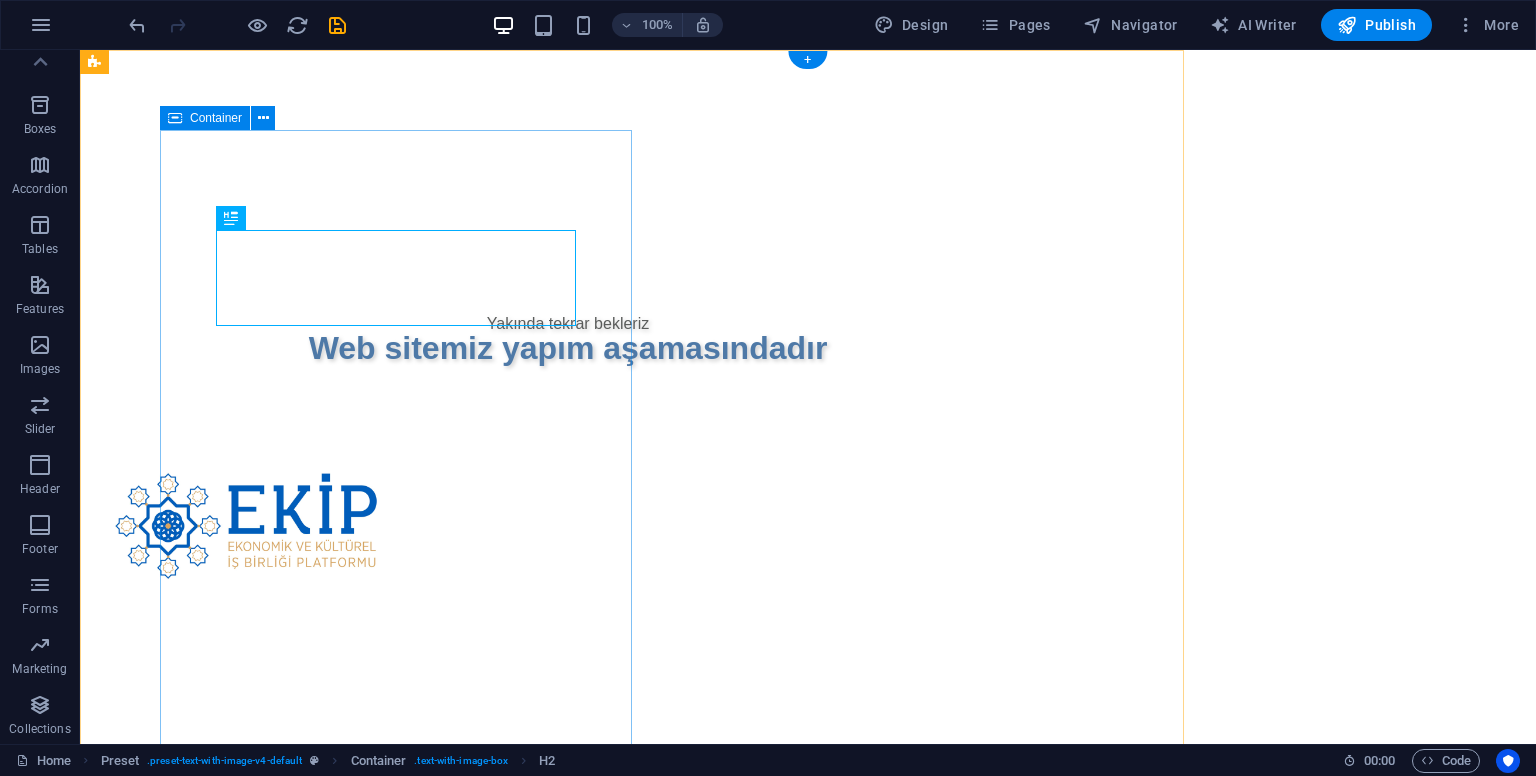 click on "Web sitemiz yapım aşamasındadır Yakında tekrar bekleriz" at bounding box center (568, 300) 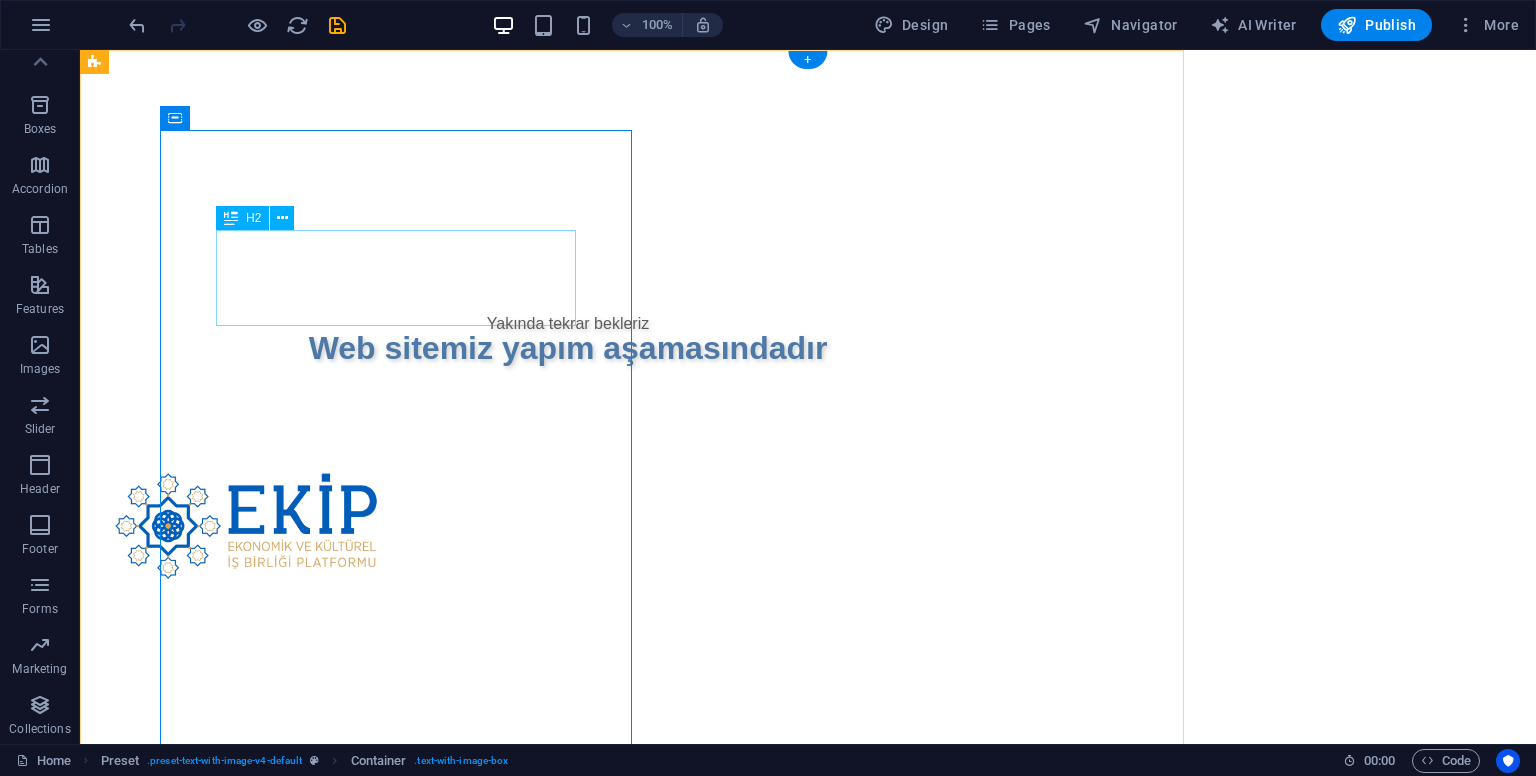 click on "Web sitemiz yapım aşamasındadır" at bounding box center (568, 348) 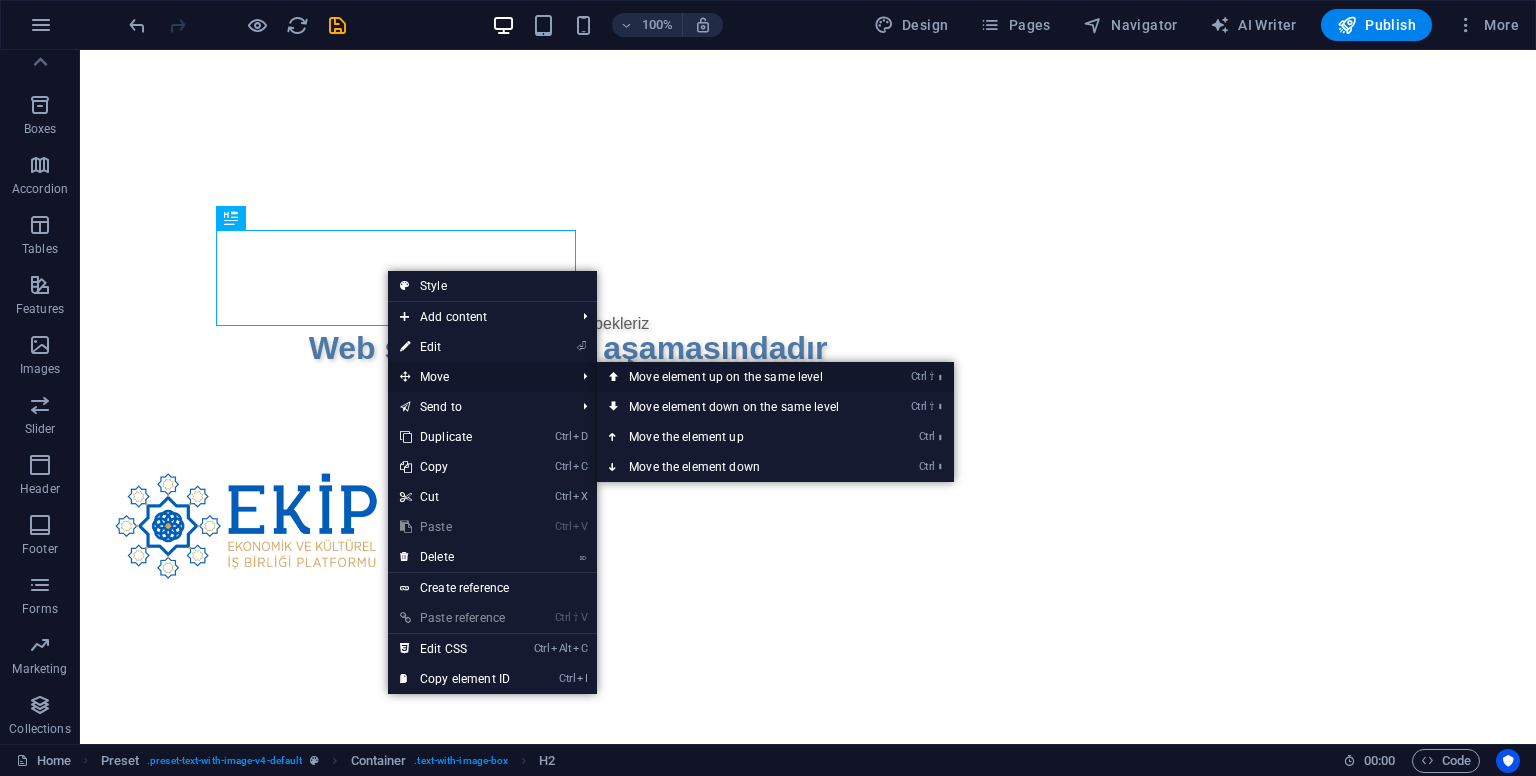 click on "Ctrl ⇧ ⬆  Move element up on the same level" at bounding box center [738, 377] 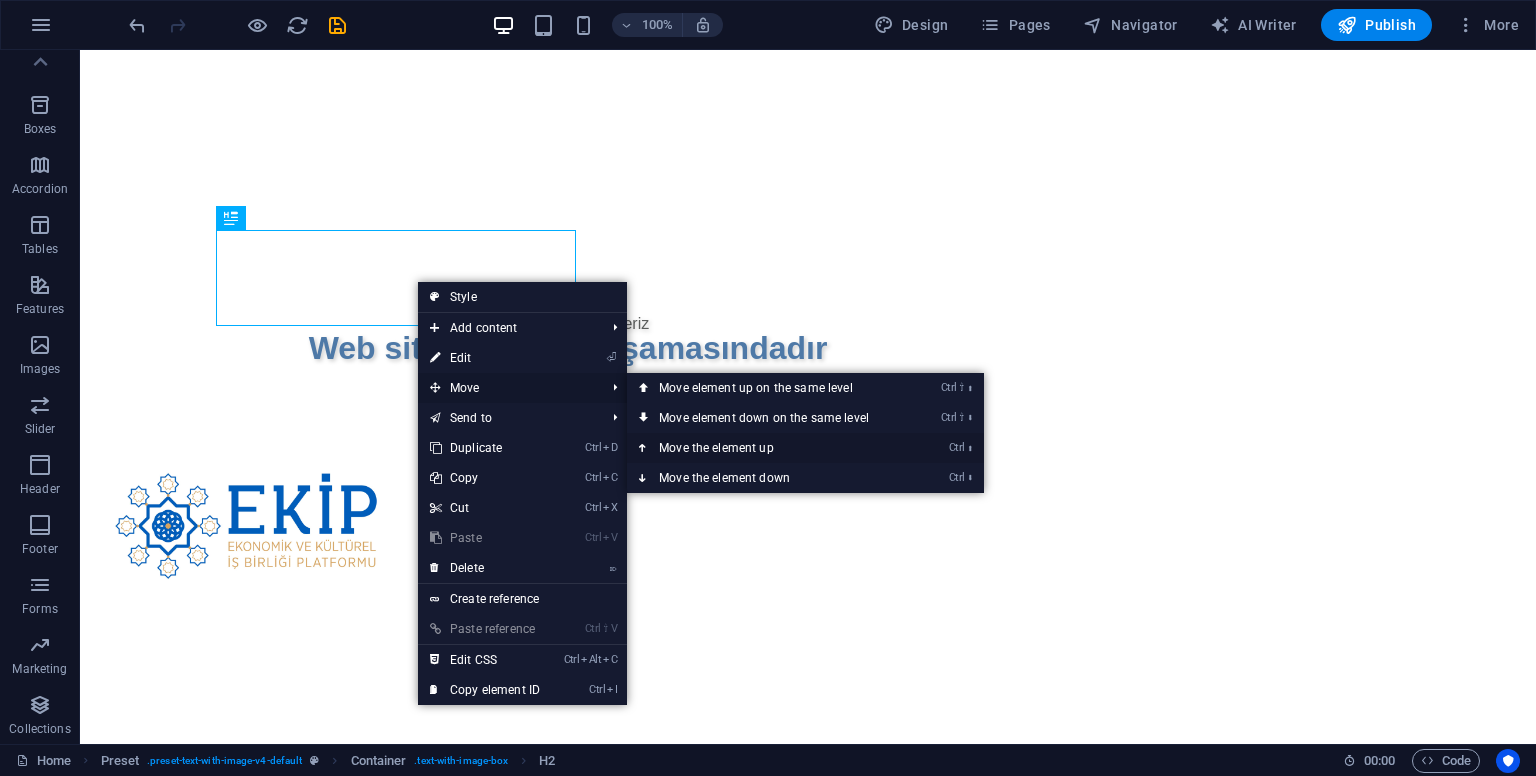 click on "Ctrl ⬆  Move the element up" at bounding box center [768, 448] 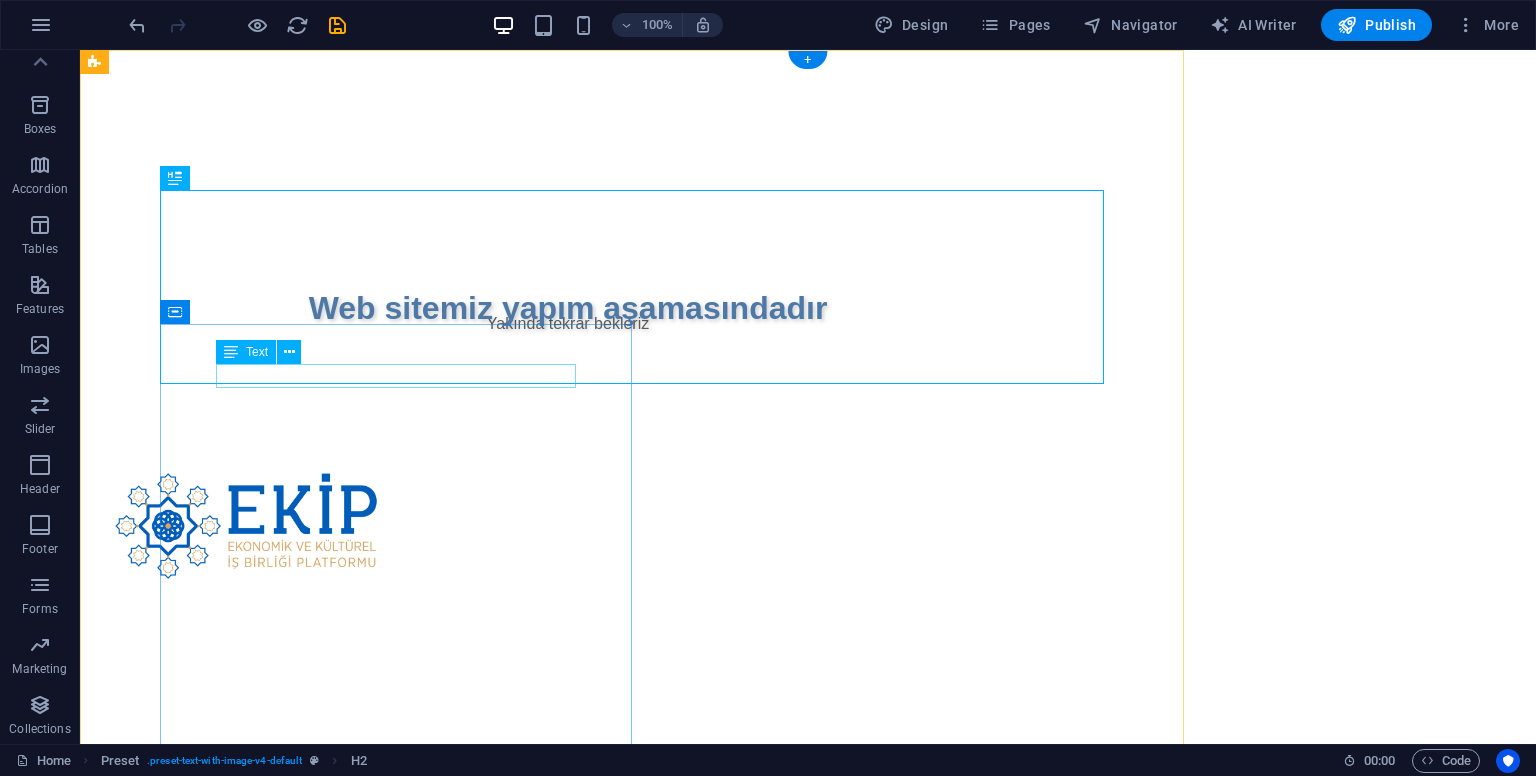 click on "Yakında tekrar bekleriz" at bounding box center (568, 324) 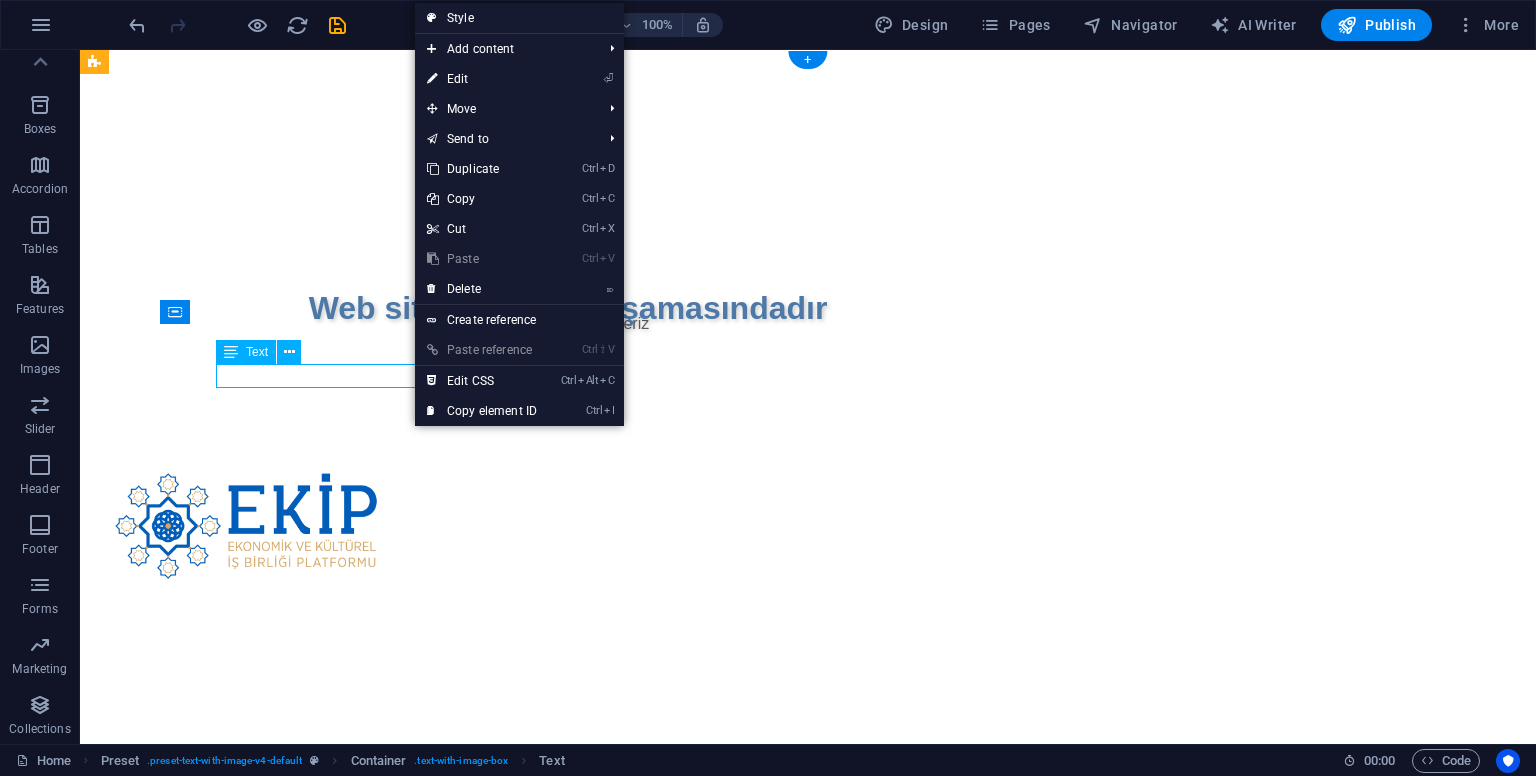 click on "Yakında tekrar bekleriz" at bounding box center [568, 324] 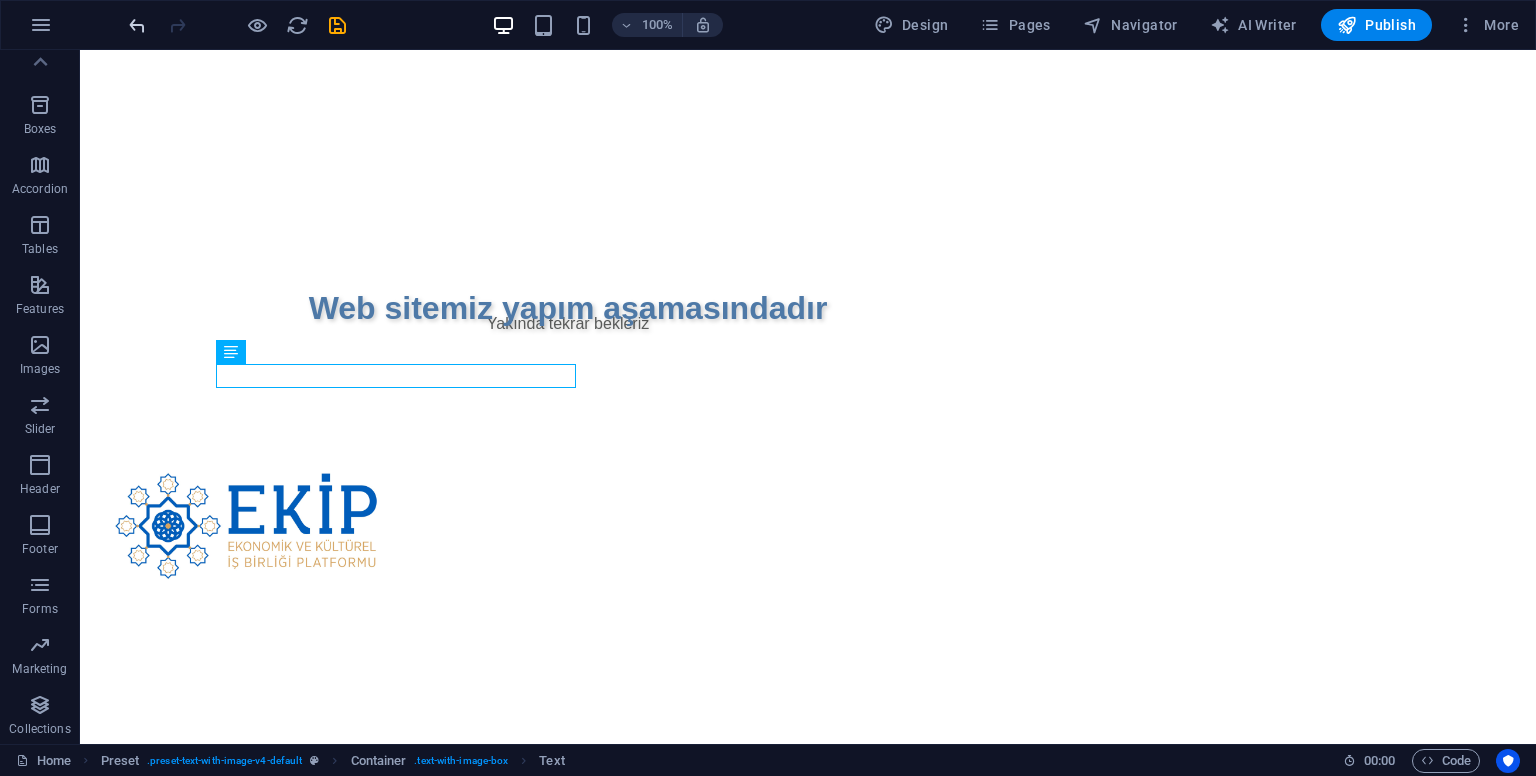 click at bounding box center (137, 25) 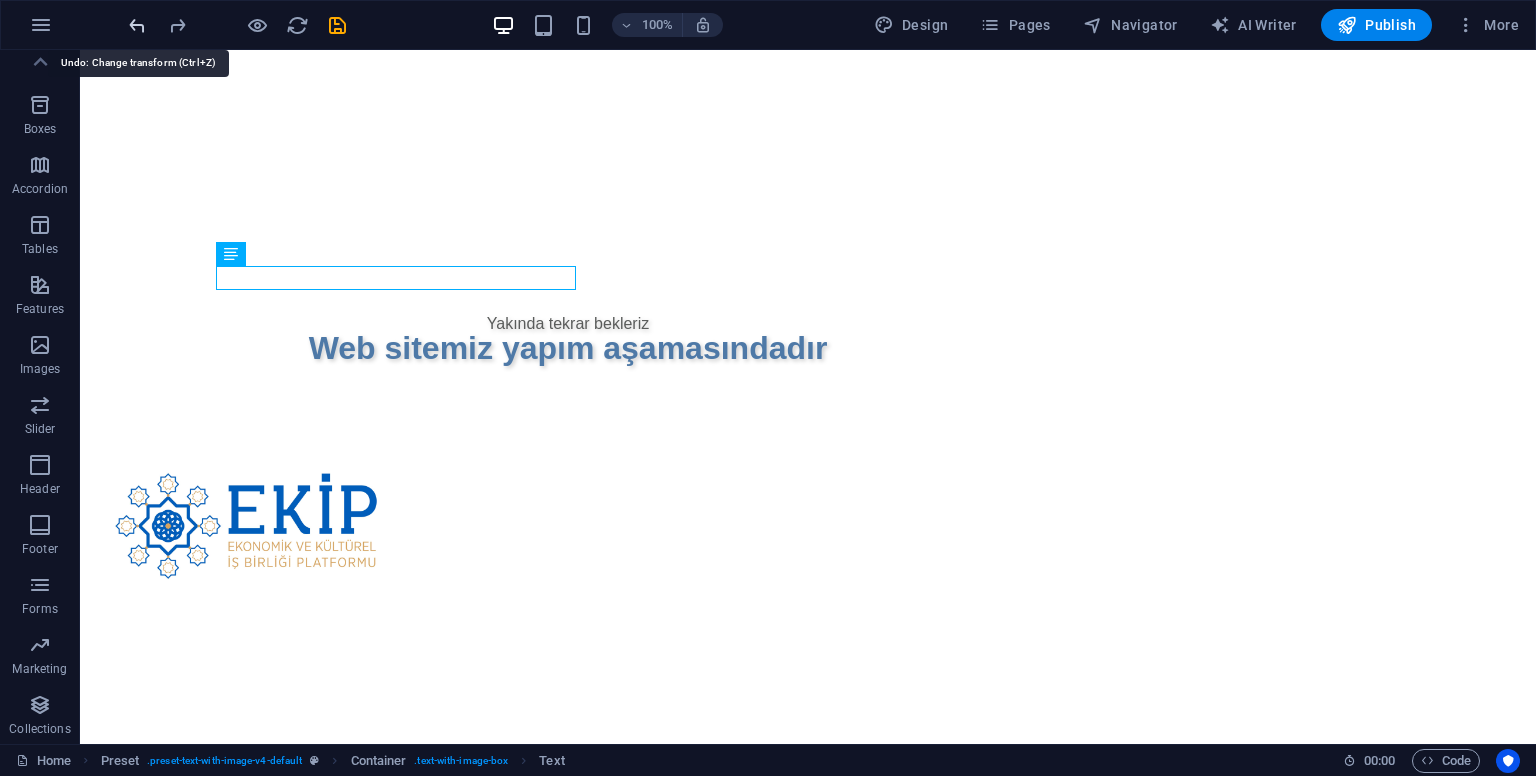 click at bounding box center [137, 25] 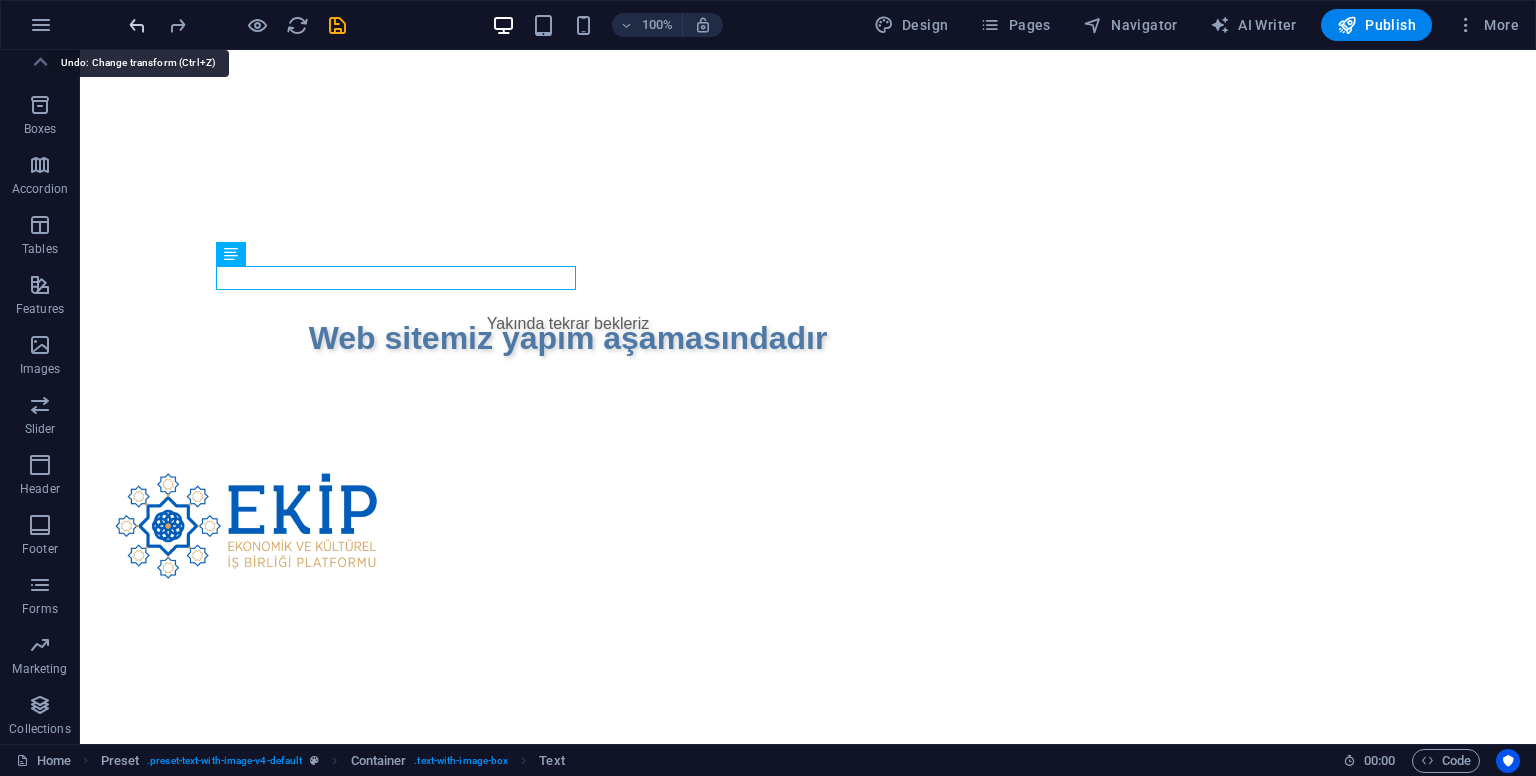 click at bounding box center (137, 25) 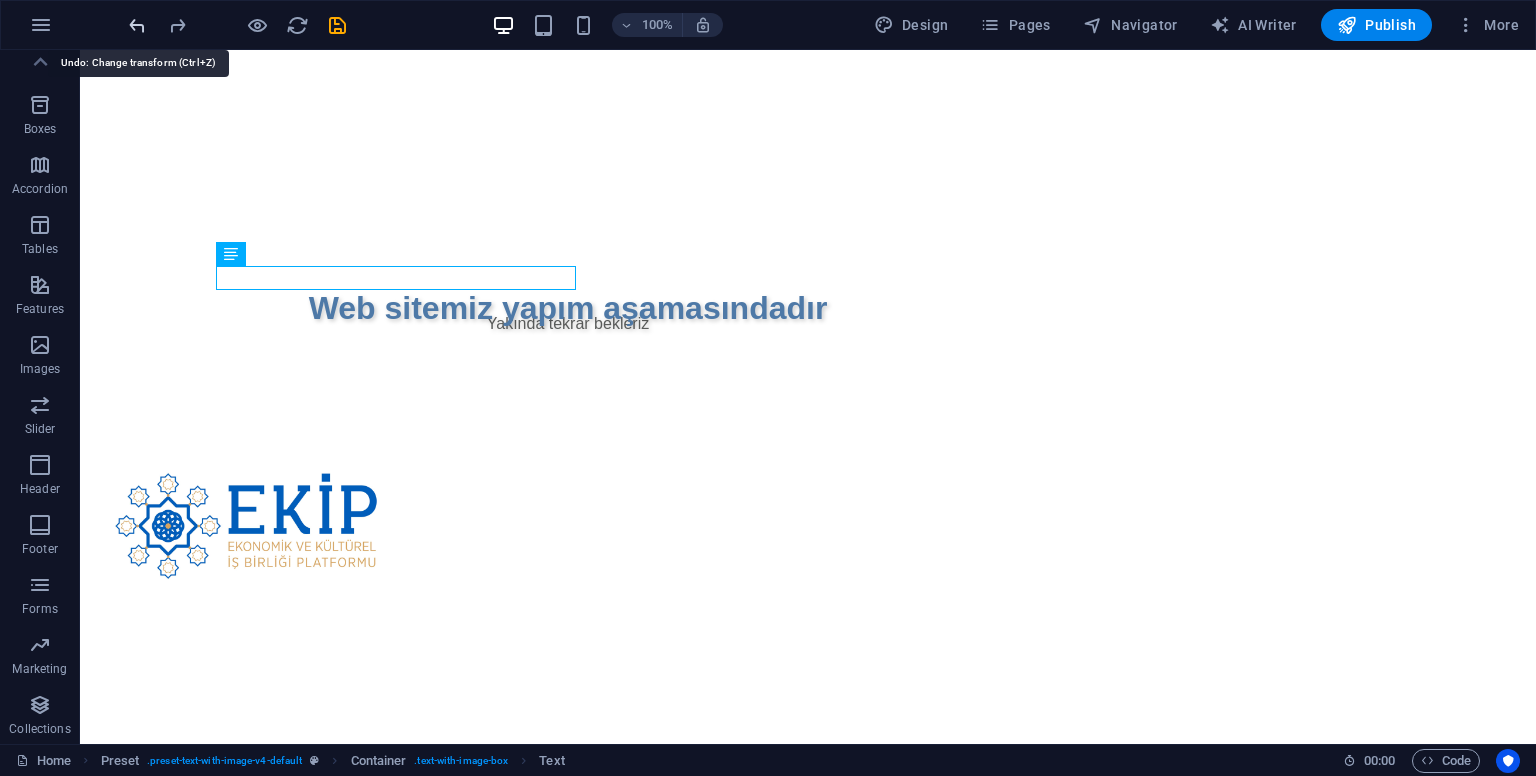 click at bounding box center [137, 25] 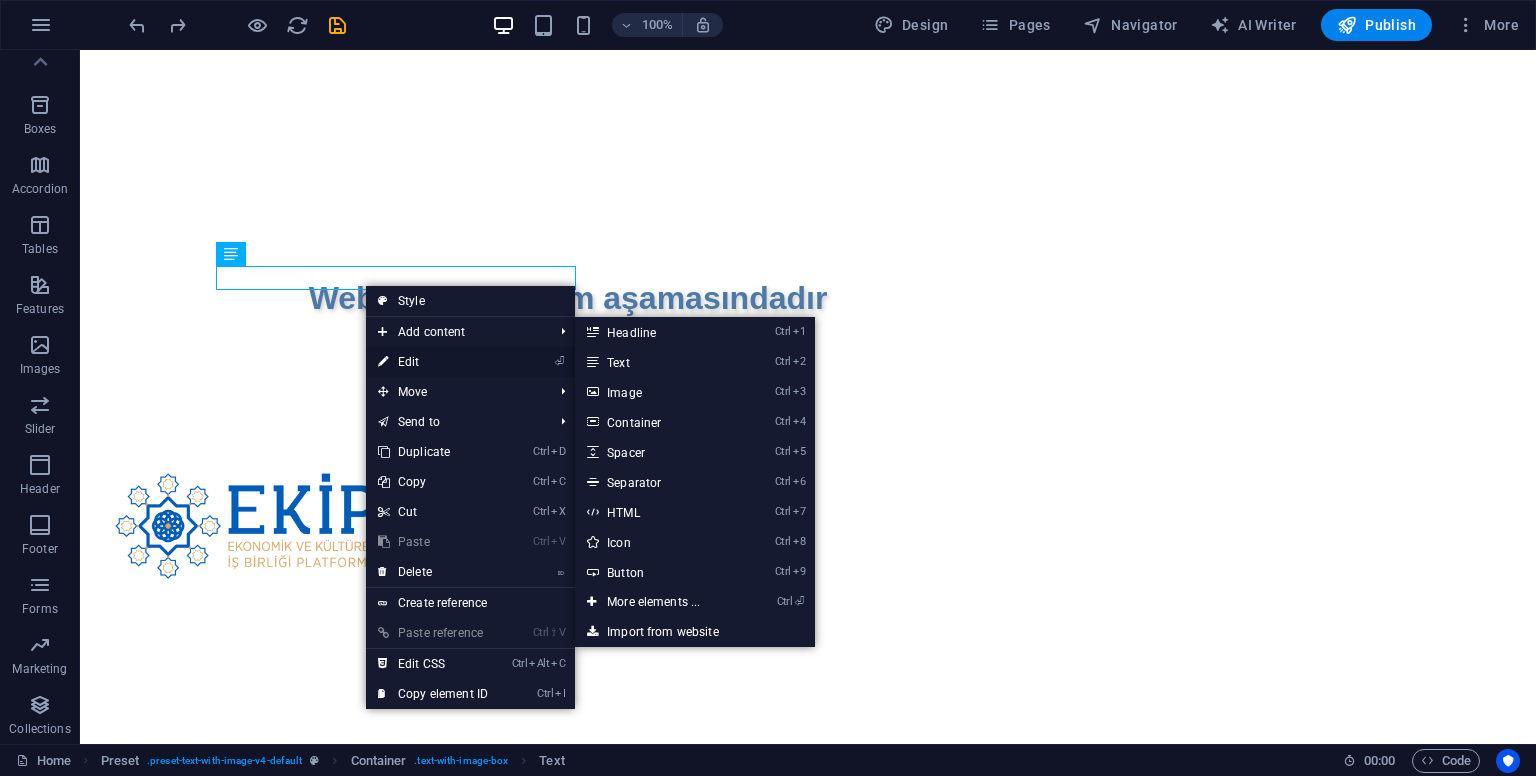 click on "⏎  Edit" at bounding box center [433, 362] 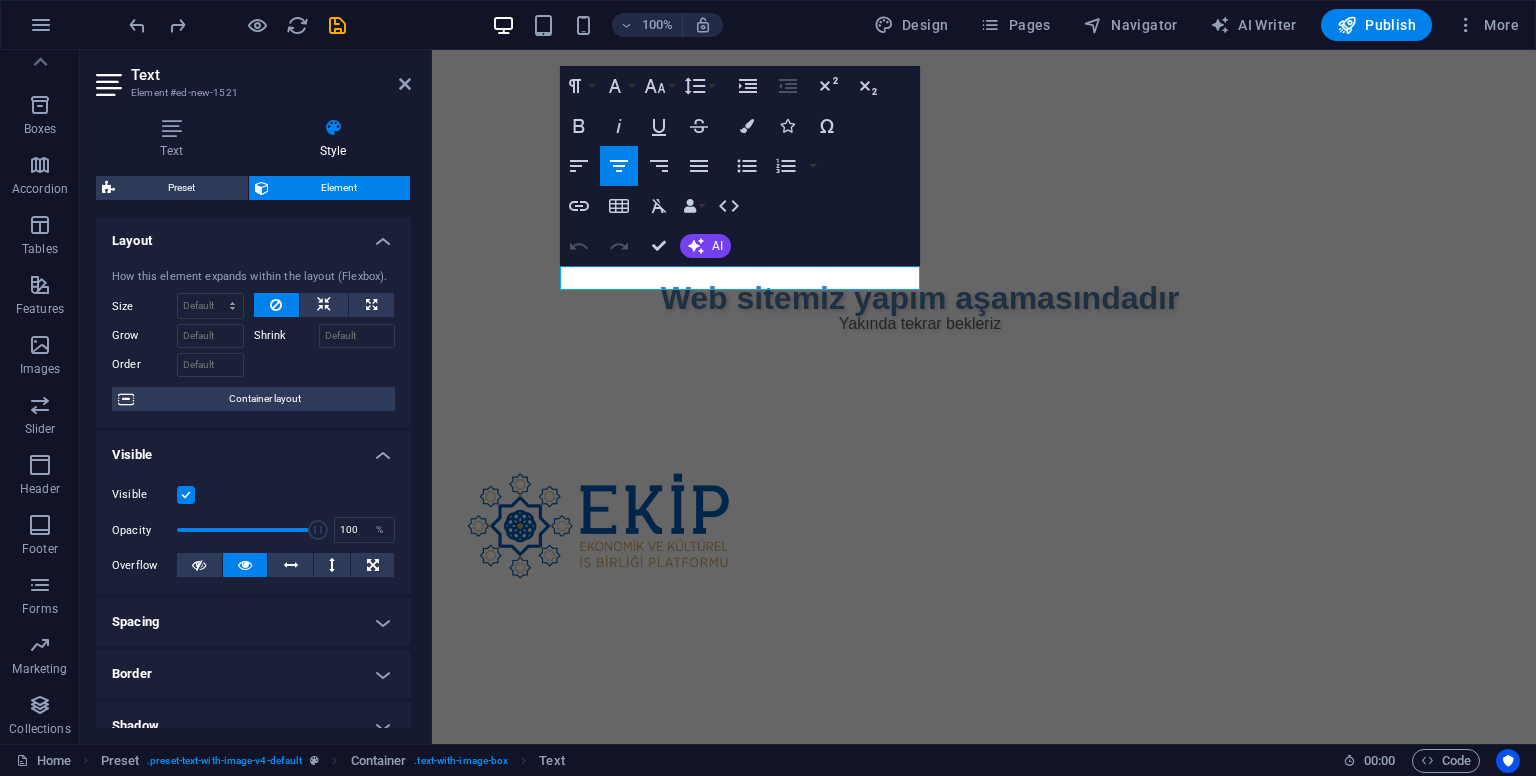 click on "Layout" at bounding box center [253, 235] 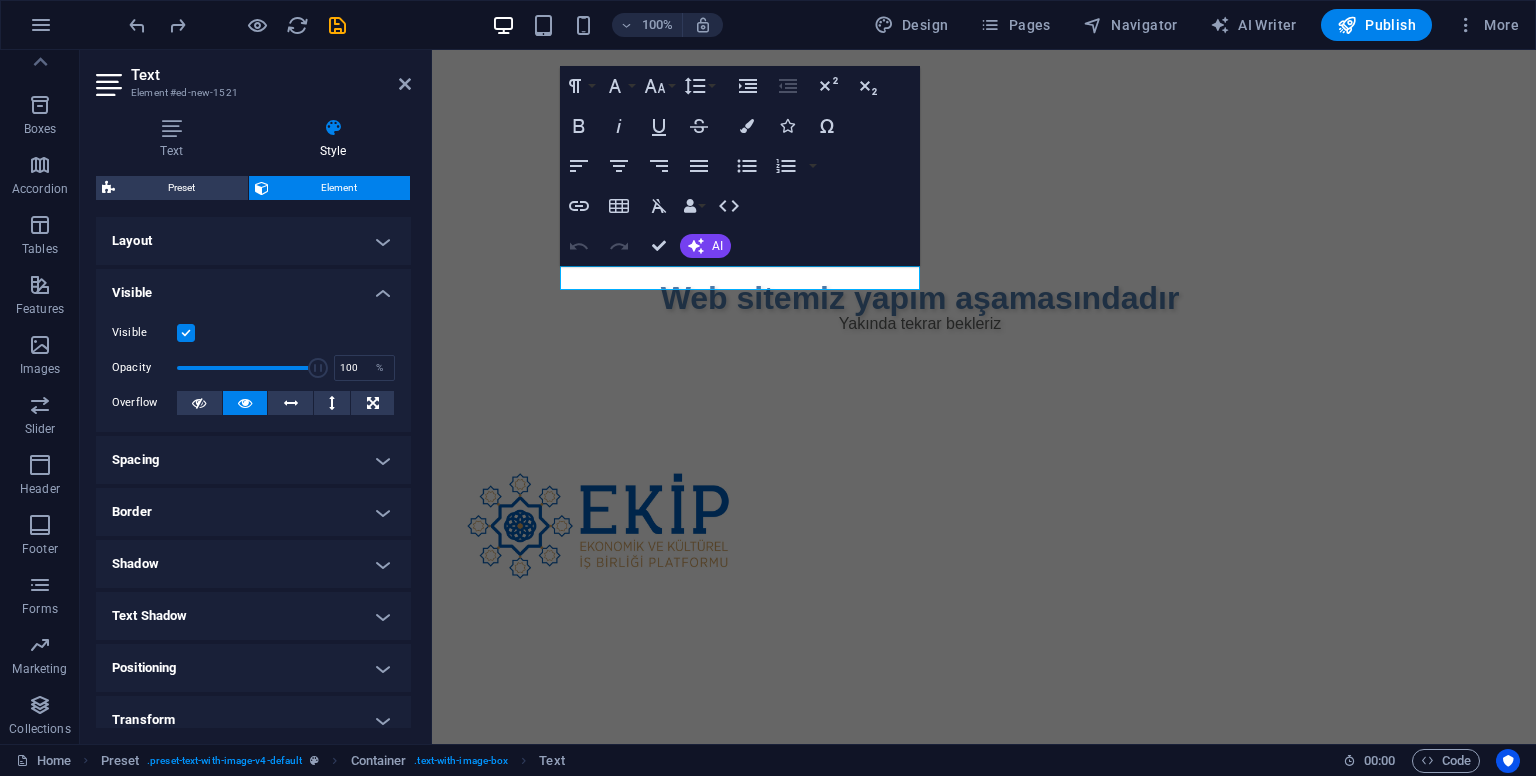 click on "Visible" at bounding box center [253, 287] 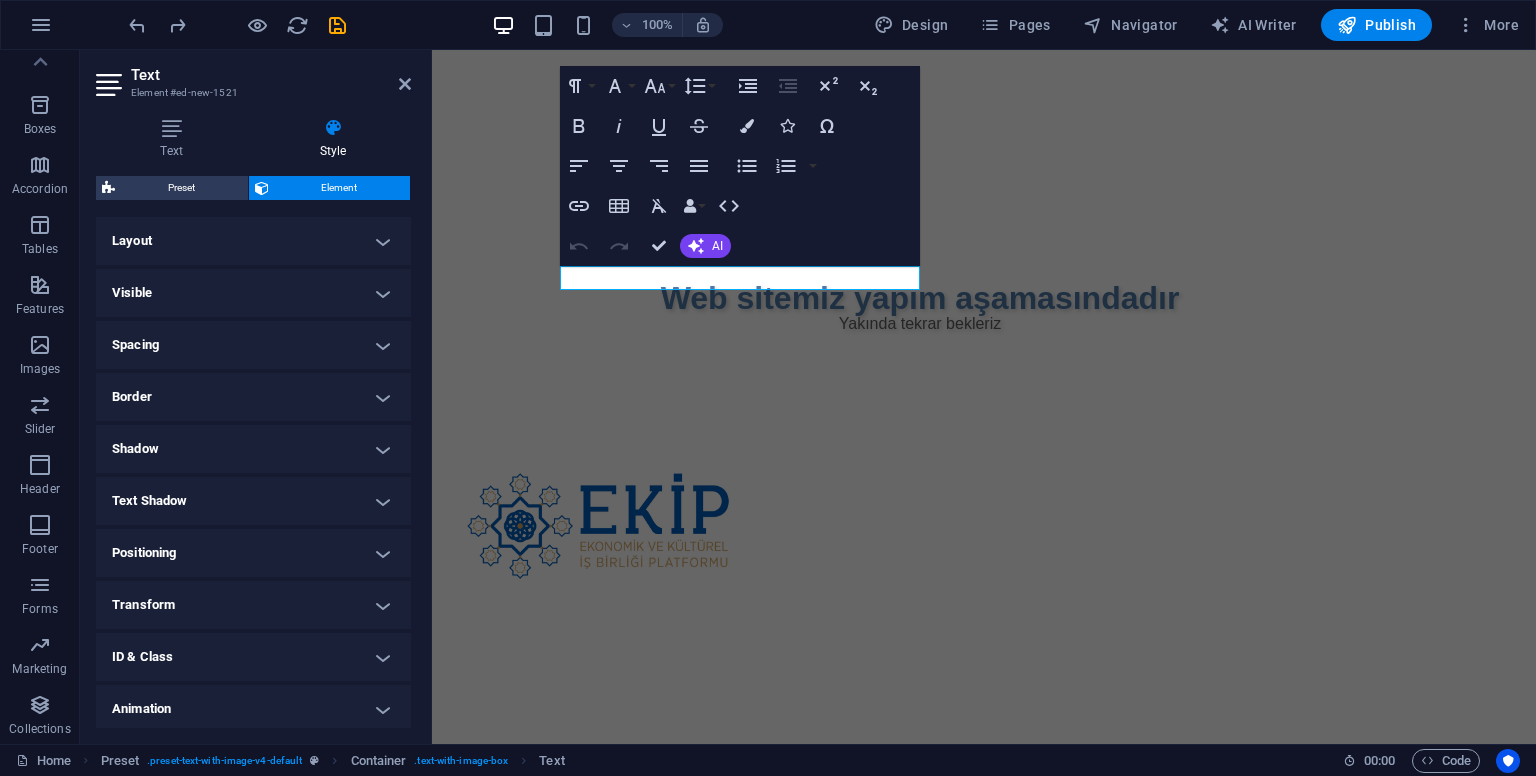 click on "Positioning" at bounding box center [253, 553] 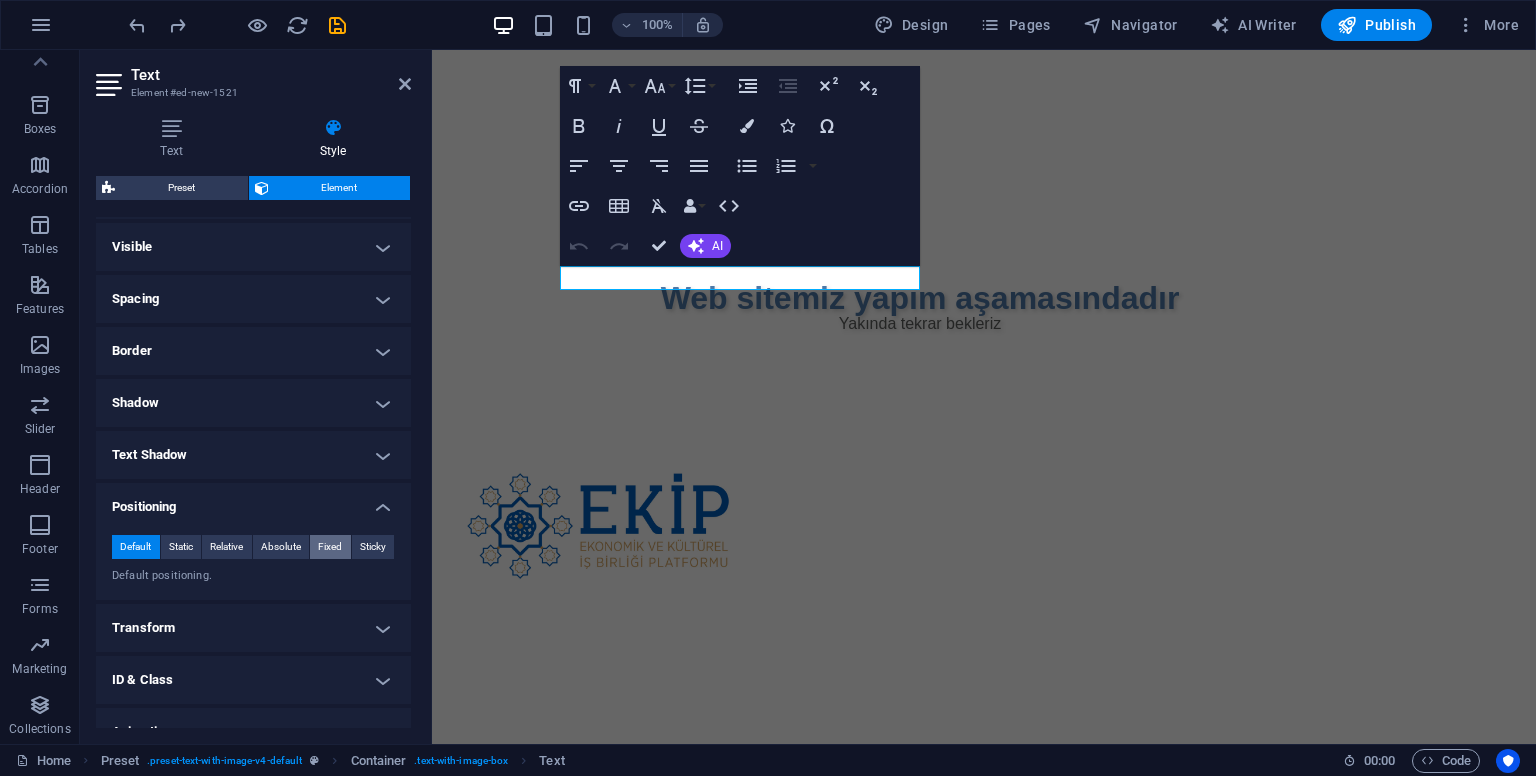 scroll, scrollTop: 126, scrollLeft: 0, axis: vertical 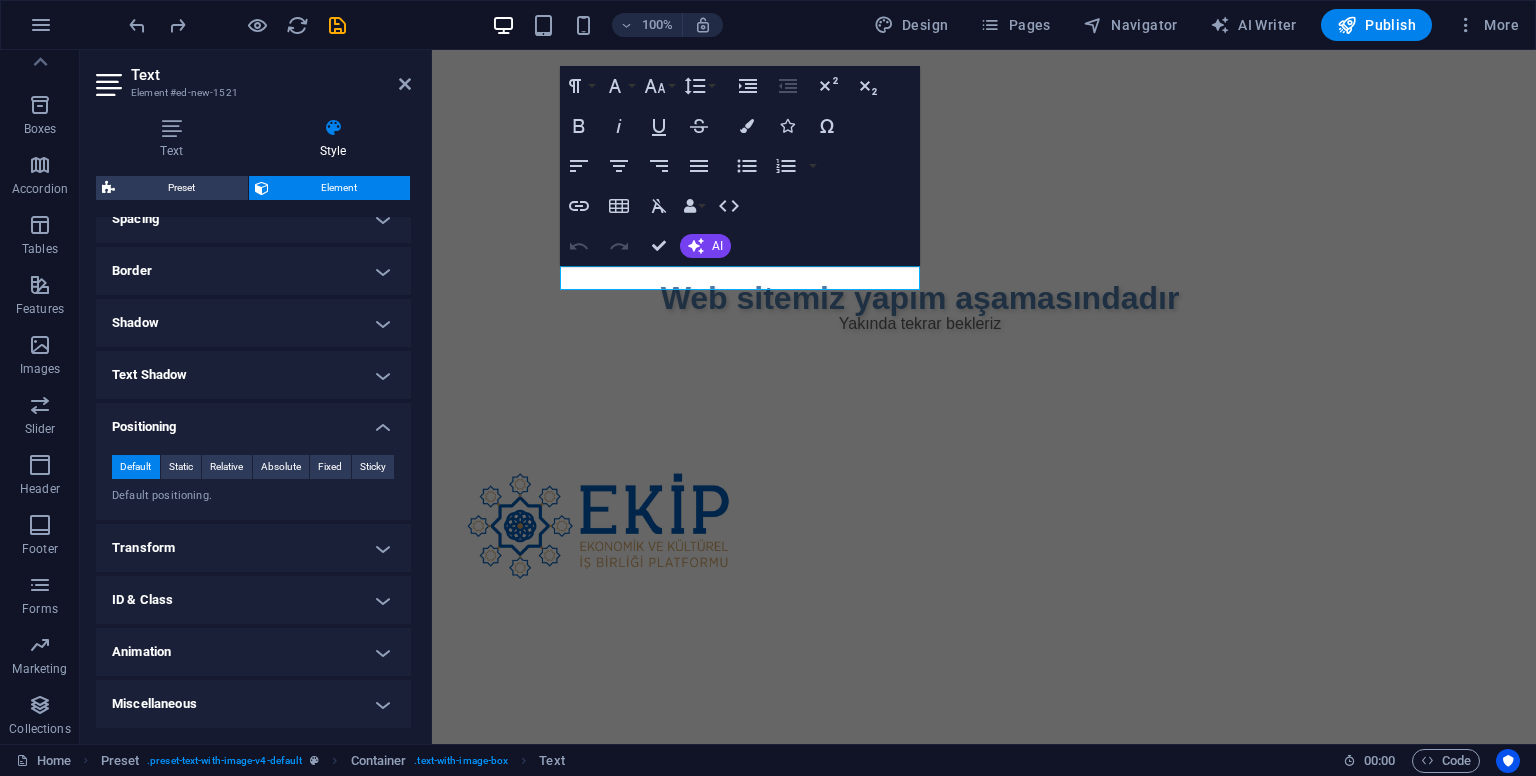 click on "Positioning" at bounding box center [253, 421] 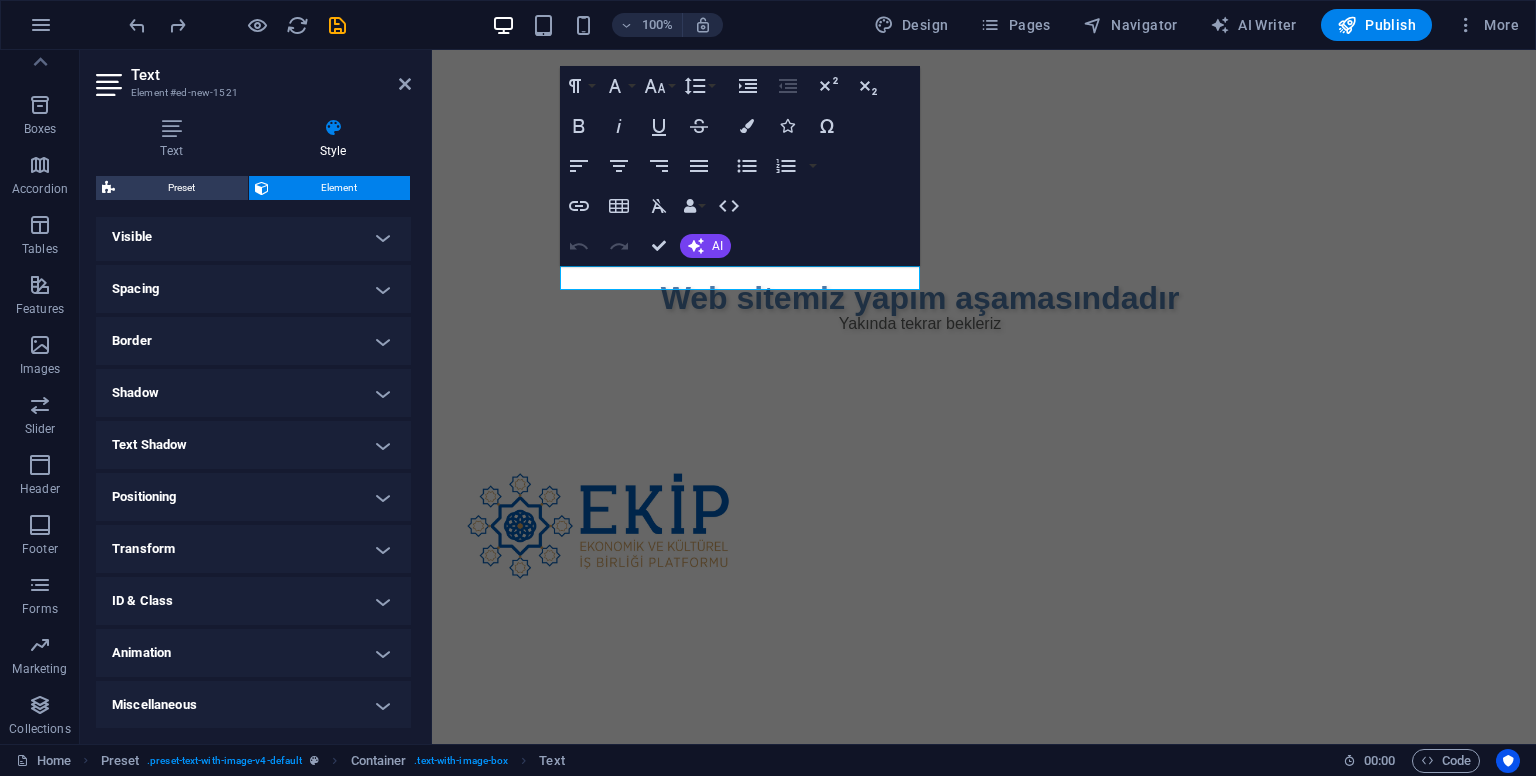 click on "Transform" at bounding box center (253, 549) 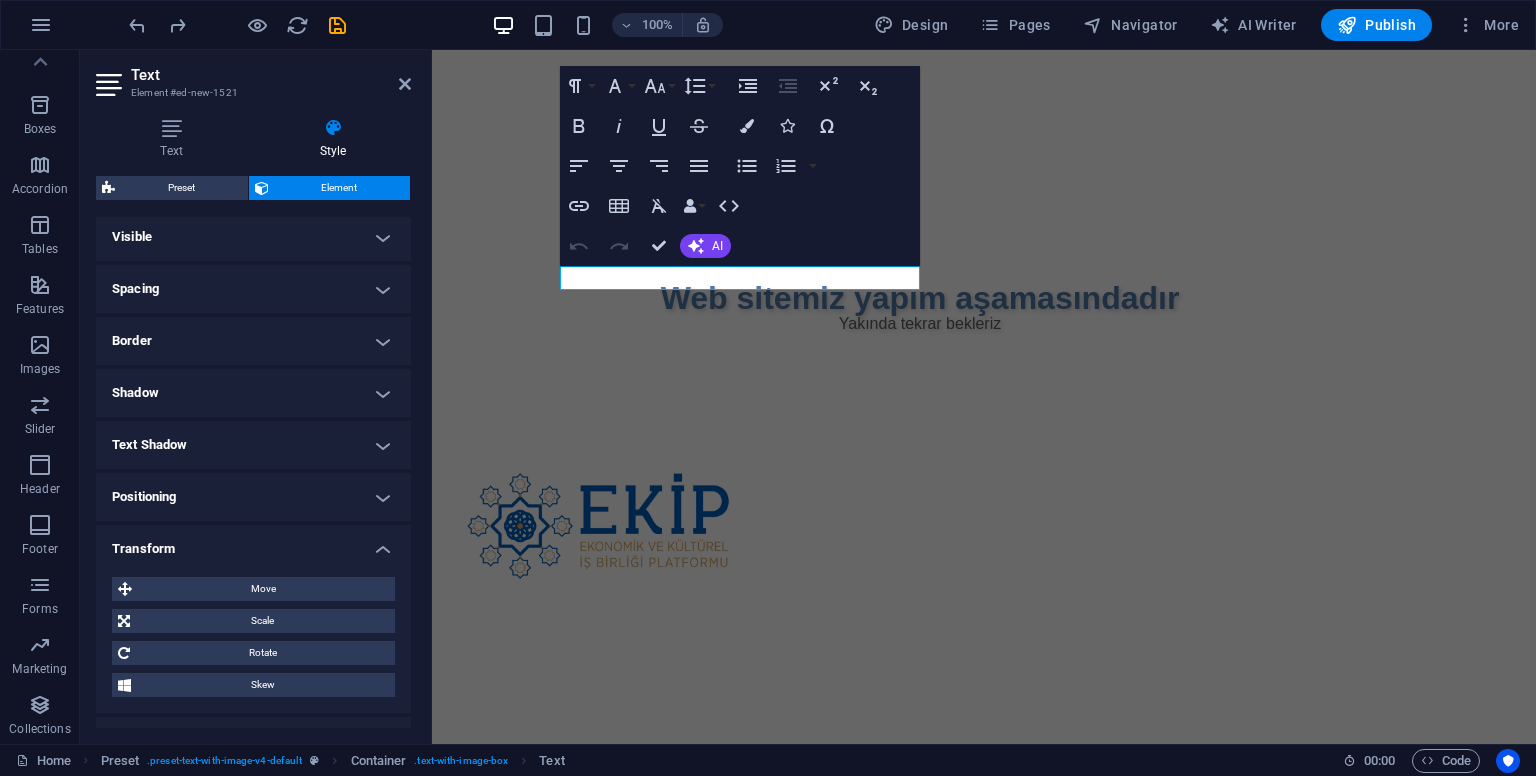 scroll, scrollTop: 126, scrollLeft: 0, axis: vertical 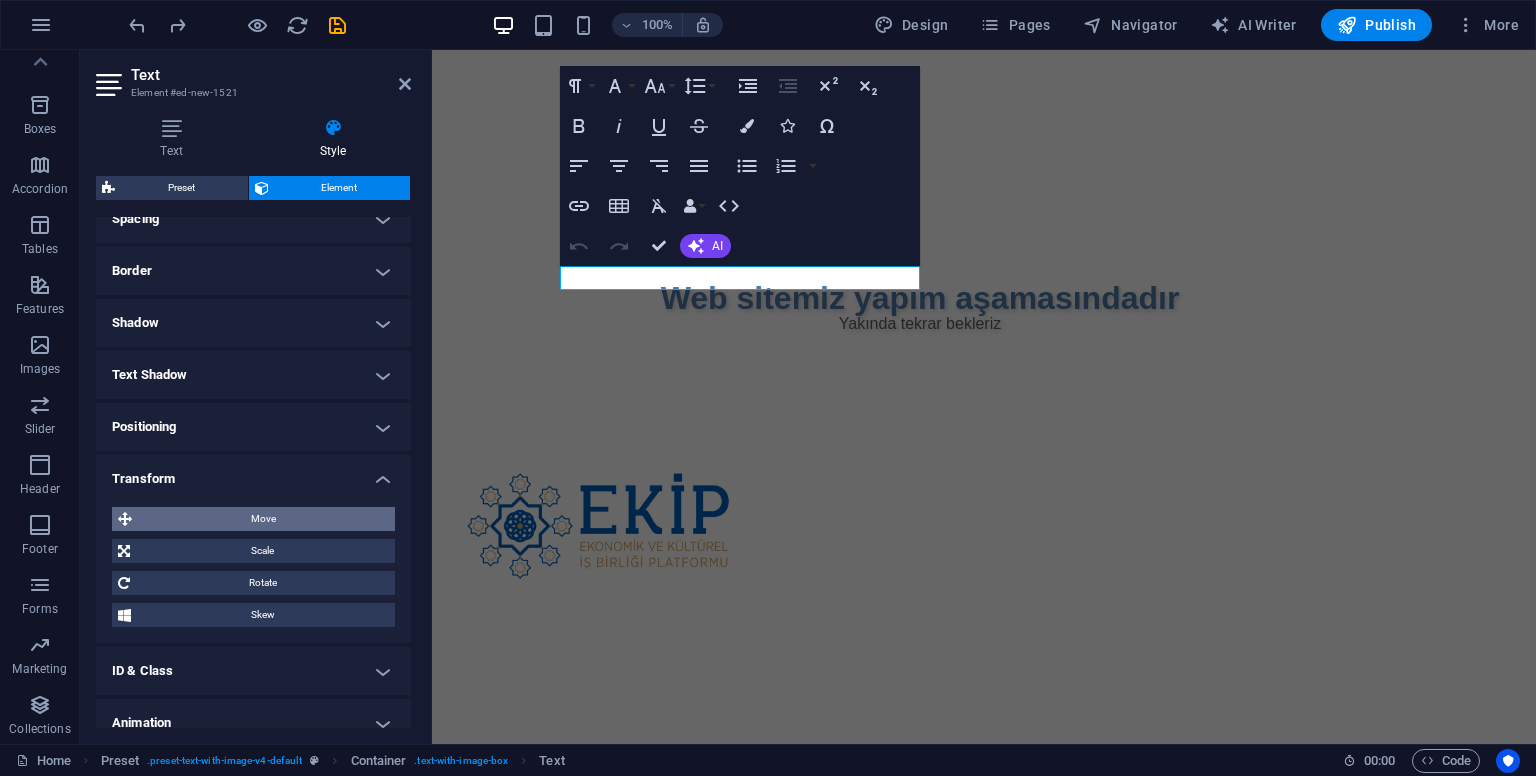 click on "Move" at bounding box center (263, 519) 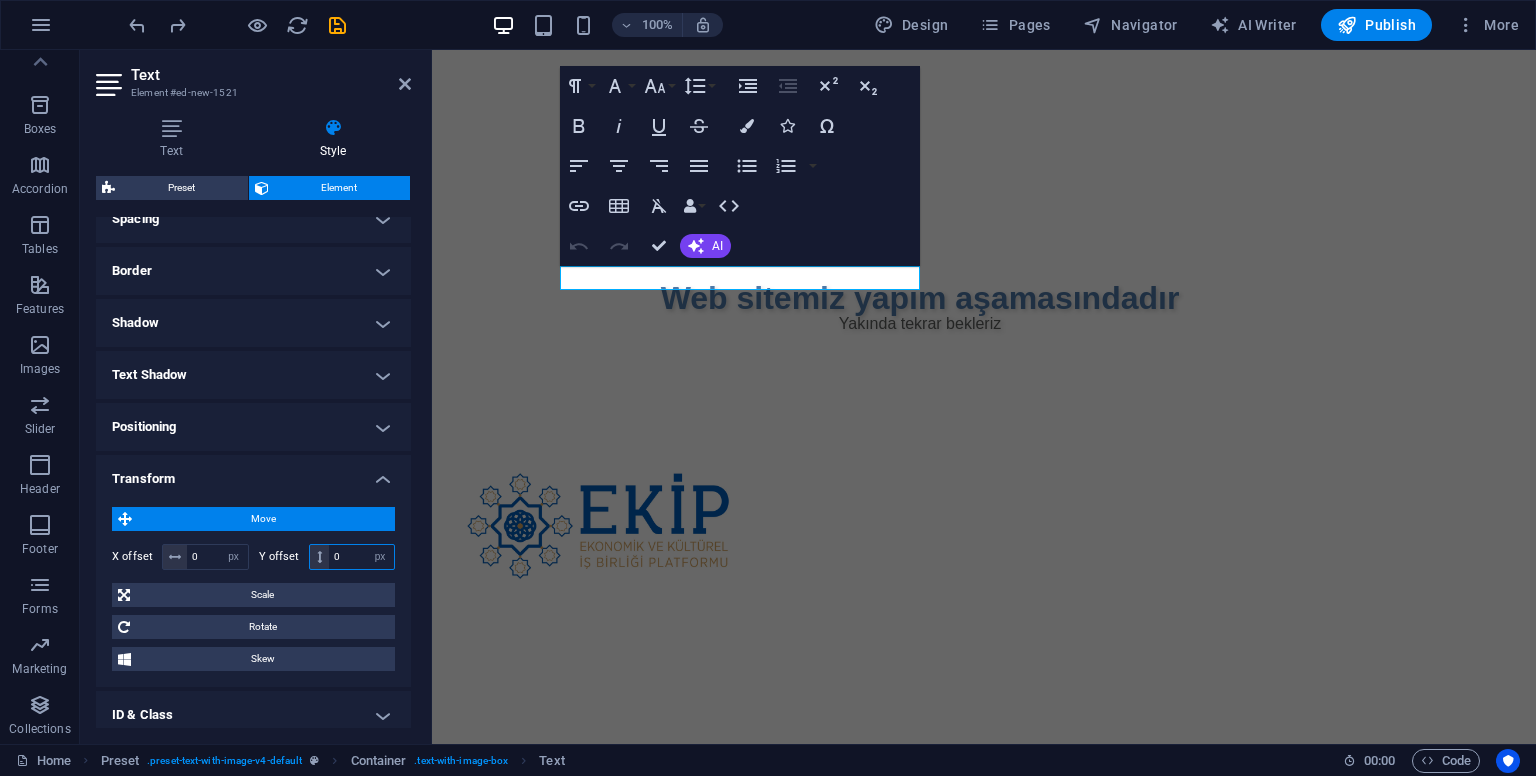 click on "0" at bounding box center [361, 557] 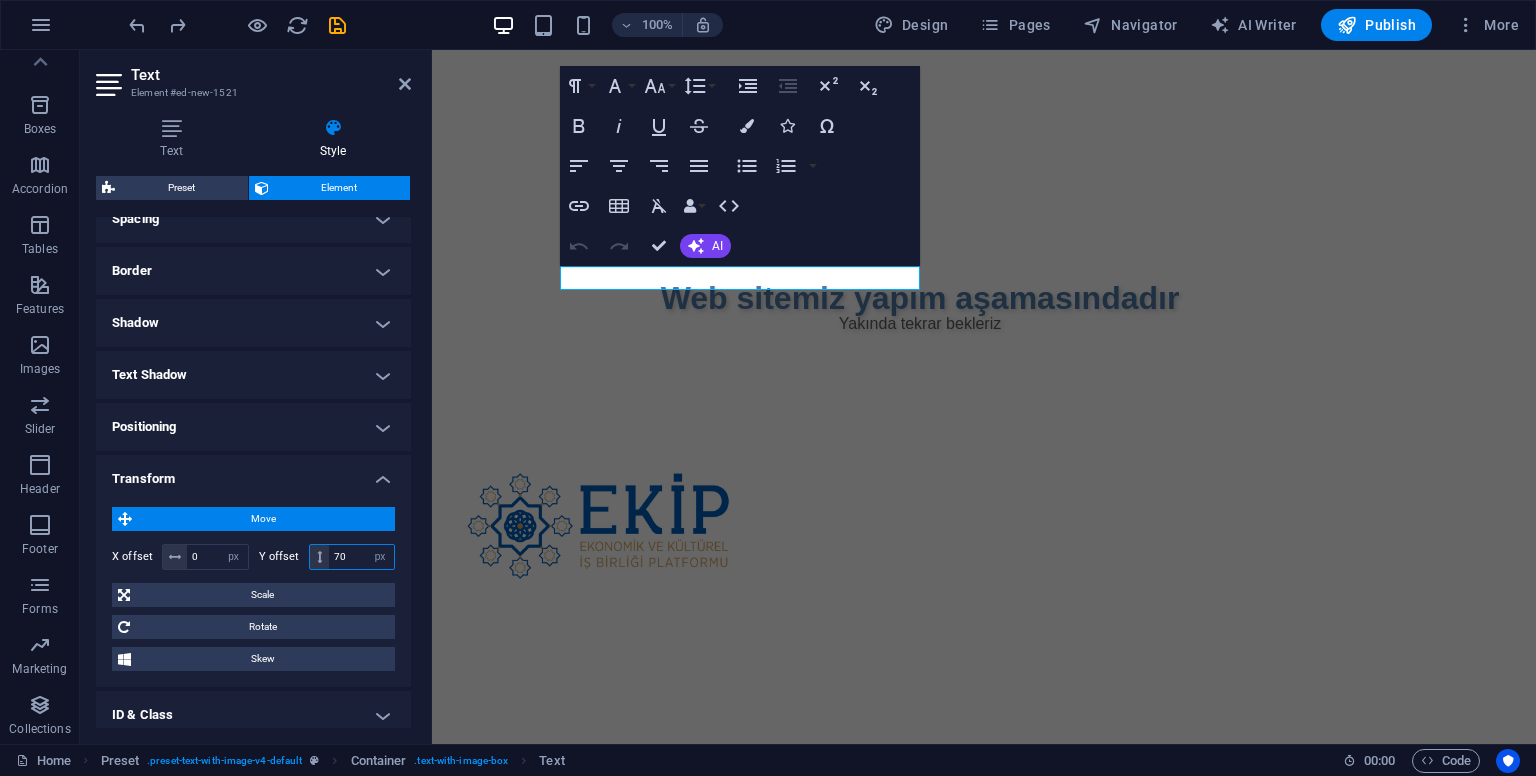 type on "70" 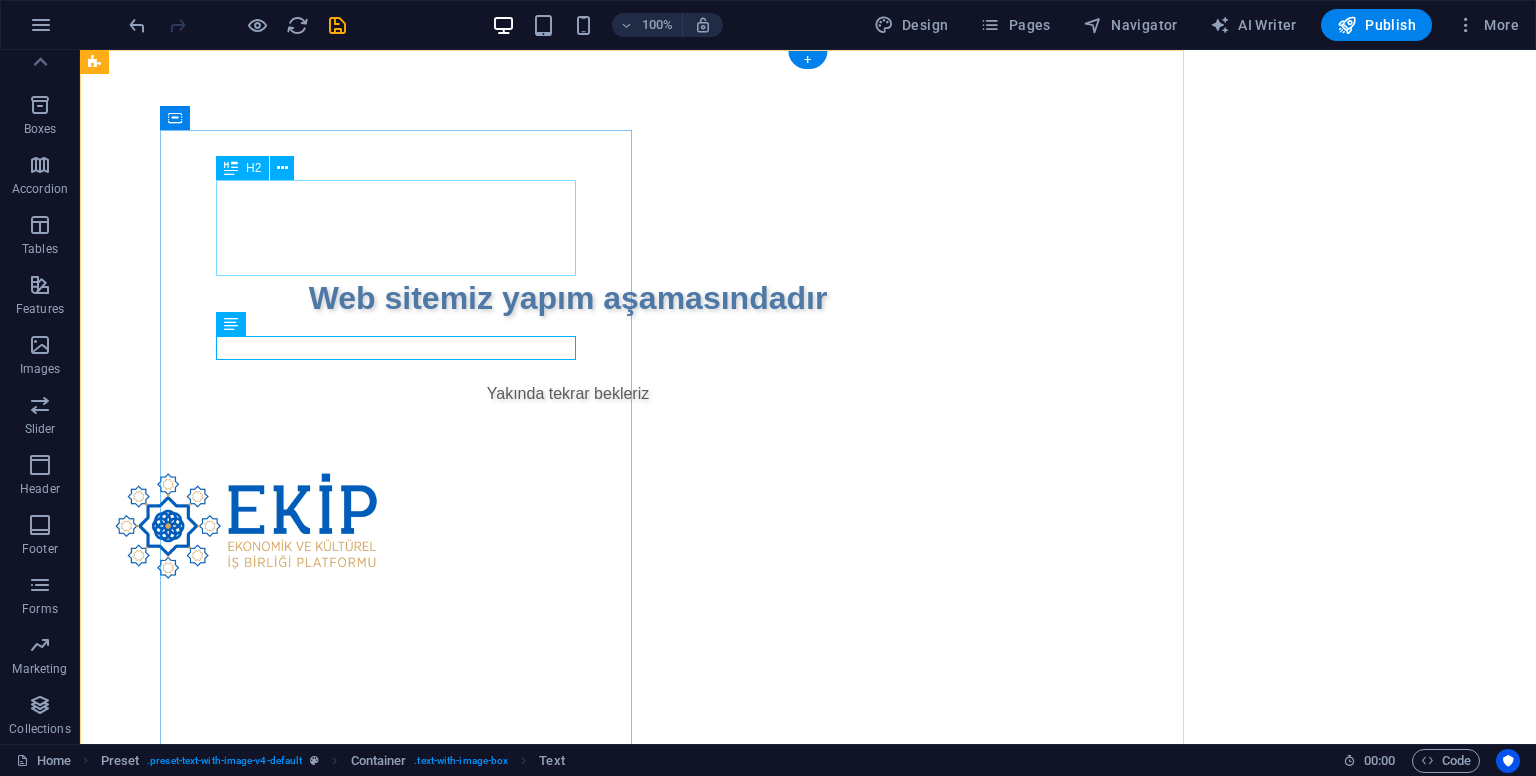 click on "Web sitemiz yapım aşamasındadır" at bounding box center (568, 298) 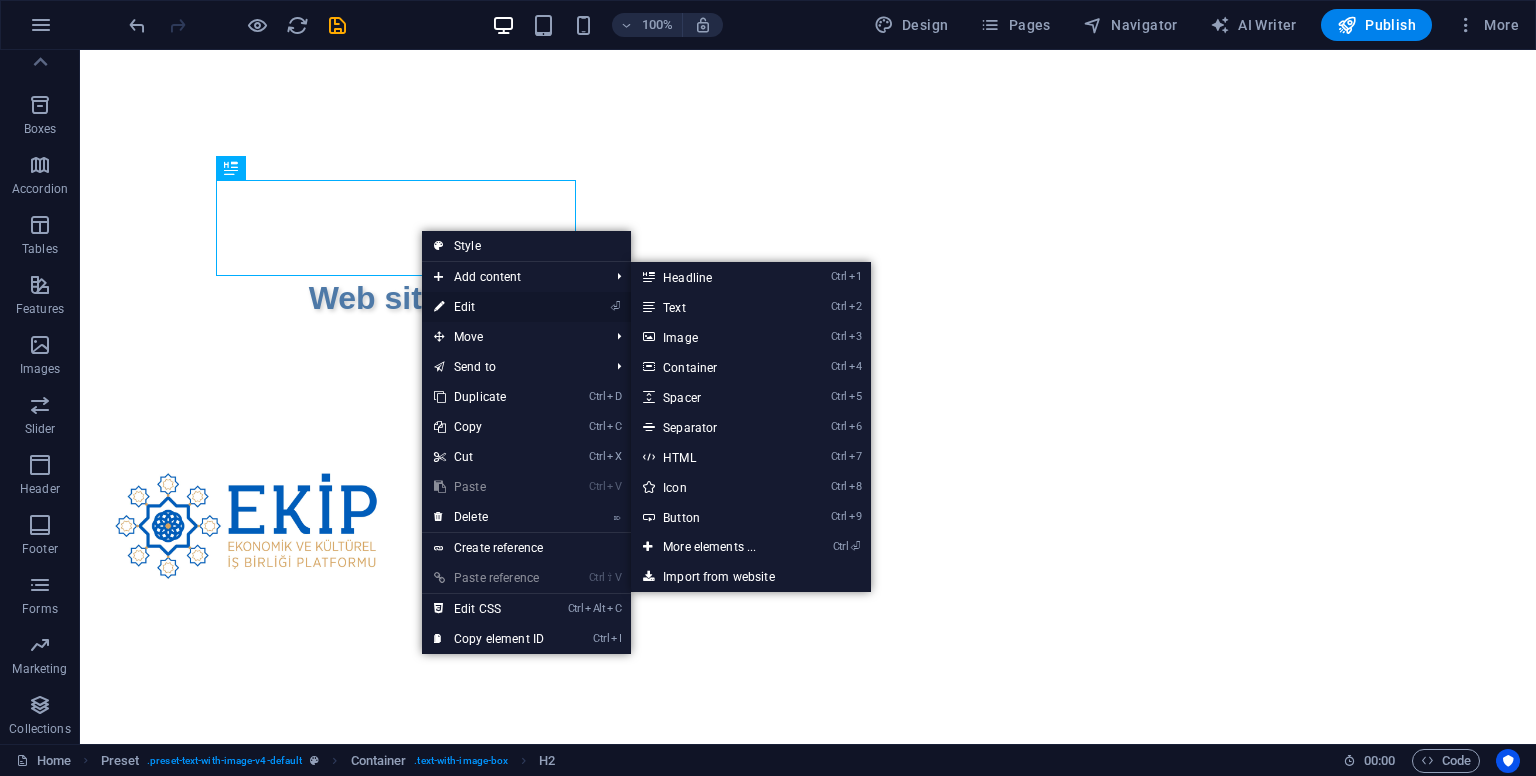 click on "⏎  Edit" at bounding box center [489, 307] 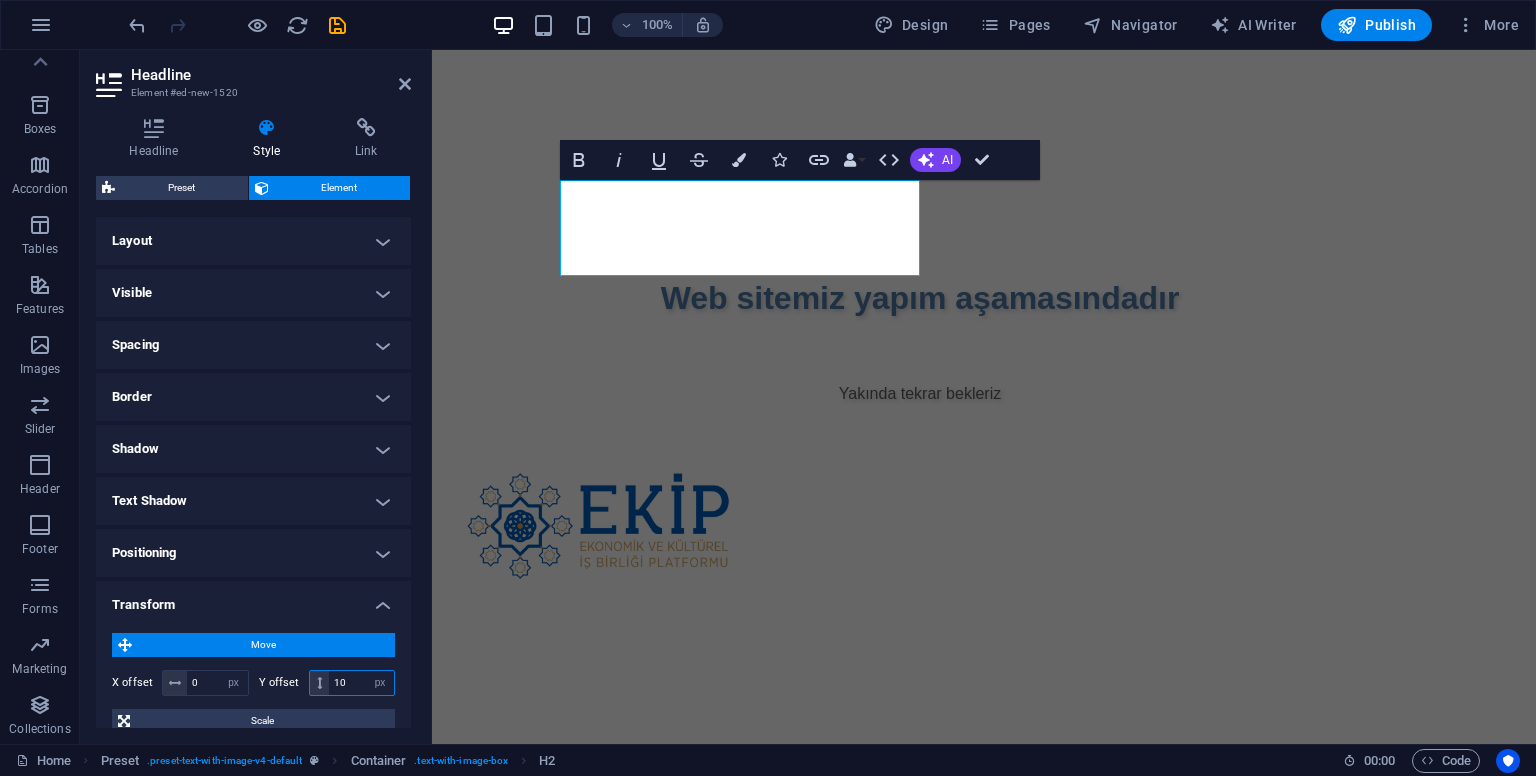 click on "10" at bounding box center (361, 683) 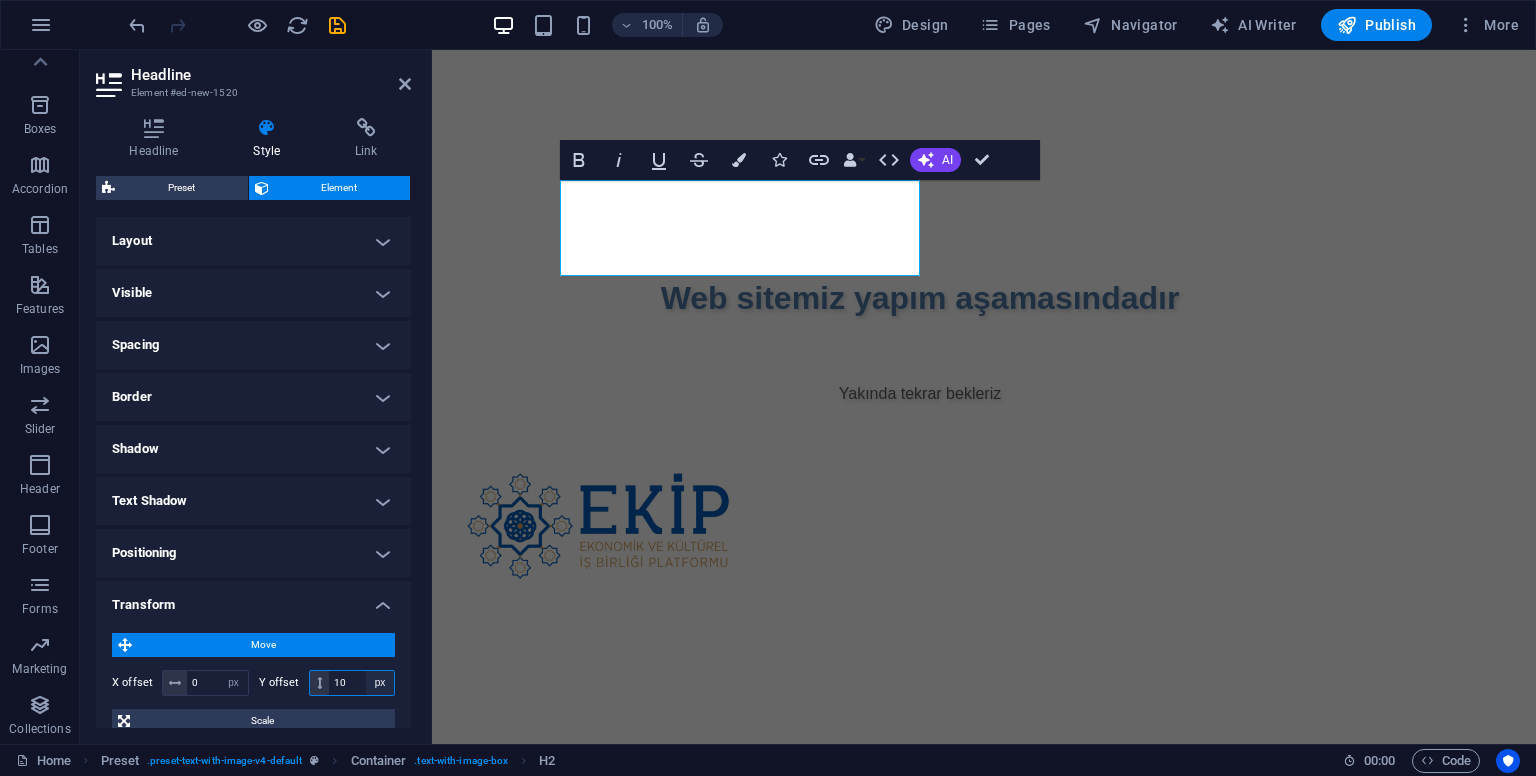 type on "1" 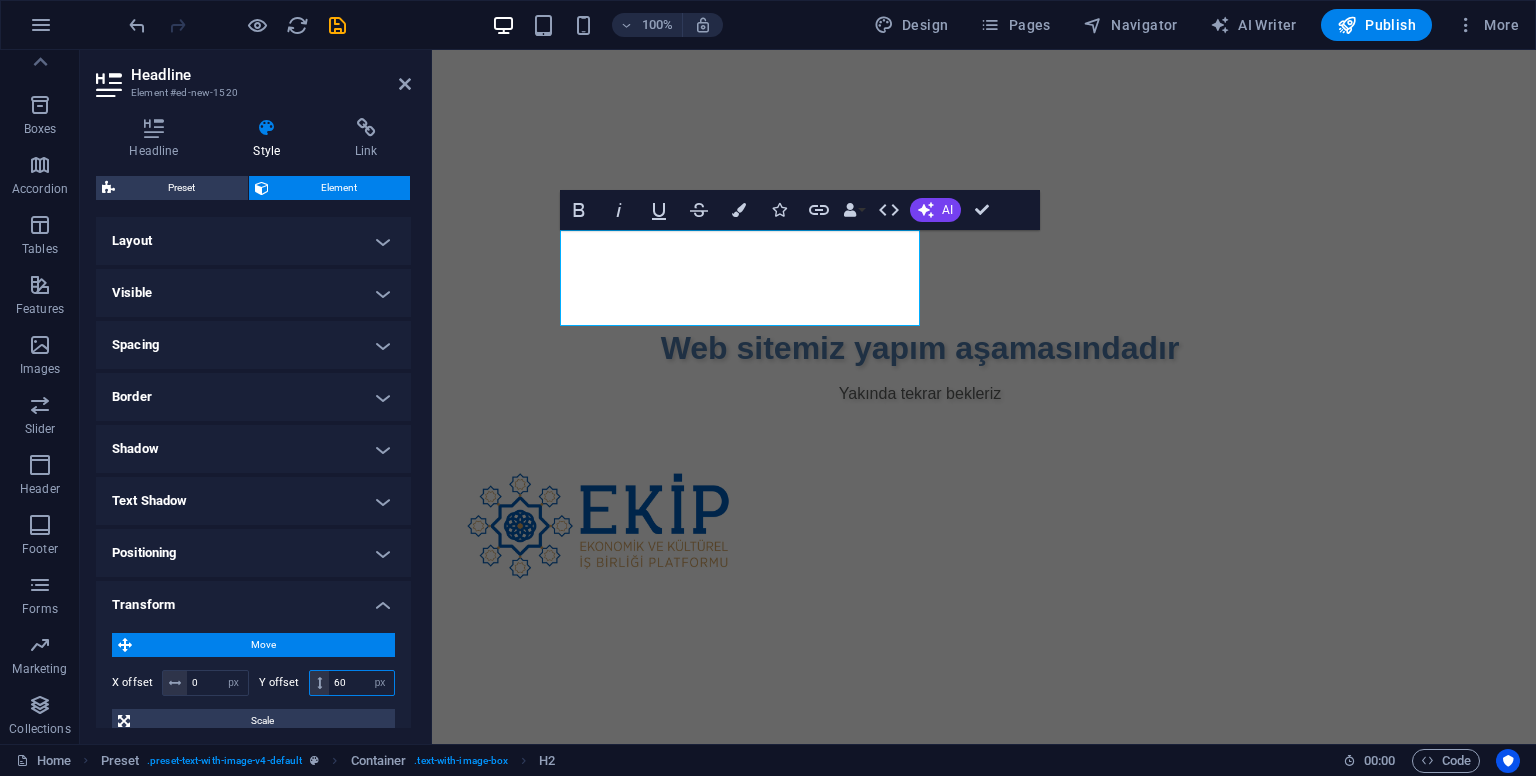 click on "60" at bounding box center [361, 683] 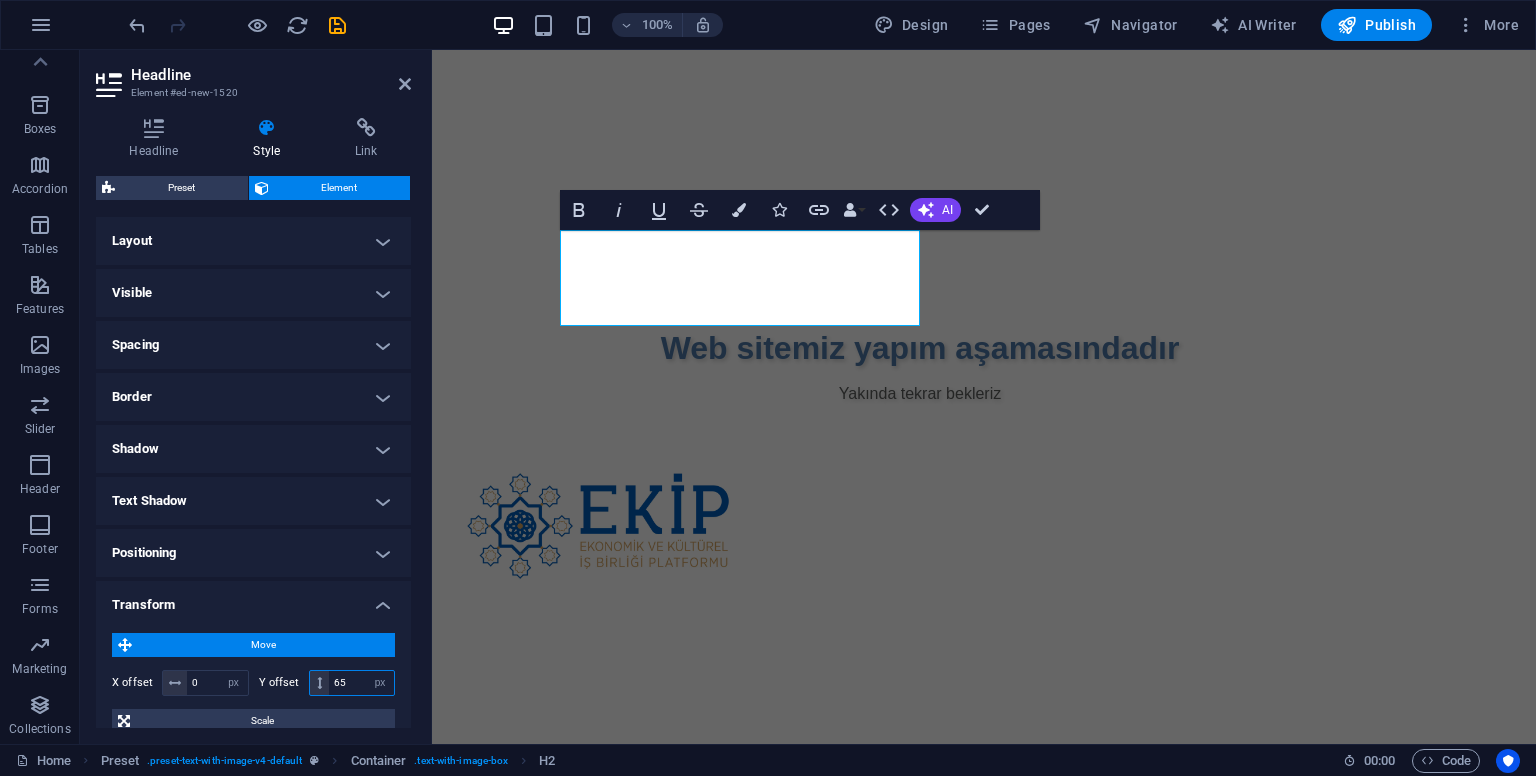 type on "65" 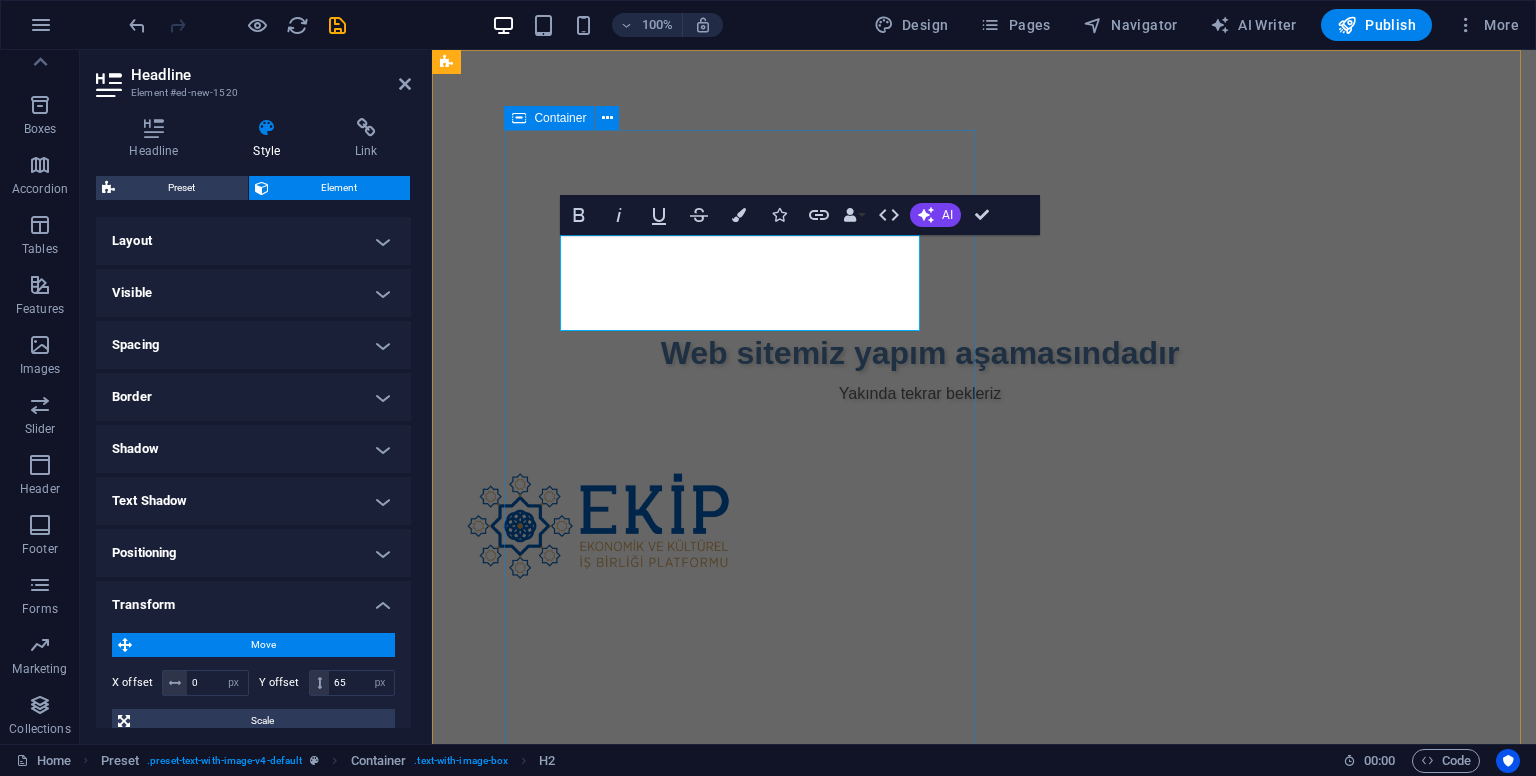 click on "Web sitemiz yapım aşamasındadır Yakında tekrar bekleriz" at bounding box center [920, 300] 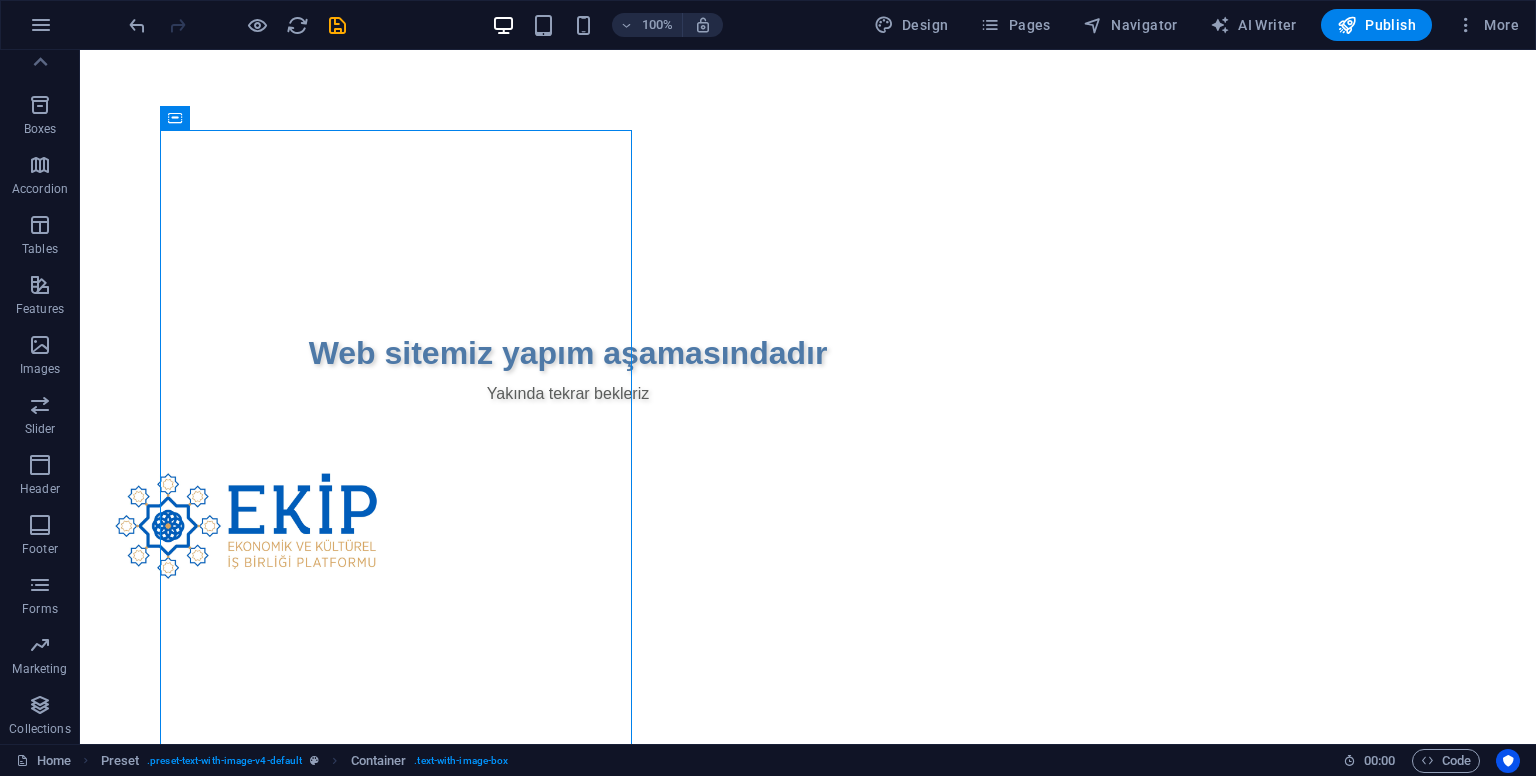 click on "Web sitemiz yapım aşamasındadır Yakında tekrar bekleriz" at bounding box center (808, 450) 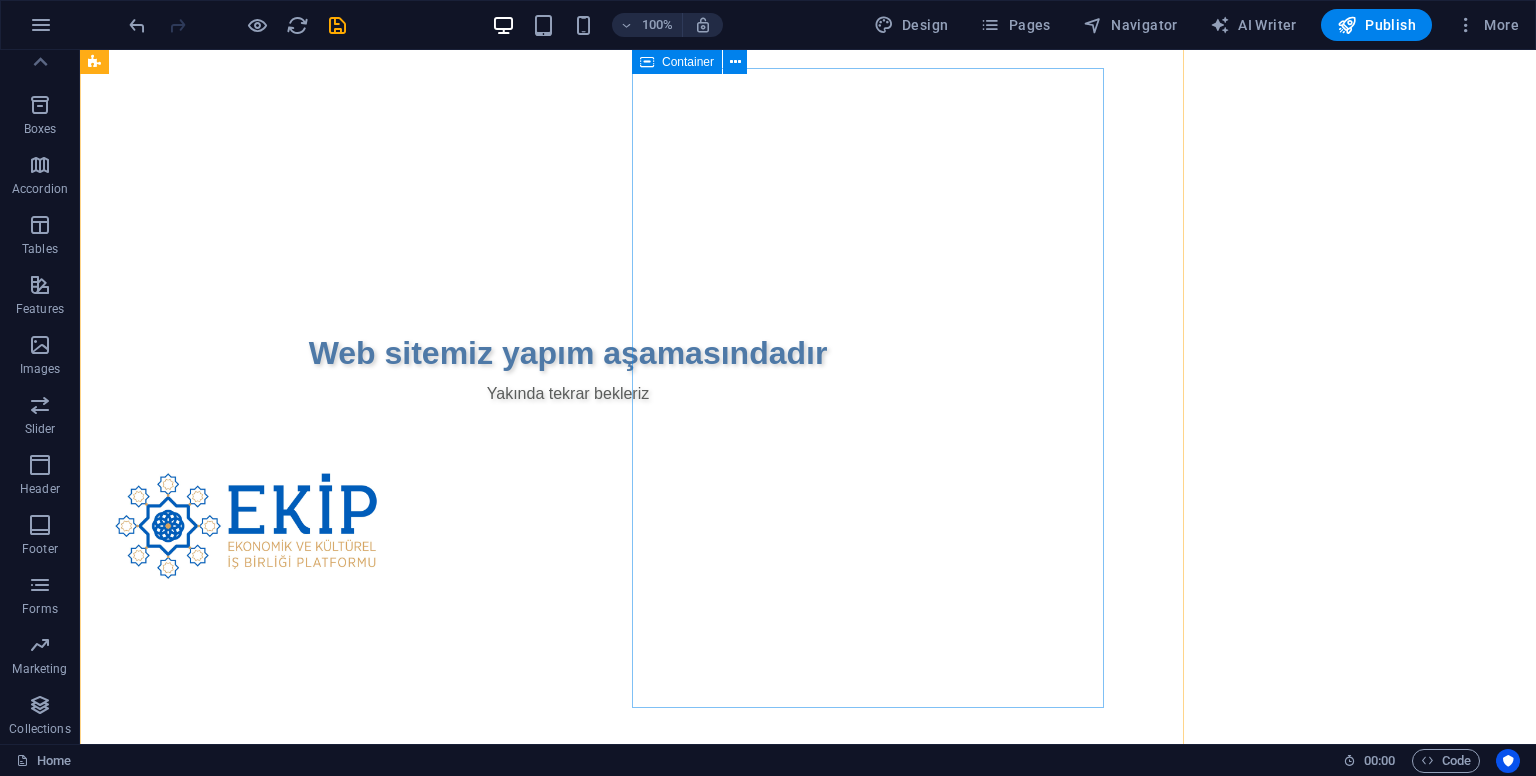 scroll, scrollTop: 0, scrollLeft: 0, axis: both 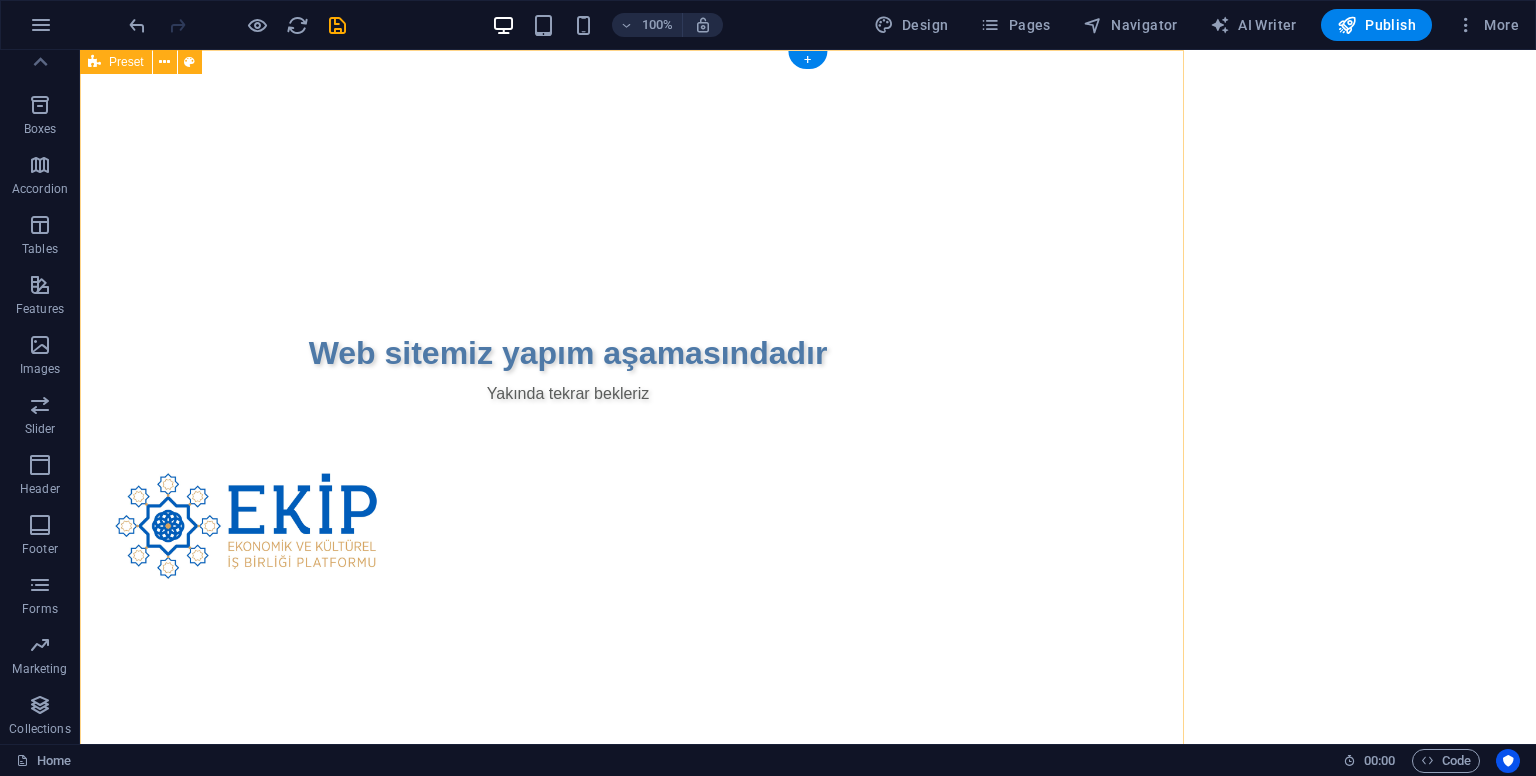 click on "Web sitemiz yapım aşamasındadır Yakında tekrar bekleriz" at bounding box center (632, 450) 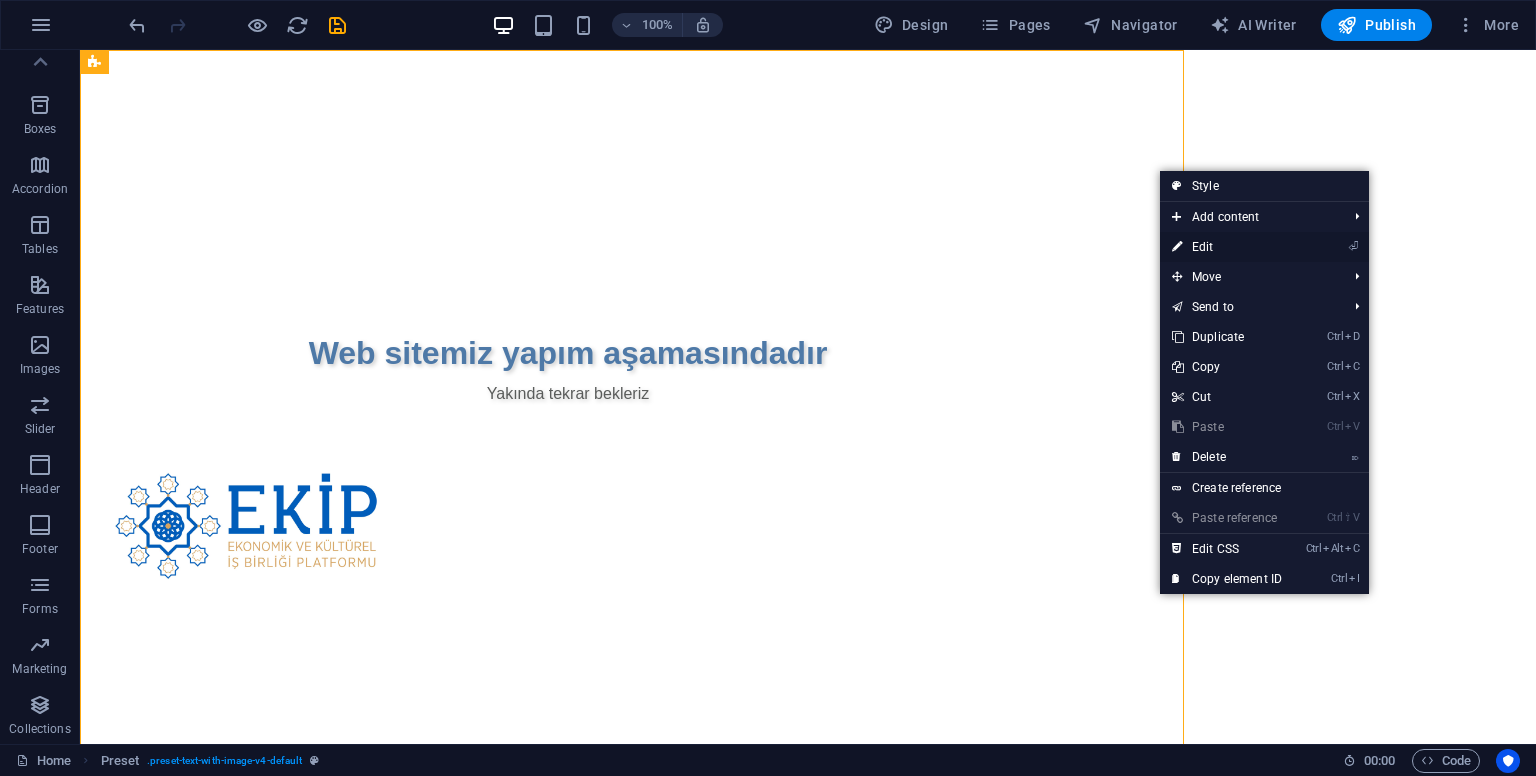 click on "⏎  Edit" at bounding box center (1227, 247) 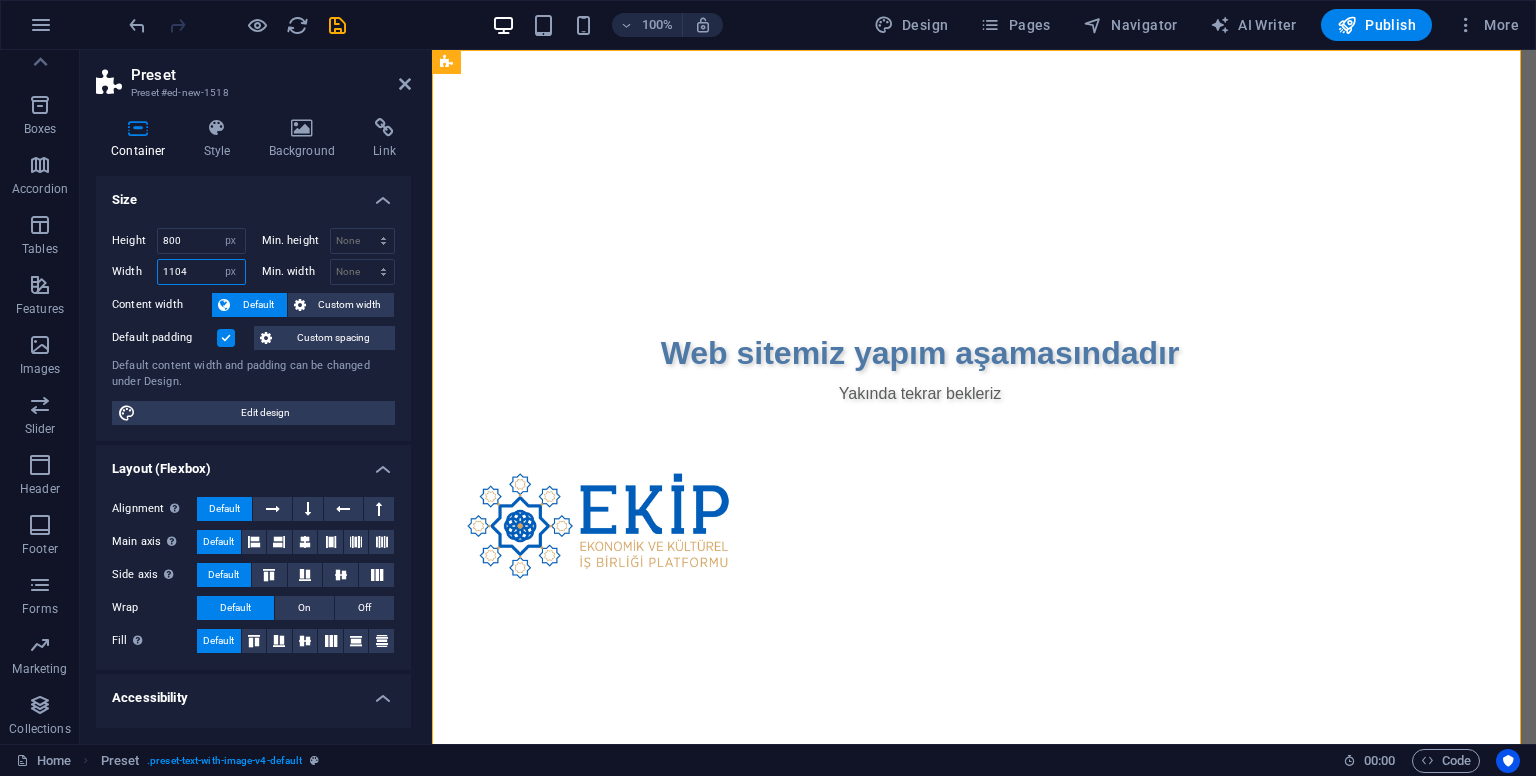 click on "1104" at bounding box center [201, 272] 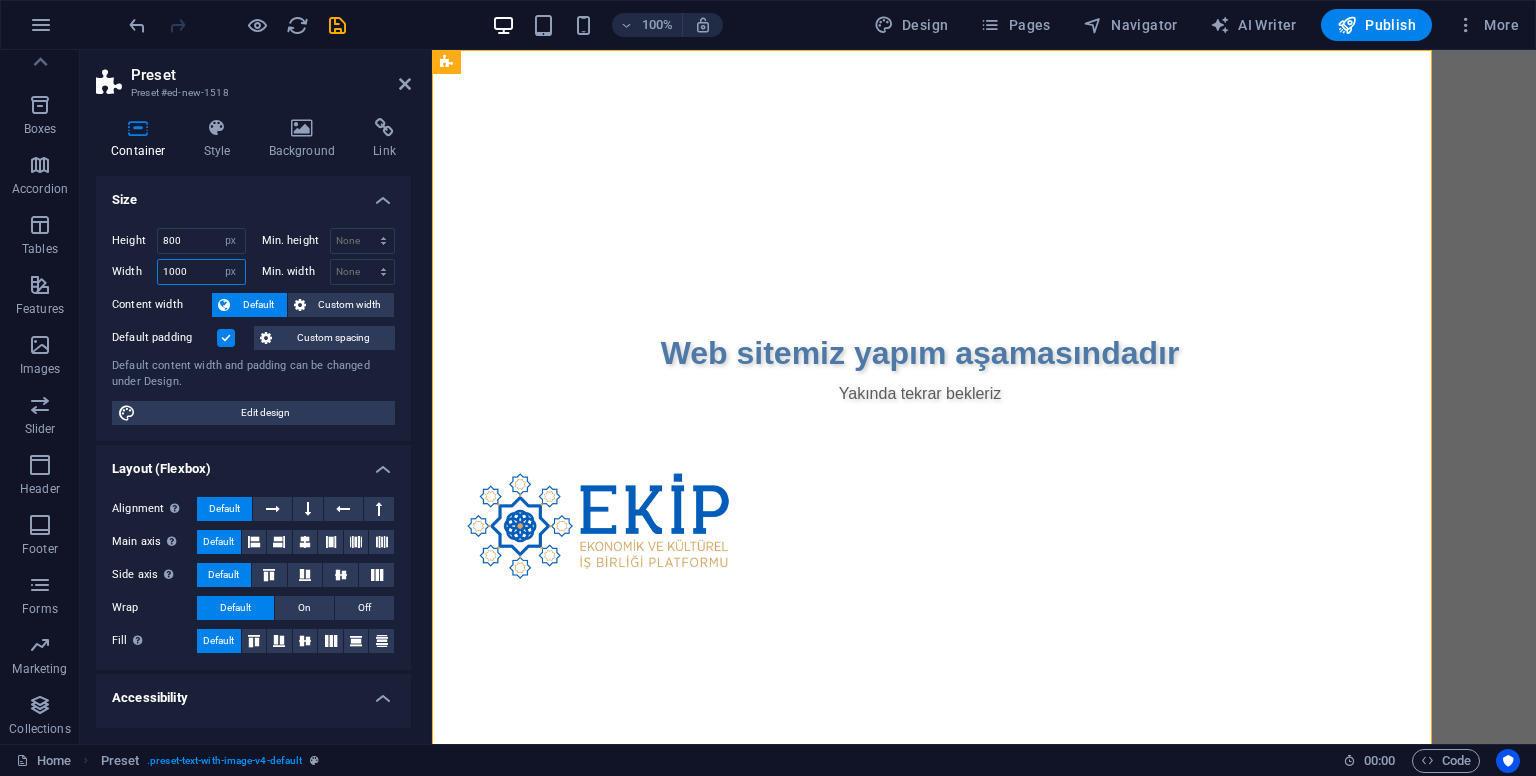 click on "1000" at bounding box center [201, 272] 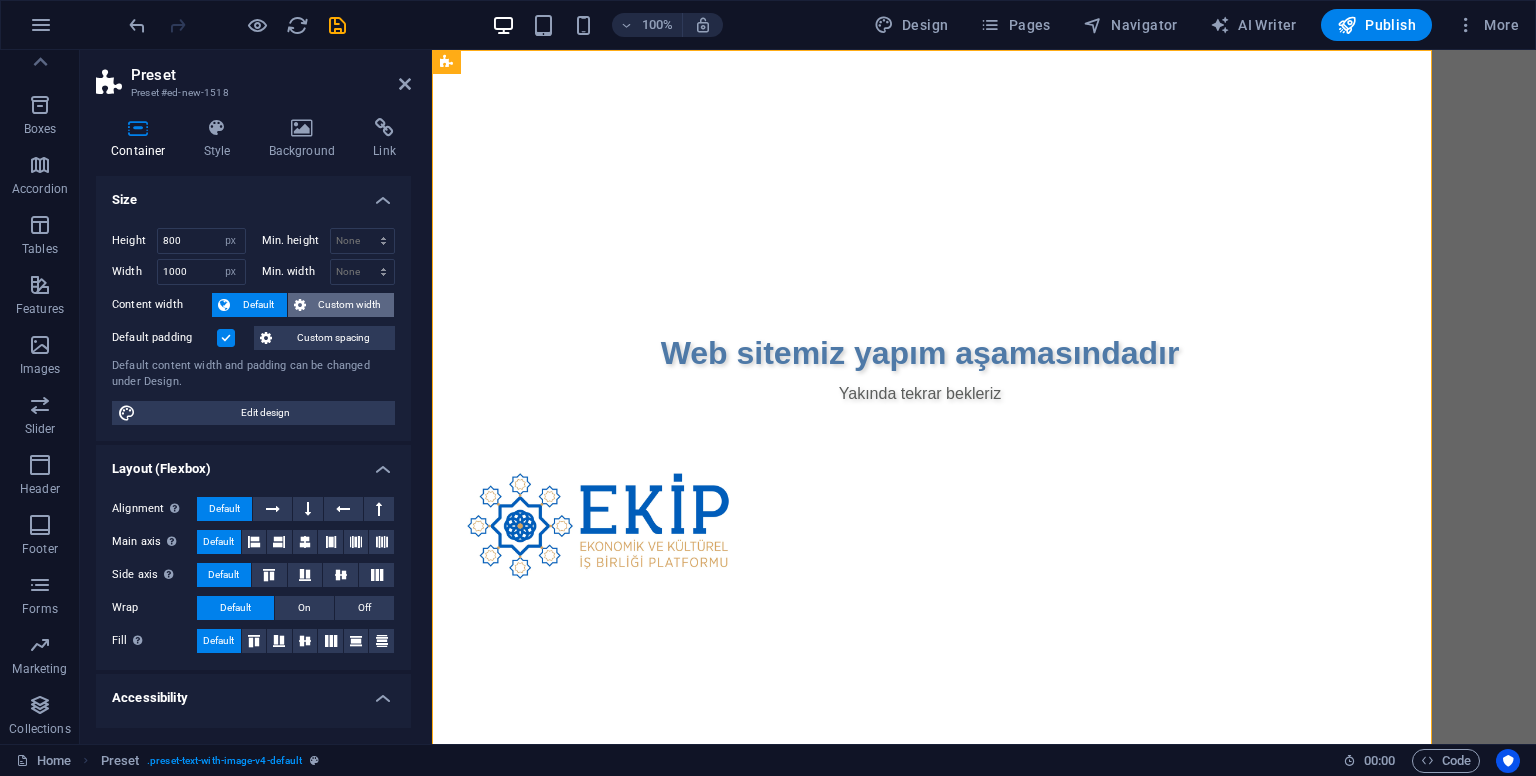 click at bounding box center [300, 305] 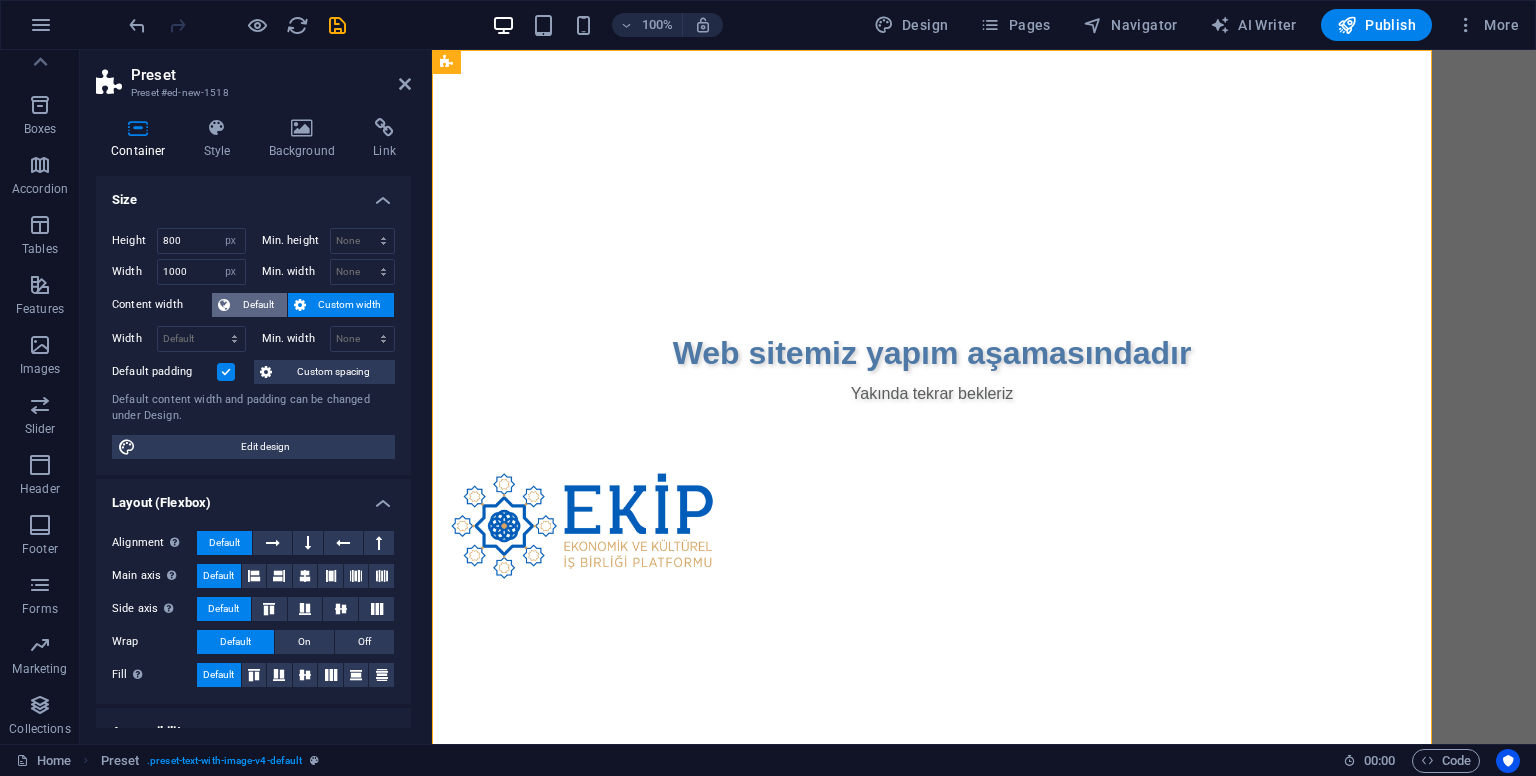 click on "Default" at bounding box center (258, 305) 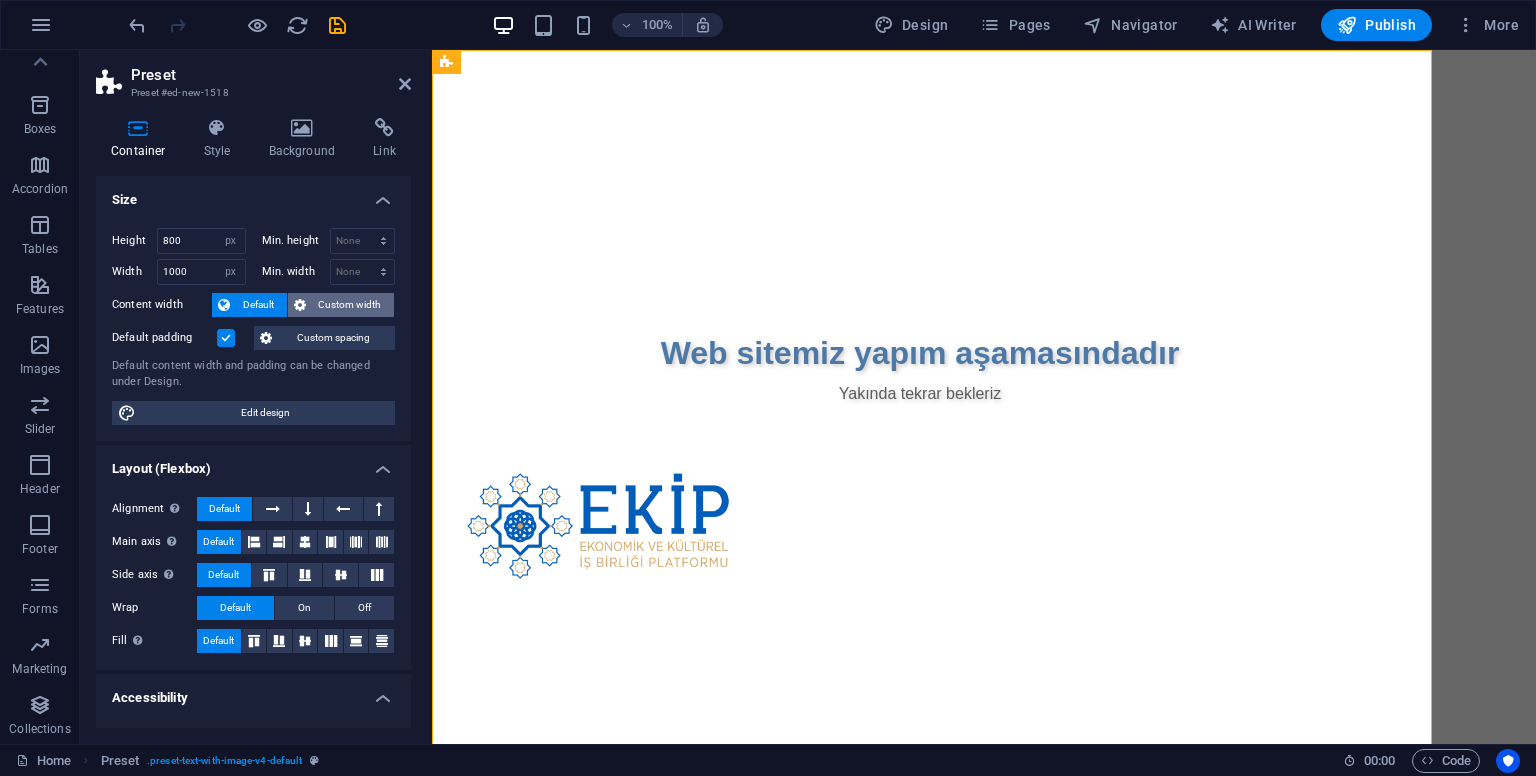 click on "Custom width" at bounding box center [350, 305] 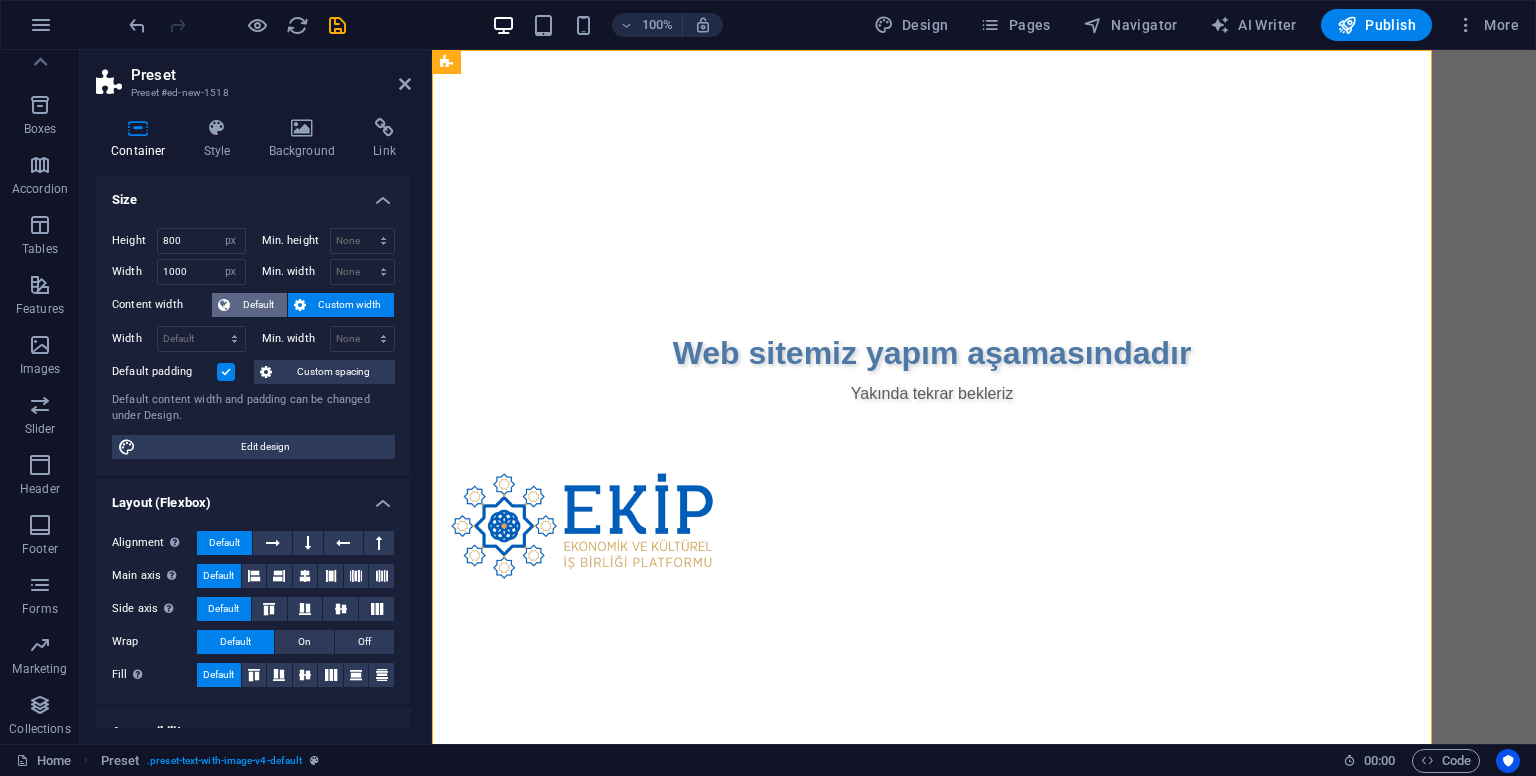click on "Default" at bounding box center (258, 305) 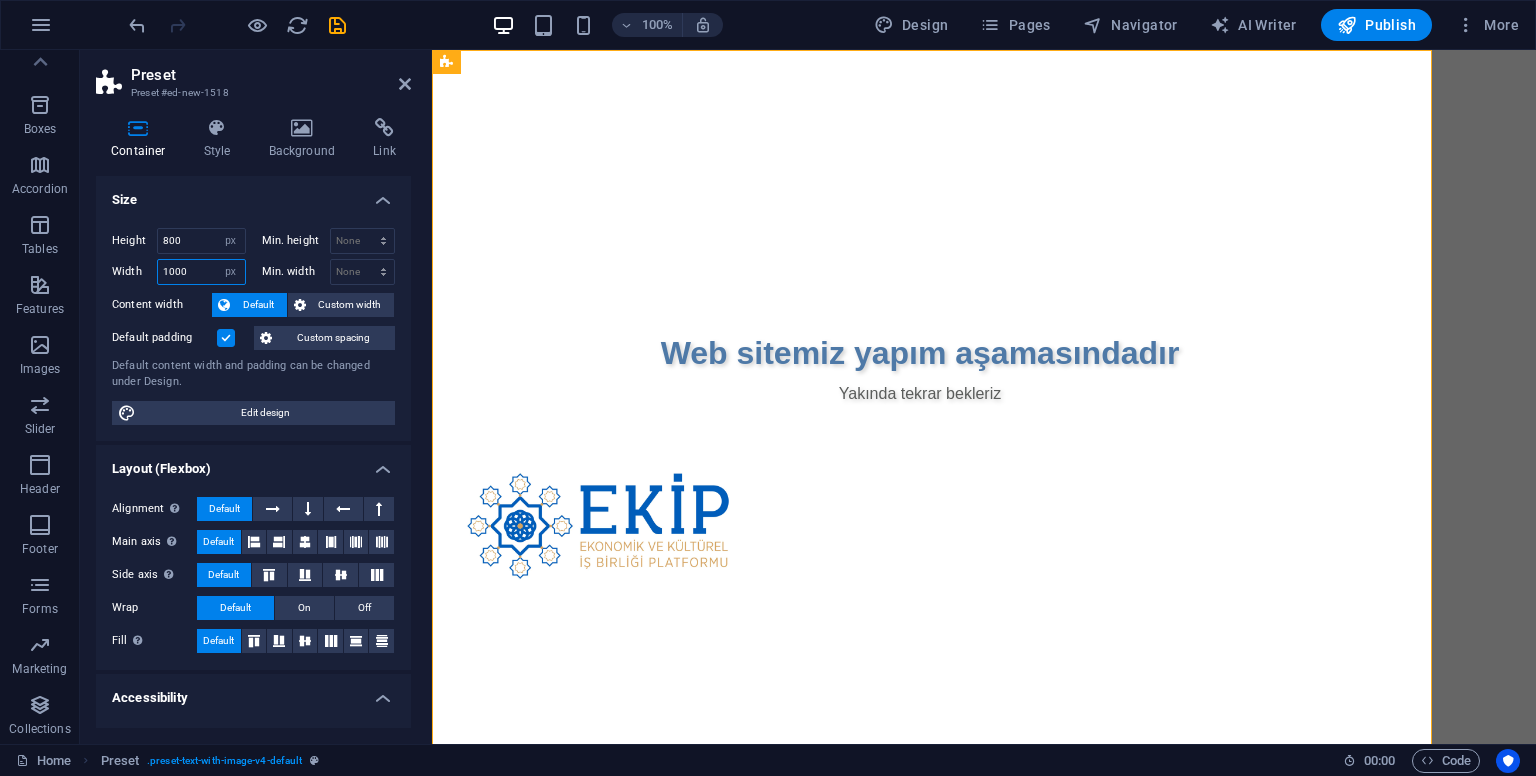click on "1000" at bounding box center [201, 272] 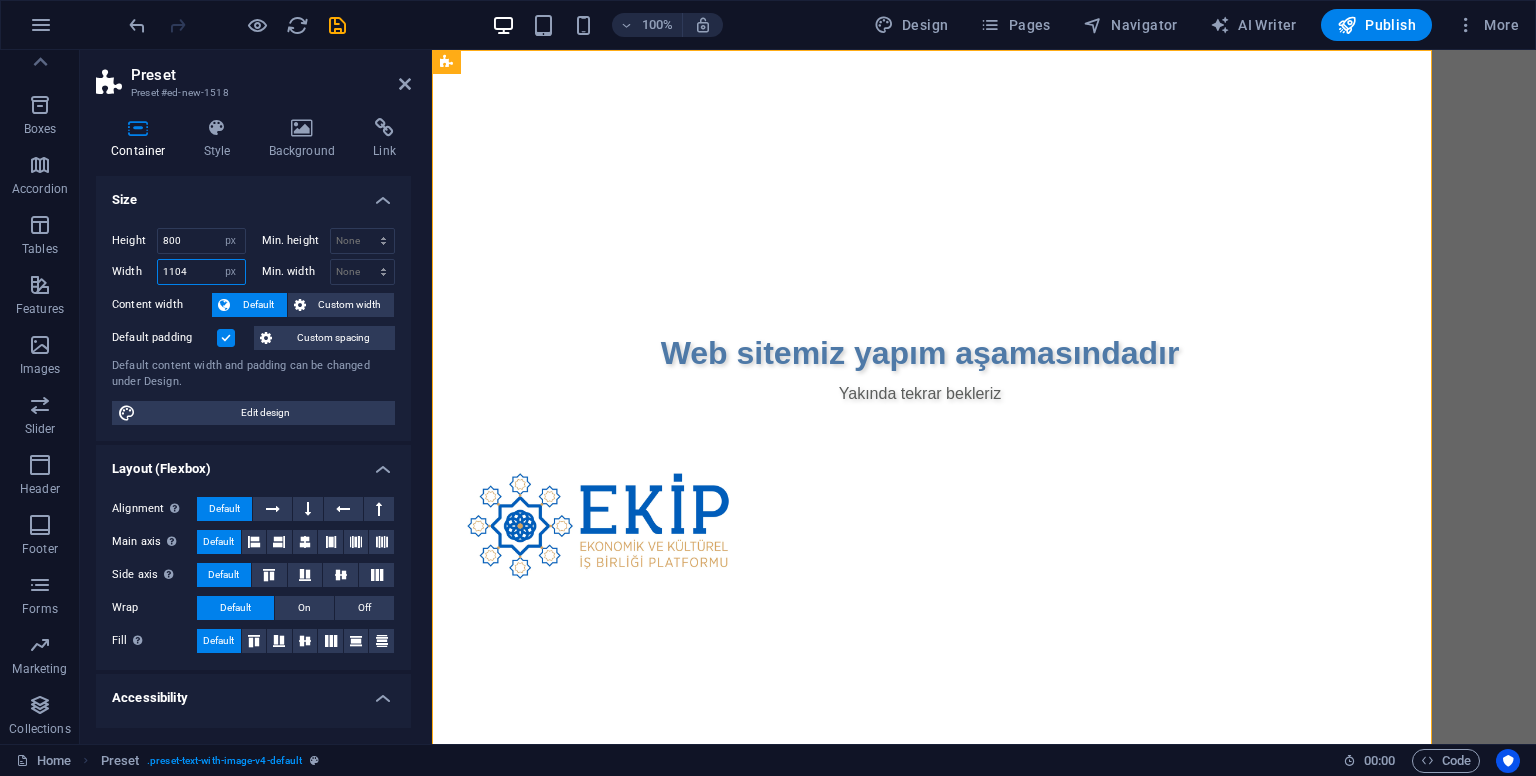 type on "1104" 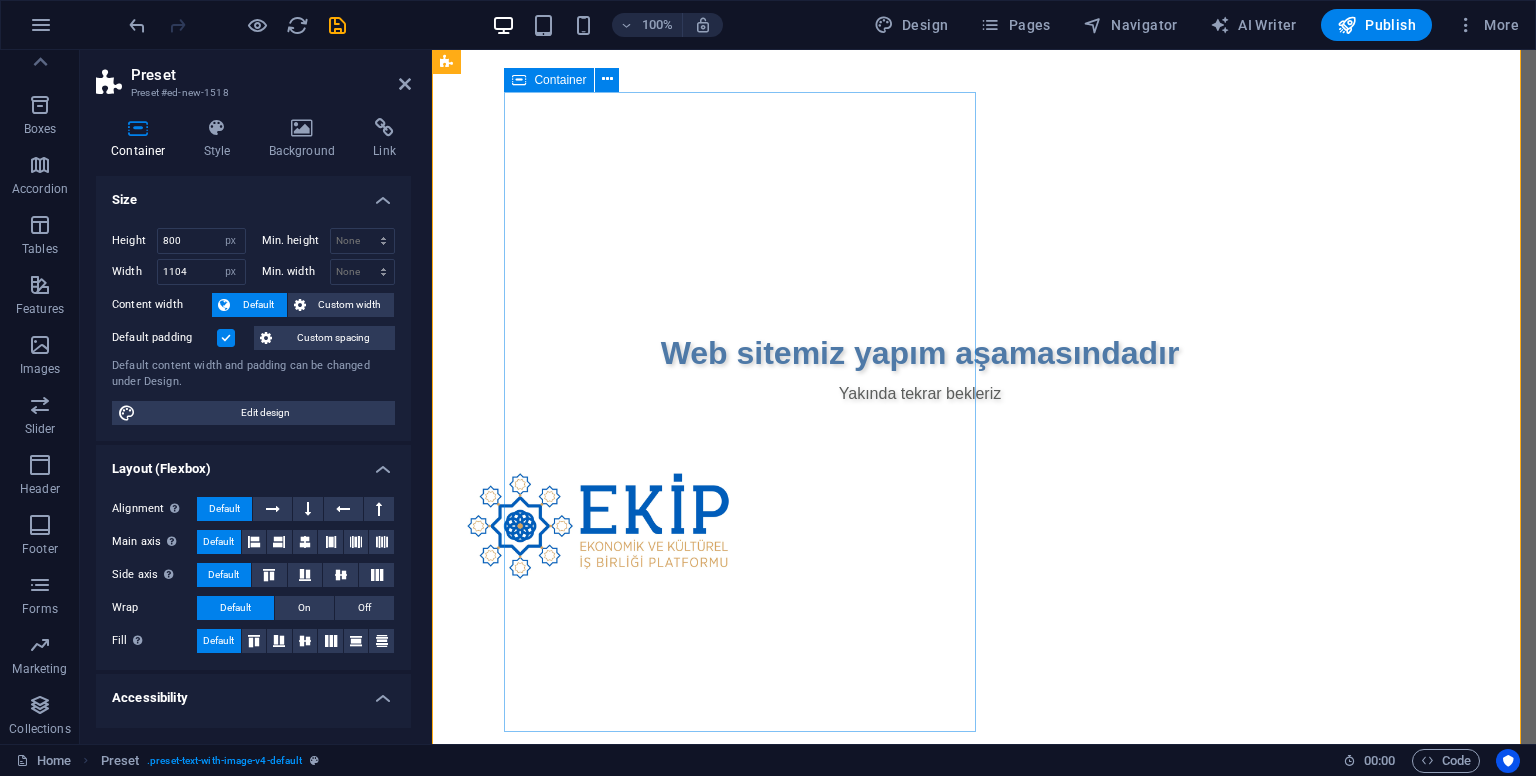 scroll, scrollTop: 105, scrollLeft: 0, axis: vertical 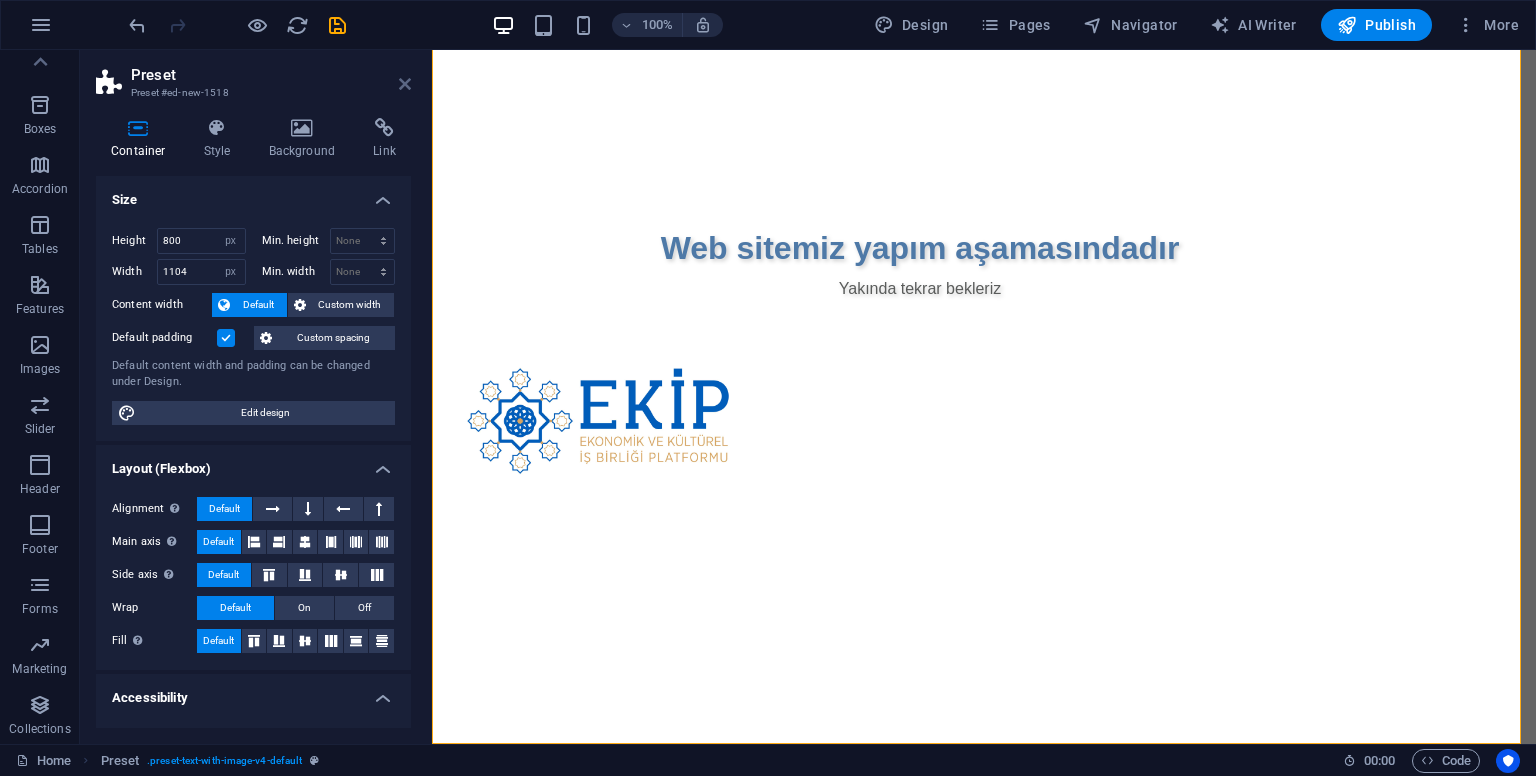 click at bounding box center (405, 84) 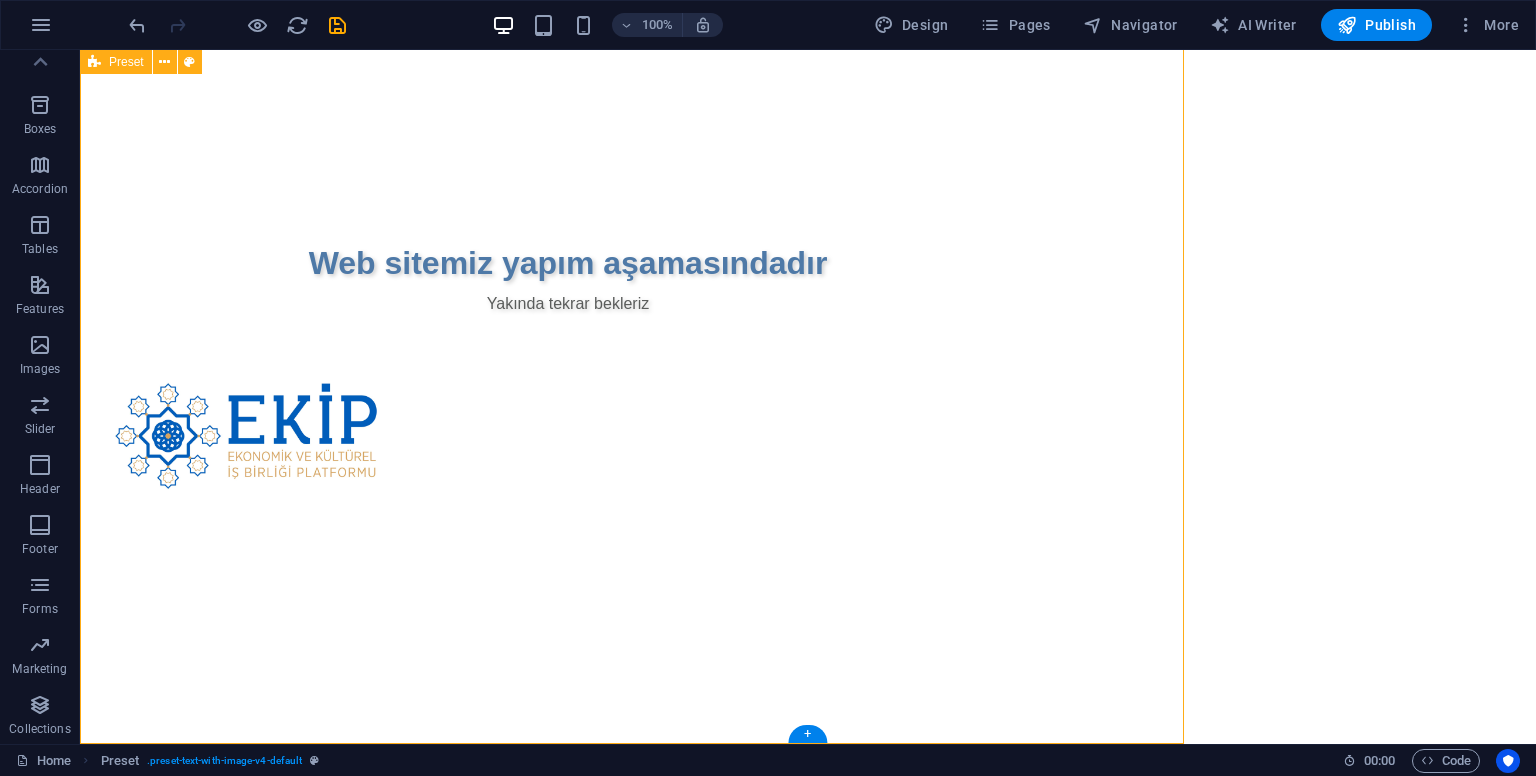 scroll, scrollTop: 105, scrollLeft: 0, axis: vertical 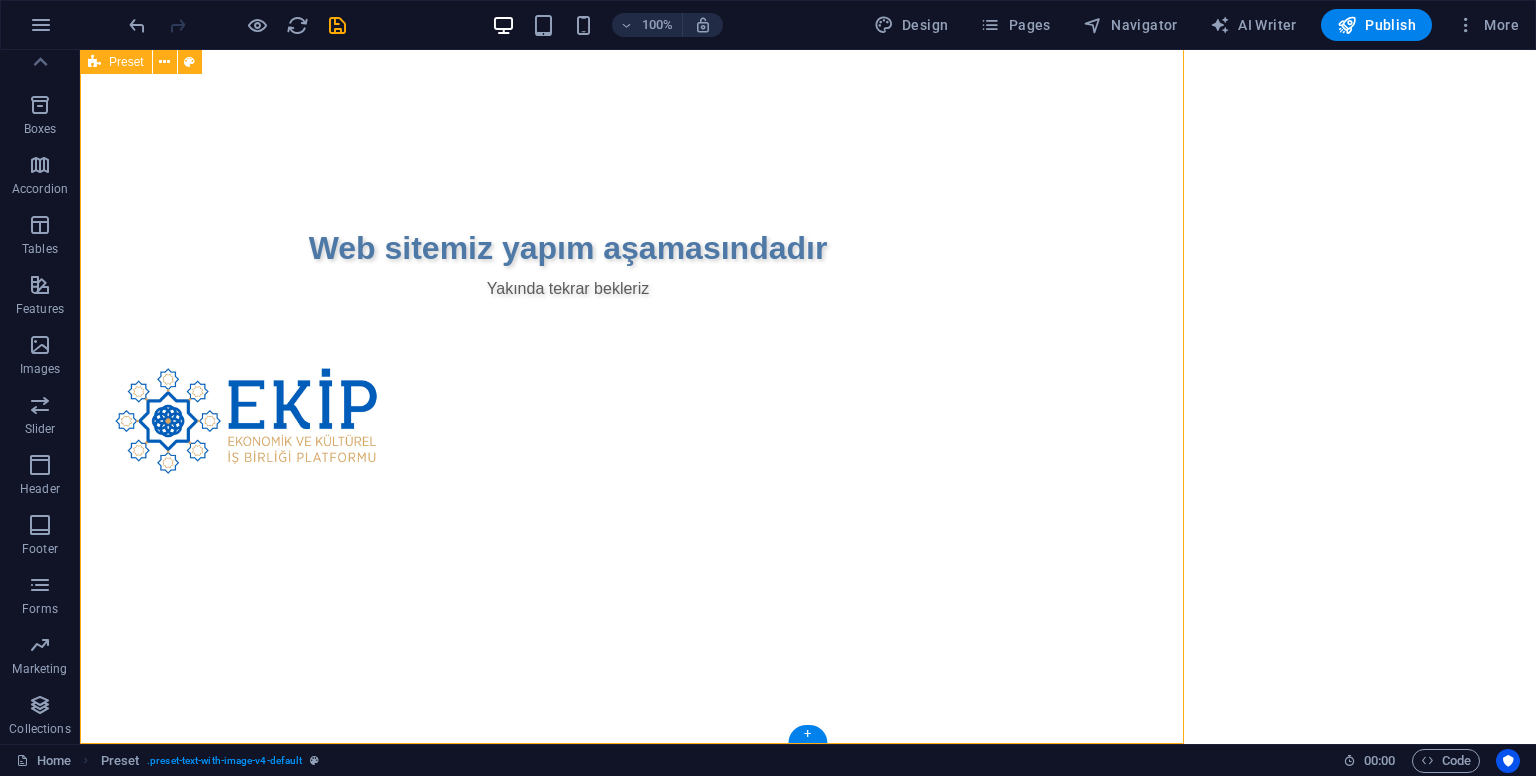 click on "Web sitemiz yapım aşamasındadır Yakında tekrar bekleriz" at bounding box center (632, 345) 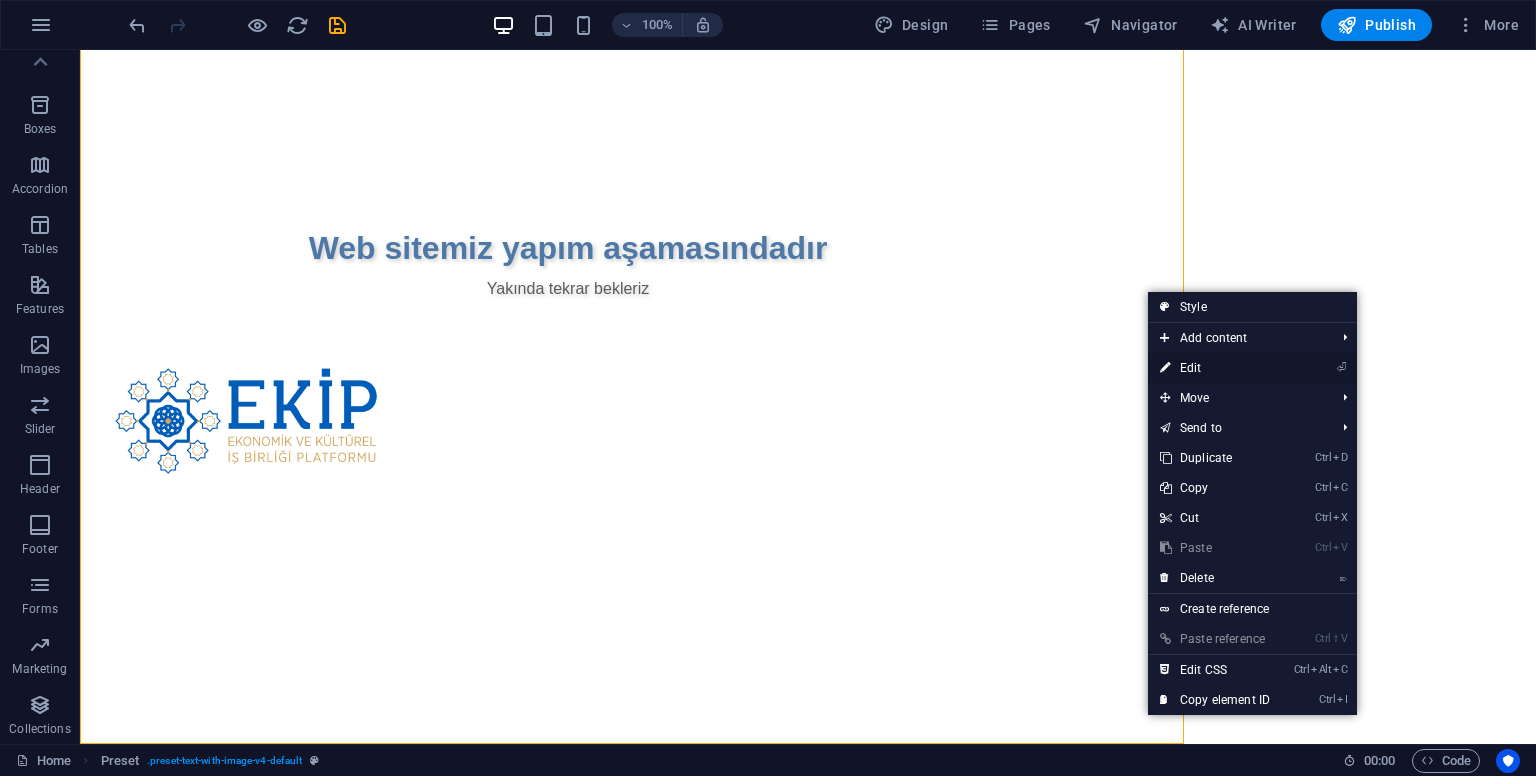 click on "⏎  Edit" at bounding box center (1215, 368) 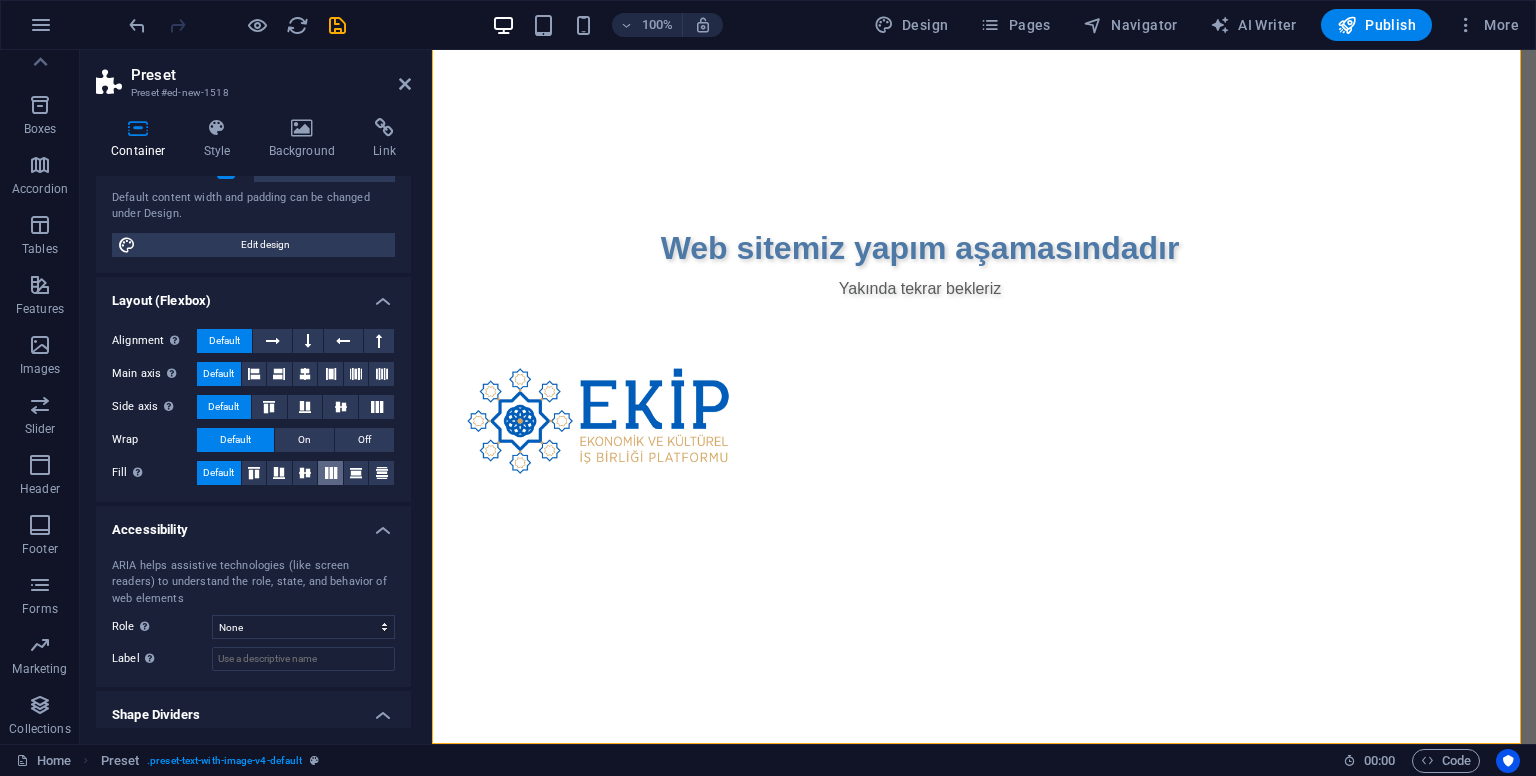 scroll, scrollTop: 200, scrollLeft: 0, axis: vertical 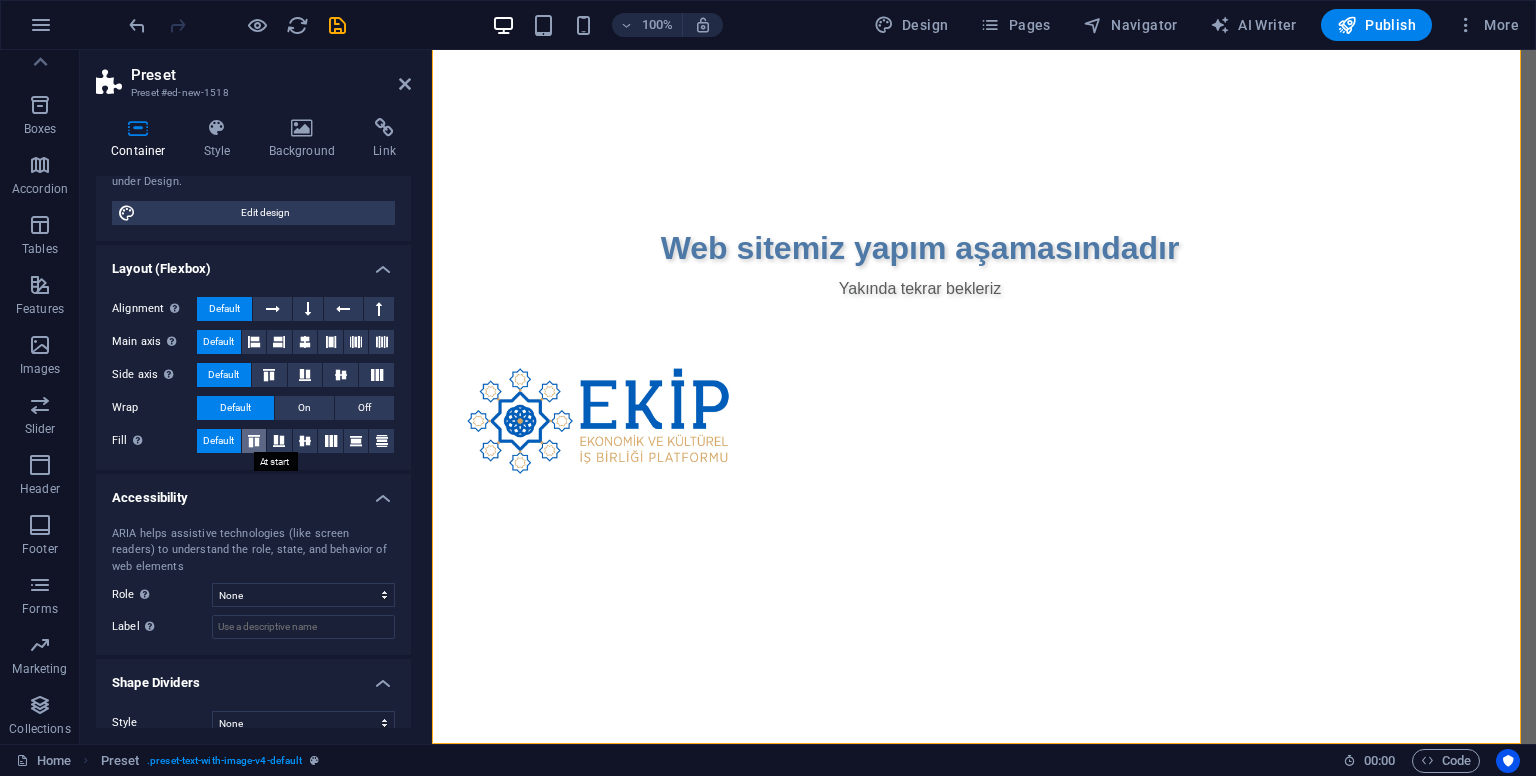 click at bounding box center (254, 441) 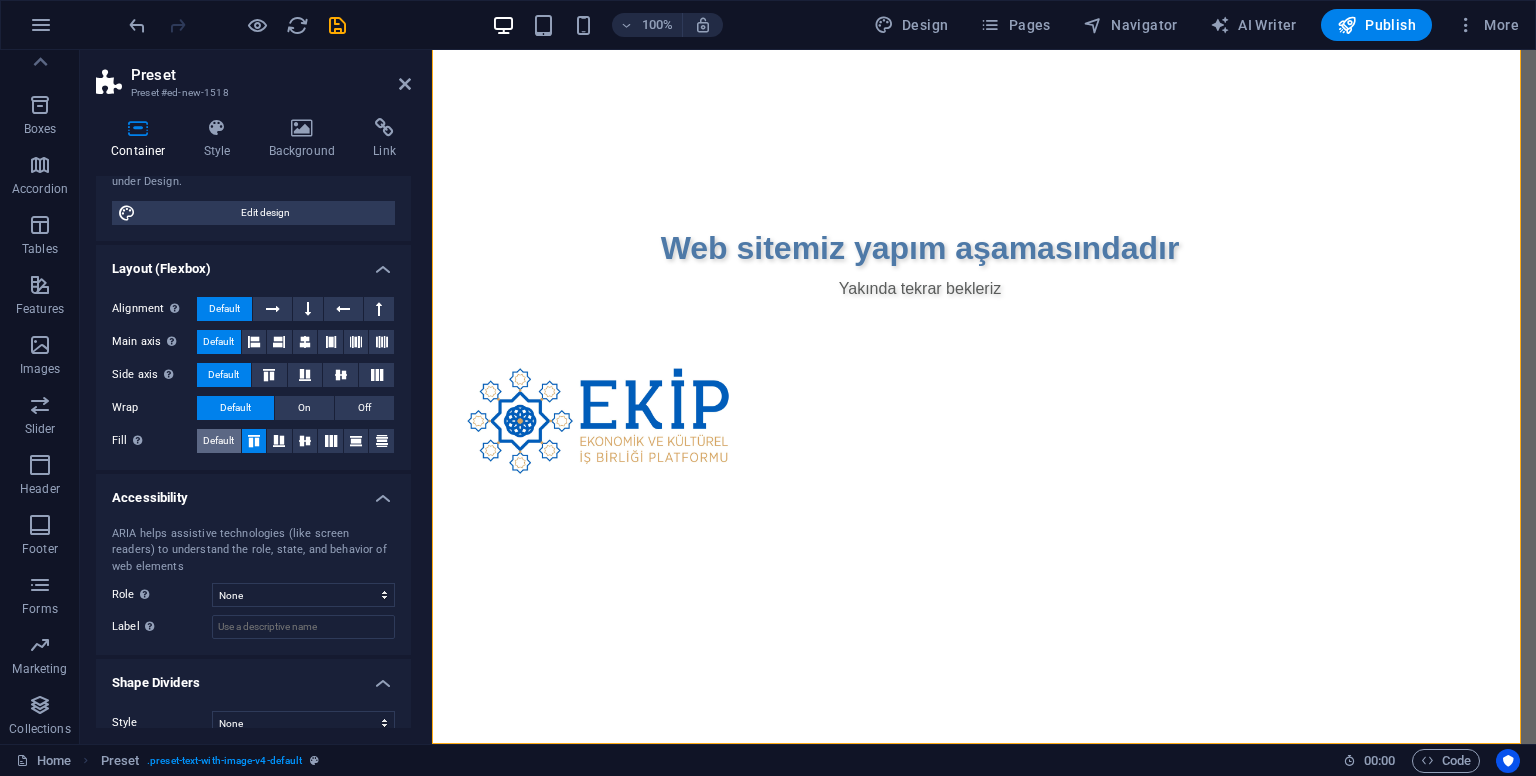 click on "Default" at bounding box center [218, 441] 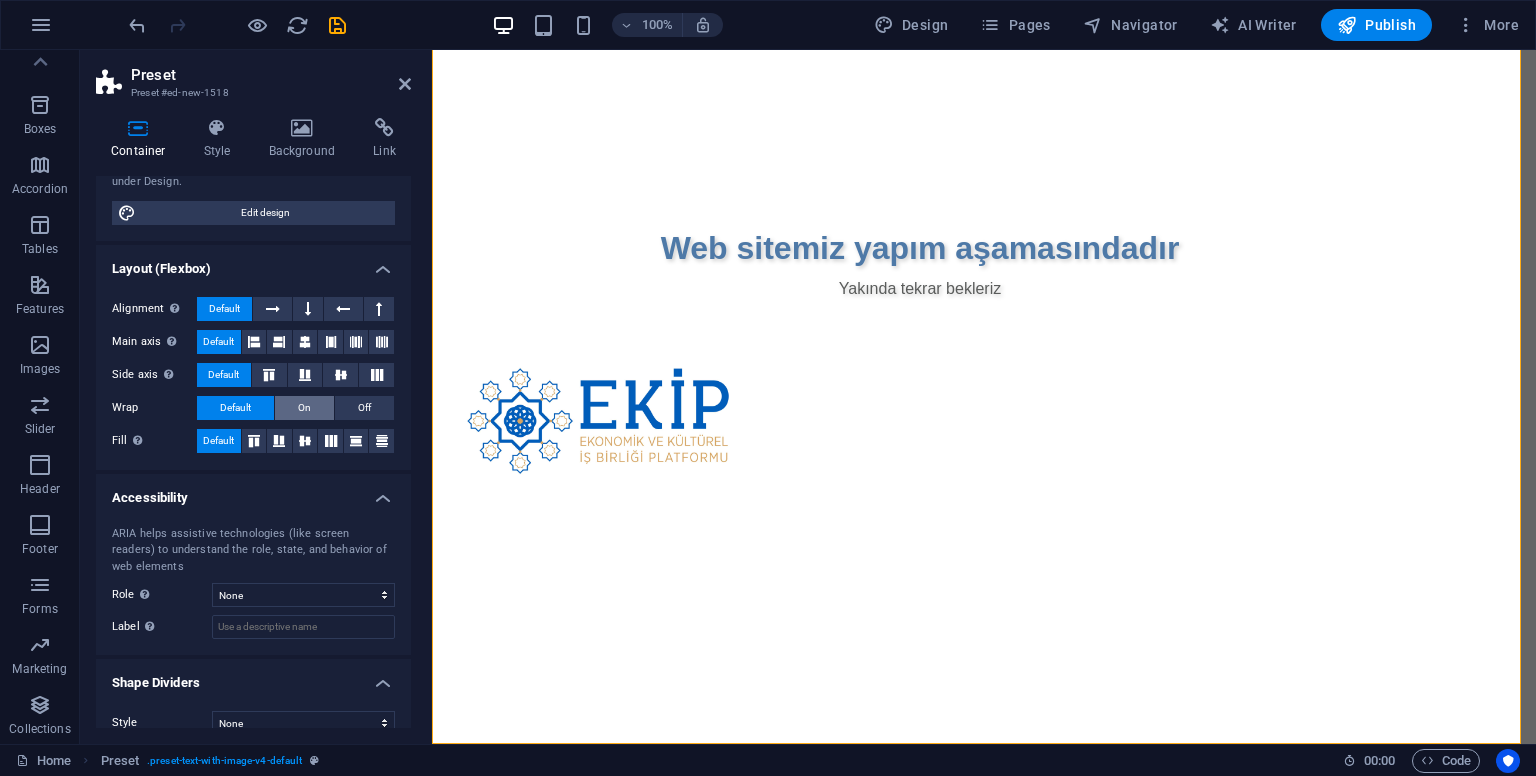 click on "On" at bounding box center (304, 408) 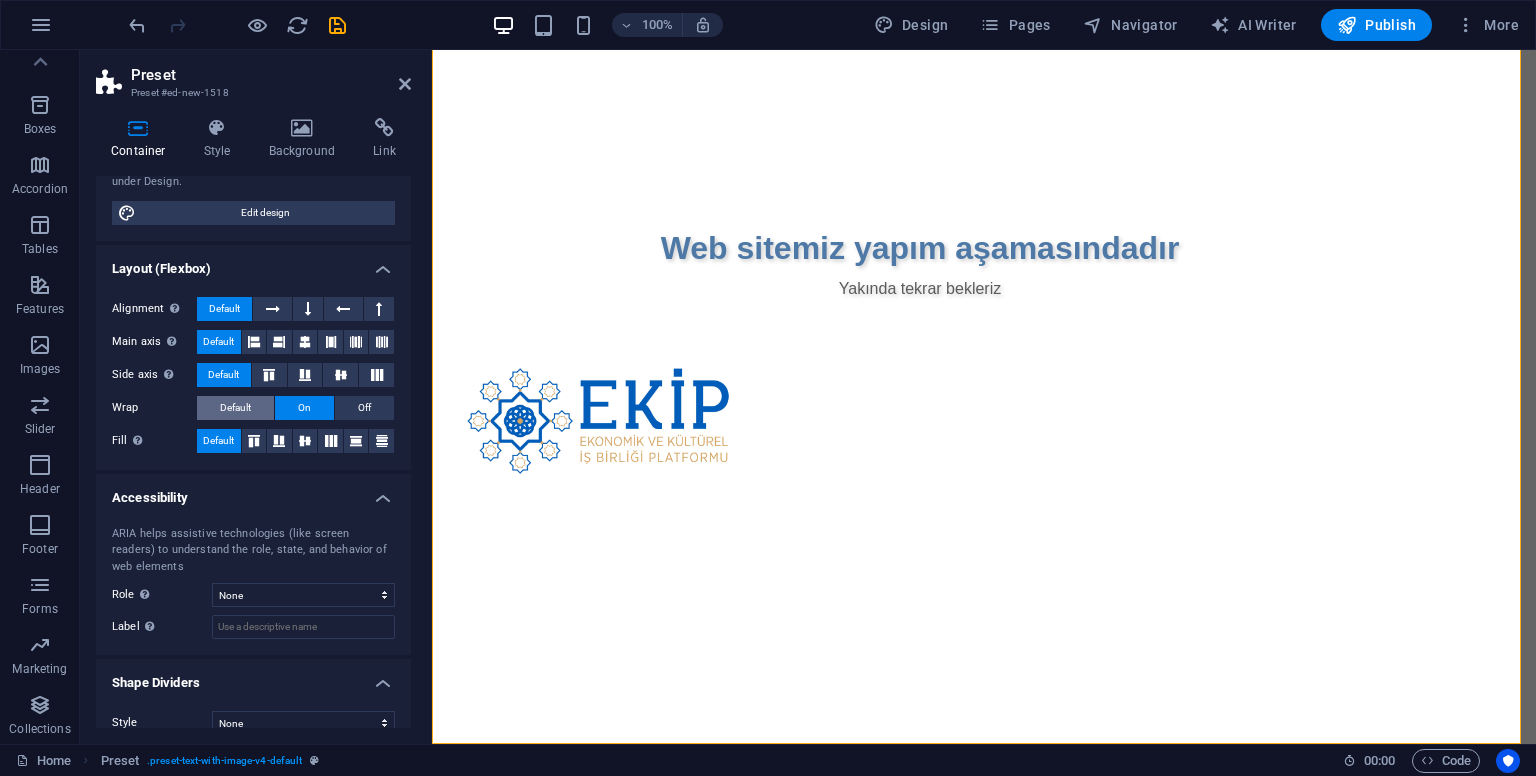 click on "Default" at bounding box center (235, 408) 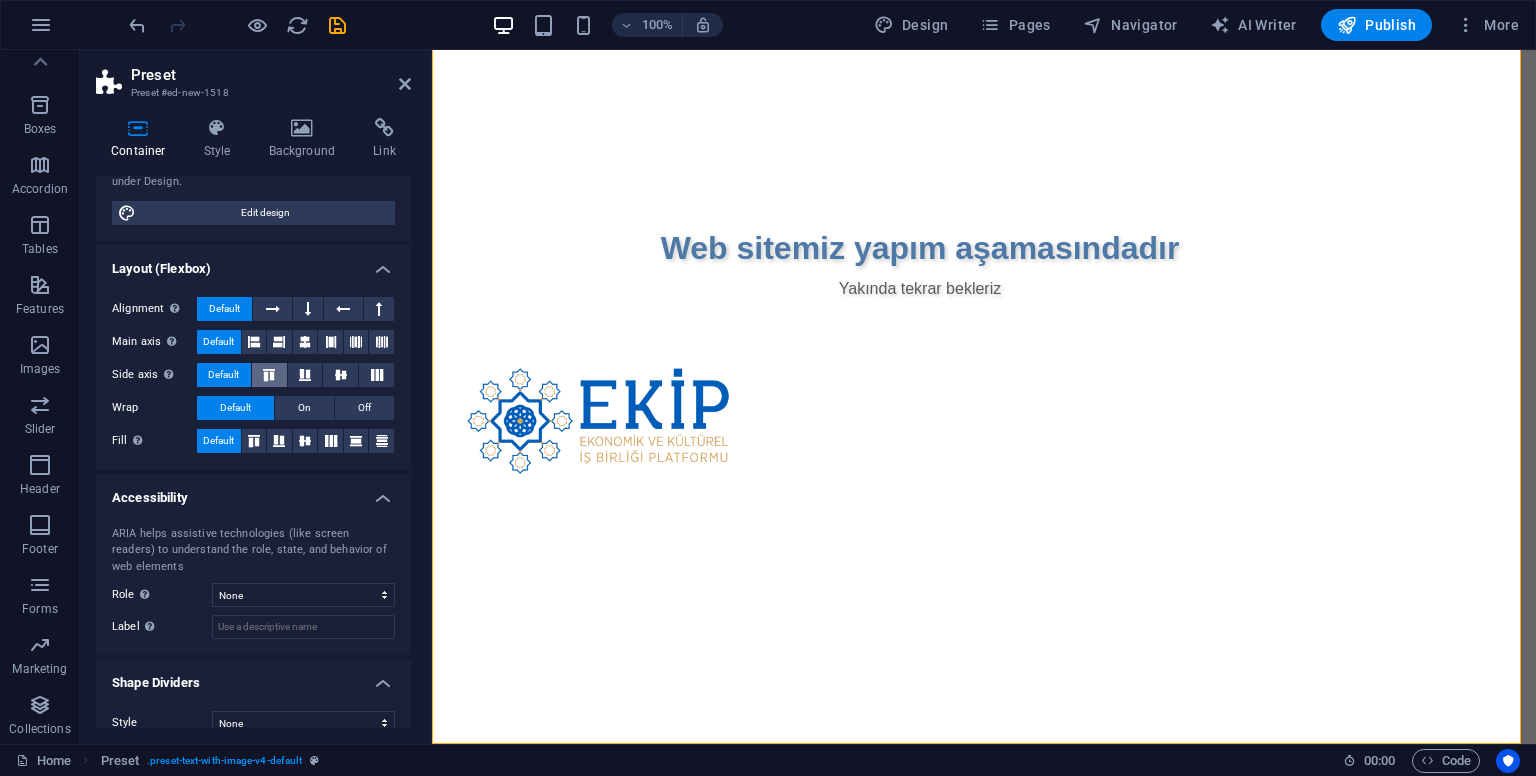 click at bounding box center (269, 375) 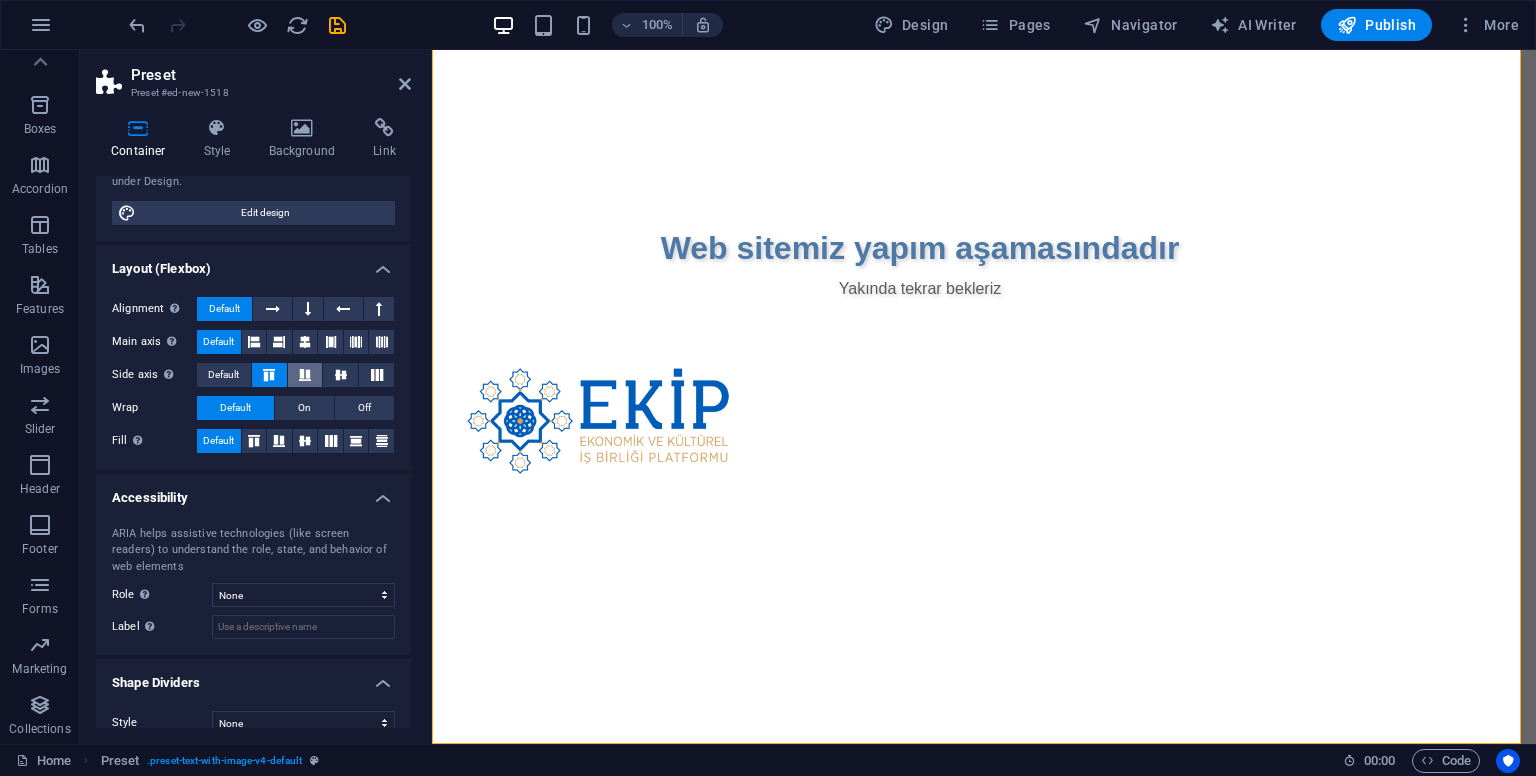 click at bounding box center (305, 375) 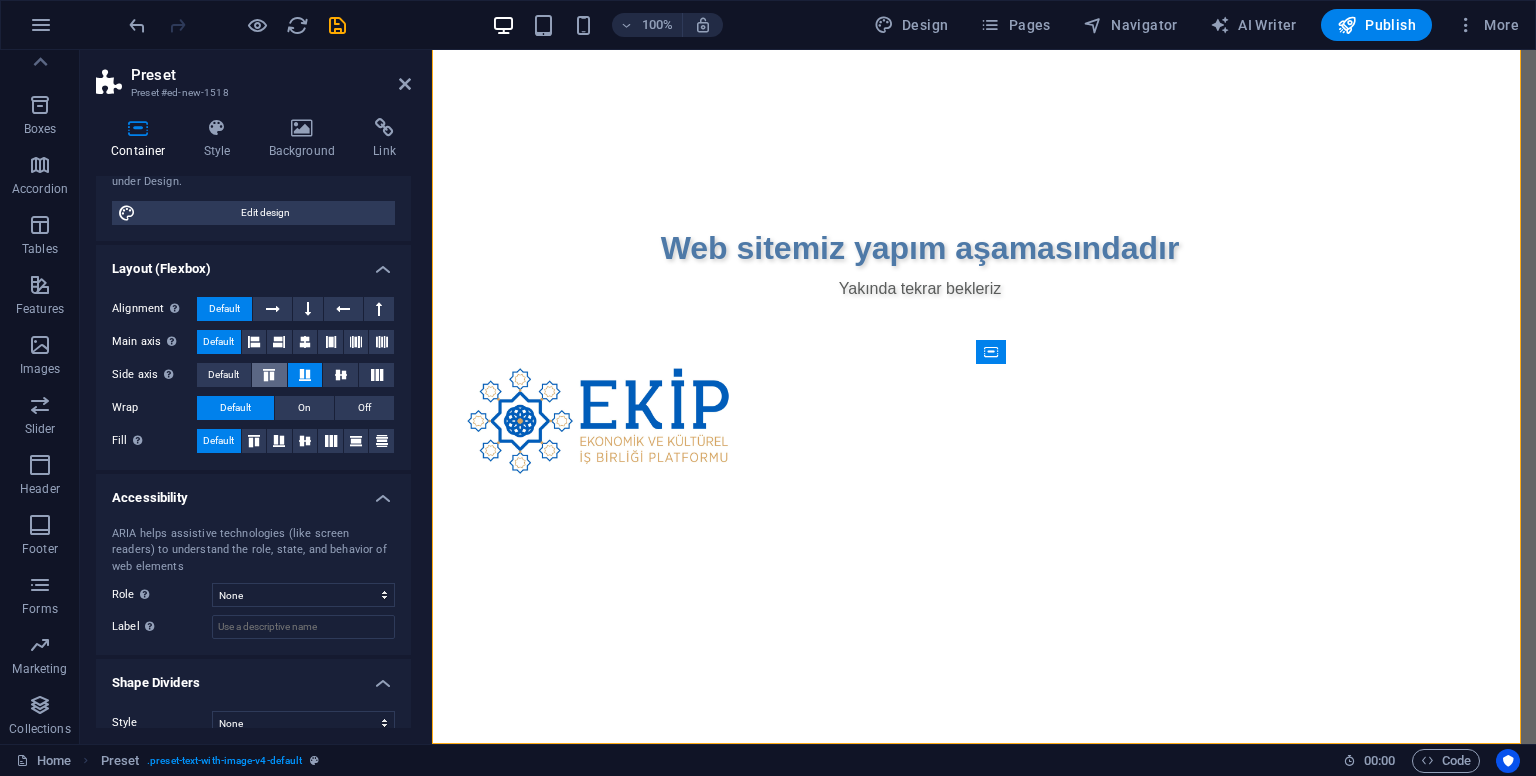 click at bounding box center (269, 375) 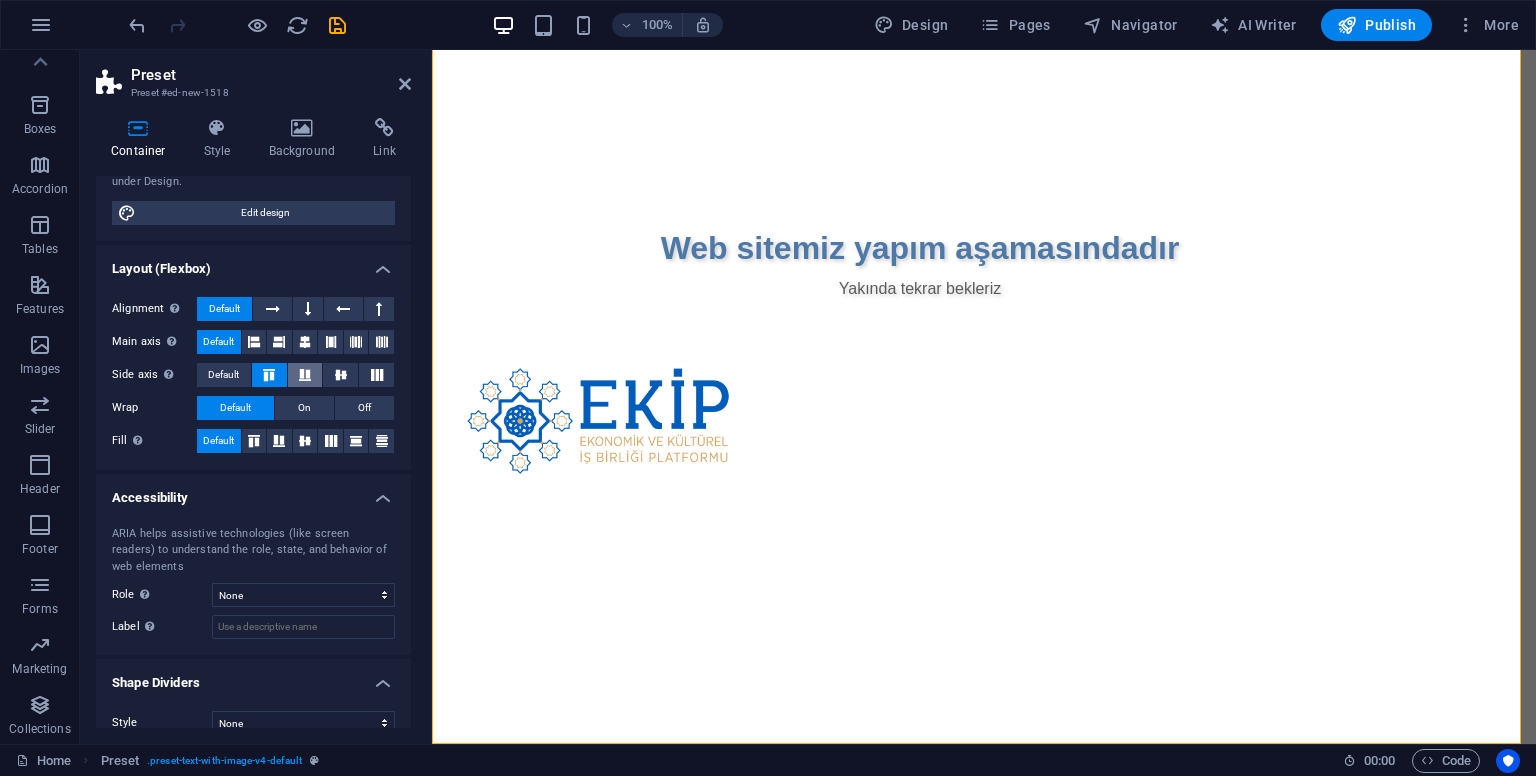 click at bounding box center [305, 375] 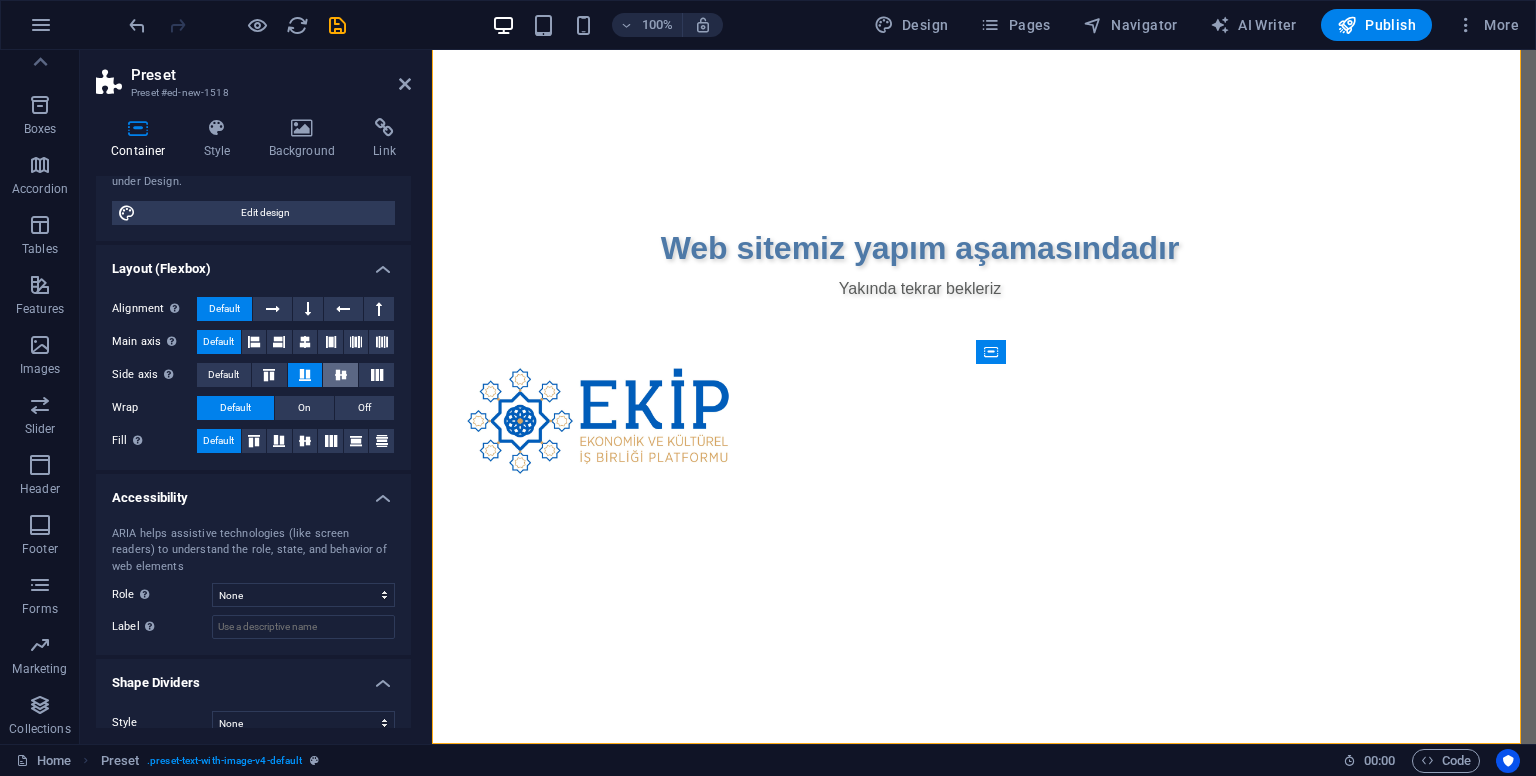 click at bounding box center [341, 375] 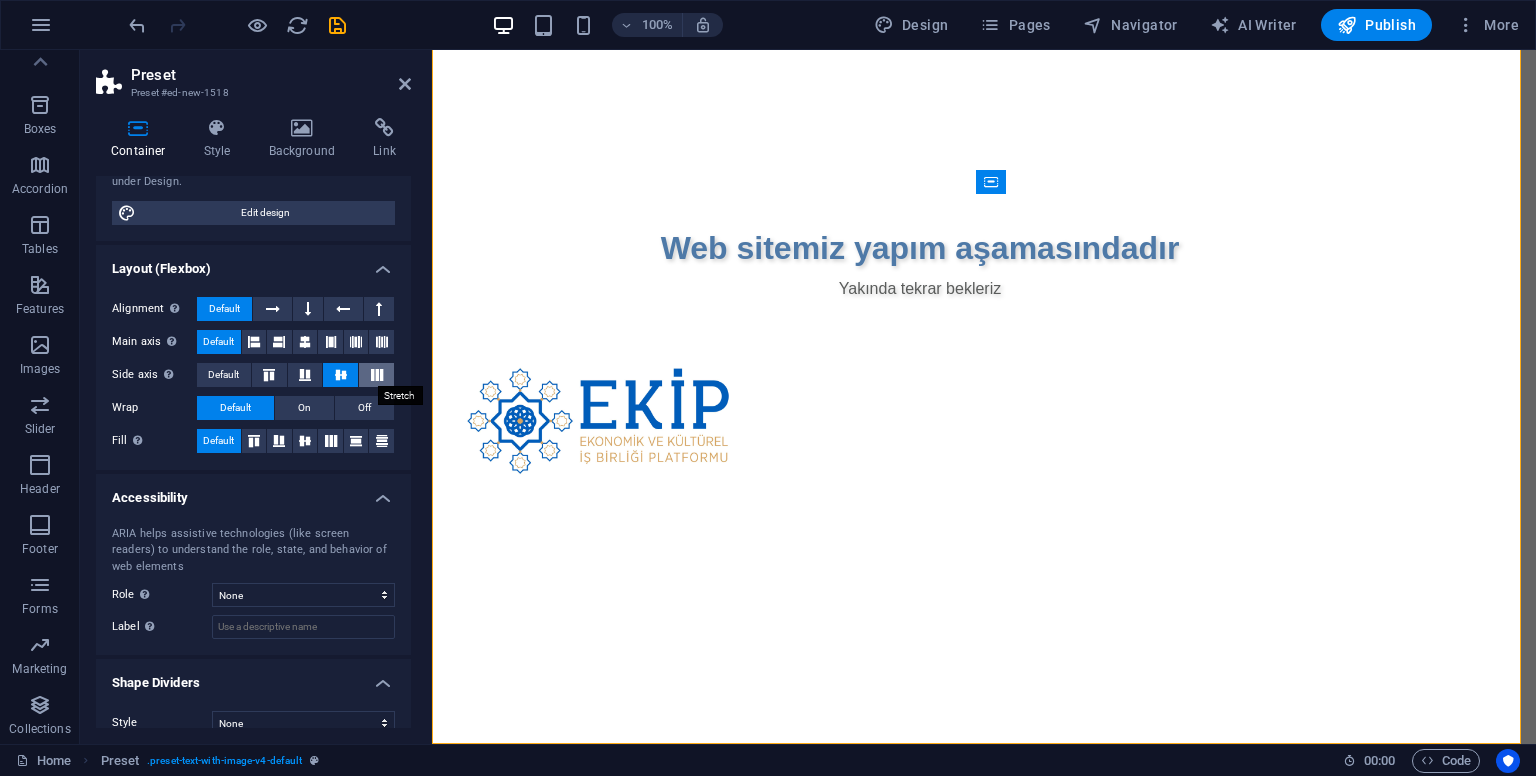 click at bounding box center [377, 375] 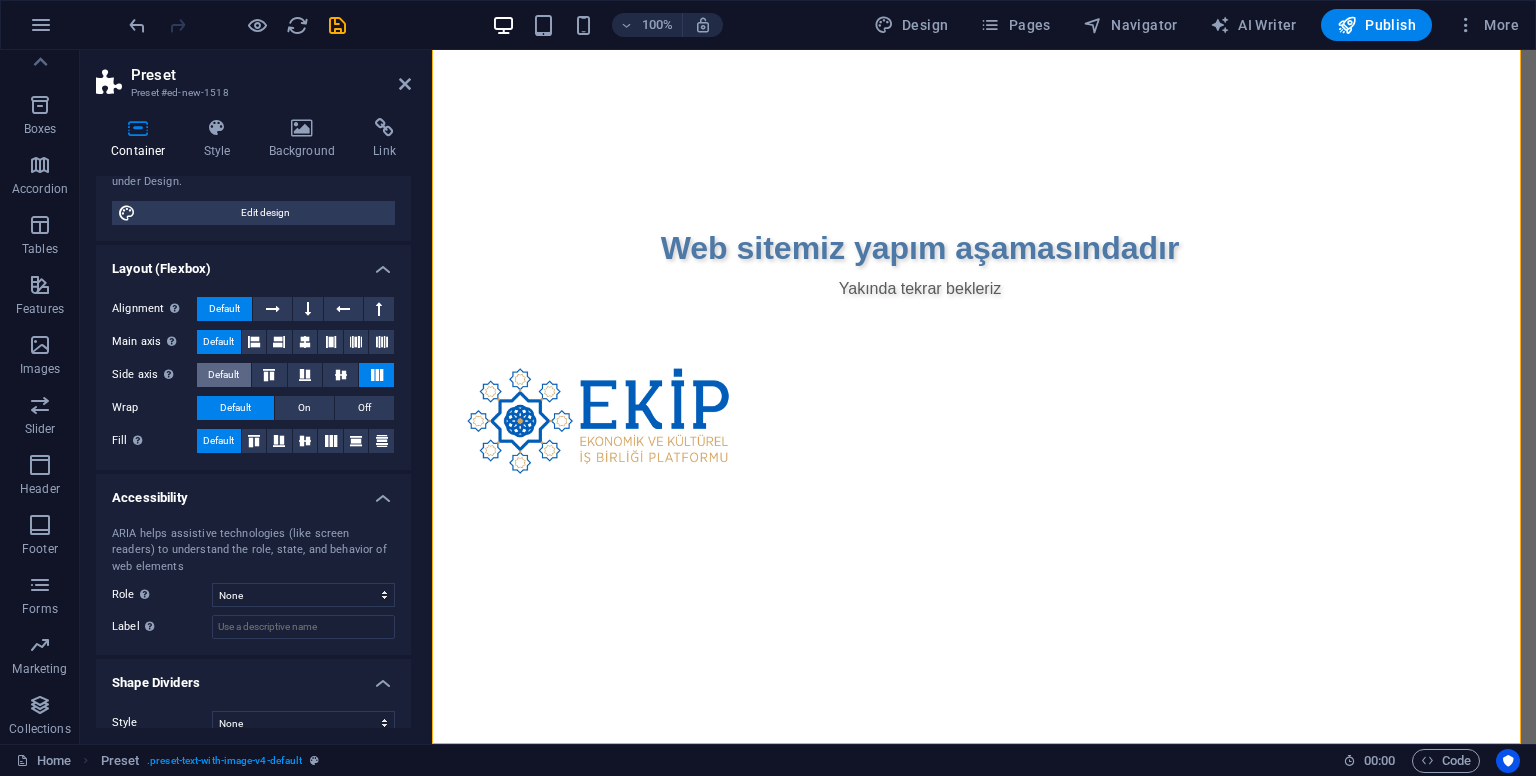 click on "Default" at bounding box center (223, 375) 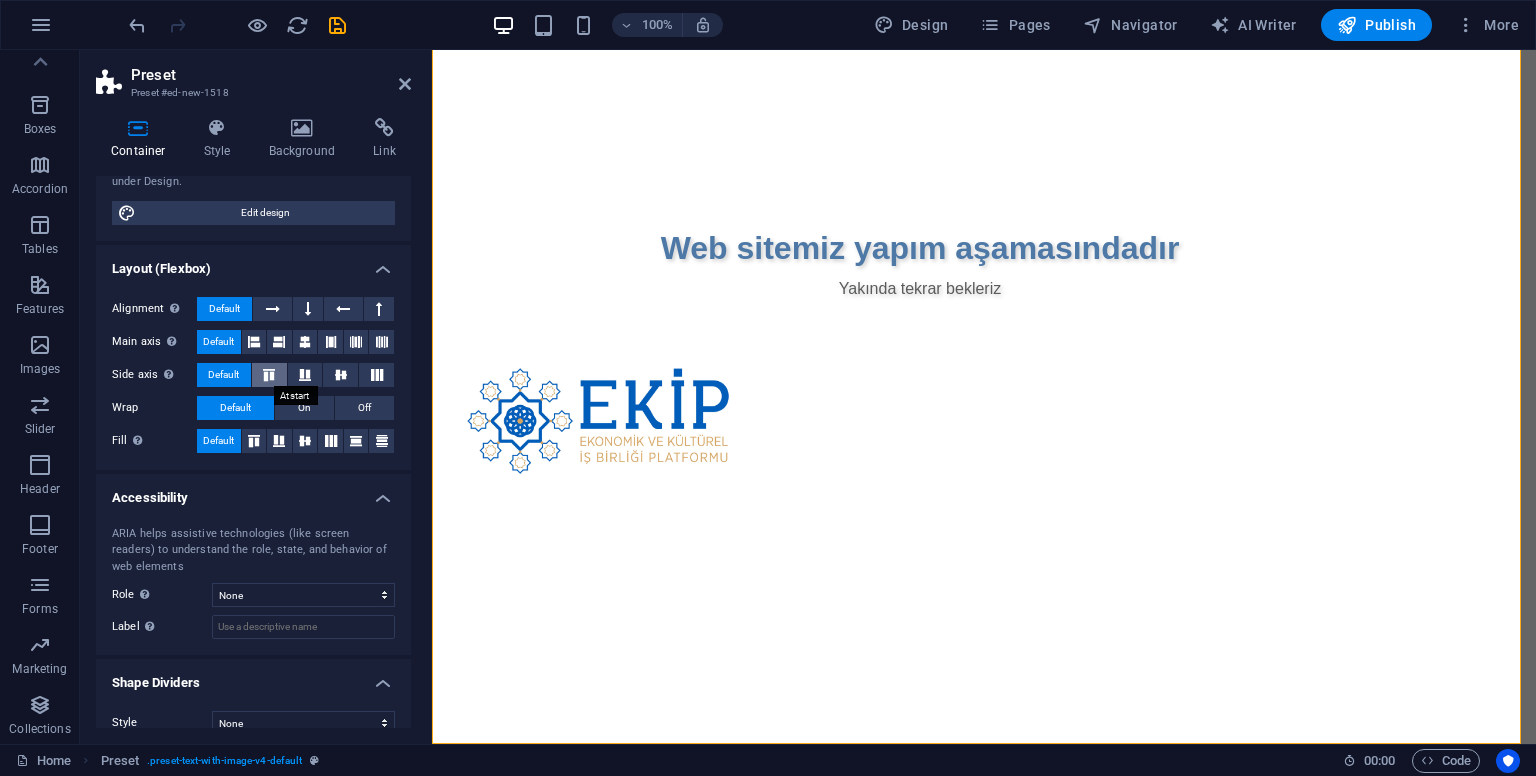 click at bounding box center [269, 375] 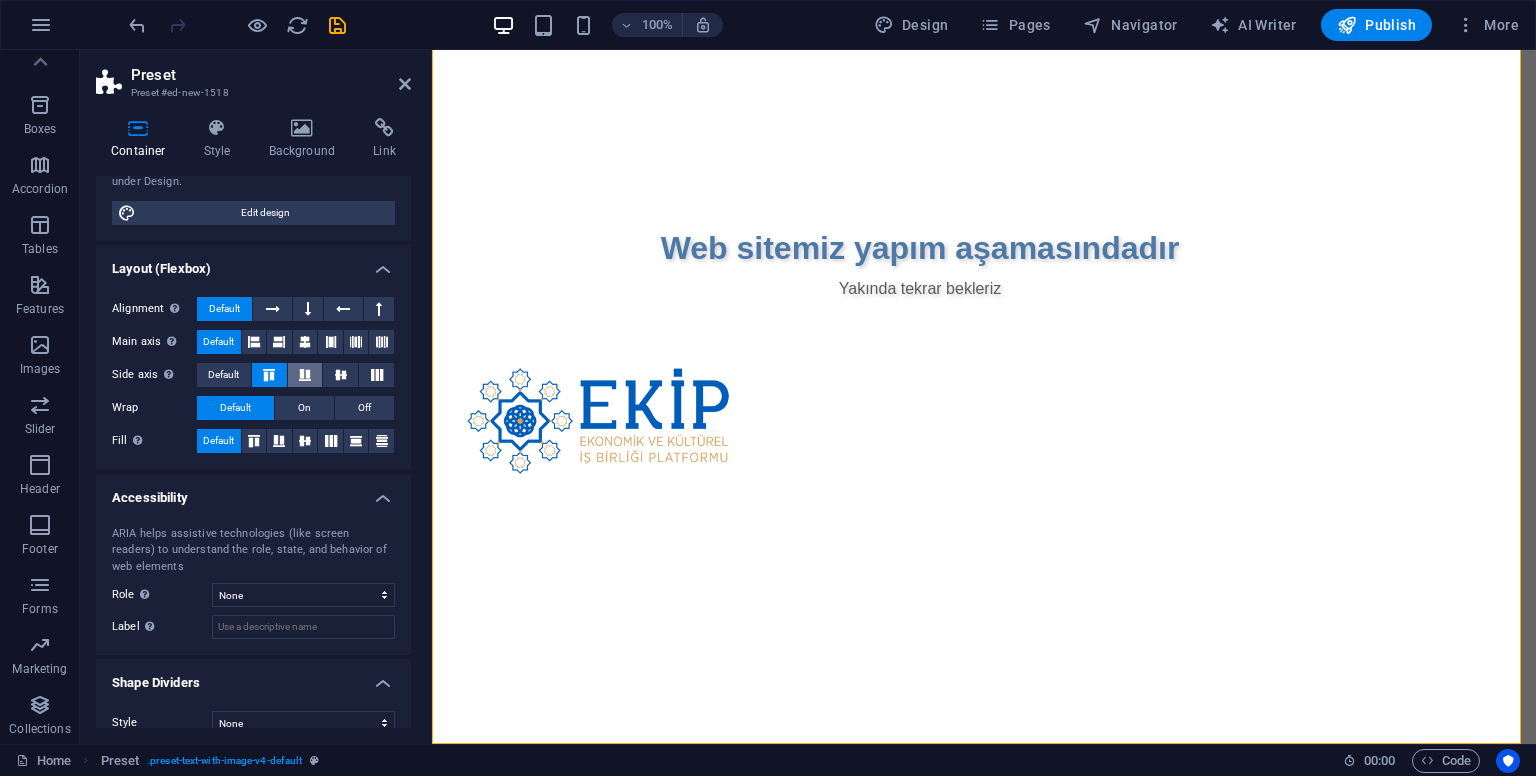 click at bounding box center [305, 375] 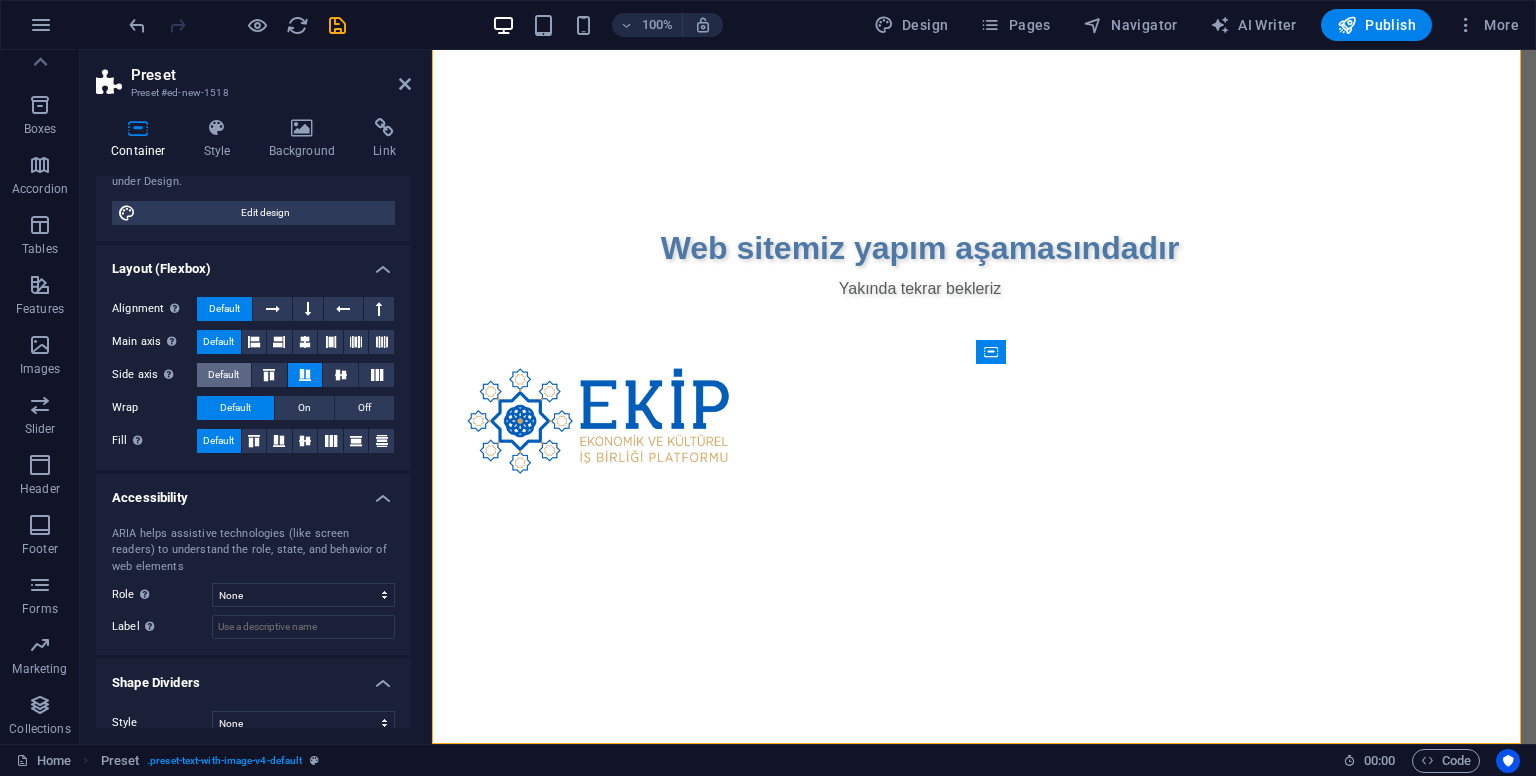 click on "Default" at bounding box center (223, 375) 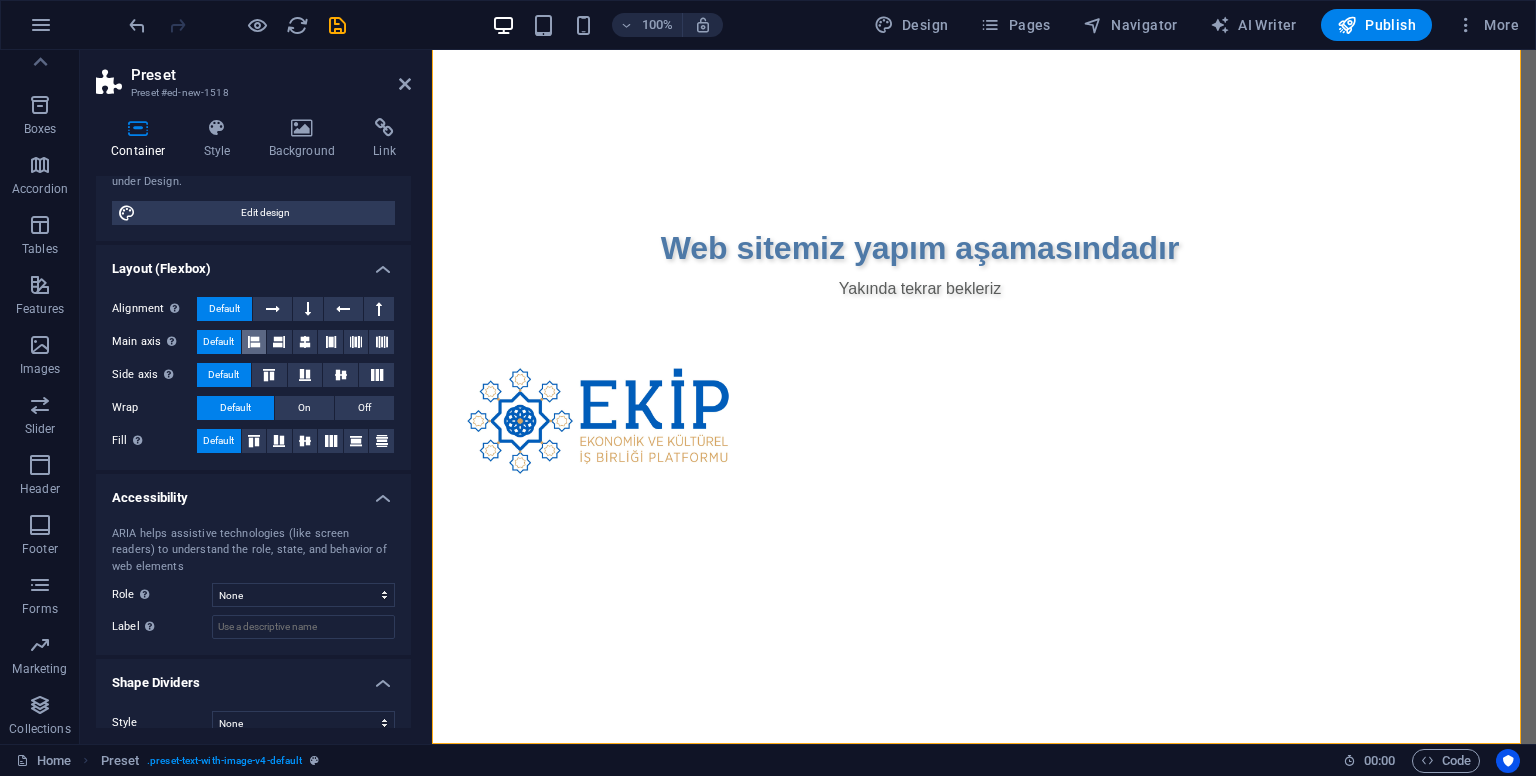 click at bounding box center [254, 342] 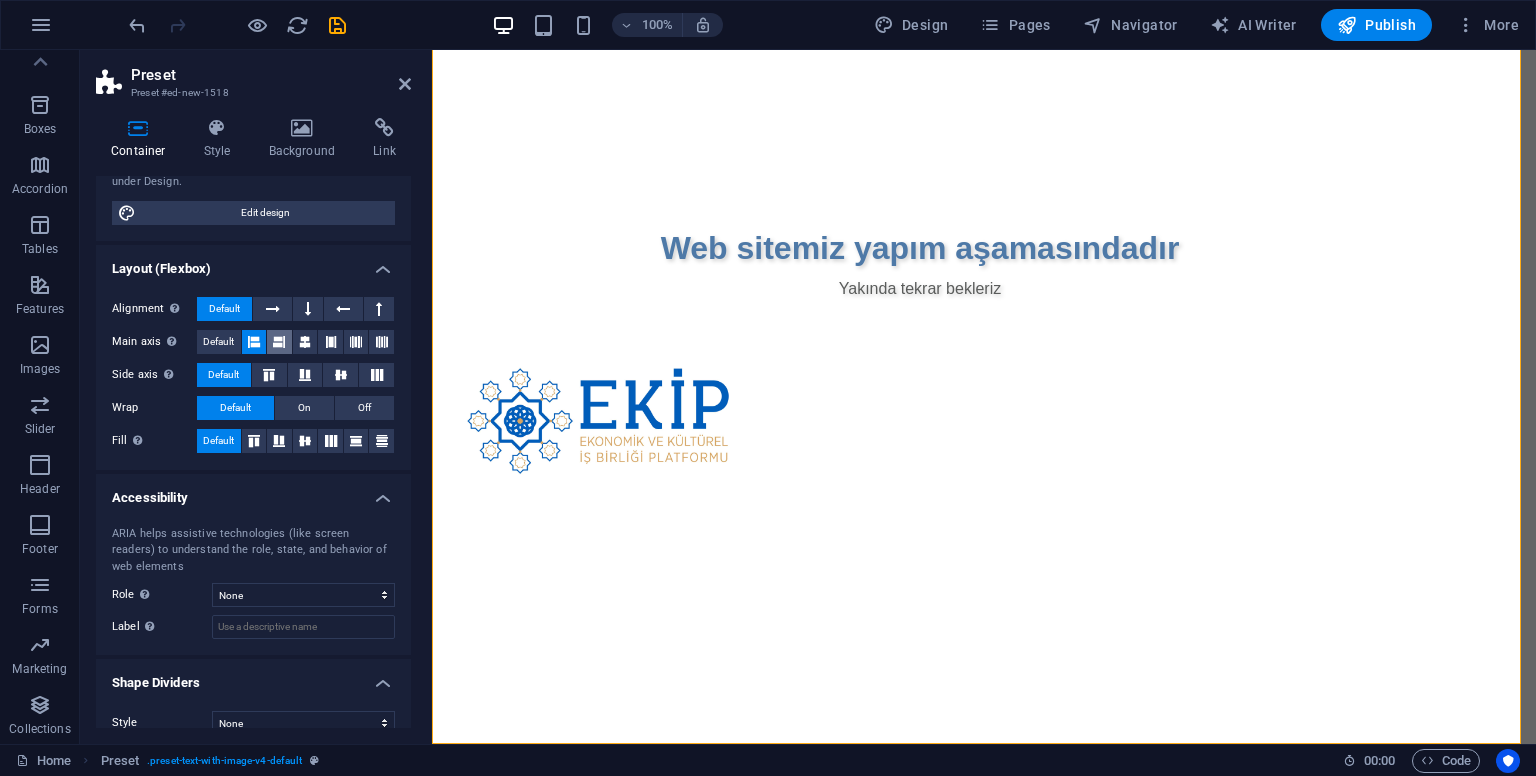 click at bounding box center (279, 342) 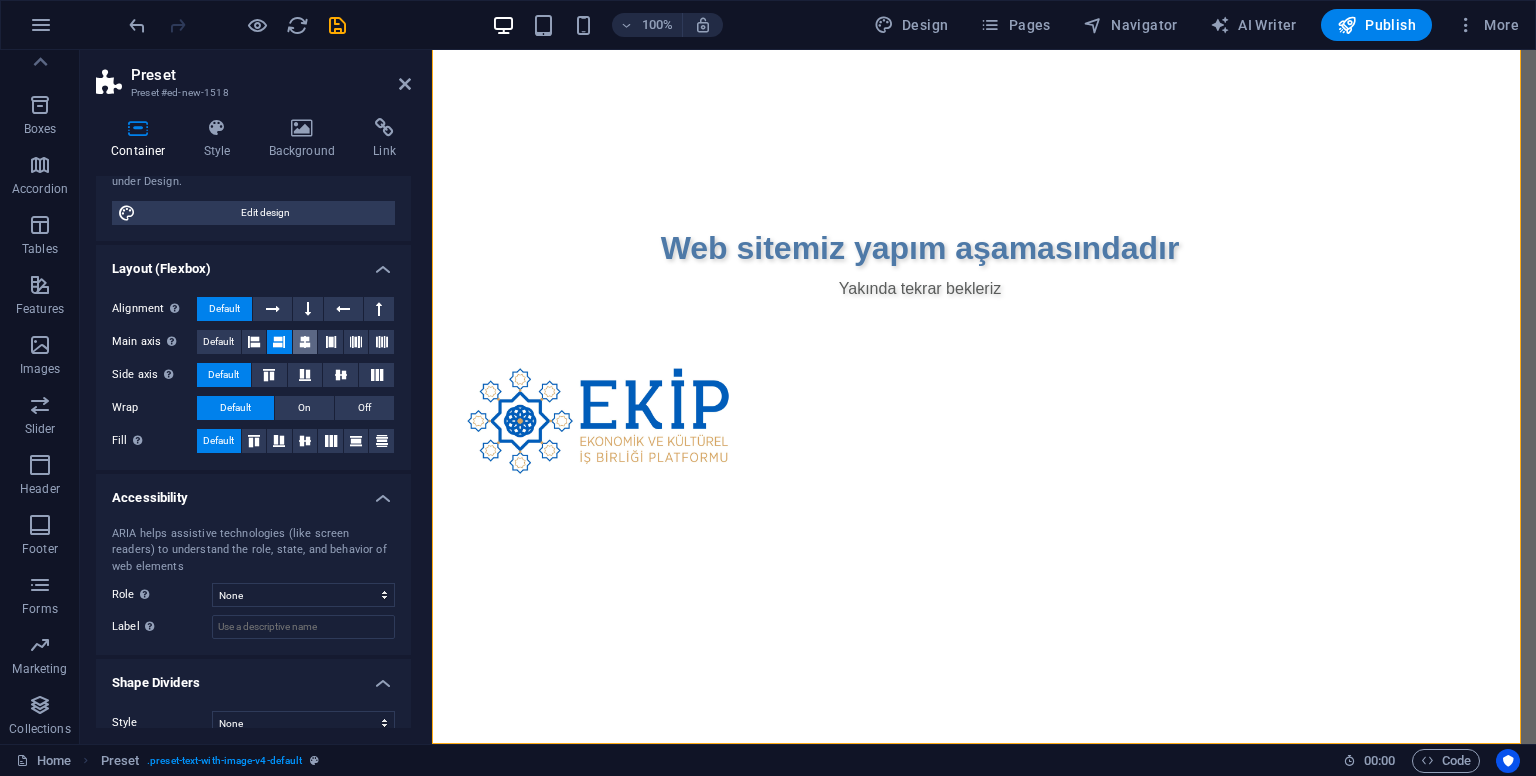 click at bounding box center (305, 342) 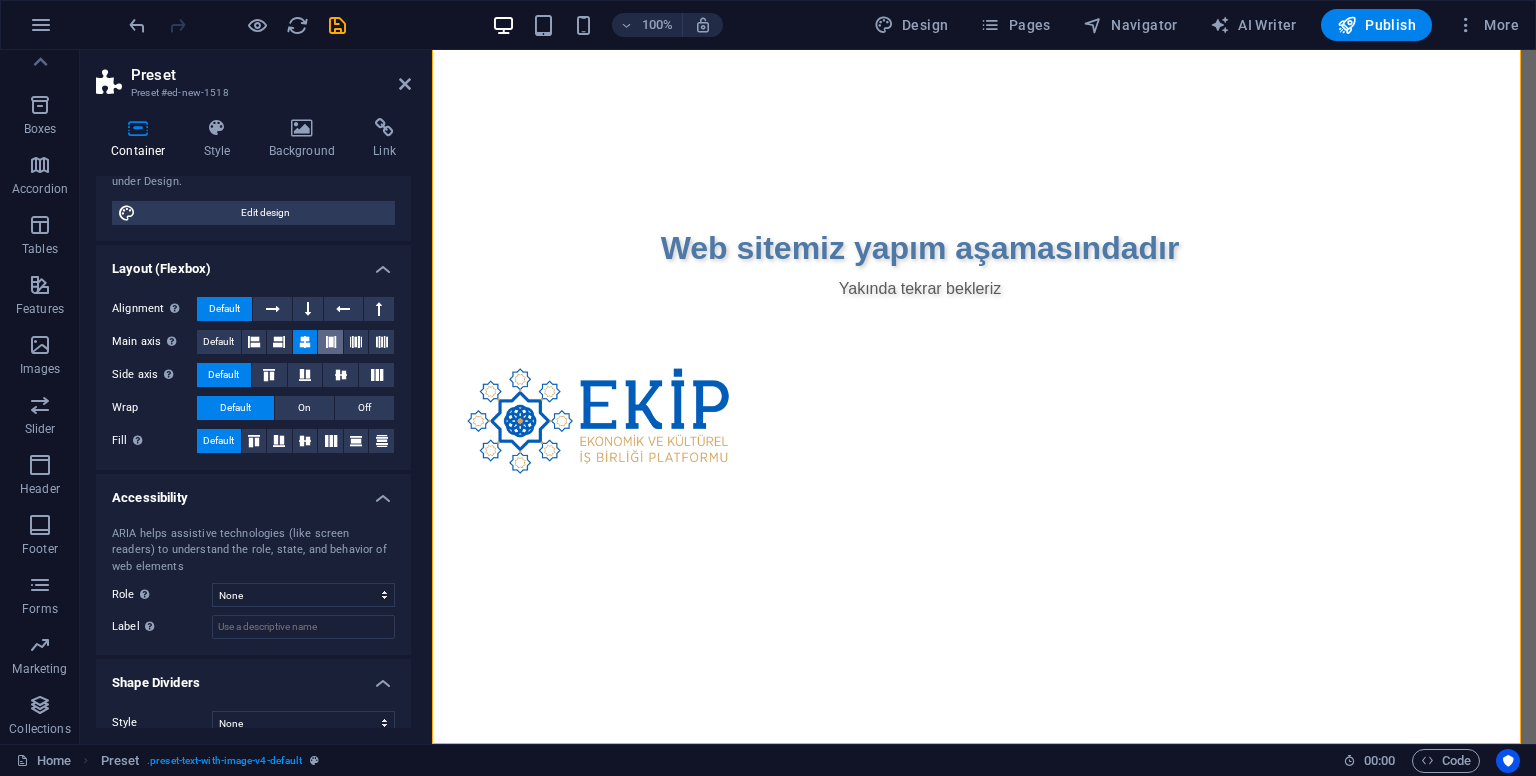 click at bounding box center (330, 342) 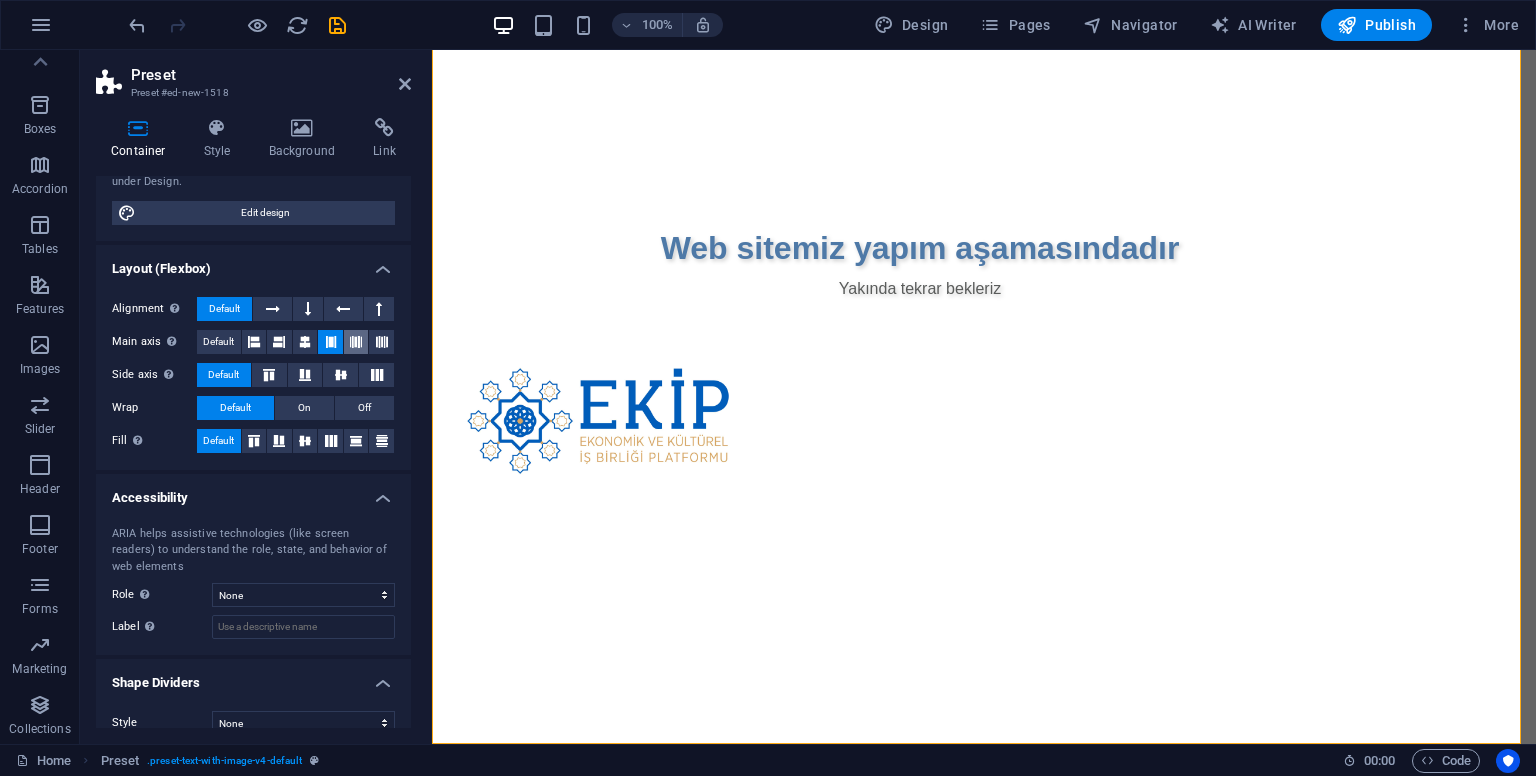 click at bounding box center (356, 342) 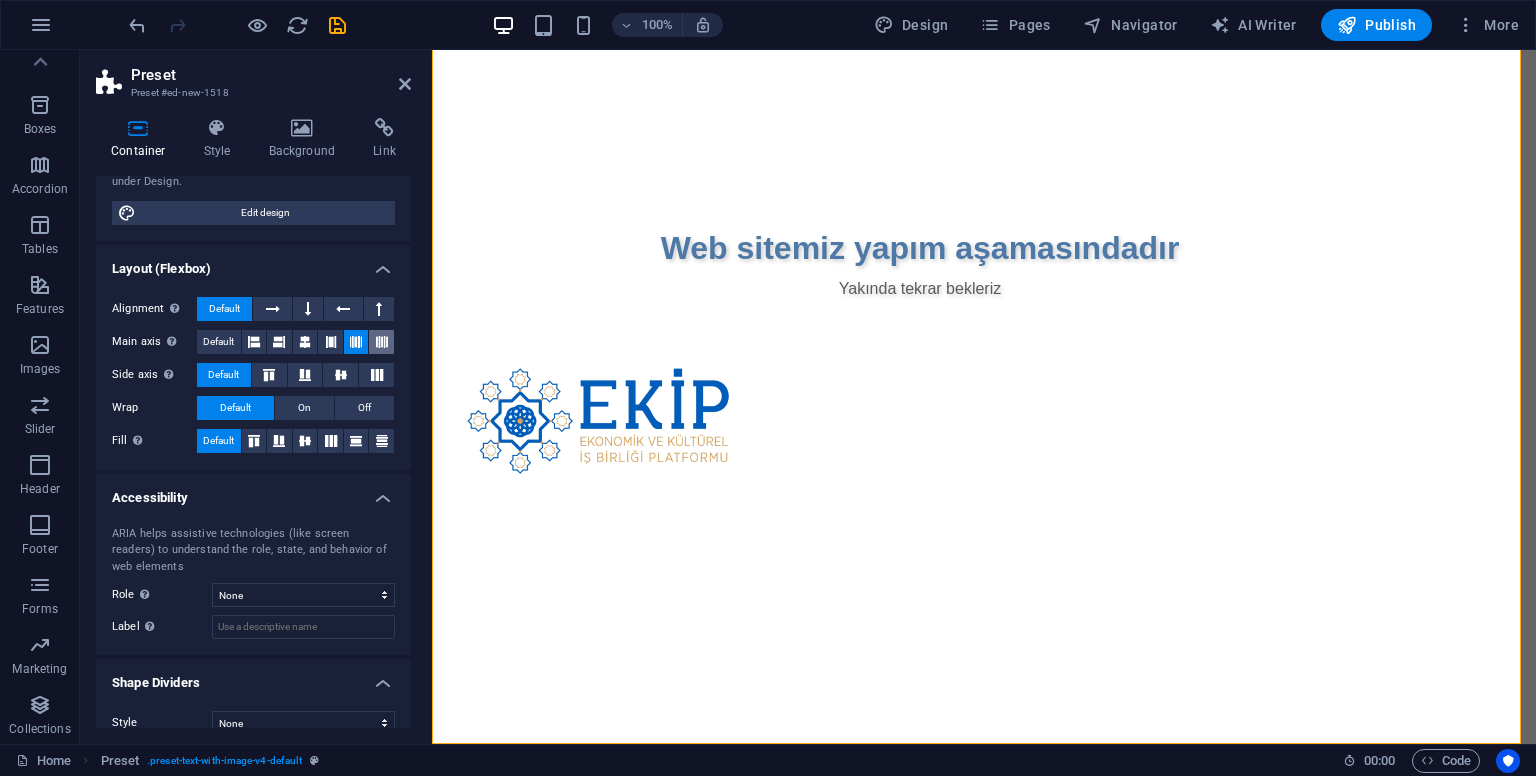 click at bounding box center (381, 342) 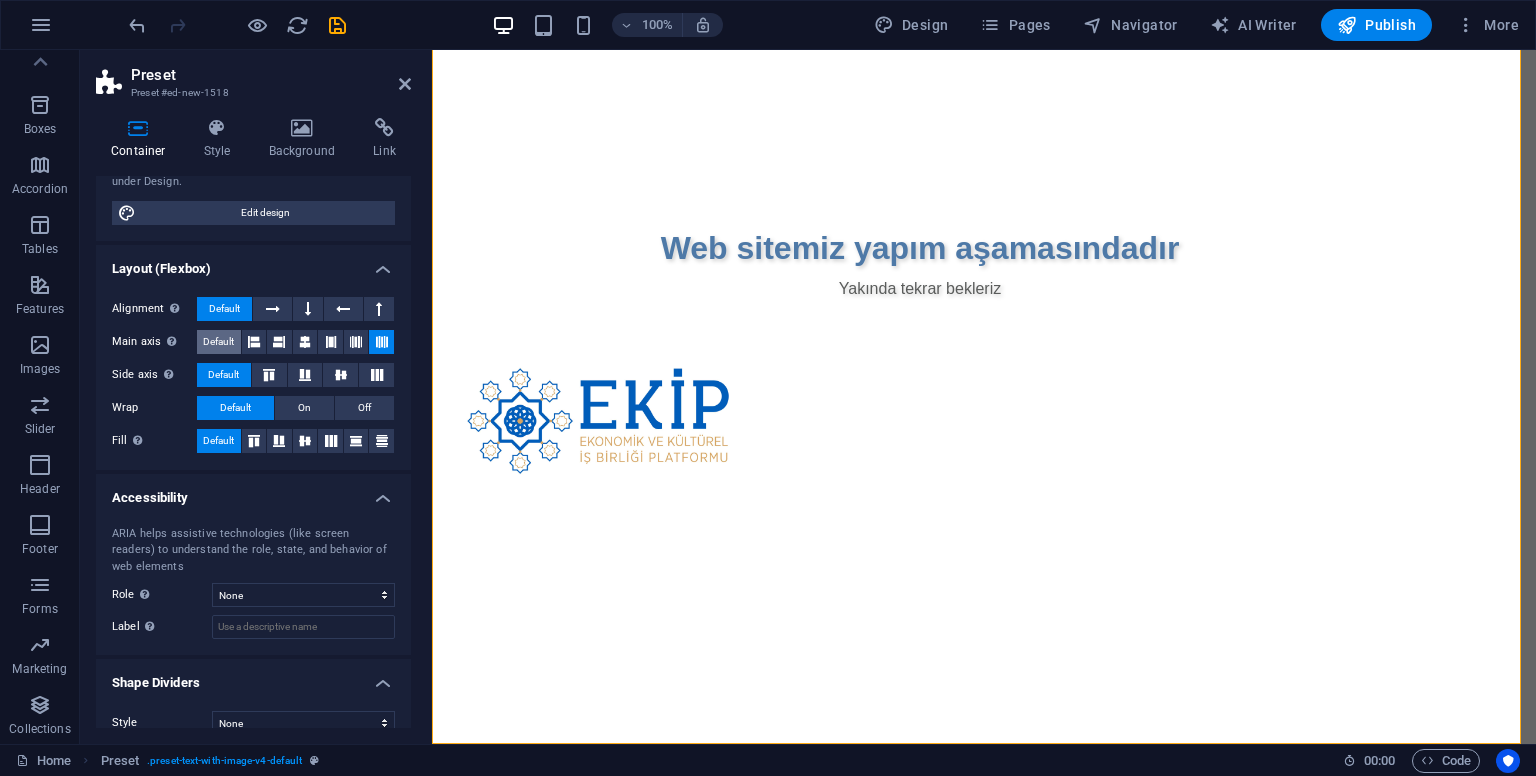 click on "Default" at bounding box center [218, 342] 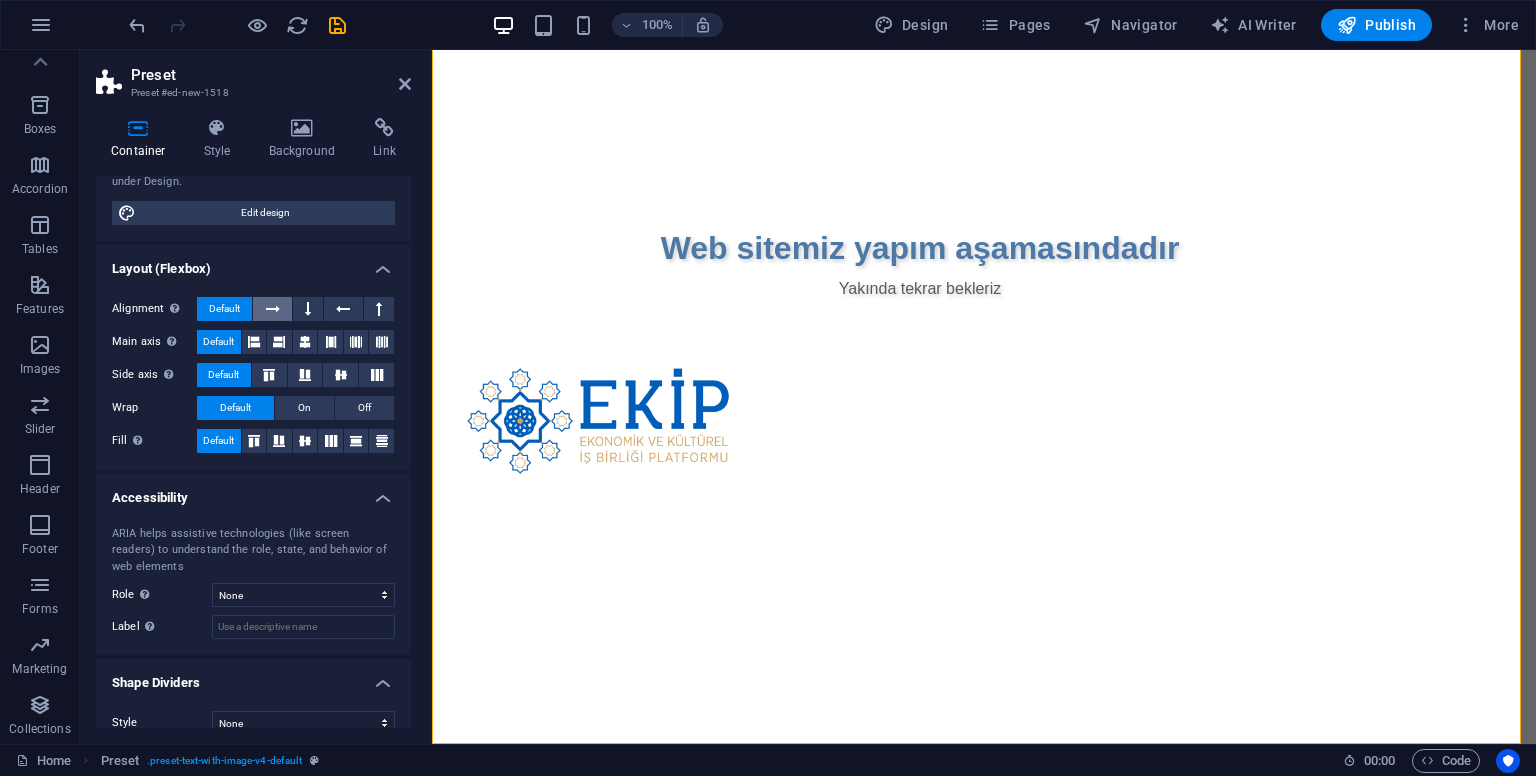click at bounding box center [273, 309] 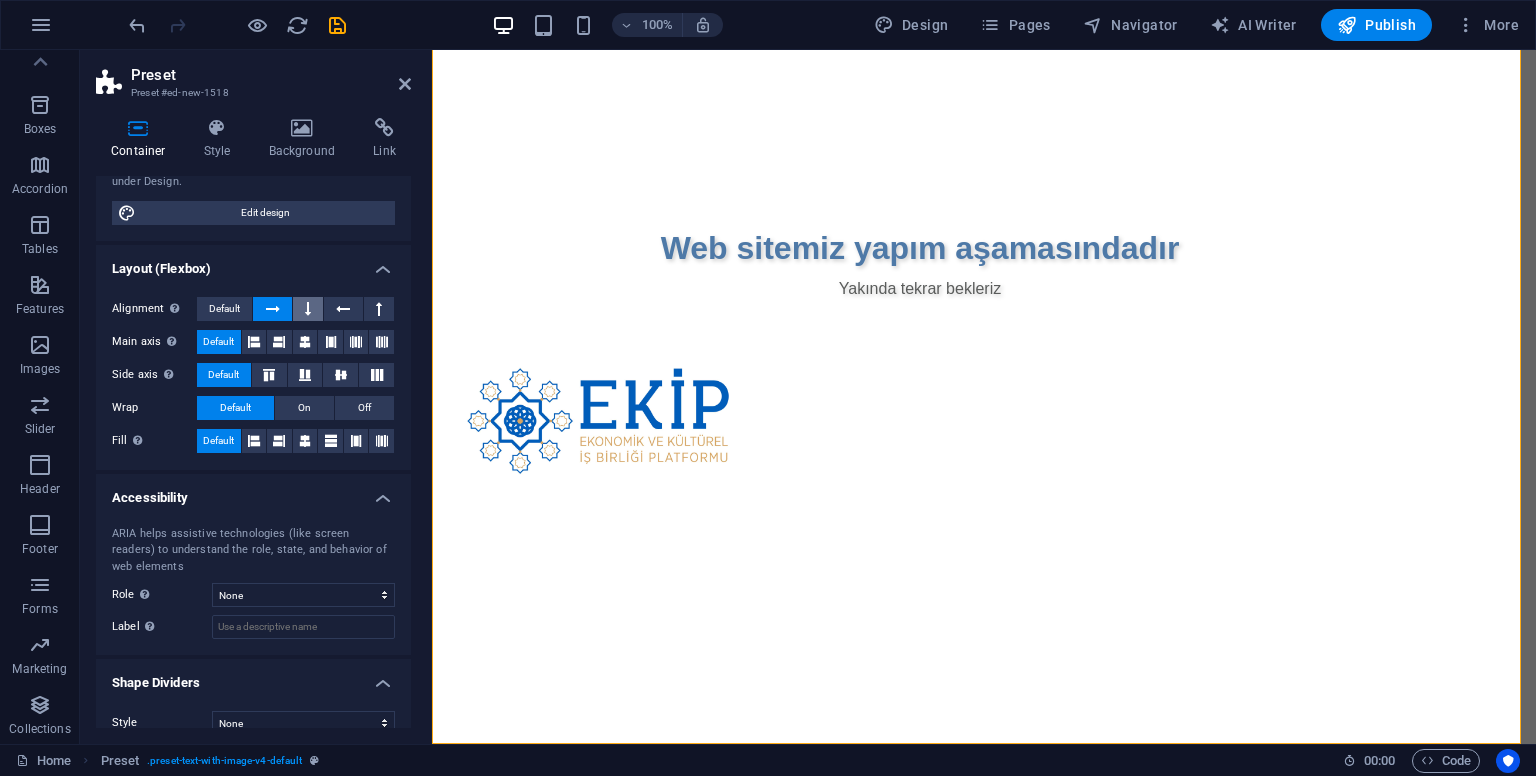 click at bounding box center (308, 309) 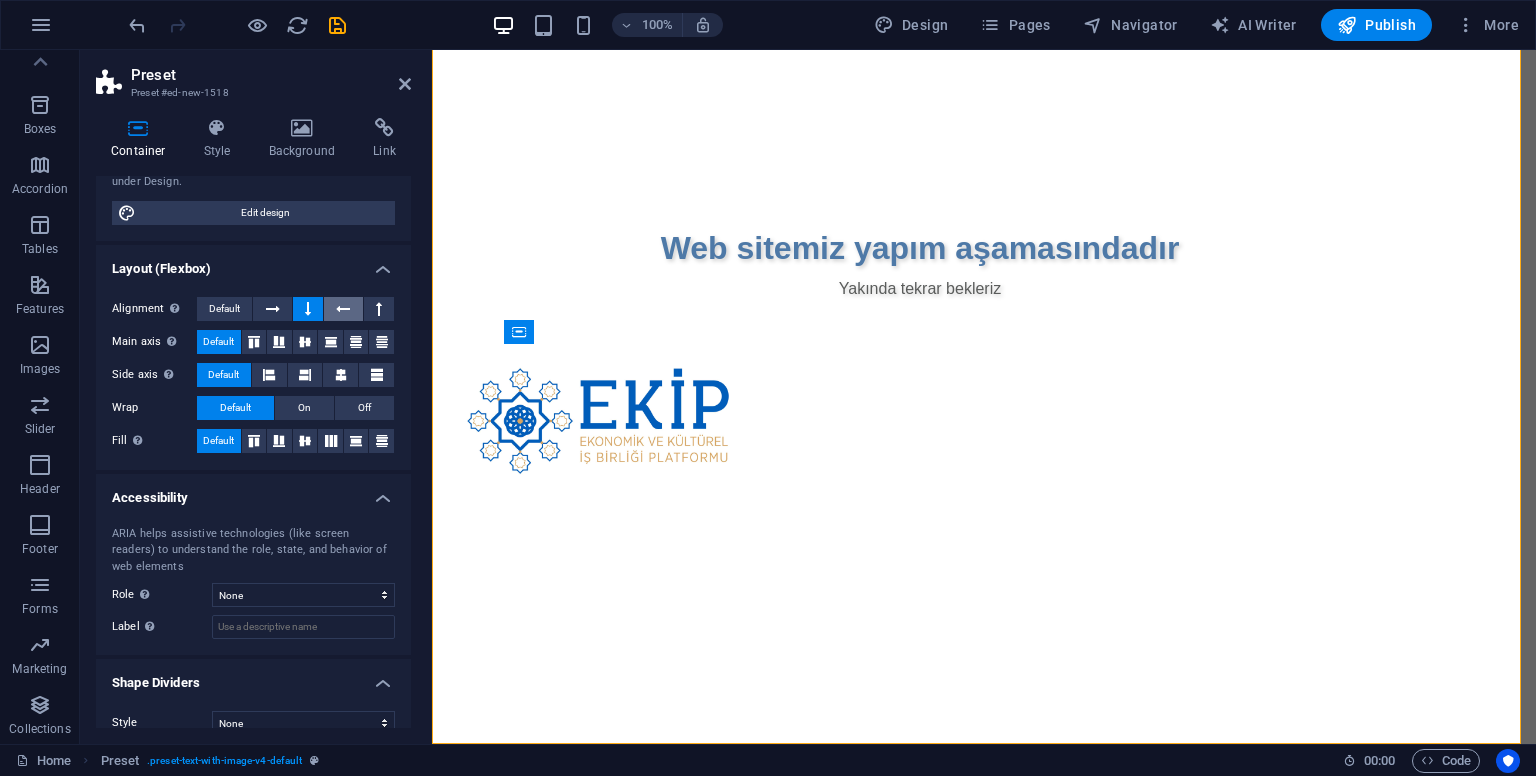 click at bounding box center [343, 309] 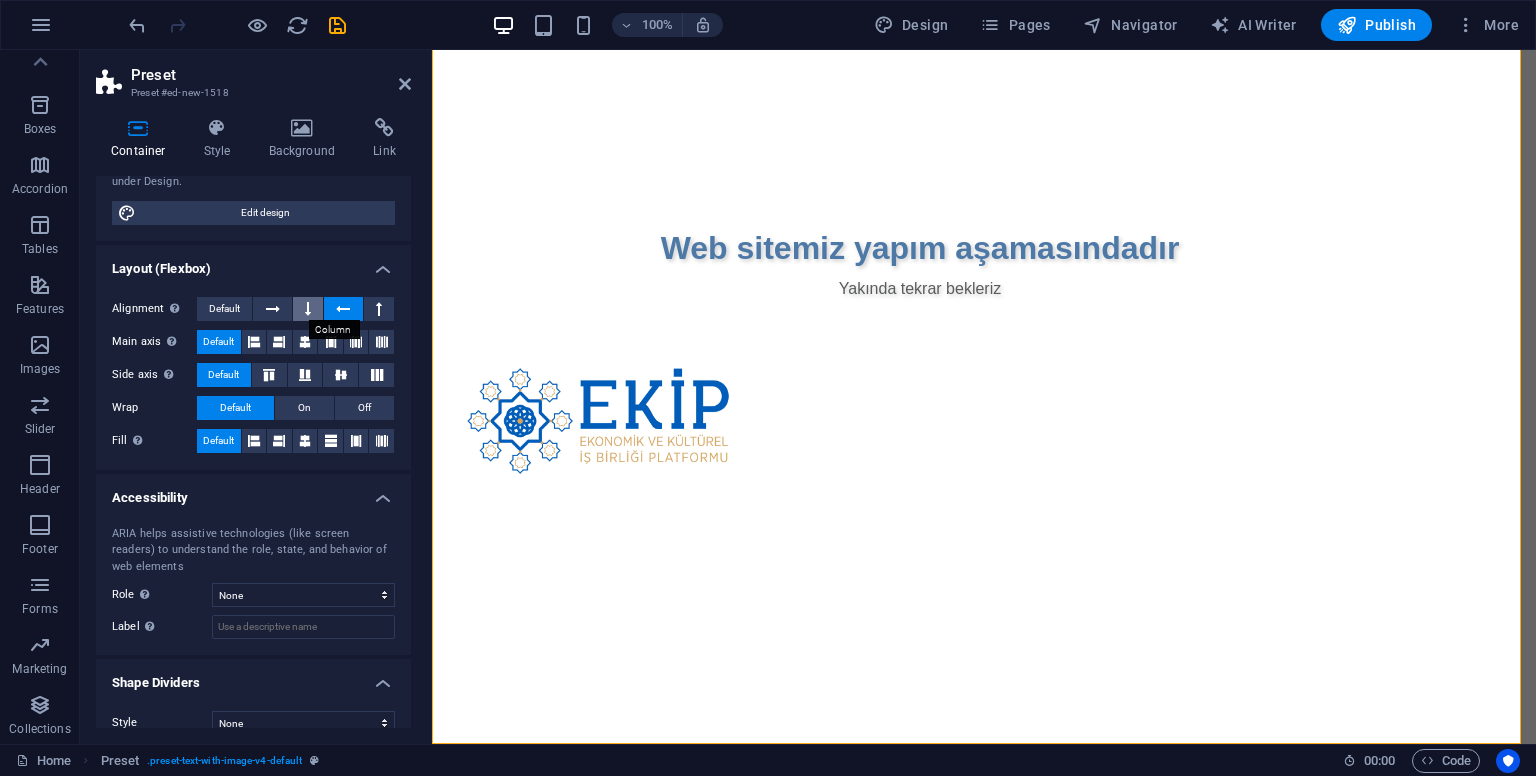 click at bounding box center (308, 309) 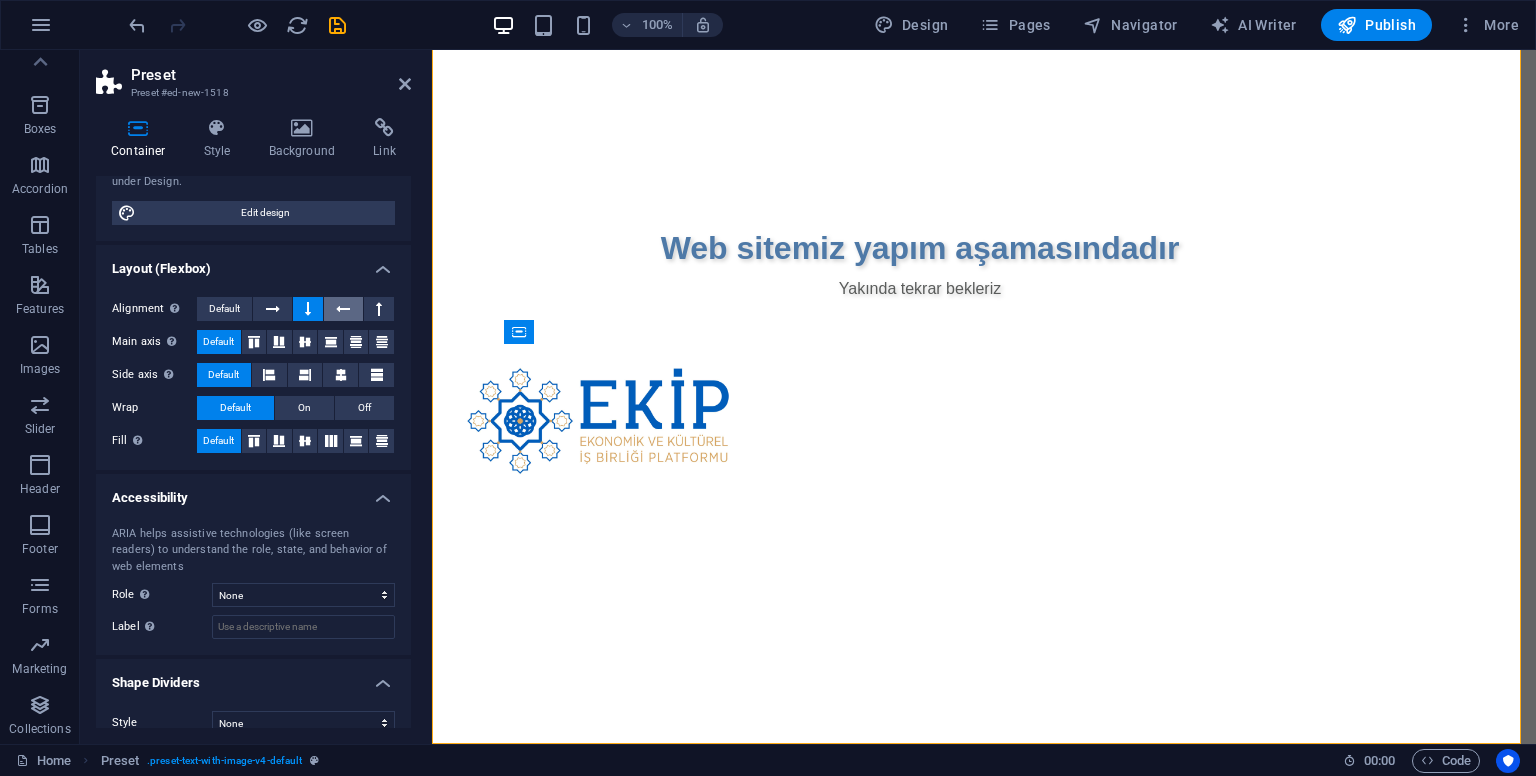 click at bounding box center (343, 309) 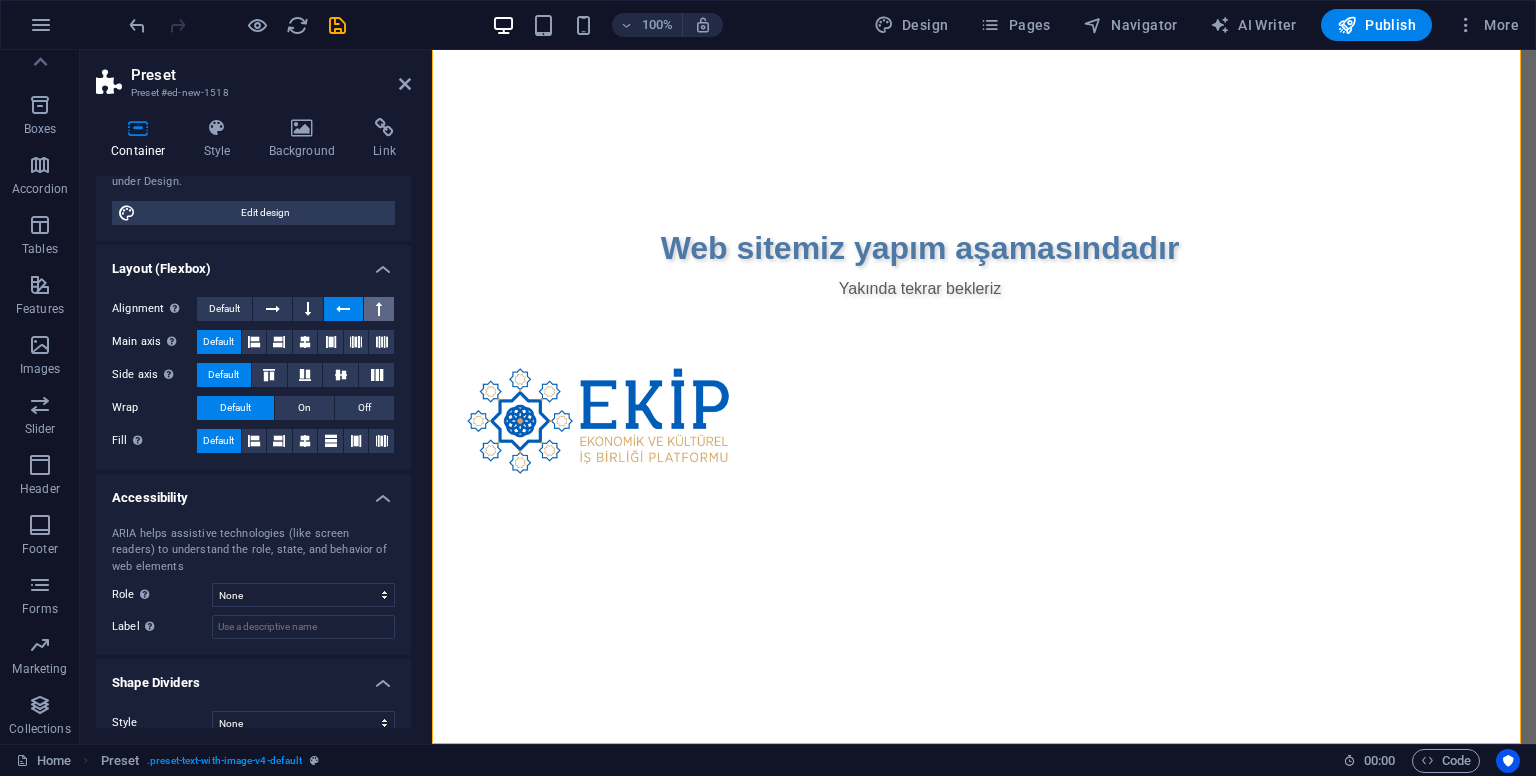 click at bounding box center (379, 309) 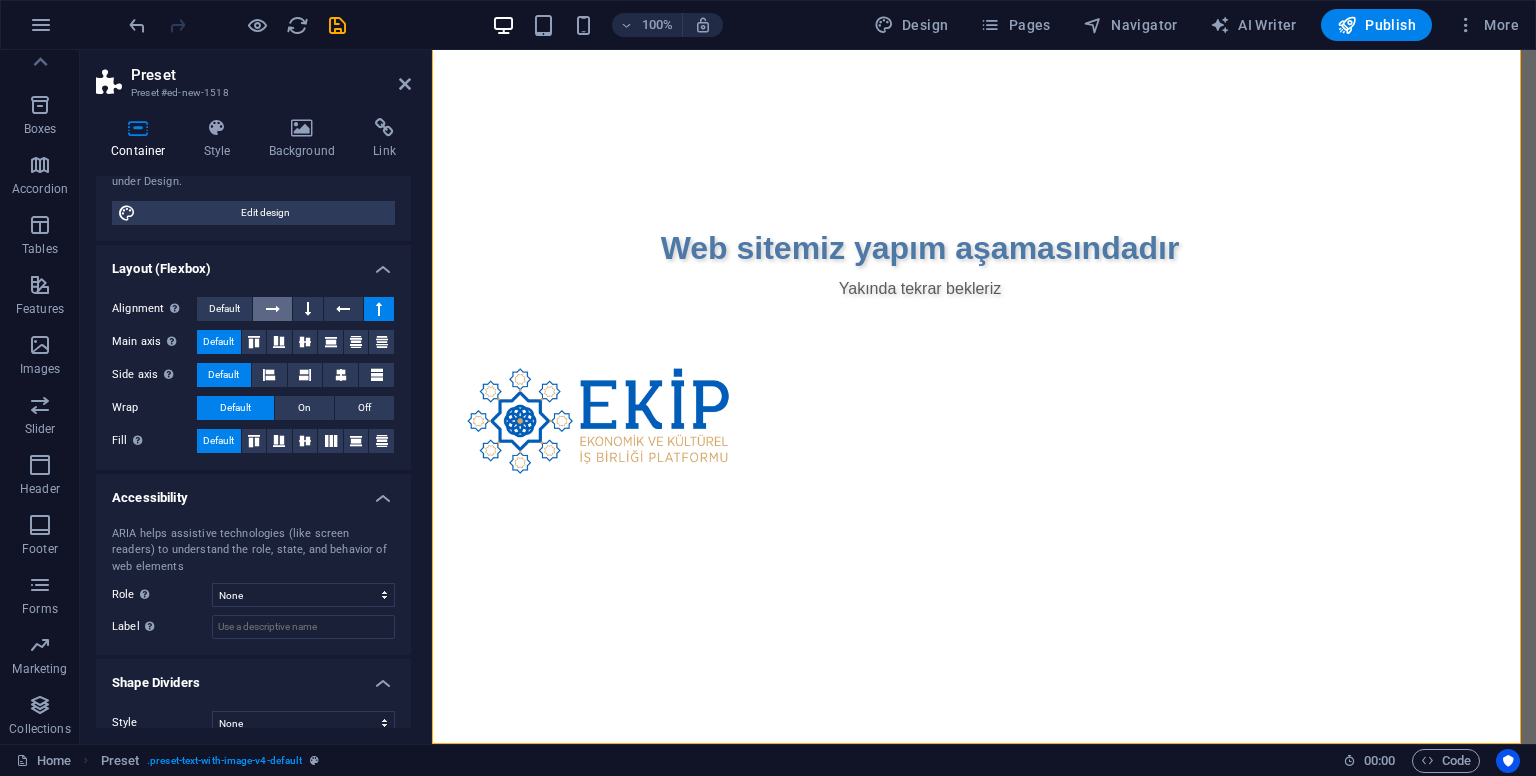 click at bounding box center (273, 309) 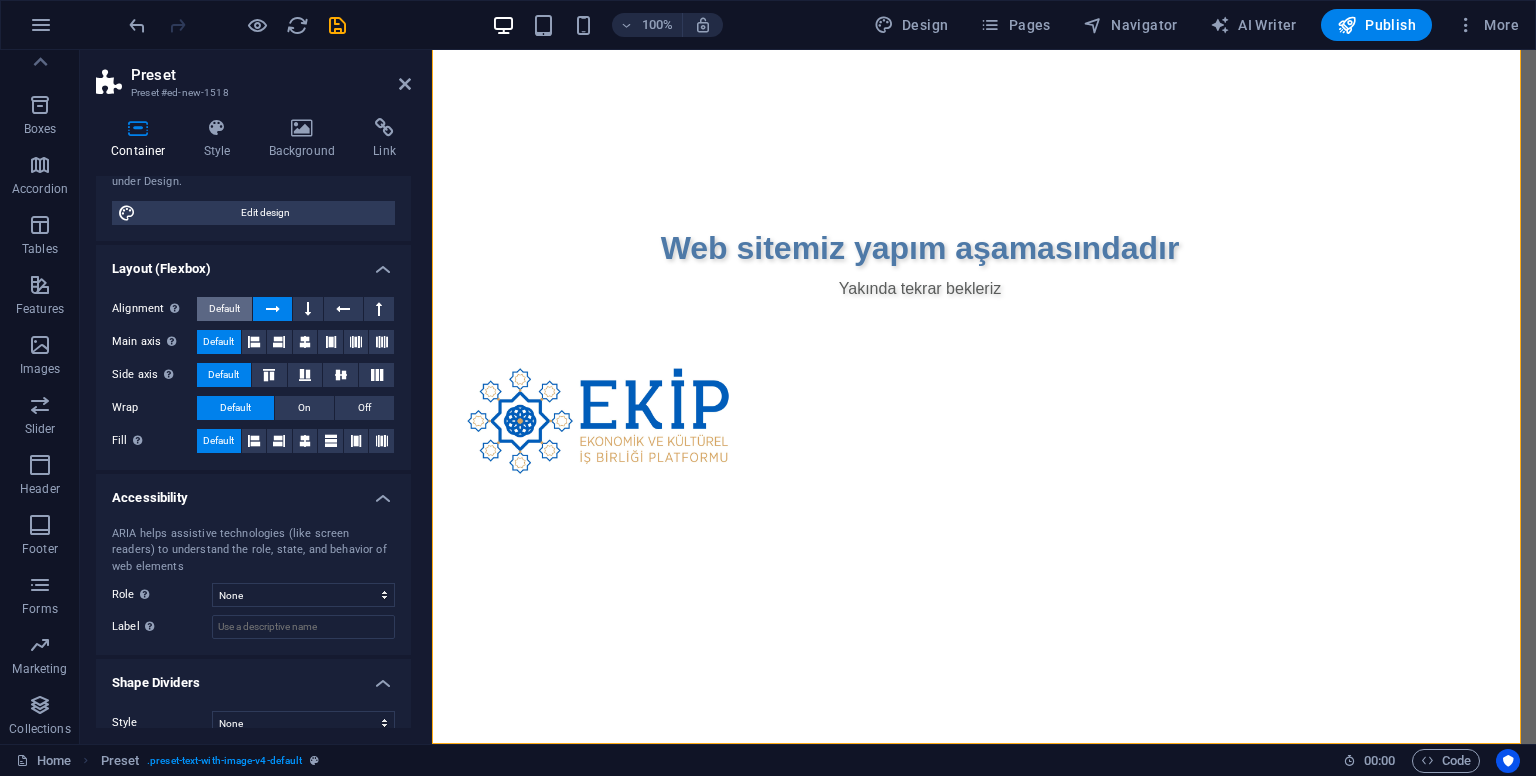 click on "Default" at bounding box center [224, 309] 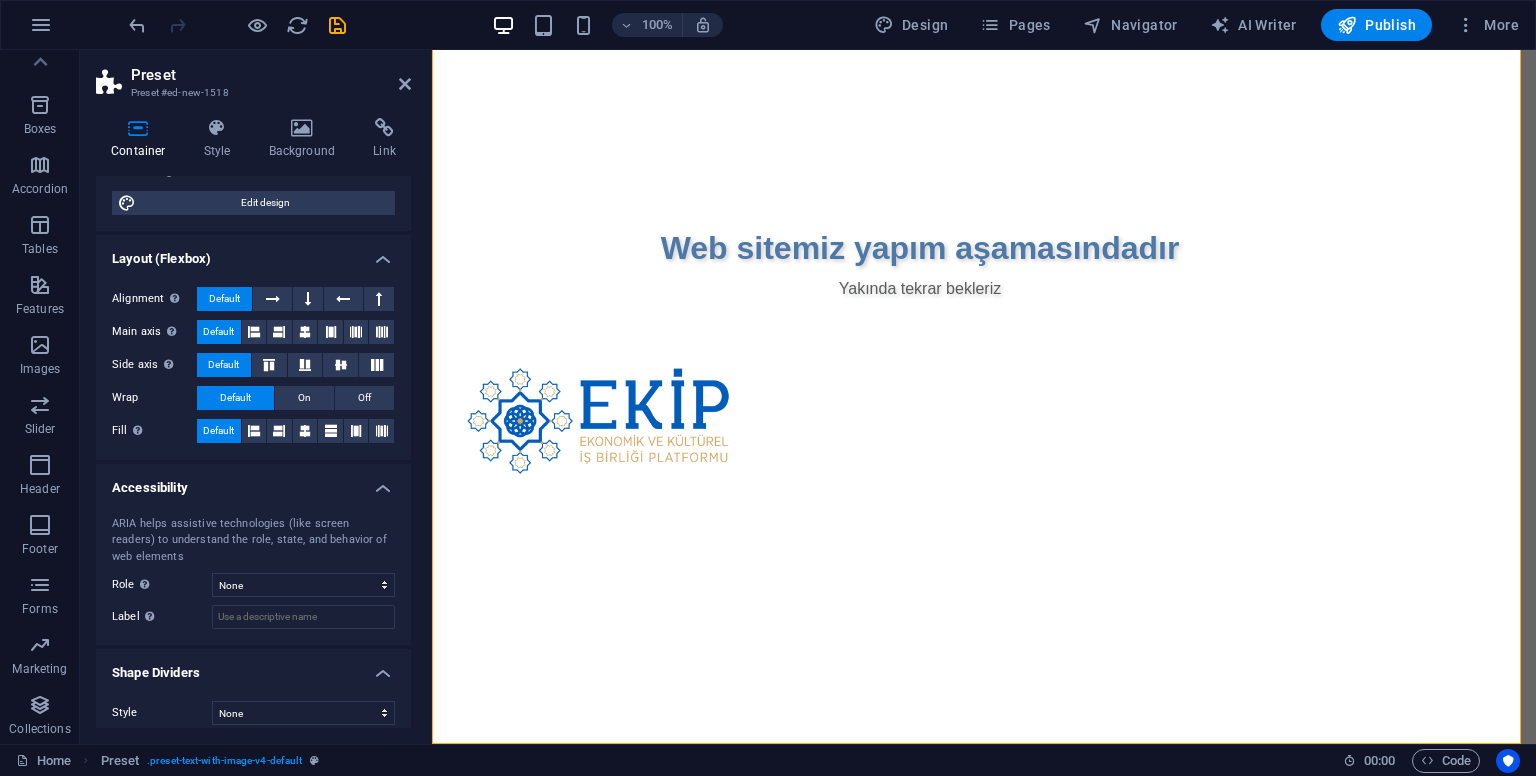scroll, scrollTop: 221, scrollLeft: 0, axis: vertical 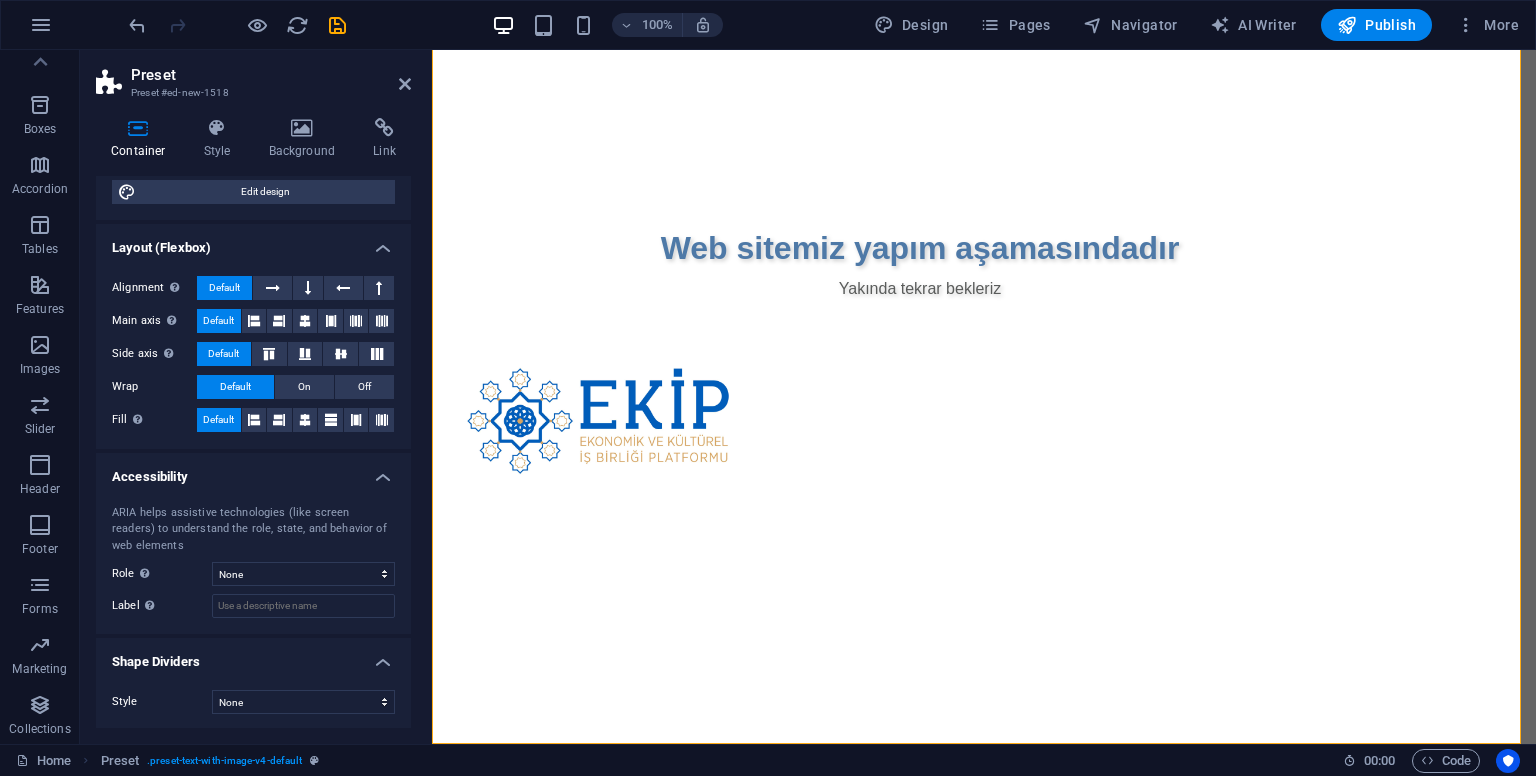 click on "Layout (Flexbox)" at bounding box center [253, 242] 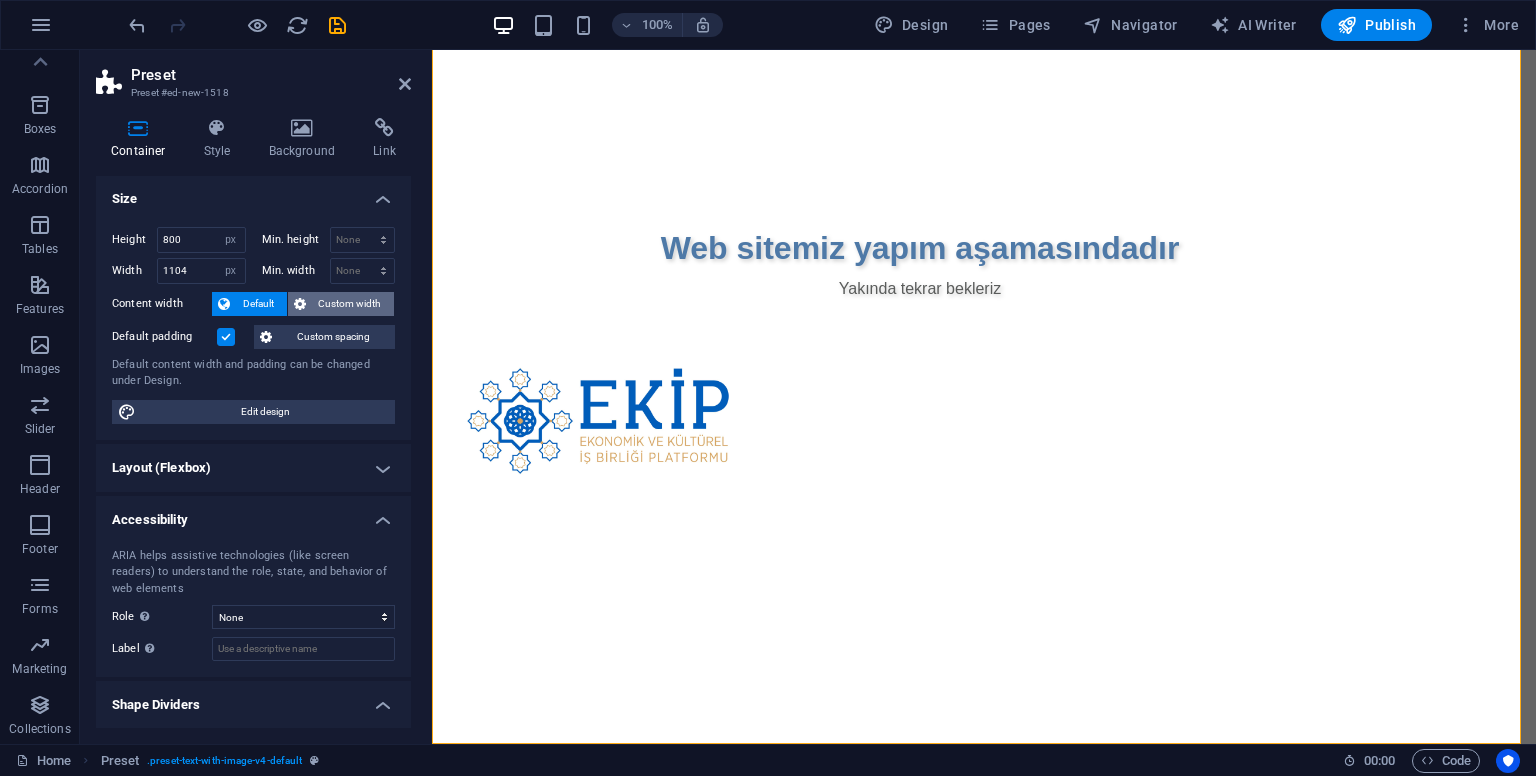 scroll, scrollTop: 0, scrollLeft: 0, axis: both 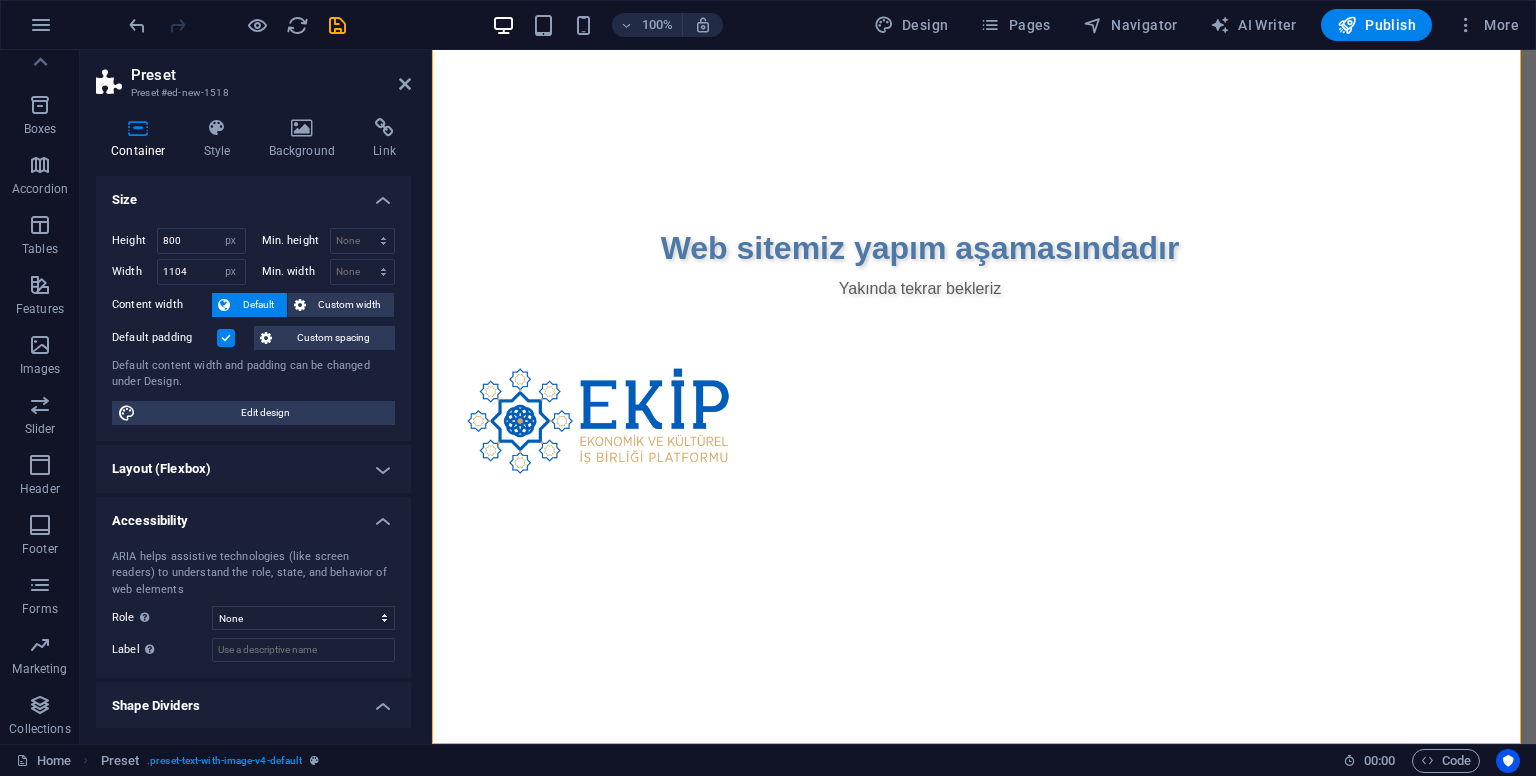click on "Size" at bounding box center [253, 194] 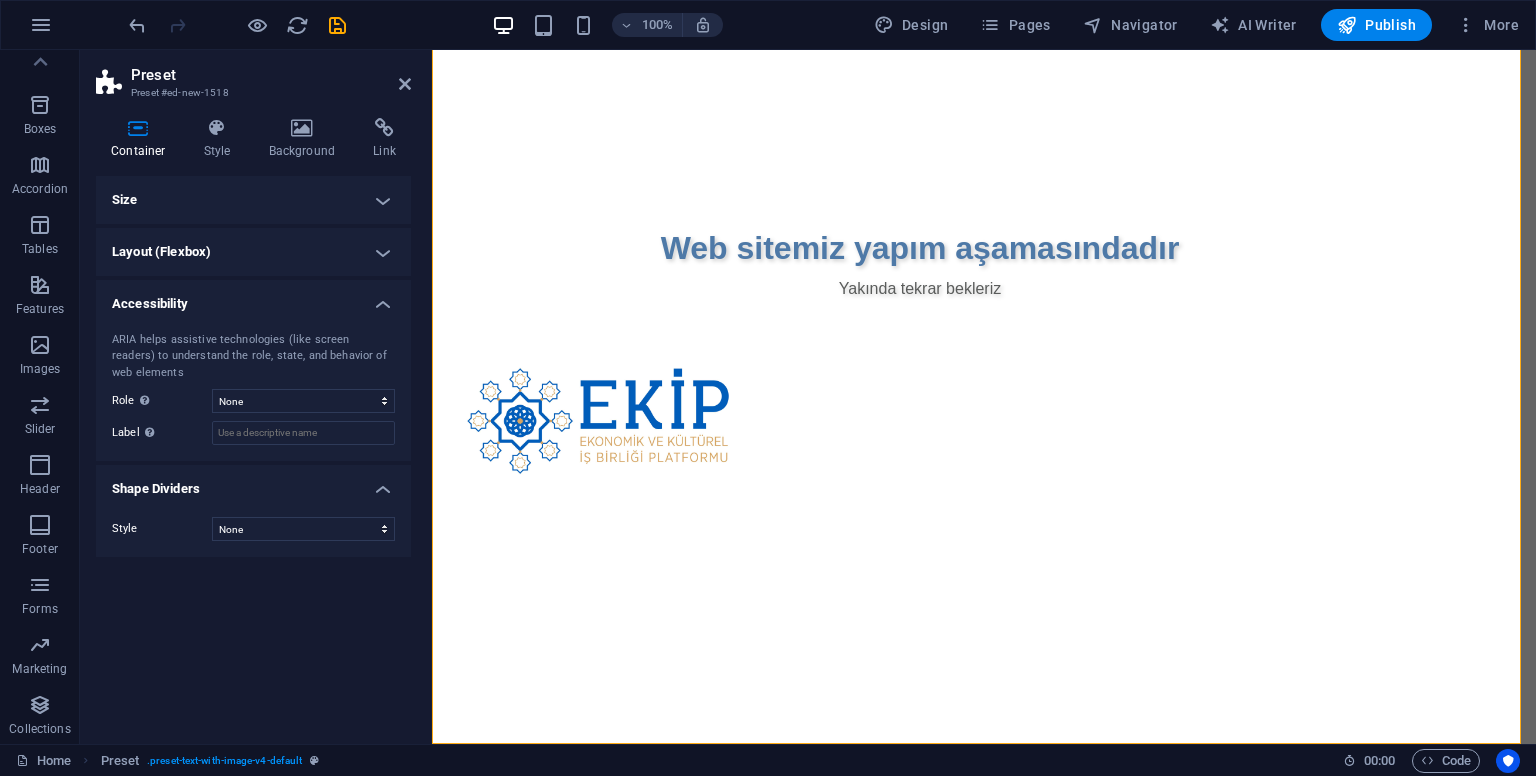 click on "Layout (Flexbox)" at bounding box center [253, 252] 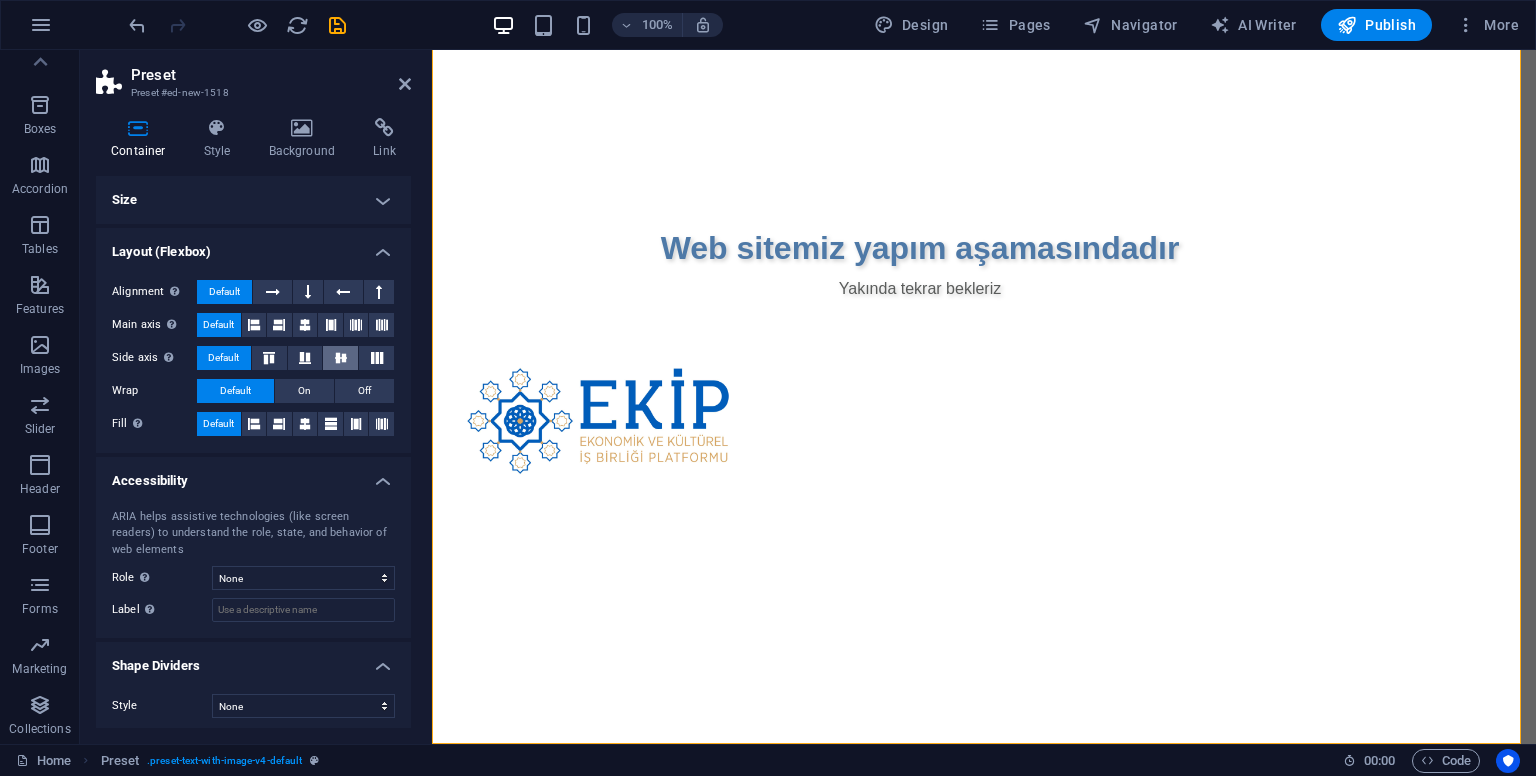 scroll, scrollTop: 5, scrollLeft: 0, axis: vertical 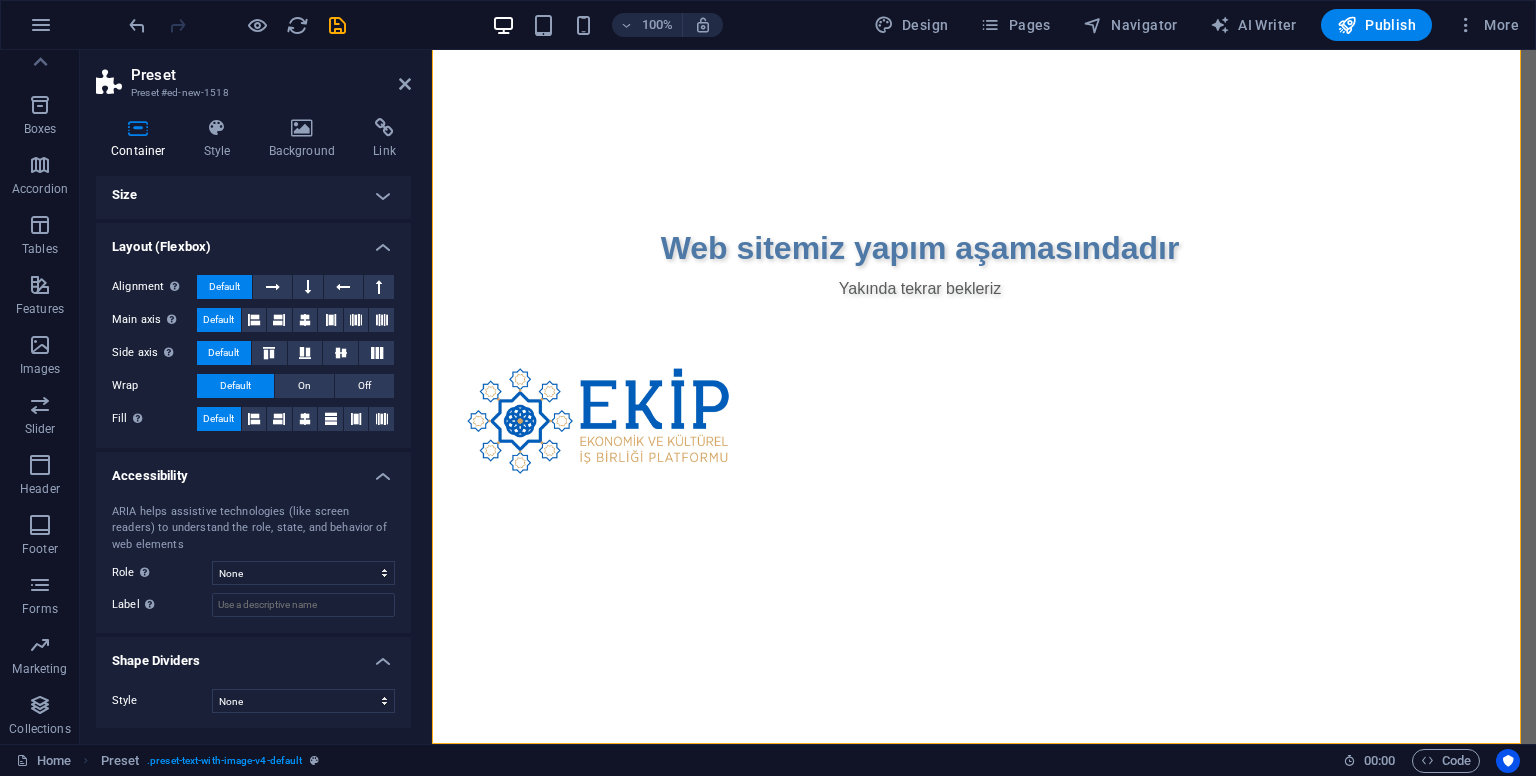 click on "Layout (Flexbox)" at bounding box center (253, 241) 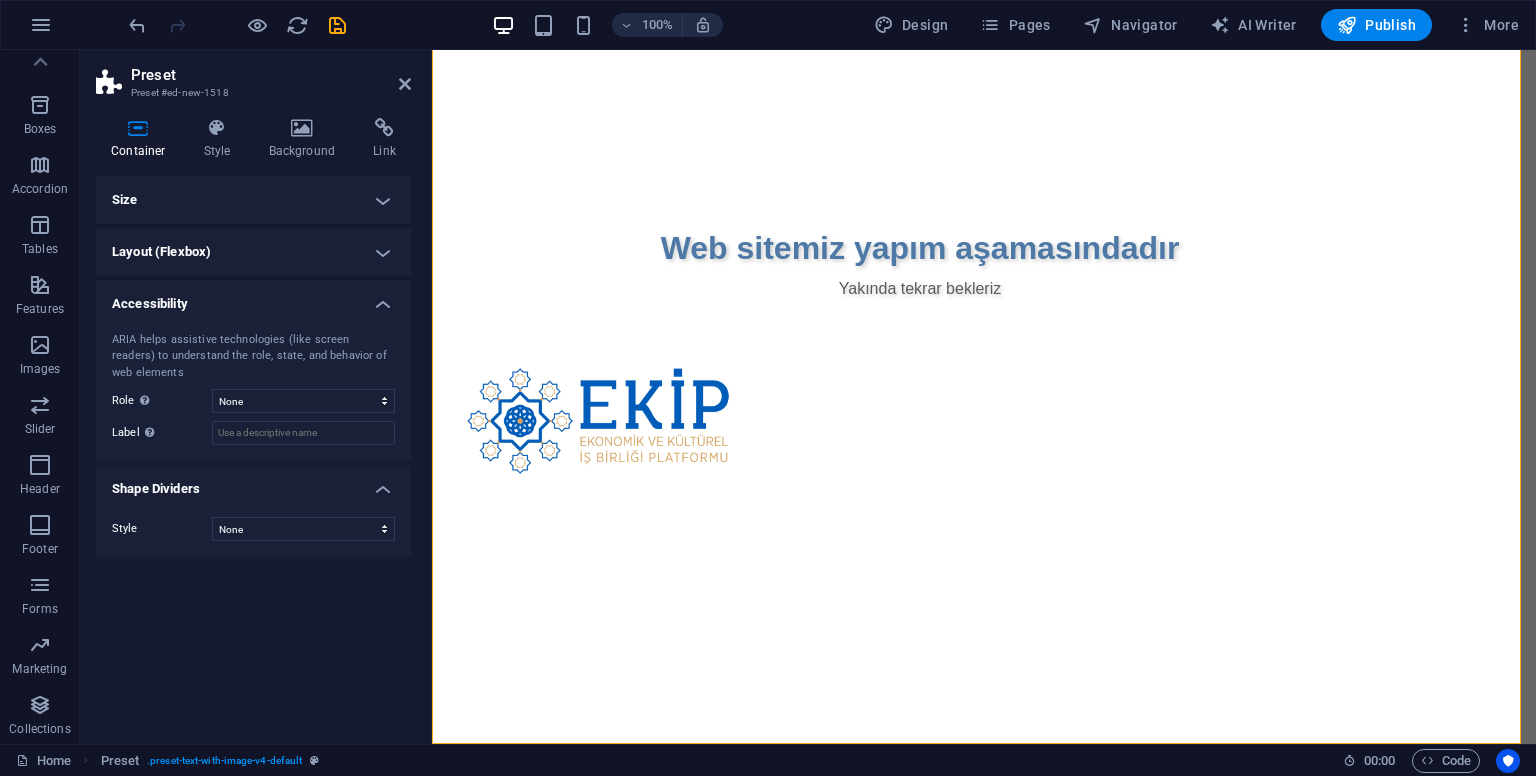 click on "Accessibility" at bounding box center (253, 298) 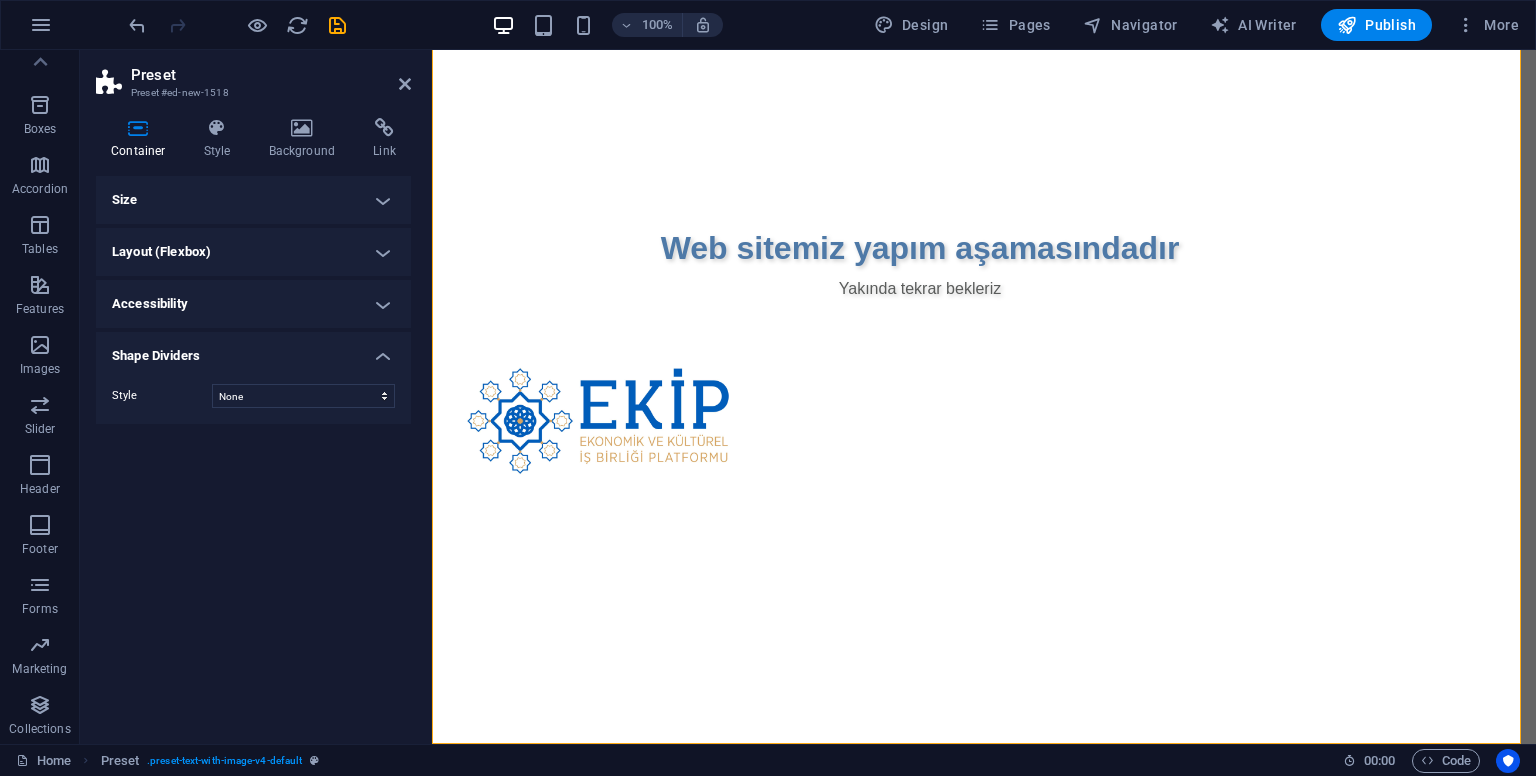click on "Accessibility" at bounding box center (253, 304) 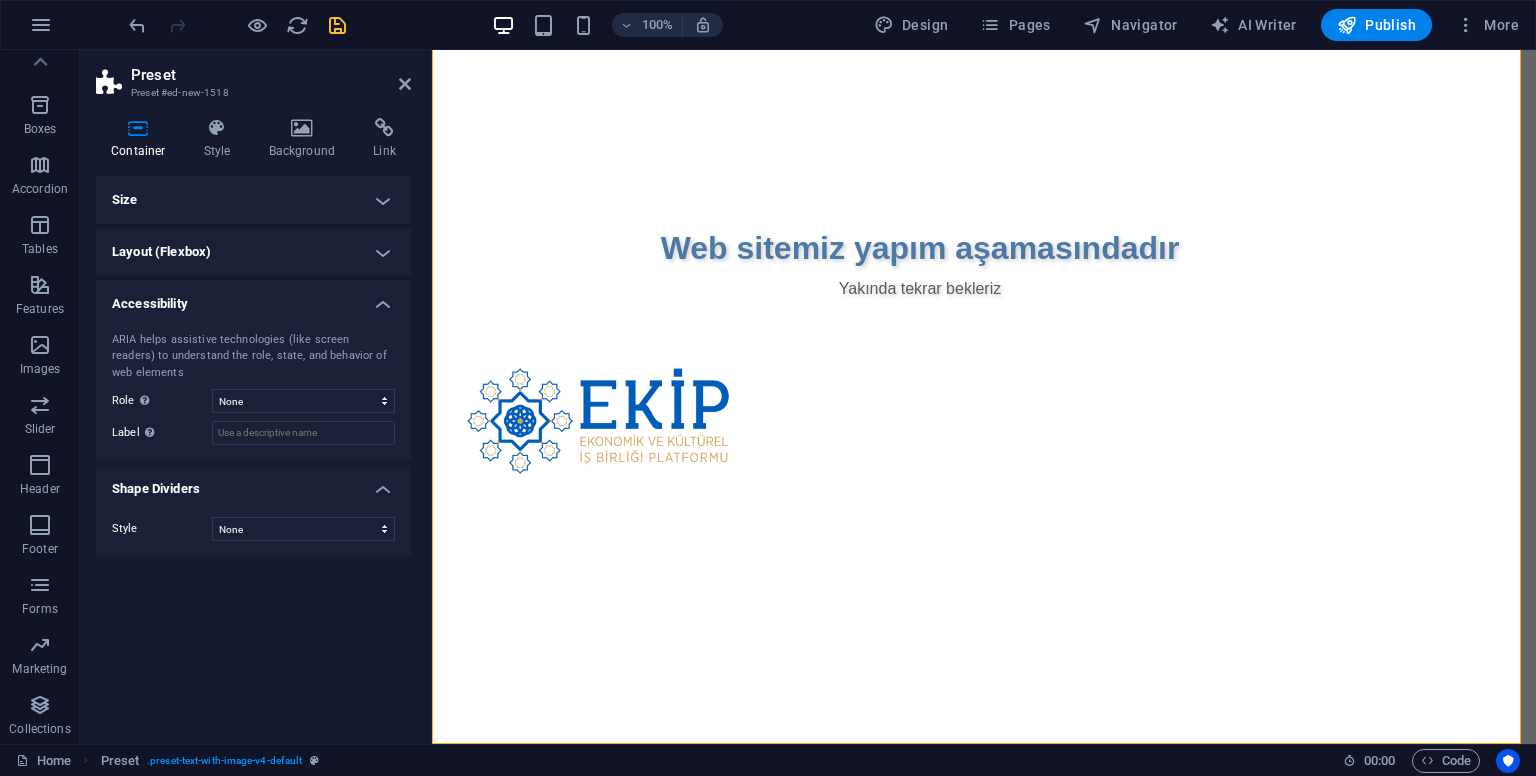 click at bounding box center (337, 25) 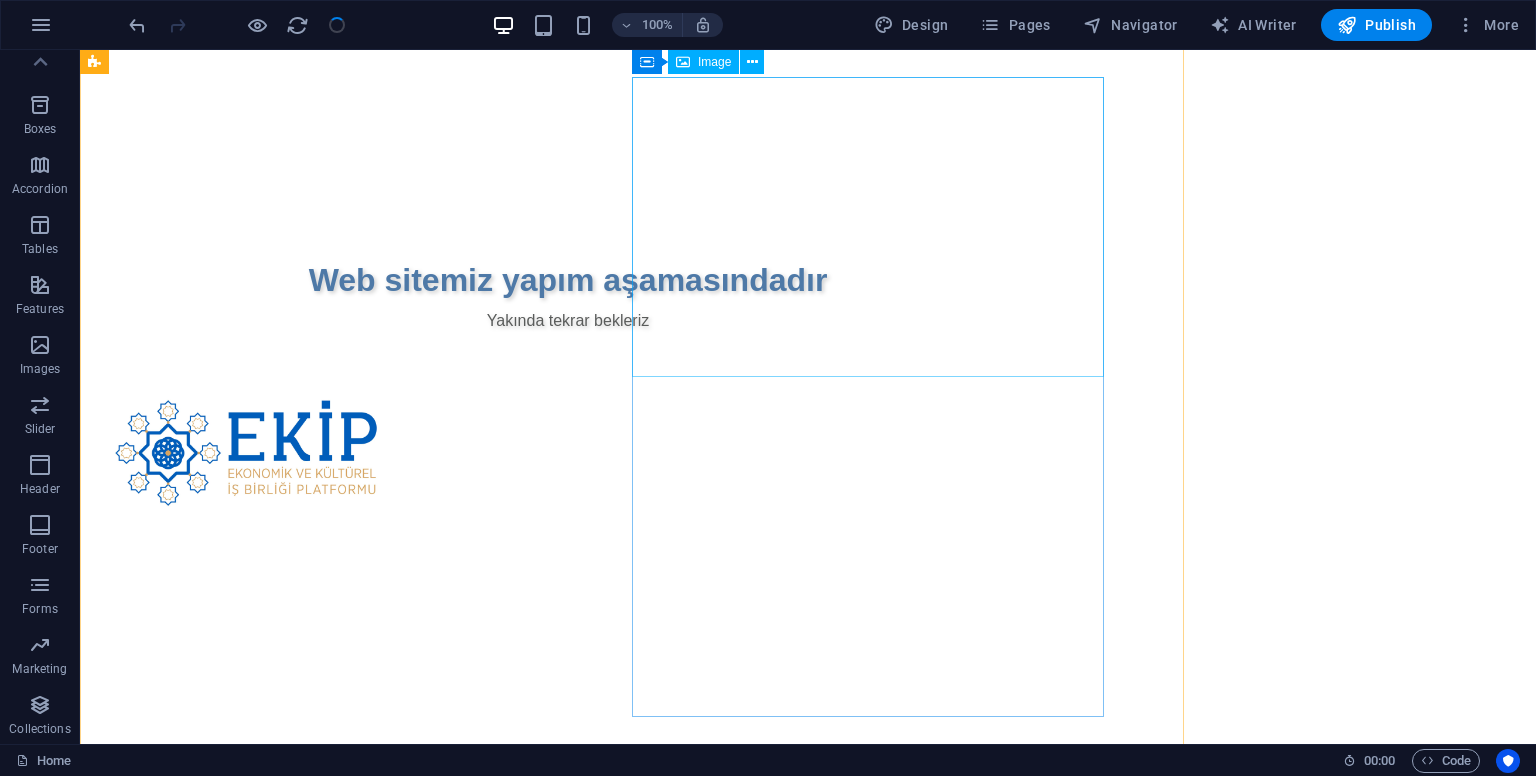 scroll, scrollTop: 0, scrollLeft: 0, axis: both 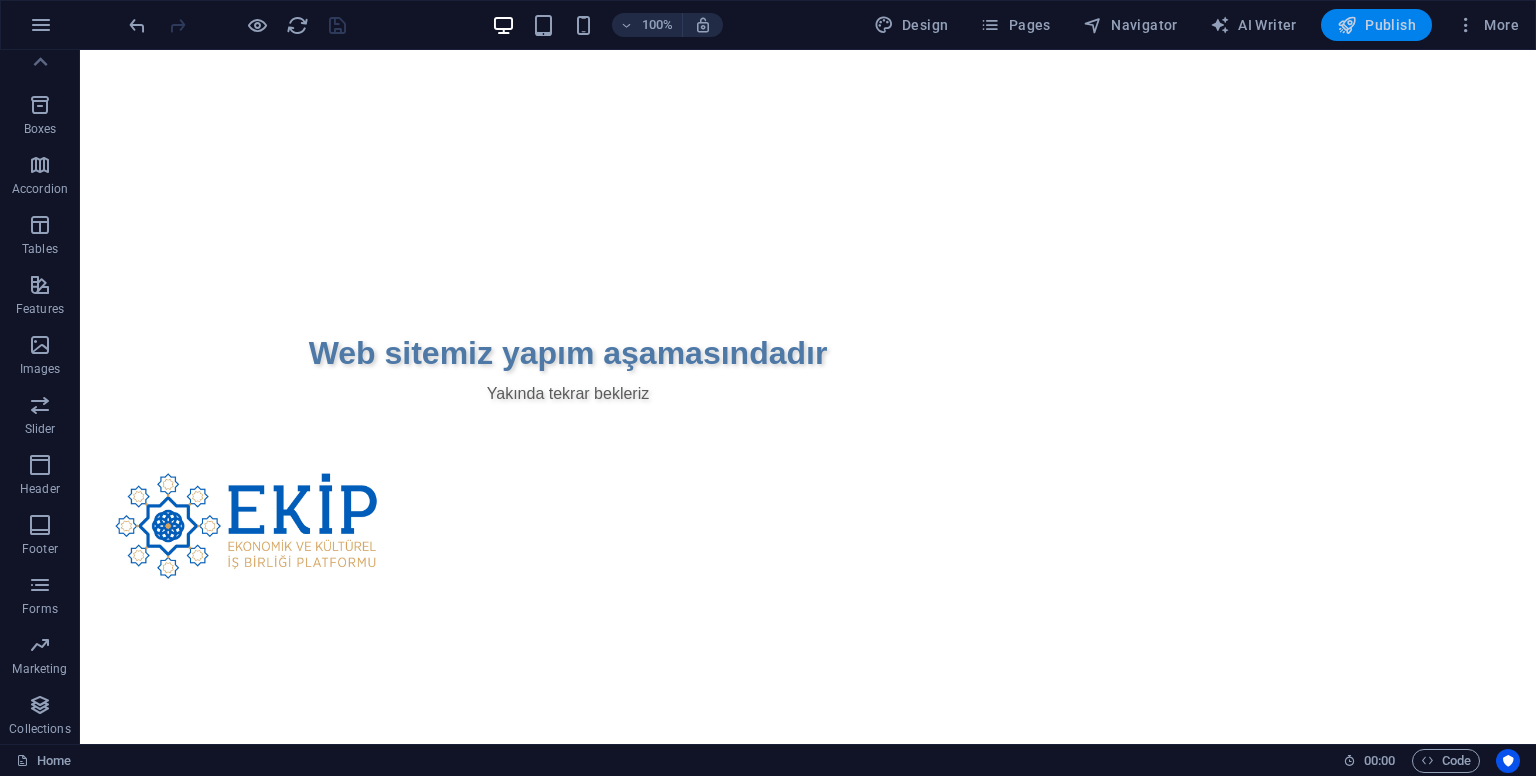 click at bounding box center [1347, 25] 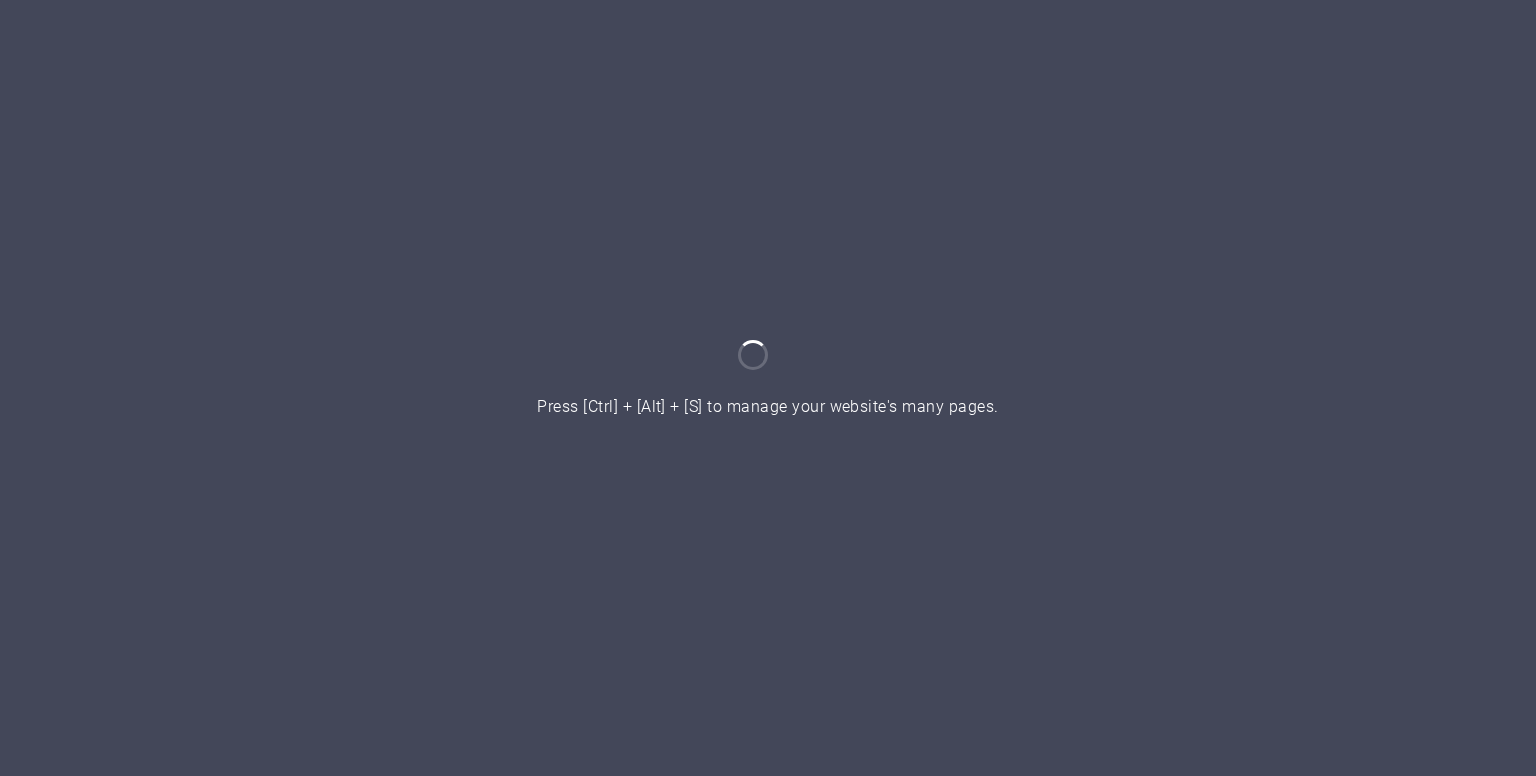 scroll, scrollTop: 0, scrollLeft: 0, axis: both 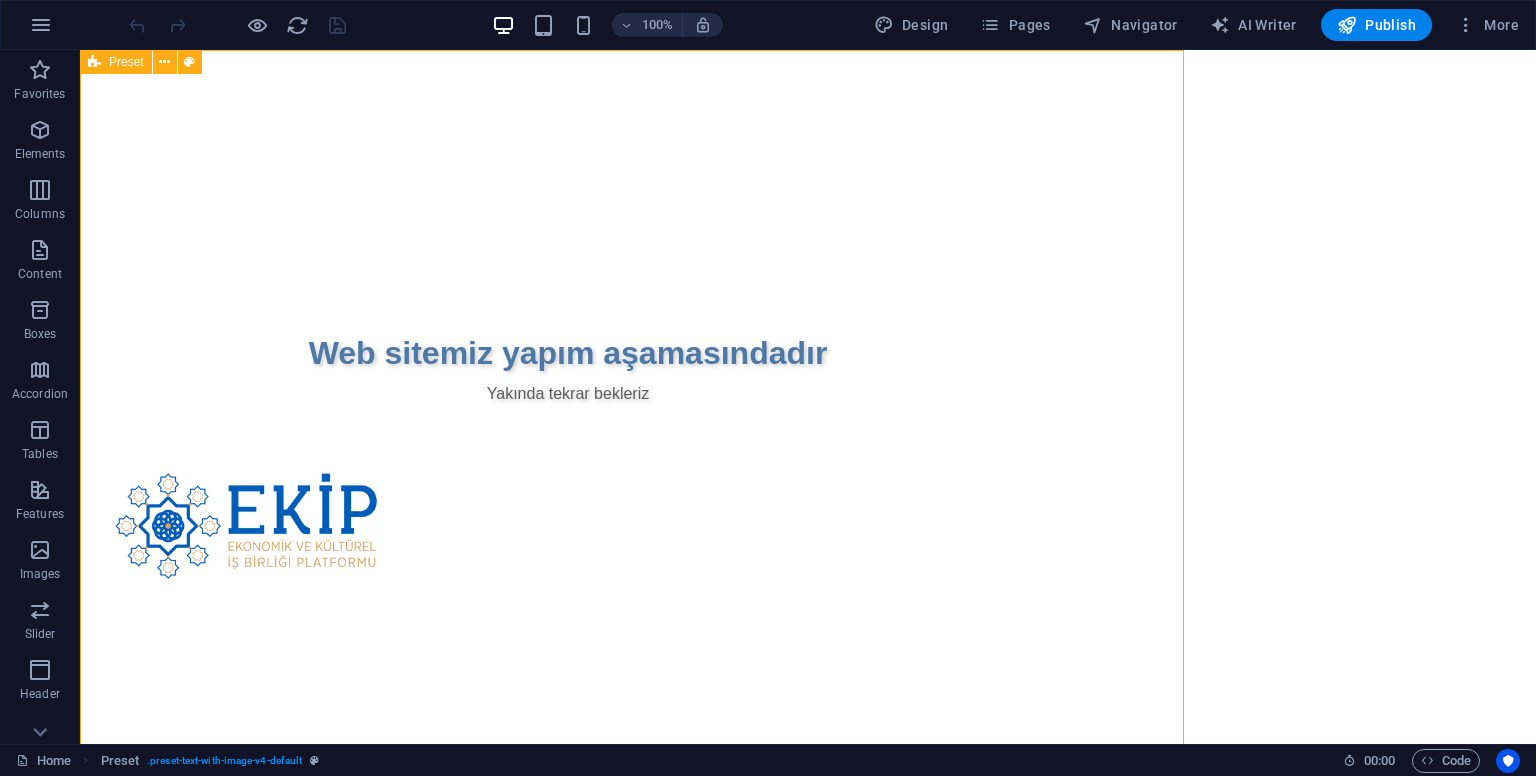 click on "Preset" at bounding box center [116, 62] 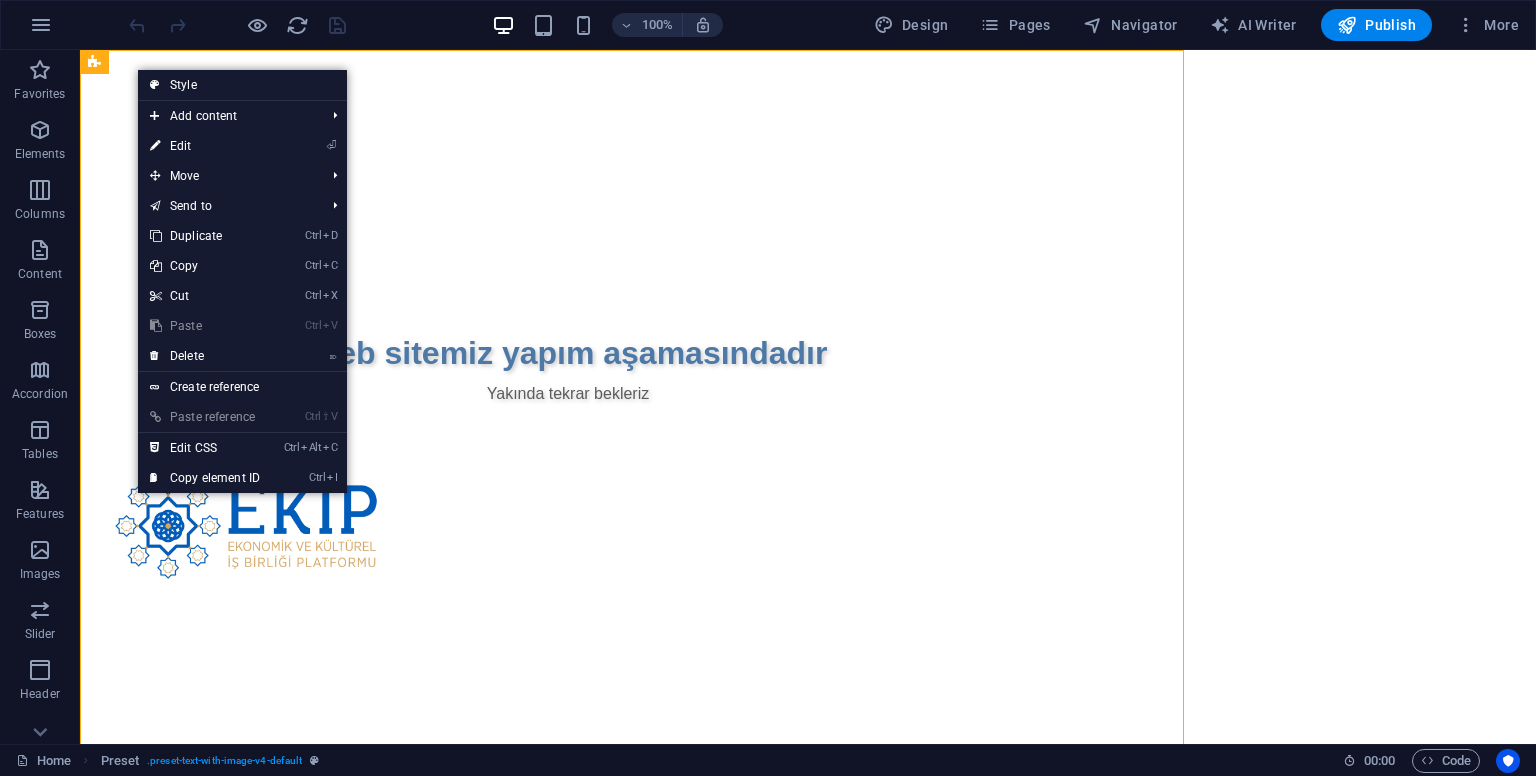 click on "Web sitemiz yapım aşamasındadır Yakında tekrar bekleriz" at bounding box center [632, 450] 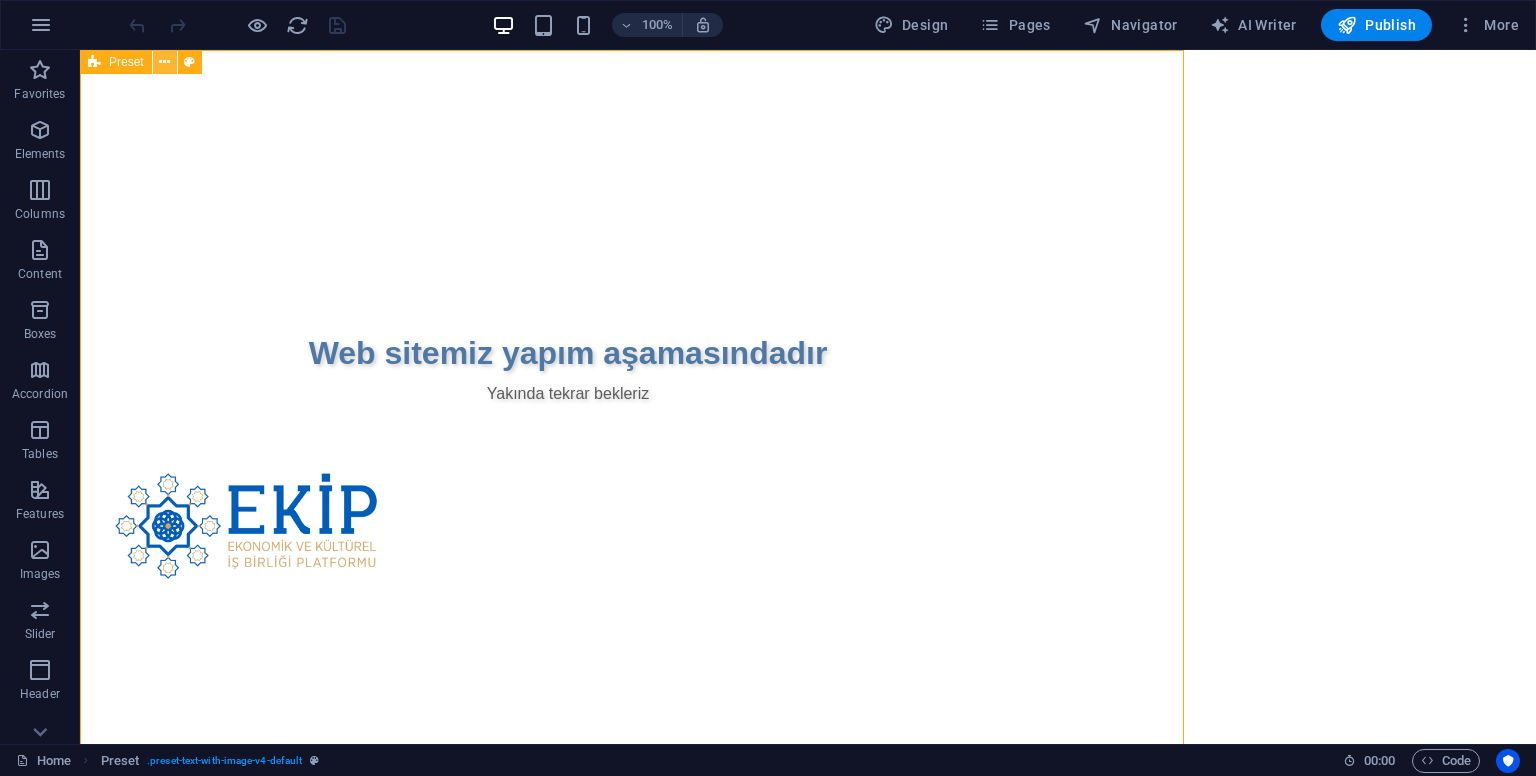 click at bounding box center [164, 62] 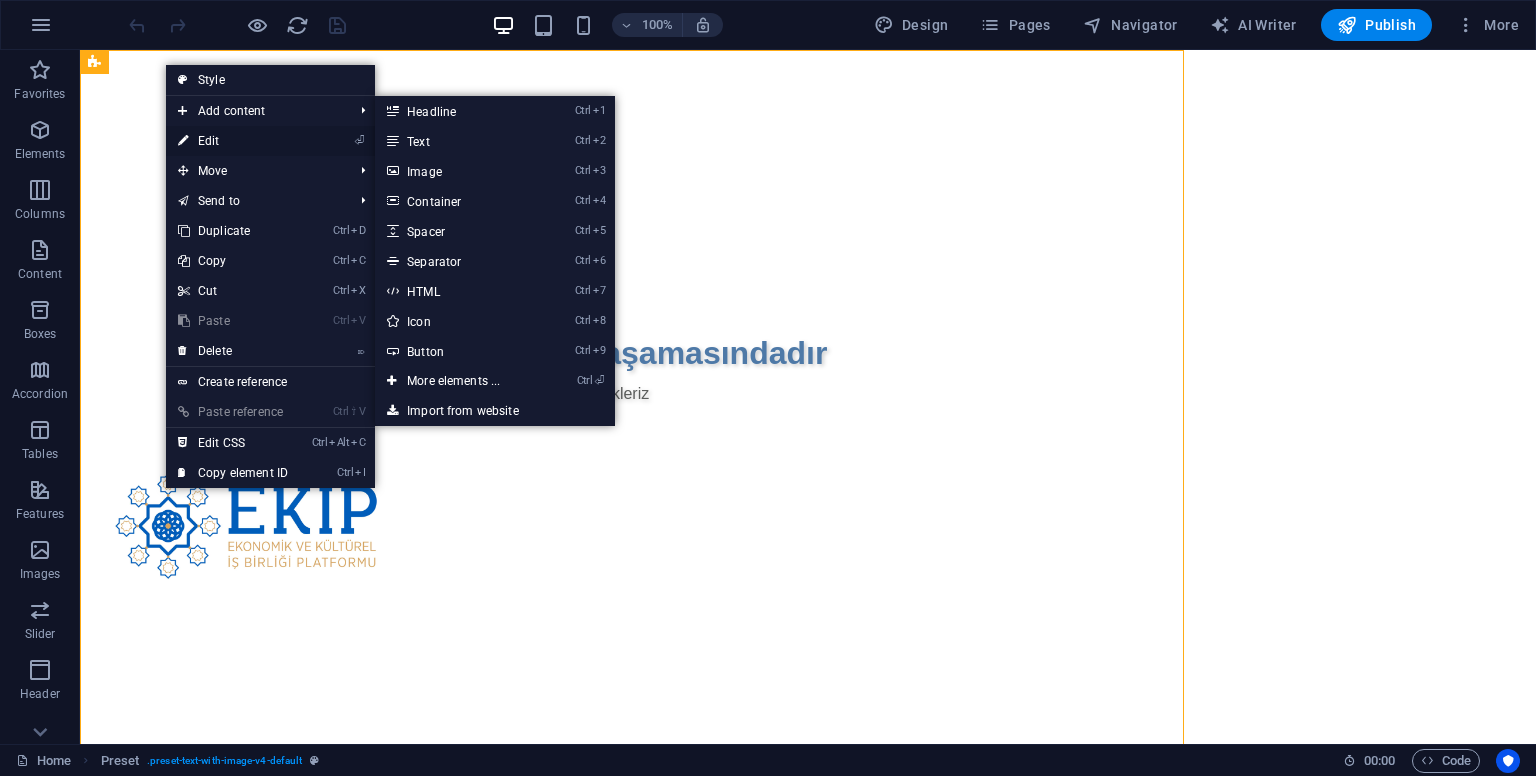 click on "⏎  Edit" at bounding box center (233, 141) 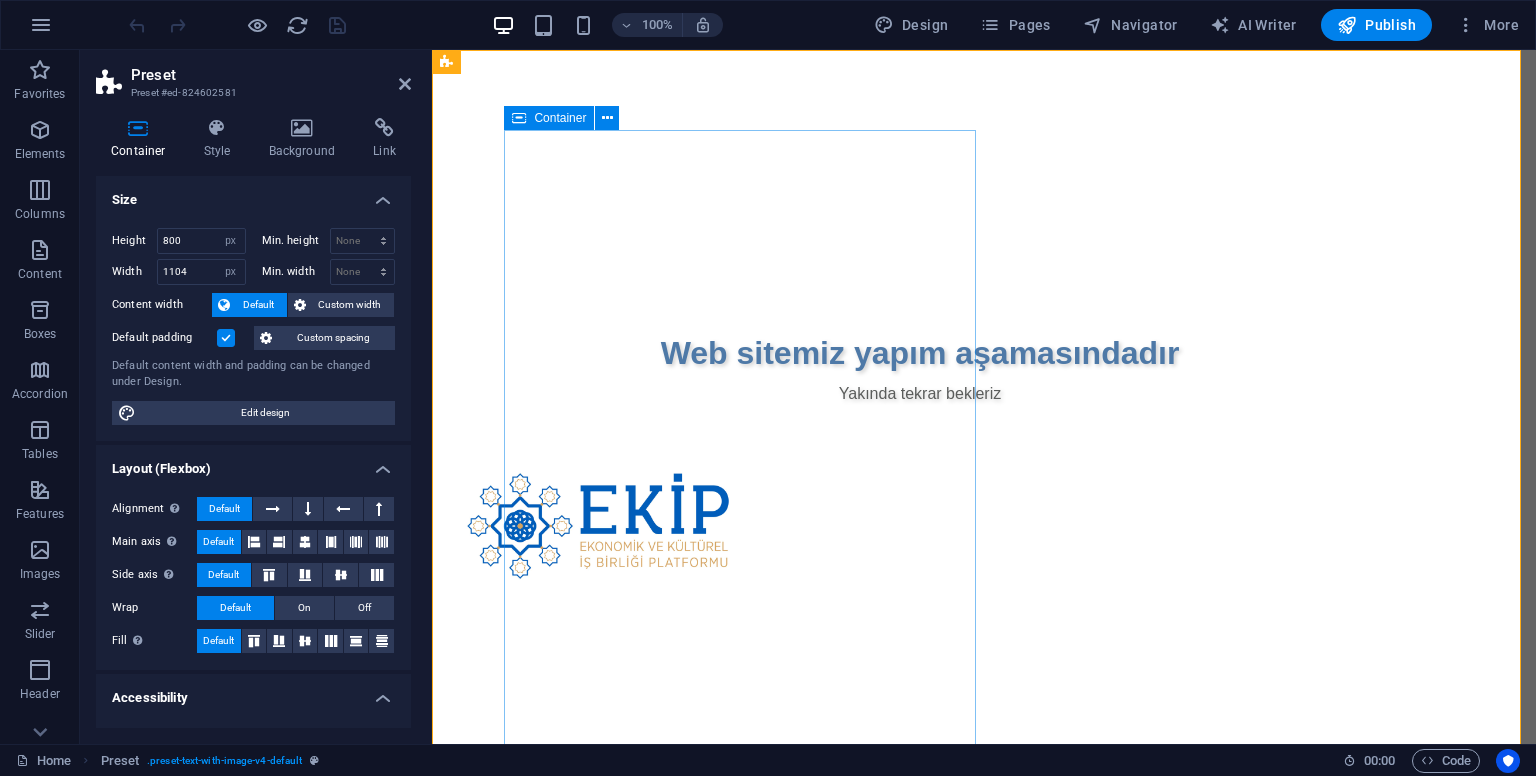 click on "Web sitemiz yapım aşamasındadır Yakında tekrar bekleriz" at bounding box center (920, 300) 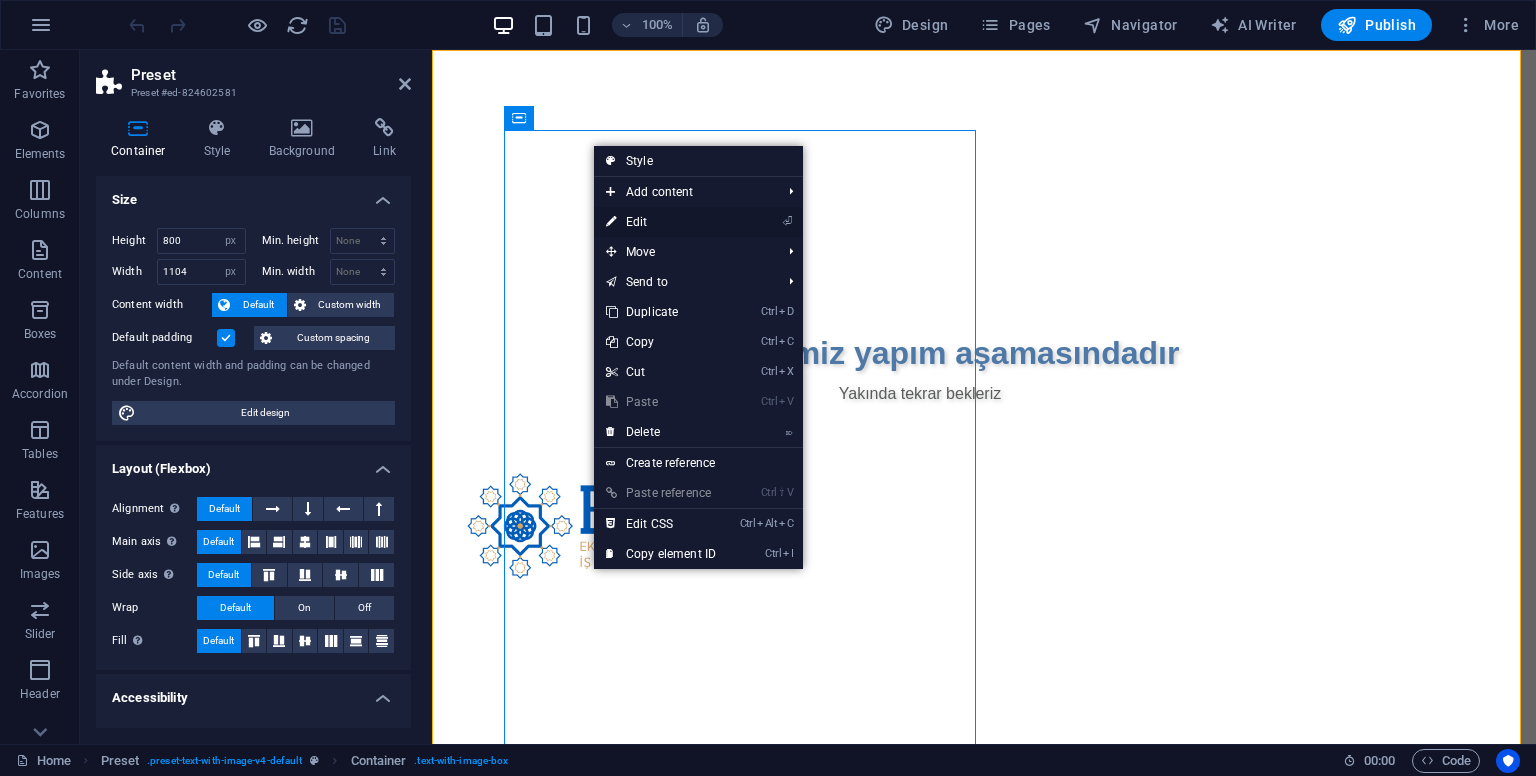 click on "⏎  Edit" at bounding box center (661, 222) 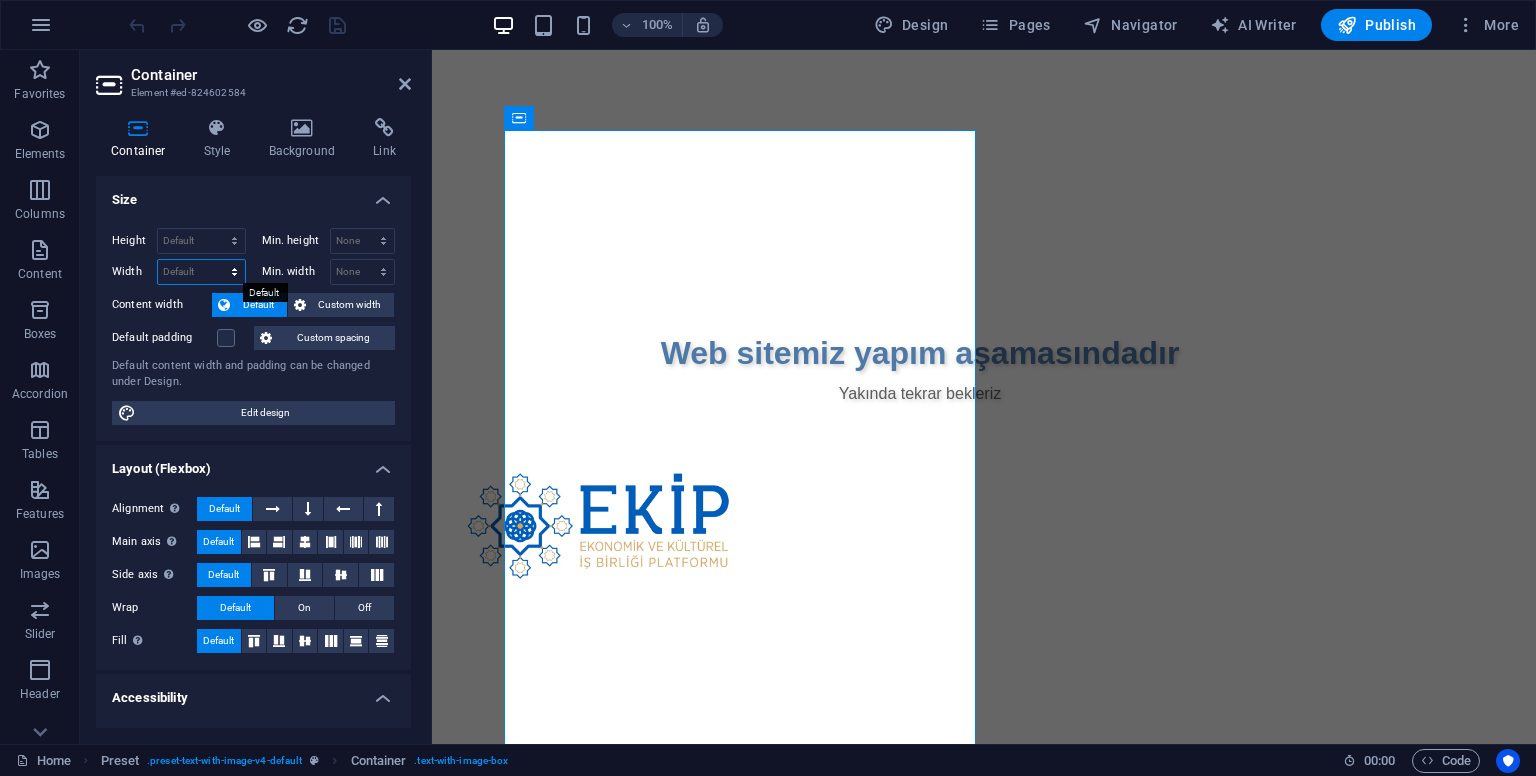 click on "Default px rem % em vh vw" at bounding box center [201, 272] 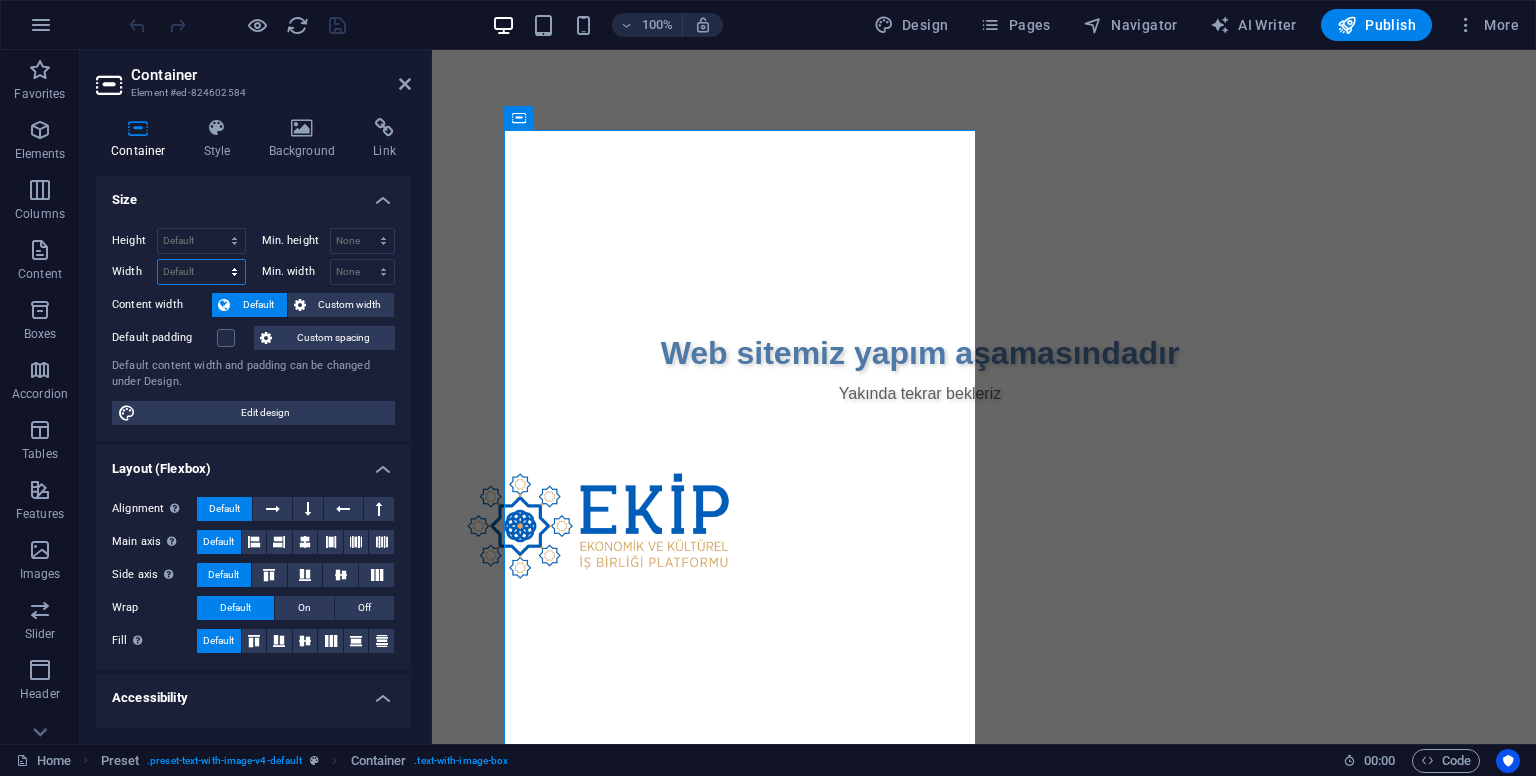 select on "px" 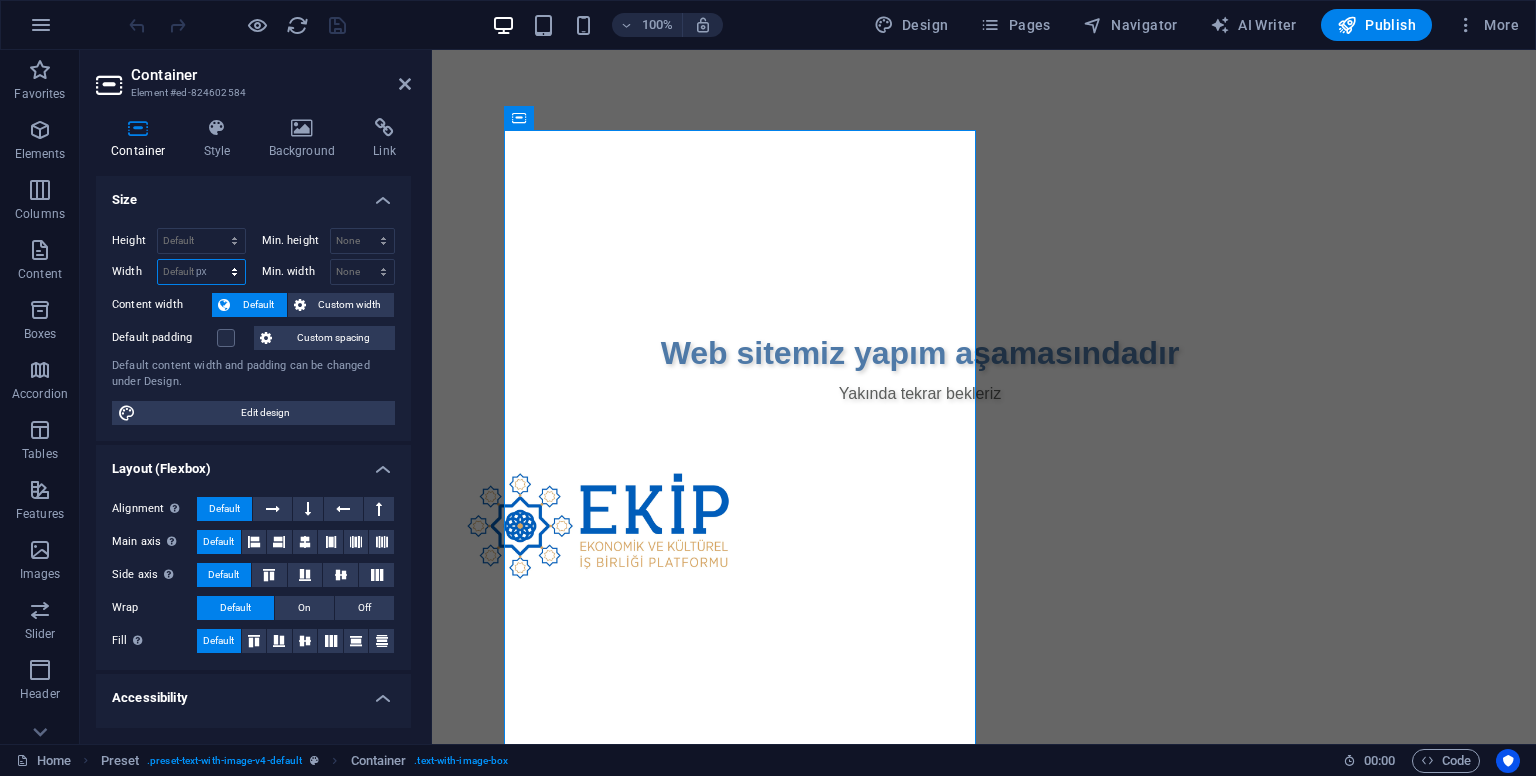 click on "Default px rem % em vh vw" at bounding box center [201, 272] 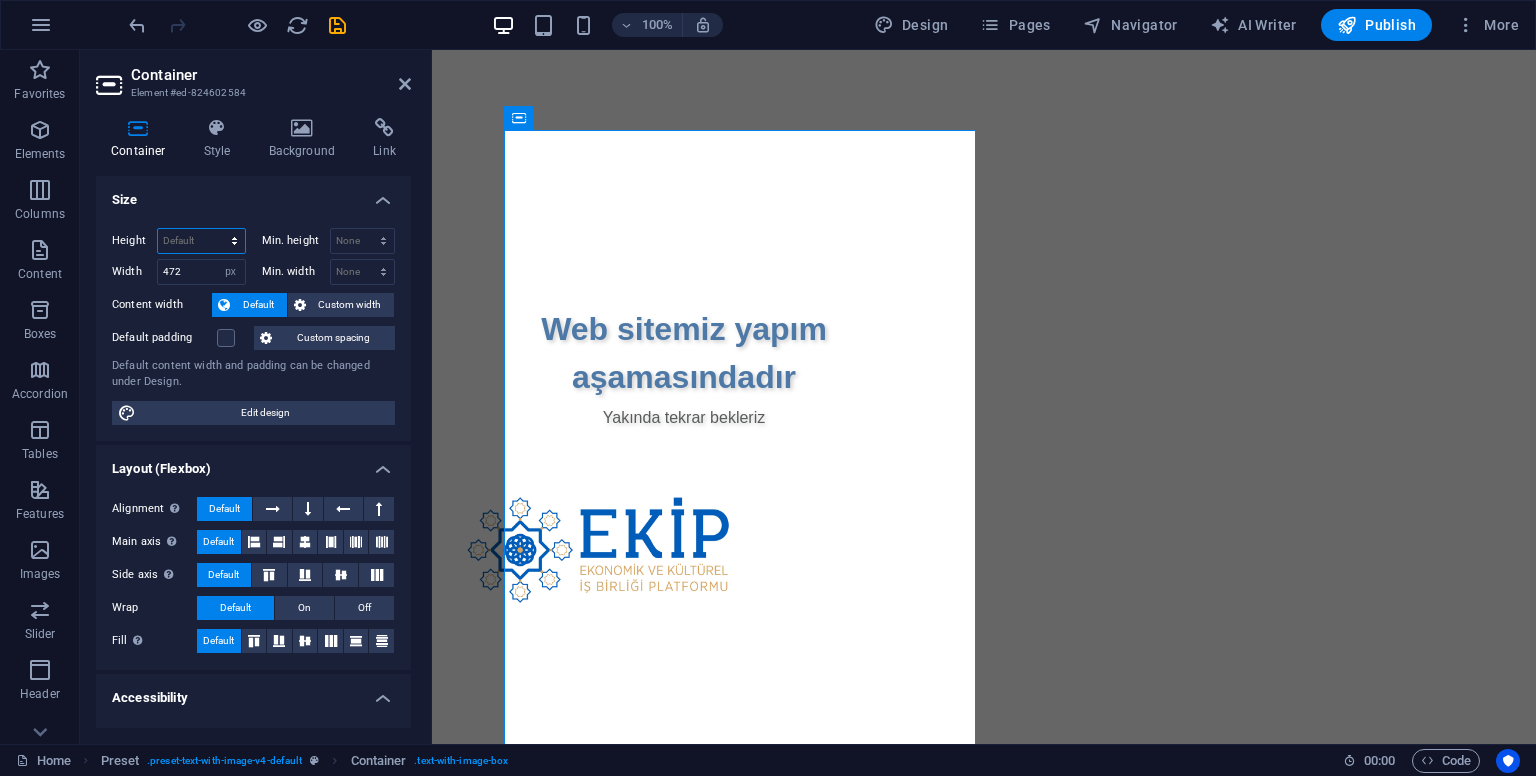 click on "Default px rem % vh vw" at bounding box center [201, 241] 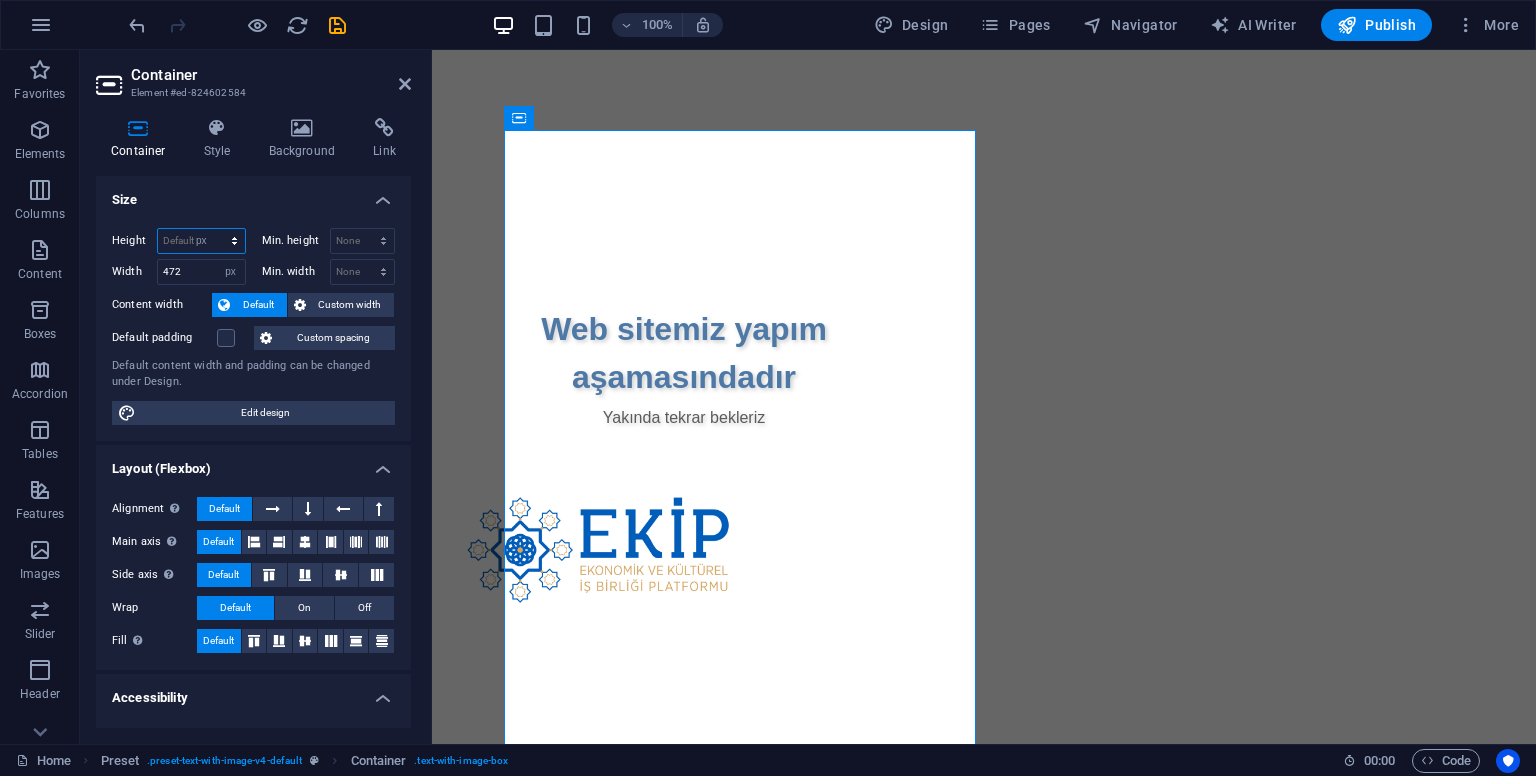 click on "Default px rem % vh vw" at bounding box center [201, 241] 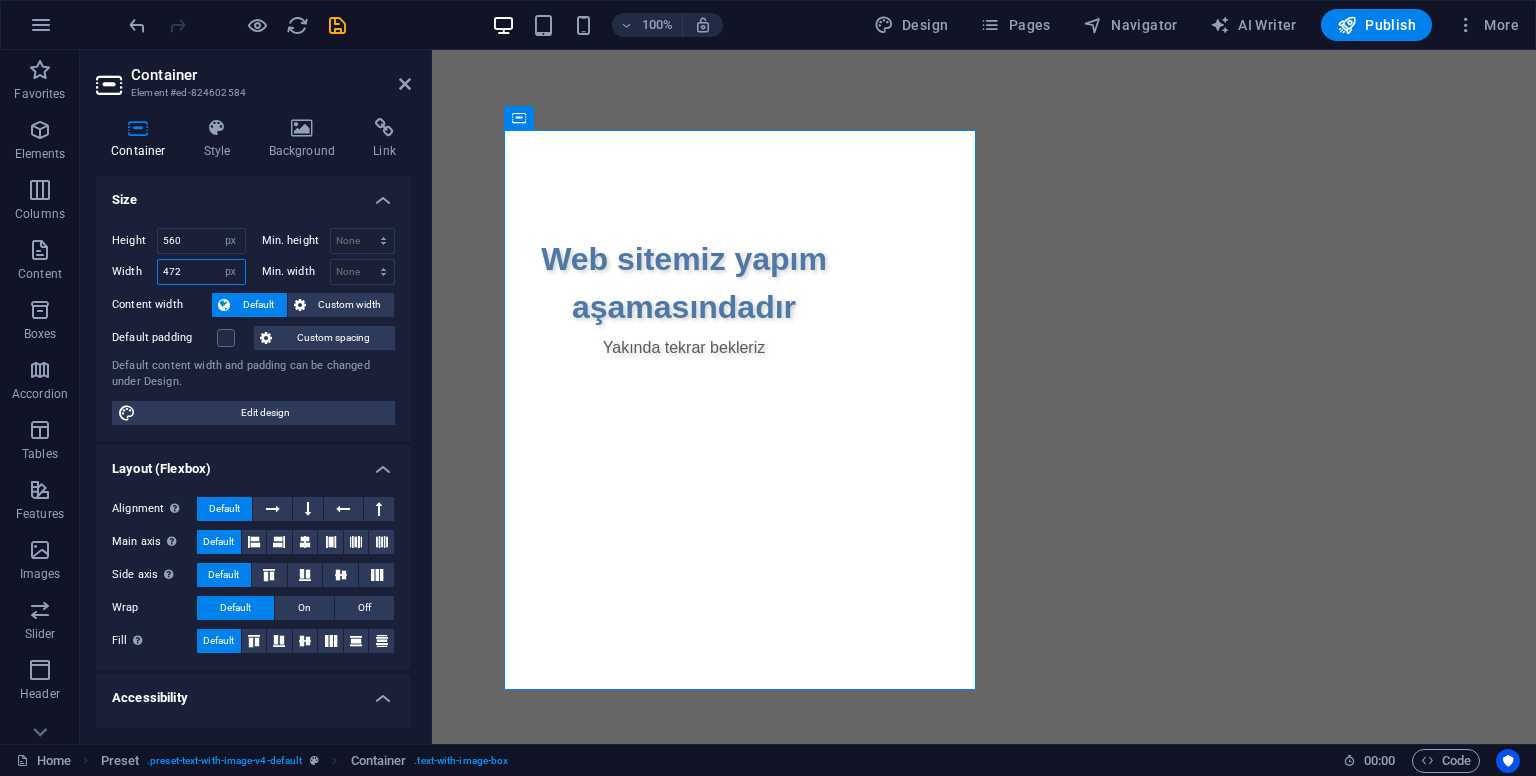 click on "472" at bounding box center [201, 272] 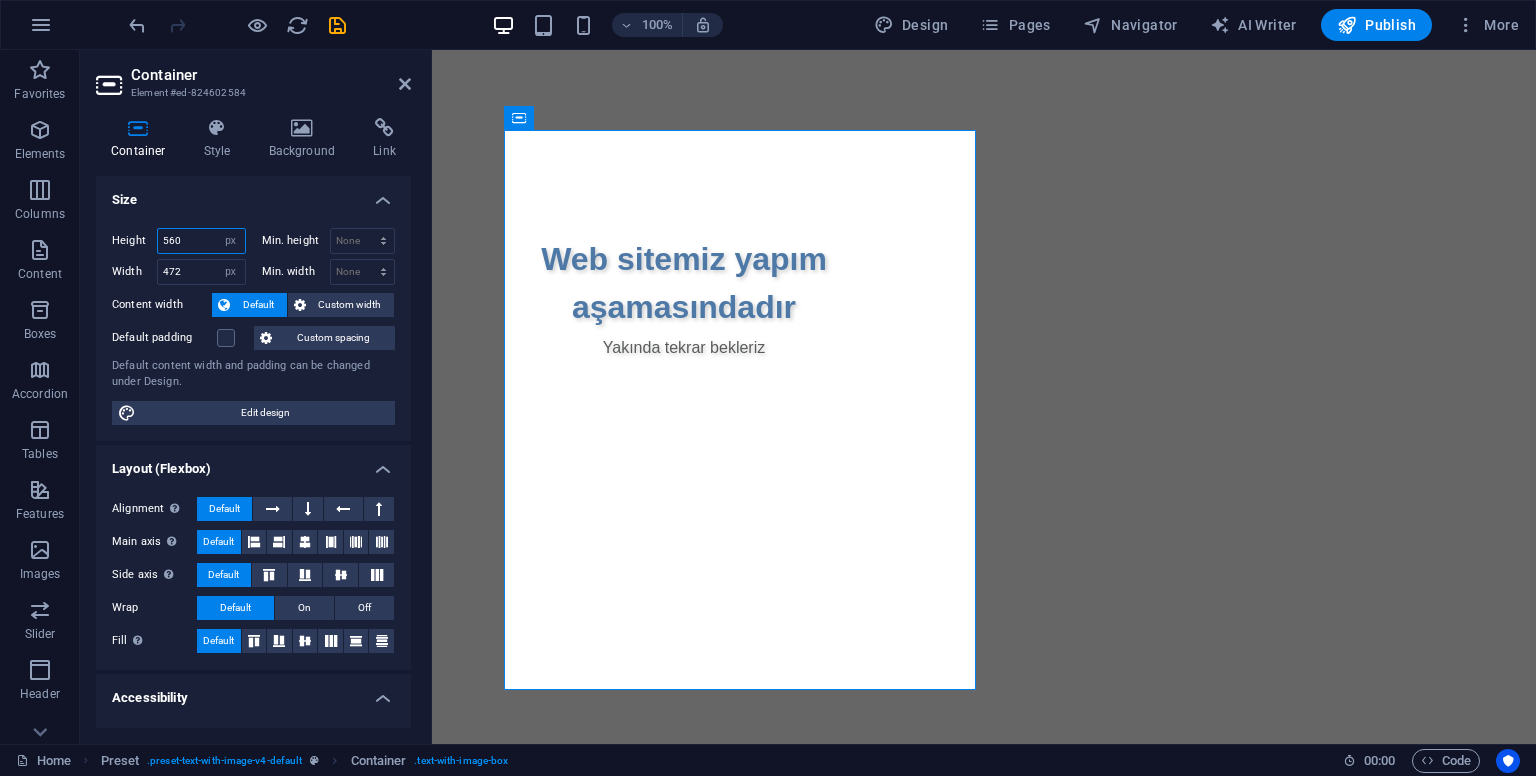 click on "560" at bounding box center (201, 241) 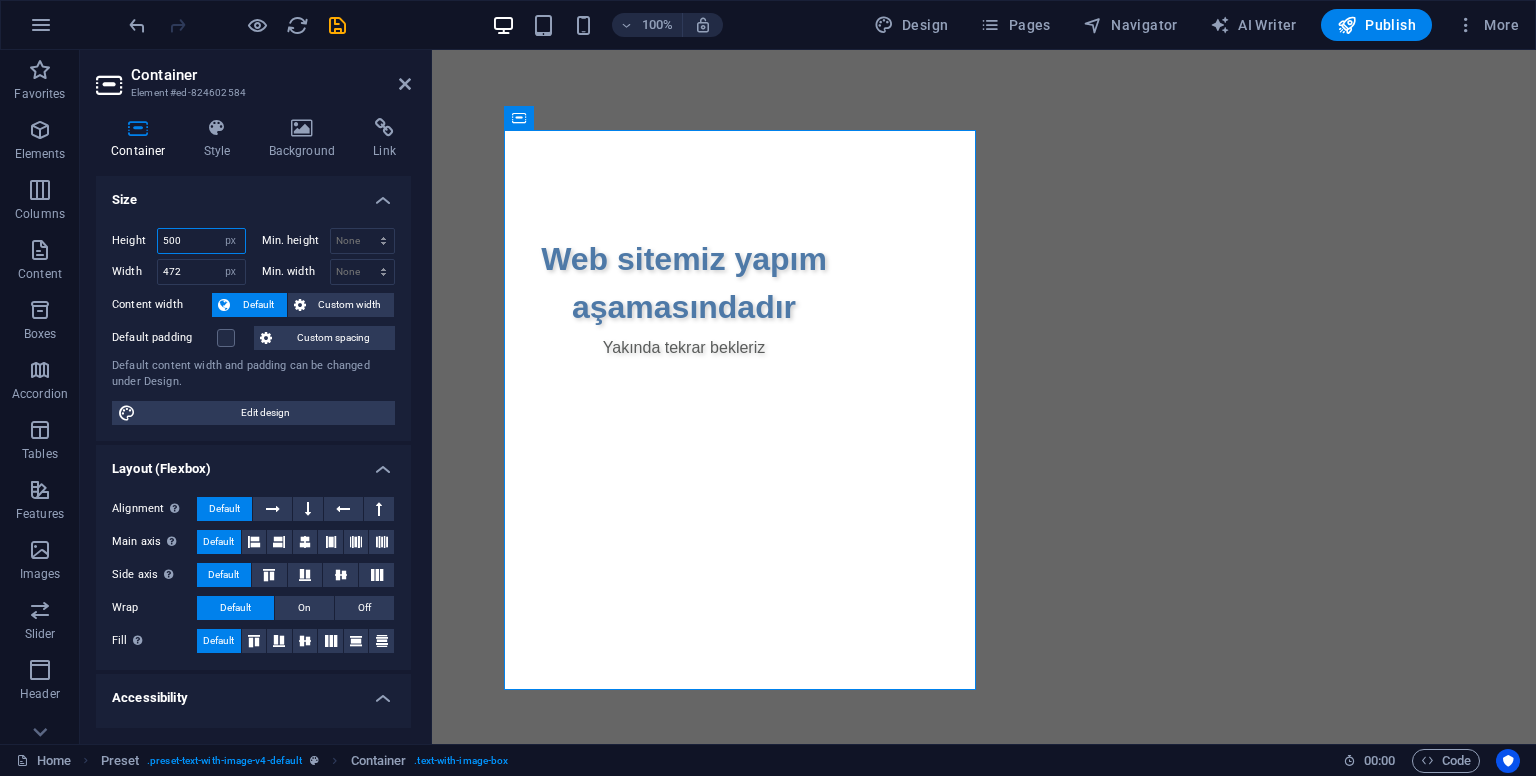 type on "500" 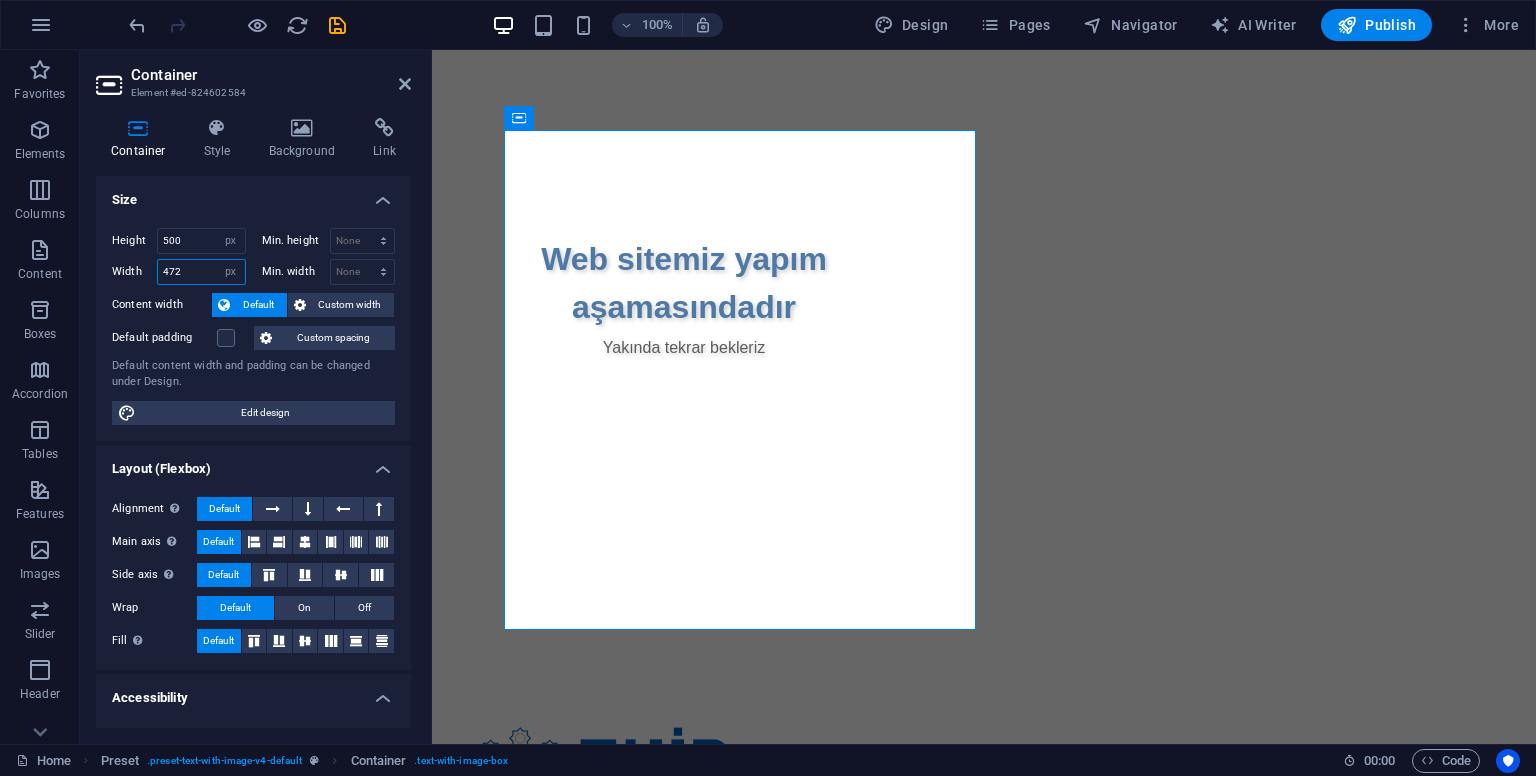 click on "472" at bounding box center [201, 272] 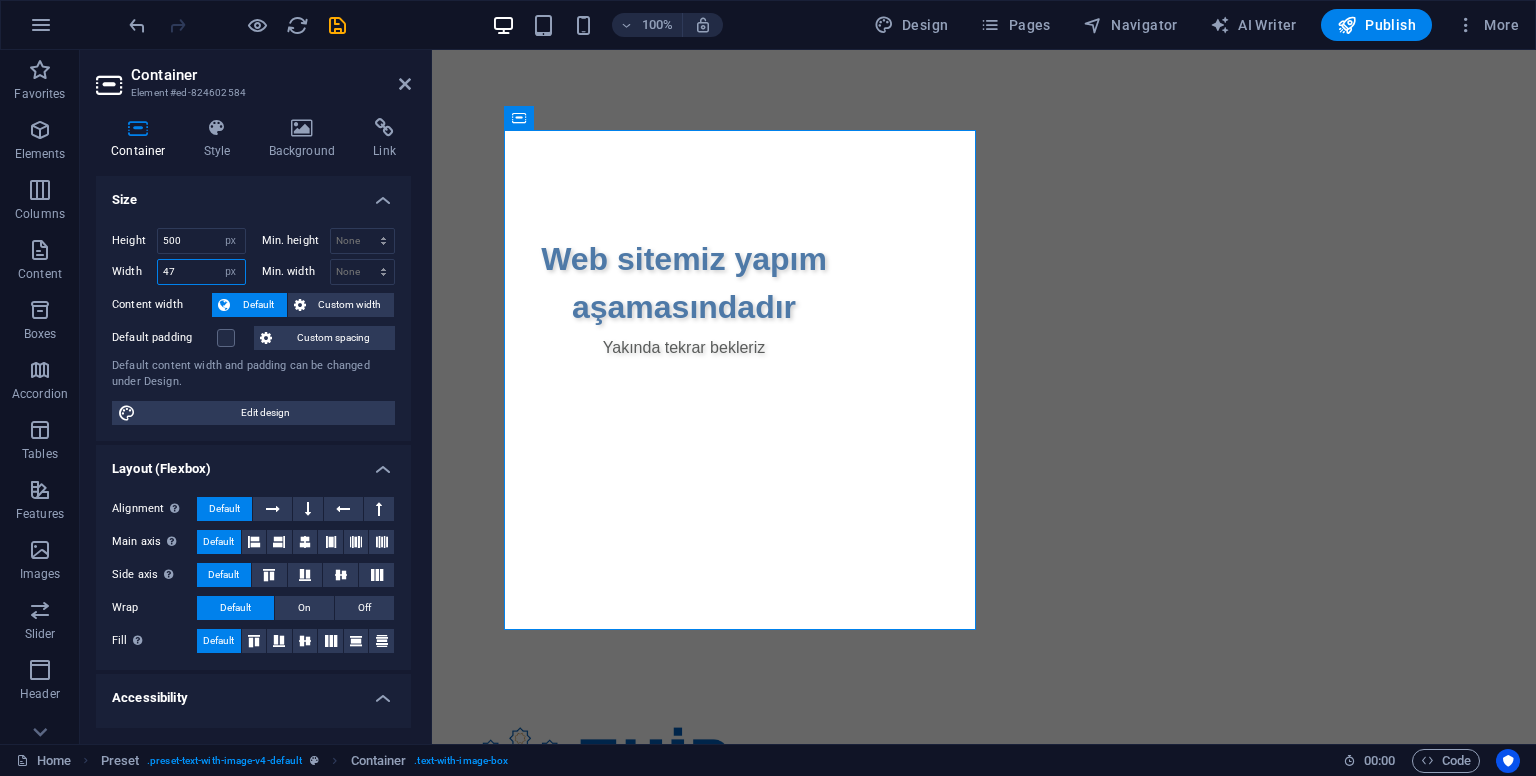 type on "4" 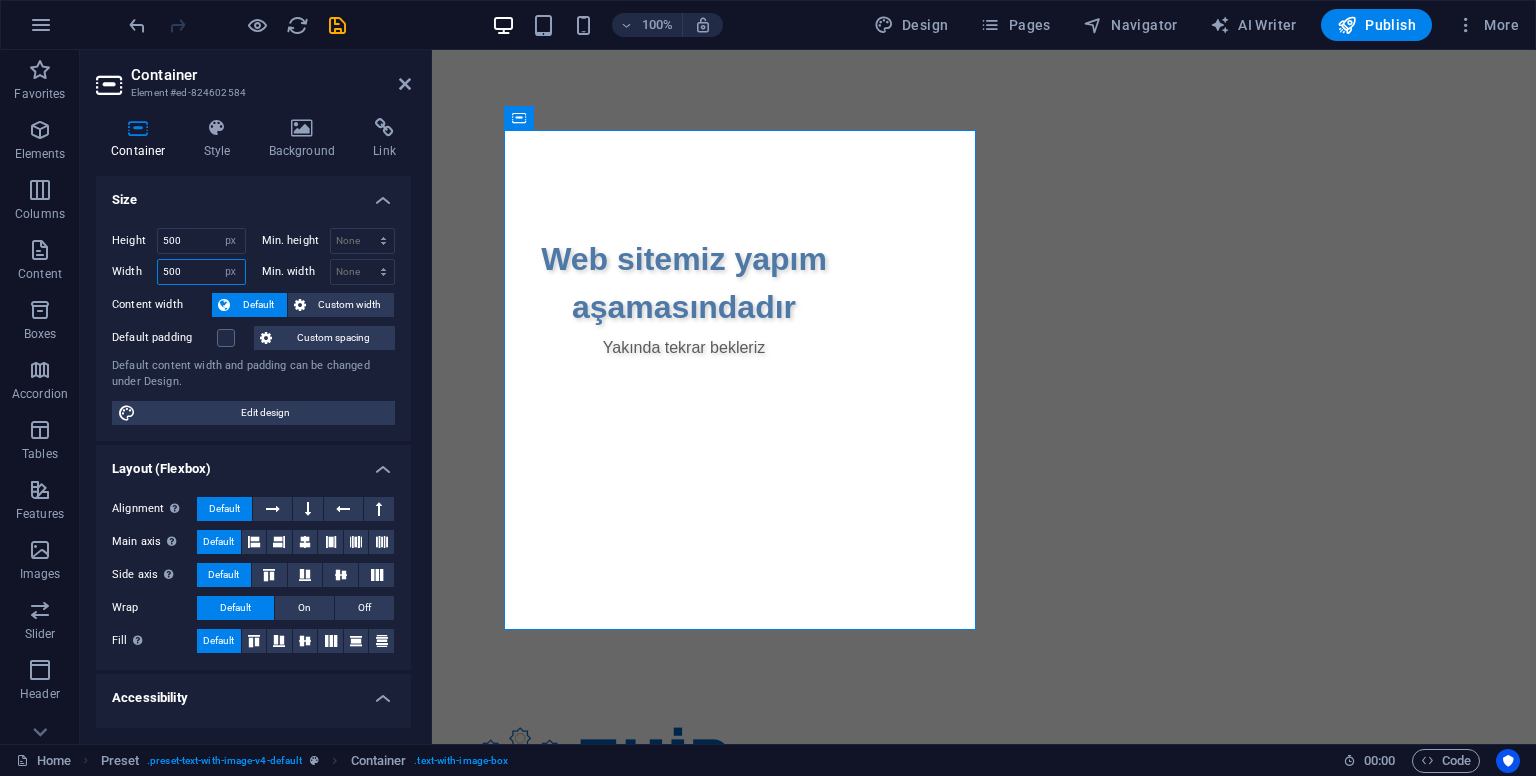 type on "500" 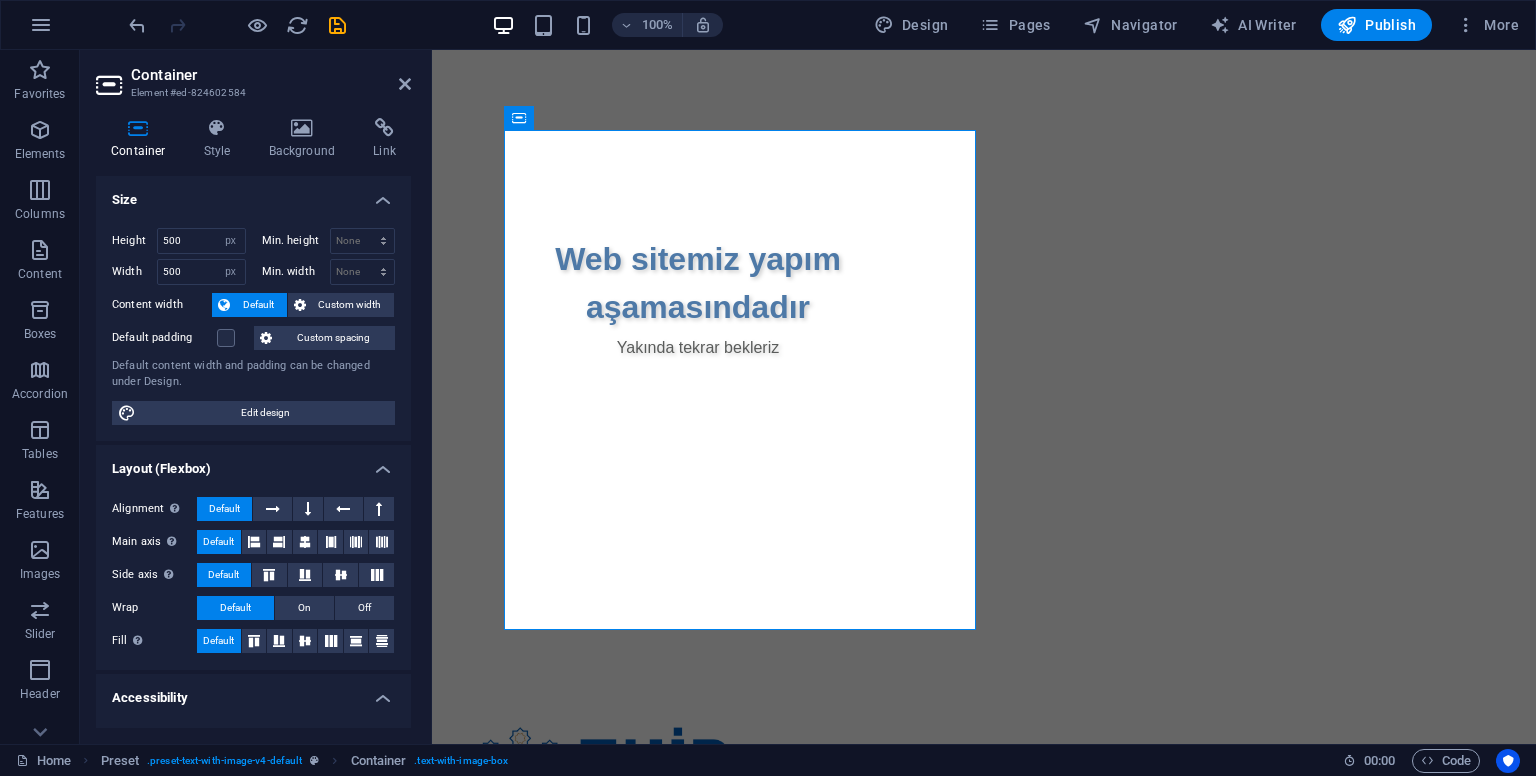 click on "Default content width and padding can be changed under Design." at bounding box center [253, 374] 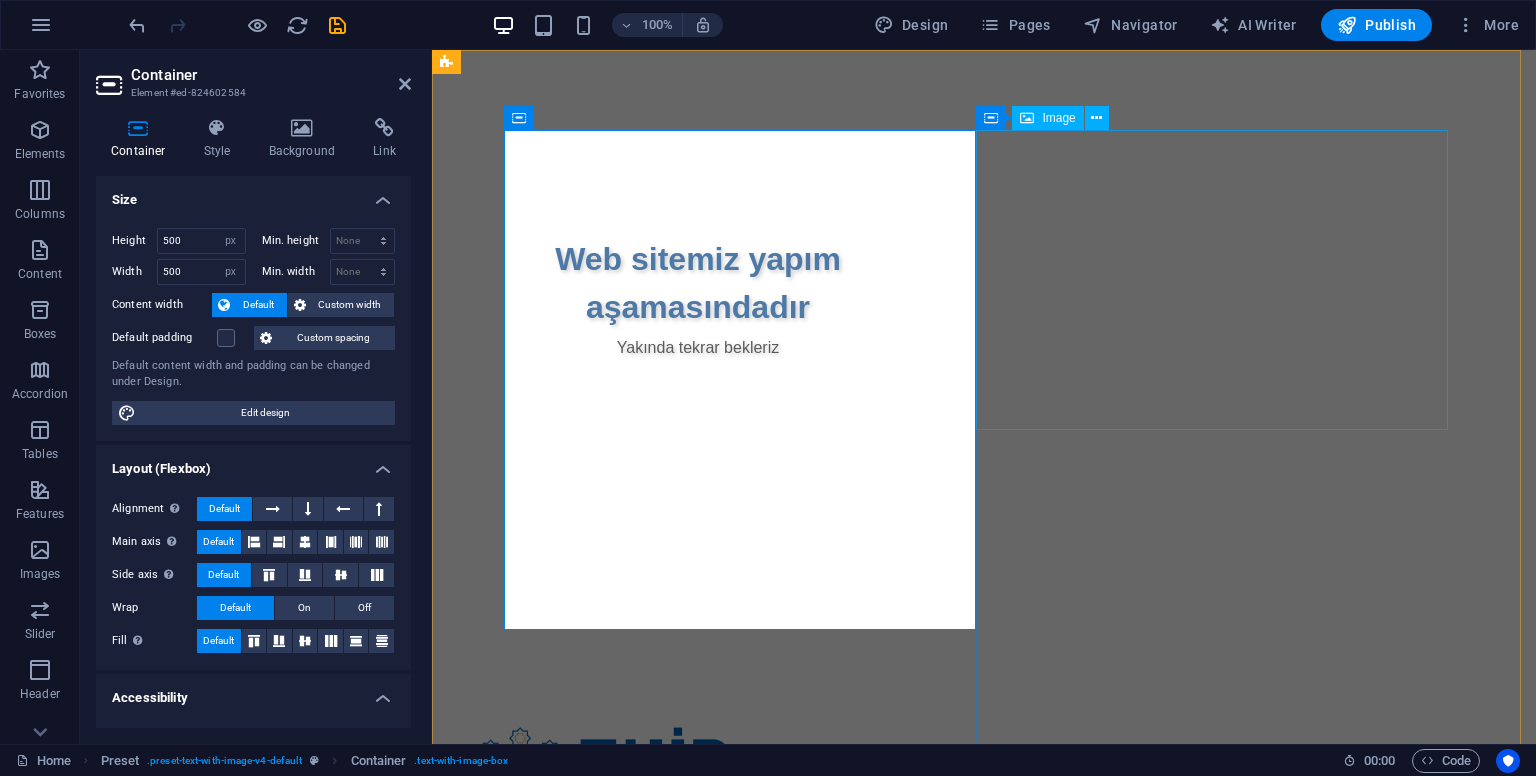 click at bounding box center (920, 780) 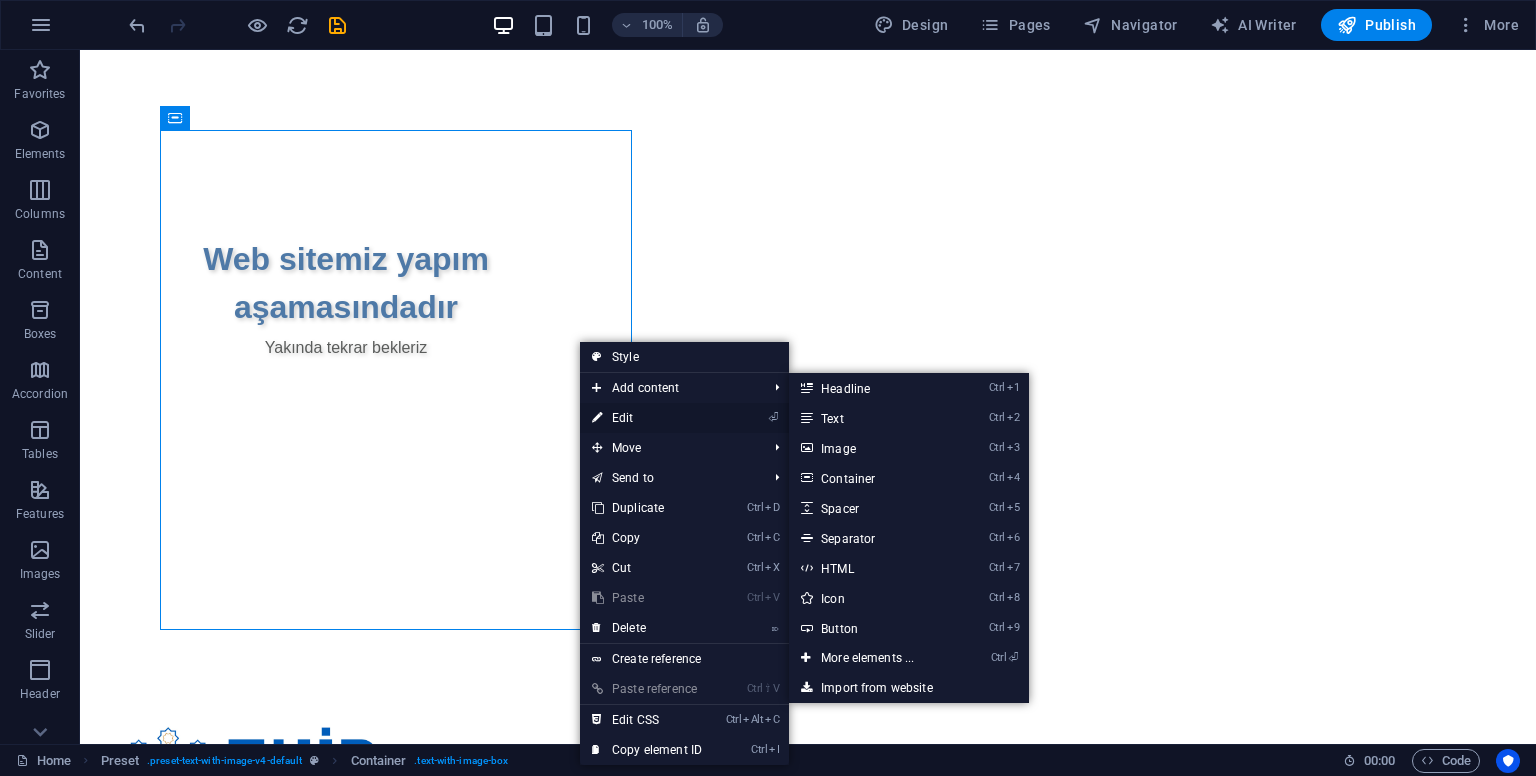 click on "⏎  Edit" at bounding box center (647, 418) 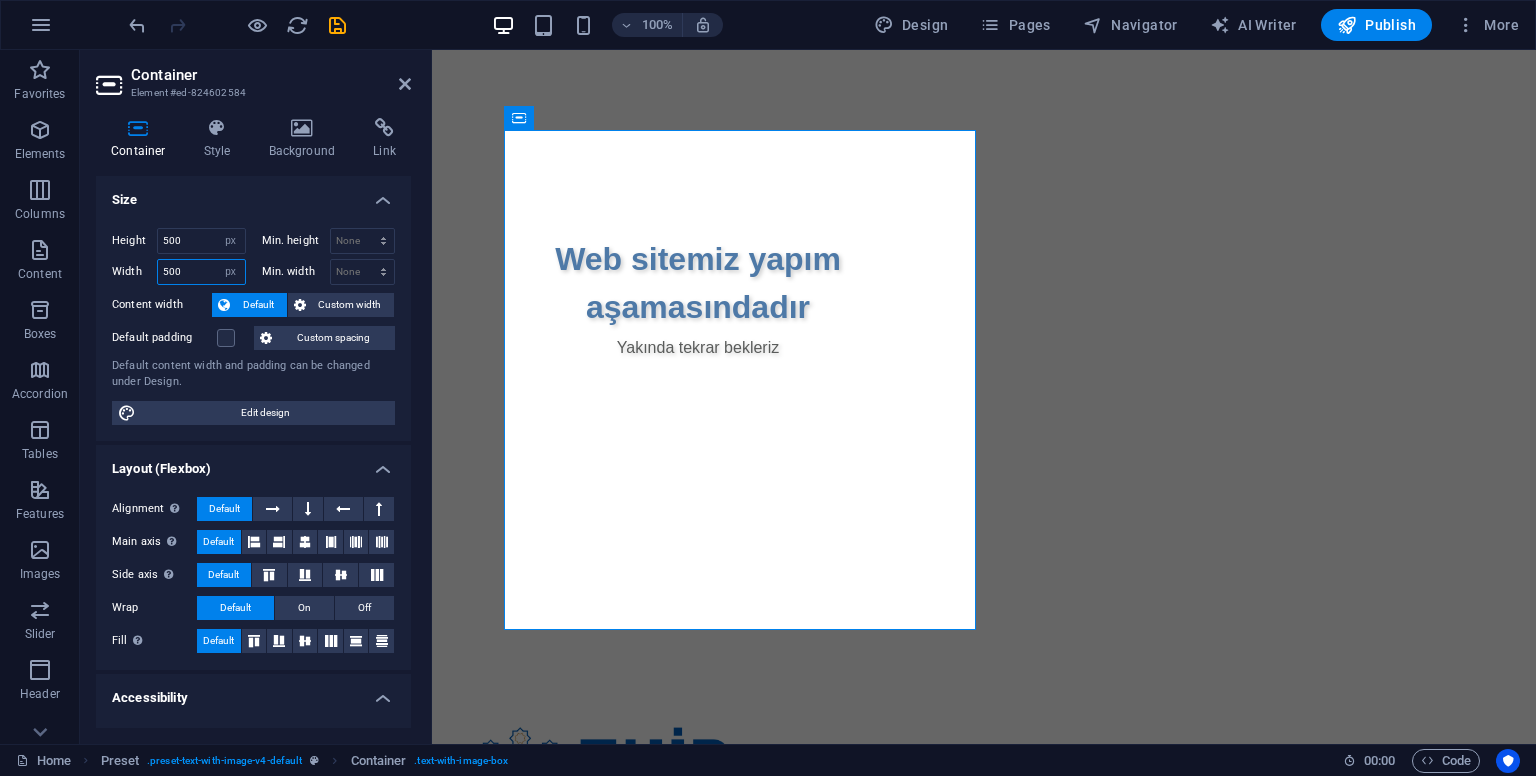 click on "500" at bounding box center [201, 272] 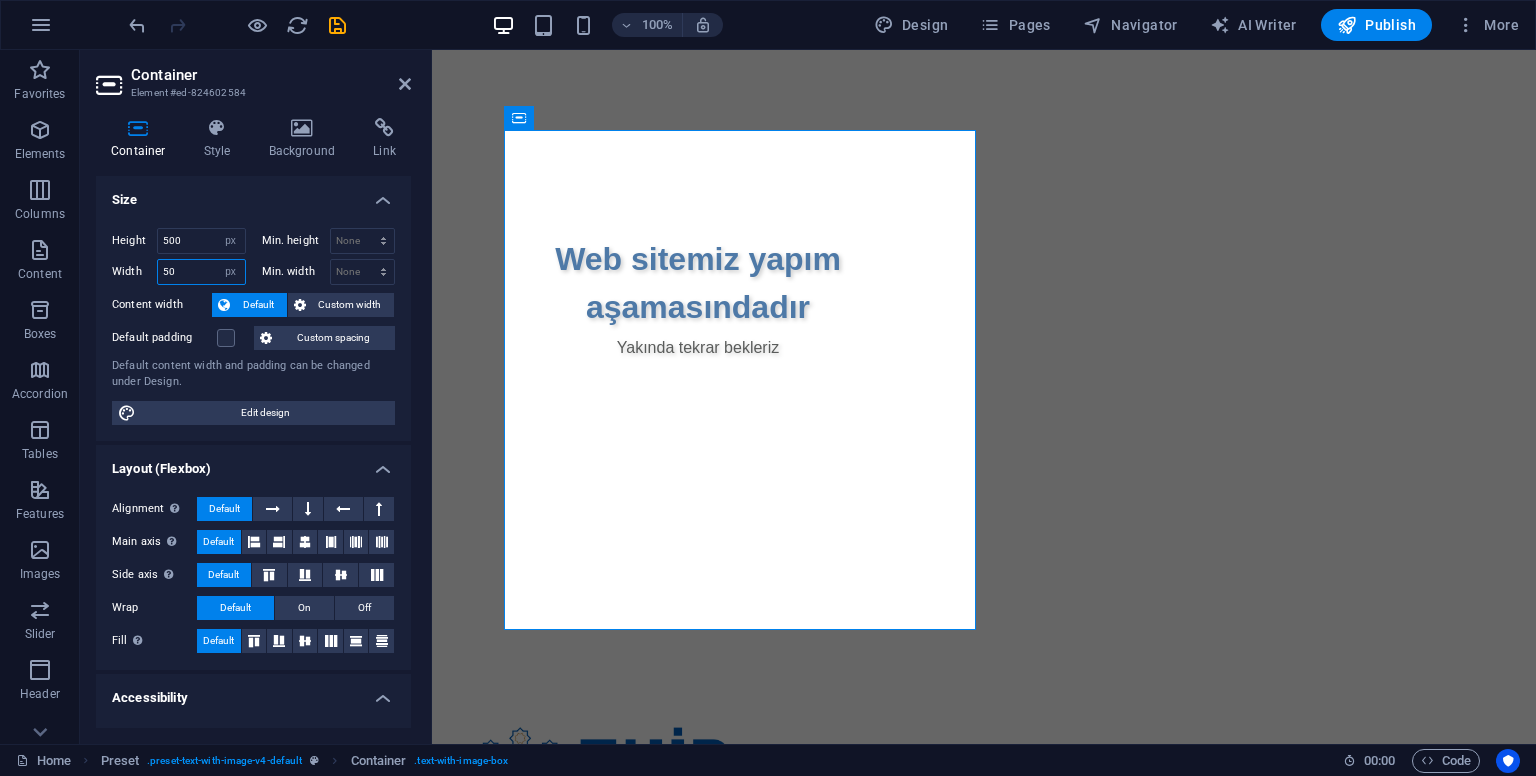 type on "5" 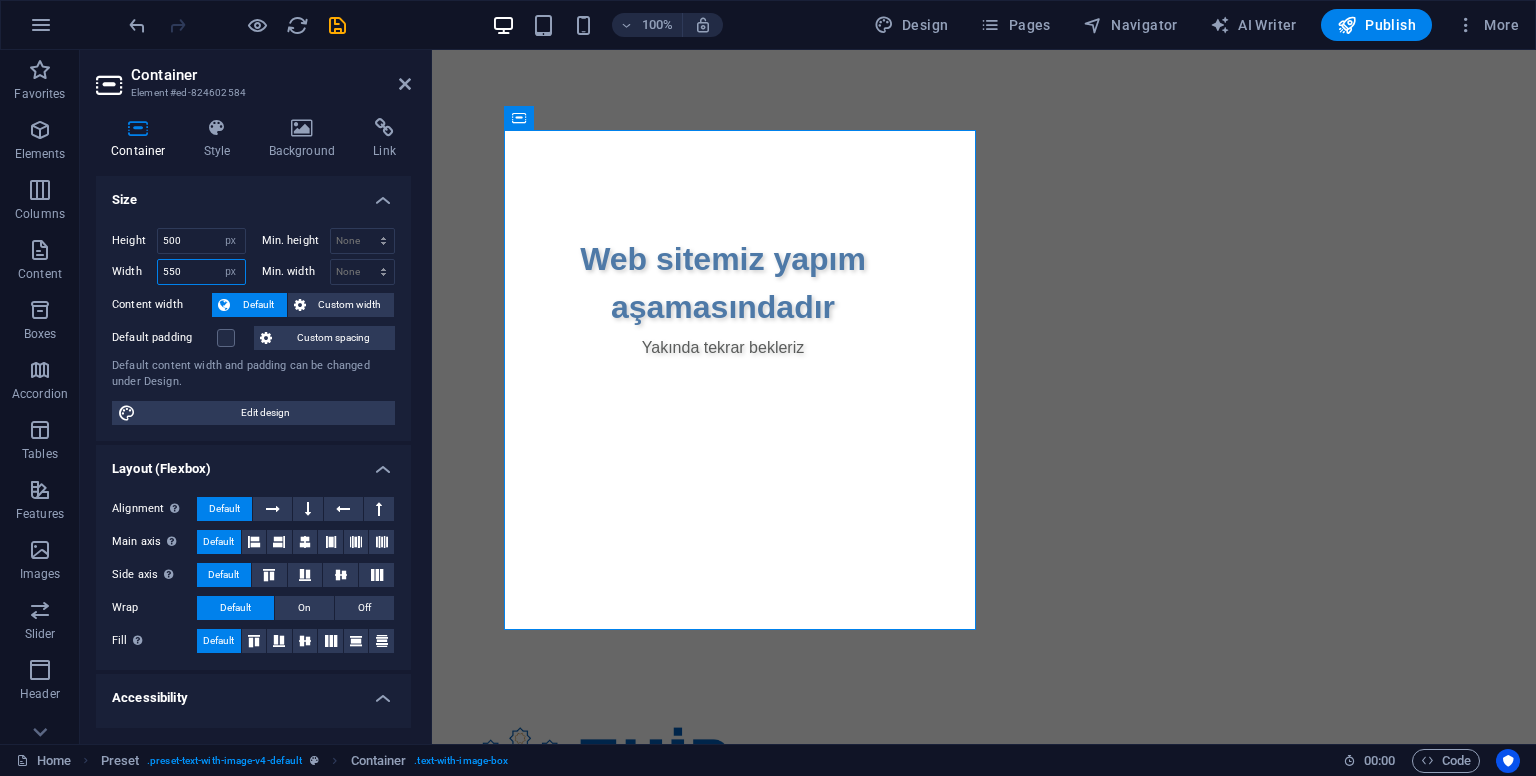 type on "550" 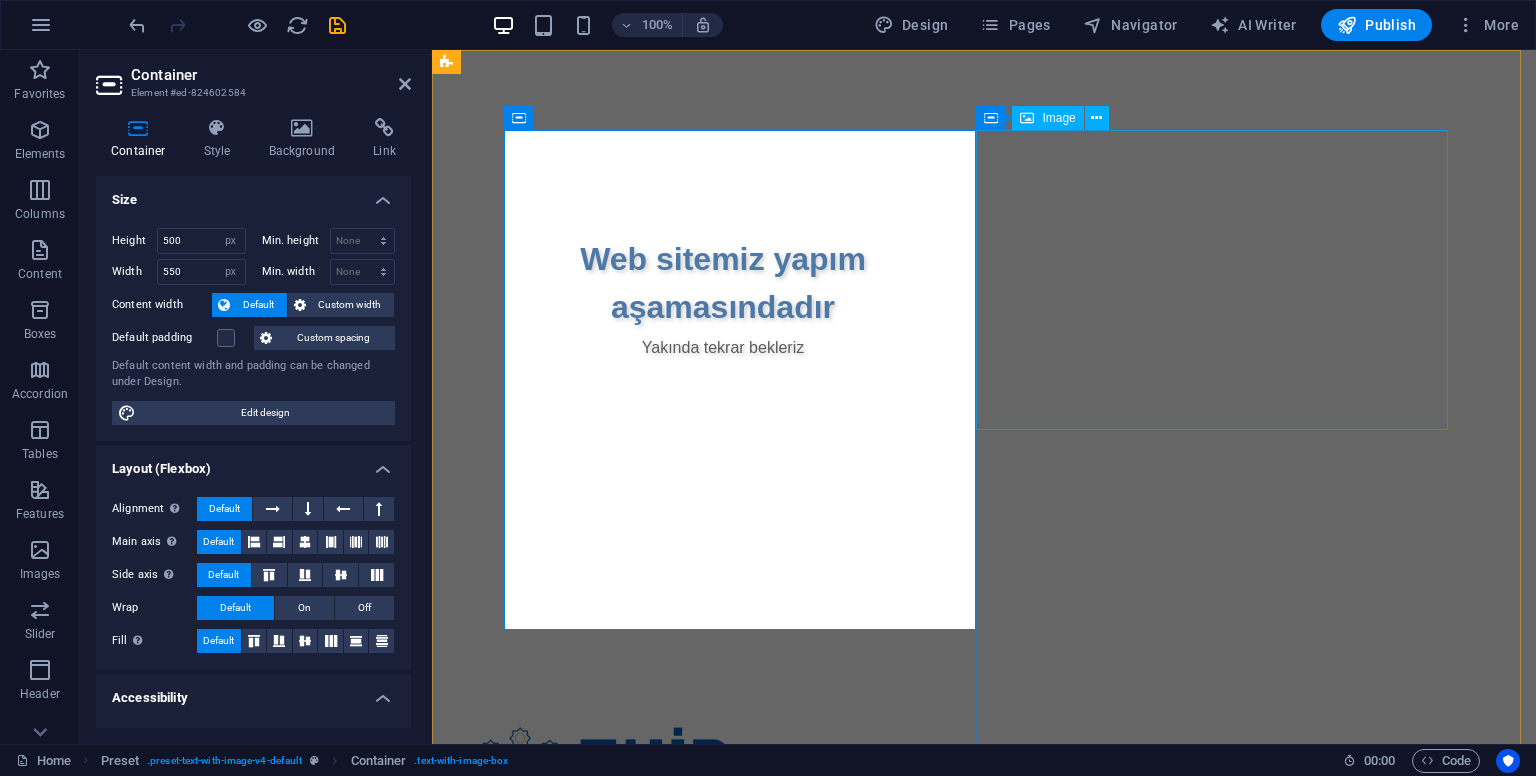 click at bounding box center (920, 780) 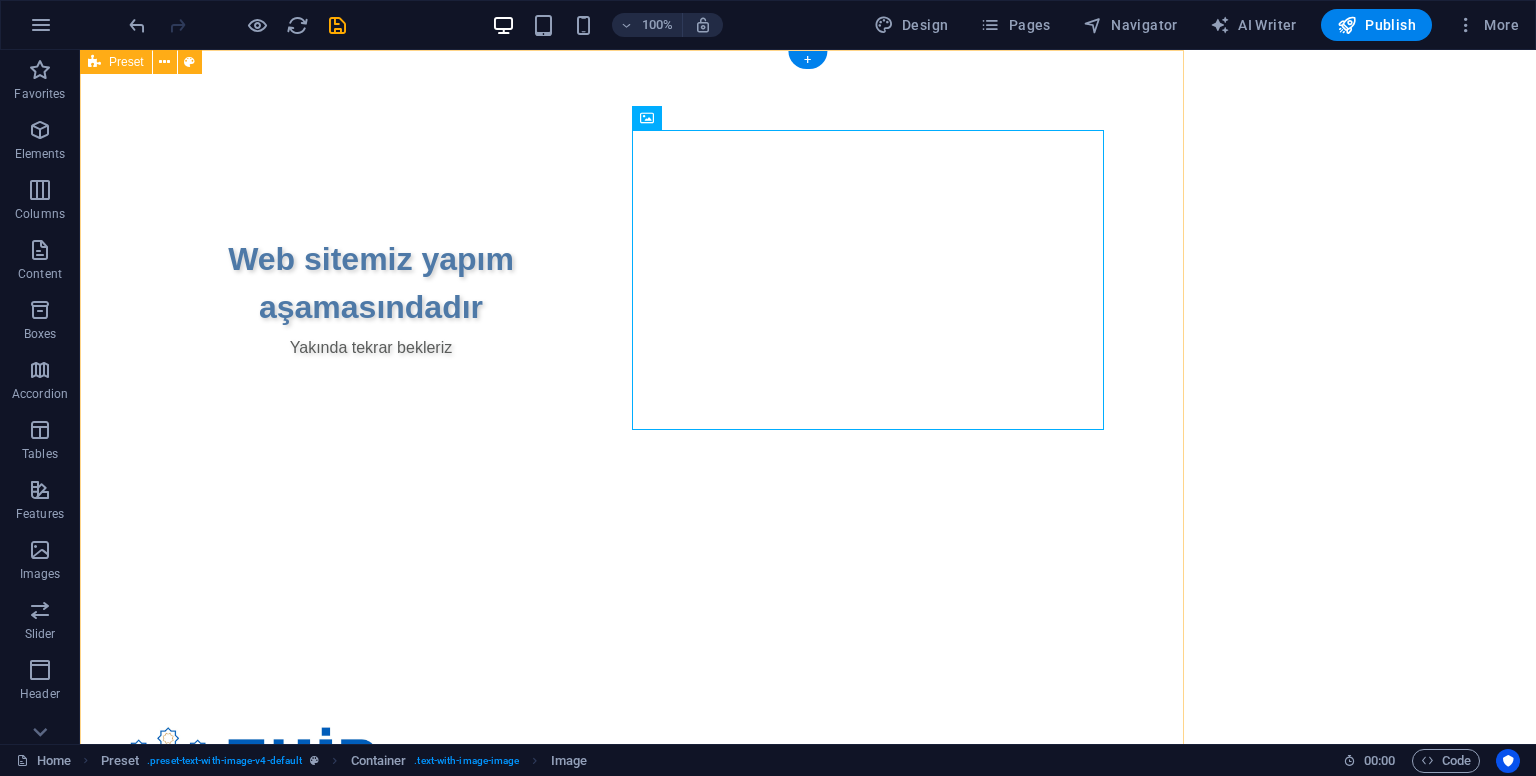 click on "Web sitemiz yapım aşamasındadır Yakında tekrar bekleriz" at bounding box center [632, 450] 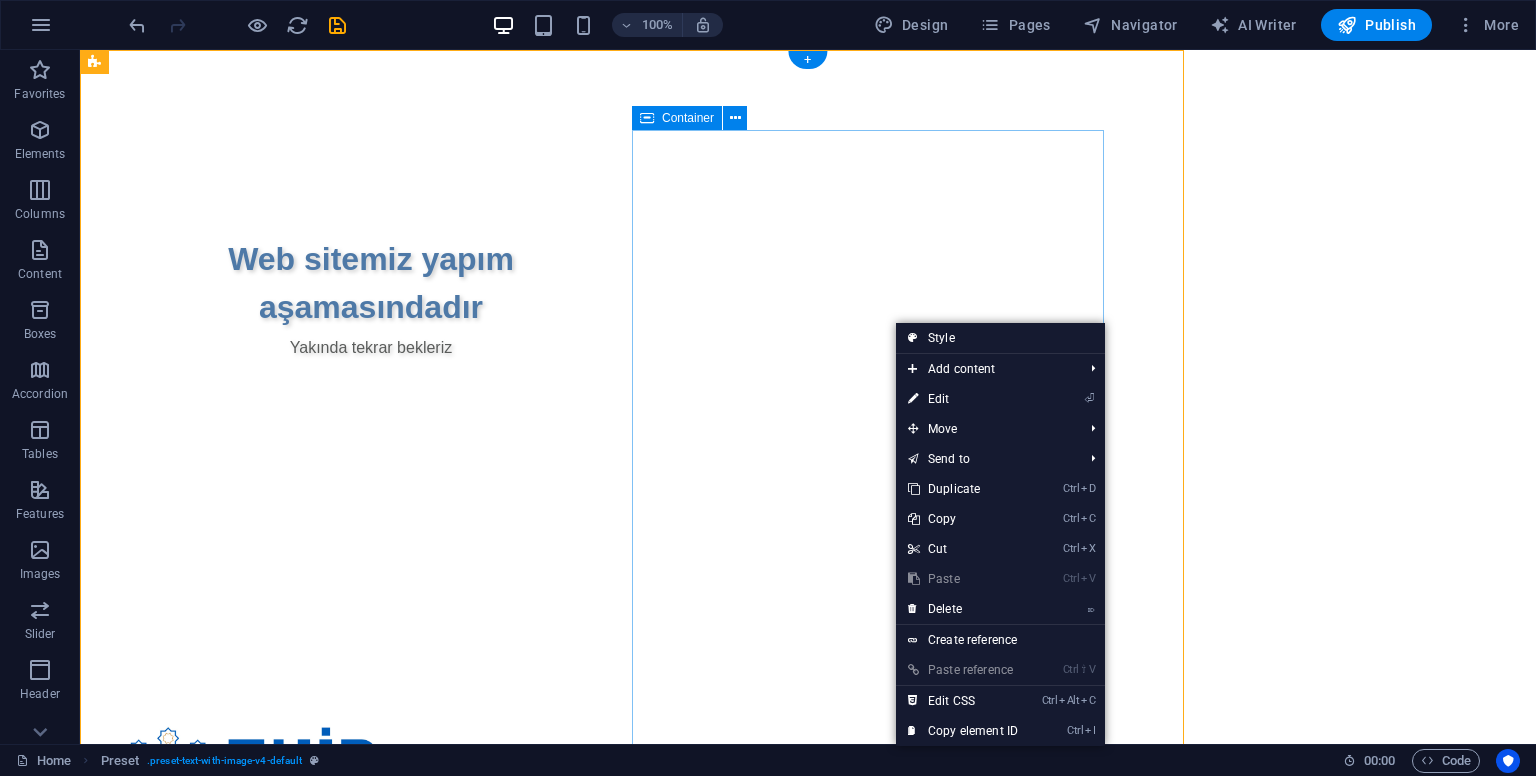 click at bounding box center (568, 780) 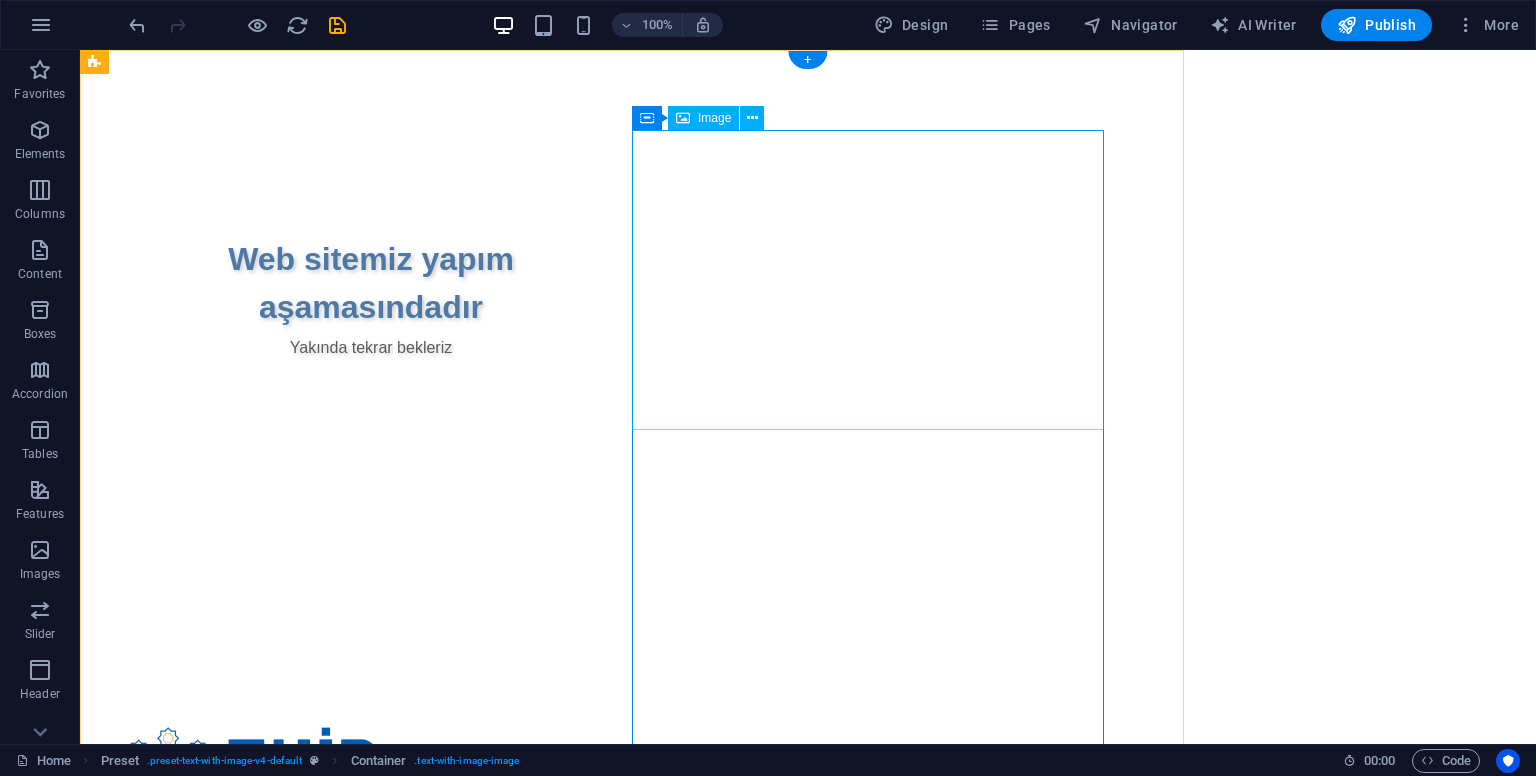 click at bounding box center [568, 780] 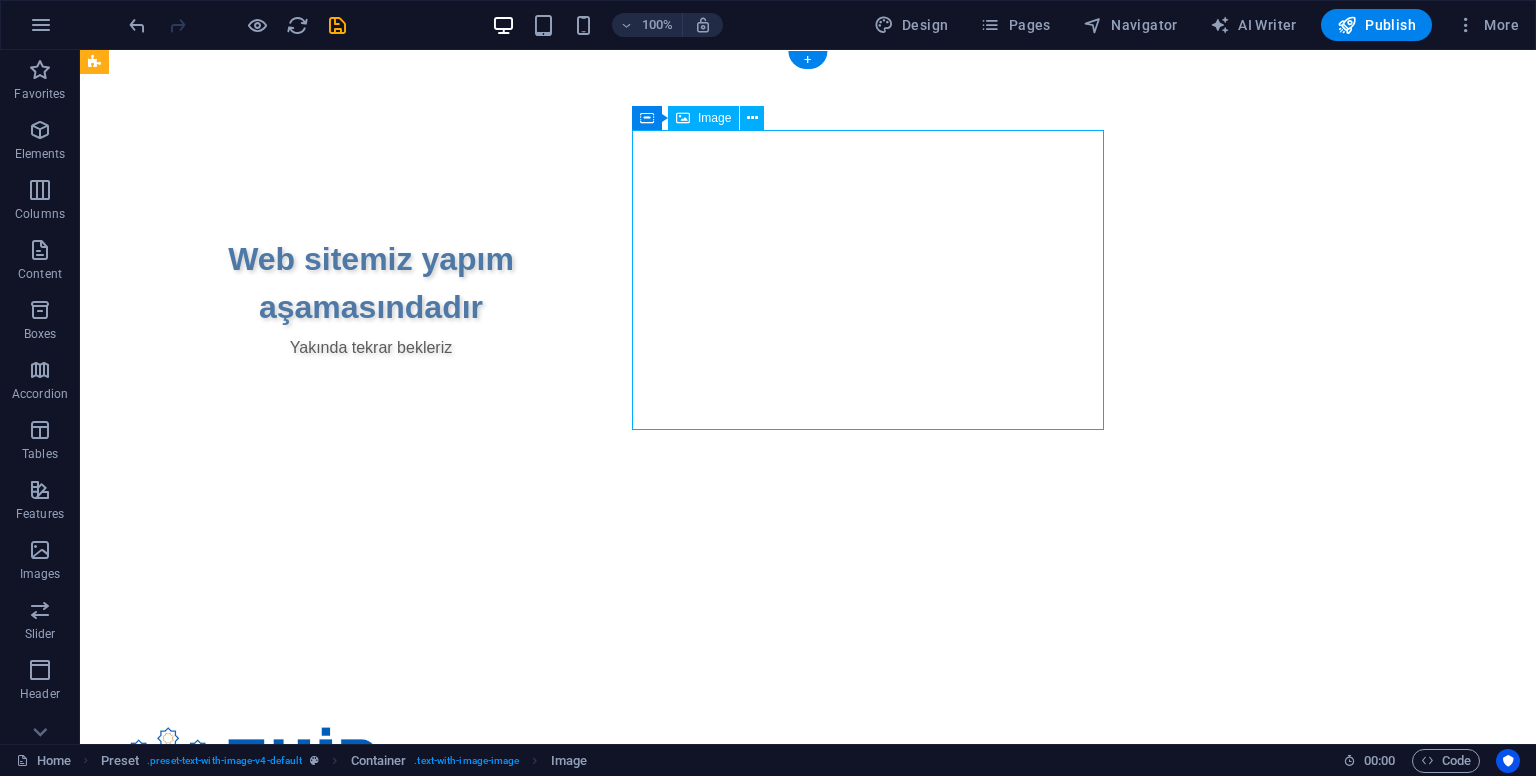 click at bounding box center [568, 780] 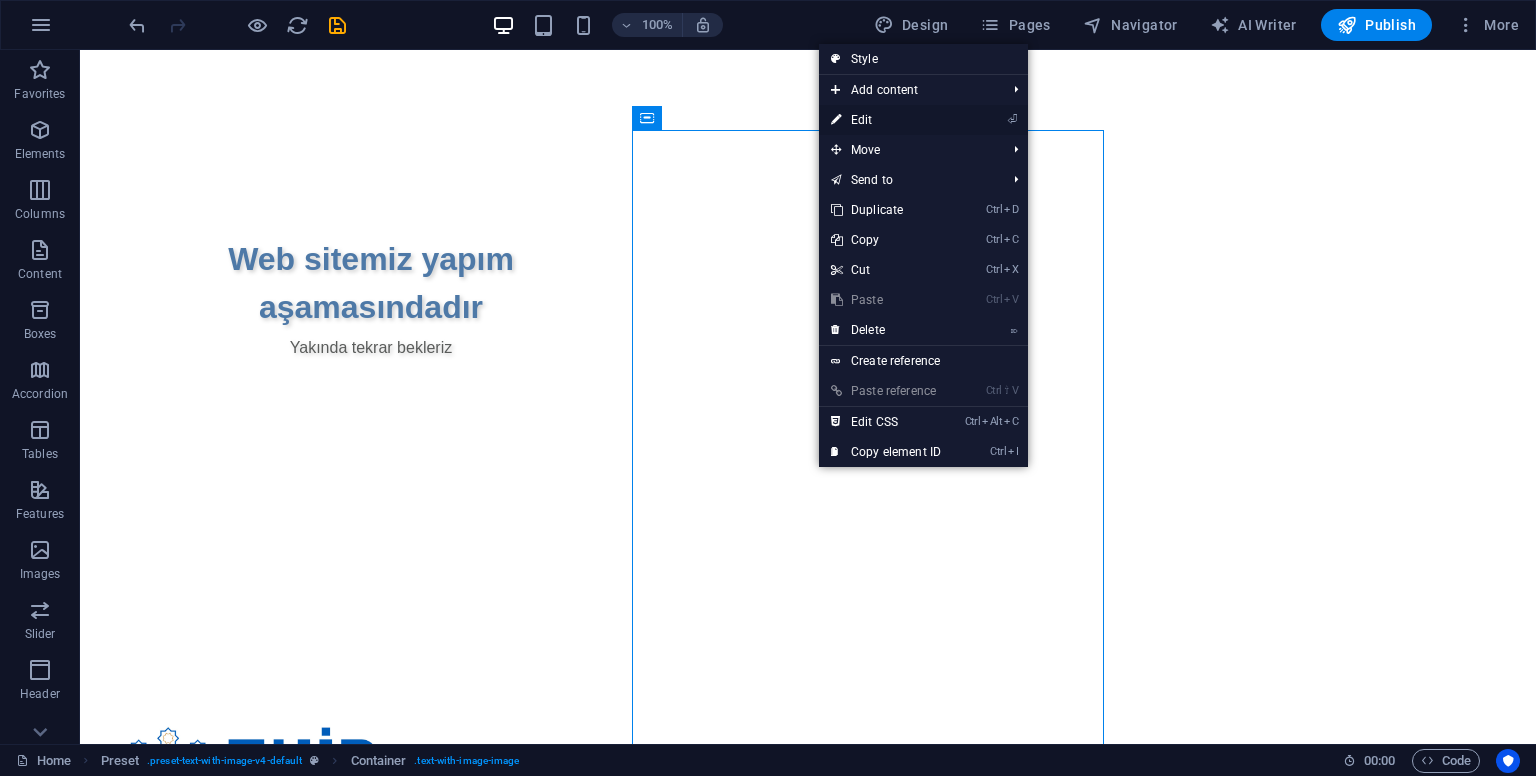 click on "⏎  Edit" at bounding box center (886, 120) 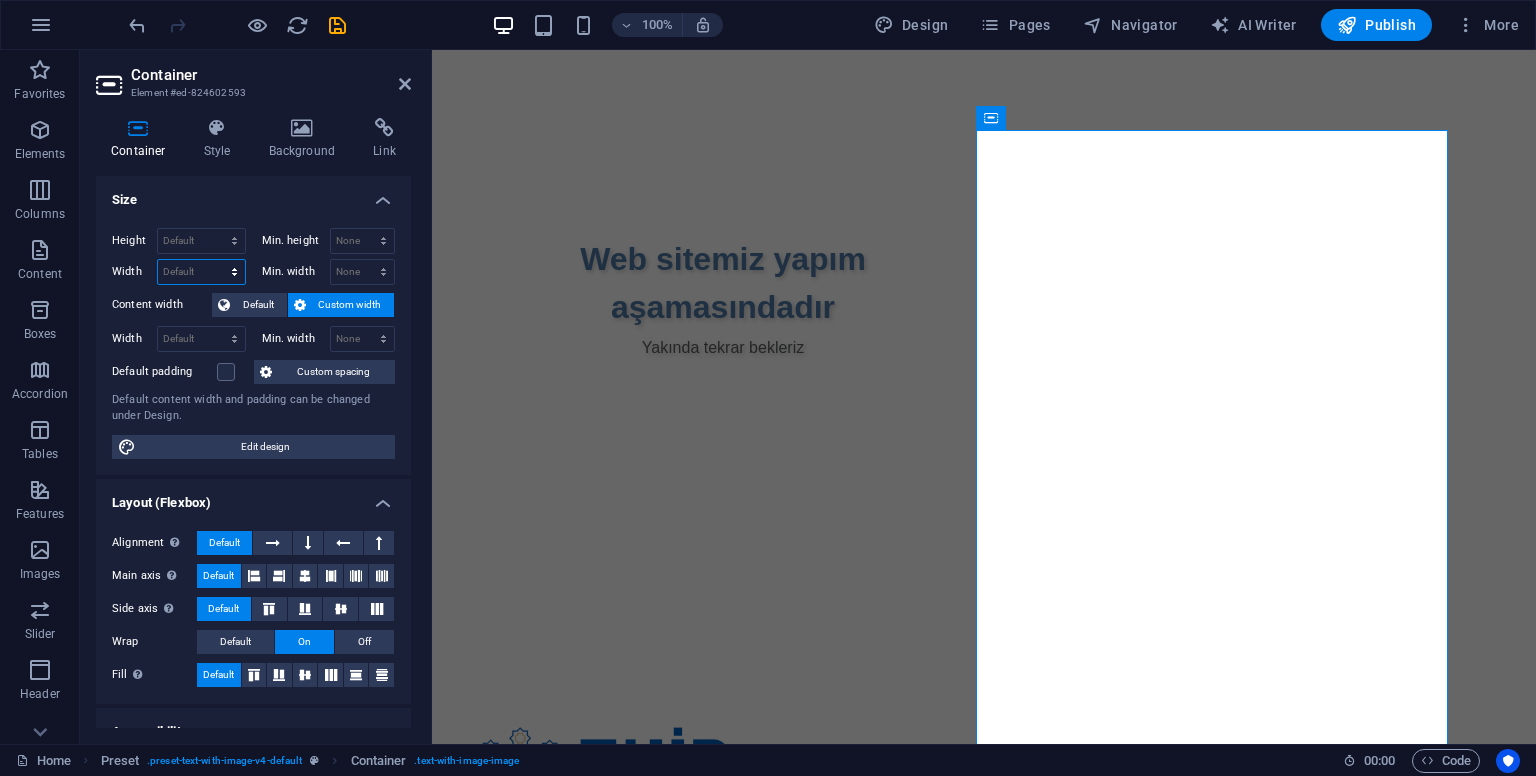 click on "Default px rem % em vh vw" at bounding box center (201, 272) 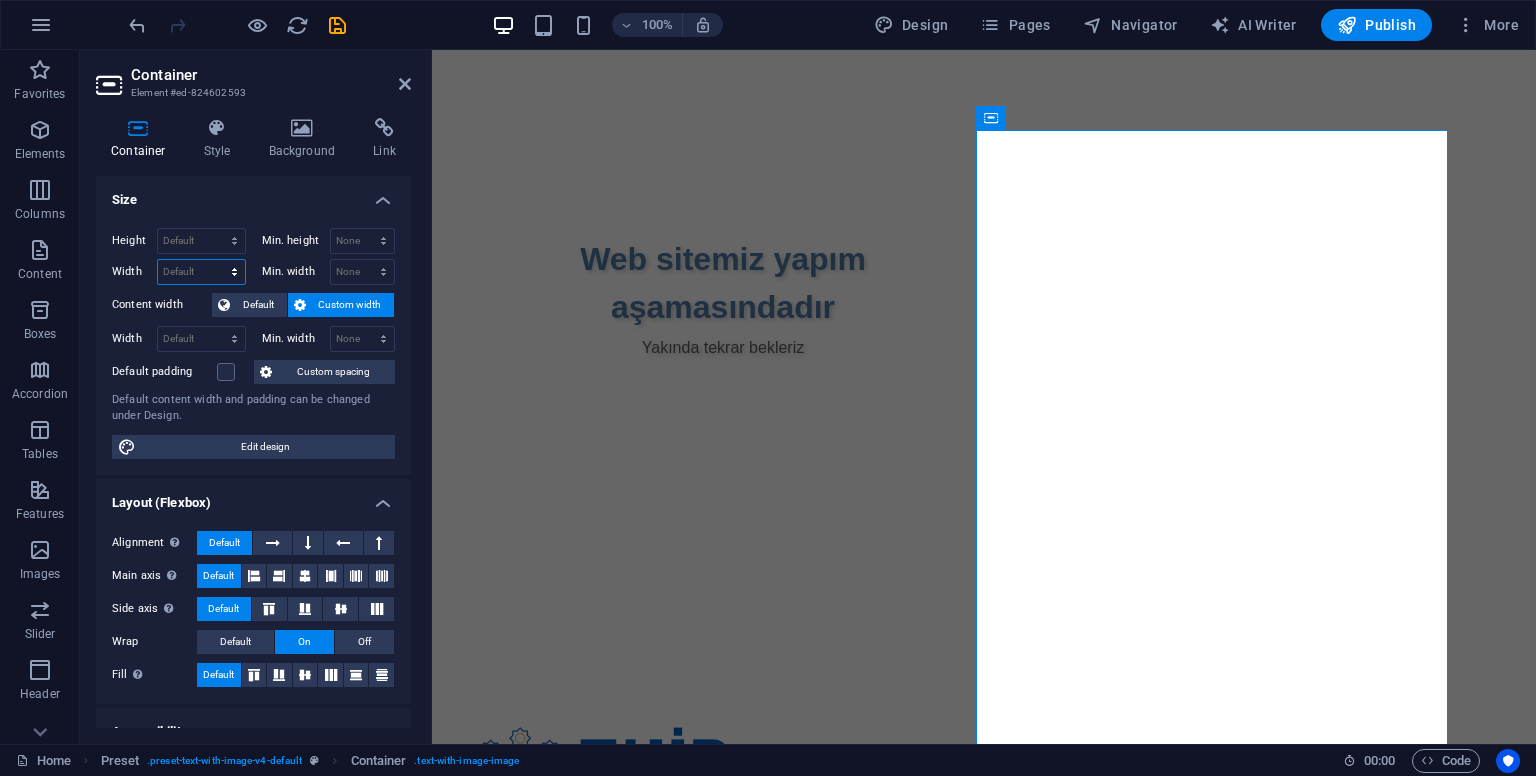select on "px" 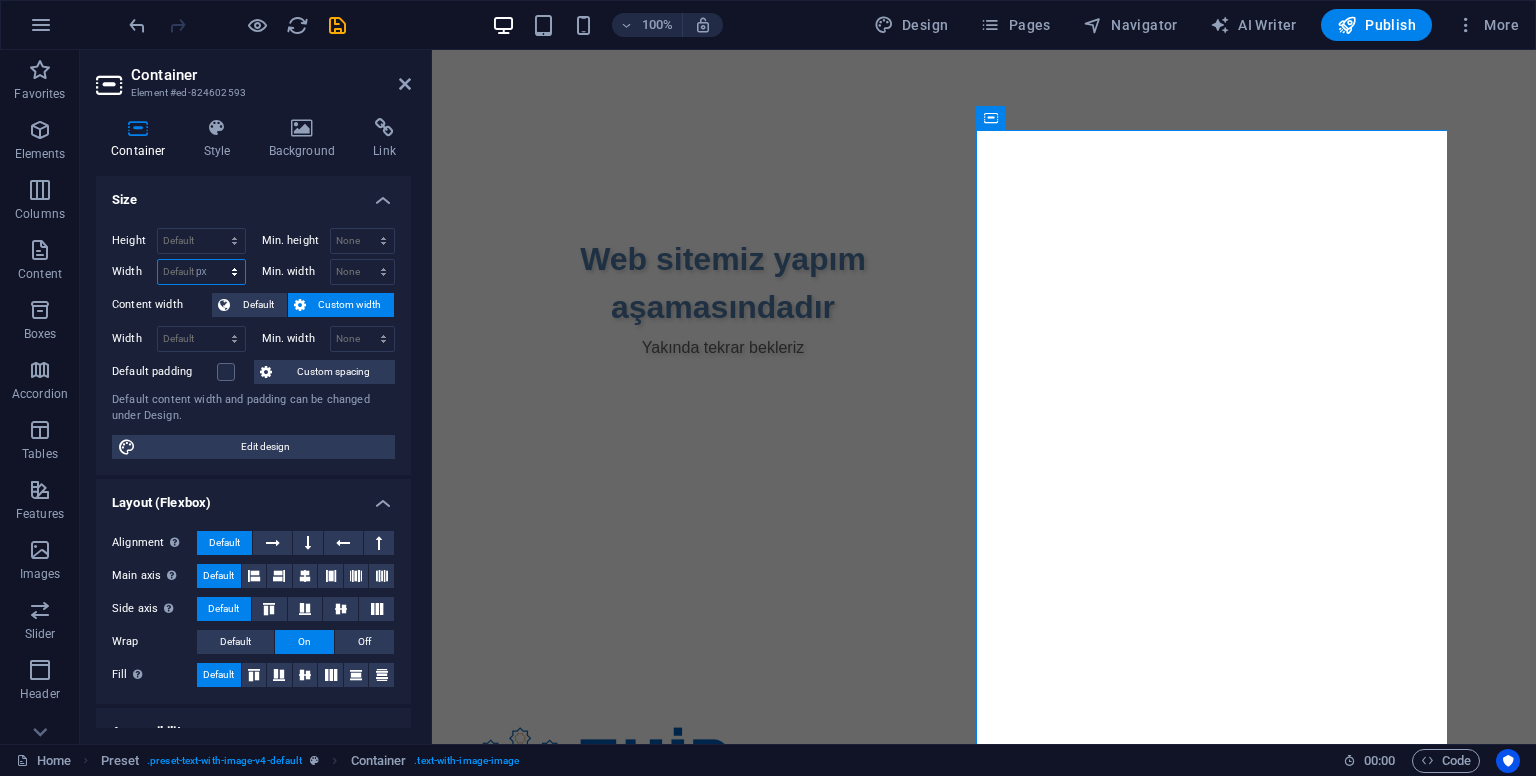 click on "Default px rem % em vh vw" at bounding box center (201, 272) 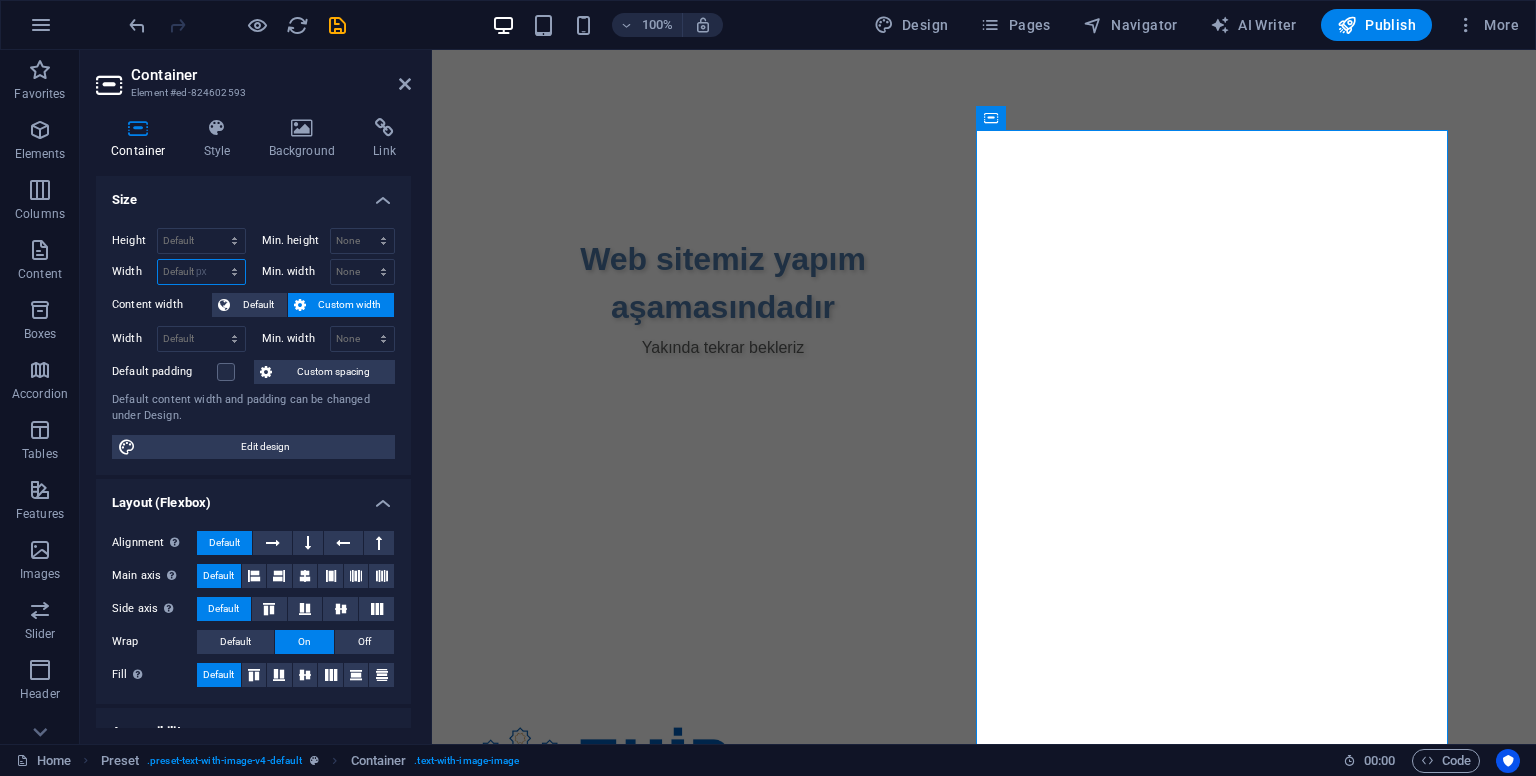 type on "472" 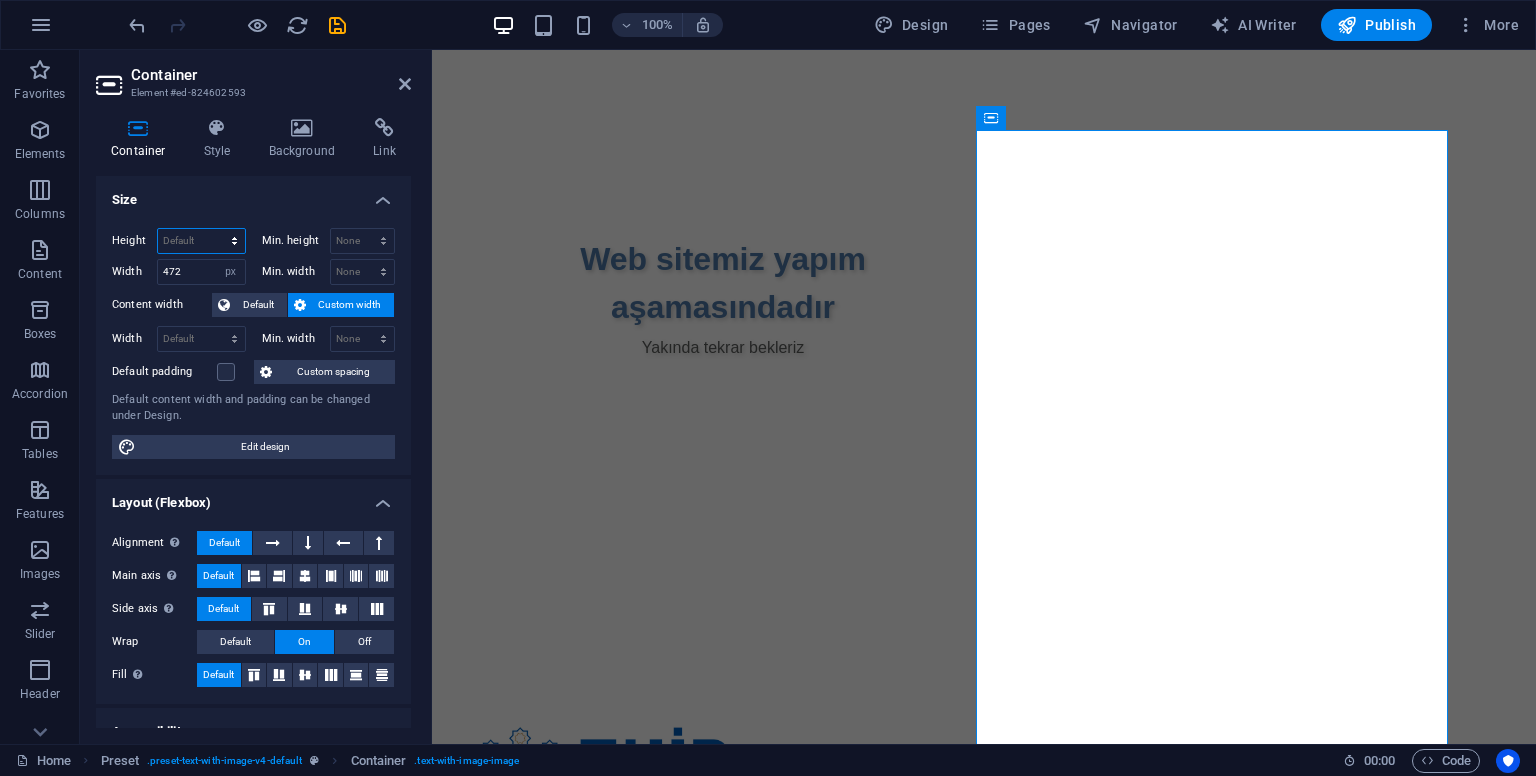 click on "Default px rem % vh vw" at bounding box center [201, 241] 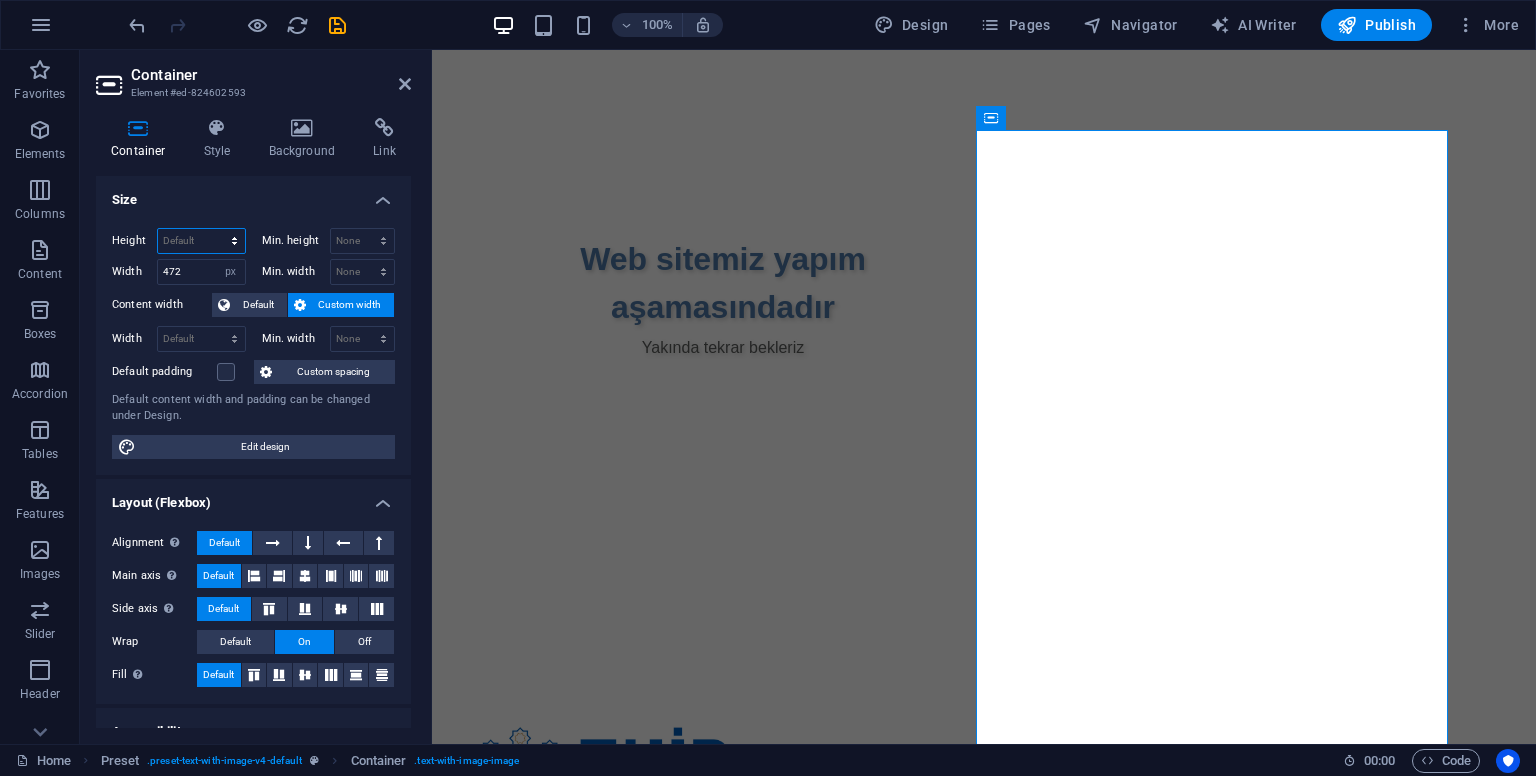 select on "px" 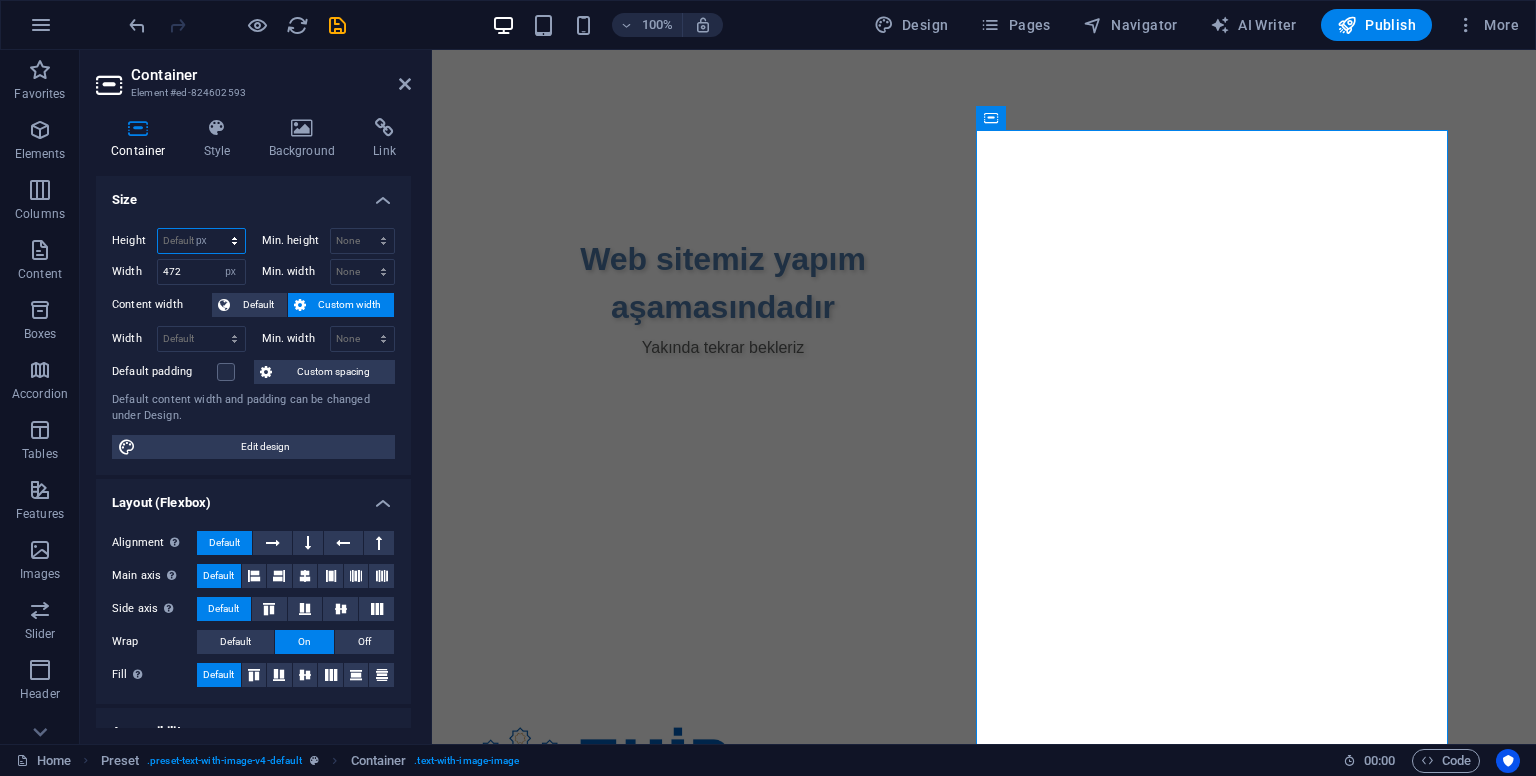 click on "Default px rem % vh vw" at bounding box center [201, 241] 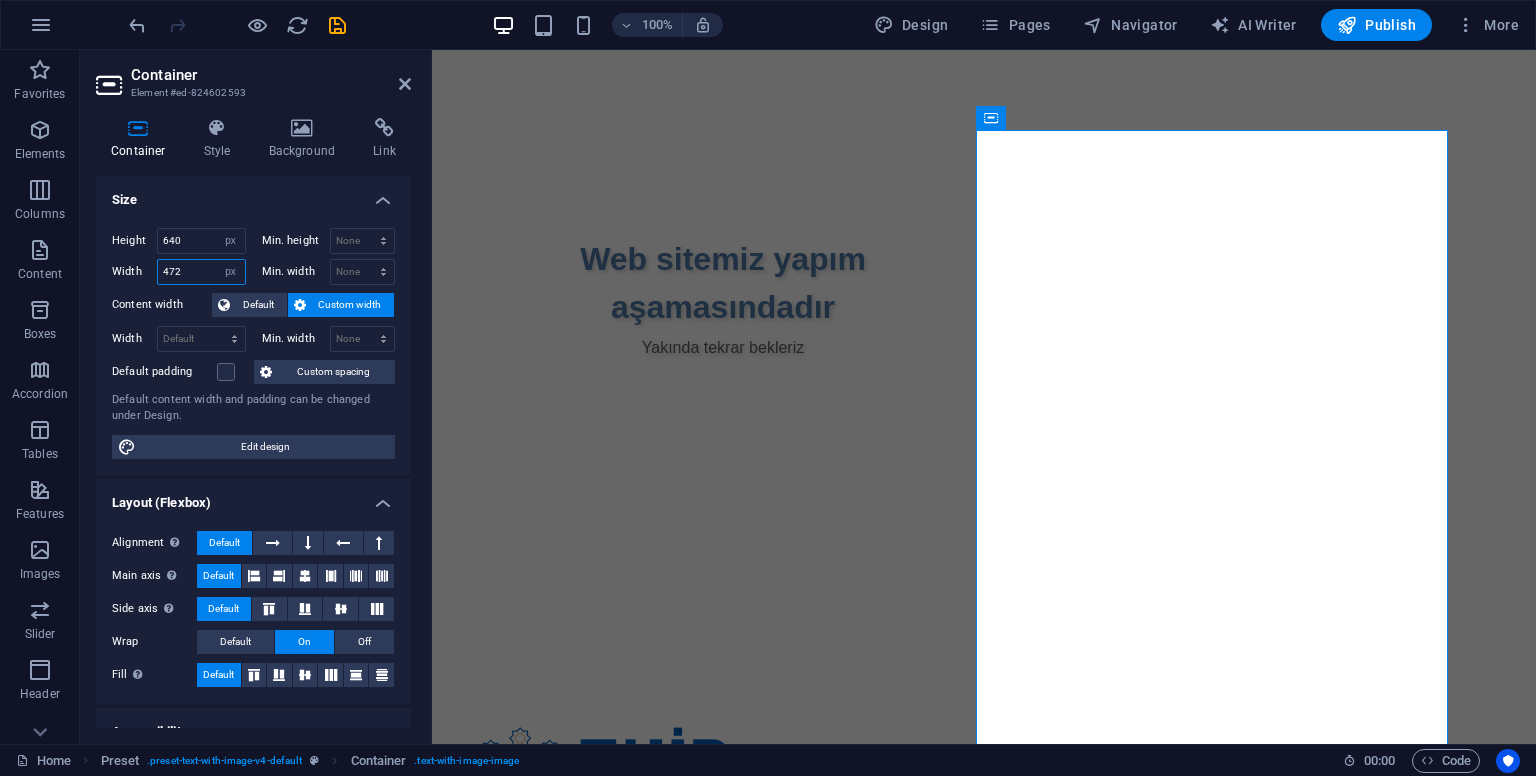 click on "472" at bounding box center [201, 272] 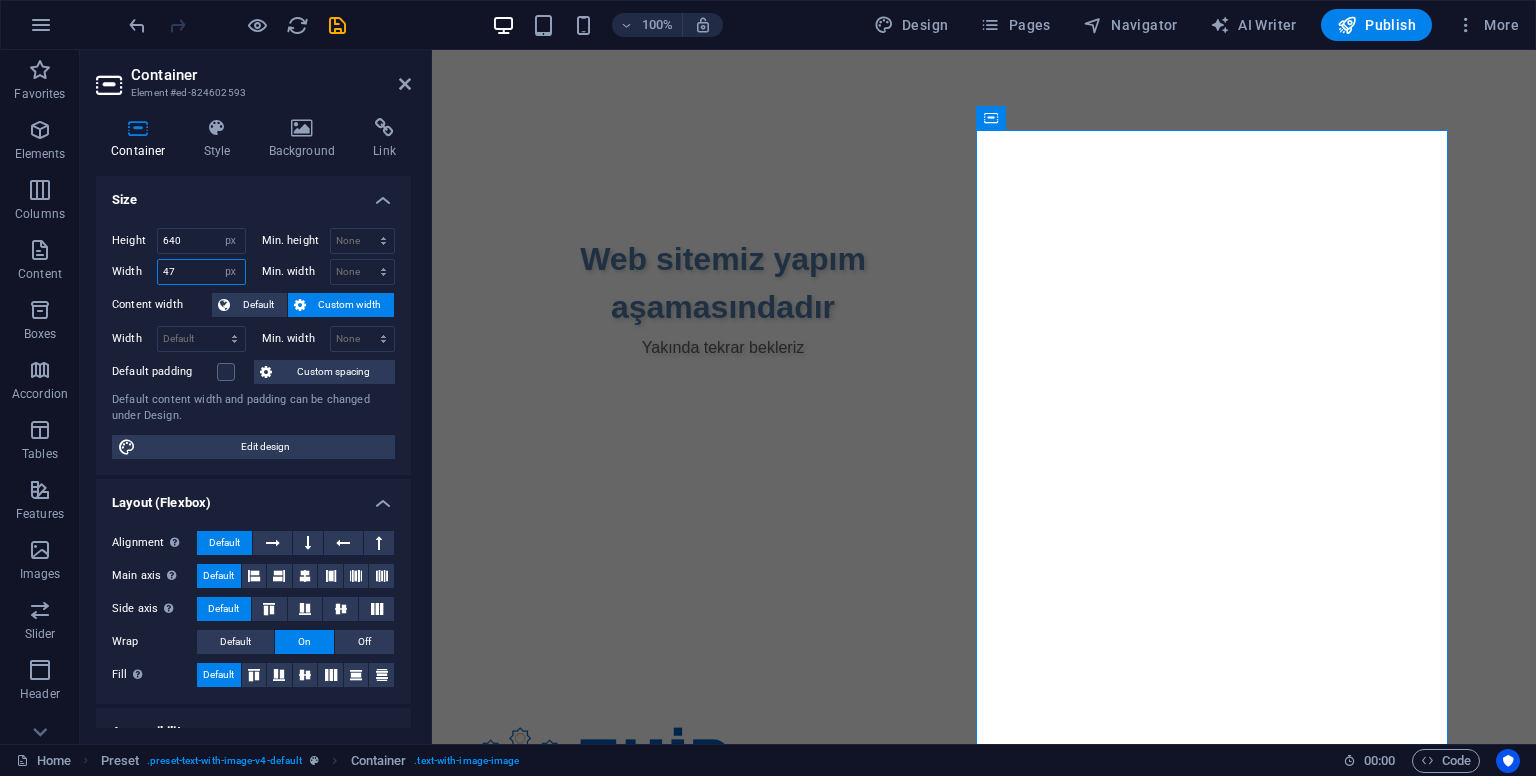type on "4" 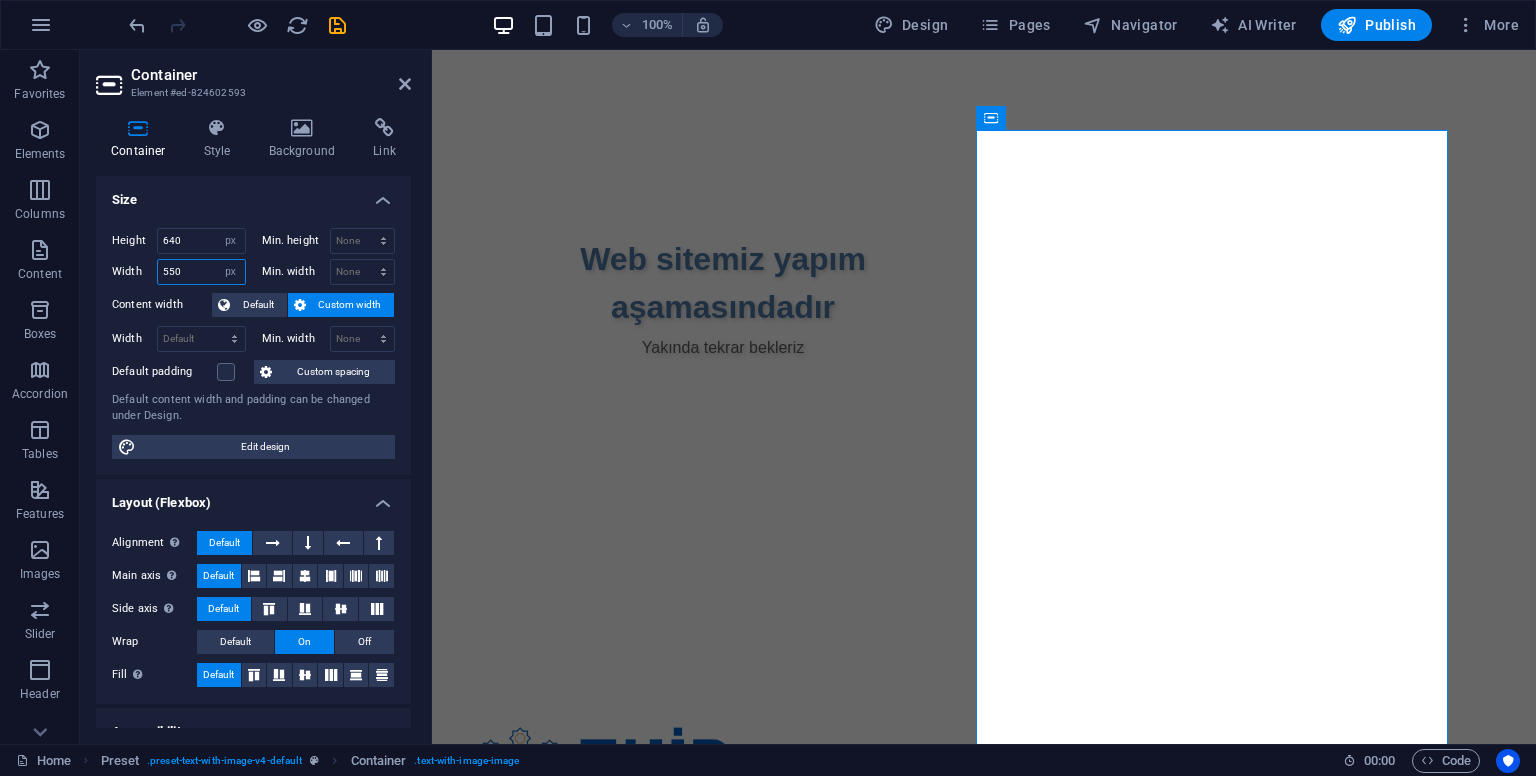 type on "550" 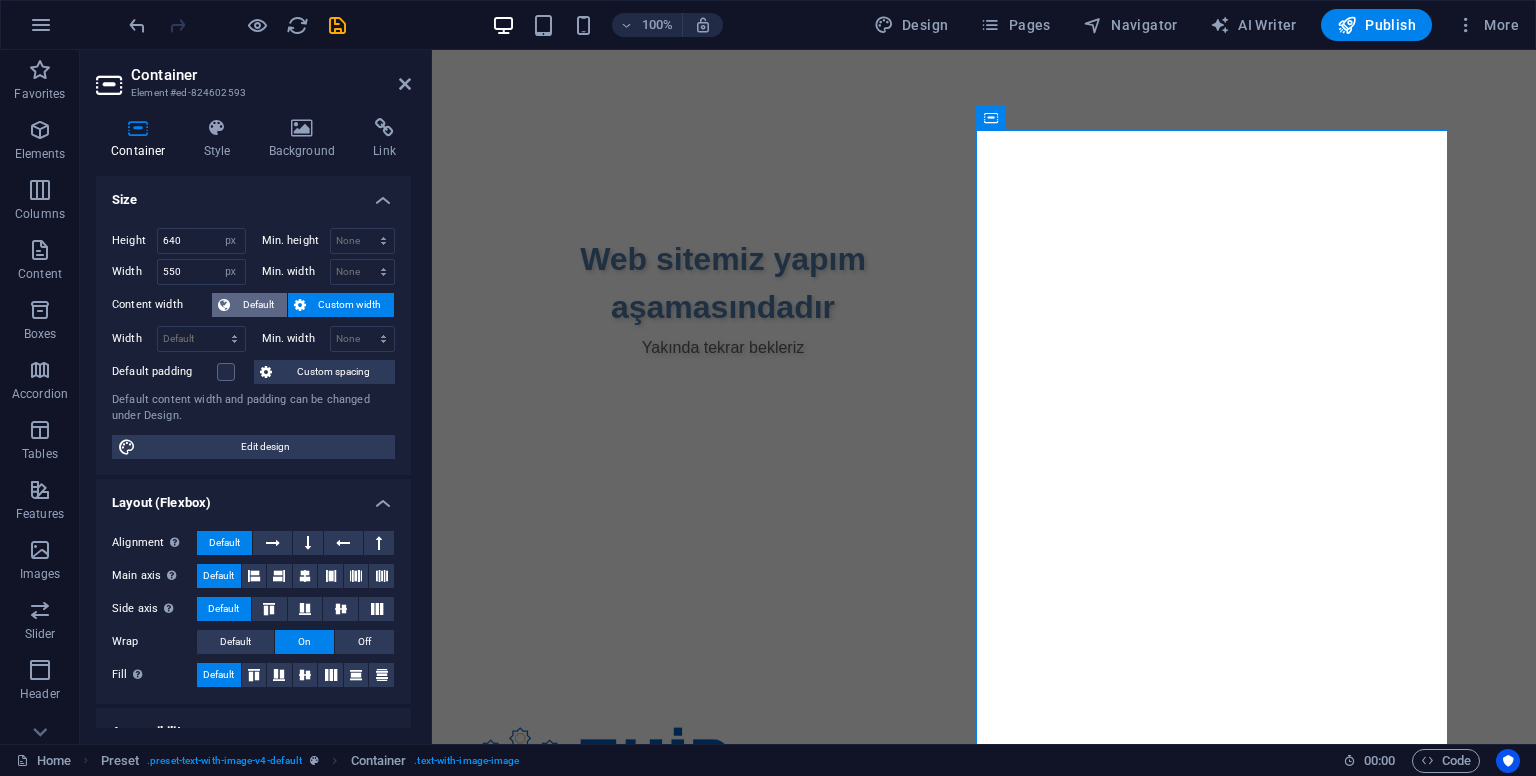 click on "Default" at bounding box center [258, 305] 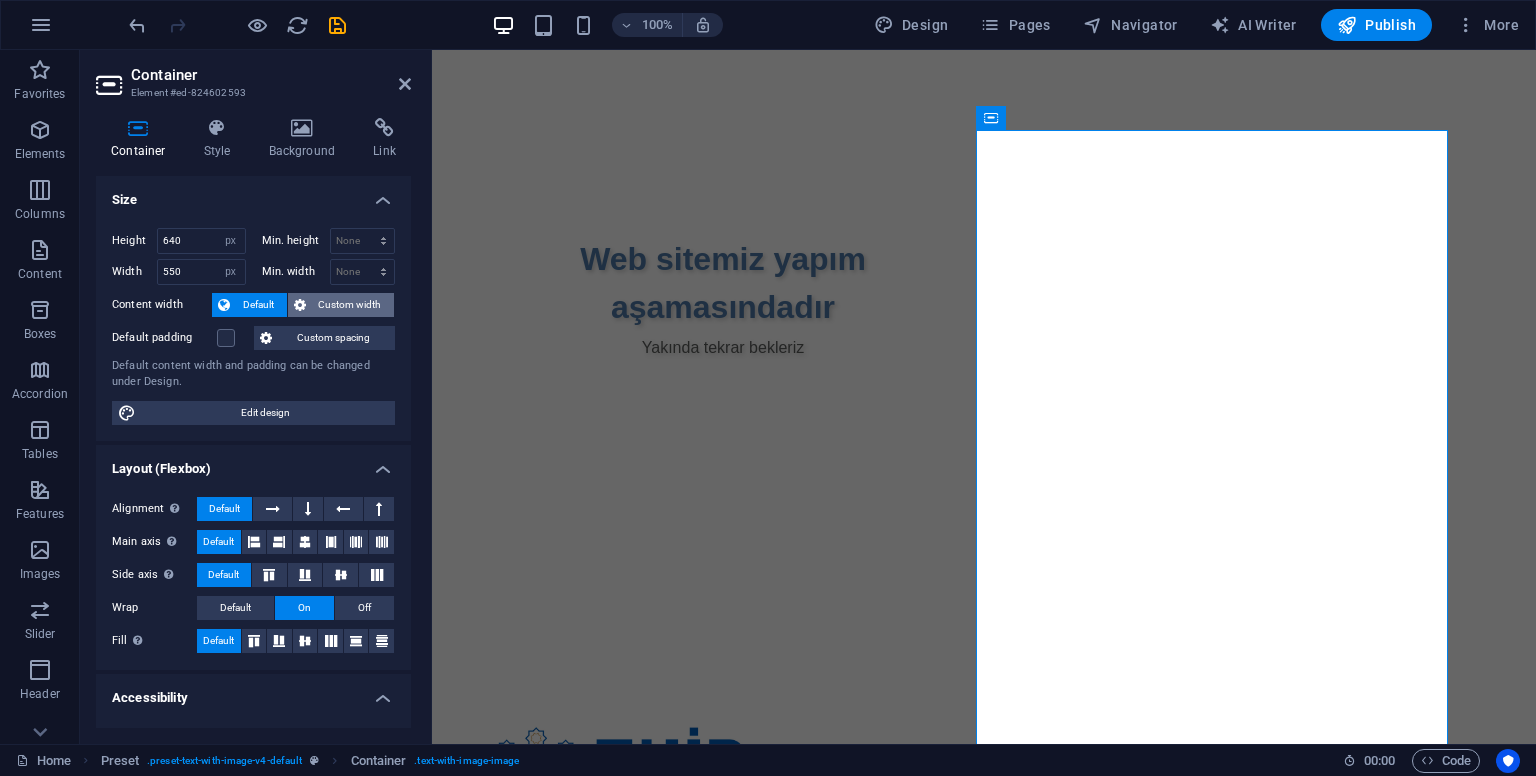 click on "Custom width" at bounding box center [350, 305] 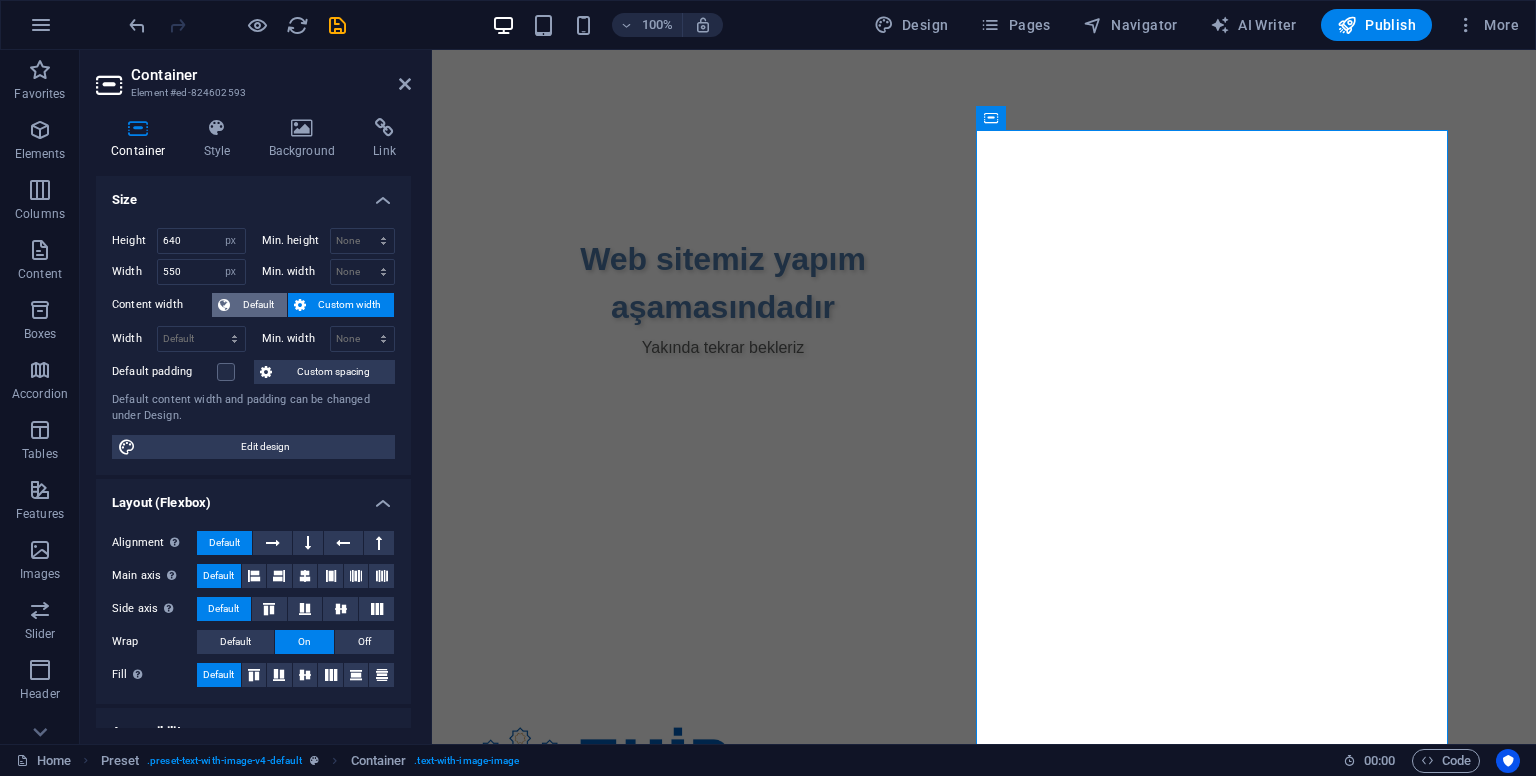 click on "Default" at bounding box center (258, 305) 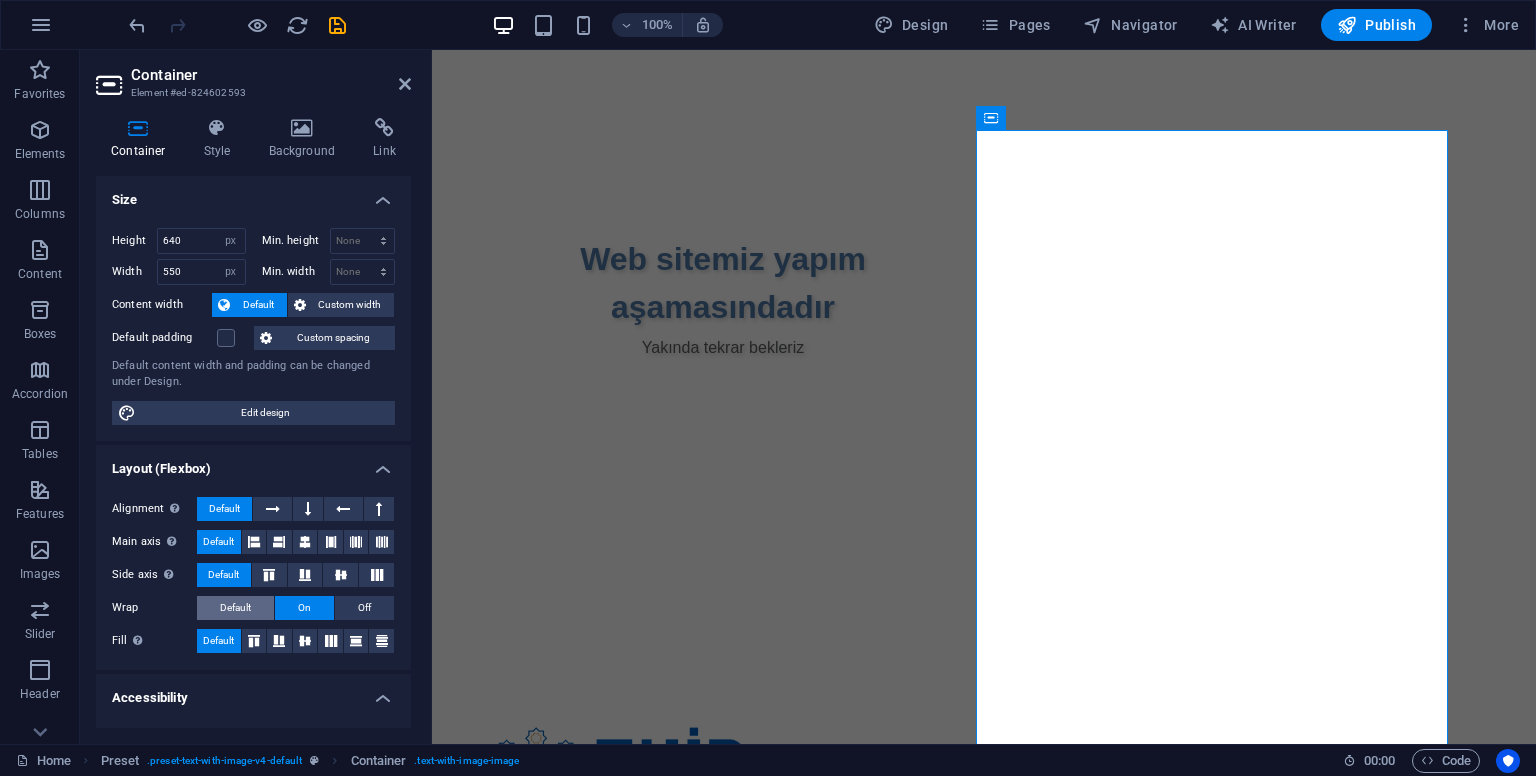 click on "Default" at bounding box center (235, 608) 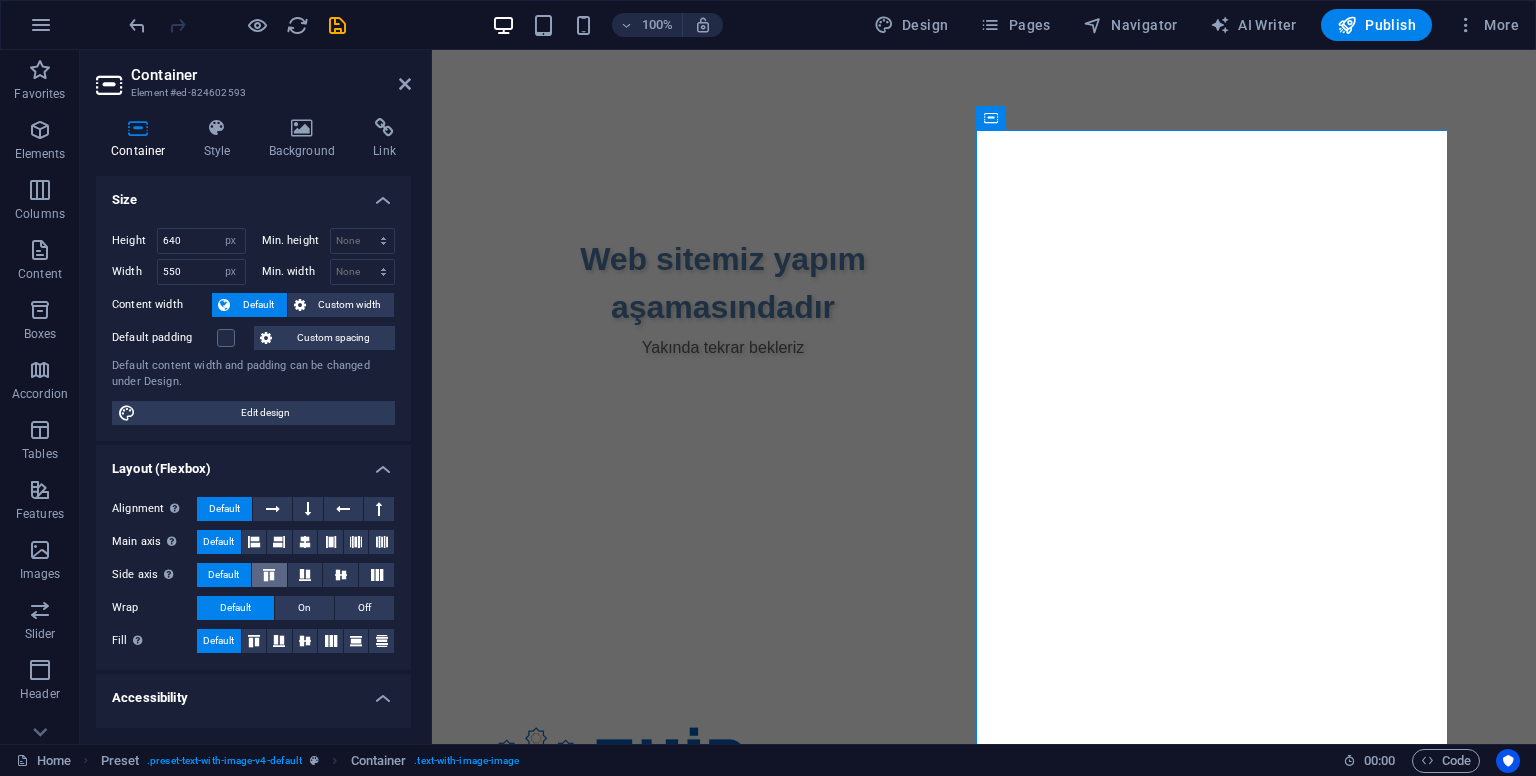 drag, startPoint x: 264, startPoint y: 565, endPoint x: 276, endPoint y: 569, distance: 12.649111 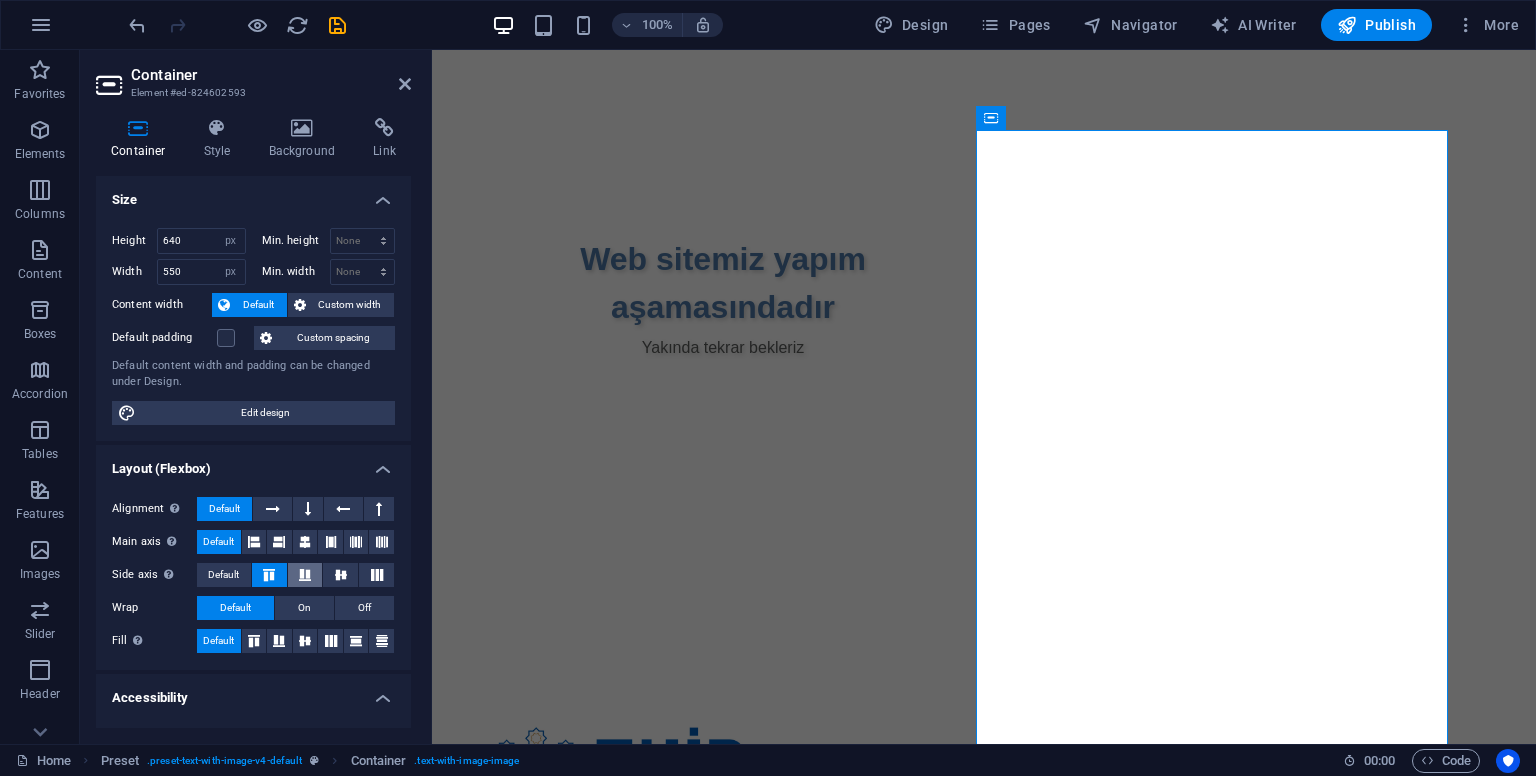 click at bounding box center (305, 575) 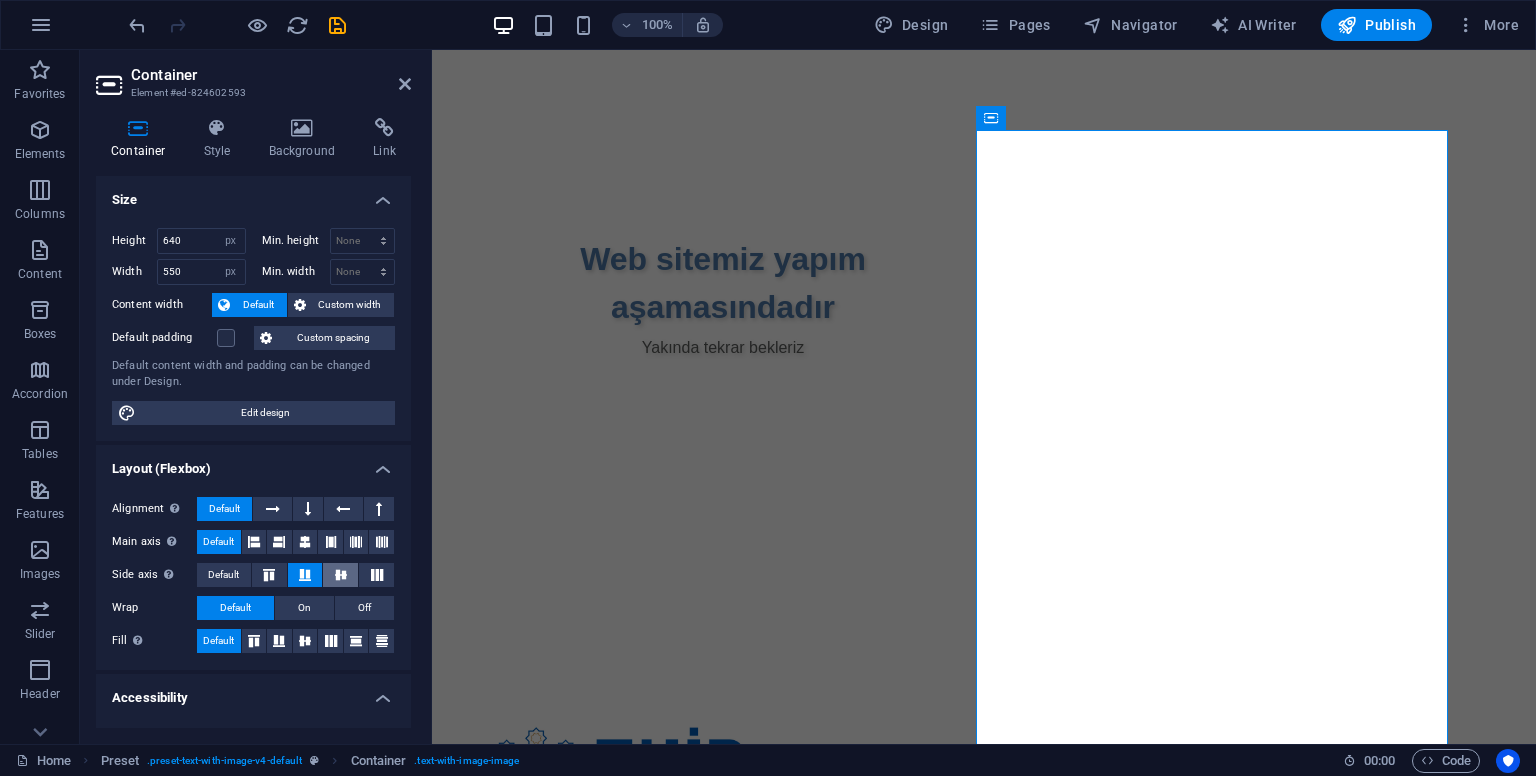 click at bounding box center (341, 575) 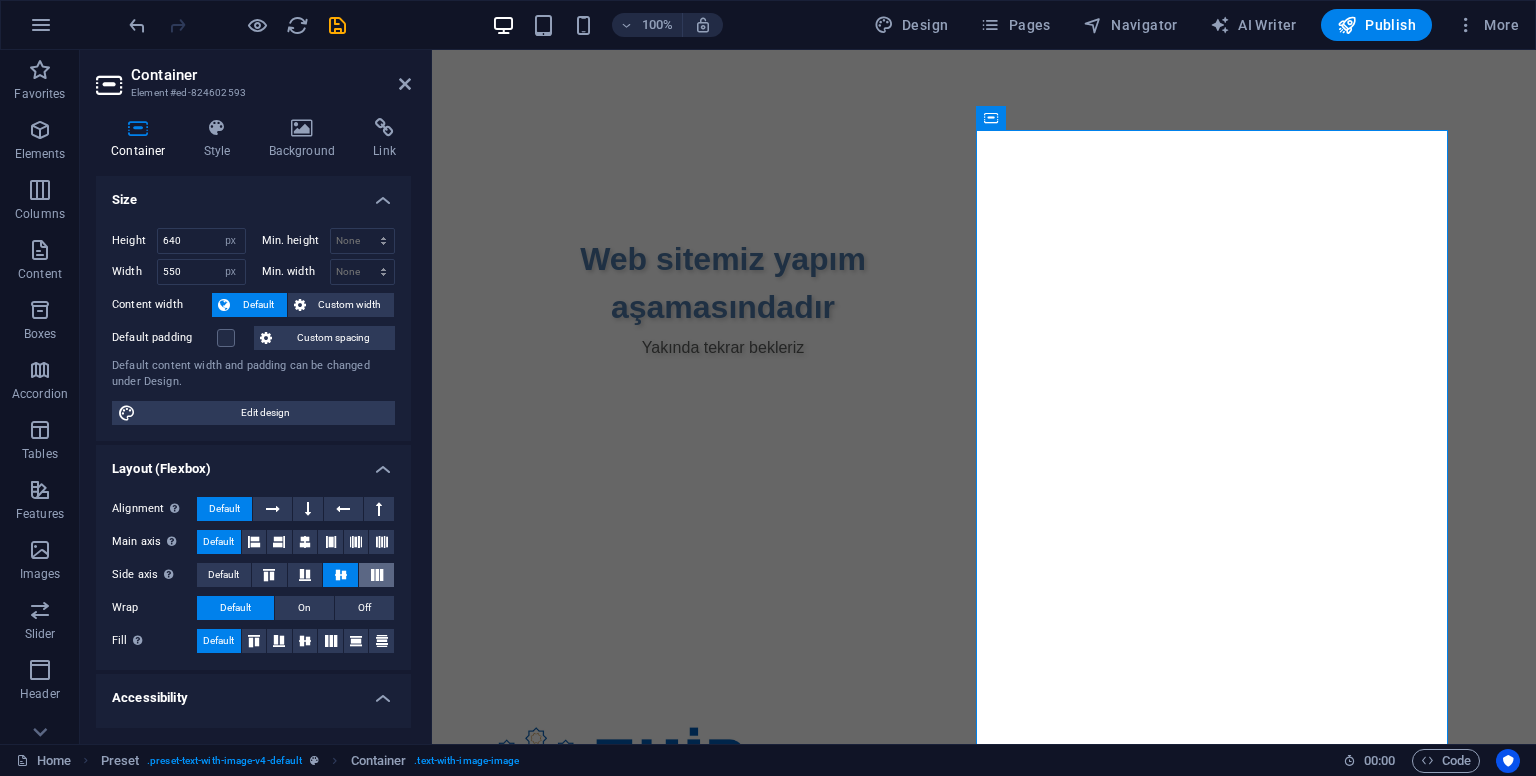 click at bounding box center (377, 575) 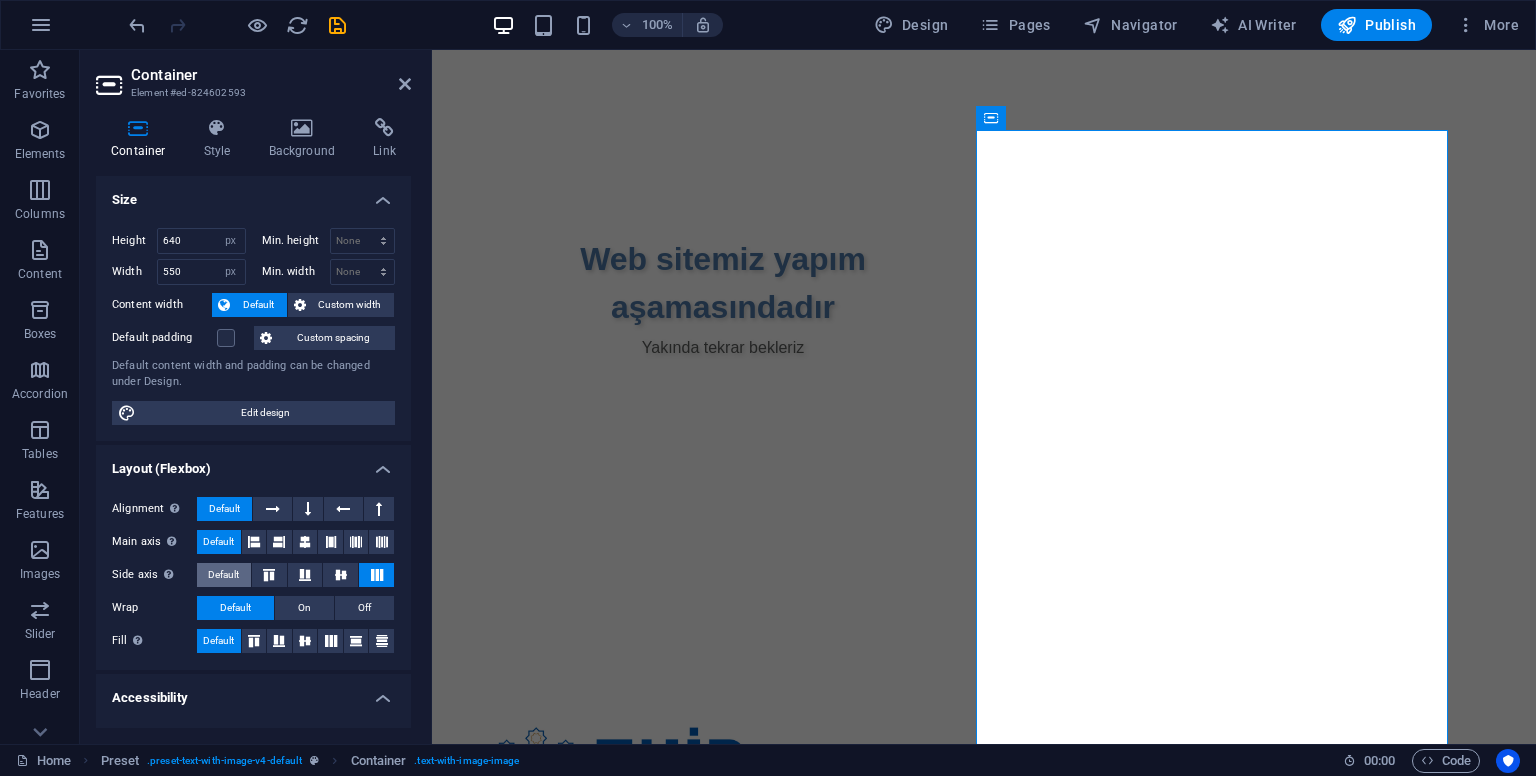 click on "Default" at bounding box center [223, 575] 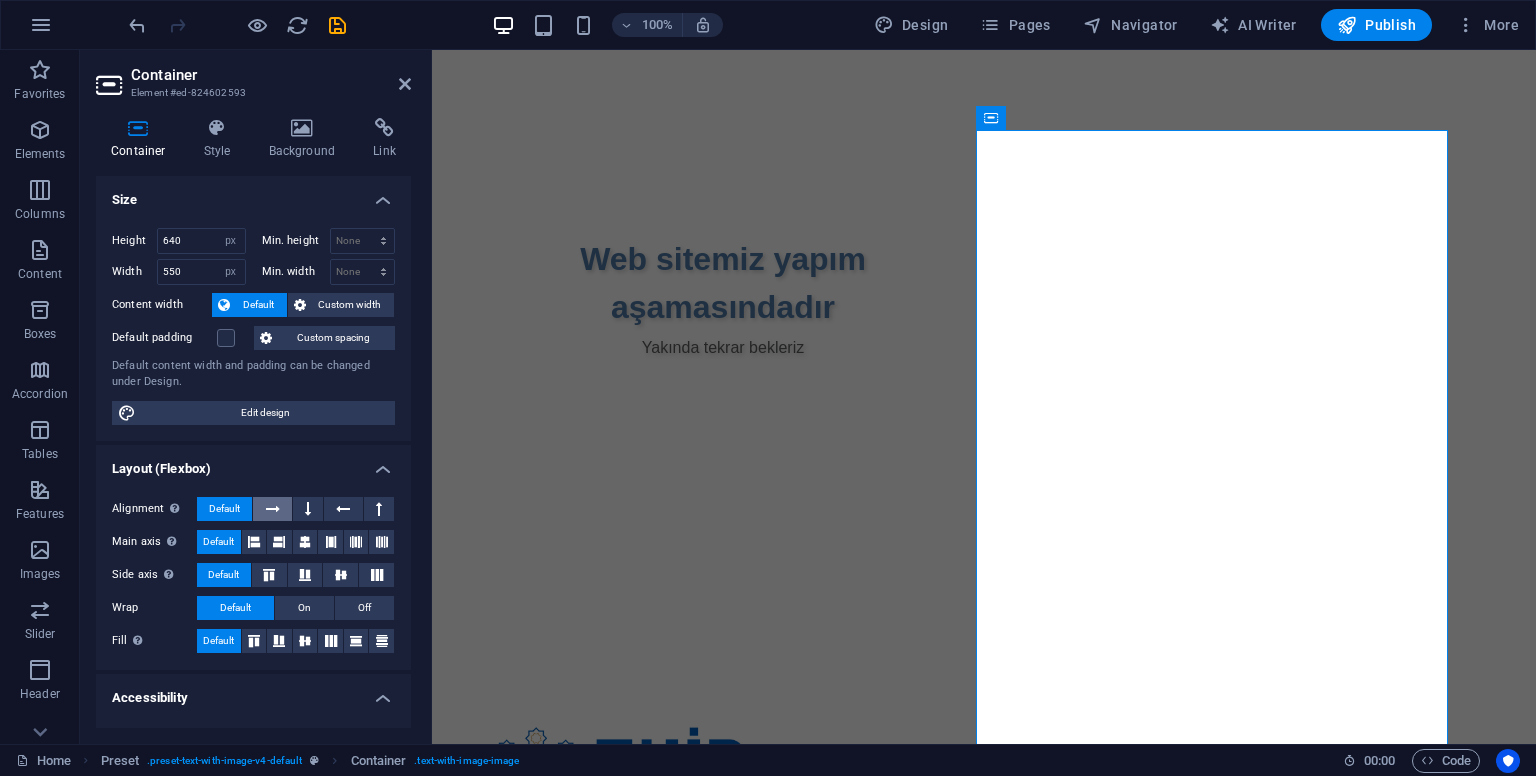 click at bounding box center (273, 509) 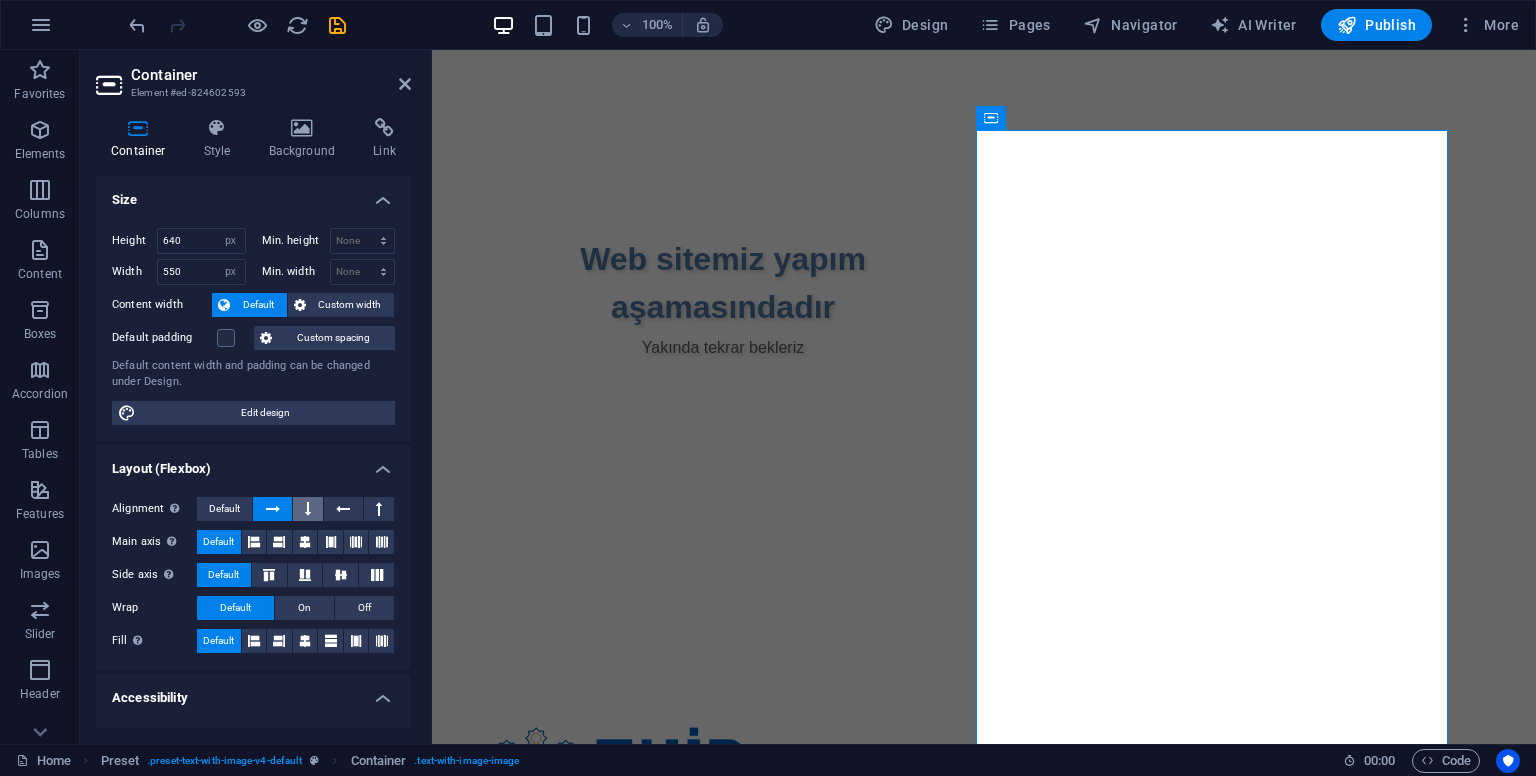 click at bounding box center [308, 509] 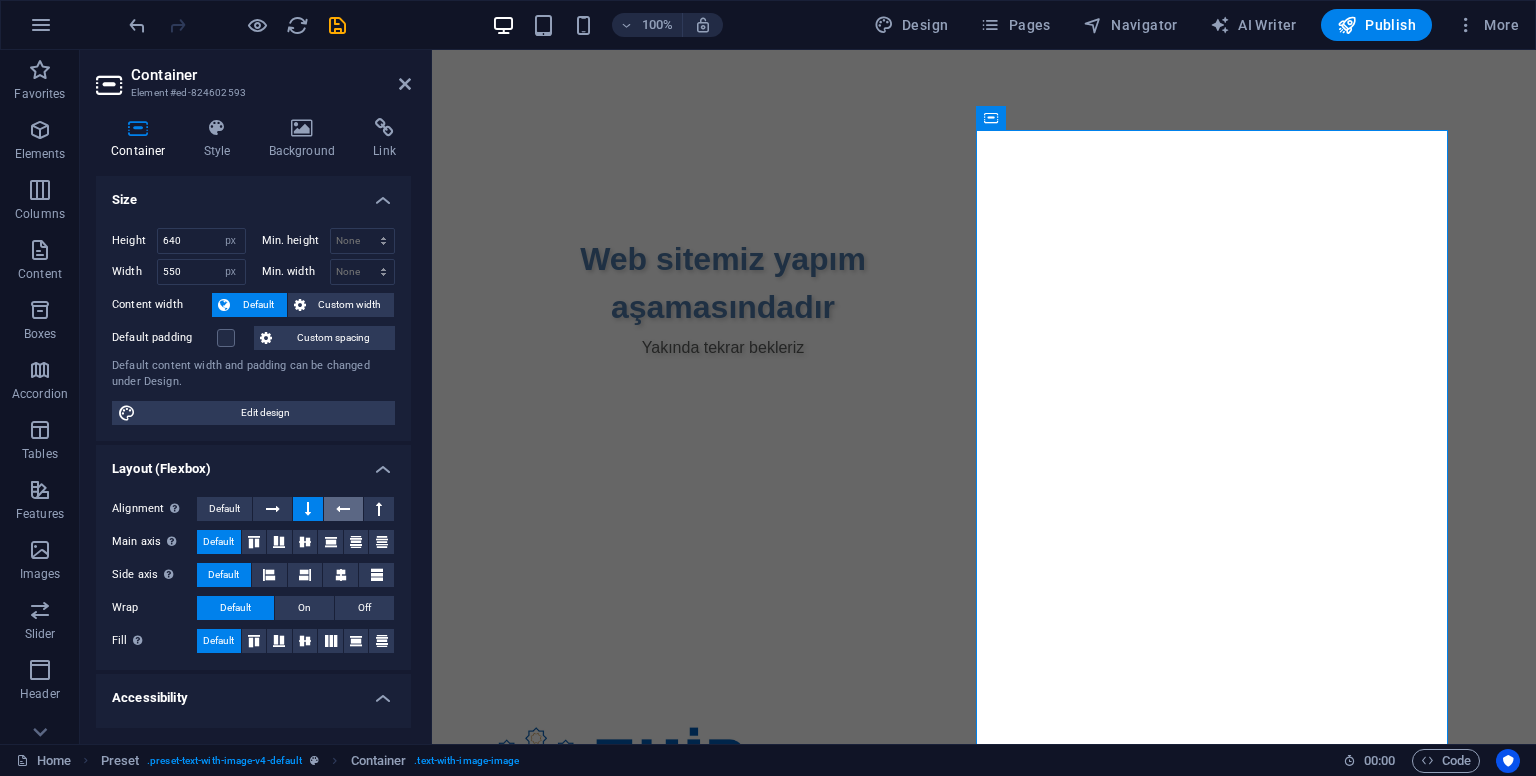 click at bounding box center (343, 509) 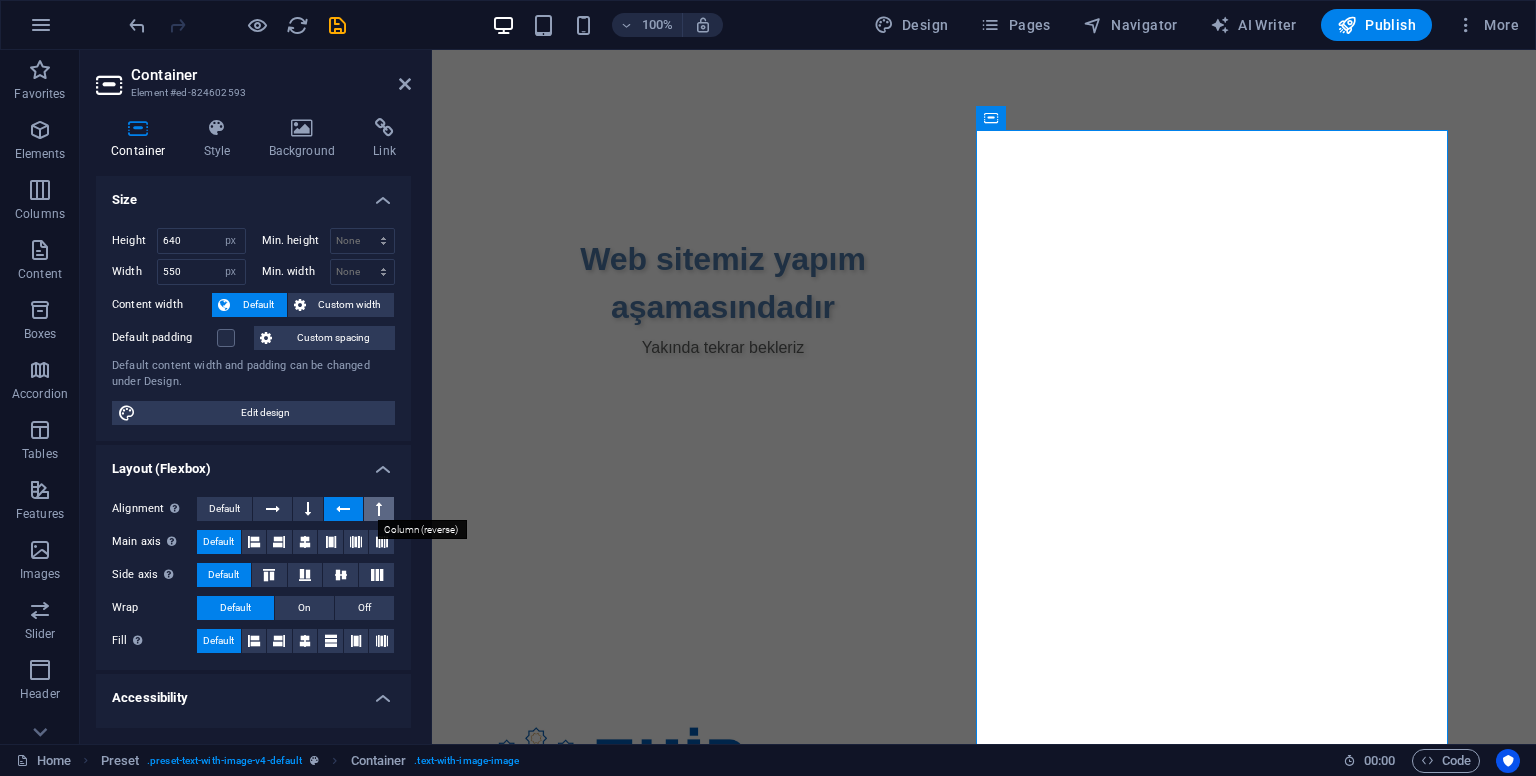click at bounding box center (379, 509) 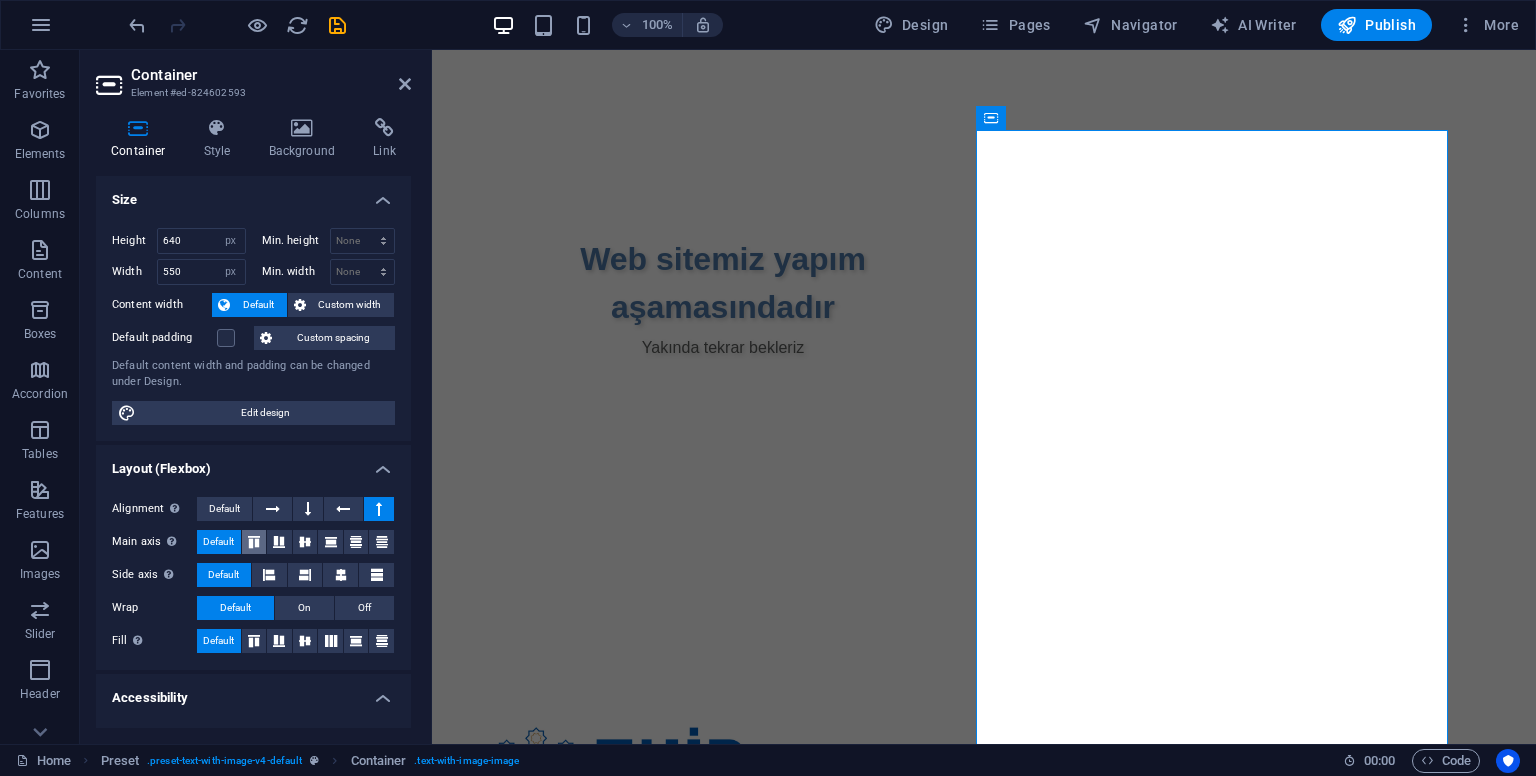 click at bounding box center (254, 542) 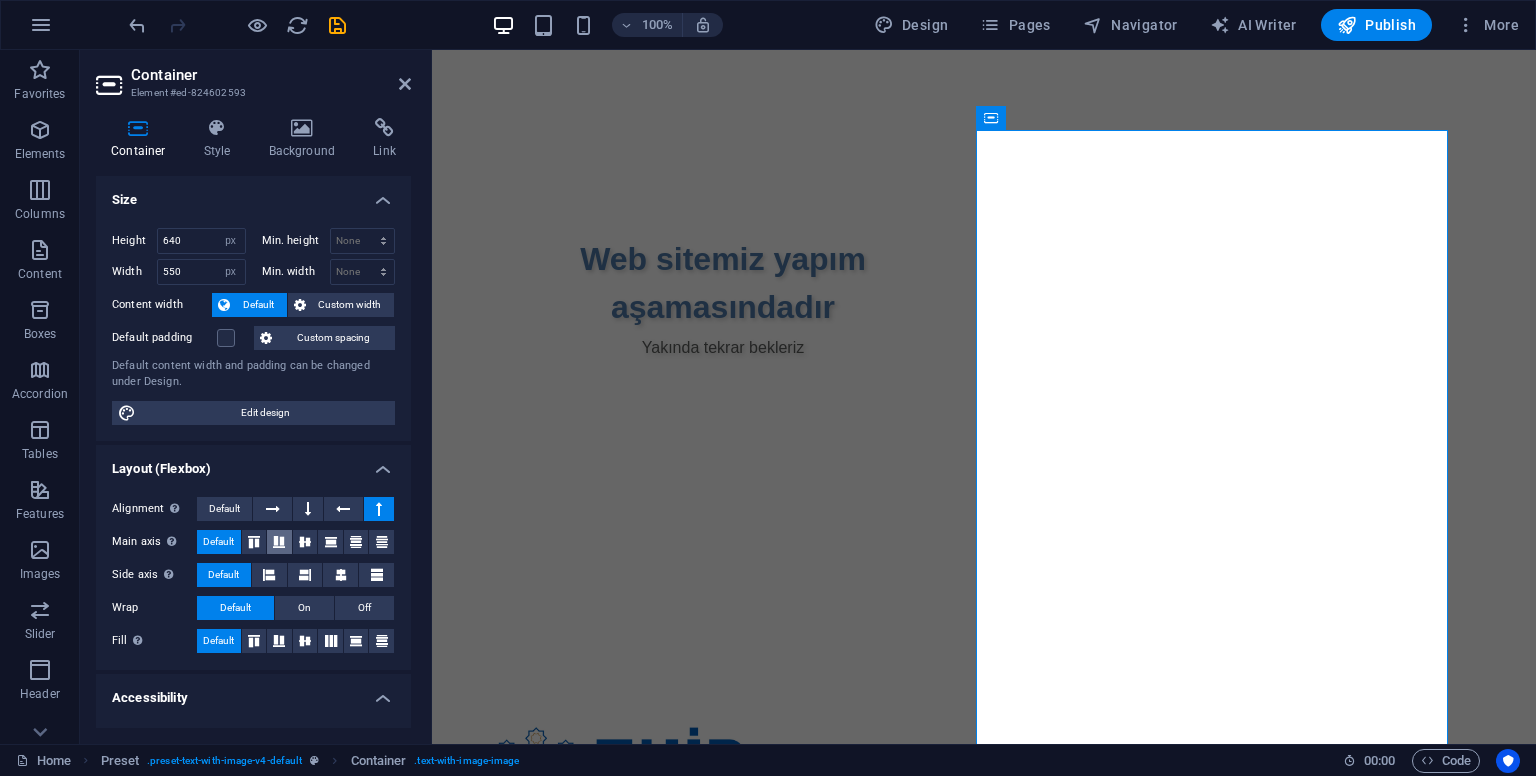 click at bounding box center [279, 542] 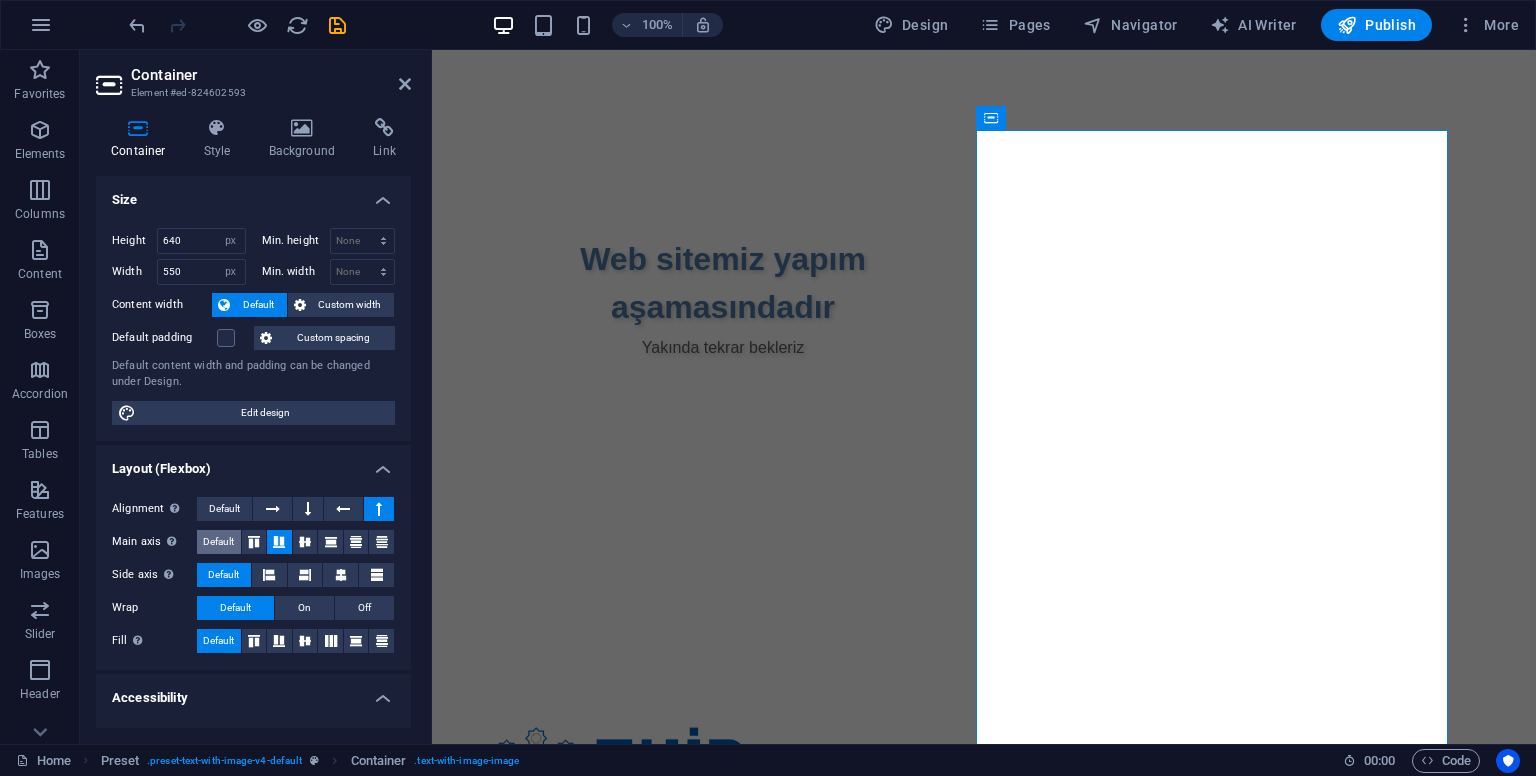 click on "Default" at bounding box center [218, 542] 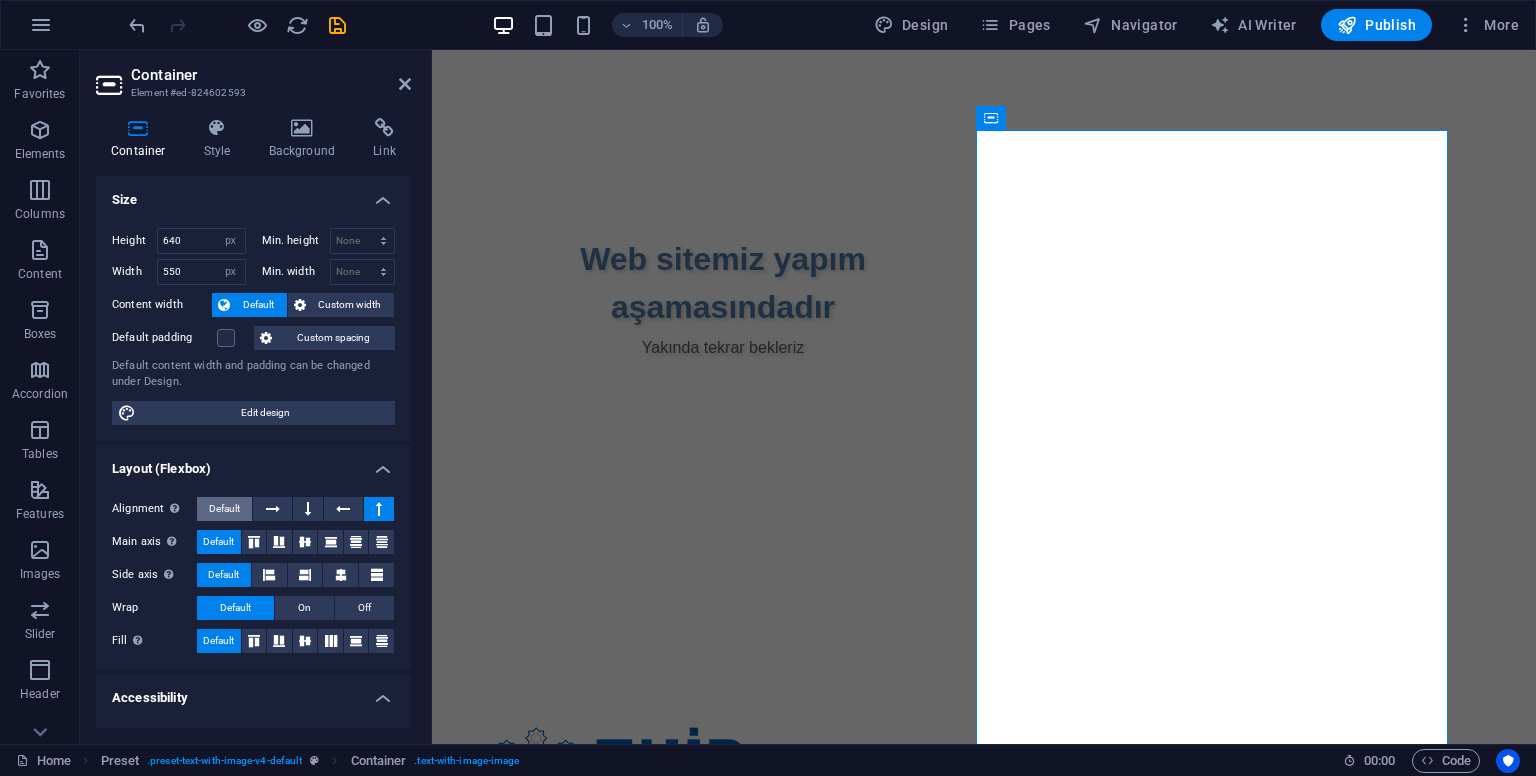 click on "Default" at bounding box center (224, 509) 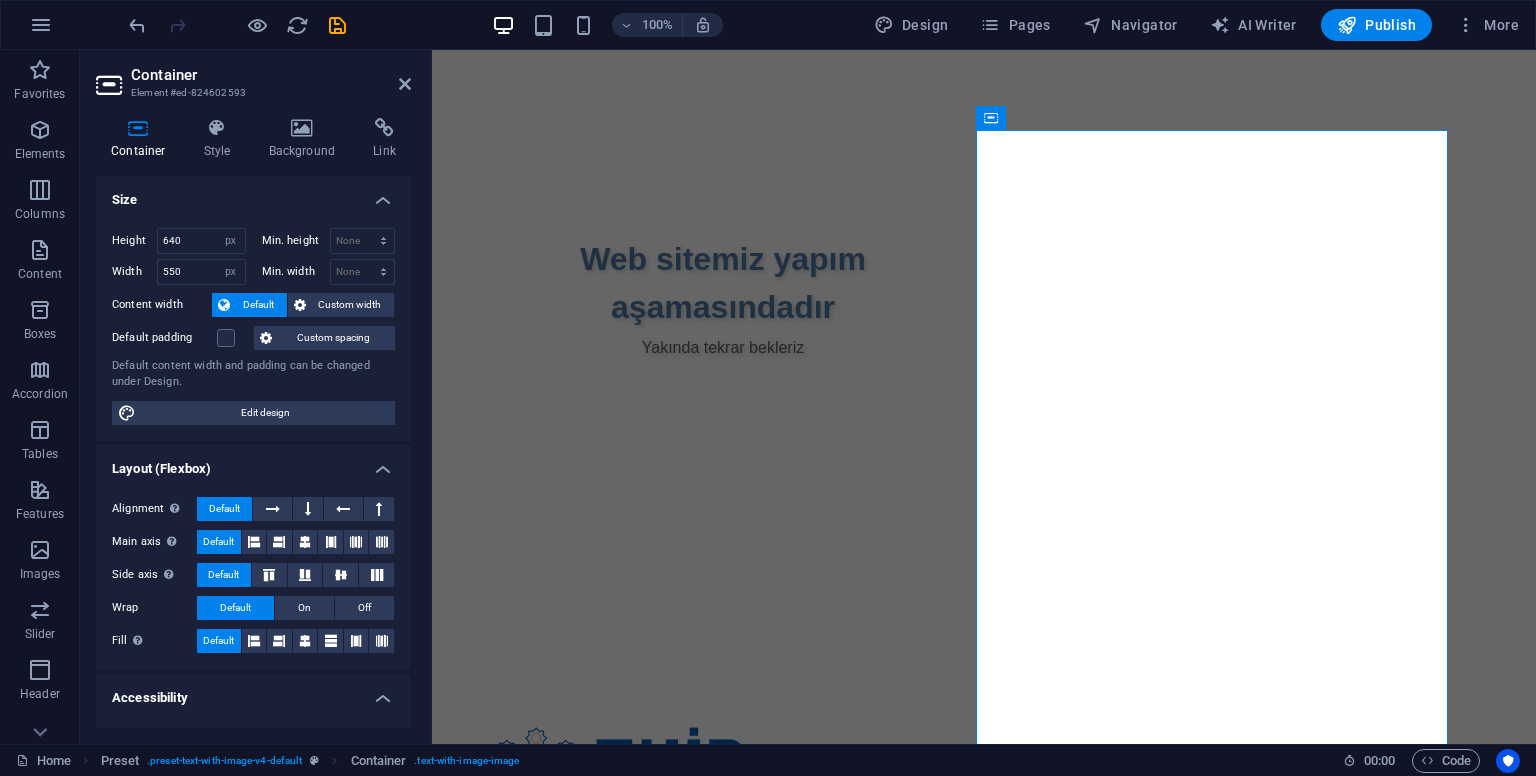 click on "Layout (Flexbox)" at bounding box center (253, 463) 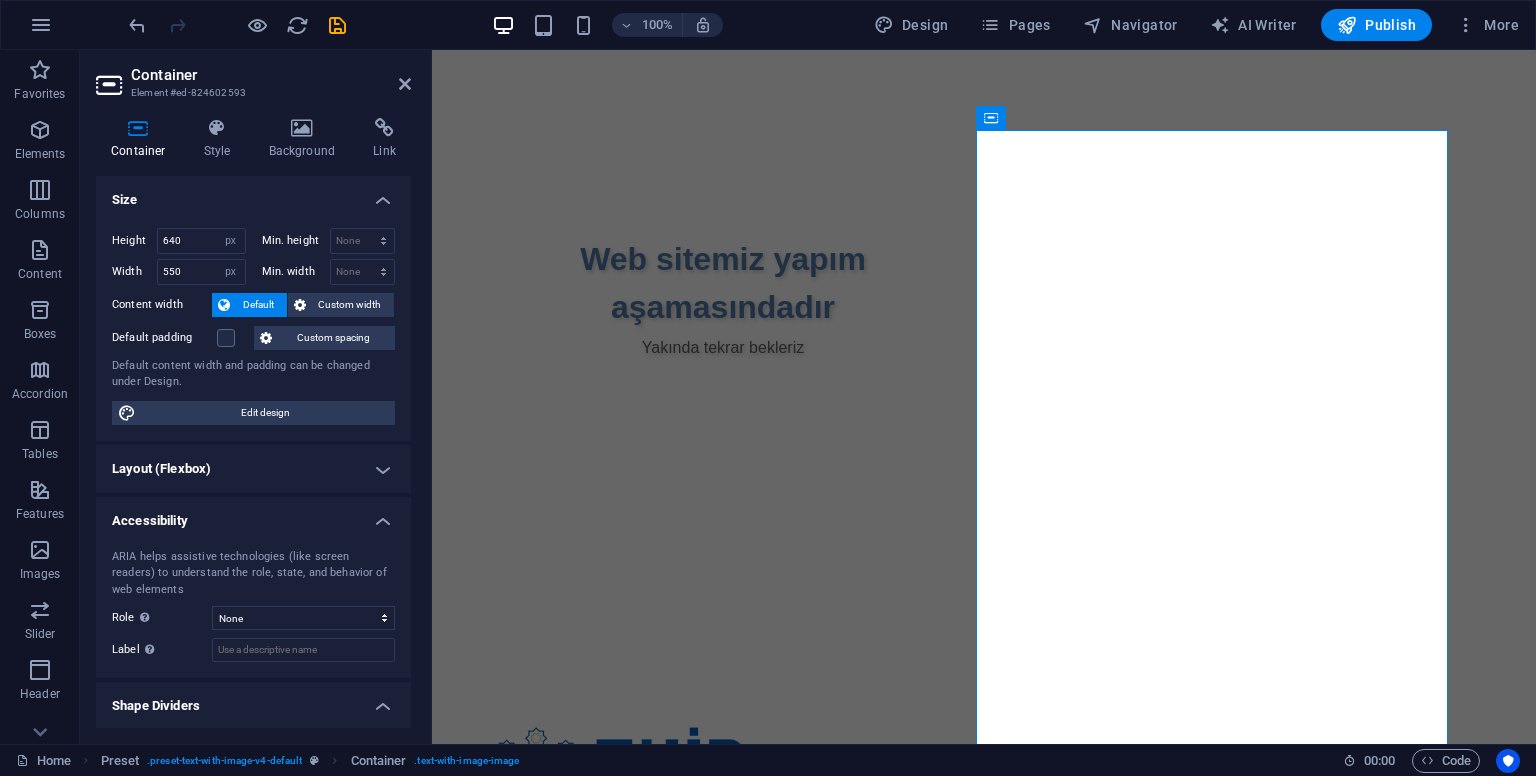click on "Accessibility" at bounding box center [253, 515] 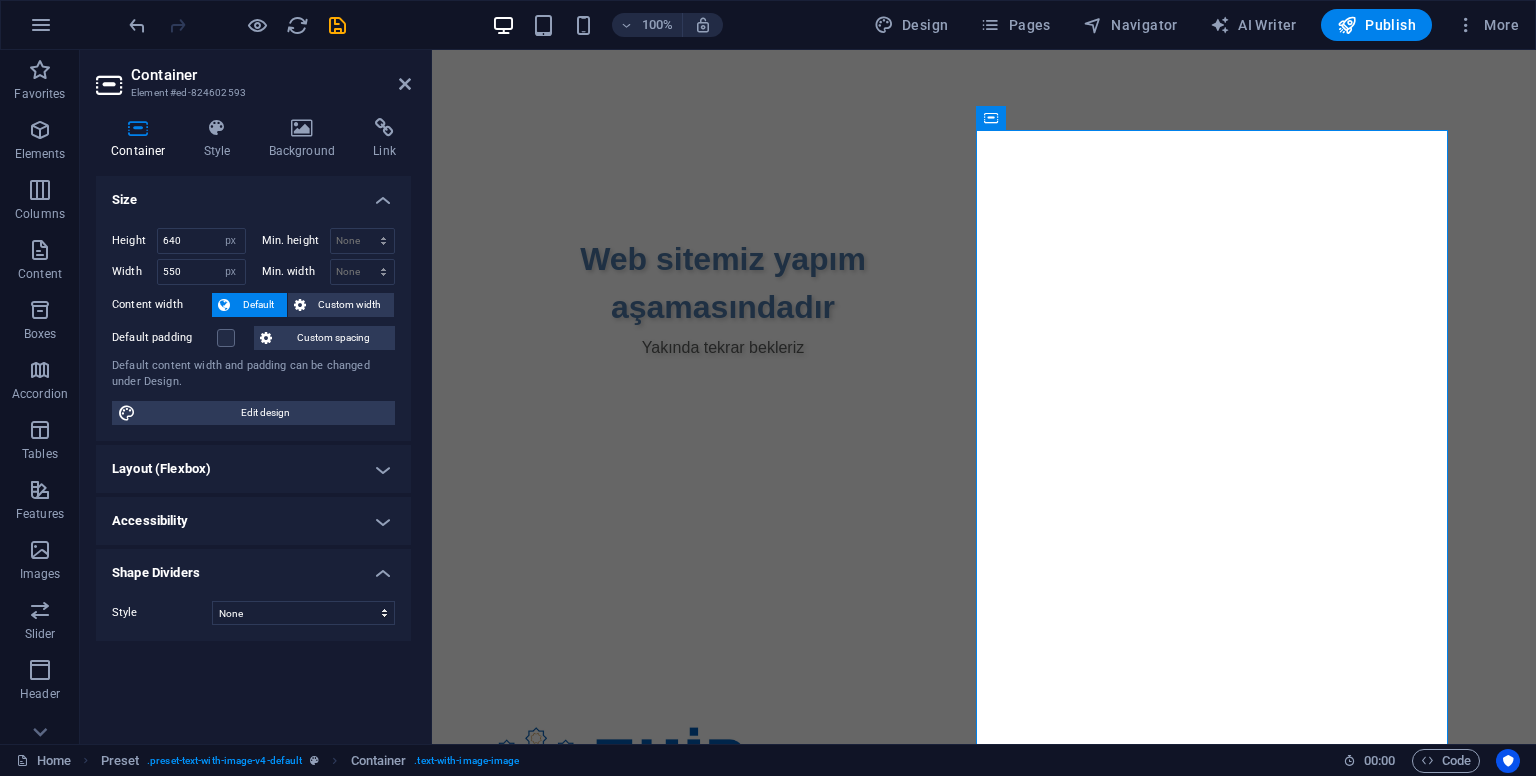 click on "Accessibility" at bounding box center (253, 521) 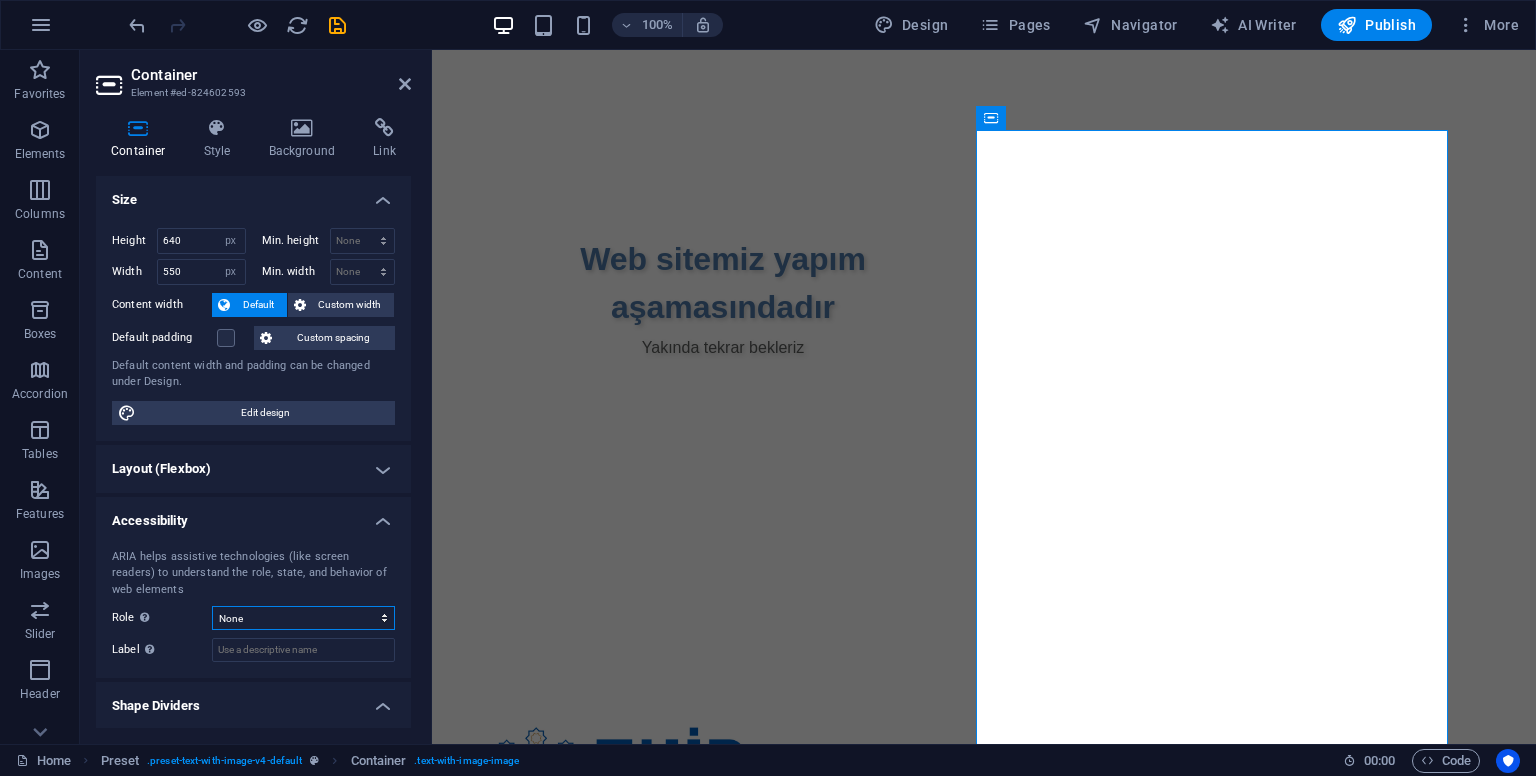 click on "None Alert Article Banner Comment Complementary Dialog Footer Header Marquee Presentation Region Section Separator Status Timer" at bounding box center [303, 618] 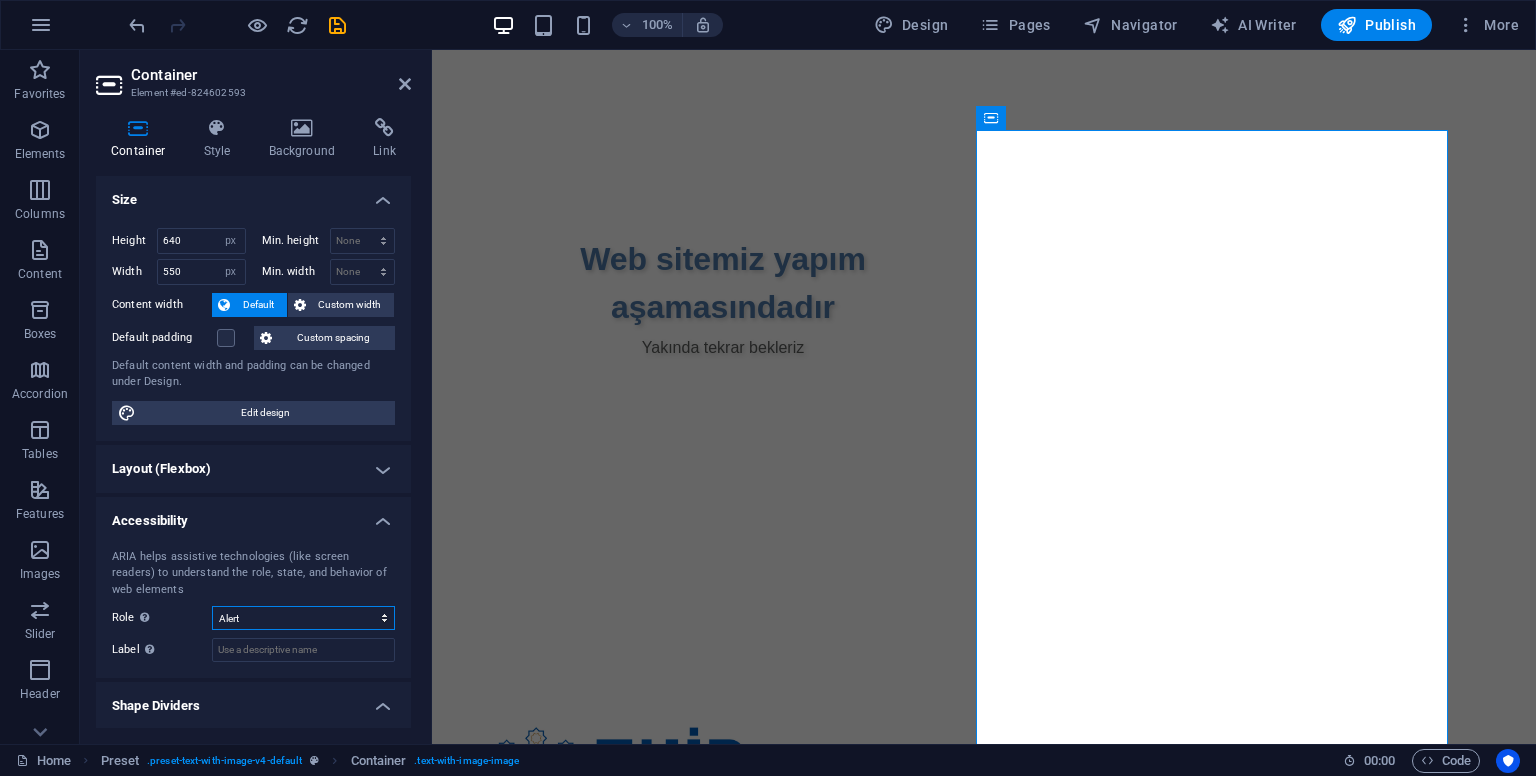 click on "None Alert Article Banner Comment Complementary Dialog Footer Header Marquee Presentation Region Section Separator Status Timer" at bounding box center (303, 618) 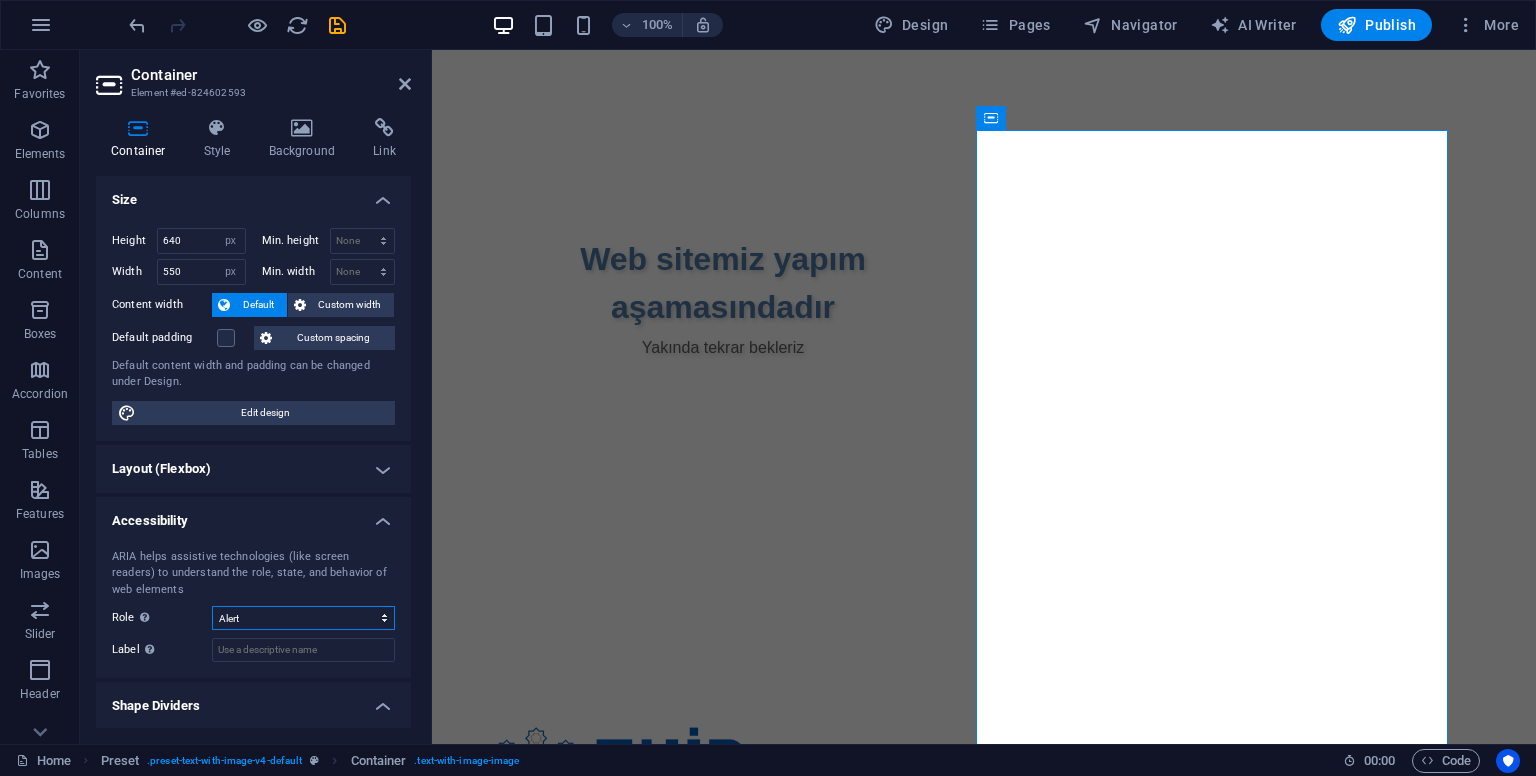select on "none" 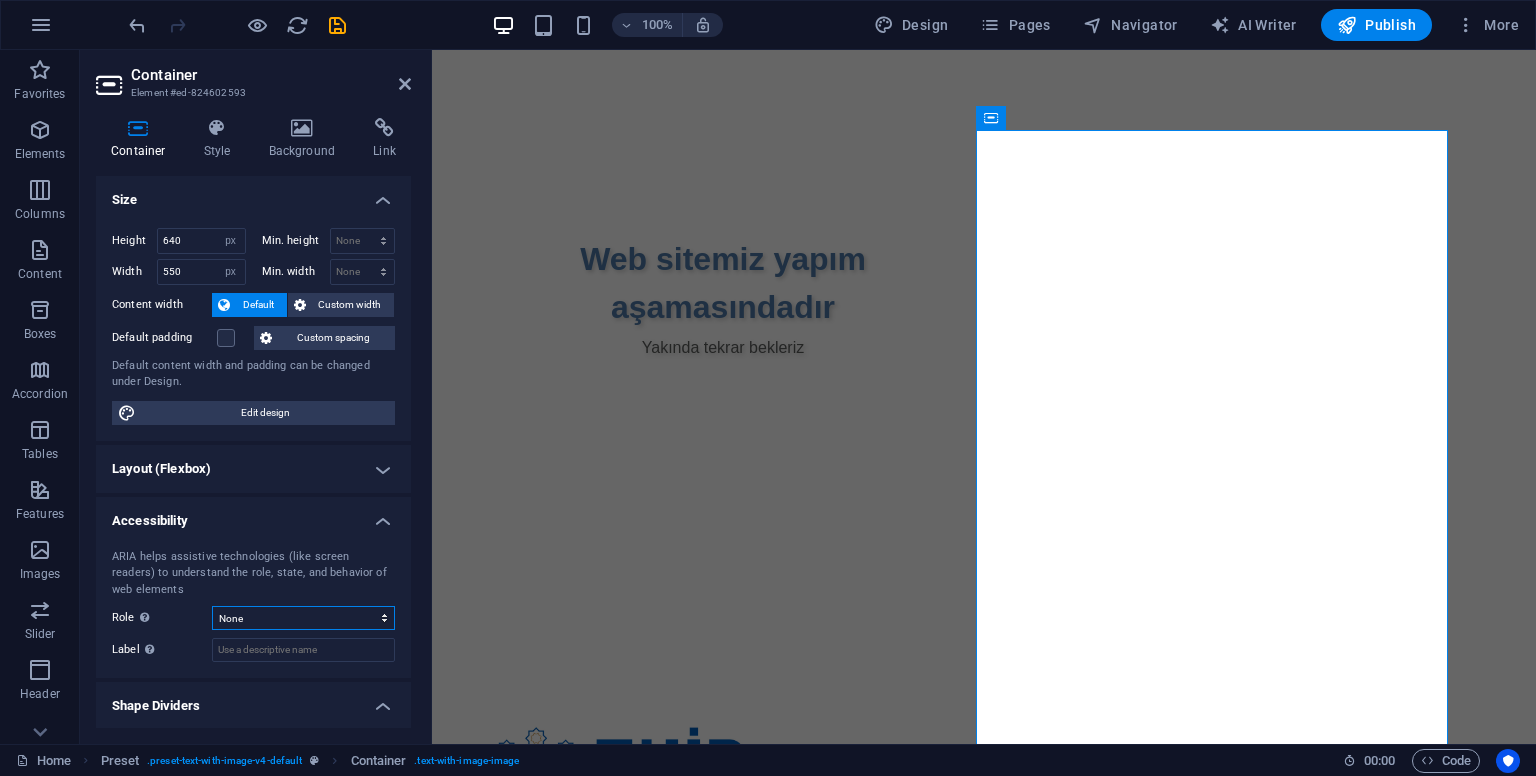 click on "None Alert Article Banner Comment Complementary Dialog Footer Header Marquee Presentation Region Section Separator Status Timer" at bounding box center [303, 618] 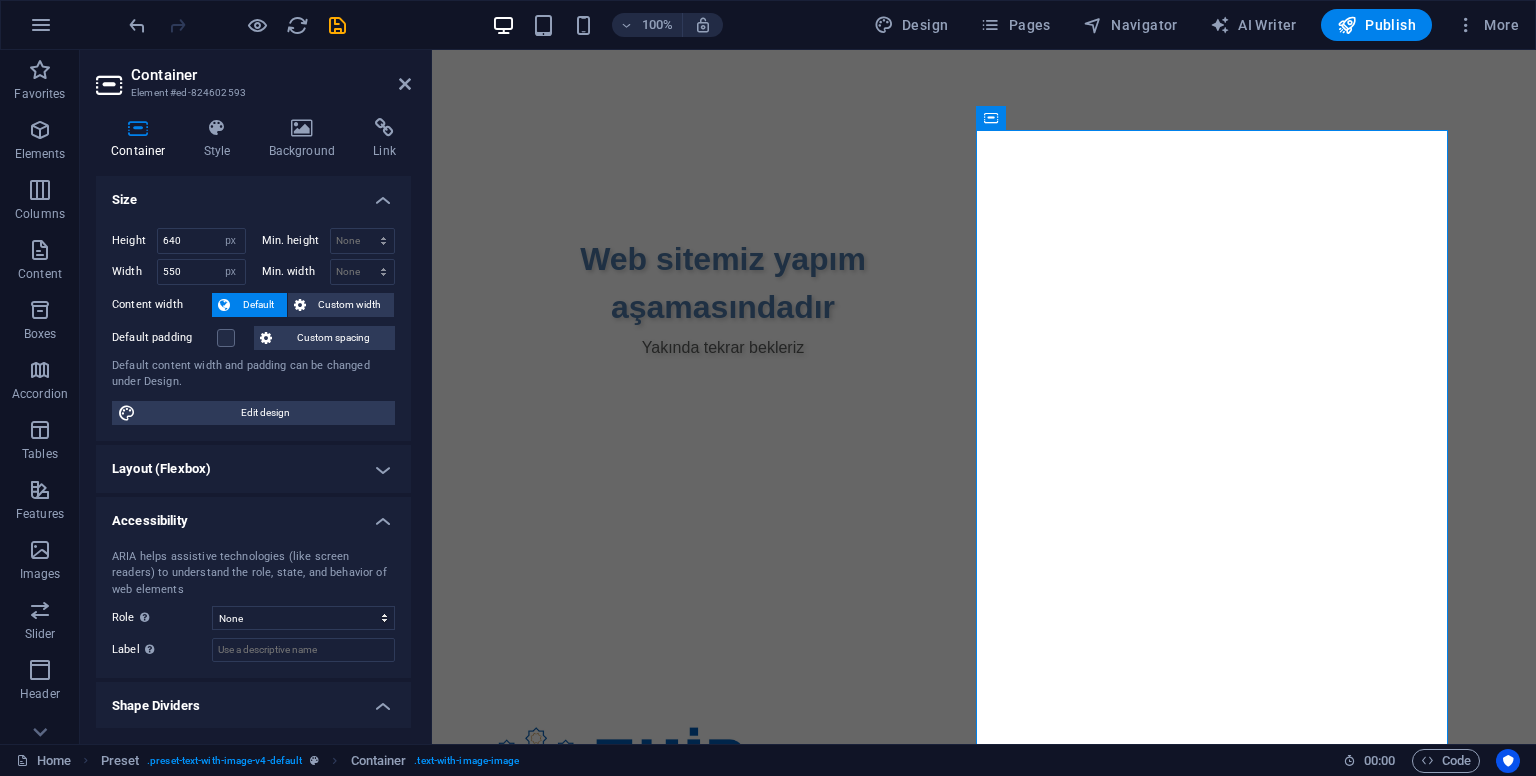 click on "Accessibility" at bounding box center (253, 515) 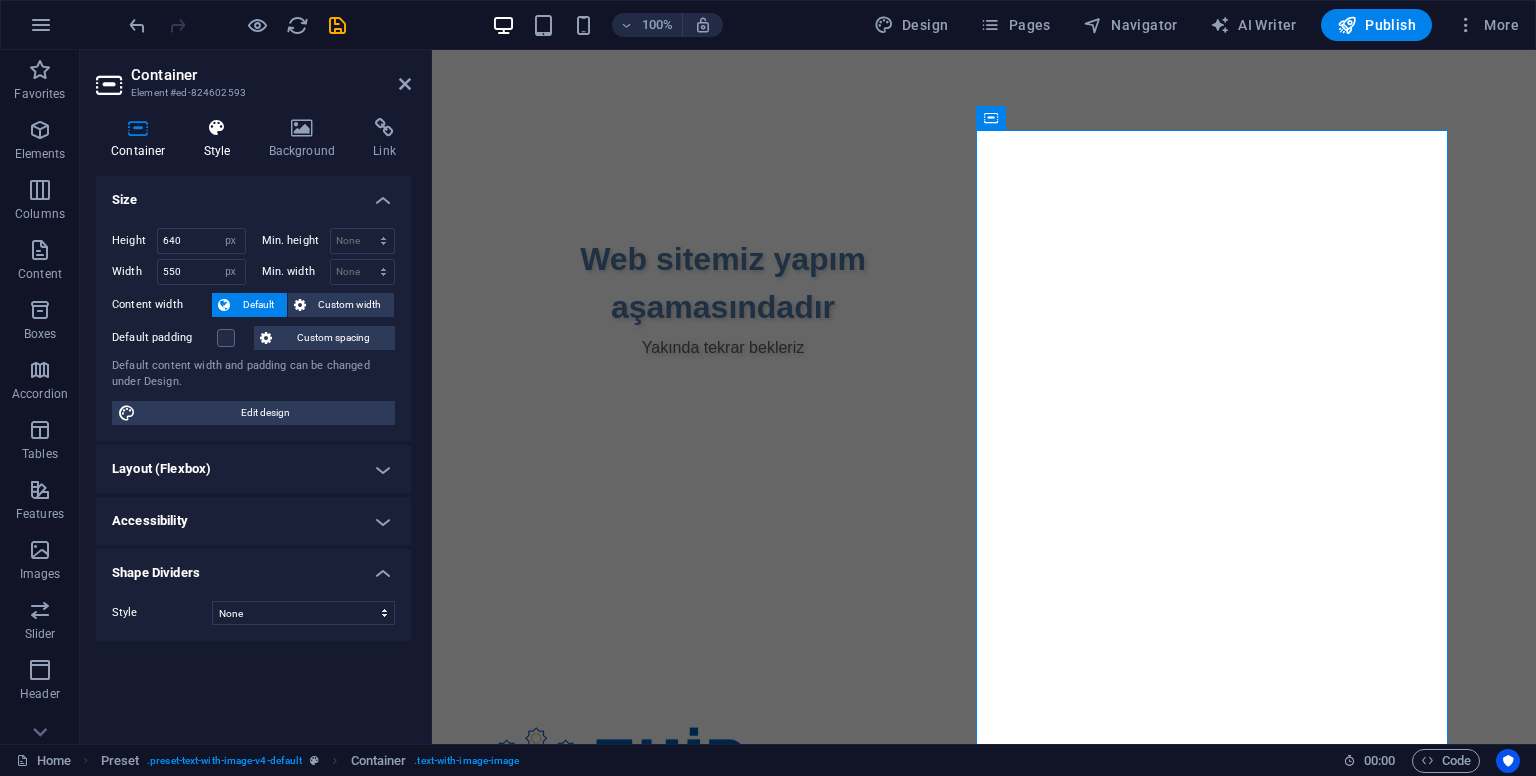 click at bounding box center [217, 128] 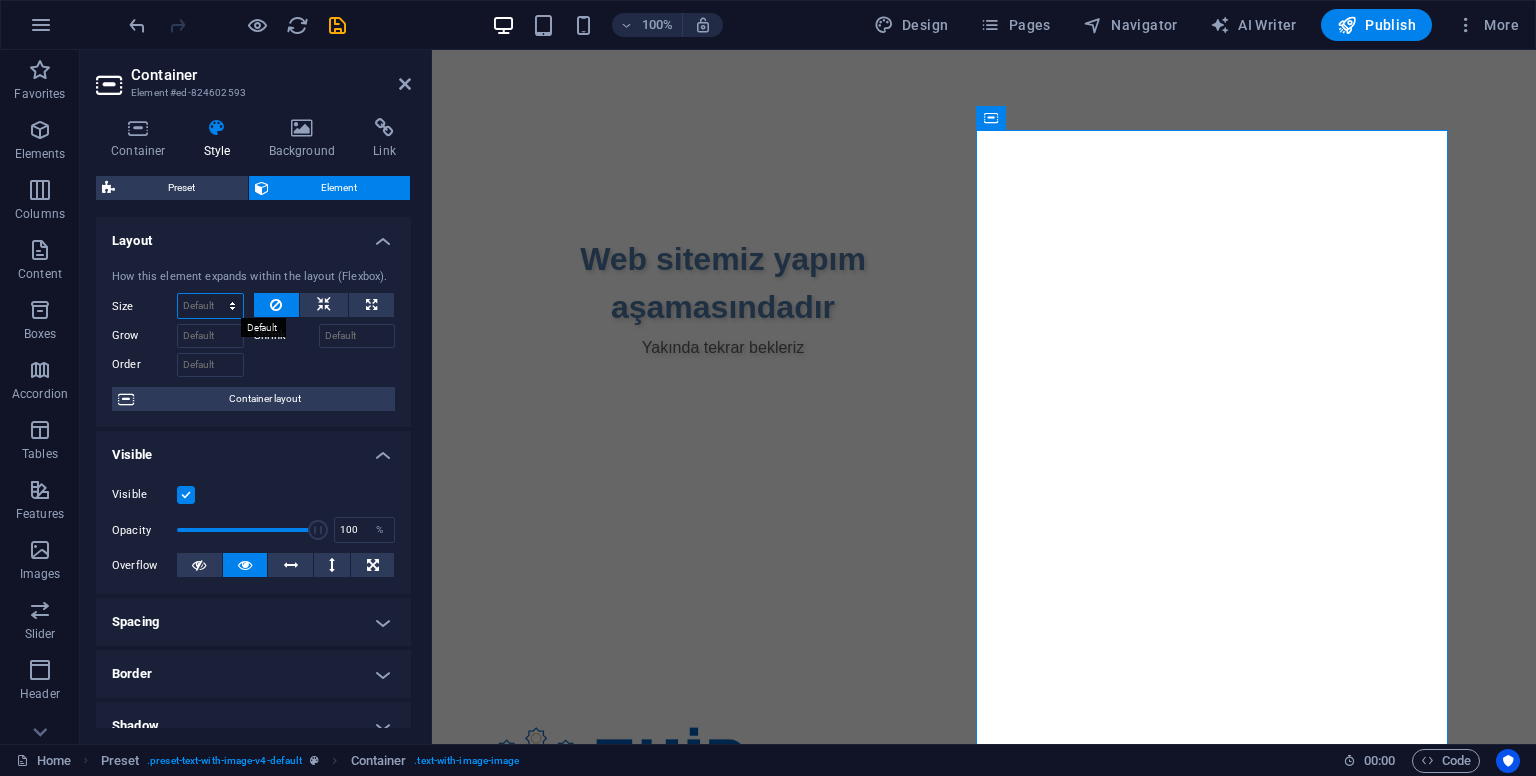 click on "Default auto px % 1/1 1/2 1/3 1/4 1/5 1/6 1/7 1/8 1/9 1/10" at bounding box center (210, 306) 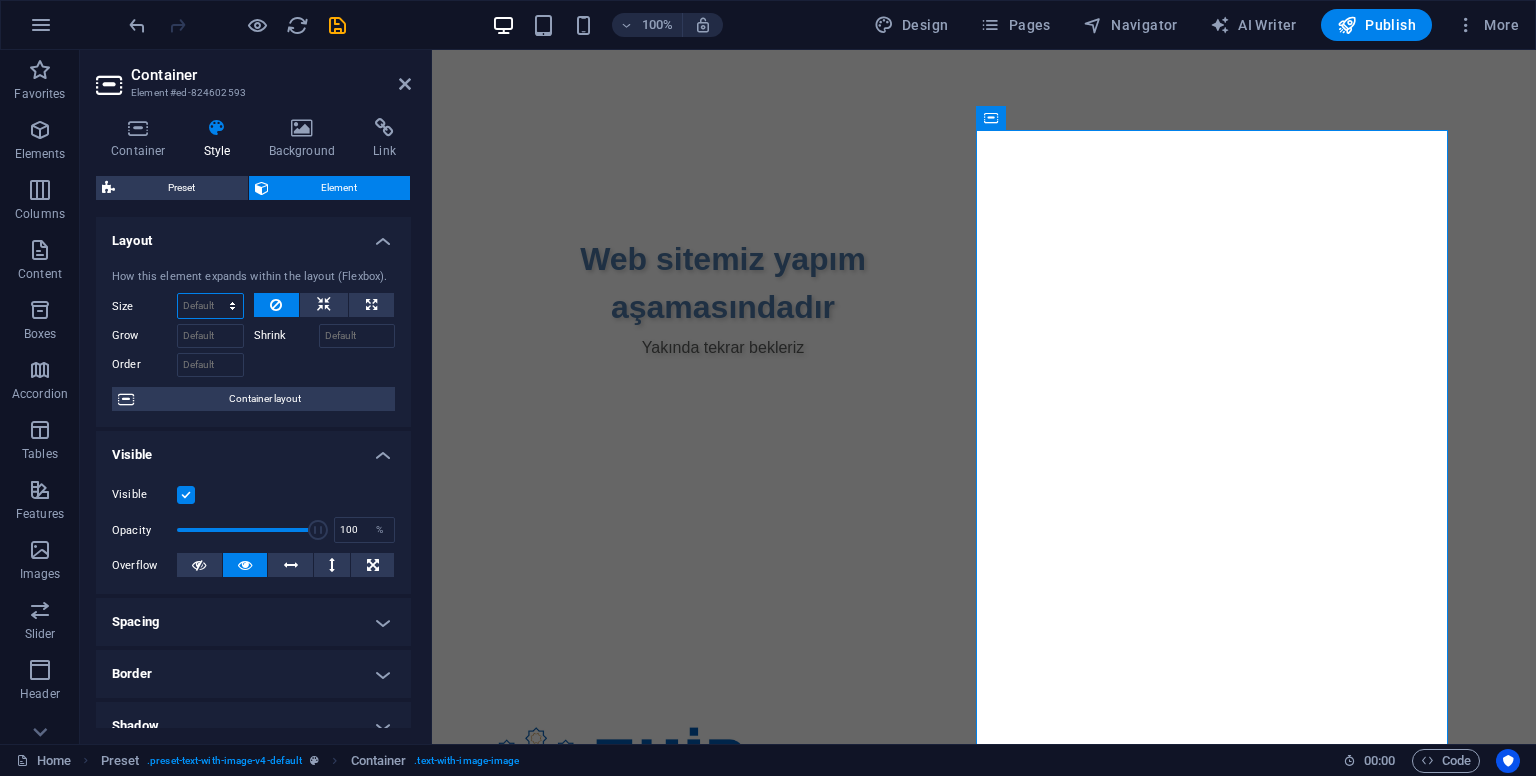 select on "px" 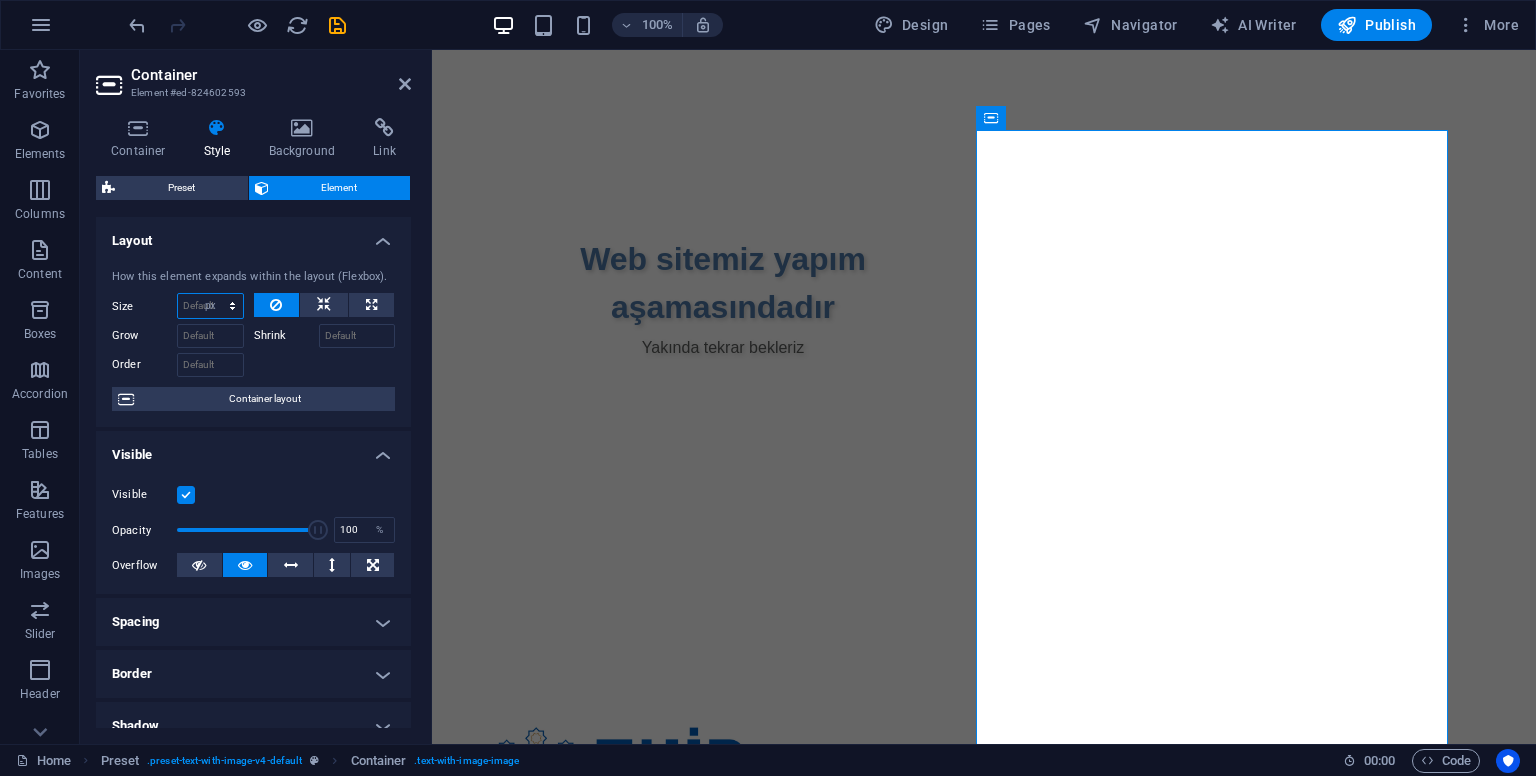 click on "Default auto px % 1/1 1/2 1/3 1/4 1/5 1/6 1/7 1/8 1/9 1/10" at bounding box center (210, 306) 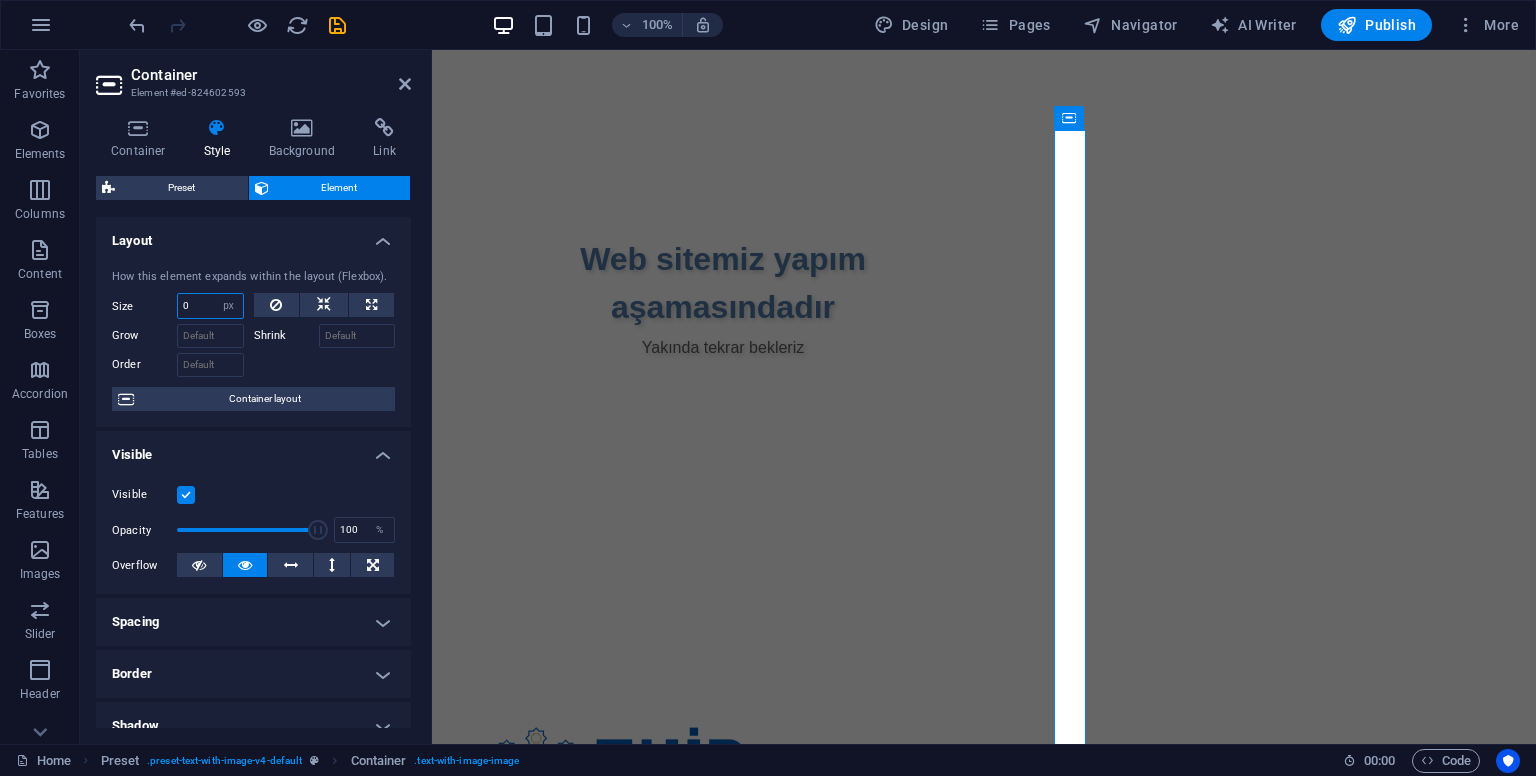 click on "0" at bounding box center (210, 306) 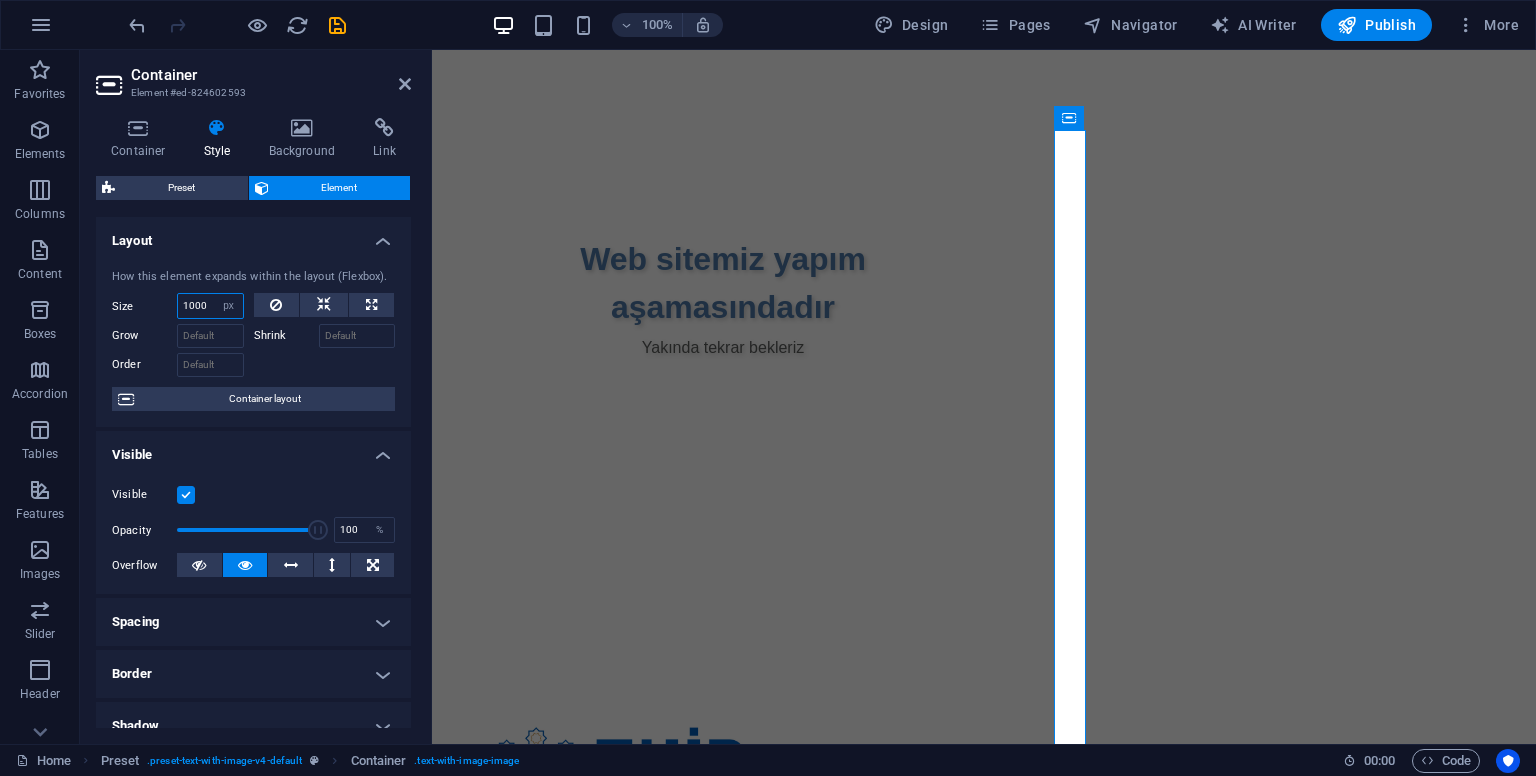type on "1000" 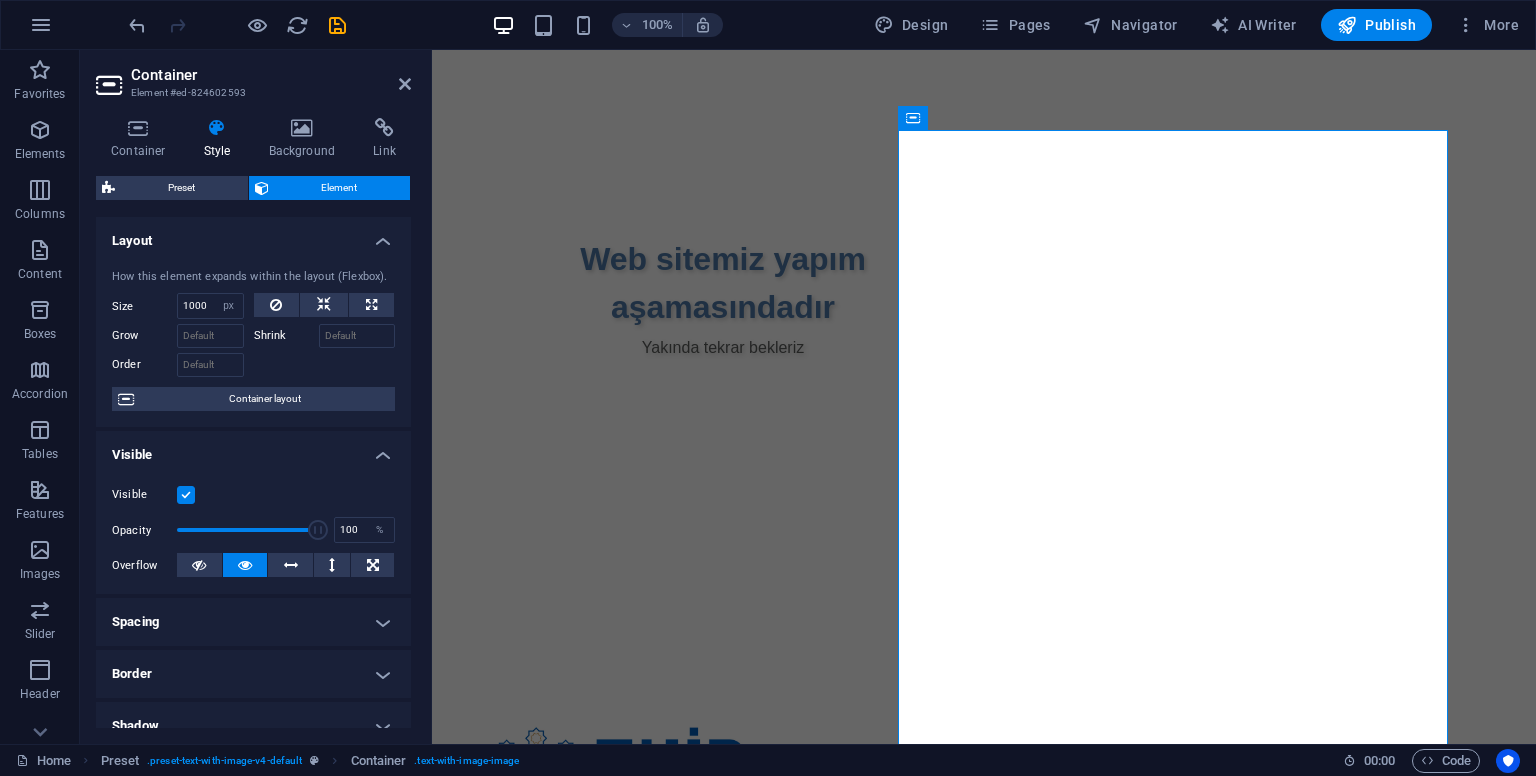 click at bounding box center (325, 362) 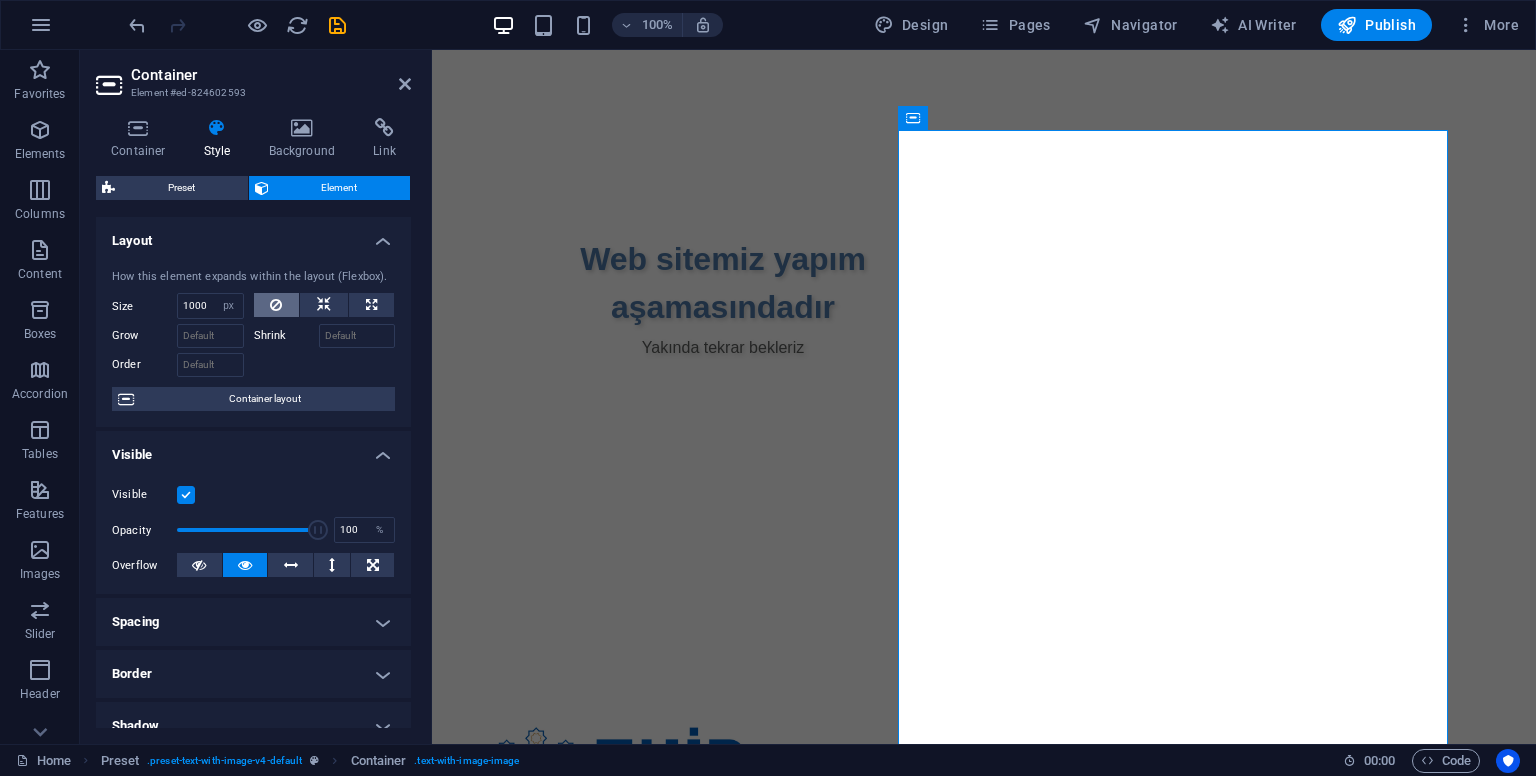 click at bounding box center (276, 305) 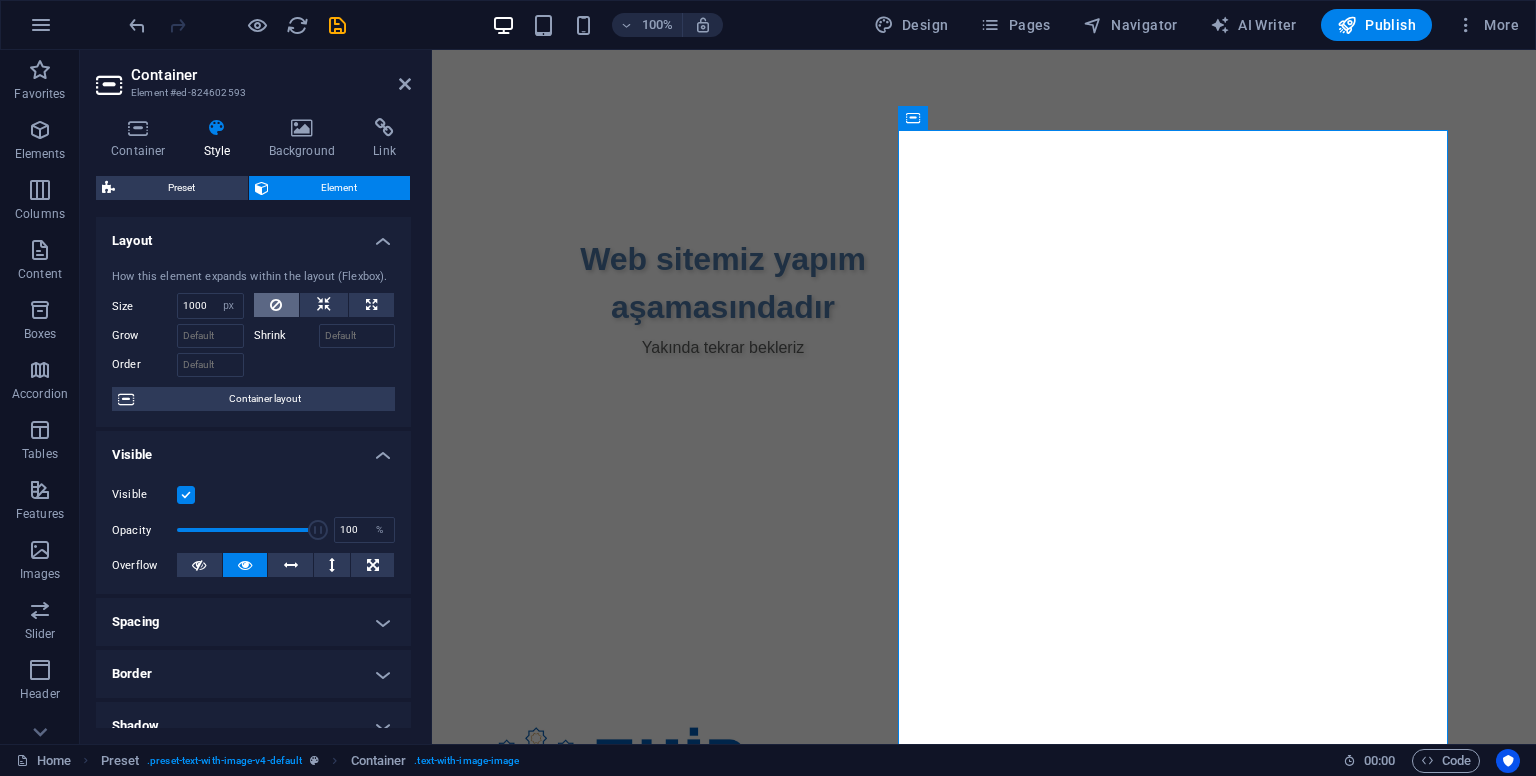 type 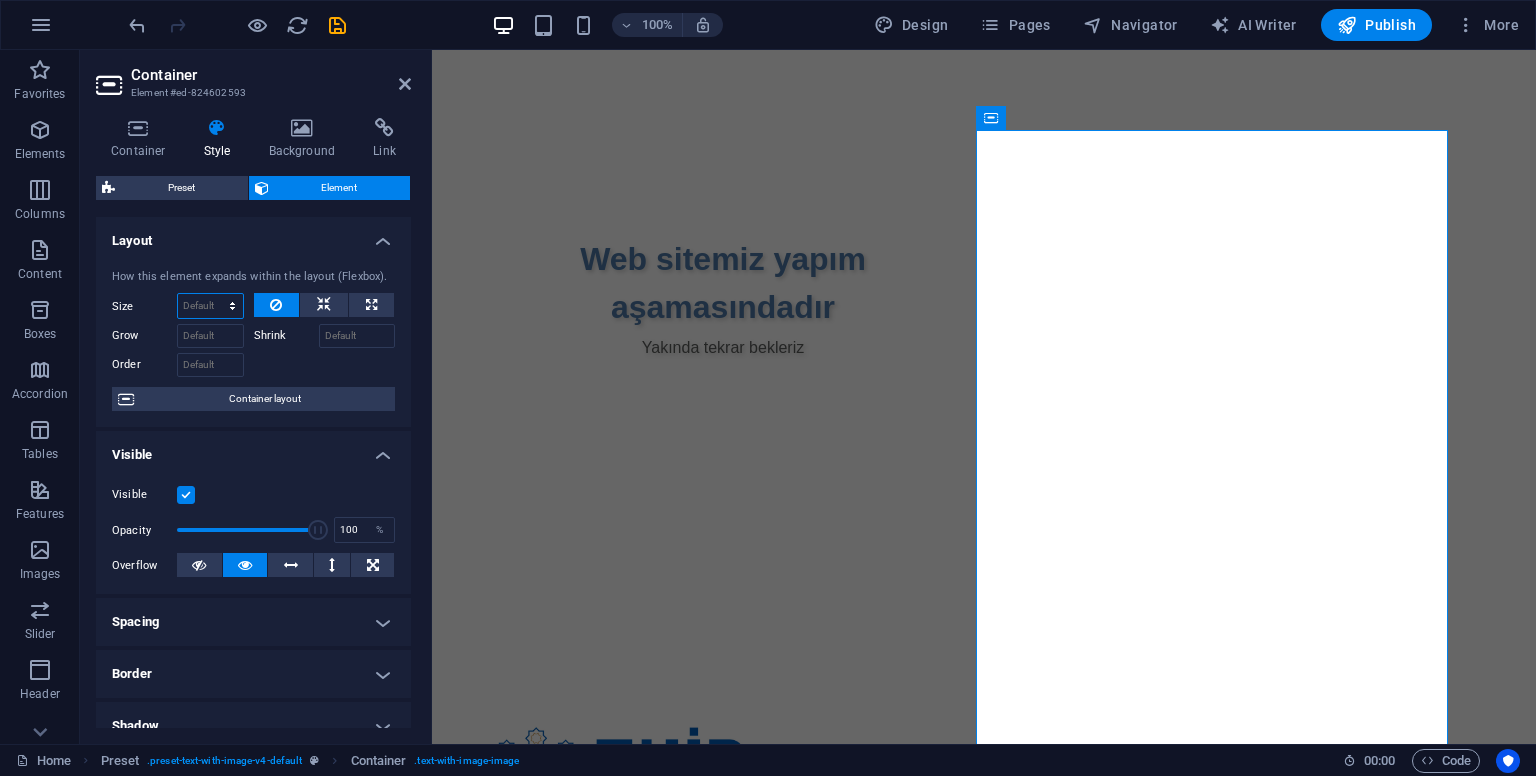 click on "Default auto px % 1/1 1/2 1/3 1/4 1/5 1/6 1/7 1/8 1/9 1/10" at bounding box center (210, 306) 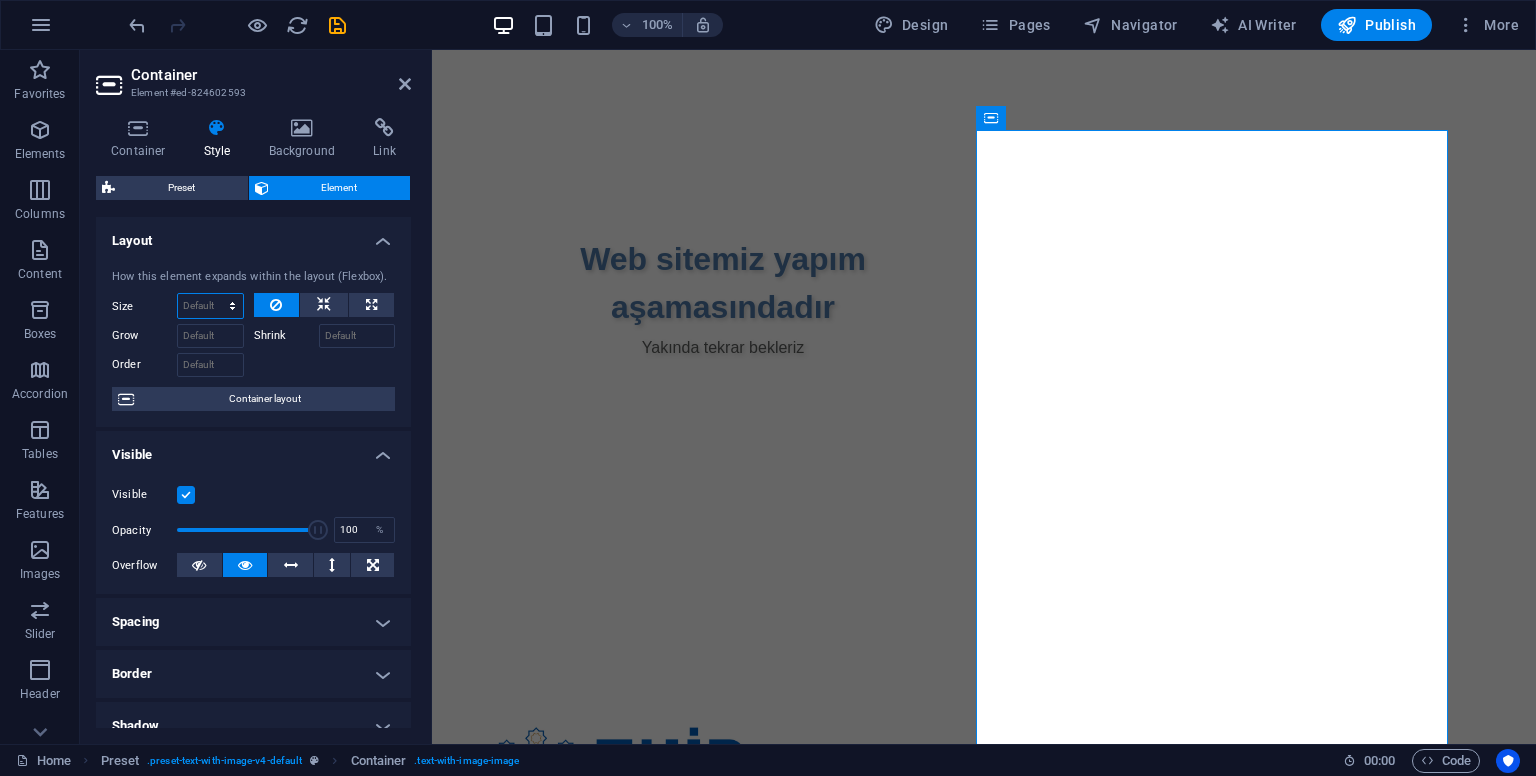select on "px" 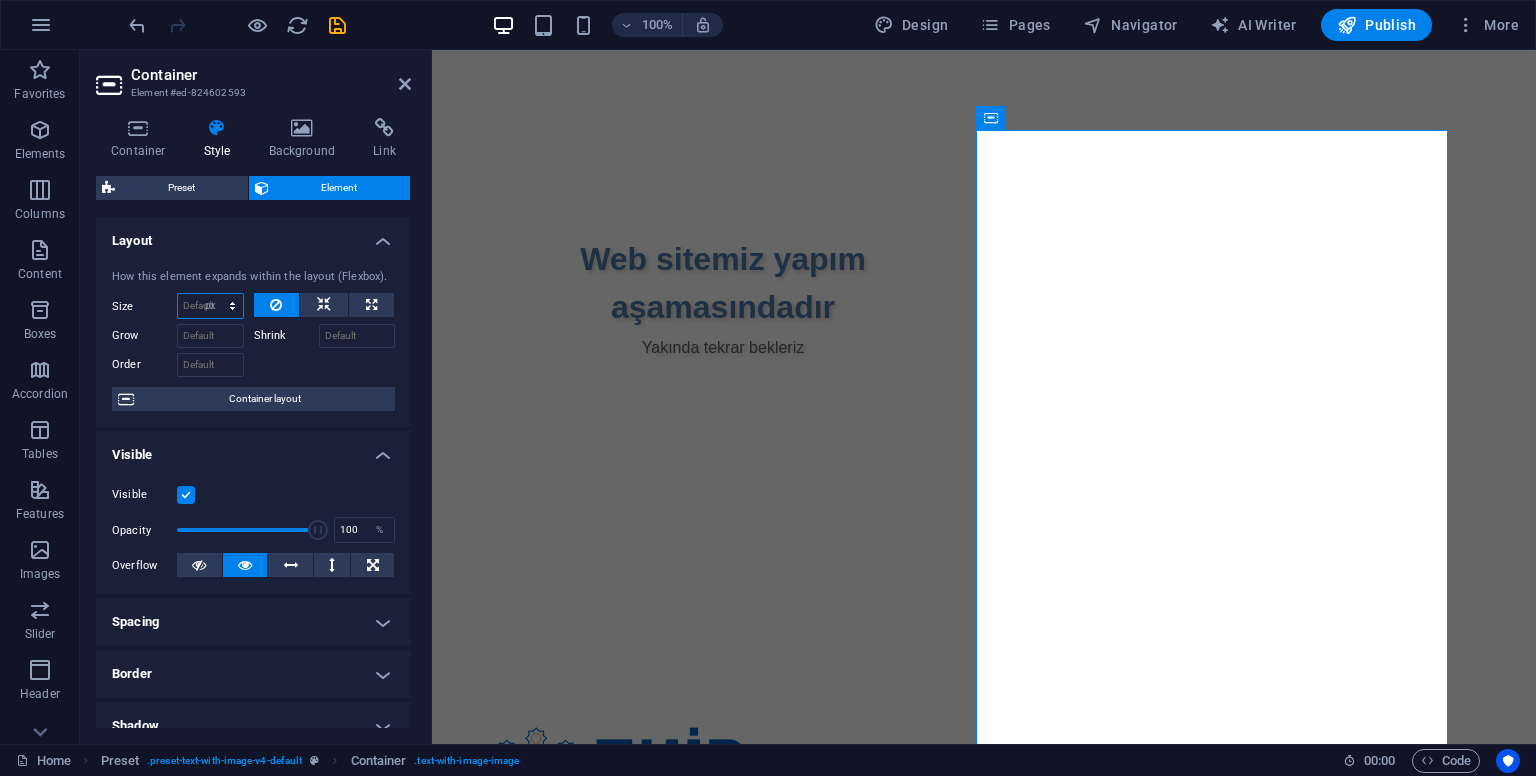 click on "Default auto px % 1/1 1/2 1/3 1/4 1/5 1/6 1/7 1/8 1/9 1/10" at bounding box center [210, 306] 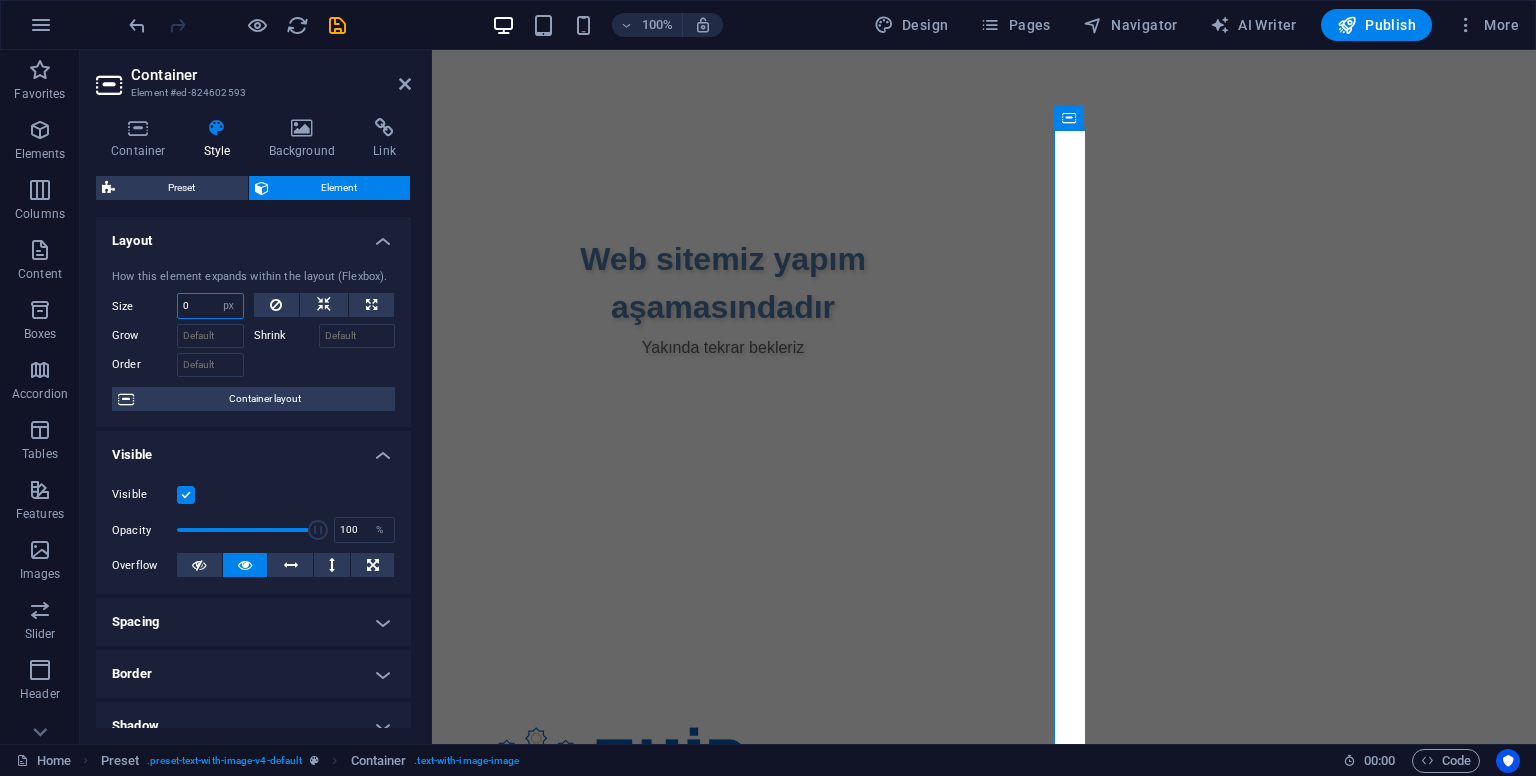 click on "0" at bounding box center [210, 306] 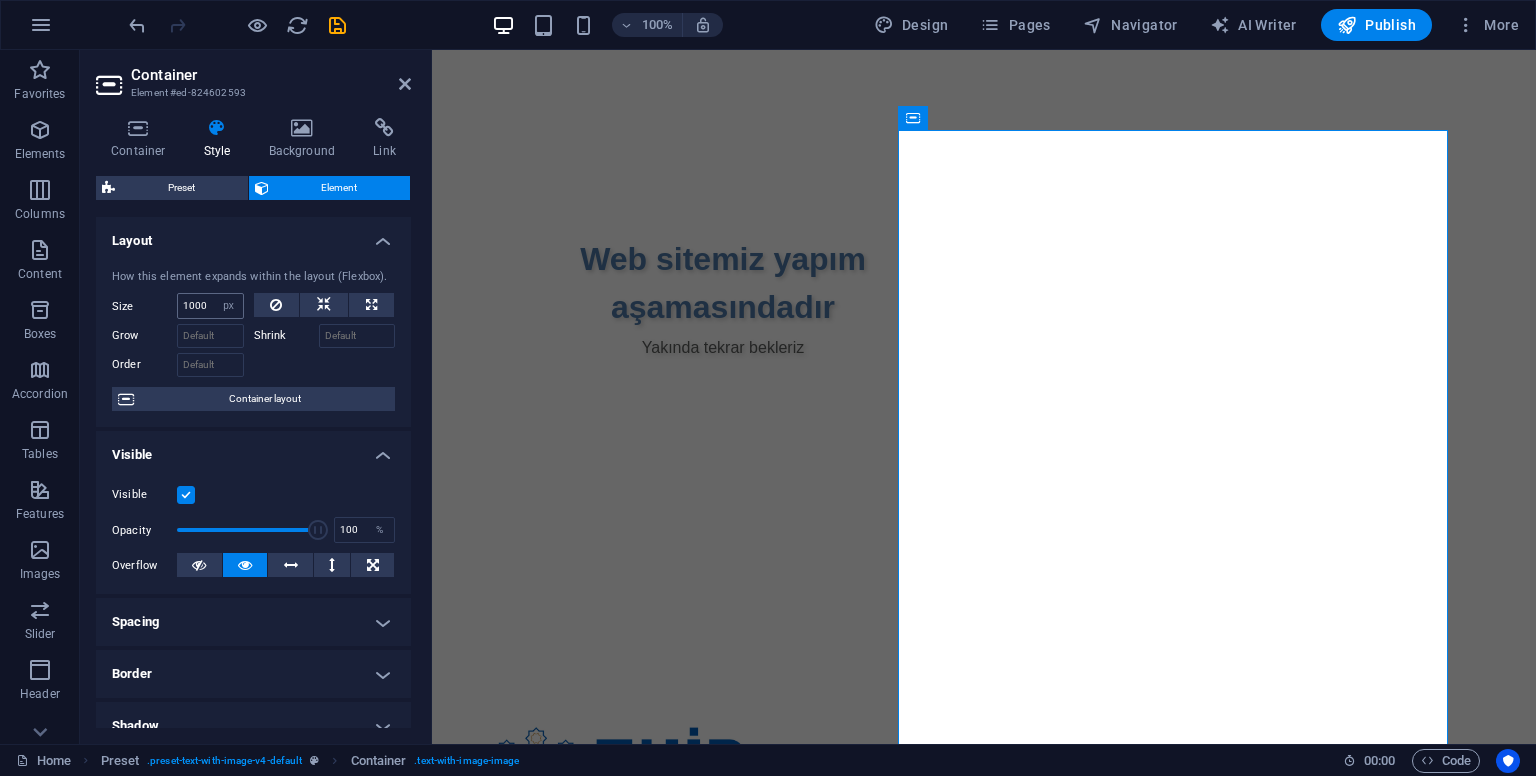 type on "0" 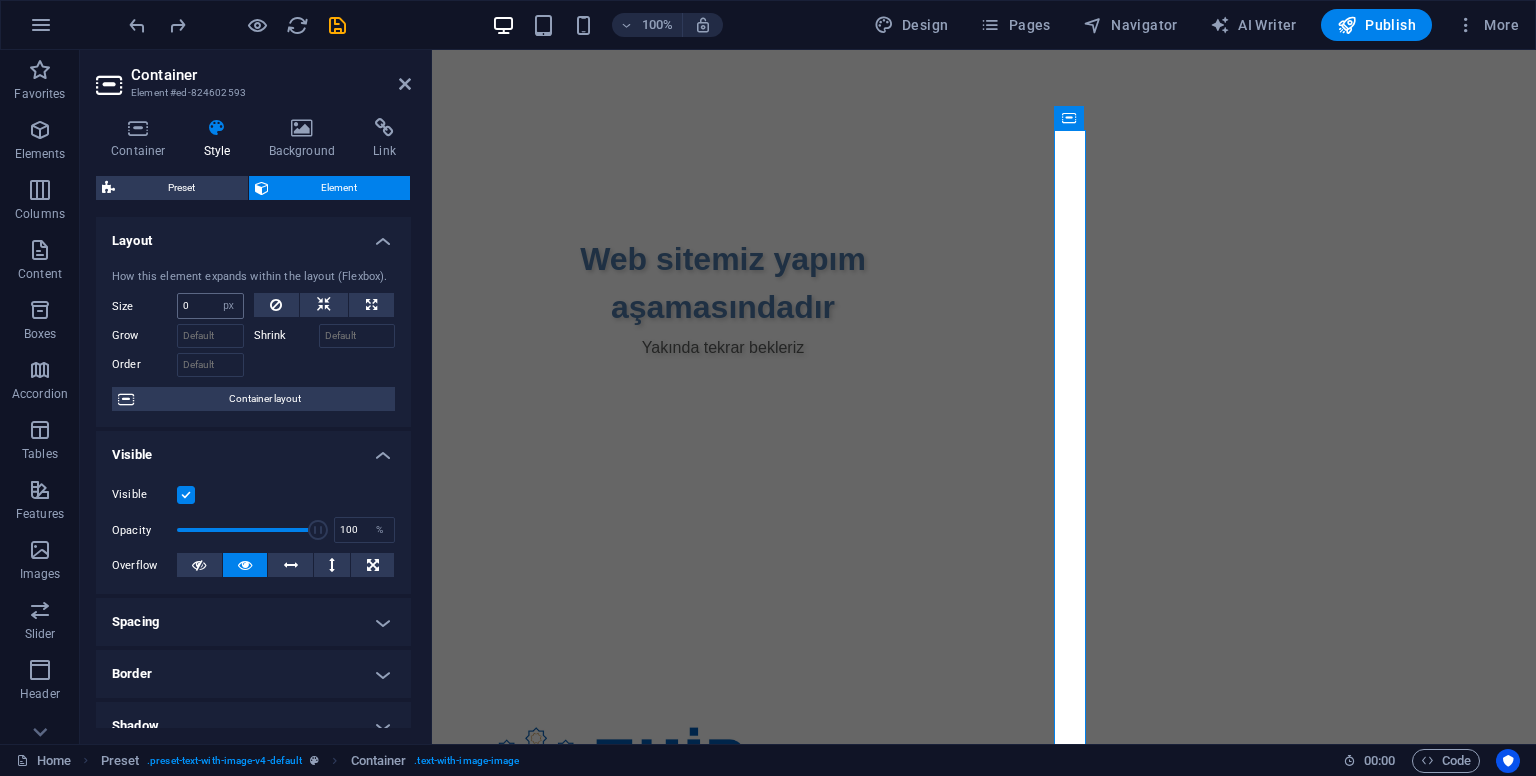 type 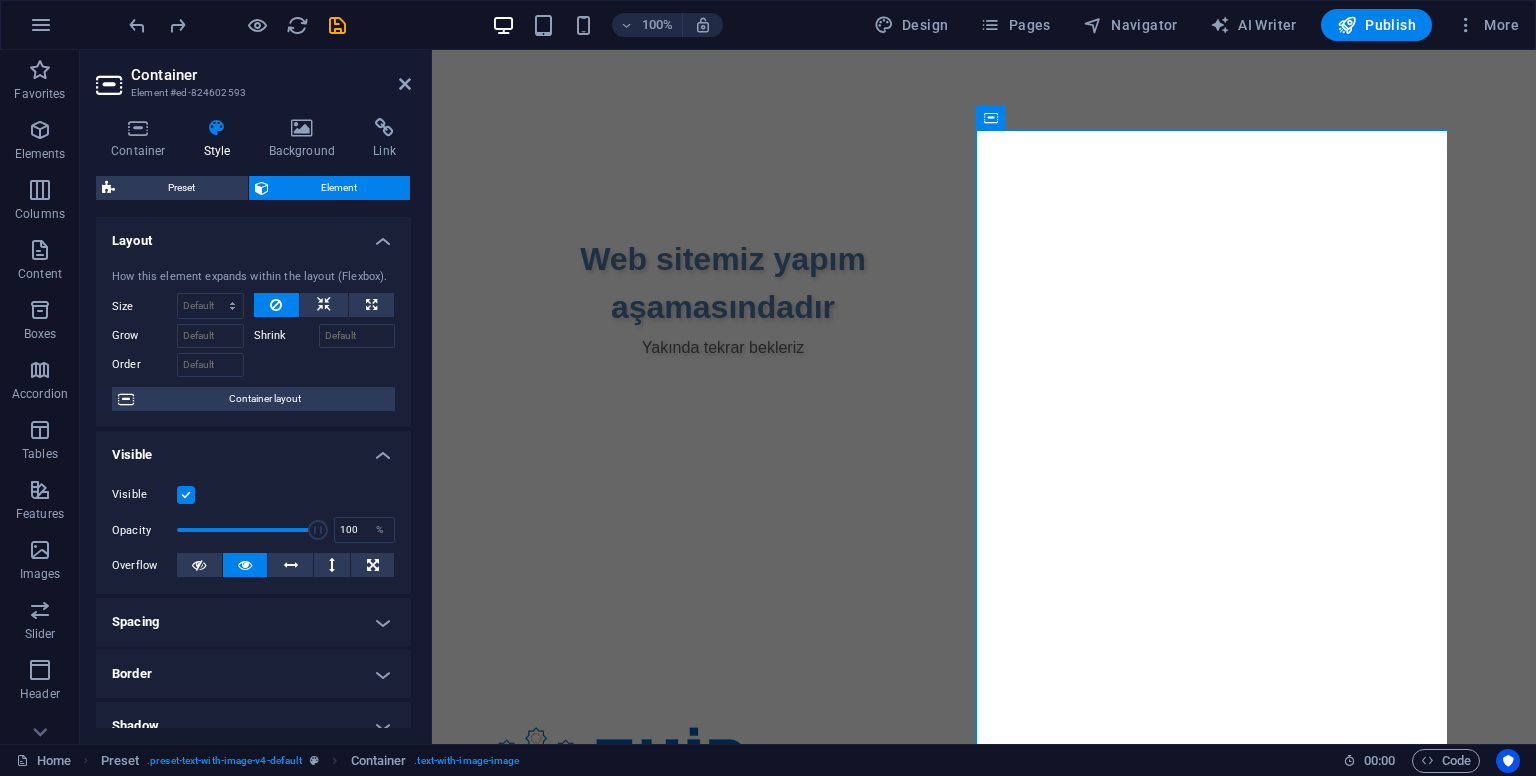 click on "Layout" at bounding box center (253, 235) 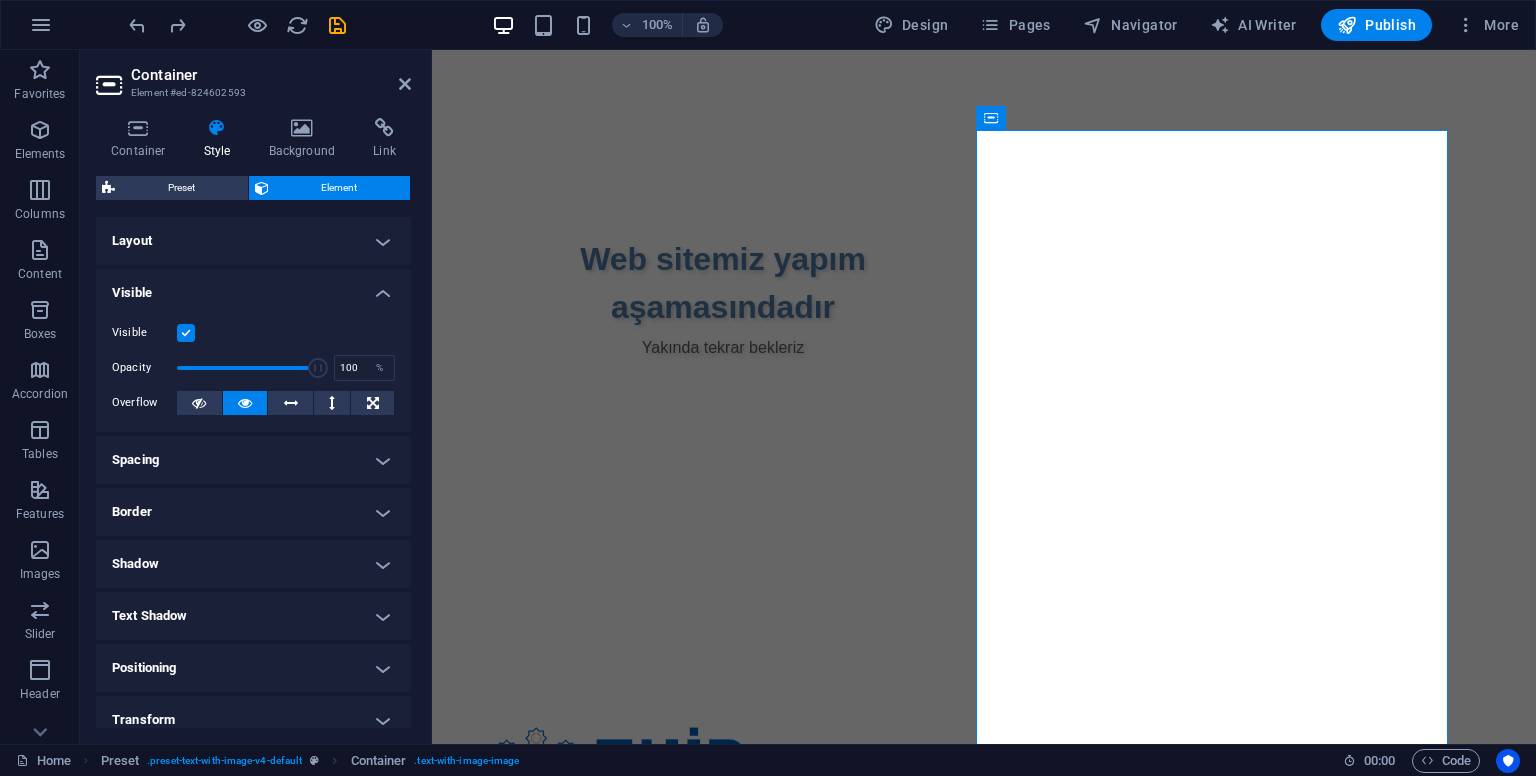 click on "Visible" at bounding box center (253, 287) 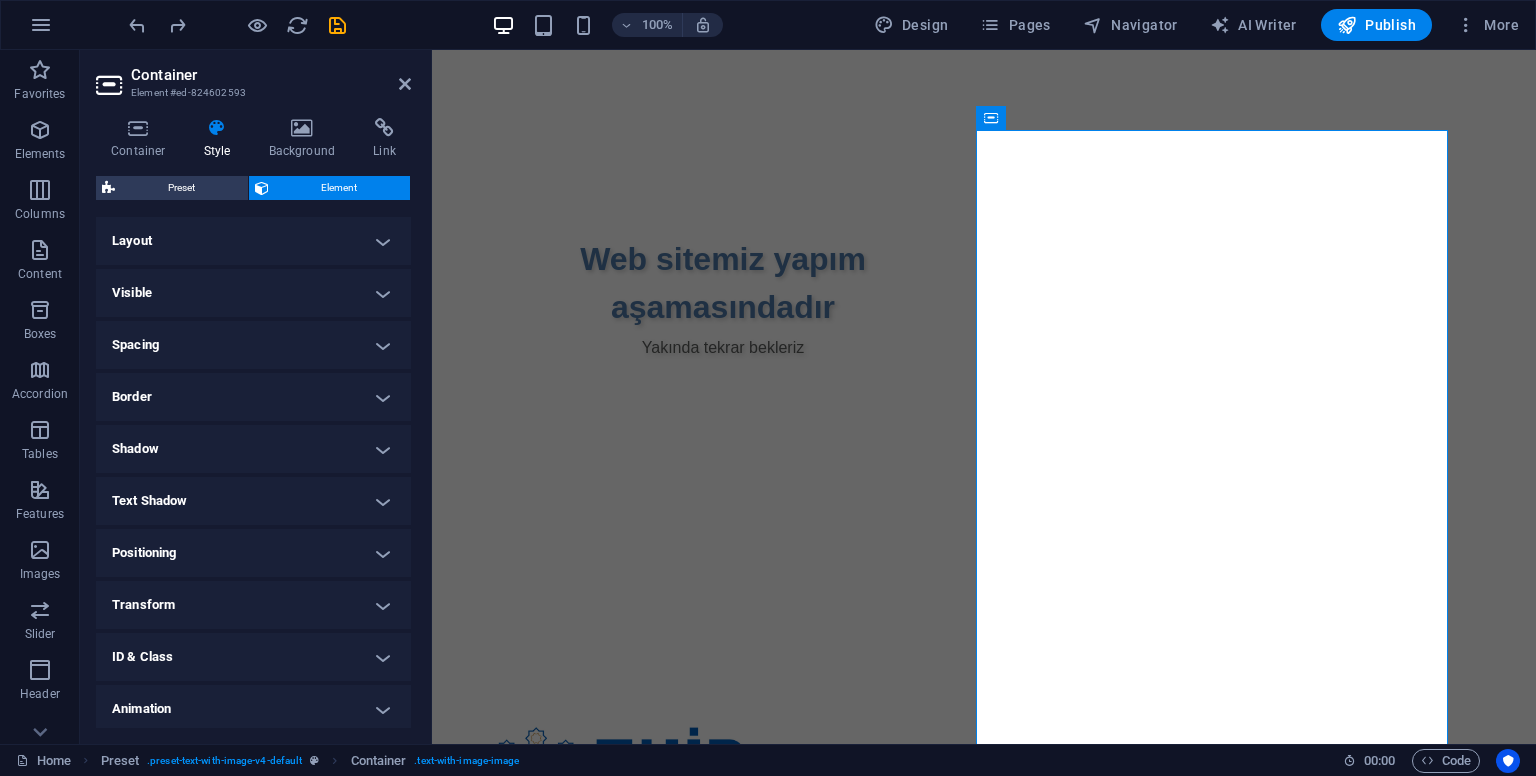 click on "Spacing" at bounding box center (253, 345) 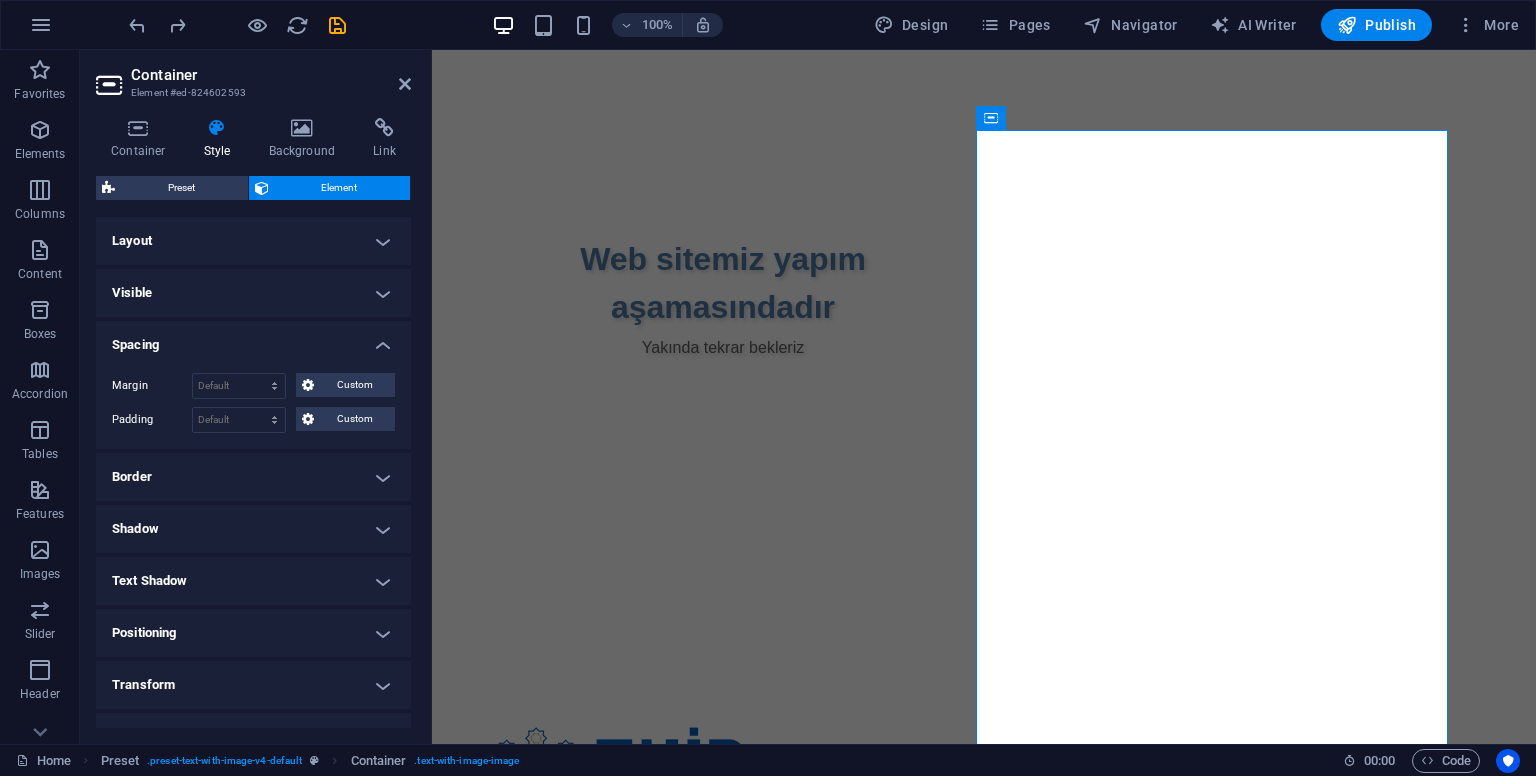 click on "Spacing" at bounding box center [253, 339] 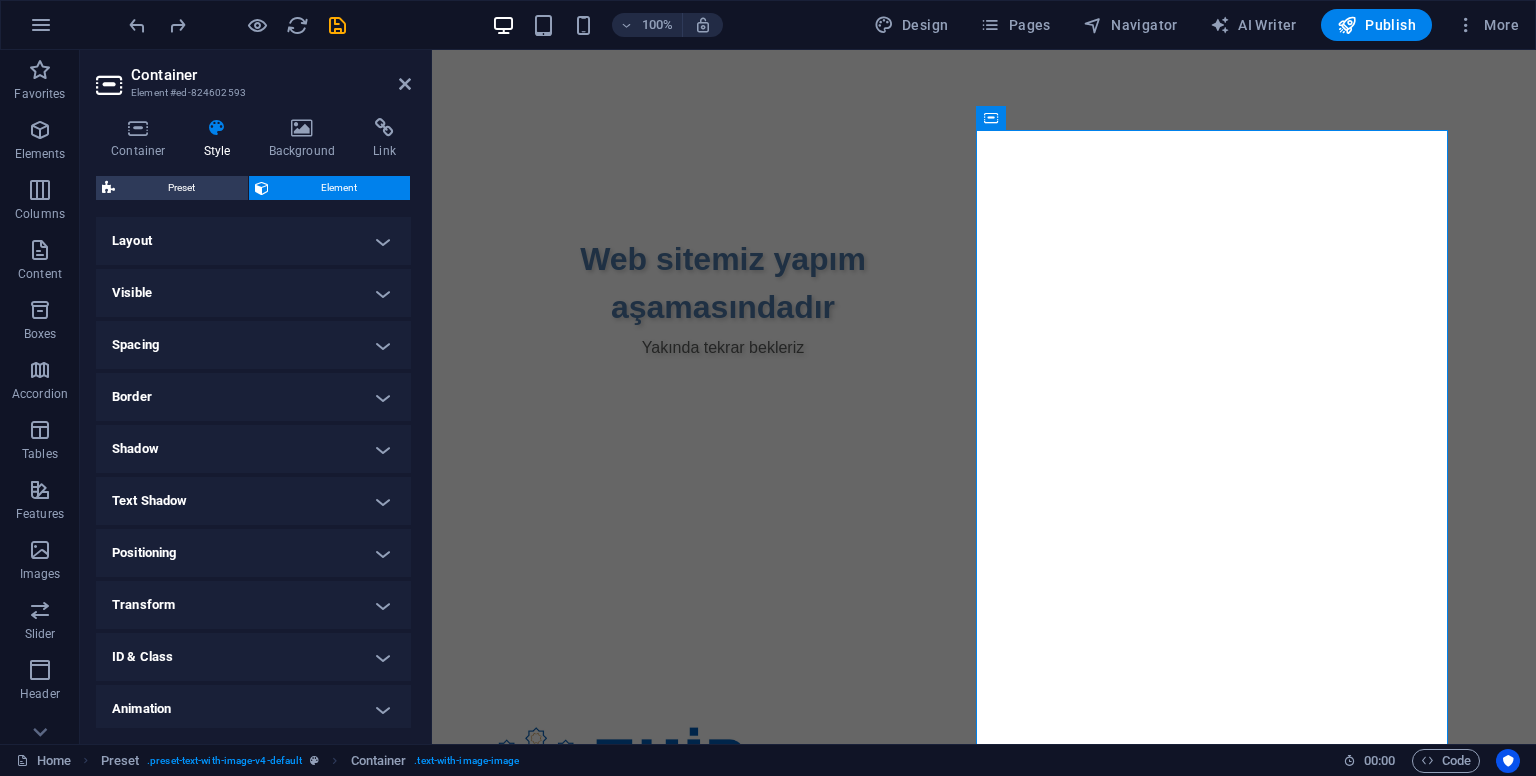 click on "Border" at bounding box center (253, 397) 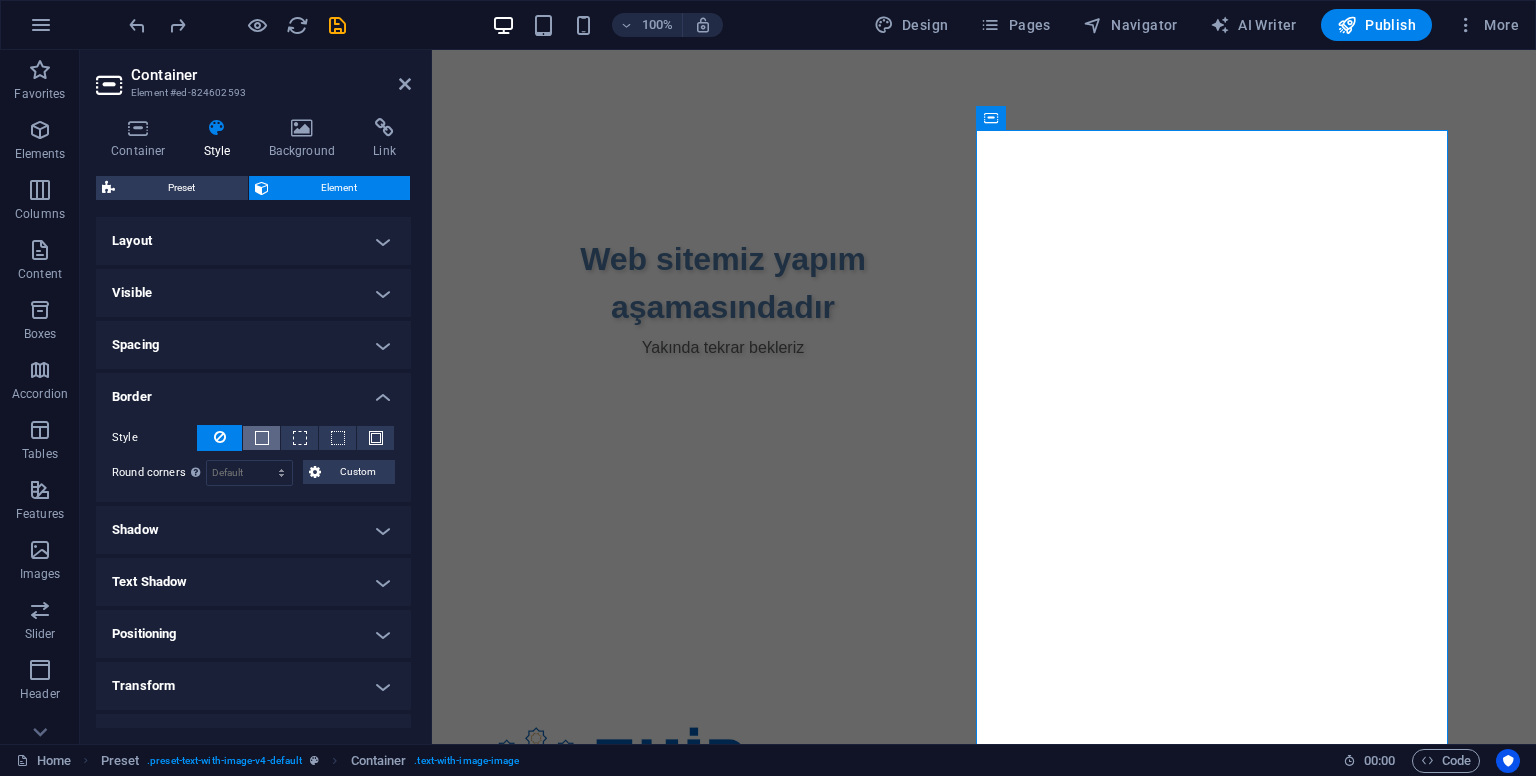 click at bounding box center (261, 438) 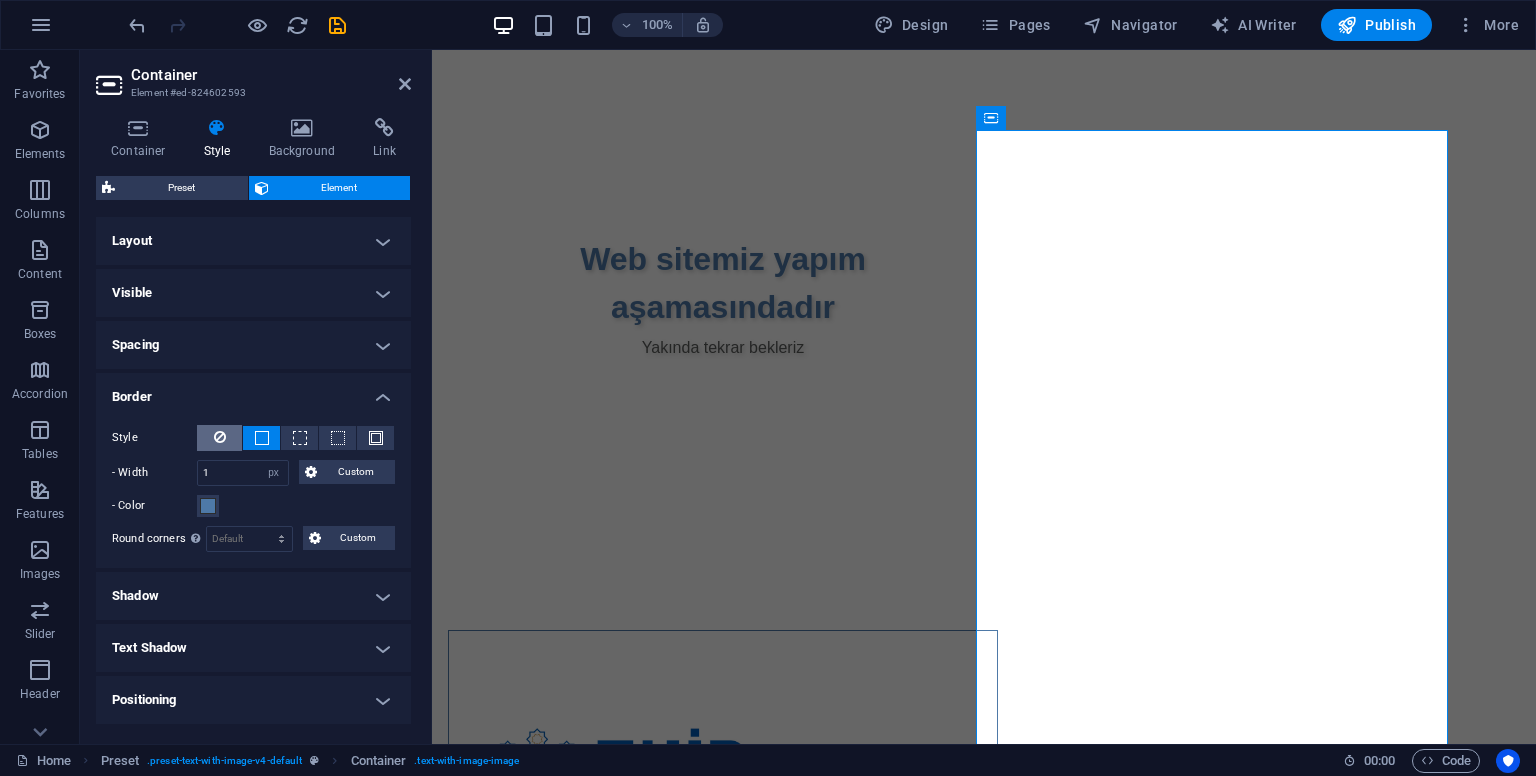 click at bounding box center [220, 437] 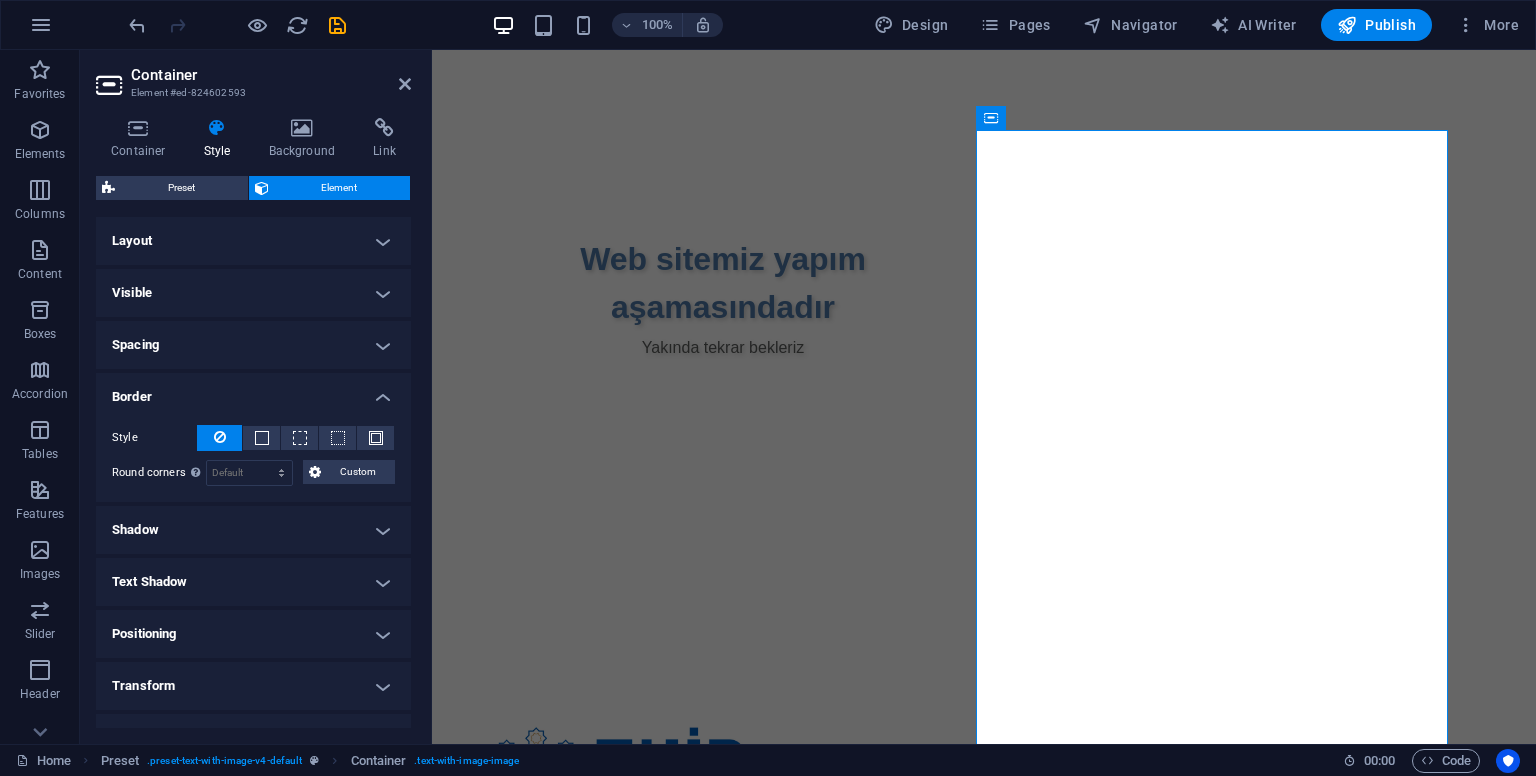 click on "Border" at bounding box center (253, 391) 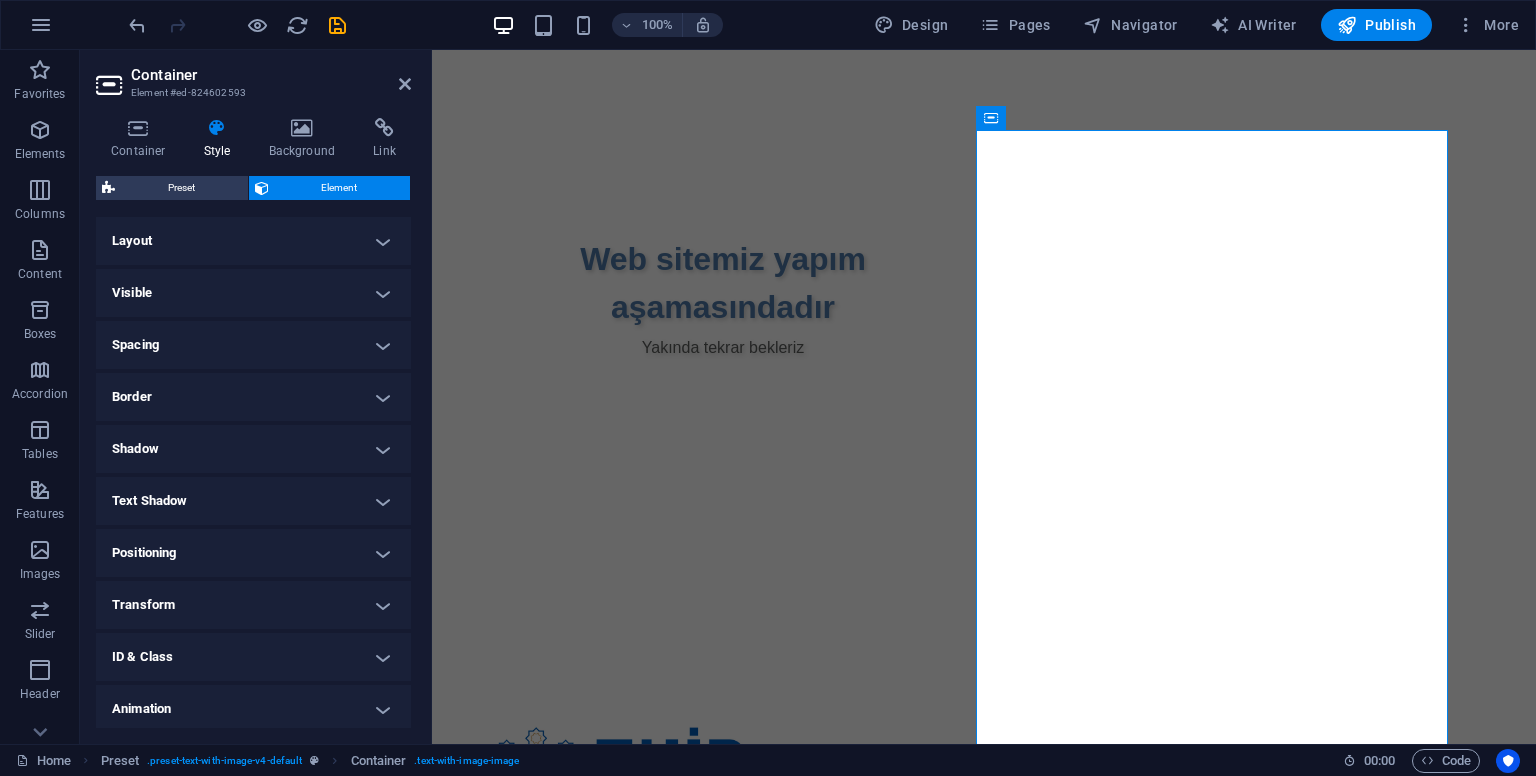 click on "Shadow" at bounding box center (253, 449) 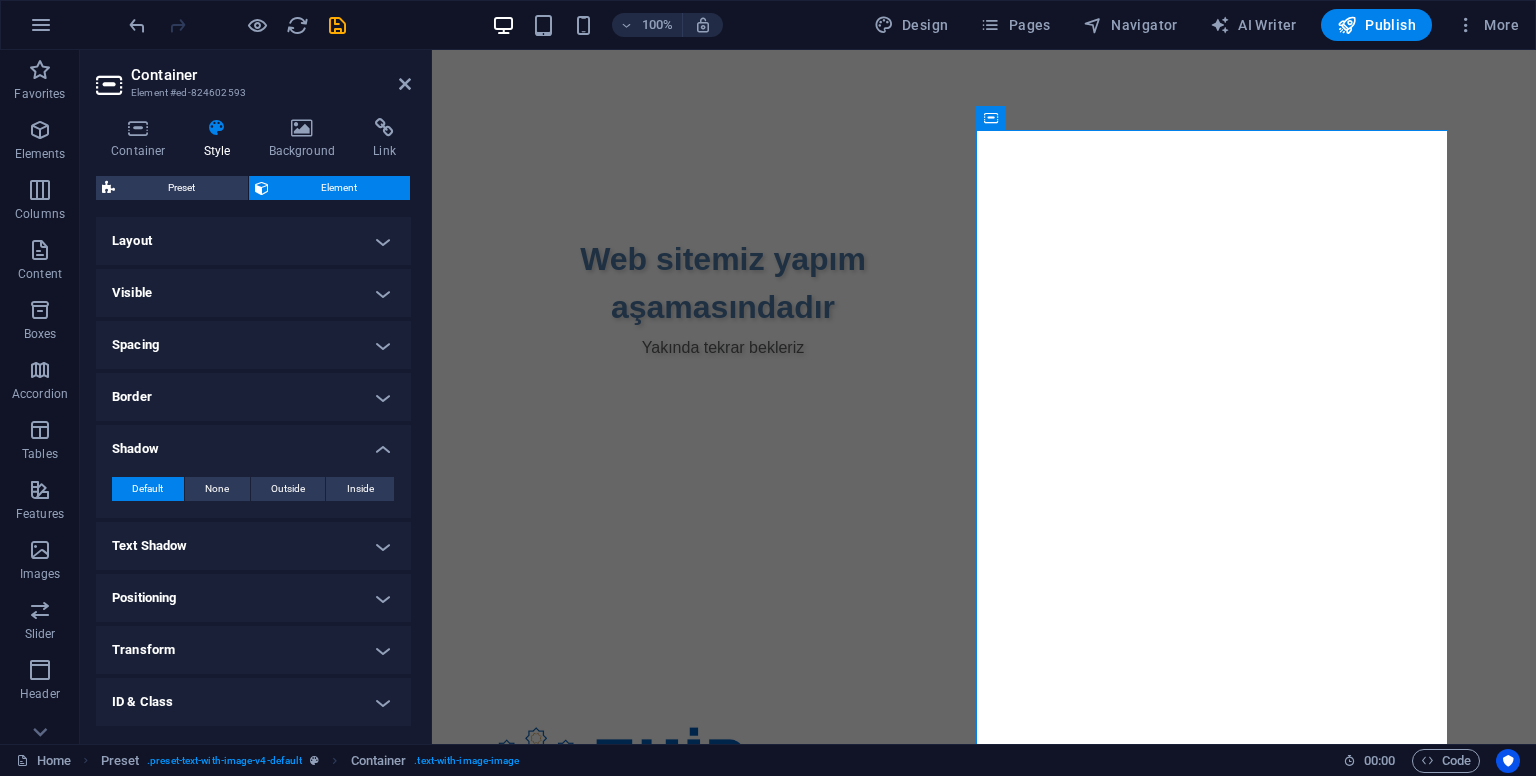 click on "Shadow" at bounding box center [253, 443] 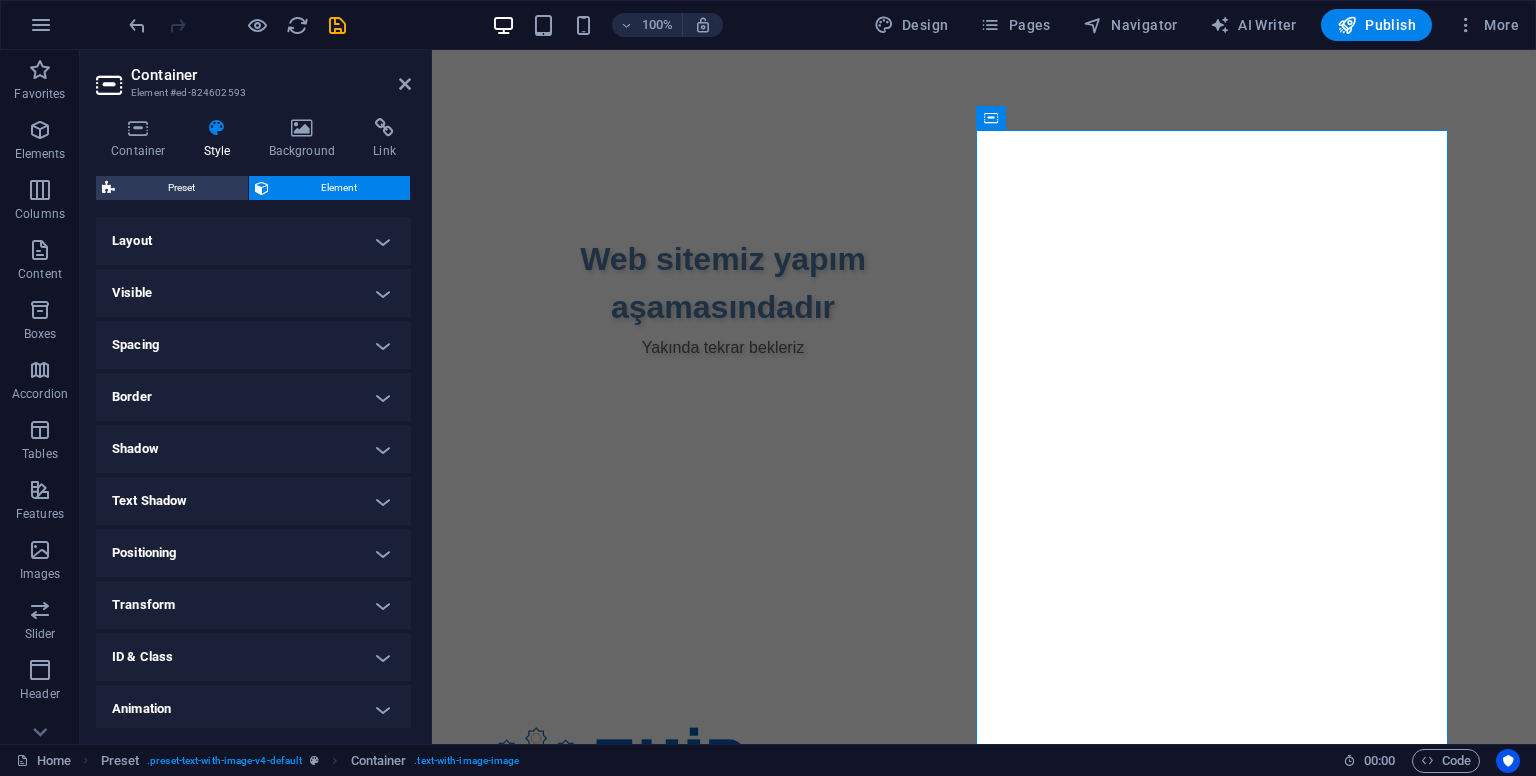 click on "Shadow" at bounding box center [253, 449] 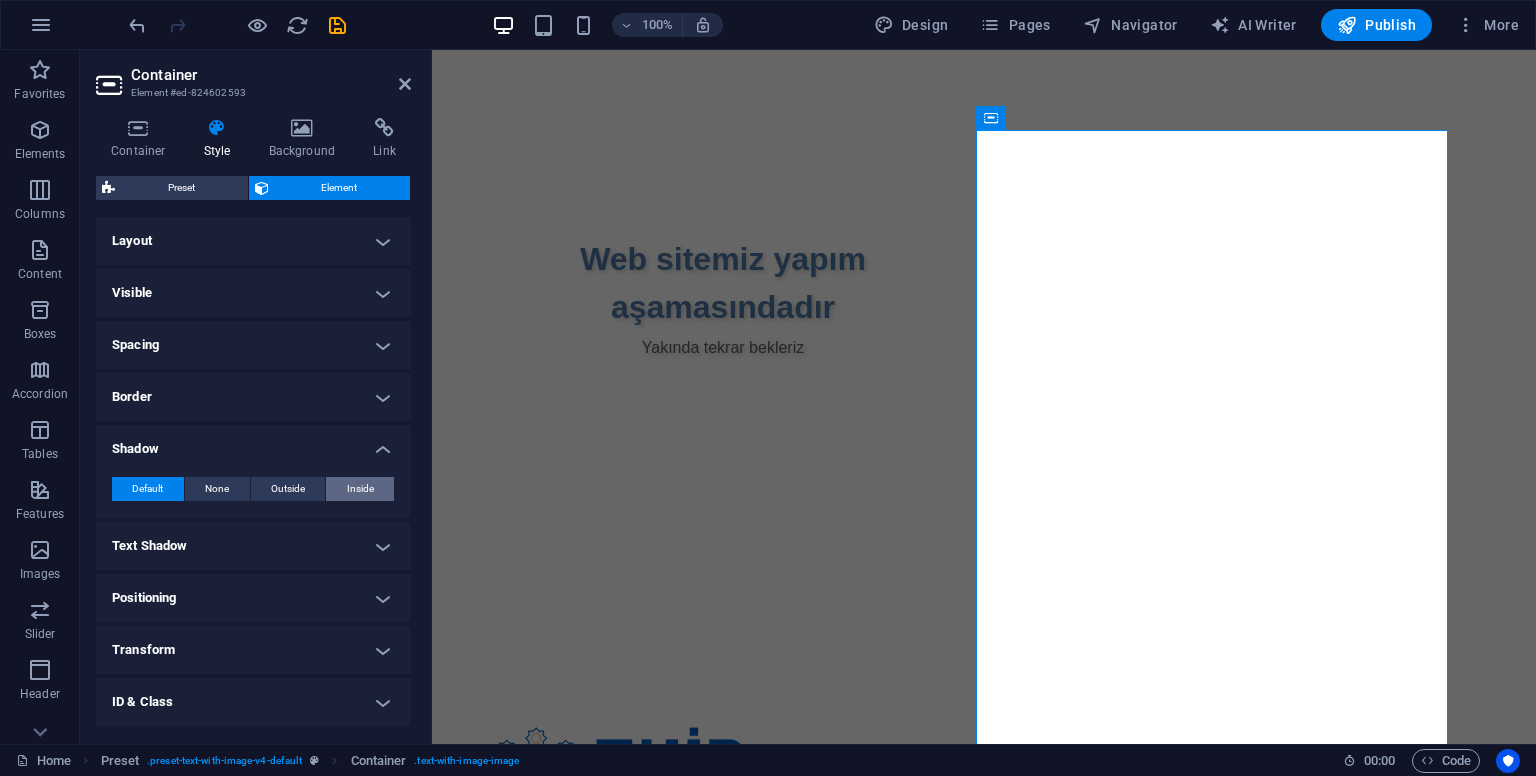 click on "Inside" at bounding box center (360, 489) 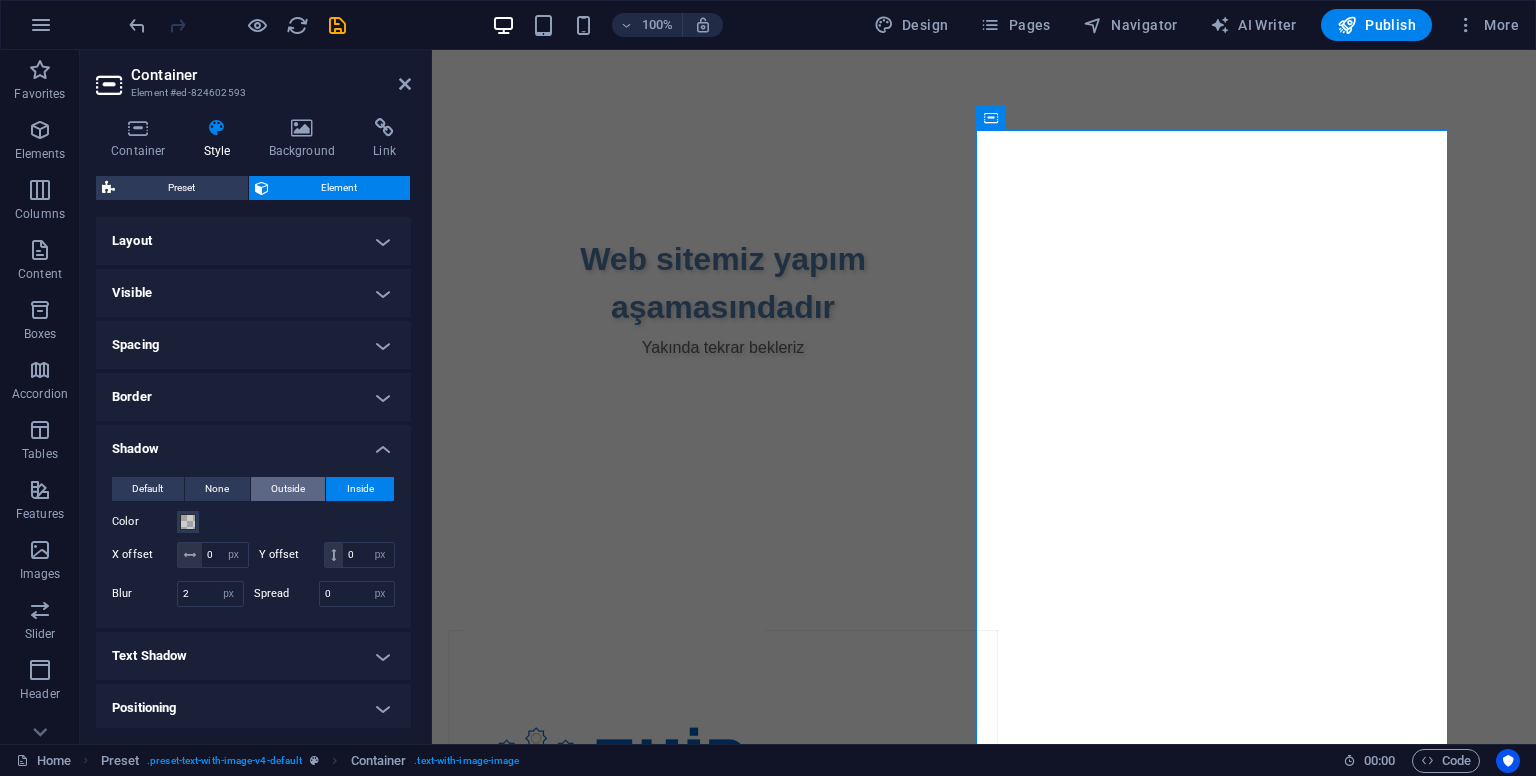 click on "Outside" at bounding box center (288, 489) 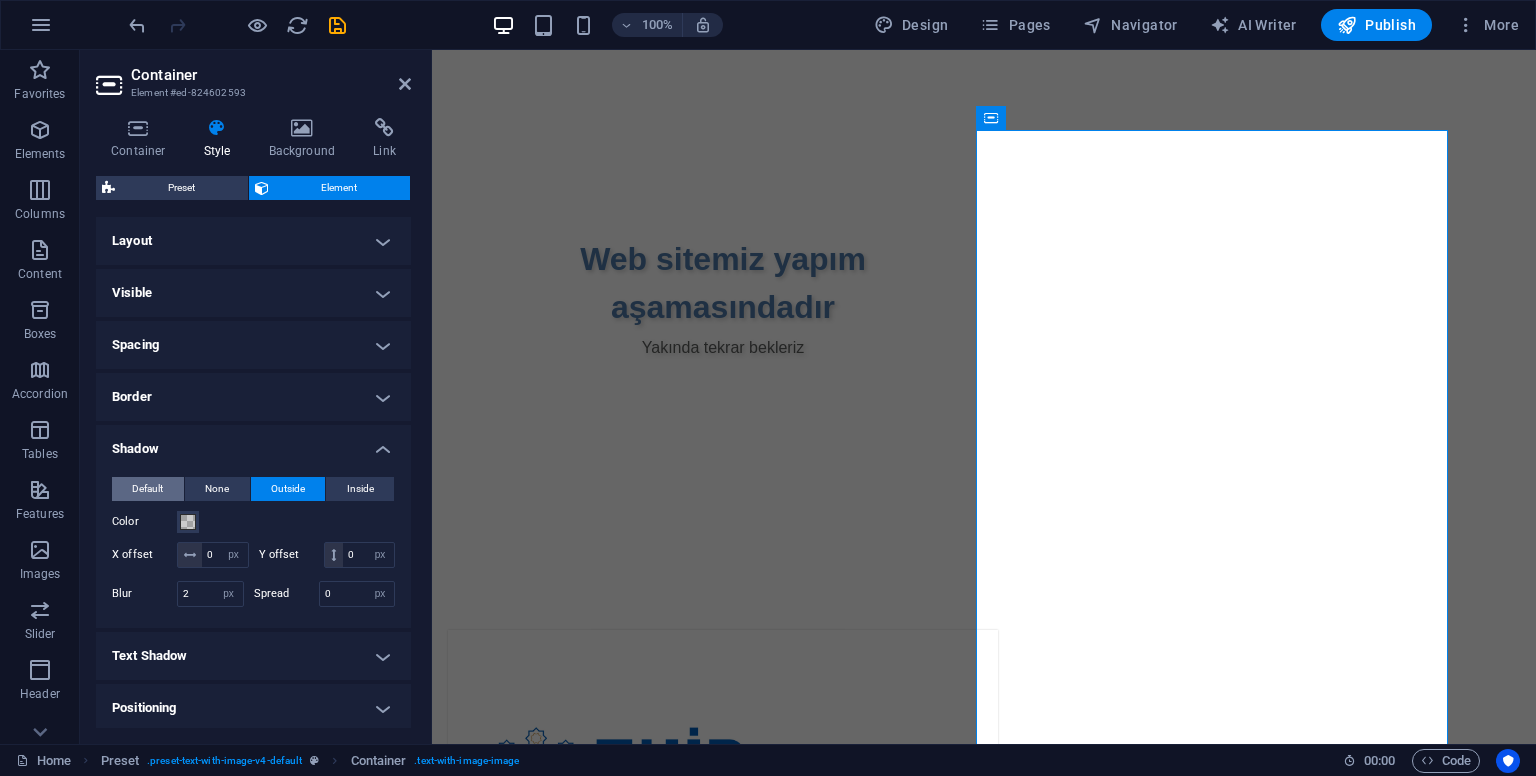 click on "Default" at bounding box center [148, 489] 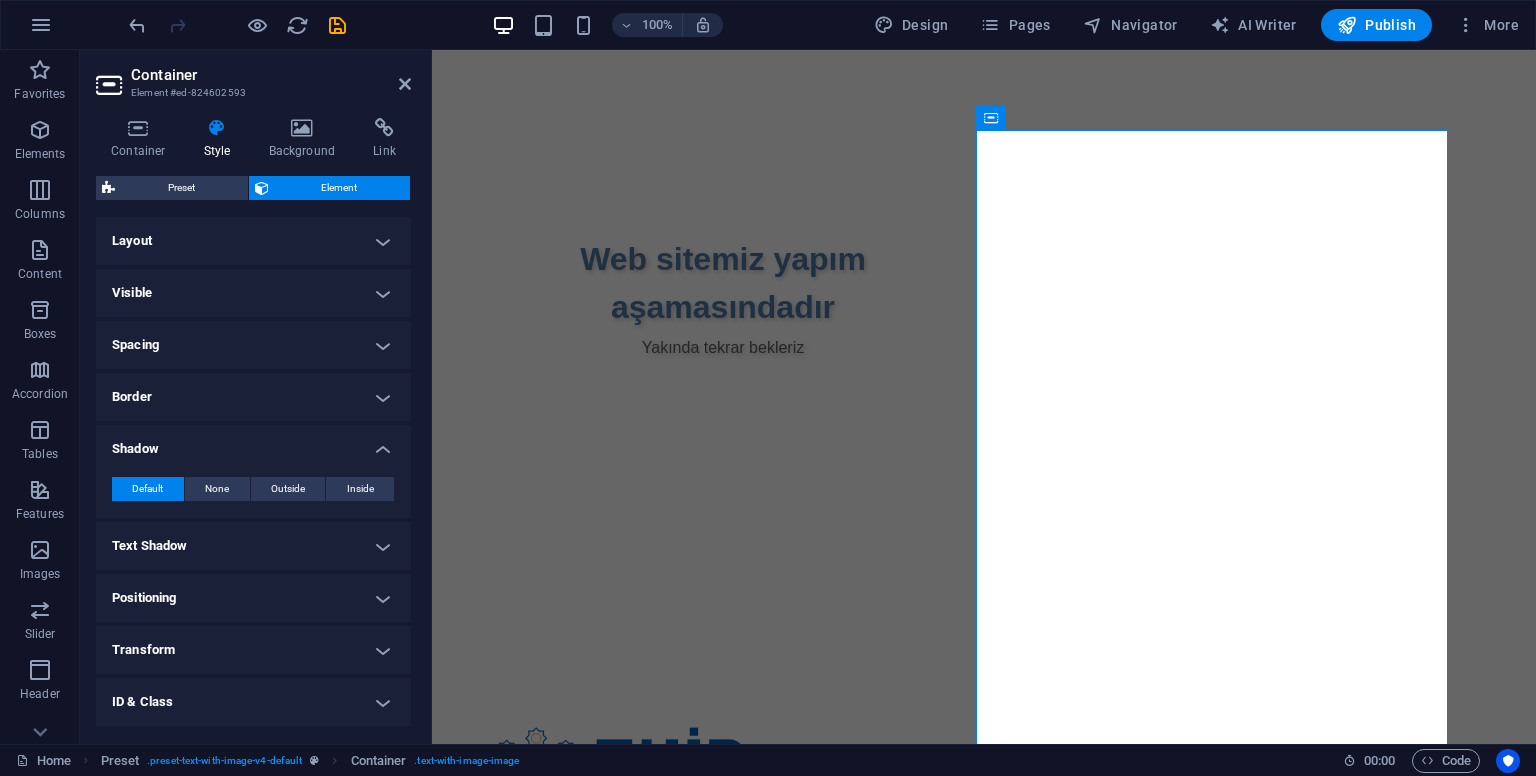 click on "Shadow" at bounding box center [253, 443] 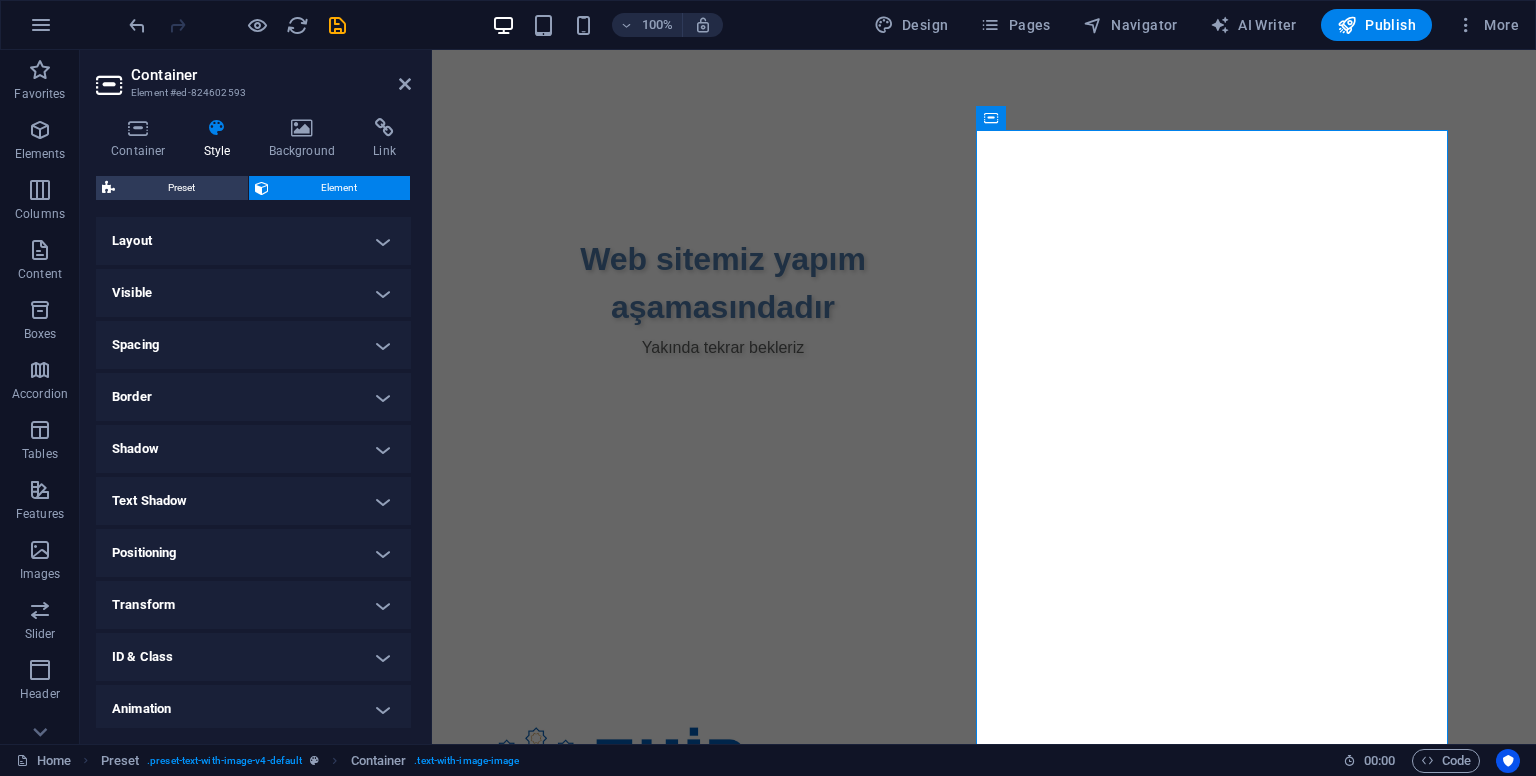 click on "Text Shadow" at bounding box center [253, 501] 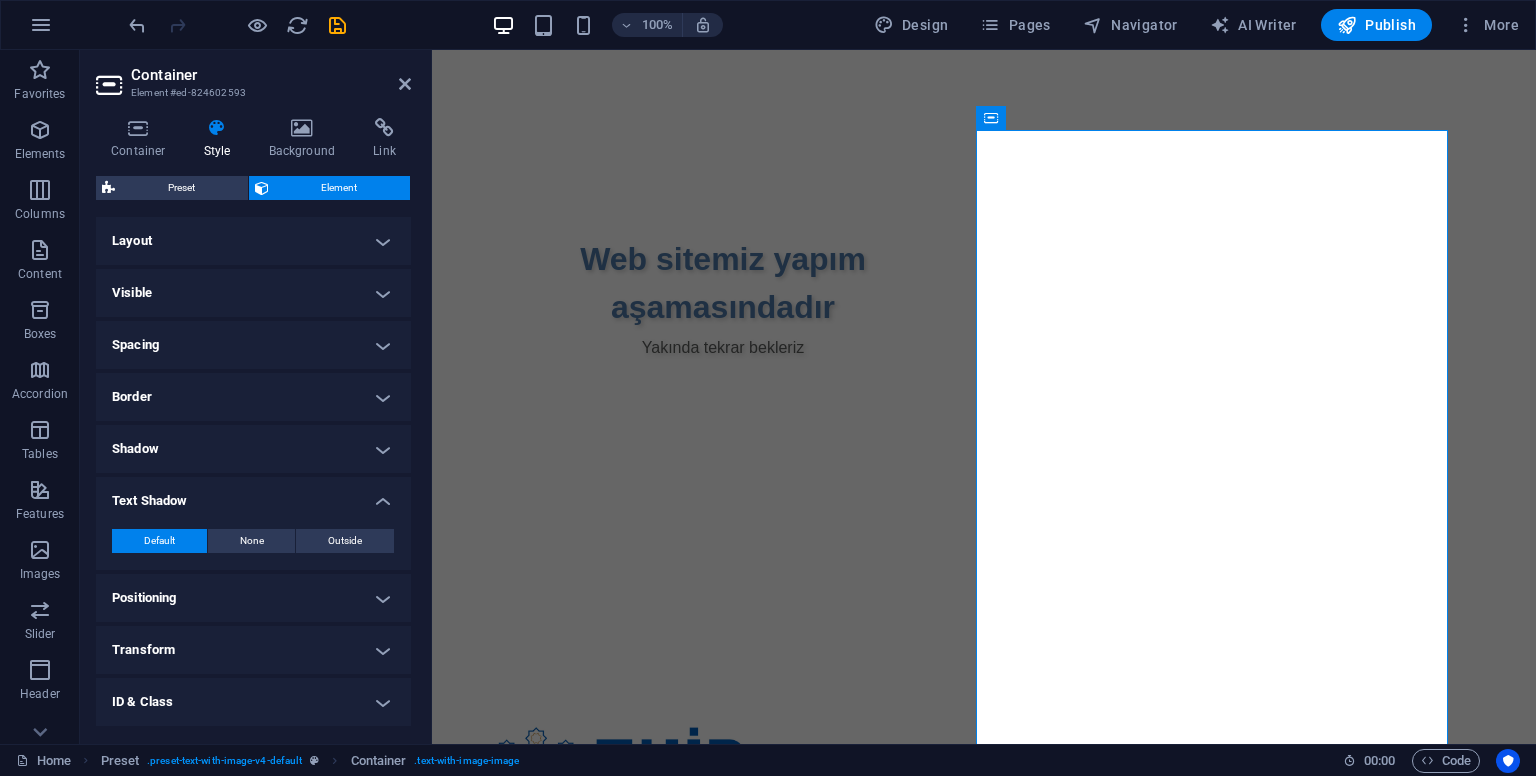 click on "Text Shadow" at bounding box center [253, 495] 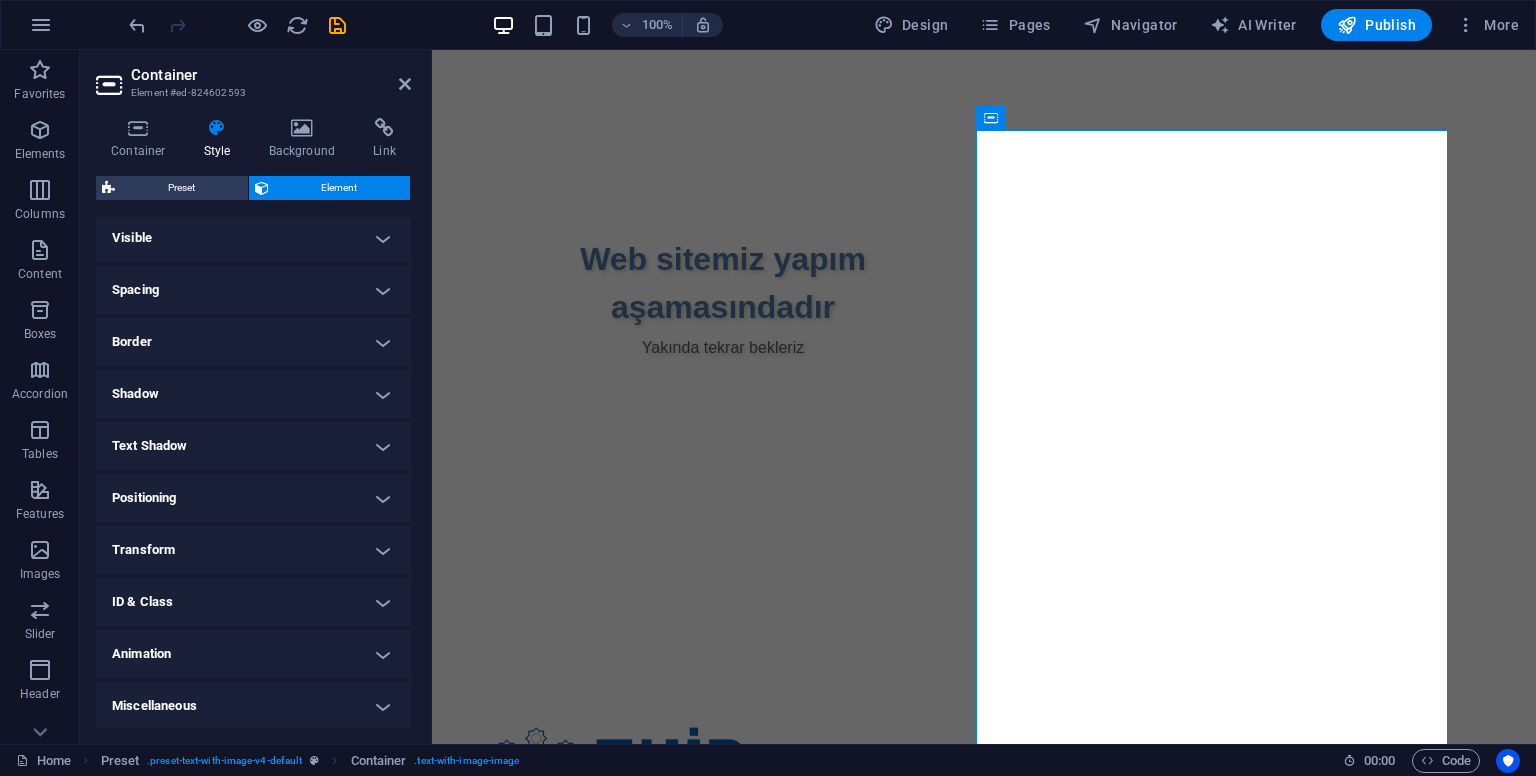 scroll, scrollTop: 56, scrollLeft: 0, axis: vertical 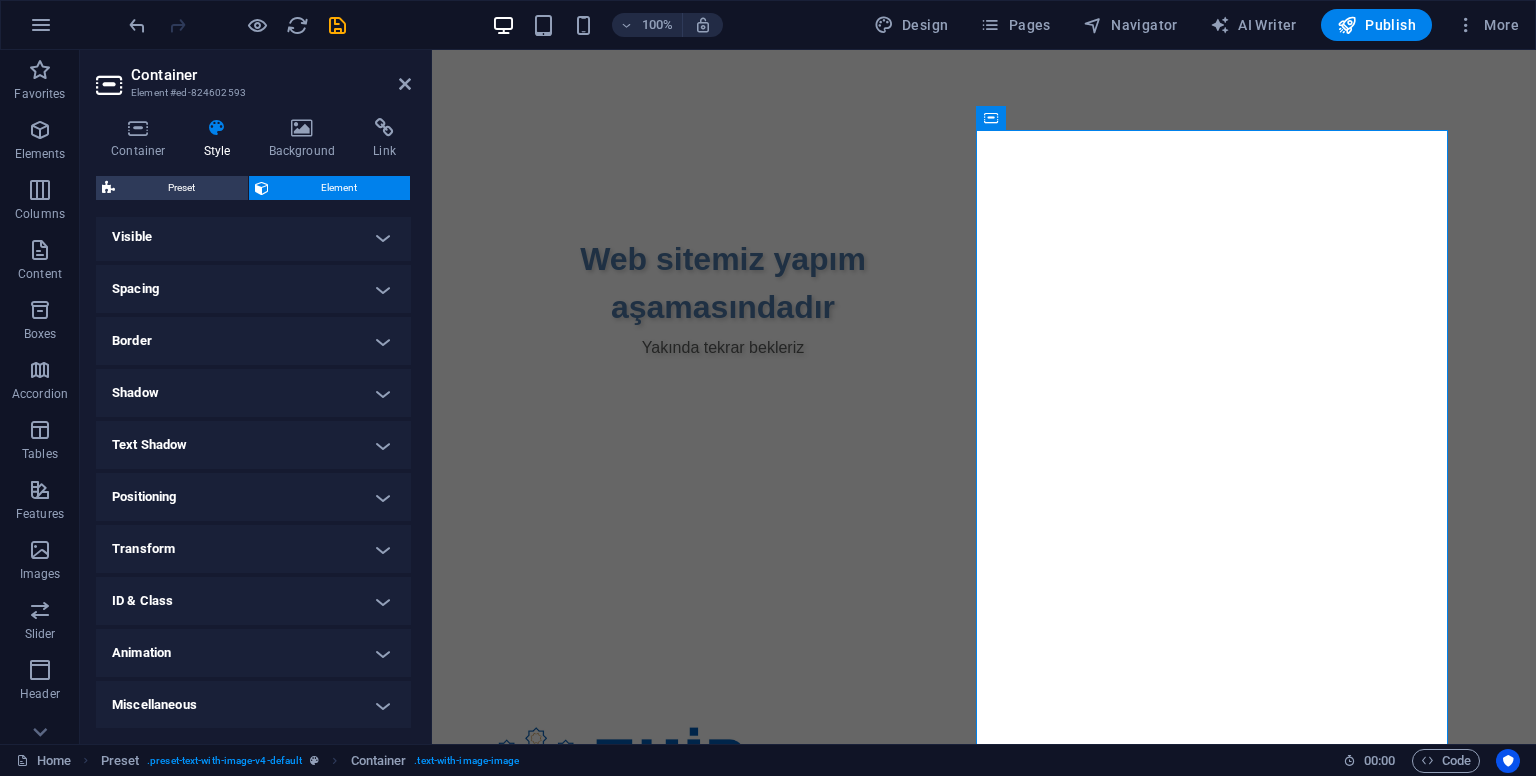 click on "Positioning" at bounding box center [253, 497] 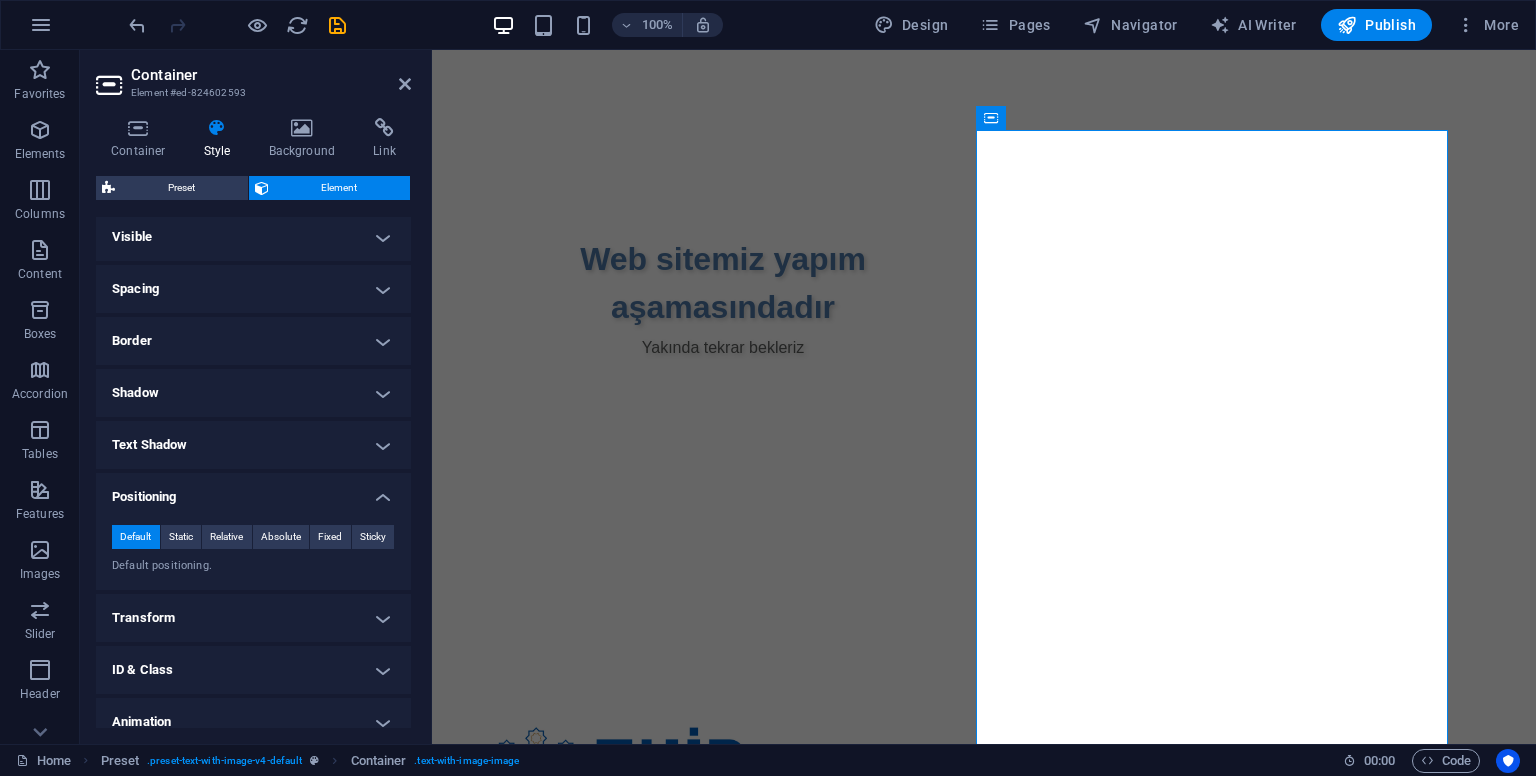 click on "Positioning" at bounding box center [253, 491] 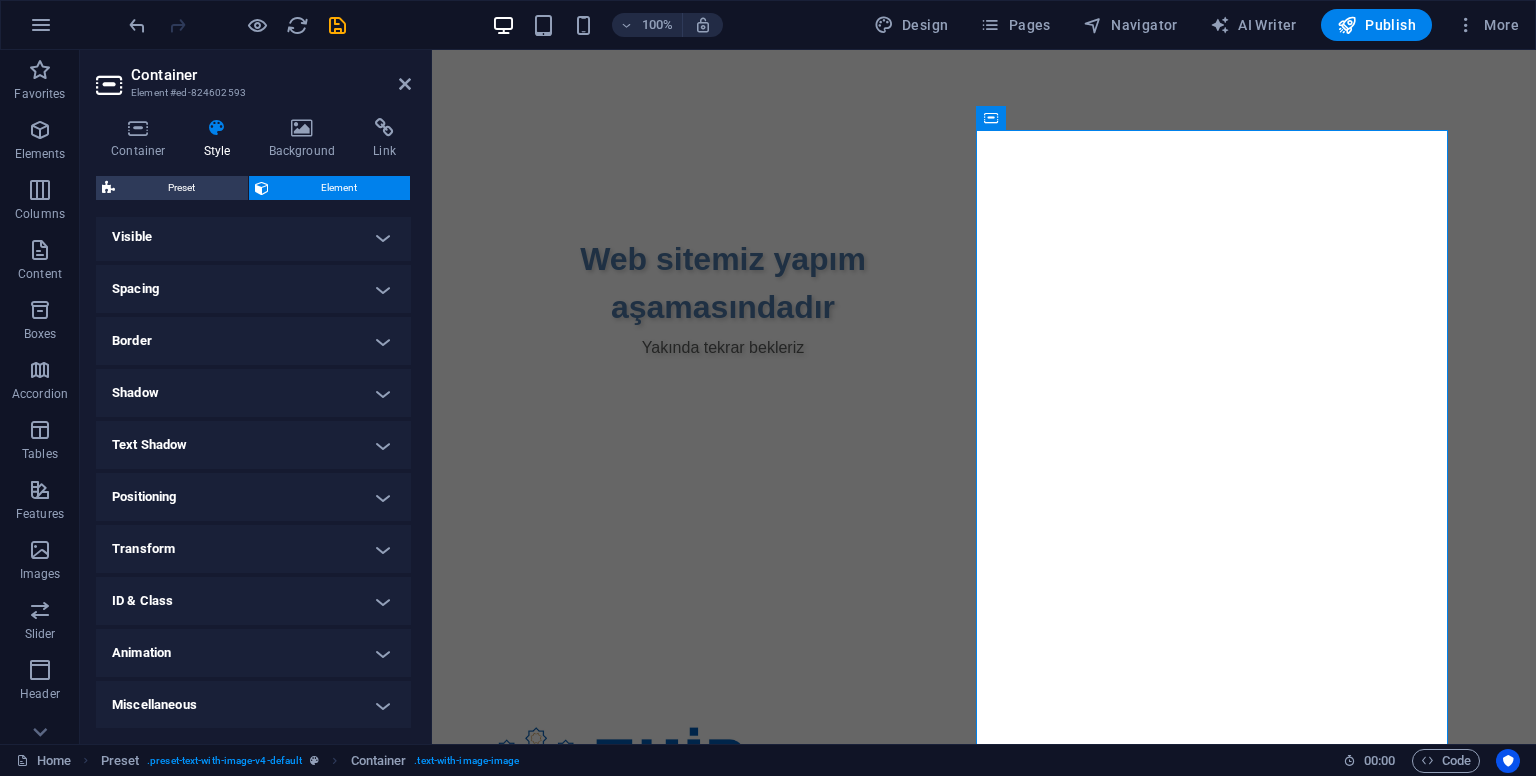 click on "Transform" at bounding box center (253, 549) 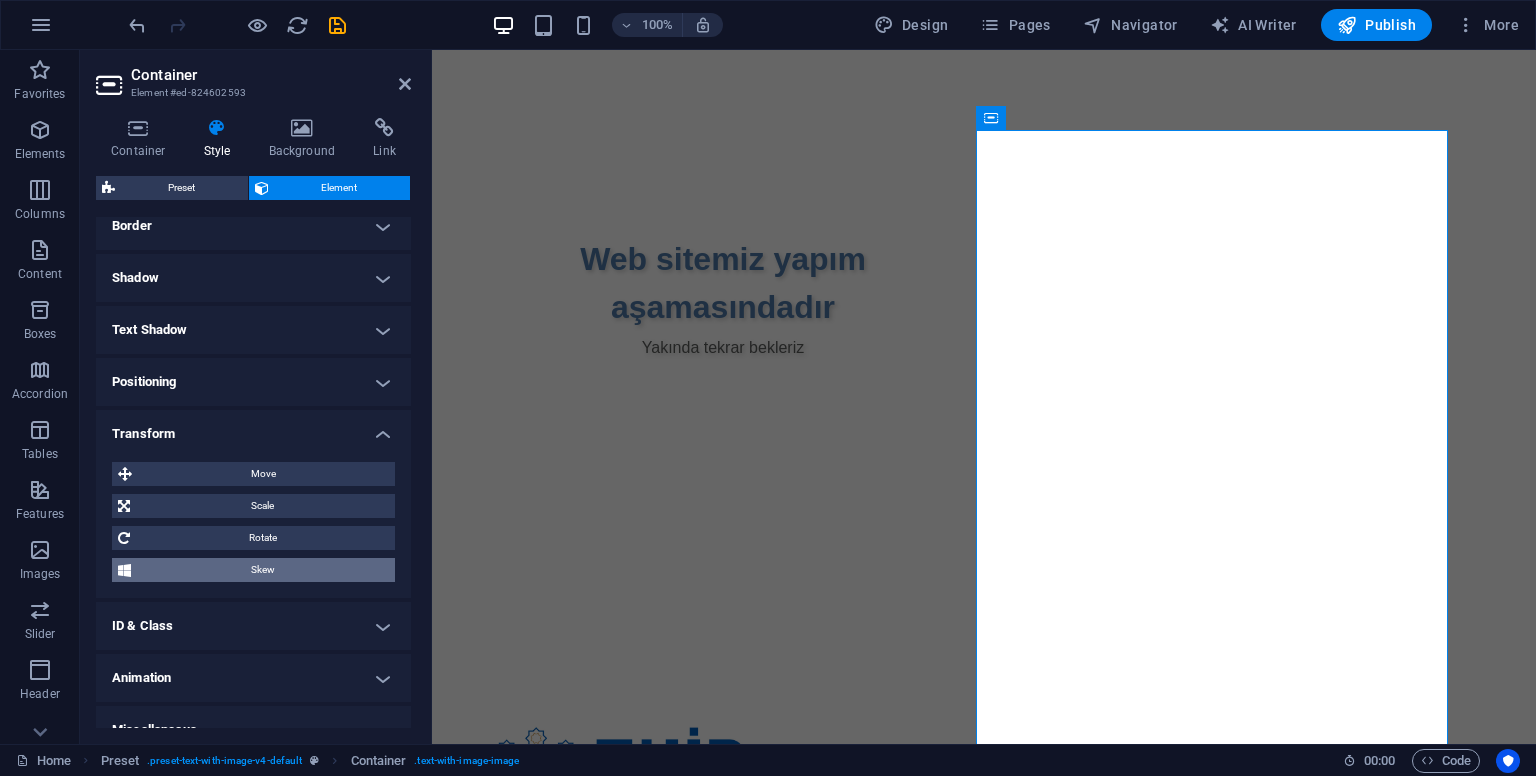 scroll, scrollTop: 196, scrollLeft: 0, axis: vertical 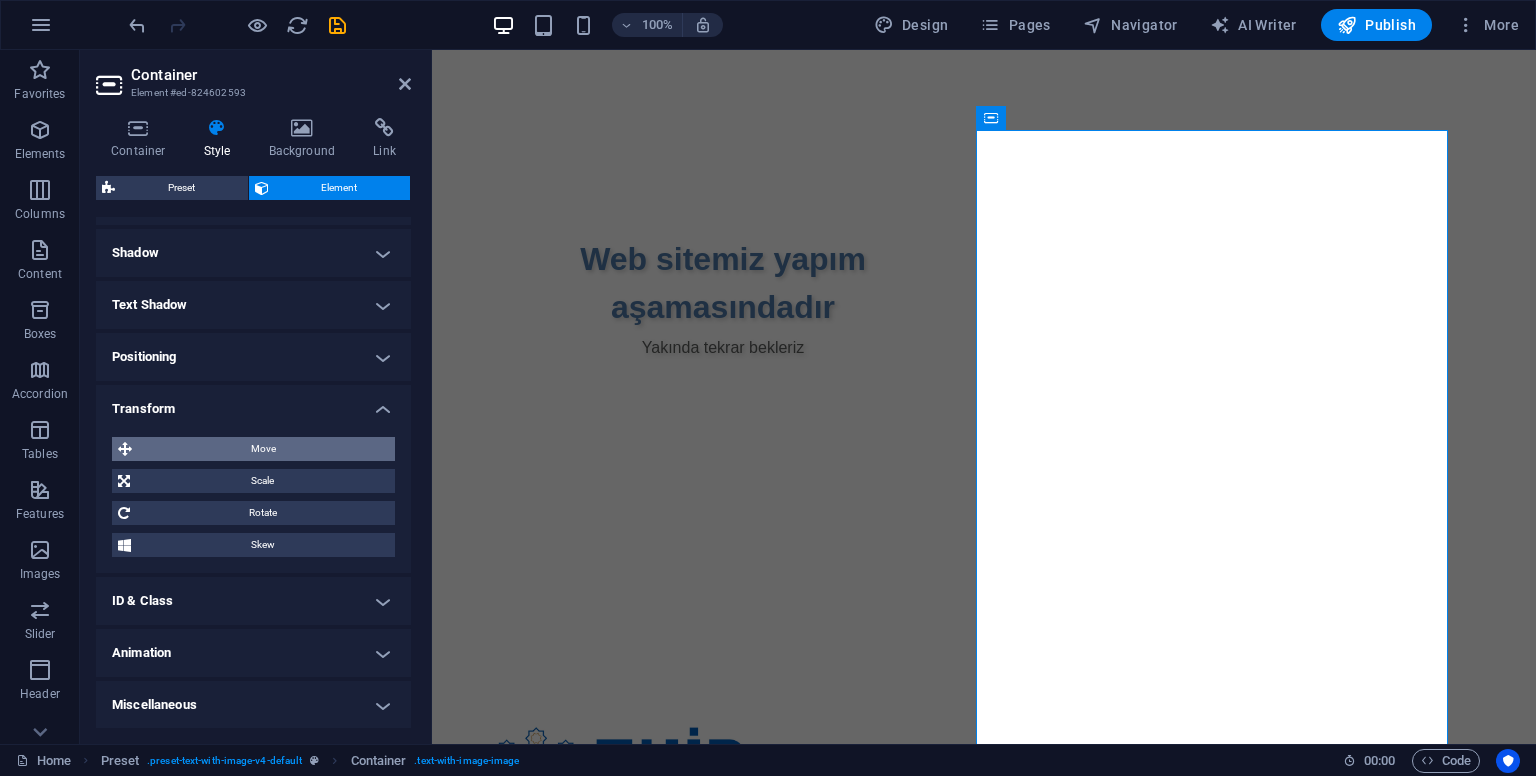 click on "Move" at bounding box center (263, 449) 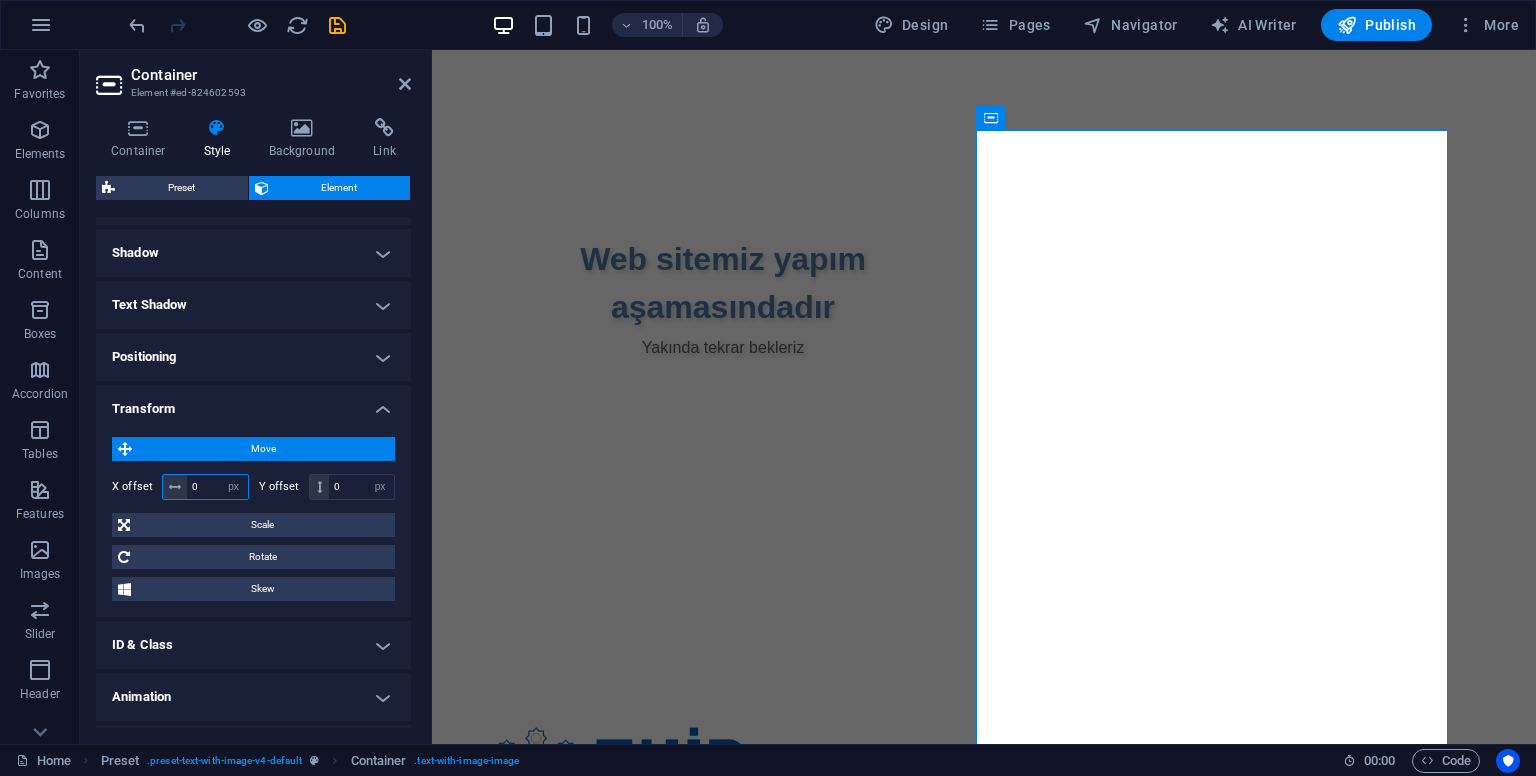 click on "0" at bounding box center (217, 487) 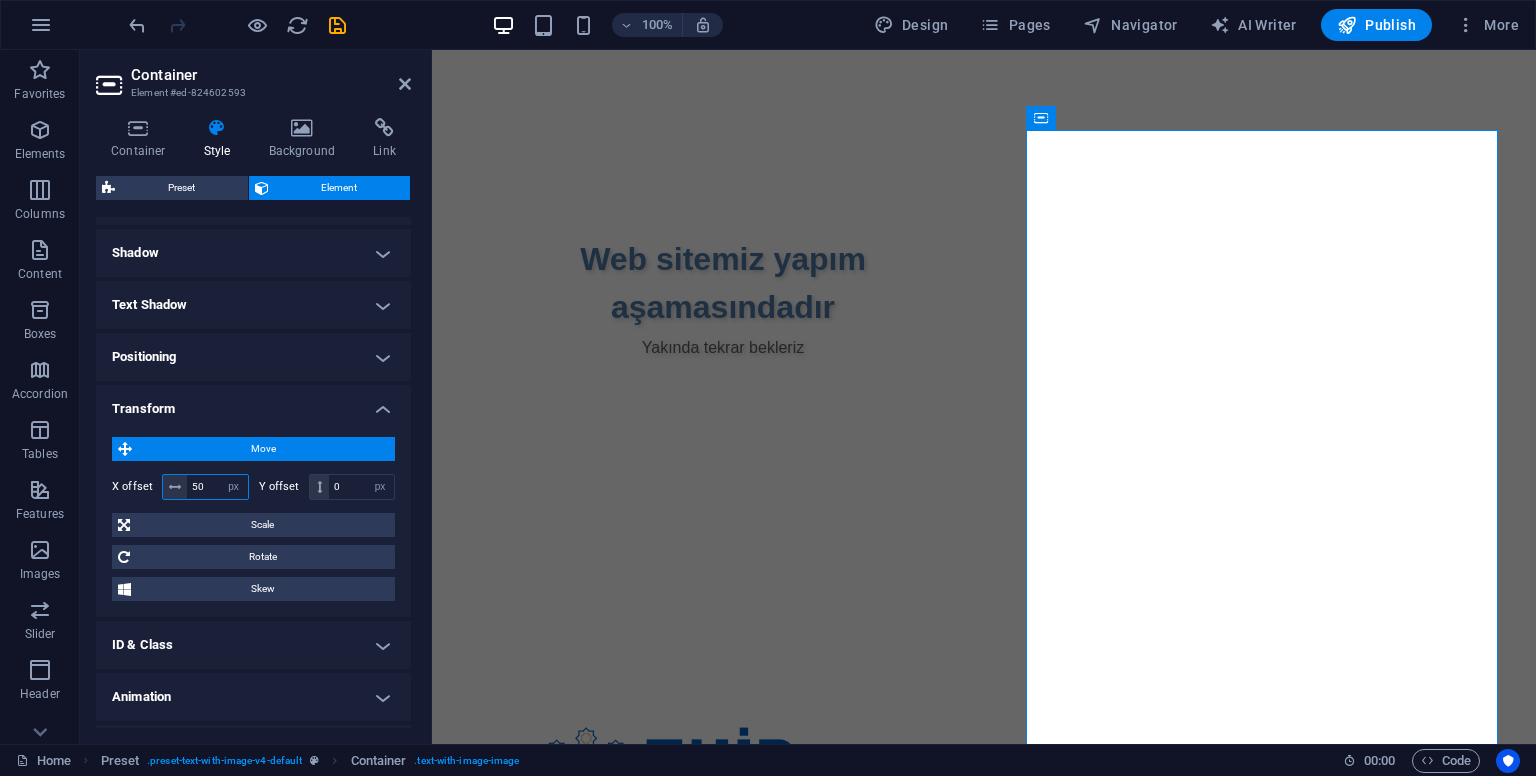 type on "5" 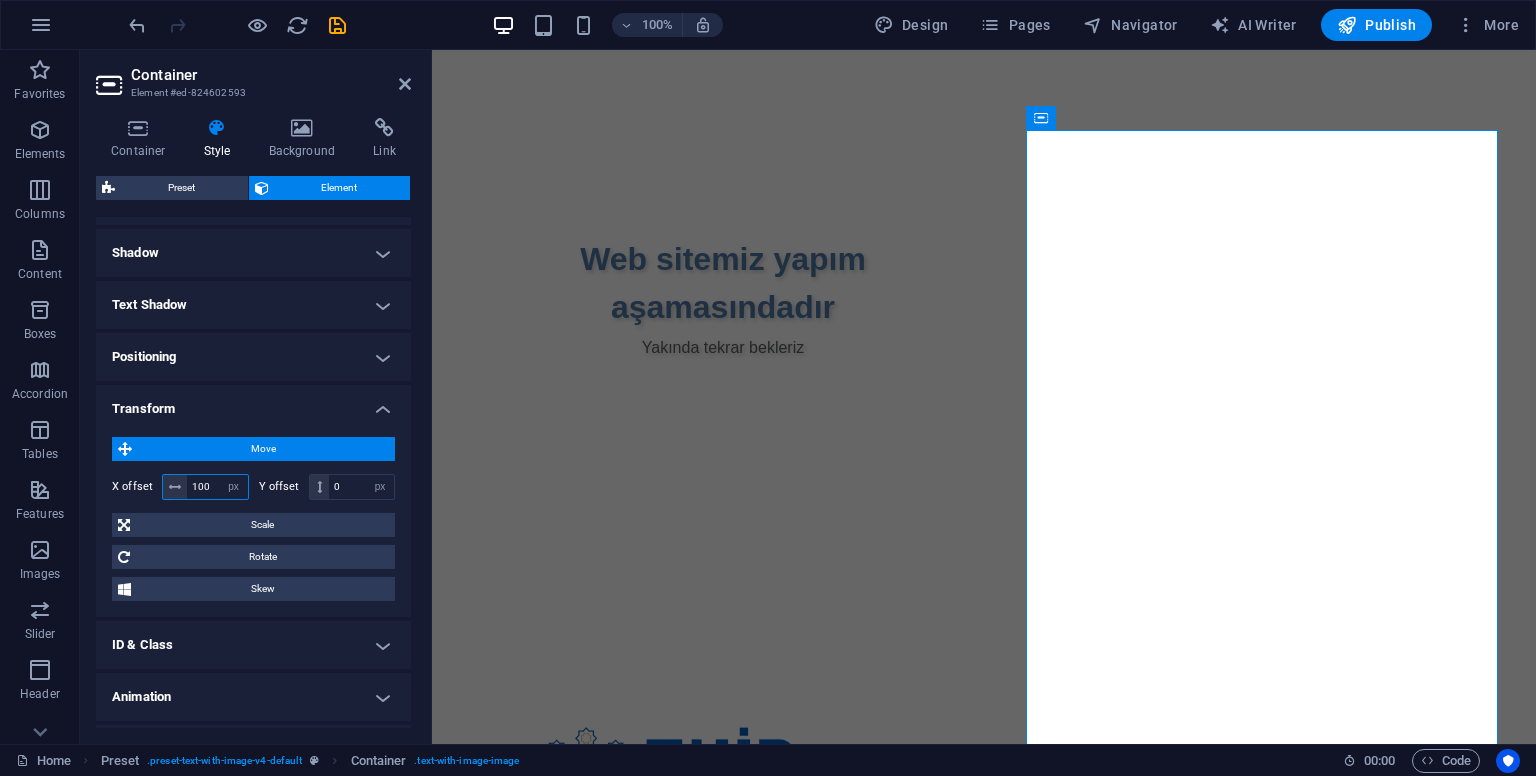 type on "100" 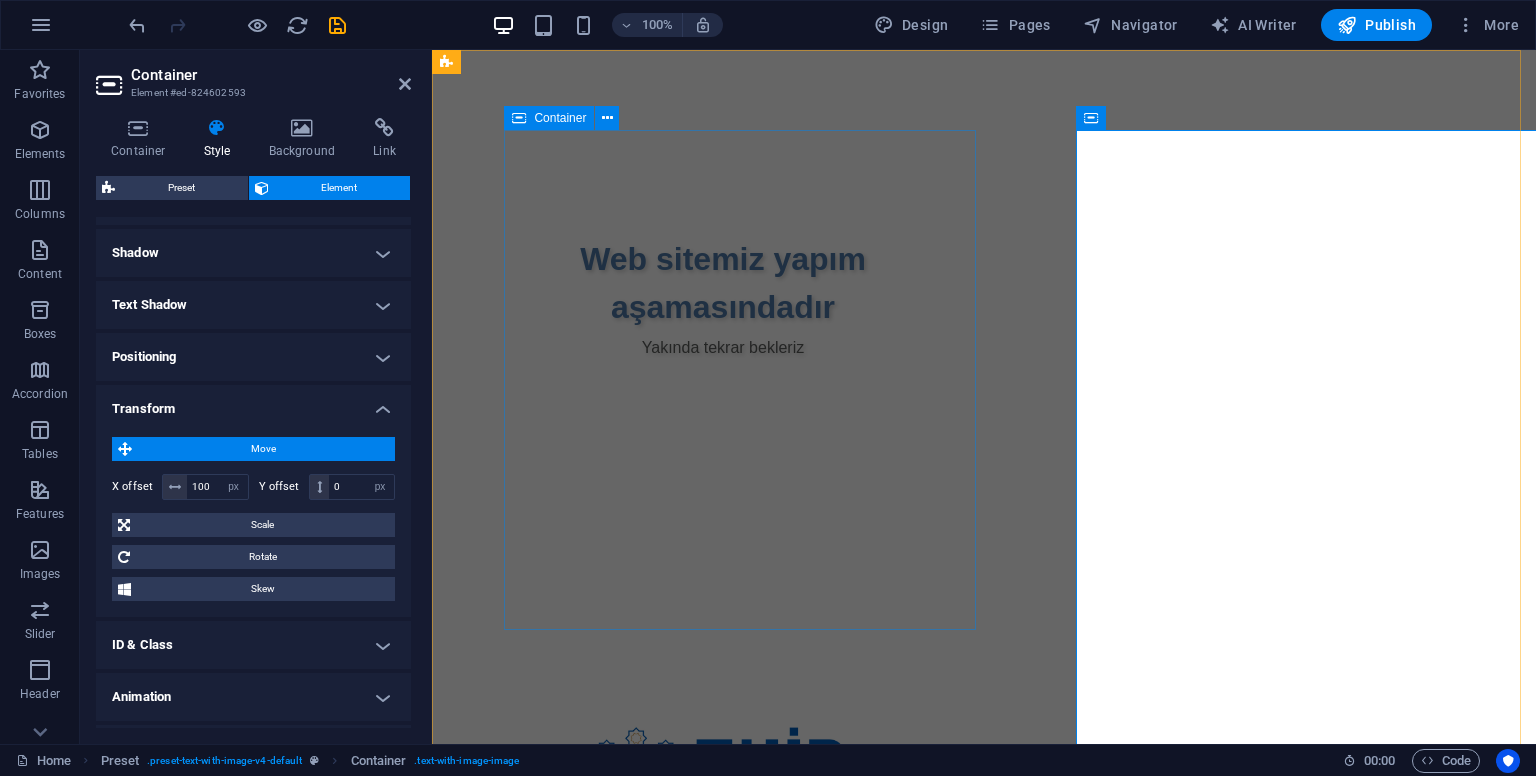 click on "Web sitemiz yapım aşamasındadır Yakında tekrar bekleriz" at bounding box center [723, 380] 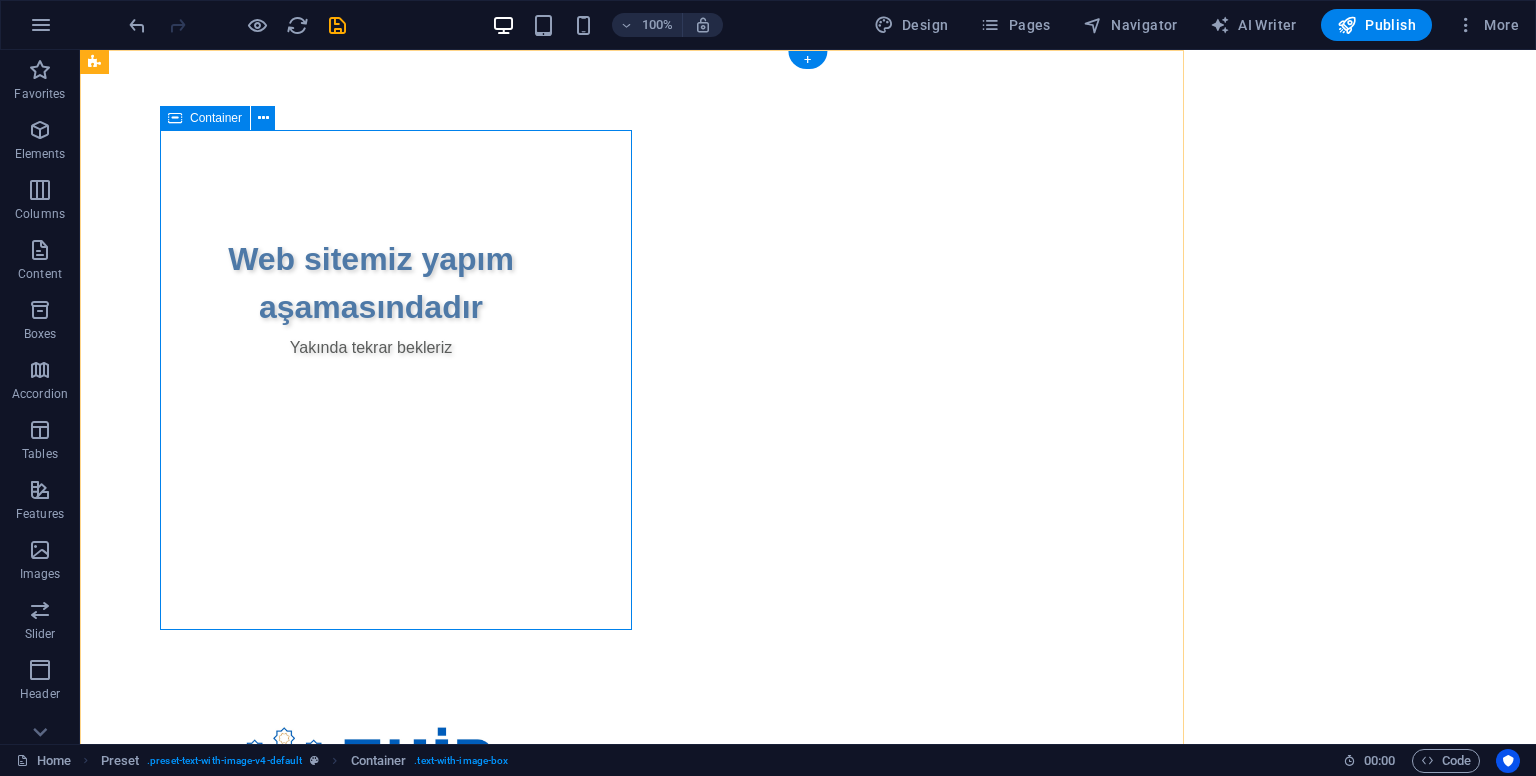 click on "Web sitemiz yapım aşamasındadır Yakında tekrar bekleriz" at bounding box center [371, 380] 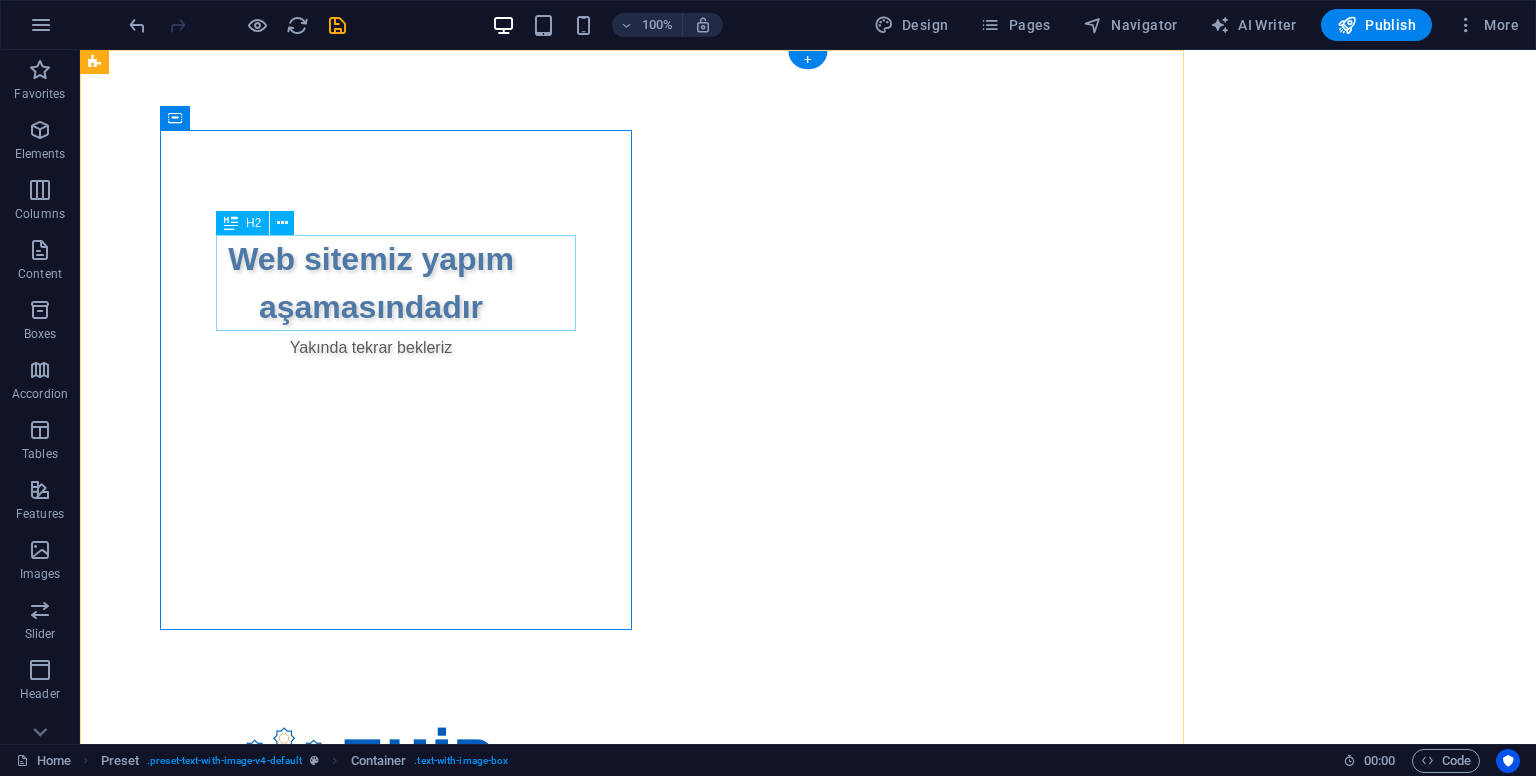 click on "Web sitemiz yapım aşamasındadır" at bounding box center [371, 283] 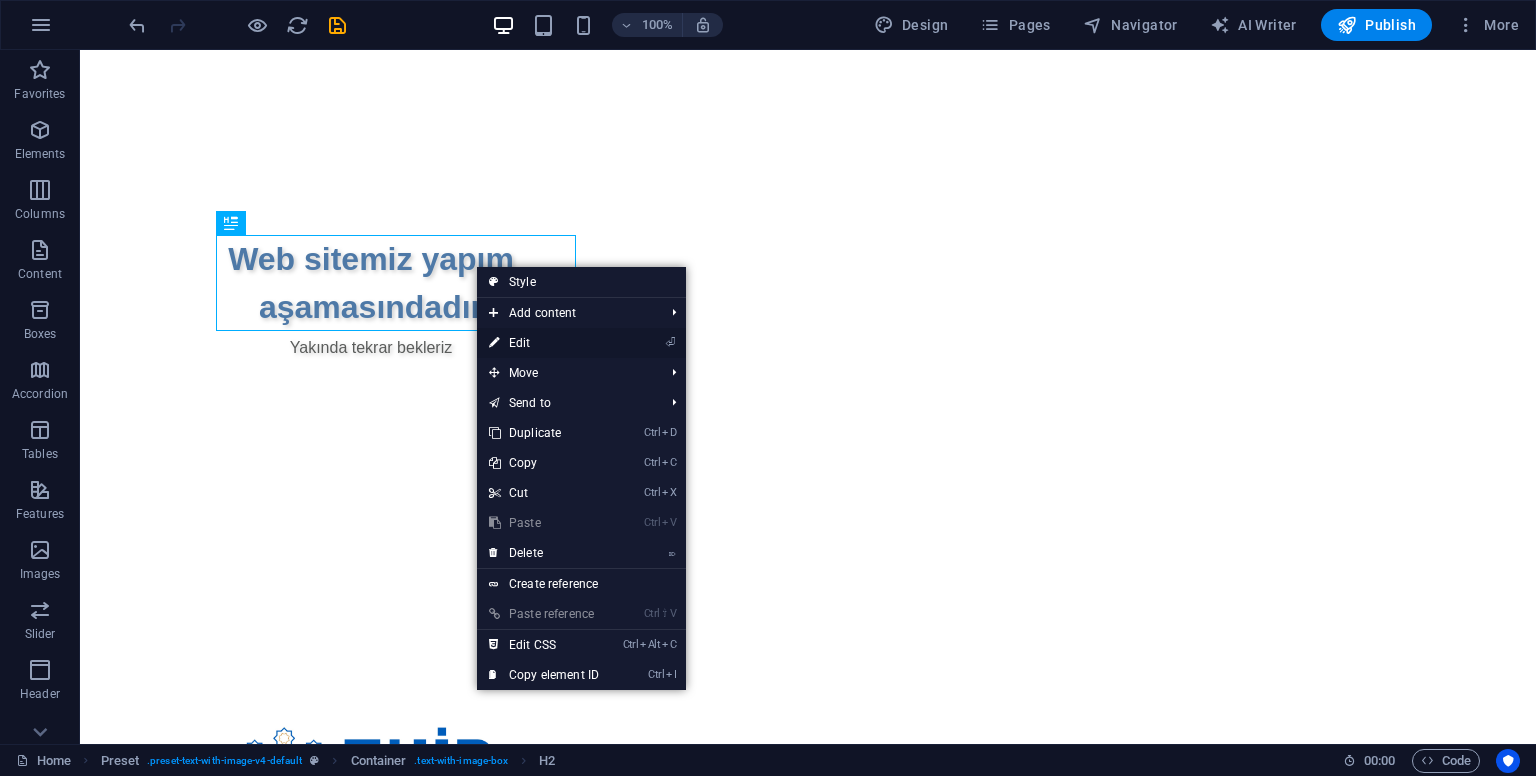 click on "⏎  Edit" at bounding box center [544, 343] 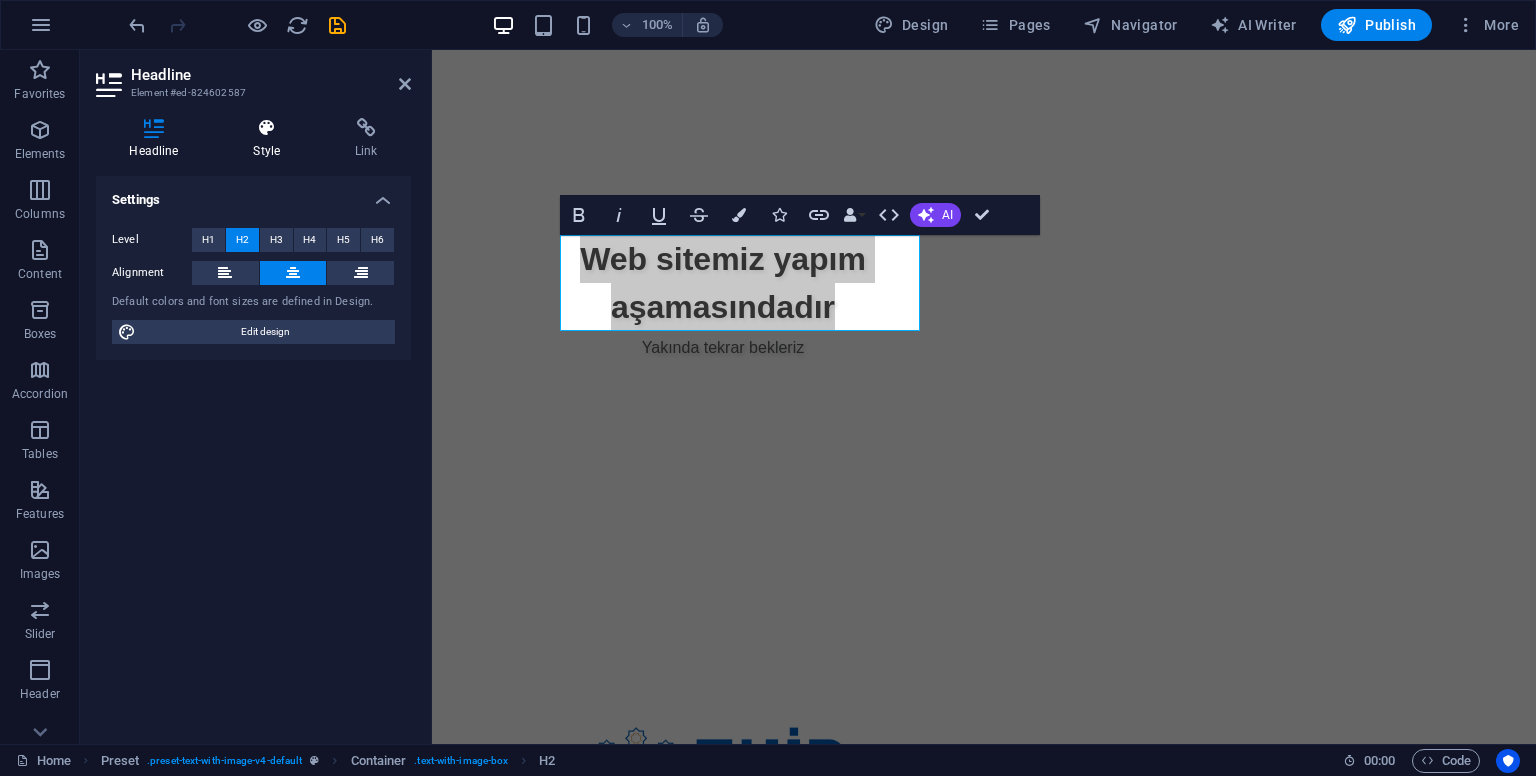 click at bounding box center (267, 128) 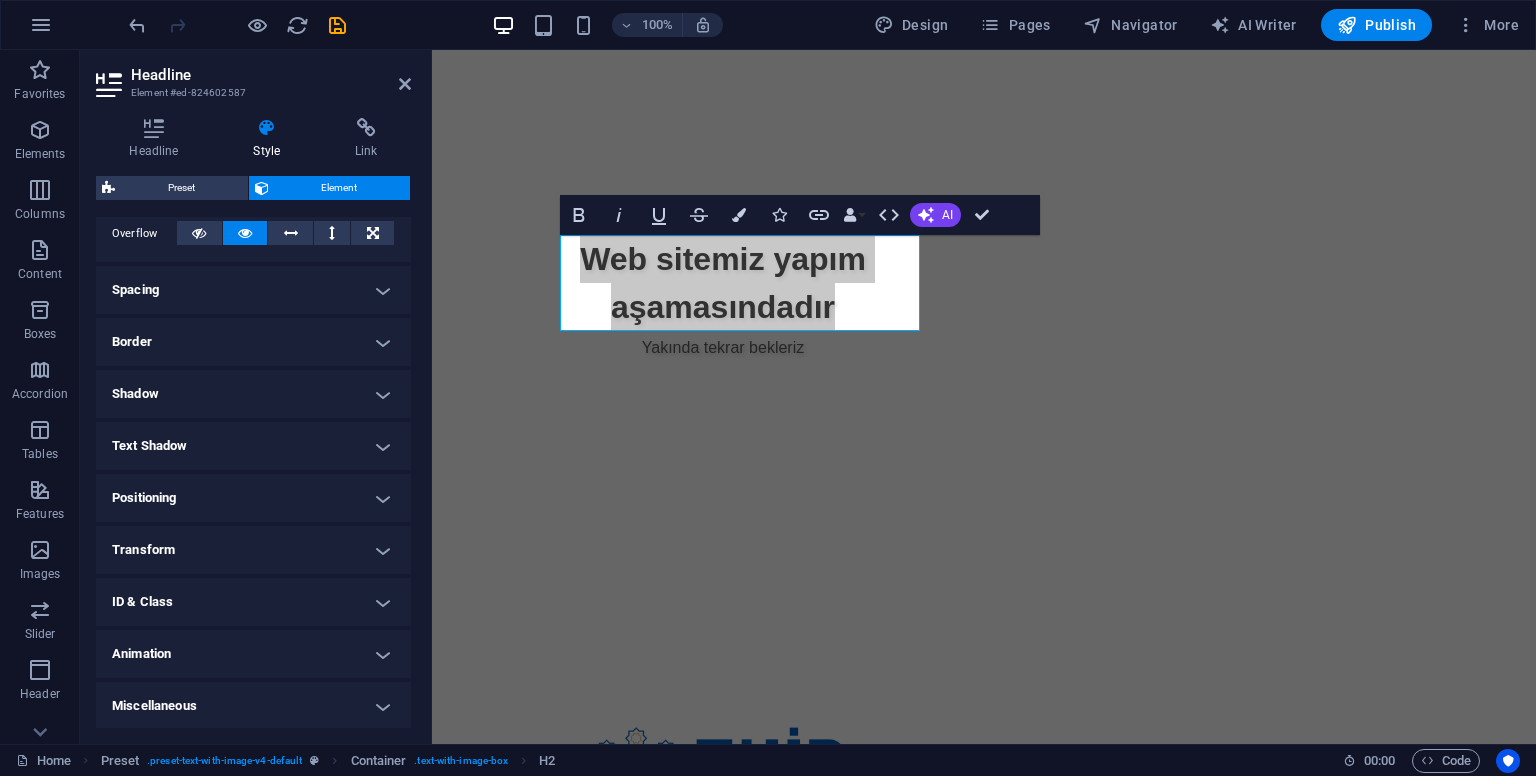 scroll, scrollTop: 333, scrollLeft: 0, axis: vertical 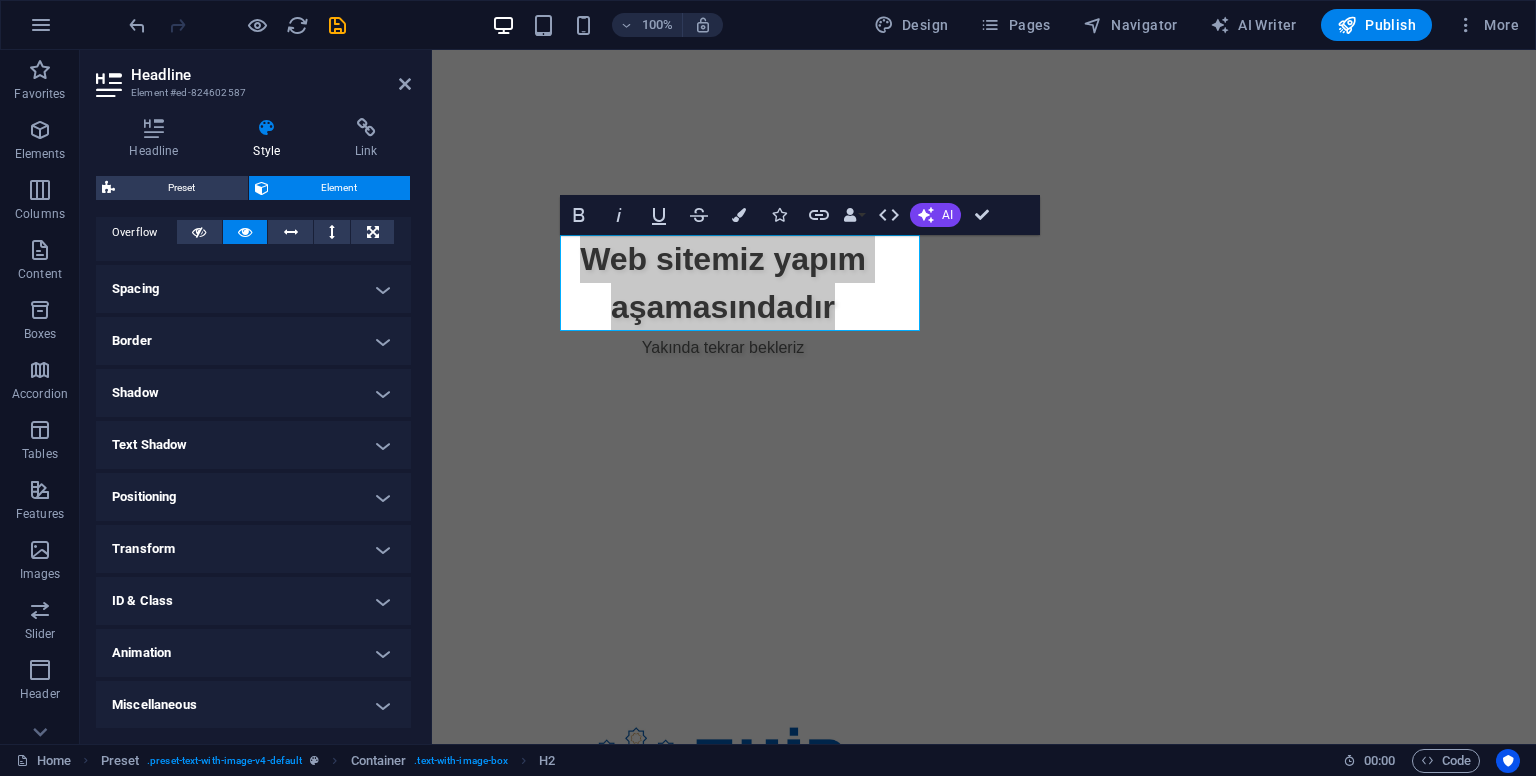 click on "Transform" at bounding box center (253, 549) 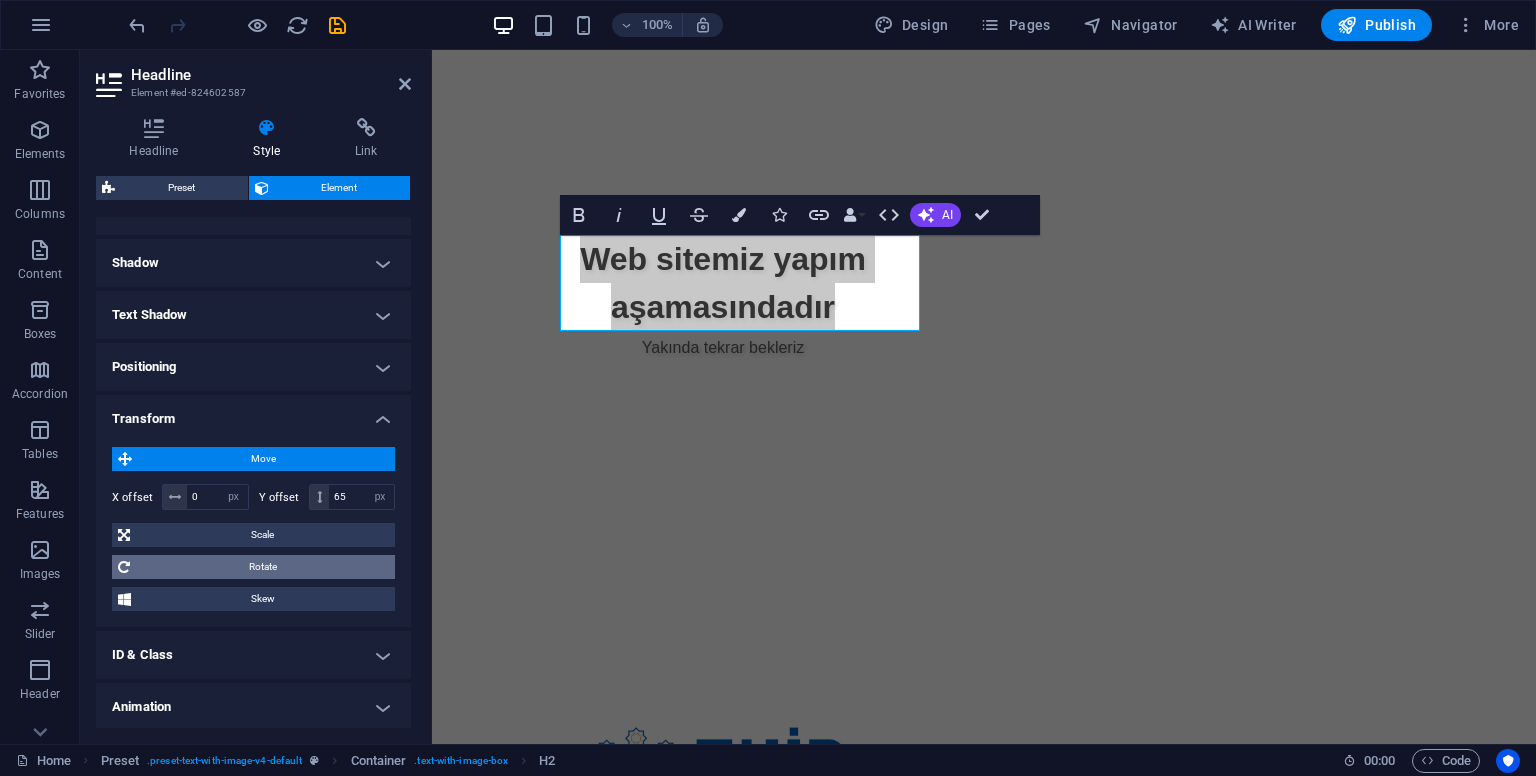 scroll, scrollTop: 517, scrollLeft: 0, axis: vertical 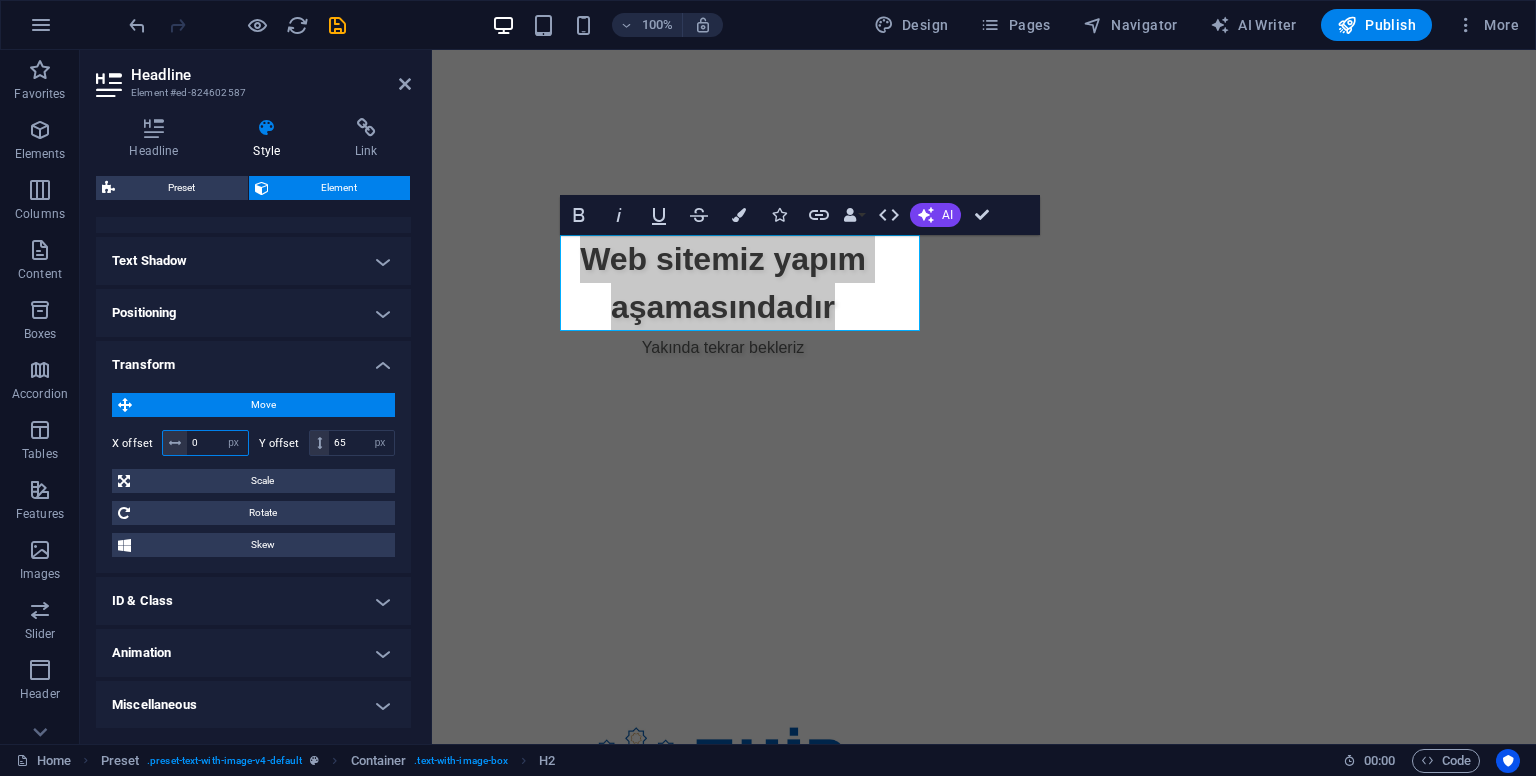 click on "0" at bounding box center [217, 443] 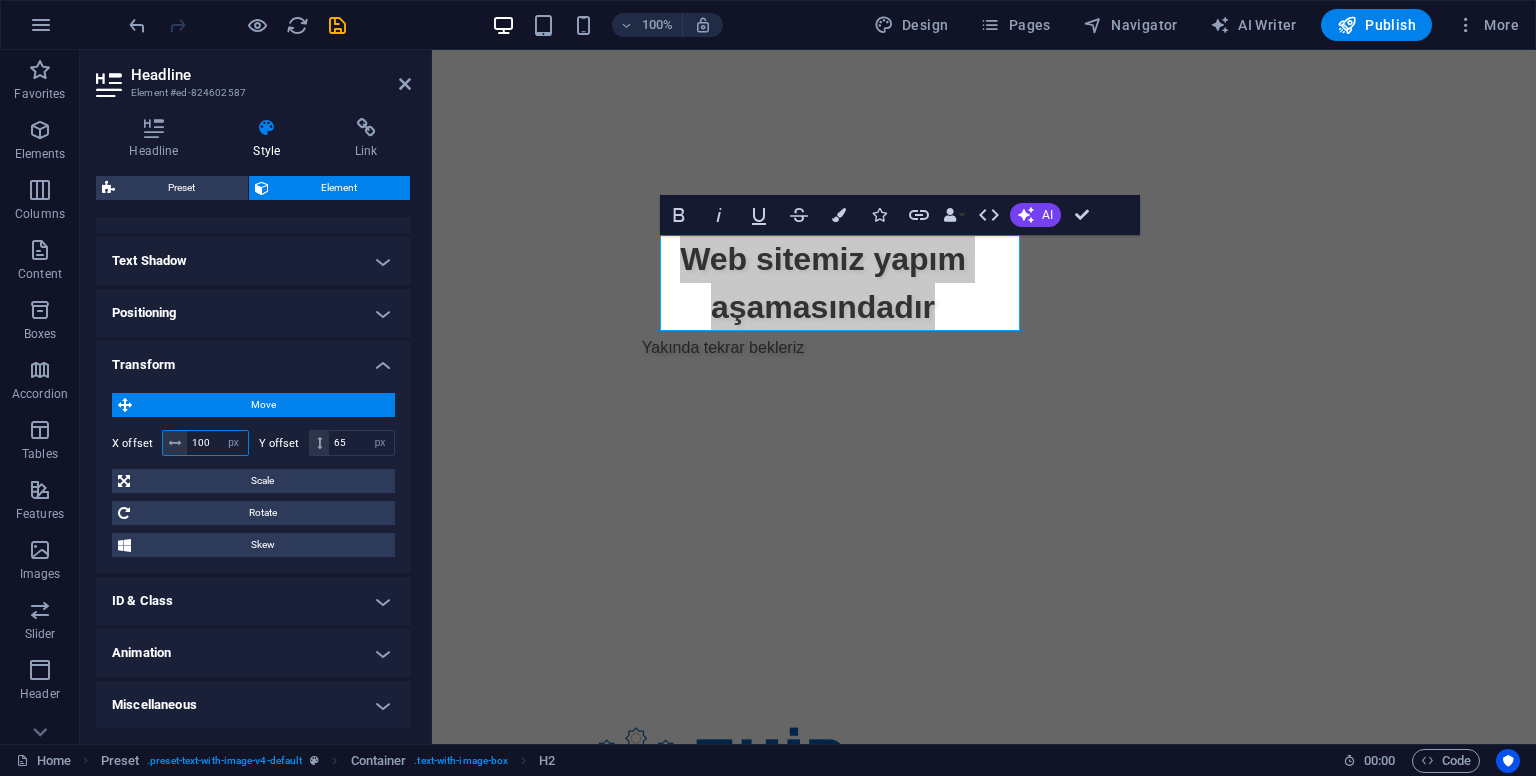 click on "100" at bounding box center (217, 443) 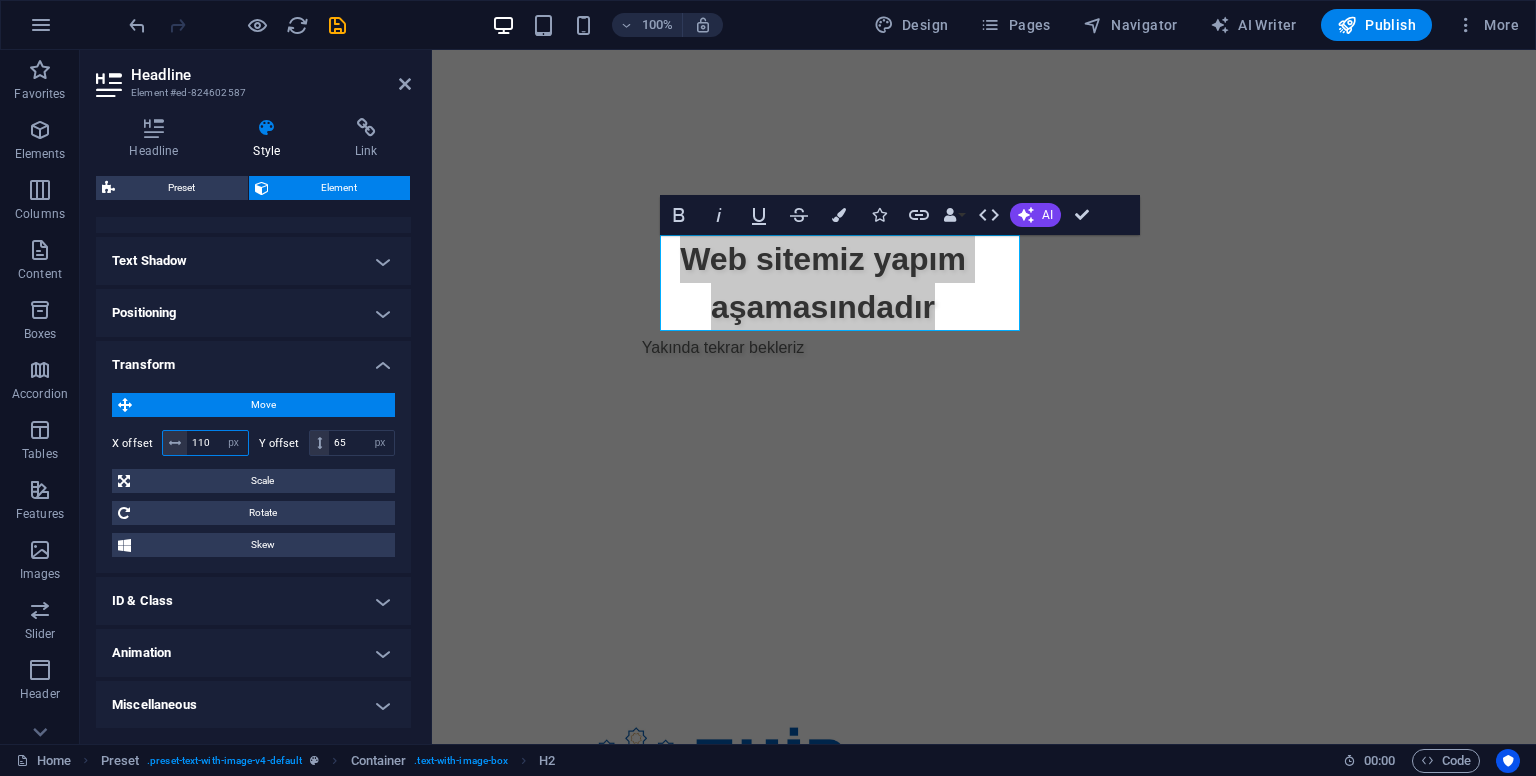 type on "110" 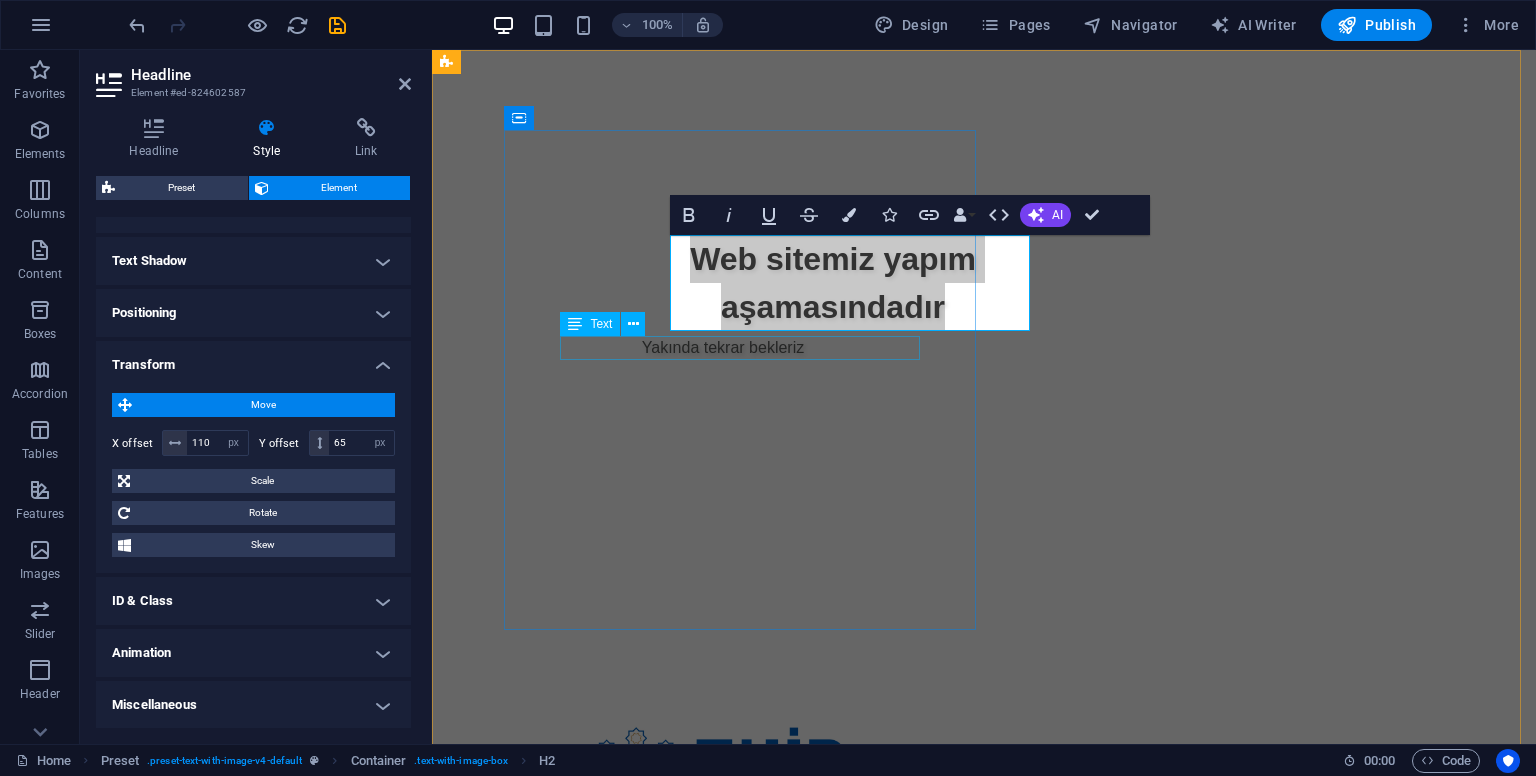 click on "Yakında tekrar bekleriz" at bounding box center [723, 348] 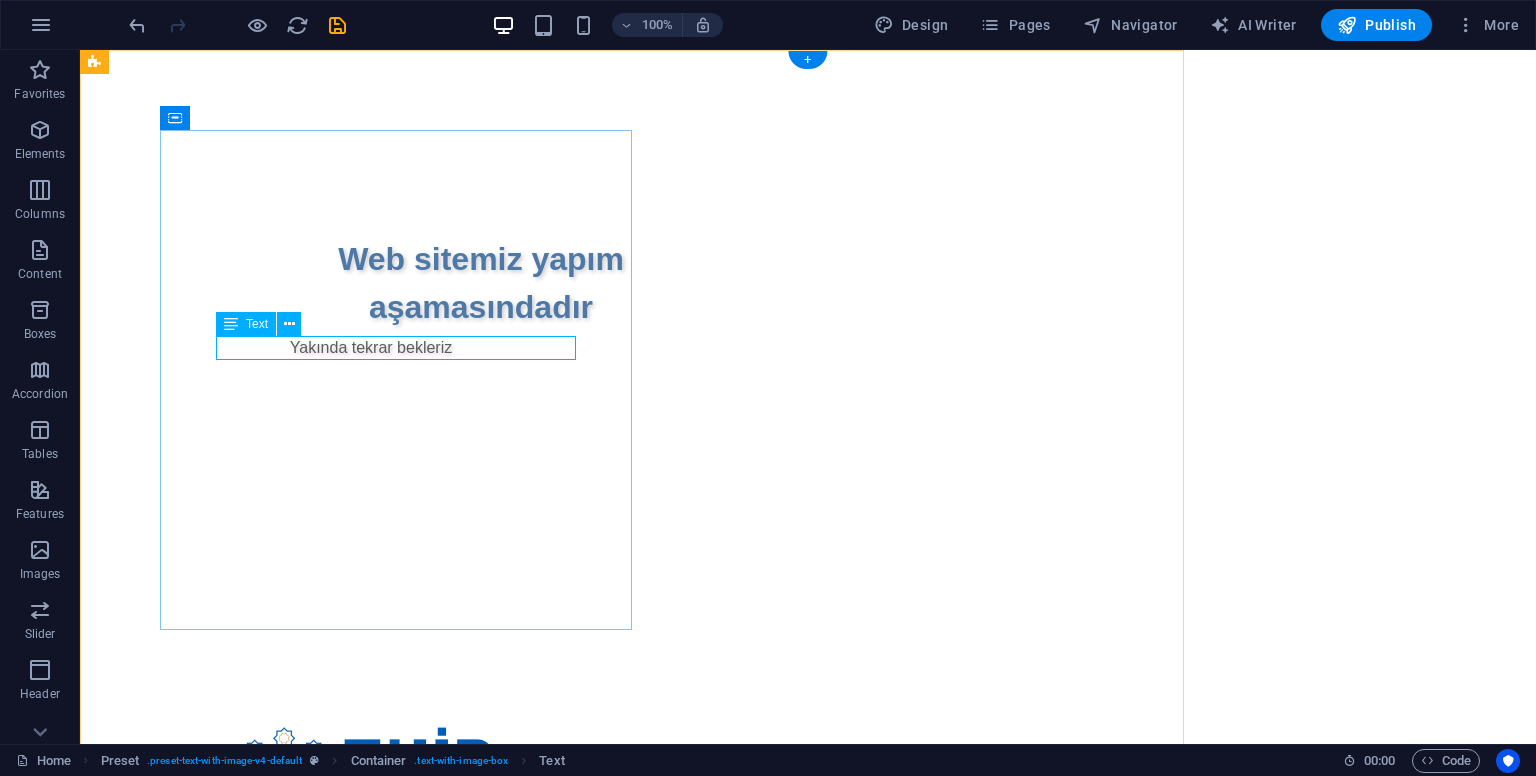 click on "Yakında tekrar bekleriz" at bounding box center [371, 348] 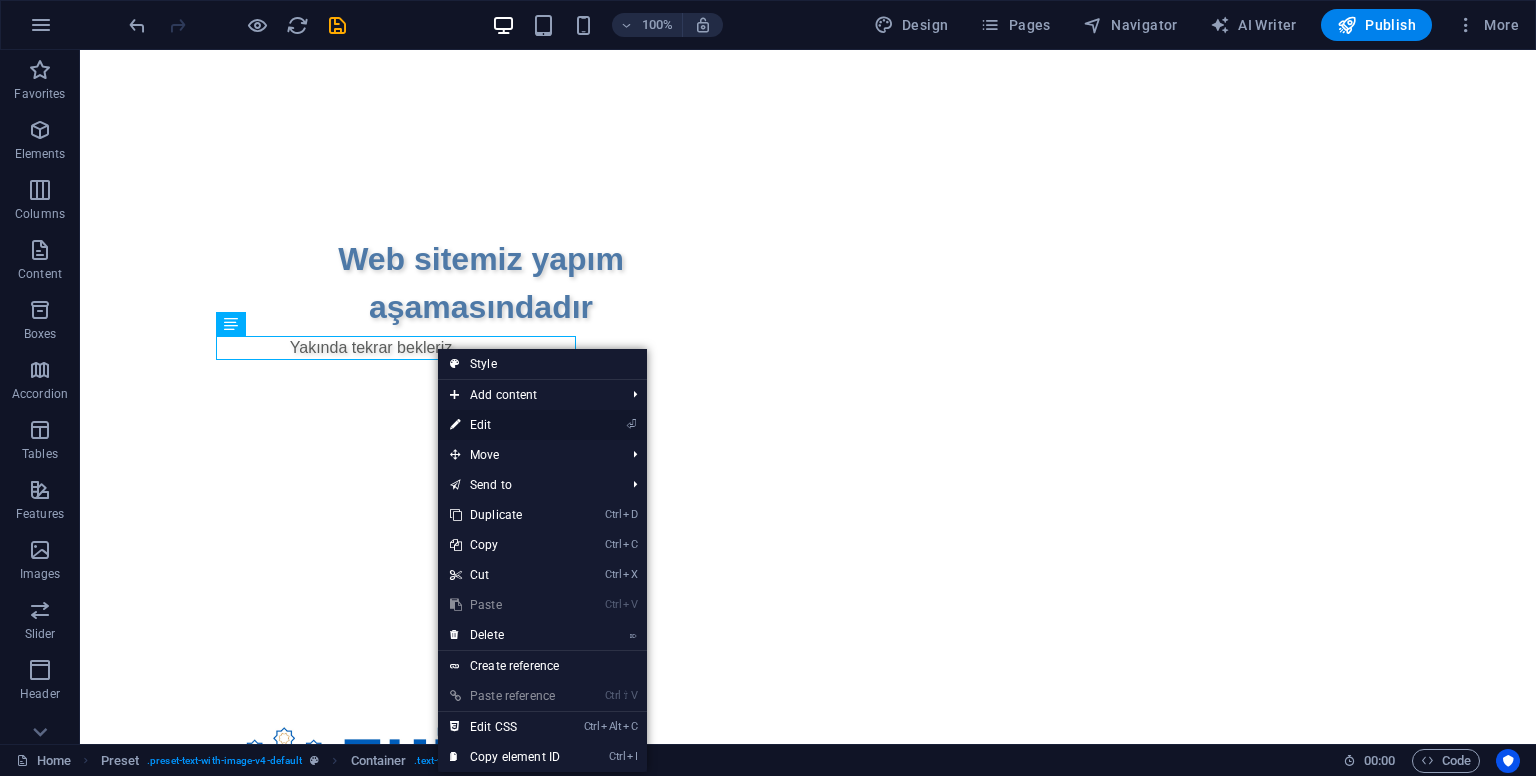 click on "⏎  Edit" at bounding box center [505, 425] 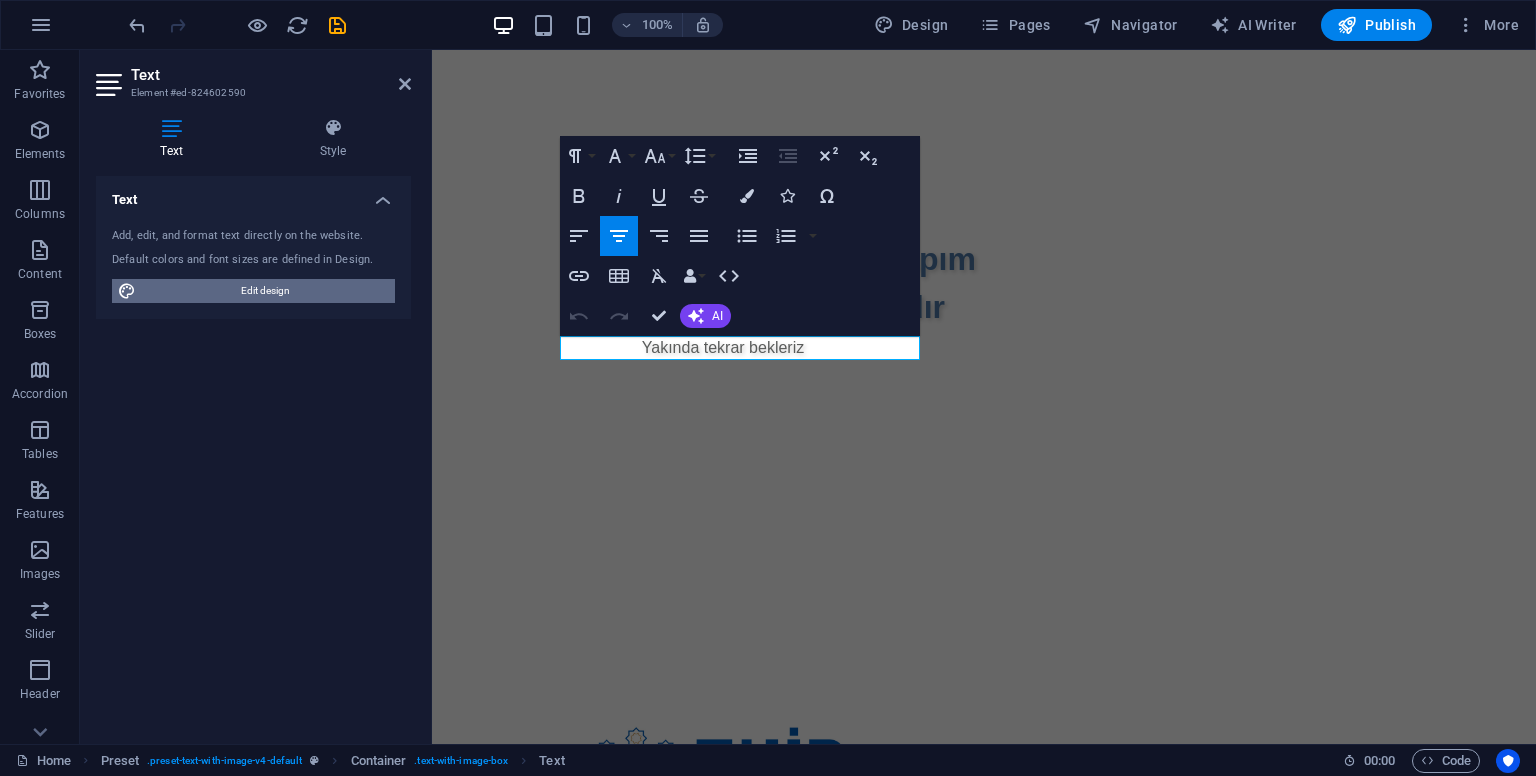 click on "Edit design" at bounding box center [265, 291] 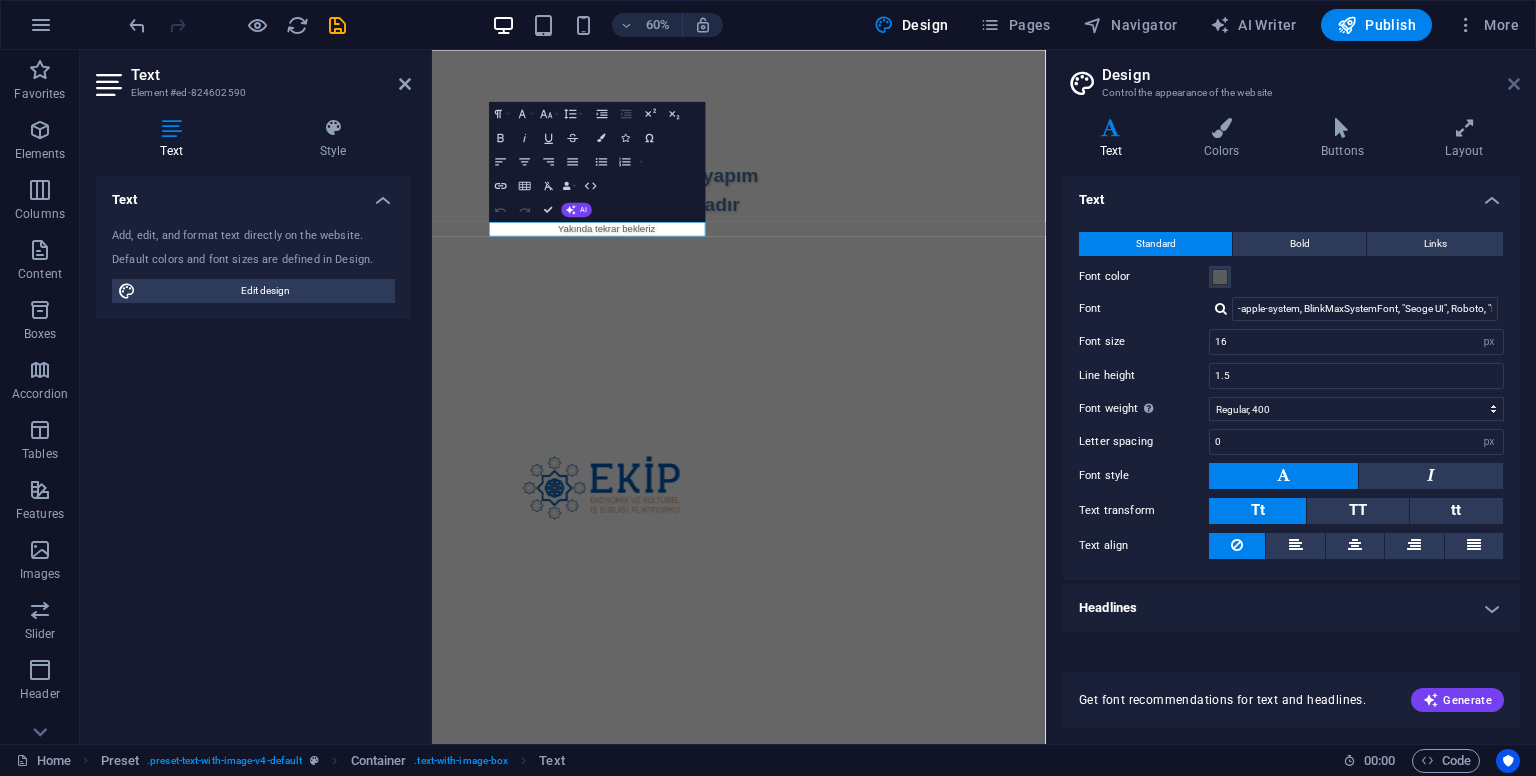 click at bounding box center [1514, 84] 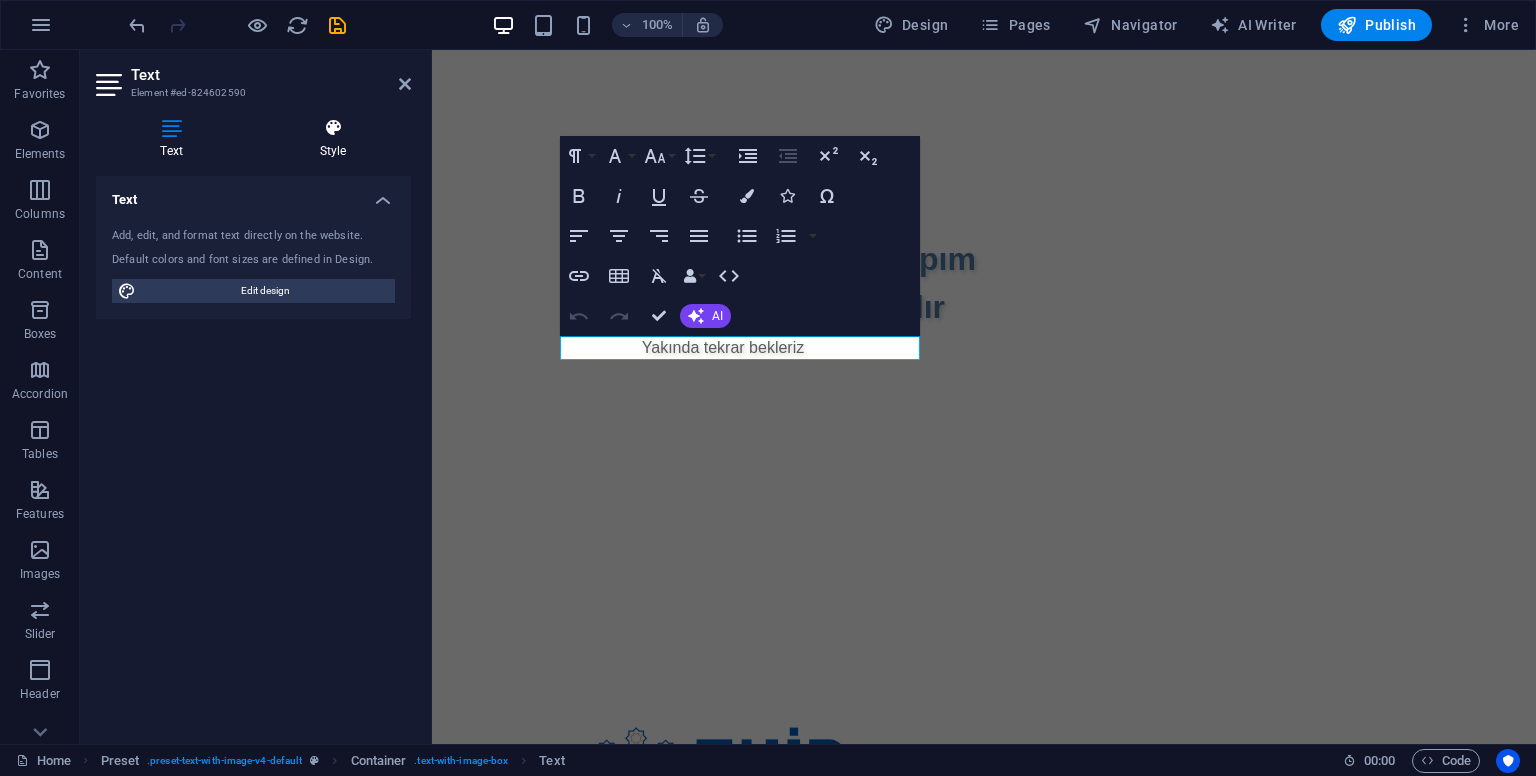click at bounding box center [333, 128] 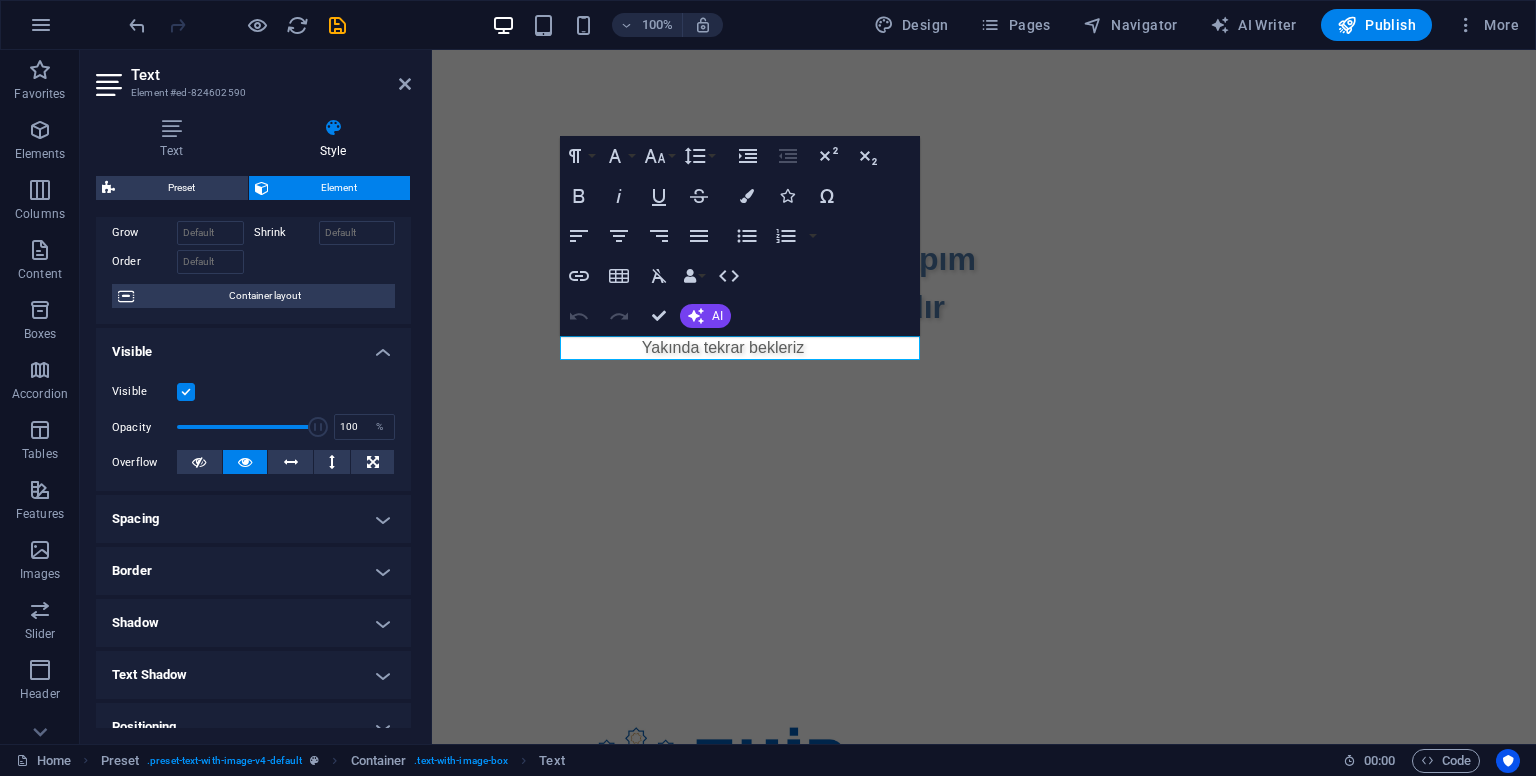 scroll, scrollTop: 333, scrollLeft: 0, axis: vertical 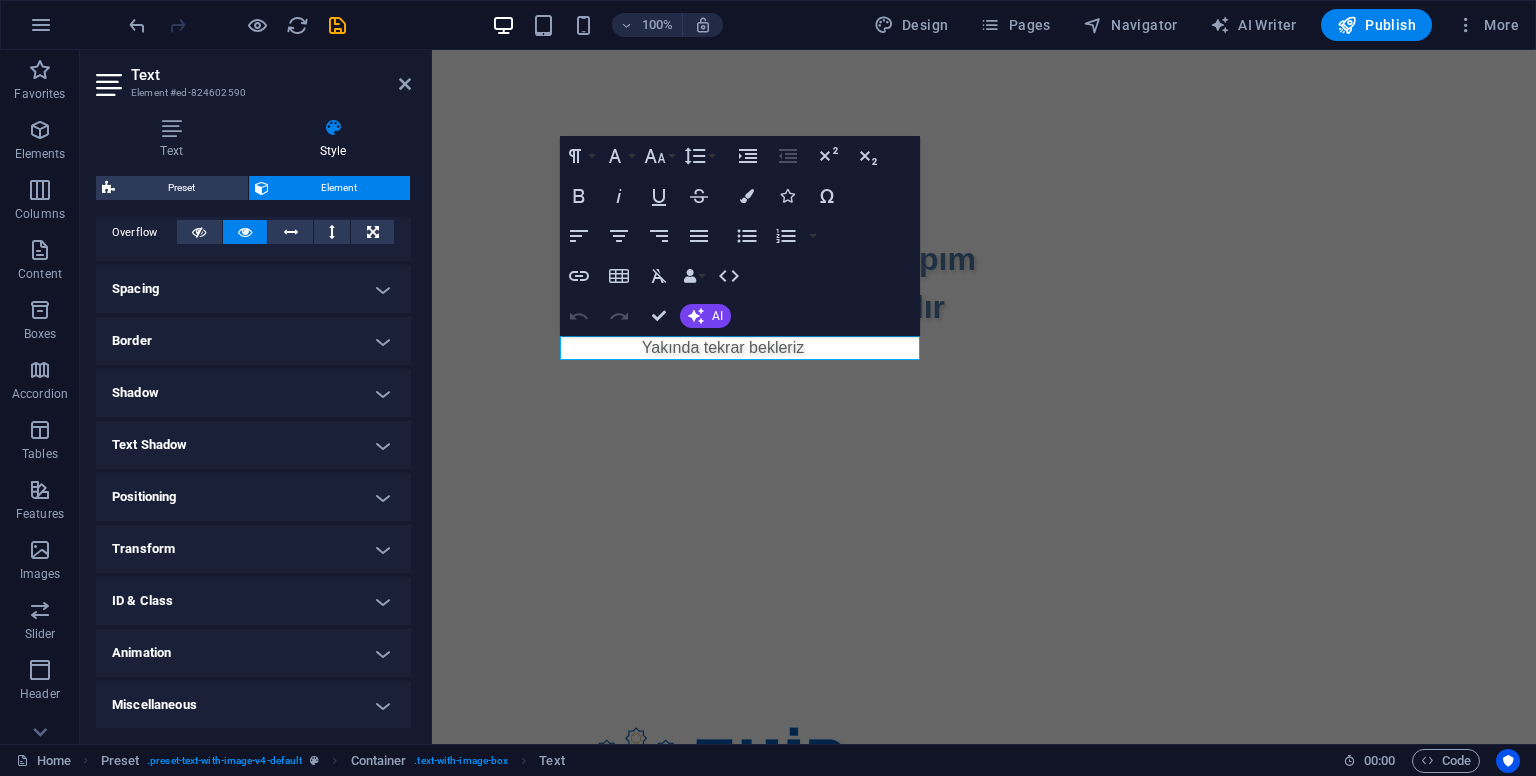 click on "Transform" at bounding box center (253, 549) 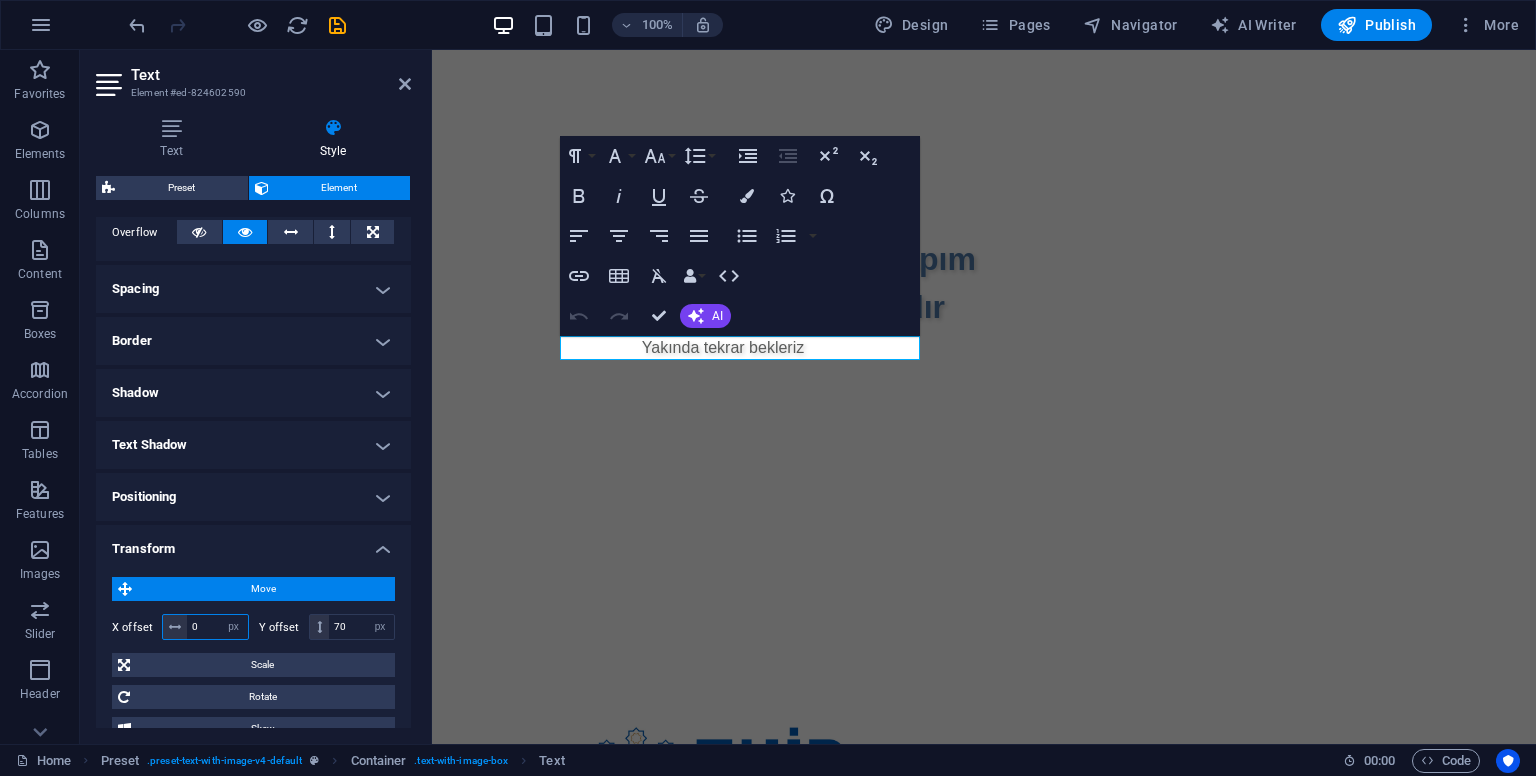 click on "0" at bounding box center [217, 627] 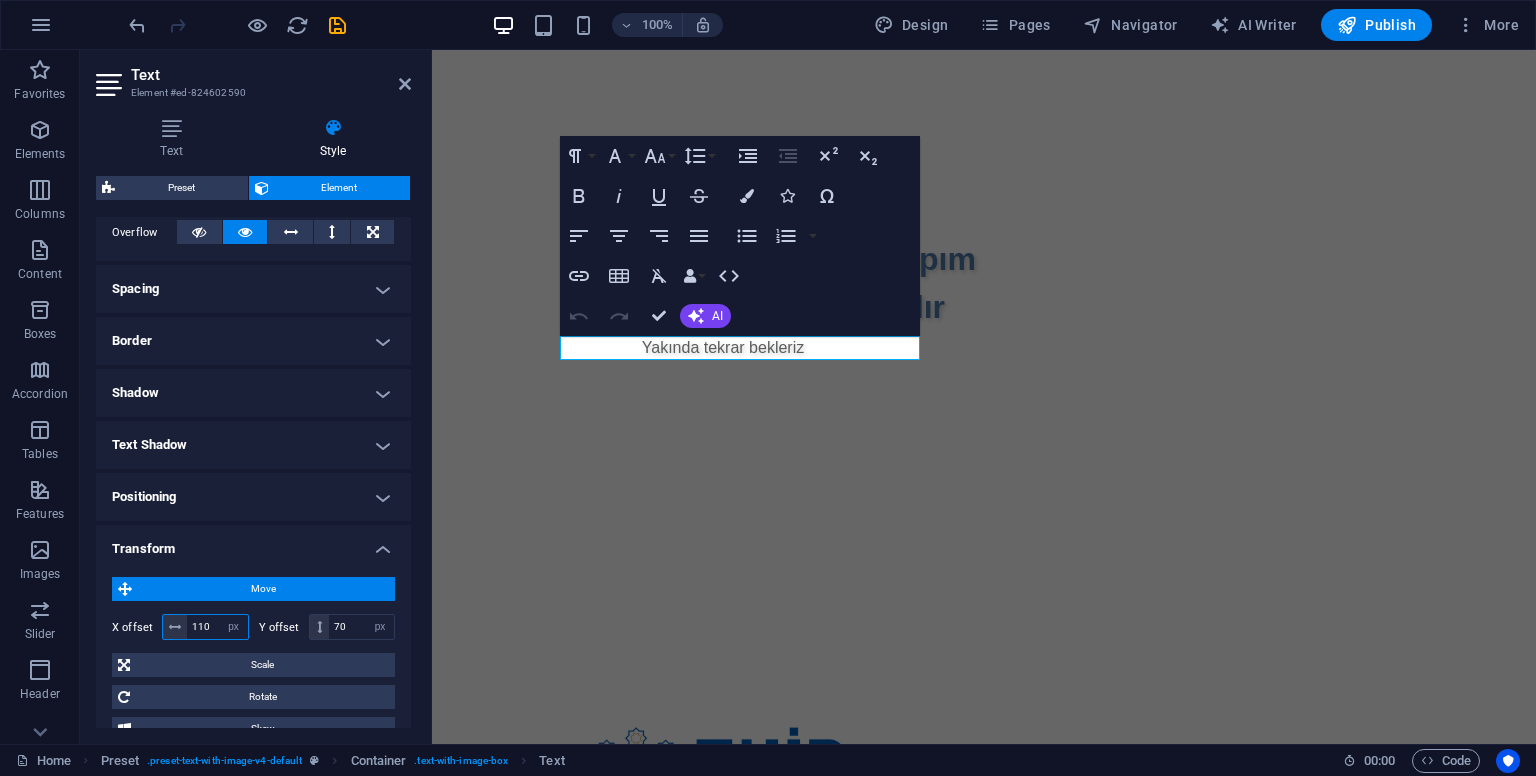 type on "110" 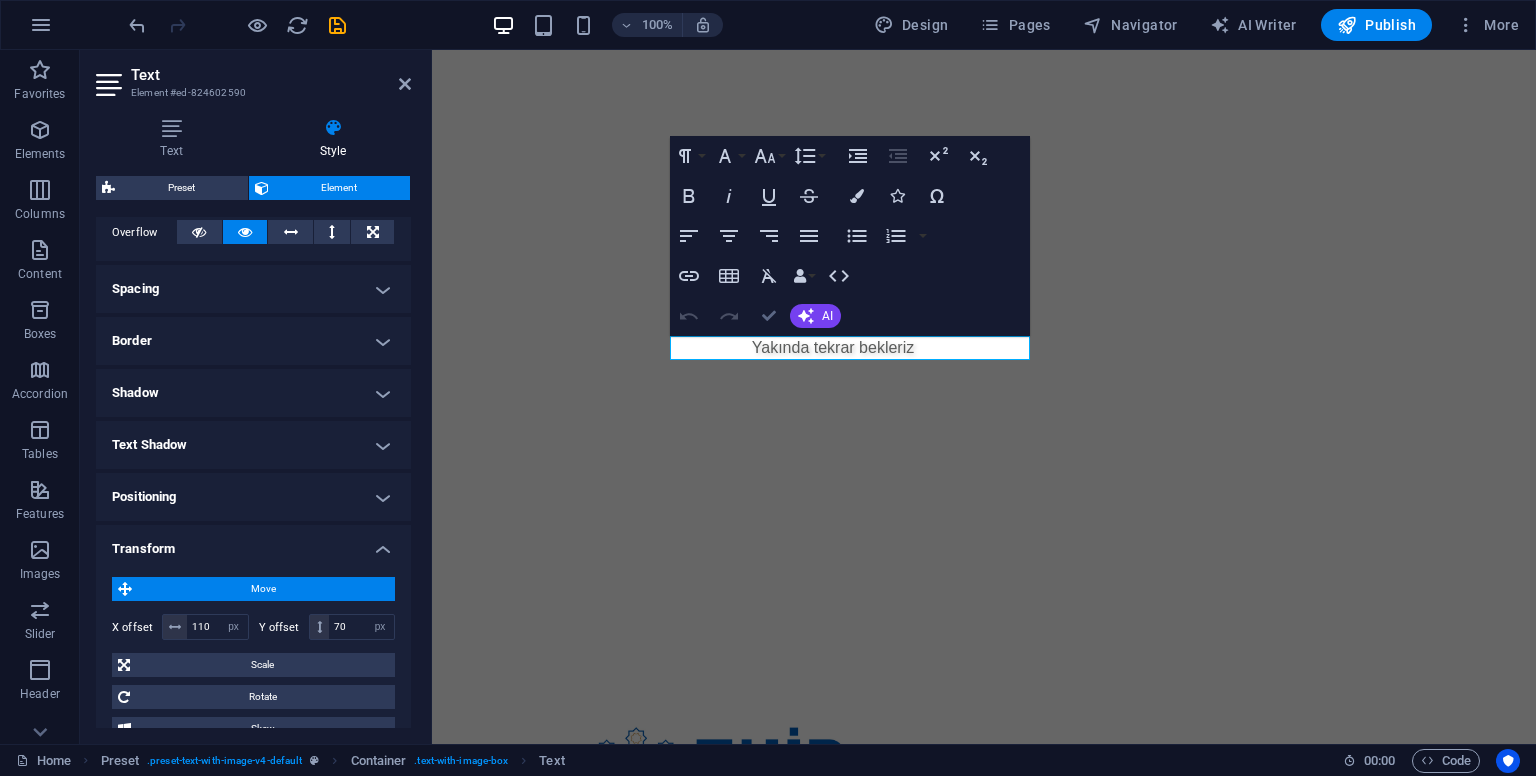 drag, startPoint x: 766, startPoint y: 317, endPoint x: 710, endPoint y: 279, distance: 67.6757 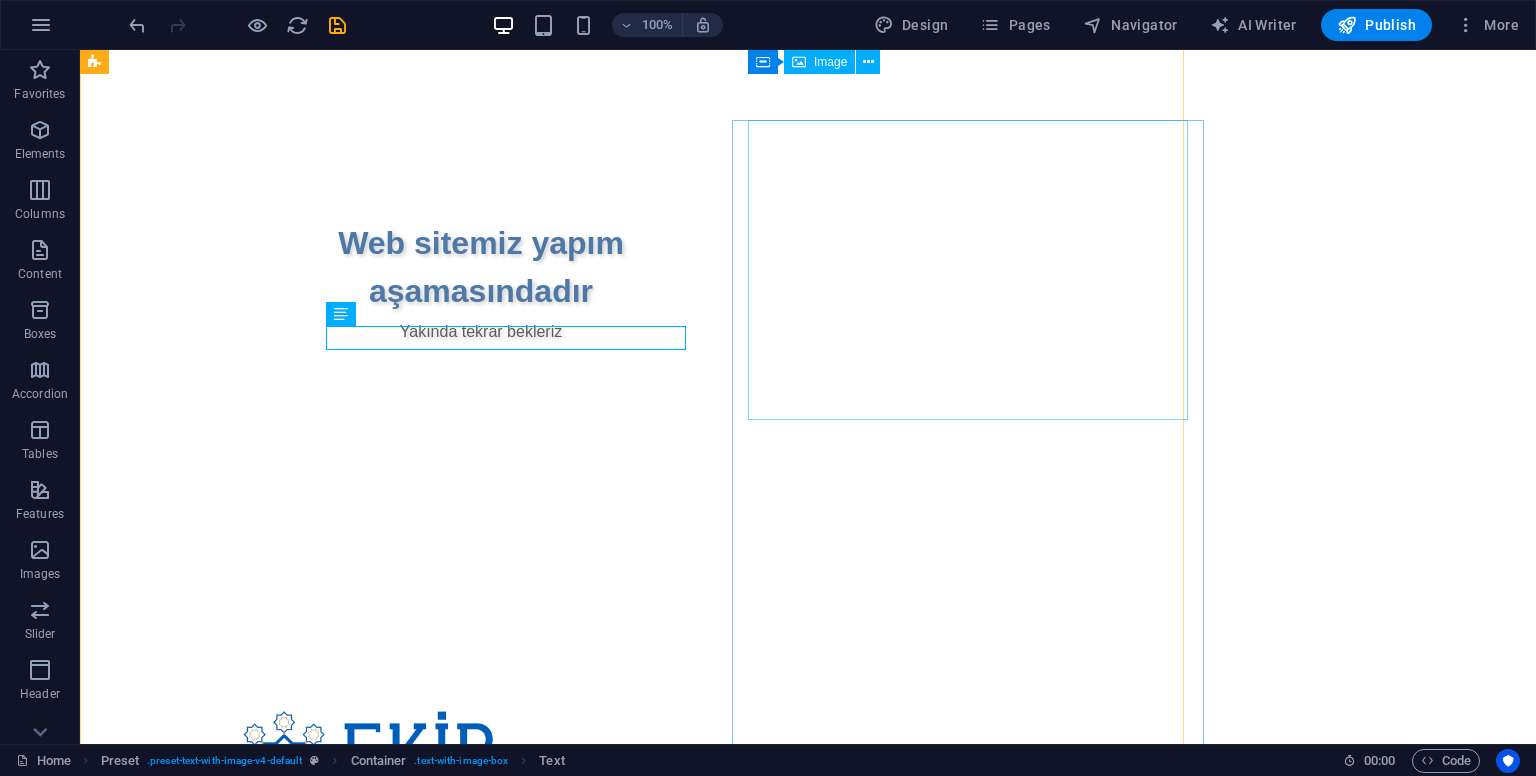 scroll, scrollTop: 0, scrollLeft: 0, axis: both 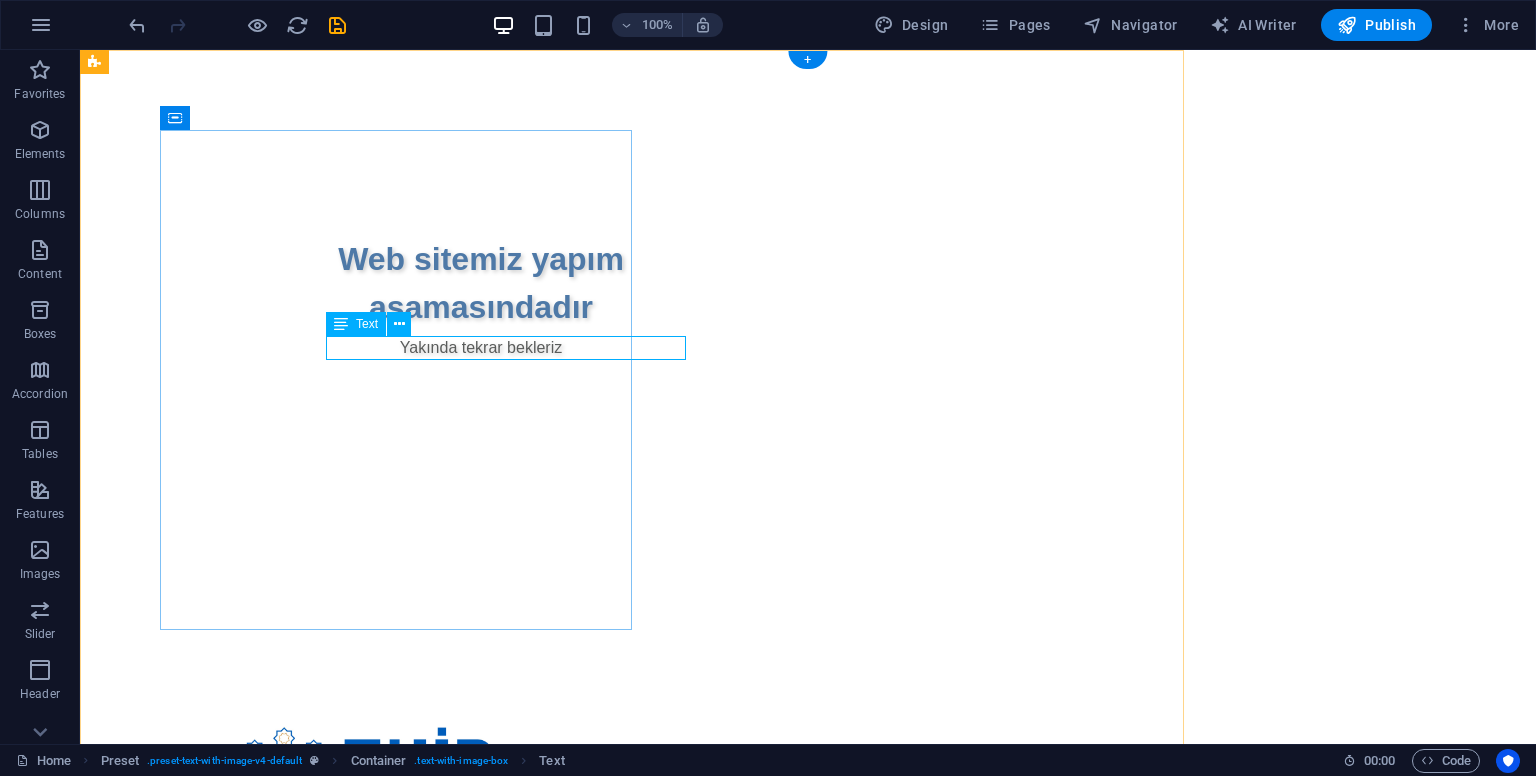 click on "Yakında tekrar bekleriz" at bounding box center [481, 348] 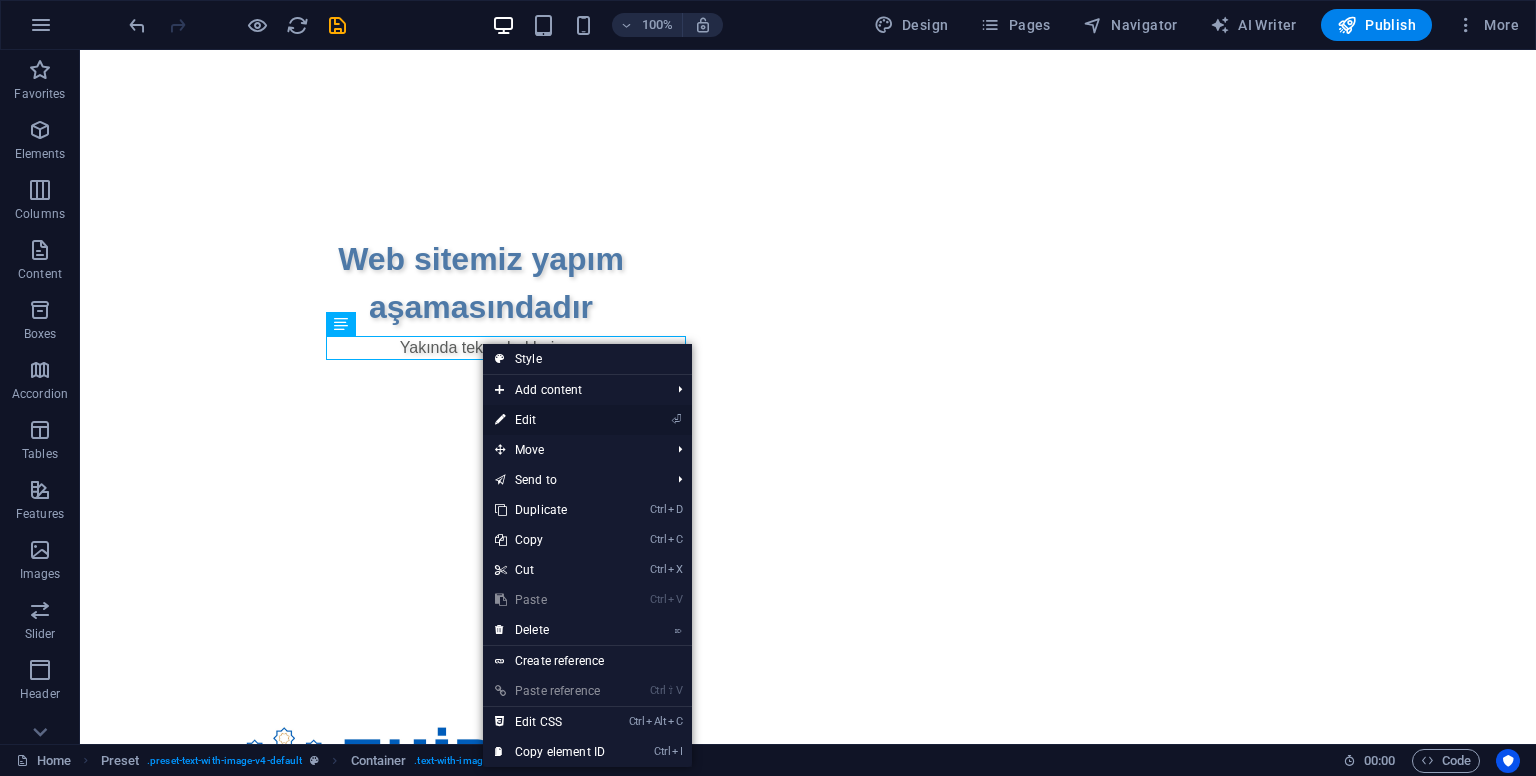 click on "⏎  Edit" at bounding box center [550, 420] 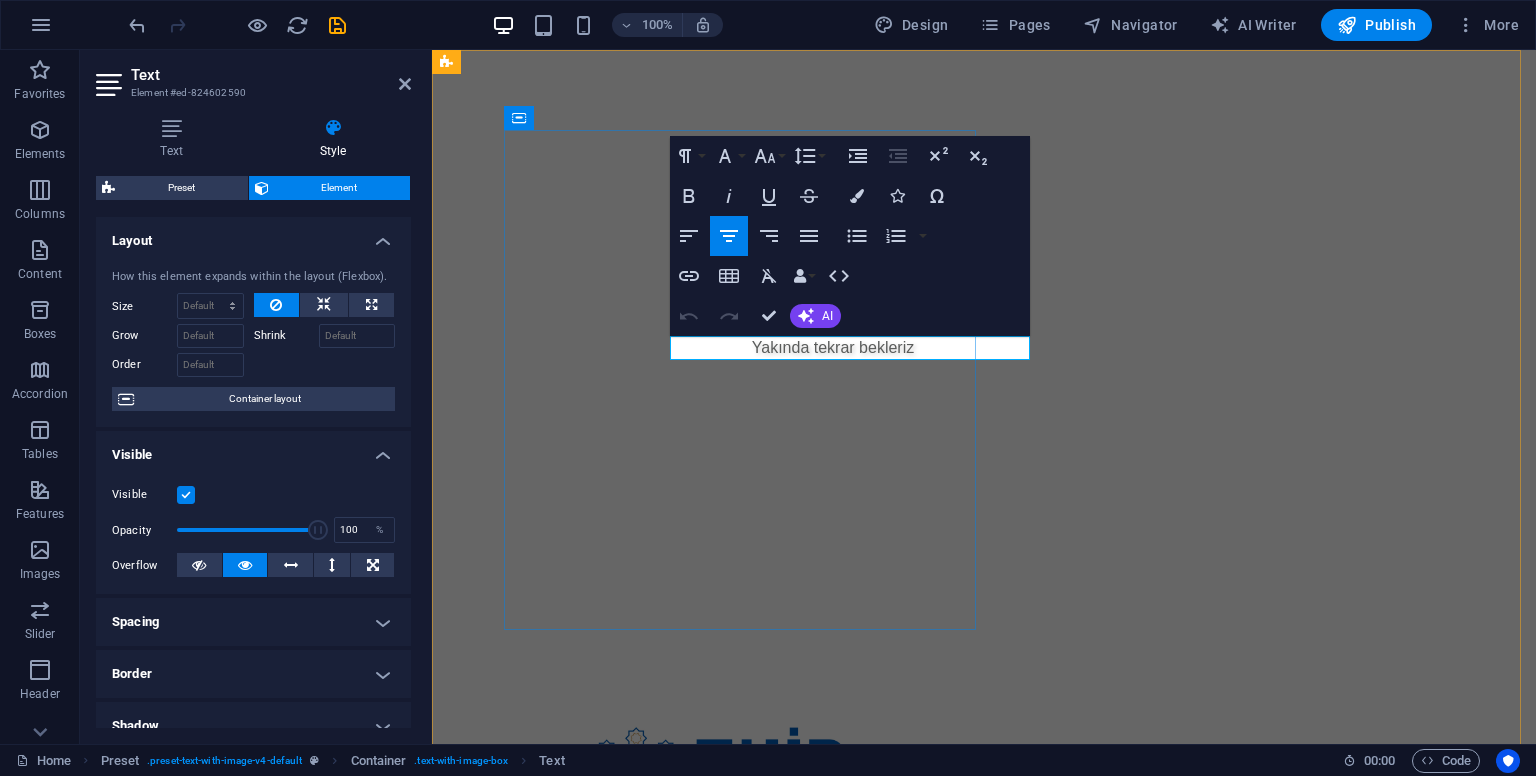 click on "Yakında tekrar bekleriz" at bounding box center (833, 348) 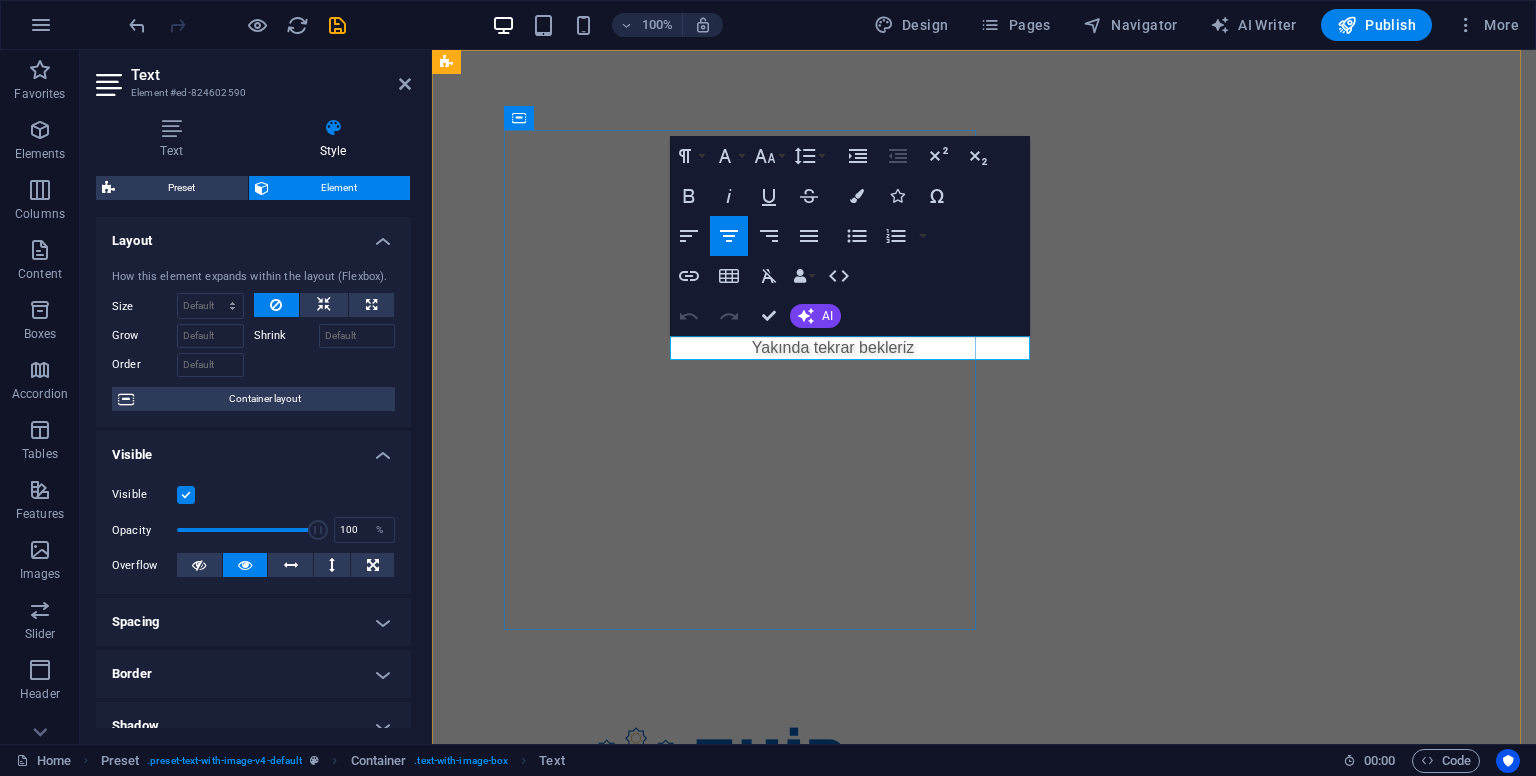 click on "Yakında tekrar bekleriz" at bounding box center (833, 348) 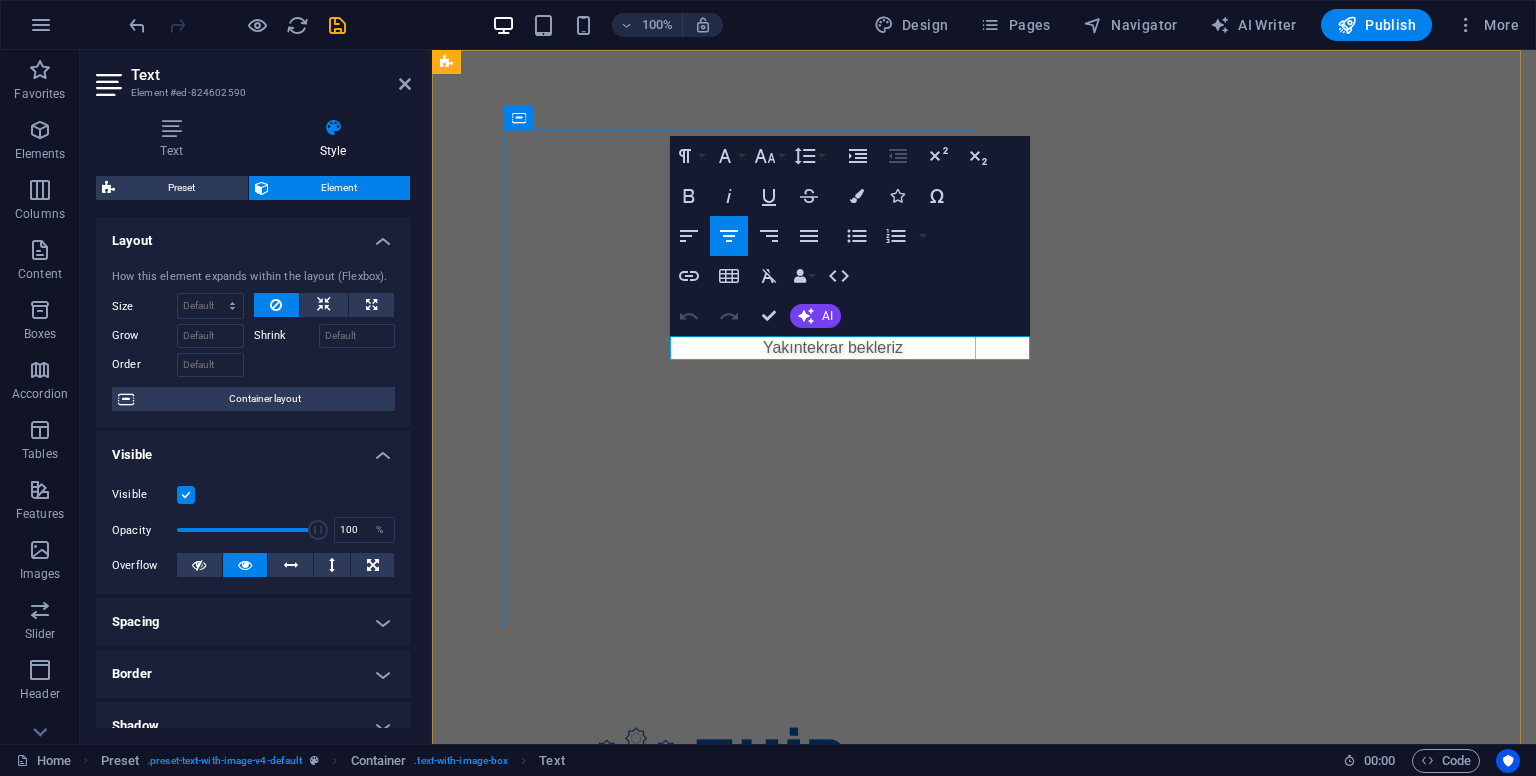 type 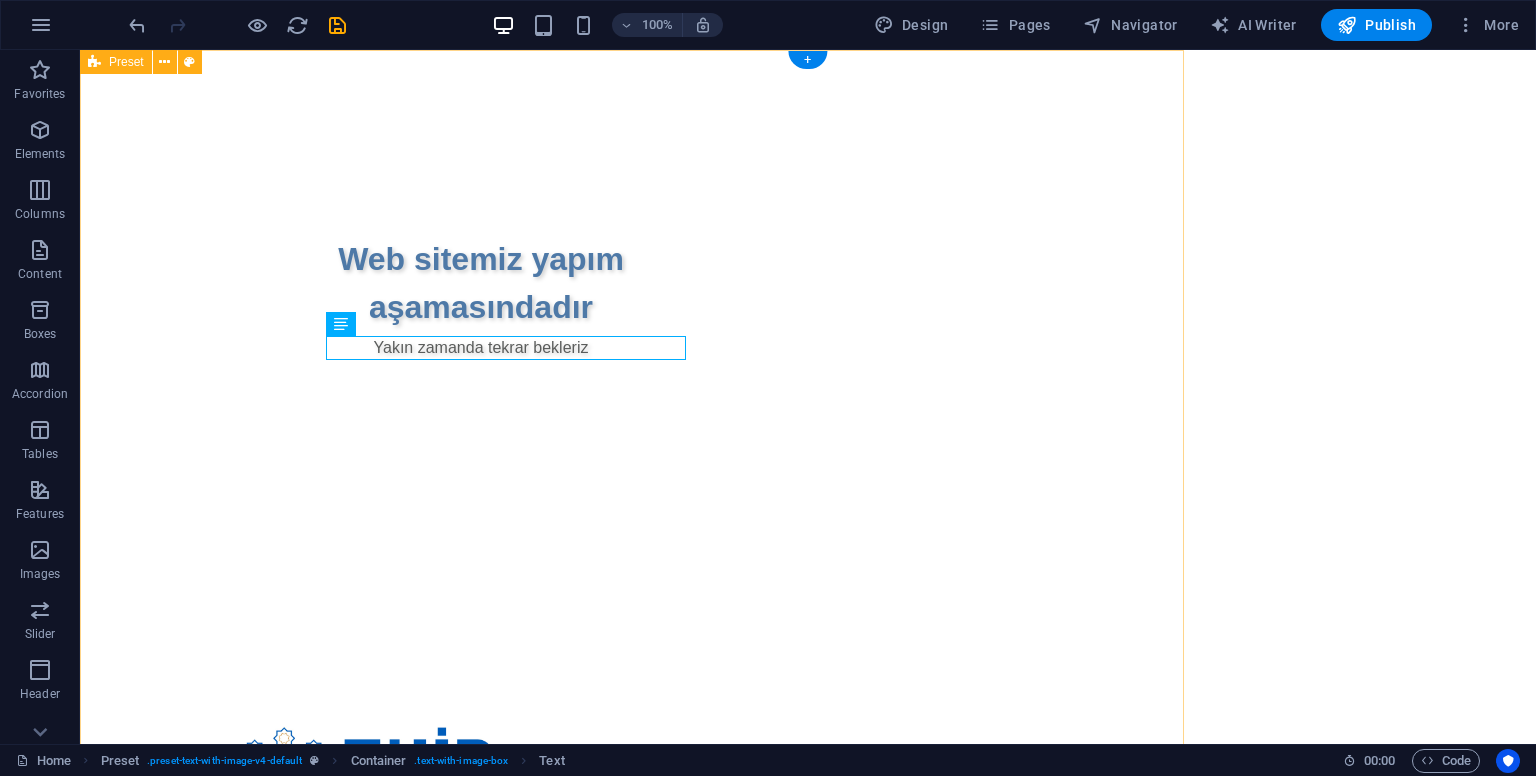 click on "Web sitemiz yapım aşamasındadır Yakın zamanda tekrar bekleriz" at bounding box center [632, 450] 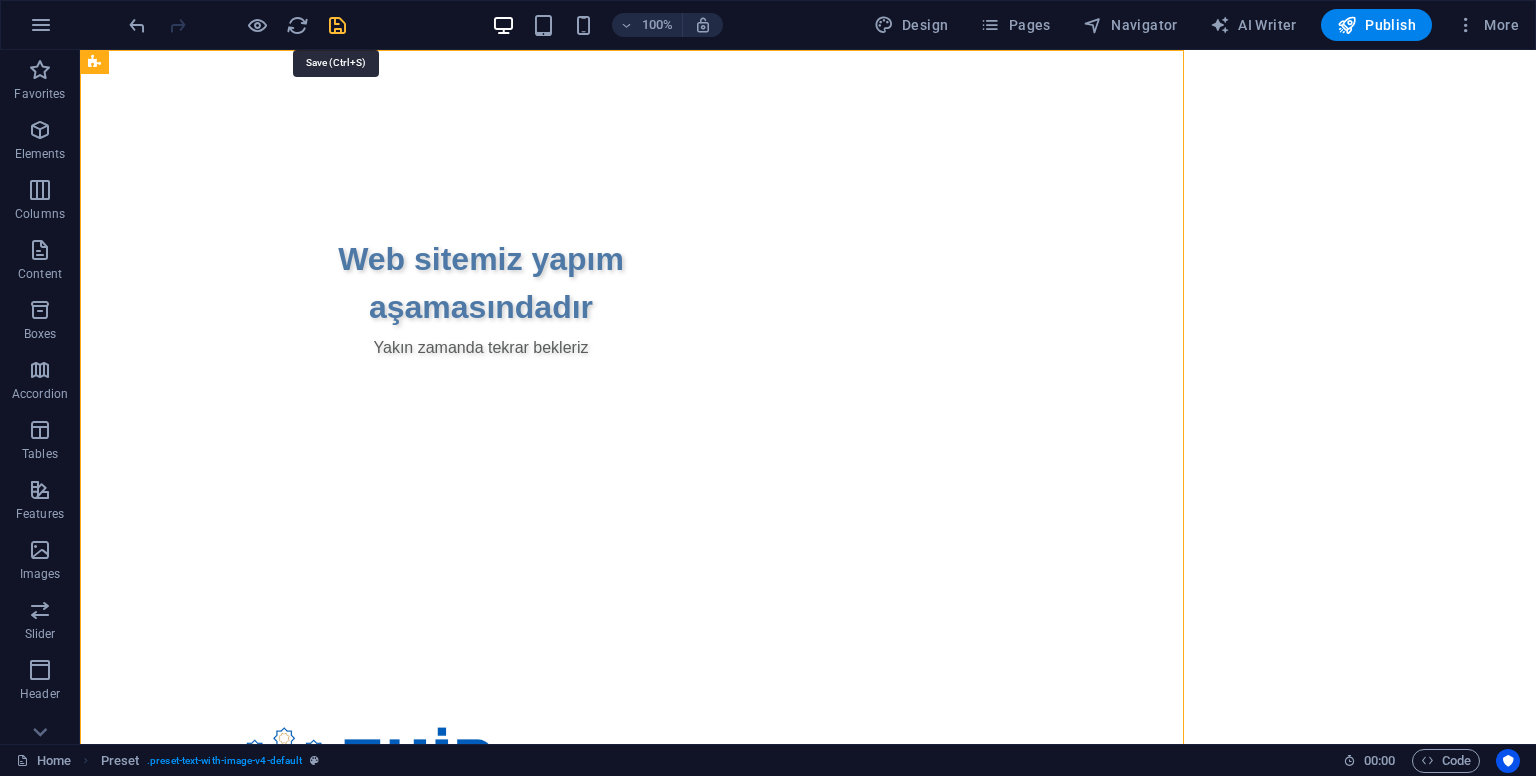 click at bounding box center (337, 25) 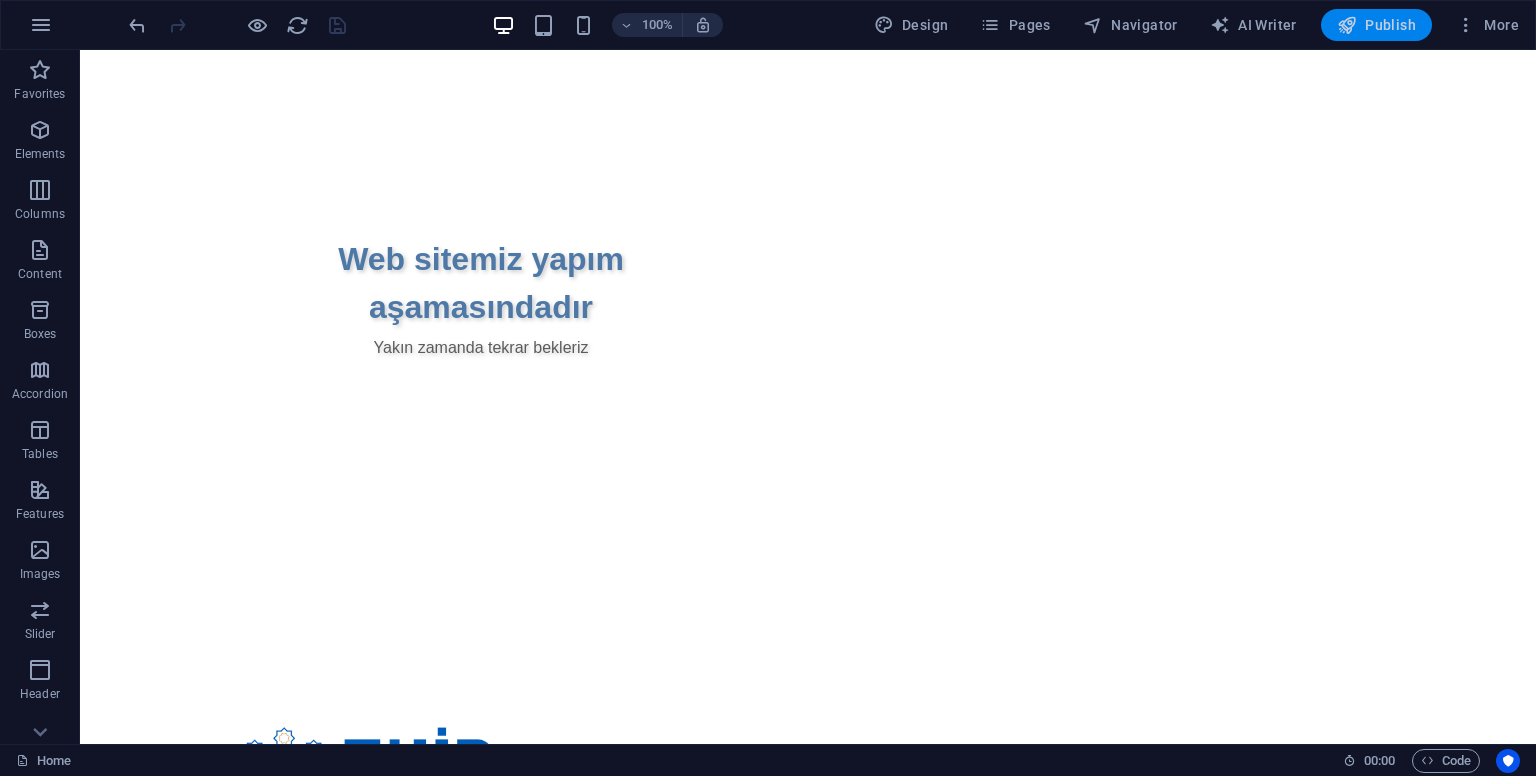 click on "Publish" at bounding box center [1376, 25] 